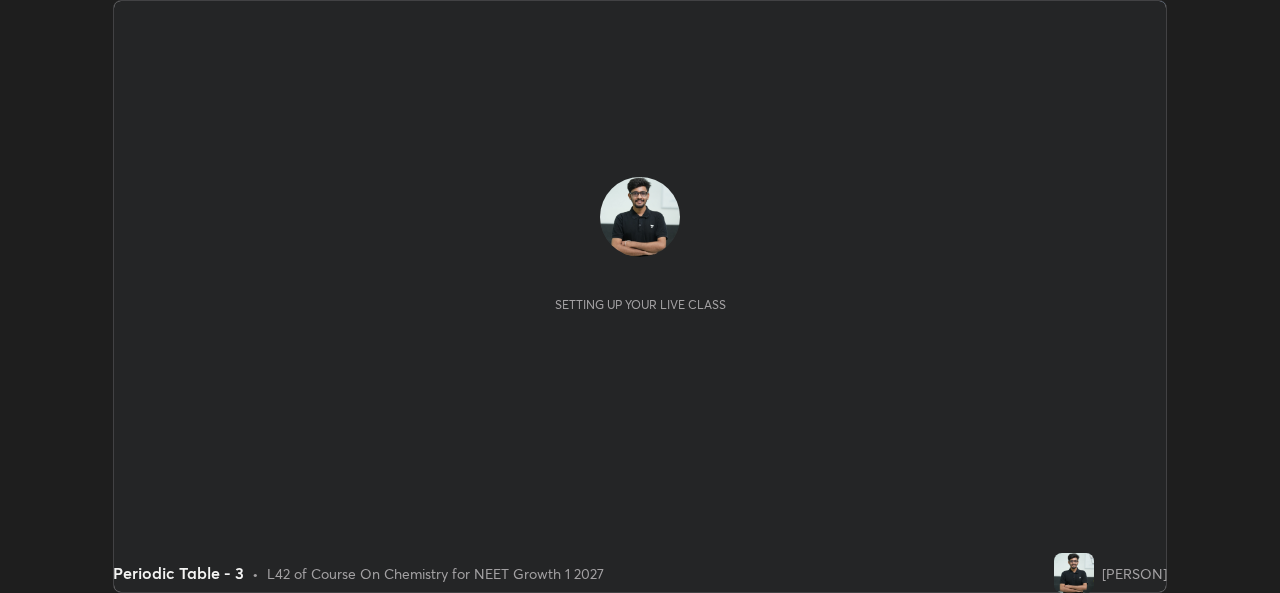 scroll, scrollTop: 0, scrollLeft: 0, axis: both 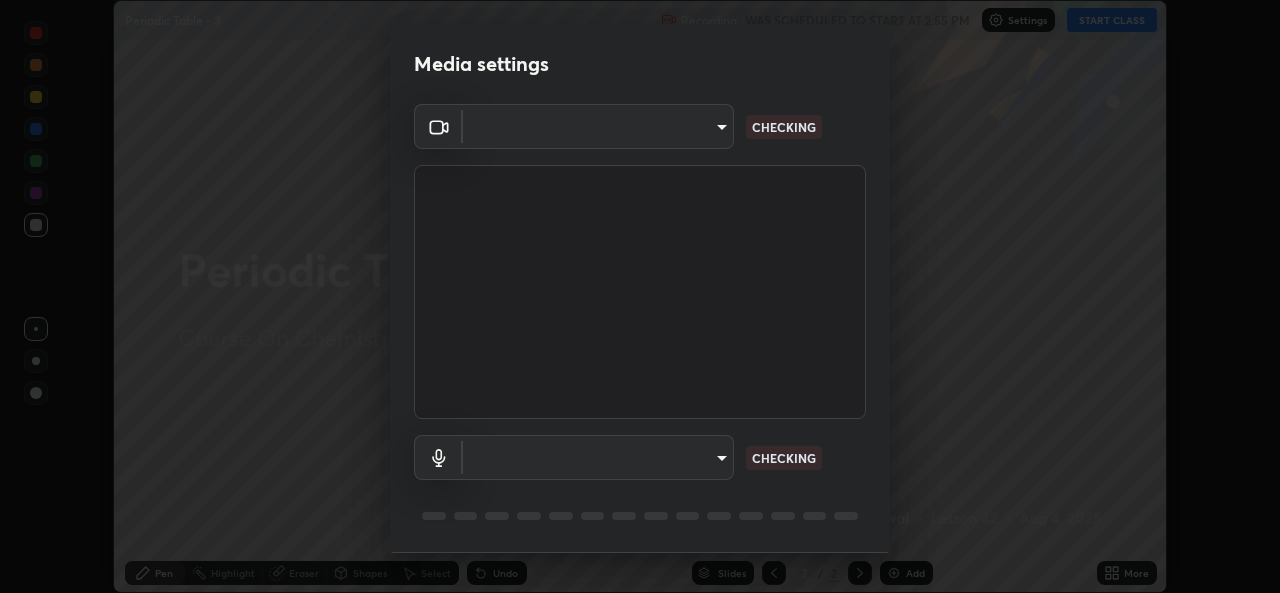 type on "a83bb134842fd6c46cae91b6313aa5efba961fee809e7364c6ef7c36ed00ea69" 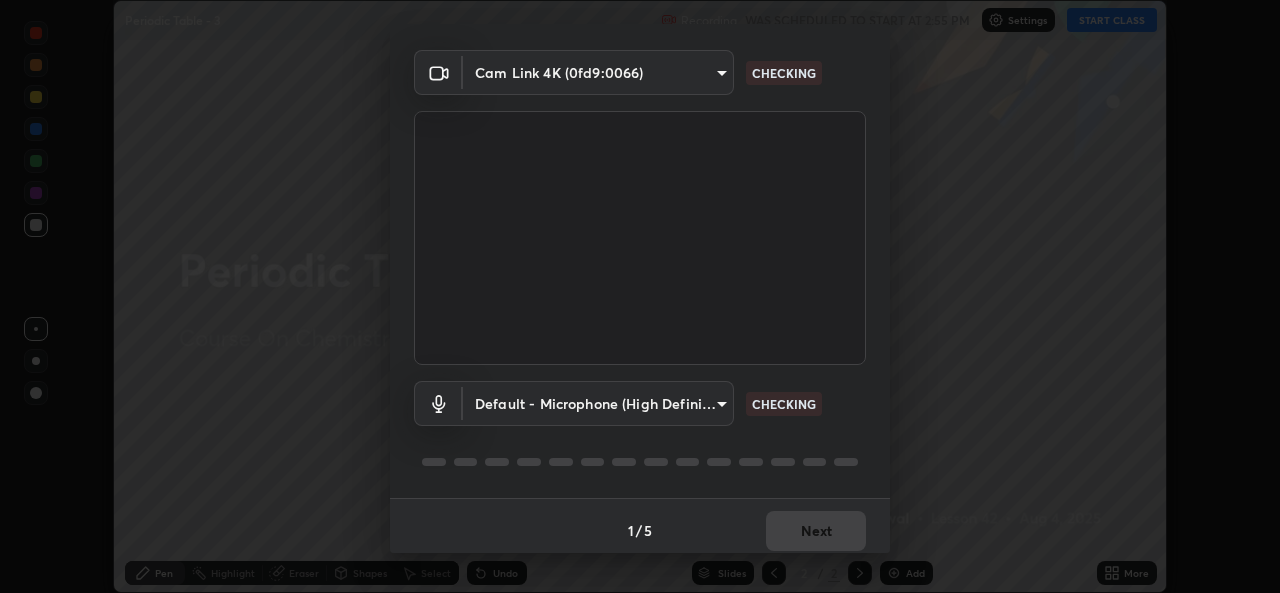 scroll, scrollTop: 63, scrollLeft: 0, axis: vertical 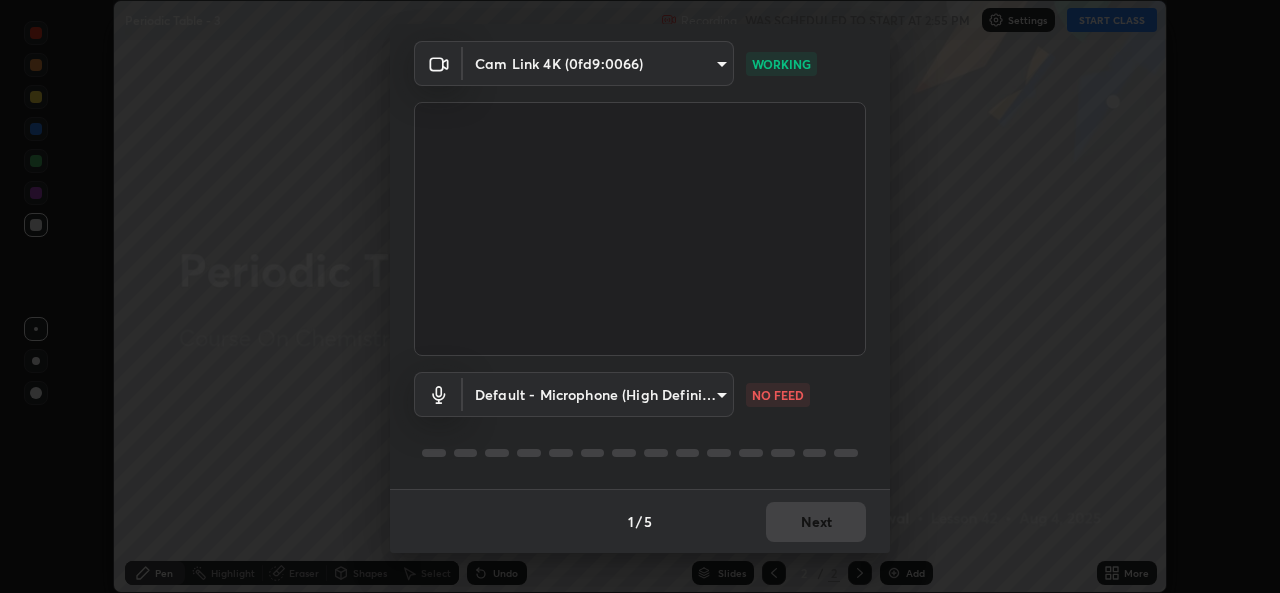 click on "Erase all Periodic Table - 3 Recording WAS SCHEDULED TO START AT 2:55 PM Settings START CLASS Setting up your live class Periodic Table - 3 • L42 of Course On Chemistry for NEET Growth 1 2027 [PERSON] Pen Highlight Eraser Shapes Select Undo Slides 2 / 2 Add More No doubts shared Encourage your learners to ask a doubt for better clarity Report an issue Reason for reporting Buffering Chat not working Audio - Video sync issue Educator video quality low ​ Attach an image Report Media settings Cam Link 4K ([DEVICE_ID]) a83bb134842fd6c46cae91b6313aa5efba961fee809e7364c6ef7c36ed00ea69 WORKING Default - Microphone (High Definition Audio Device) default NO FEED 1 / 5 Next" at bounding box center (640, 296) 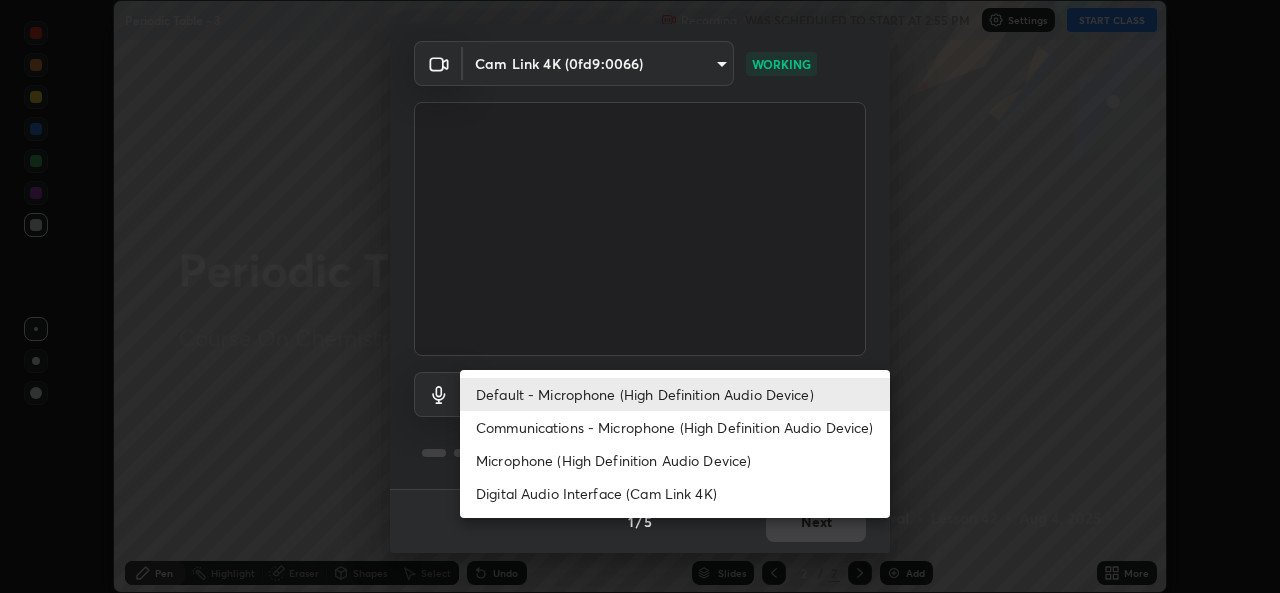 click on "Communications - Microphone (High Definition Audio Device)" at bounding box center [675, 427] 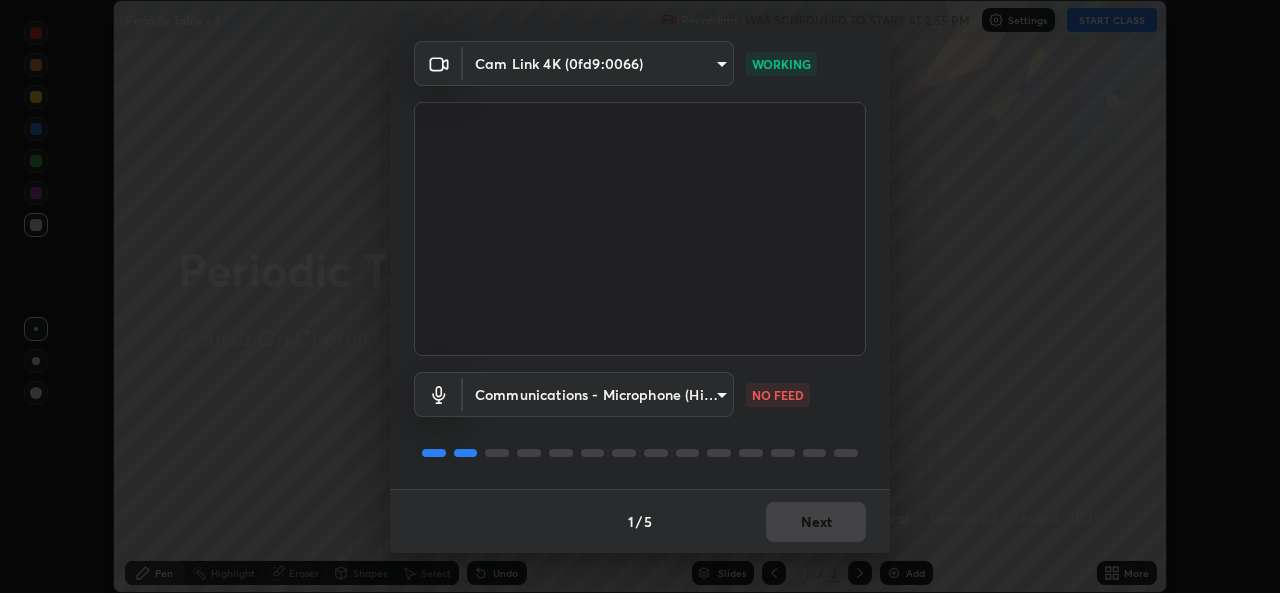 click on "Erase all Periodic Table - 3 Recording WAS SCHEDULED TO START AT 2:55 PM Settings START CLASS Setting up your live class Periodic Table - 3 • L42 of Course On Chemistry for NEET Growth 1 2027 [PERSON] Pen Highlight Eraser Shapes Select Undo Slides 2 / 2 Add More No doubts shared Encourage your learners to ask a doubt for better clarity Report an issue Reason for reporting Buffering Chat not working Audio - Video sync issue Educator video quality low ​ Attach an image Report Media settings Cam Link 4K ([DEVICE_ID]) a83bb134842fd6c46cae91b6313aa5efba961fee809e7364c6ef7c36ed00ea69 WORKING Communications - Microphone (High Definition Audio Device) communications NO FEED 1 / 5 Next" at bounding box center (640, 296) 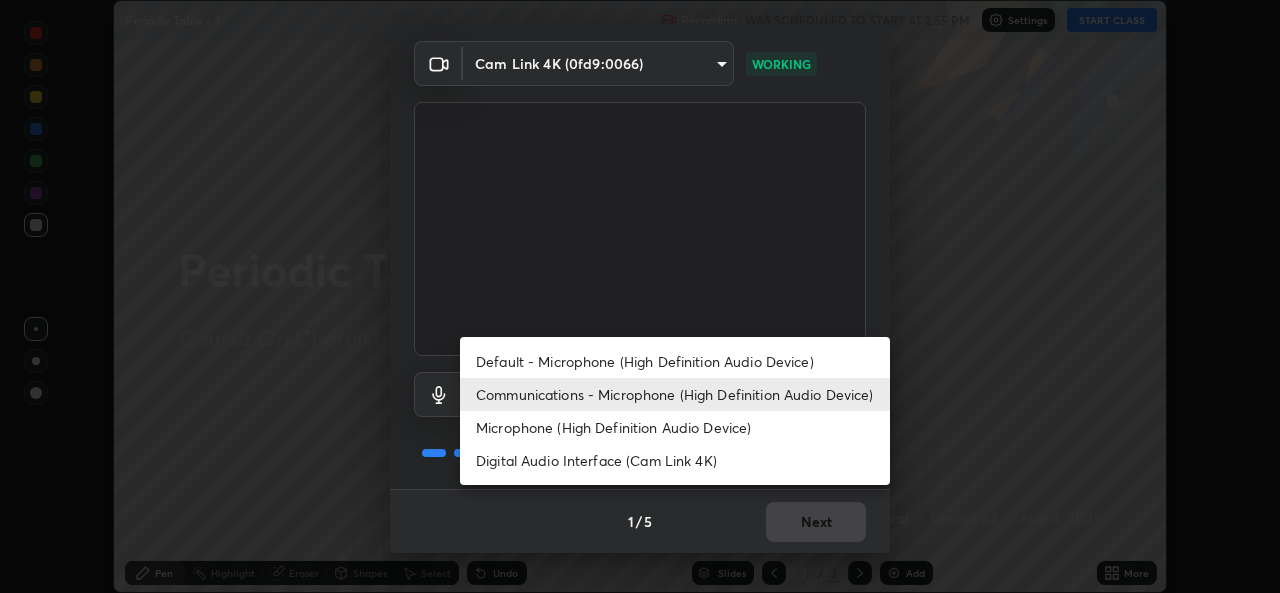 click on "Default - Microphone (High Definition Audio Device)" at bounding box center (675, 361) 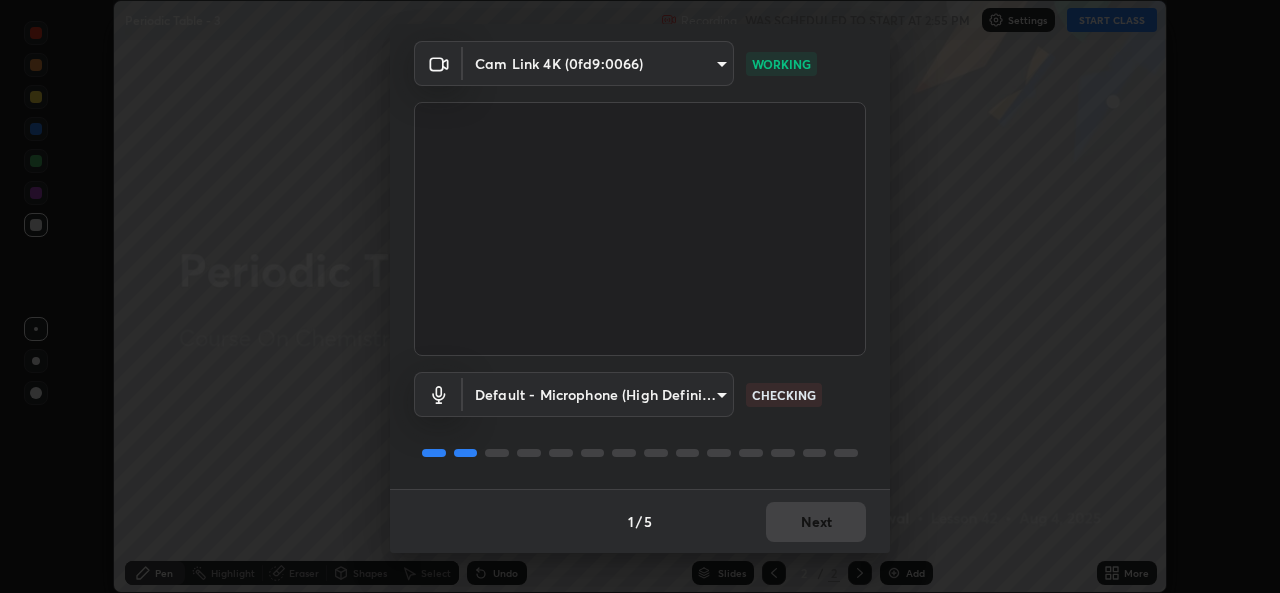 type on "default" 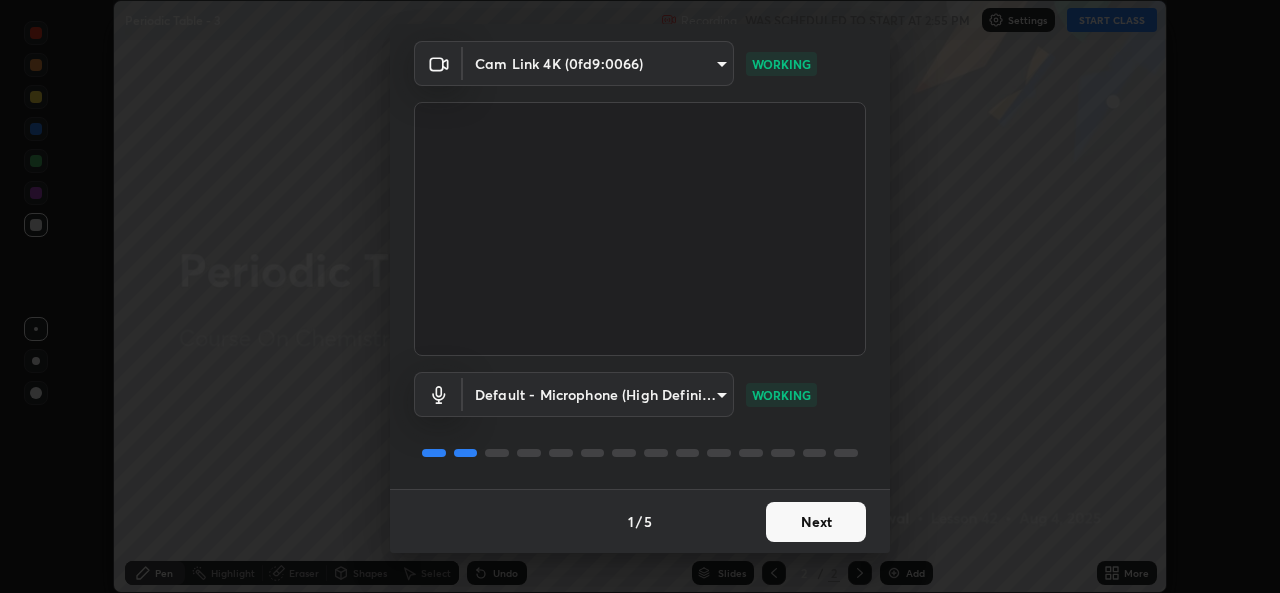 click on "Next" at bounding box center (816, 522) 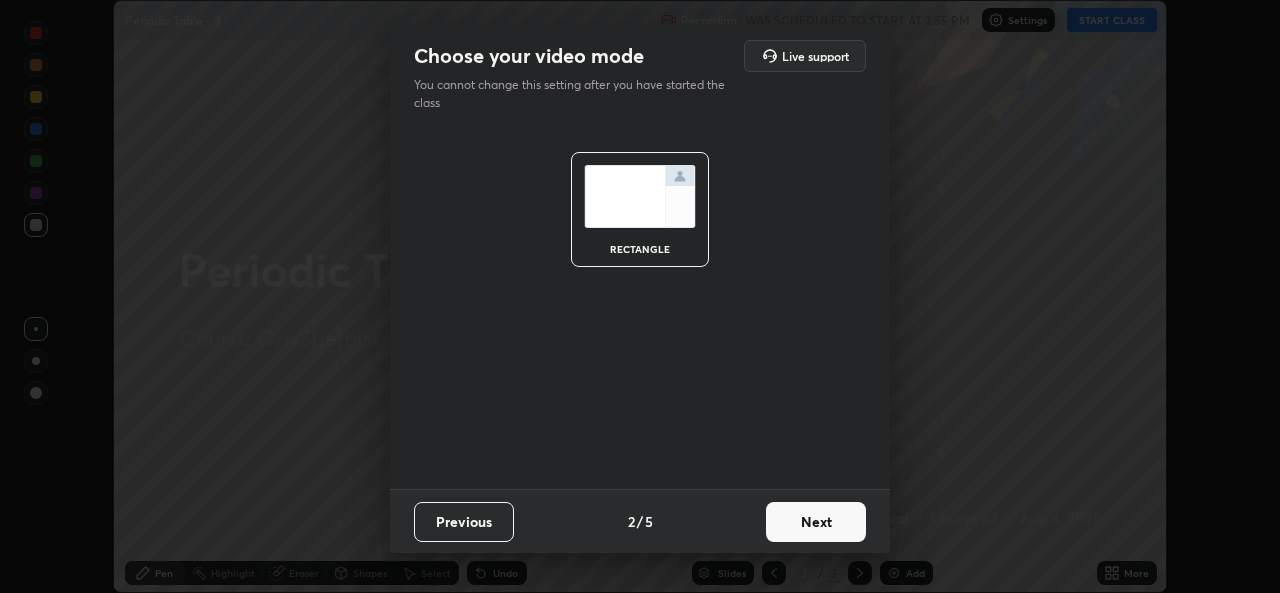 click on "Next" at bounding box center [816, 522] 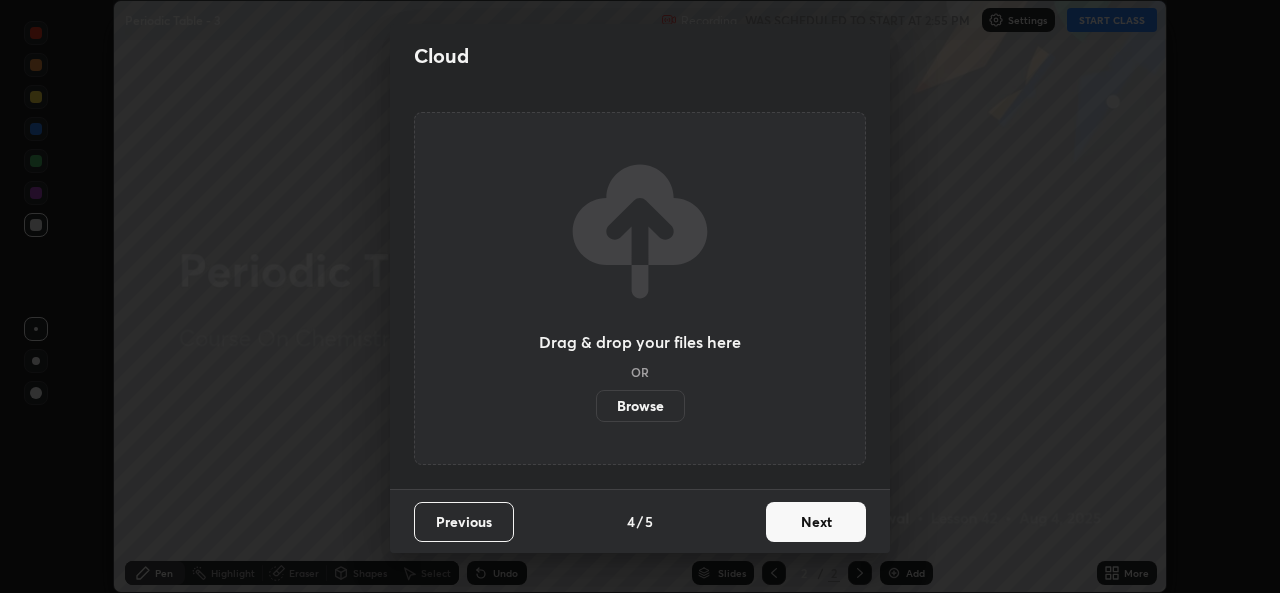 click on "Next" at bounding box center [816, 522] 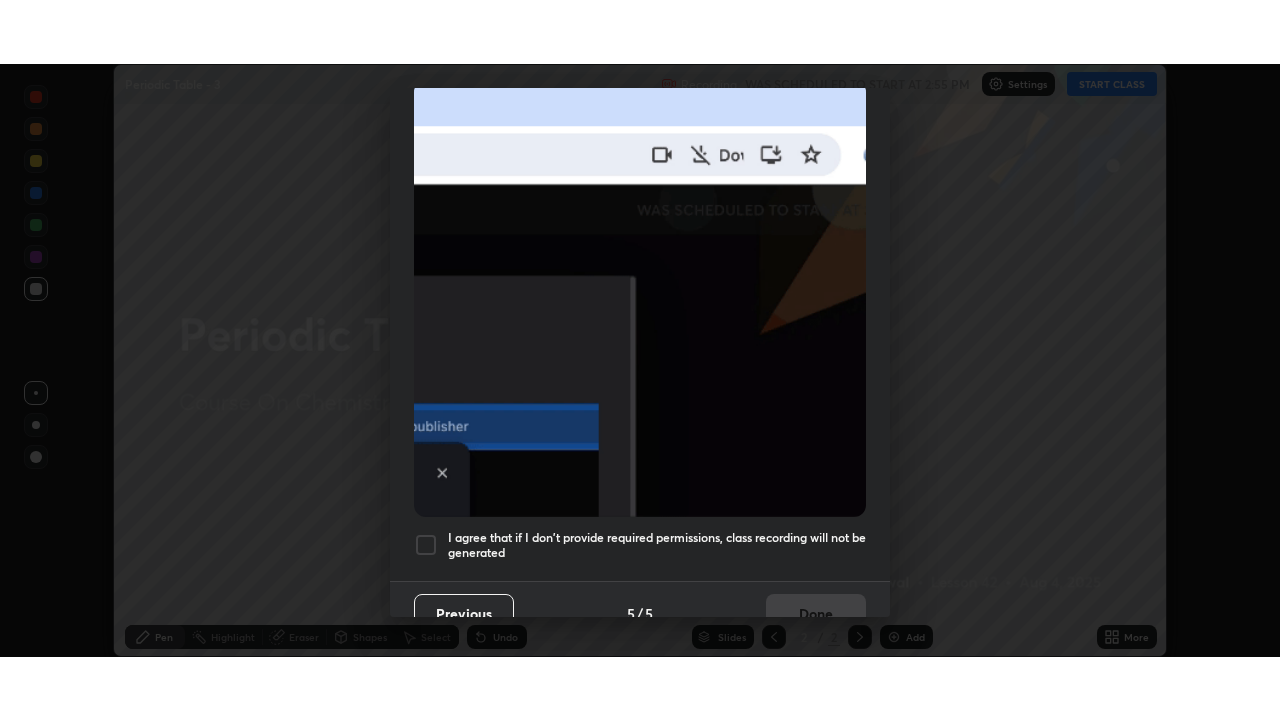 scroll, scrollTop: 471, scrollLeft: 0, axis: vertical 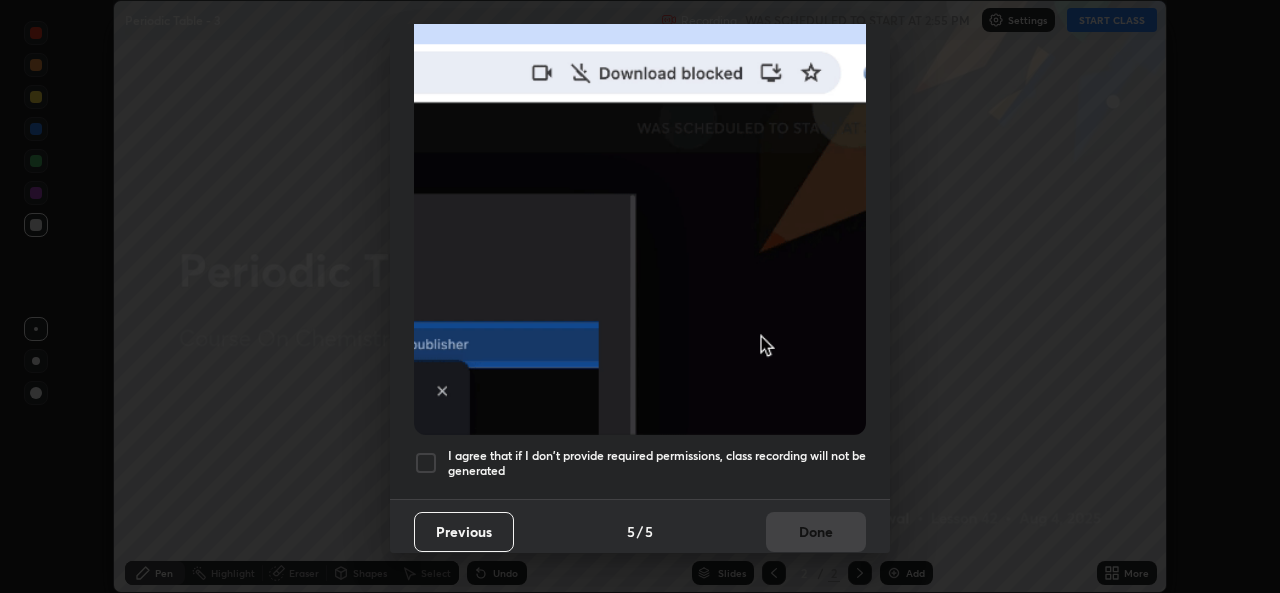 click at bounding box center [426, 463] 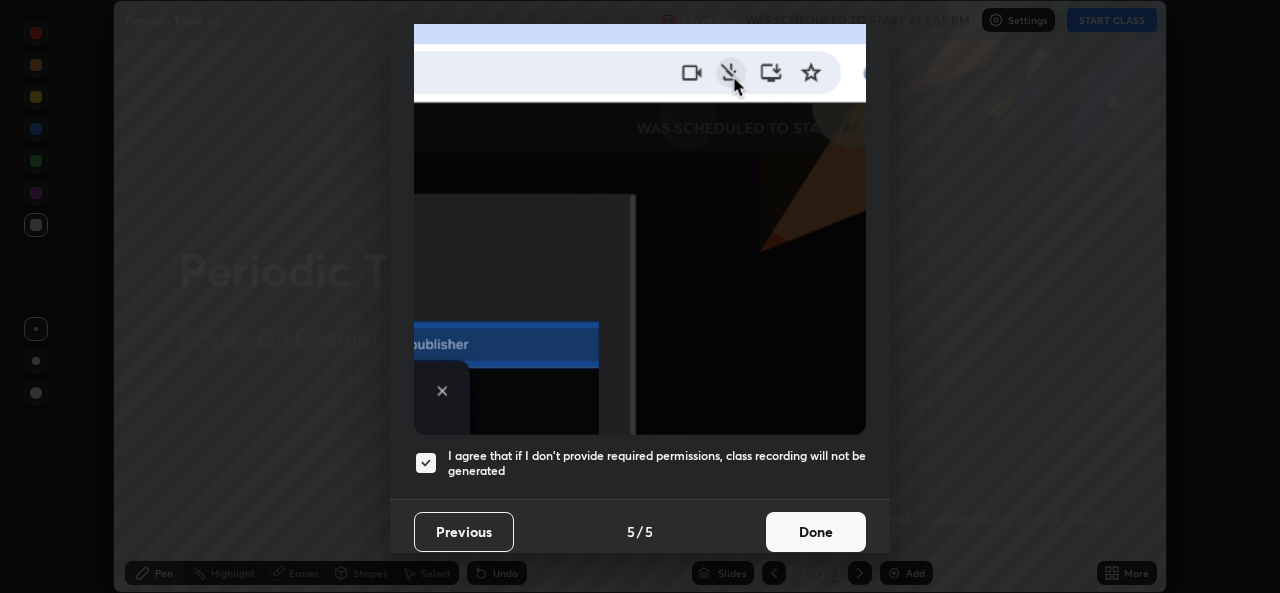click on "Done" at bounding box center [816, 532] 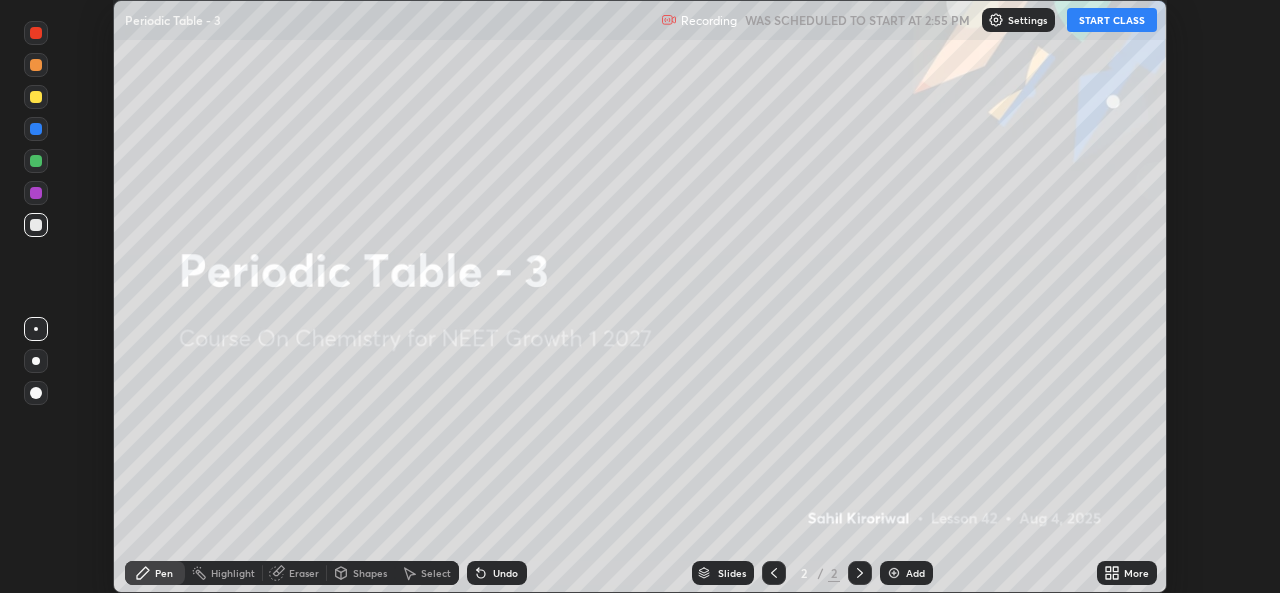 click 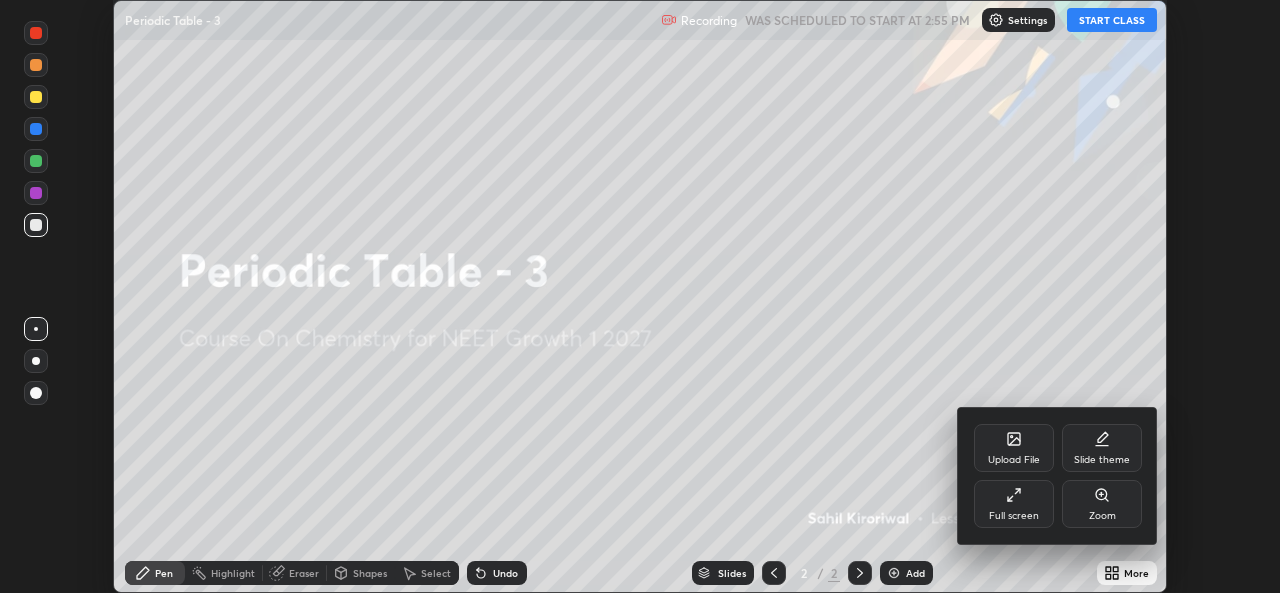 click on "Full screen" at bounding box center [1014, 504] 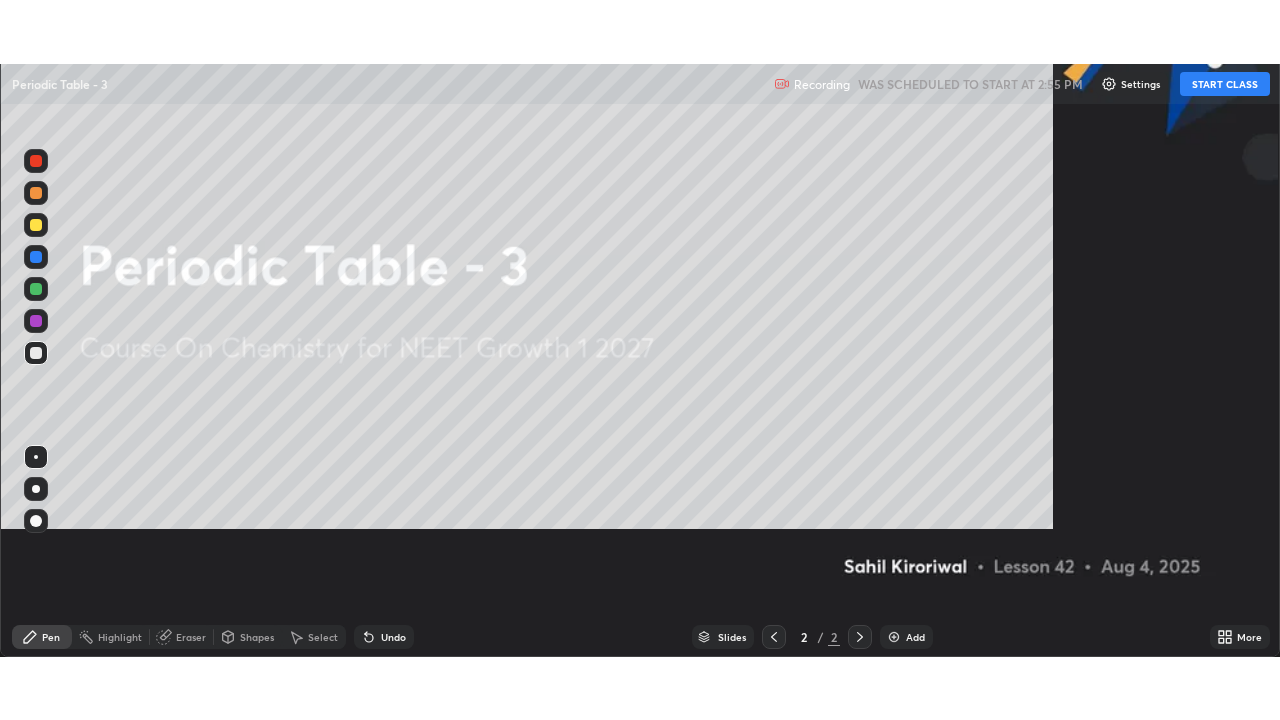 scroll, scrollTop: 99280, scrollLeft: 98720, axis: both 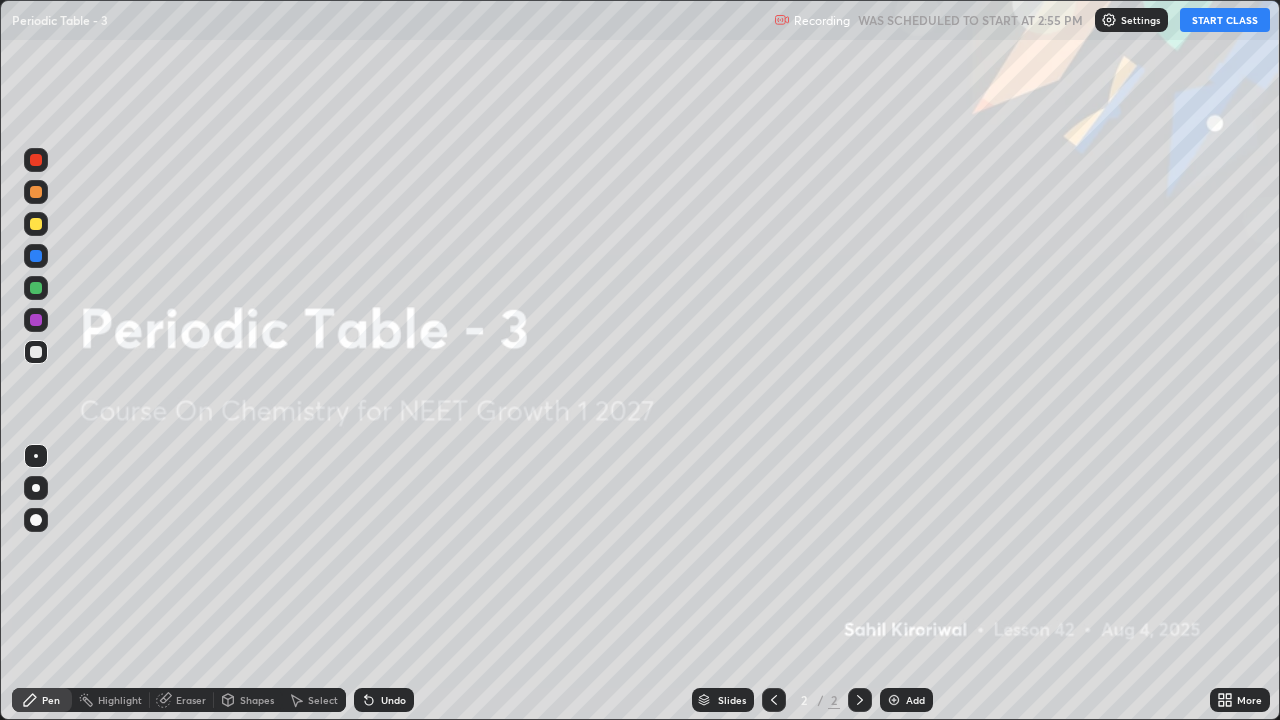 click on "START CLASS" at bounding box center (1225, 20) 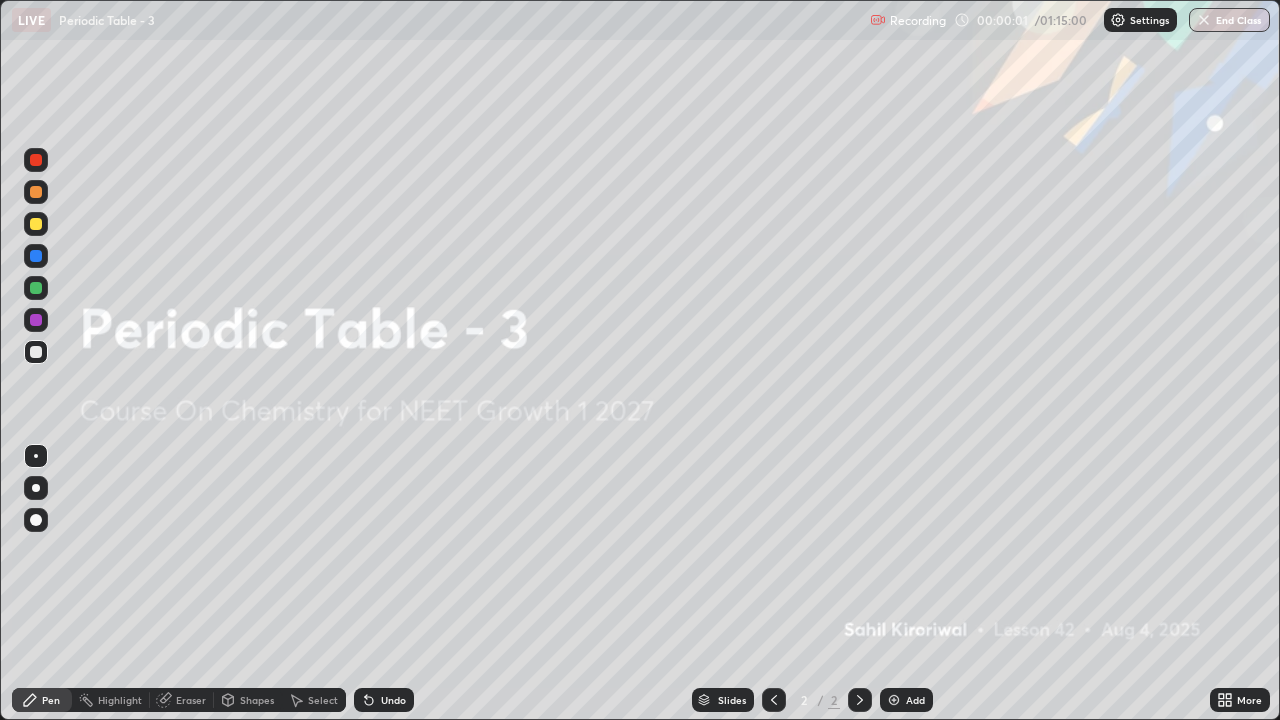click on "Add" at bounding box center [915, 700] 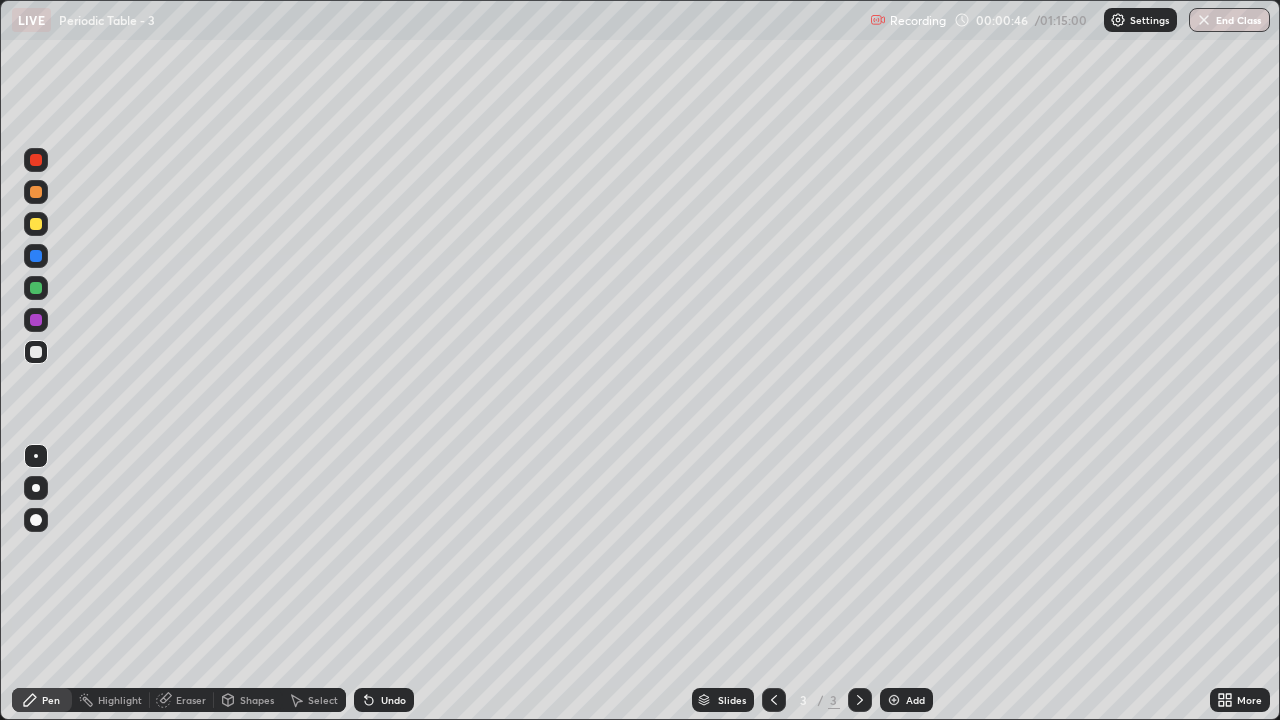 click at bounding box center [36, 352] 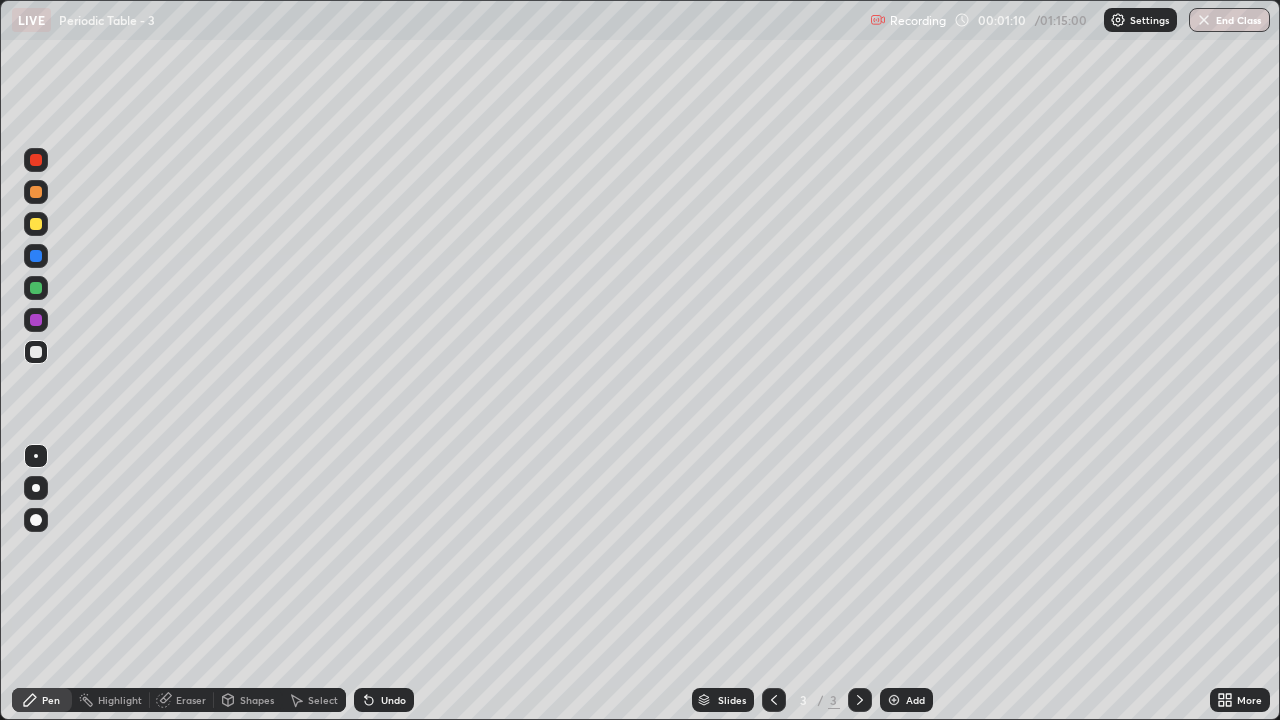 click at bounding box center [36, 192] 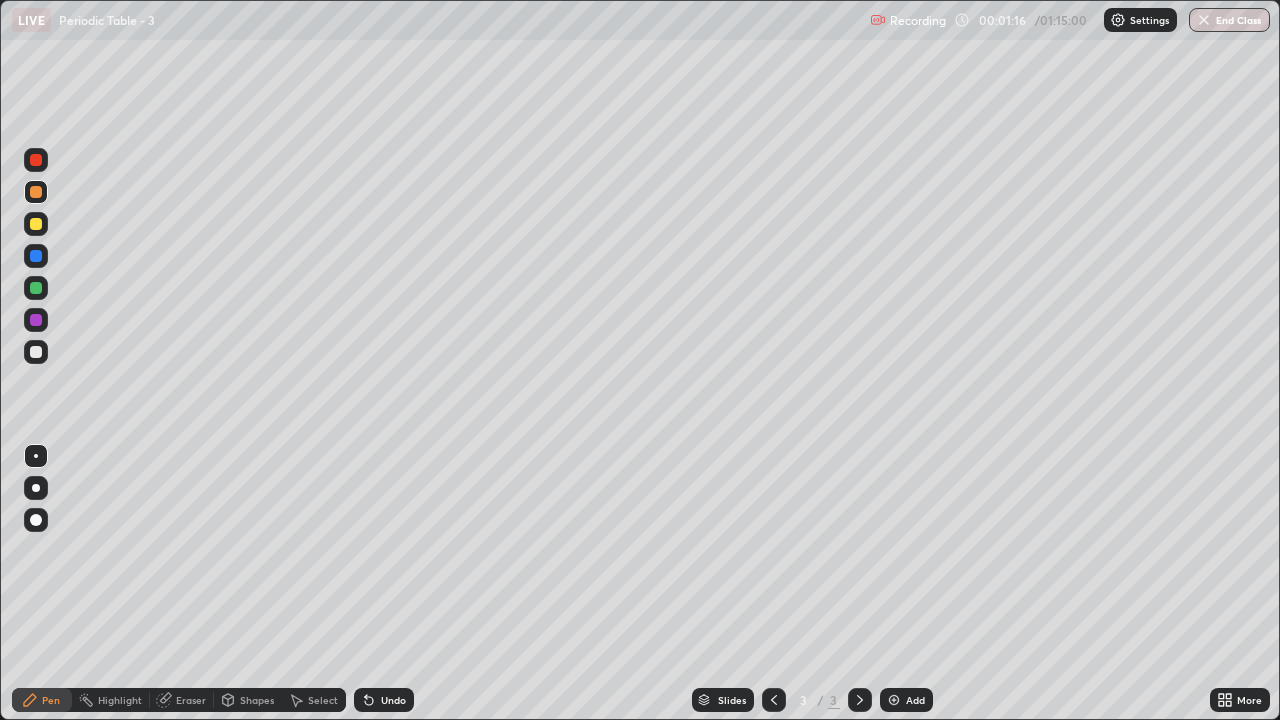 click on "More" at bounding box center (1249, 700) 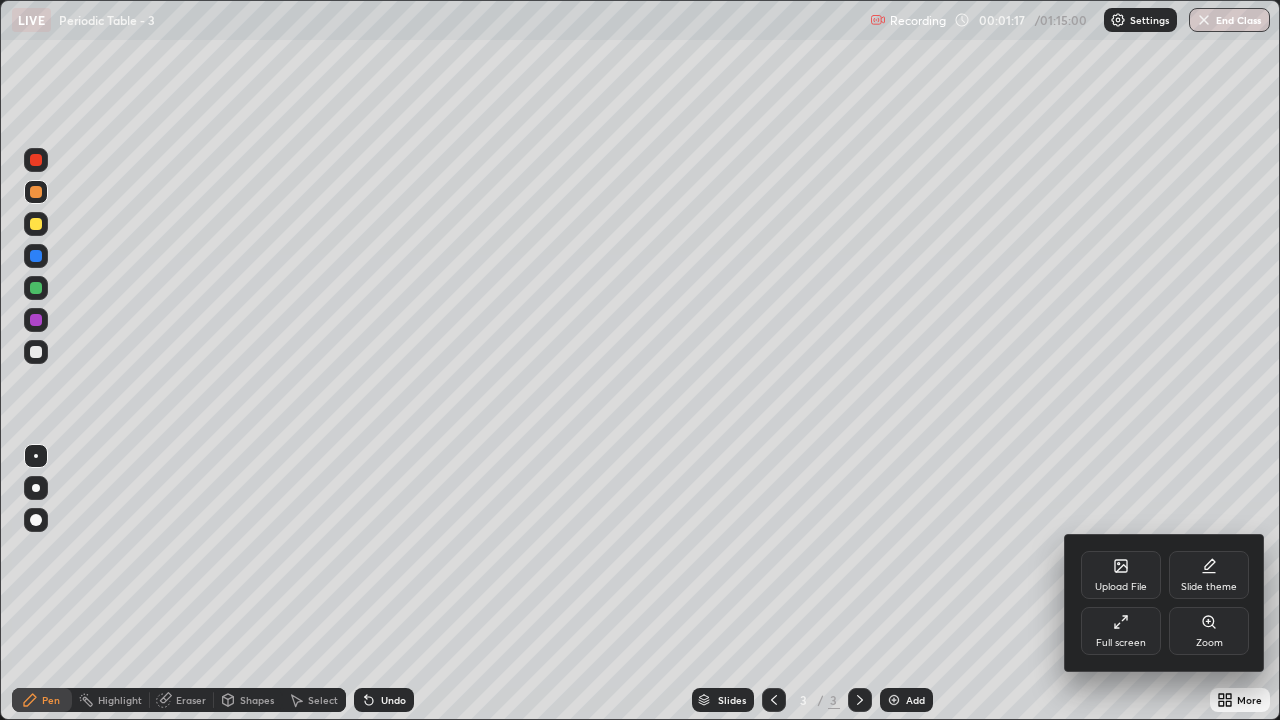 click on "Full screen" at bounding box center (1121, 631) 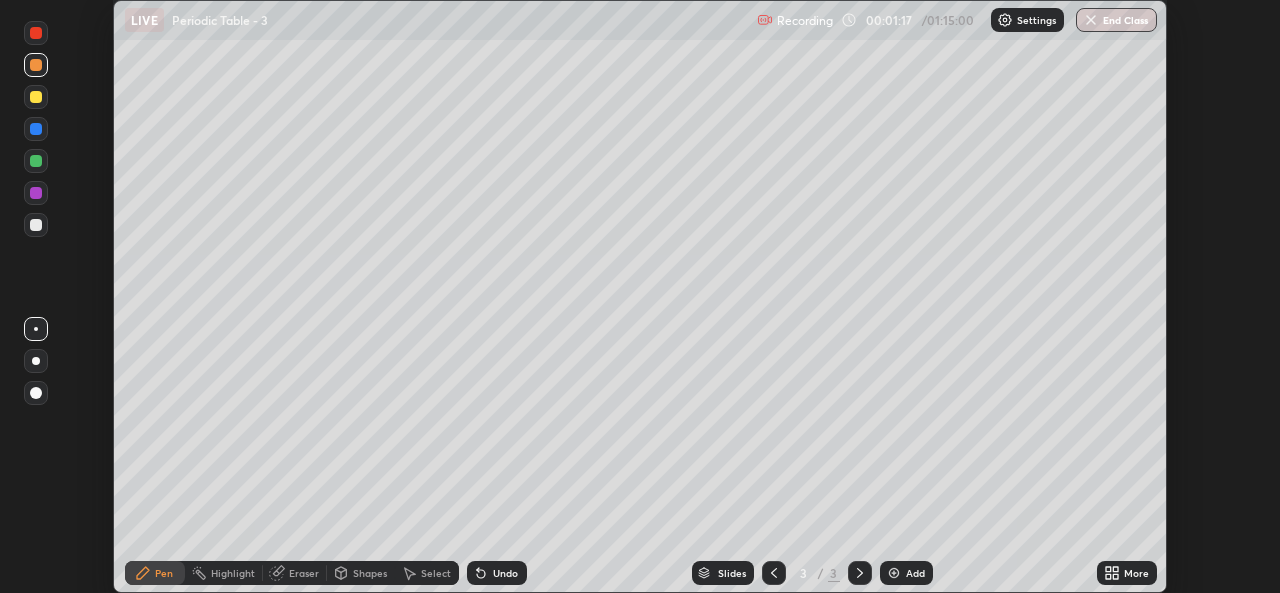 scroll, scrollTop: 593, scrollLeft: 1280, axis: both 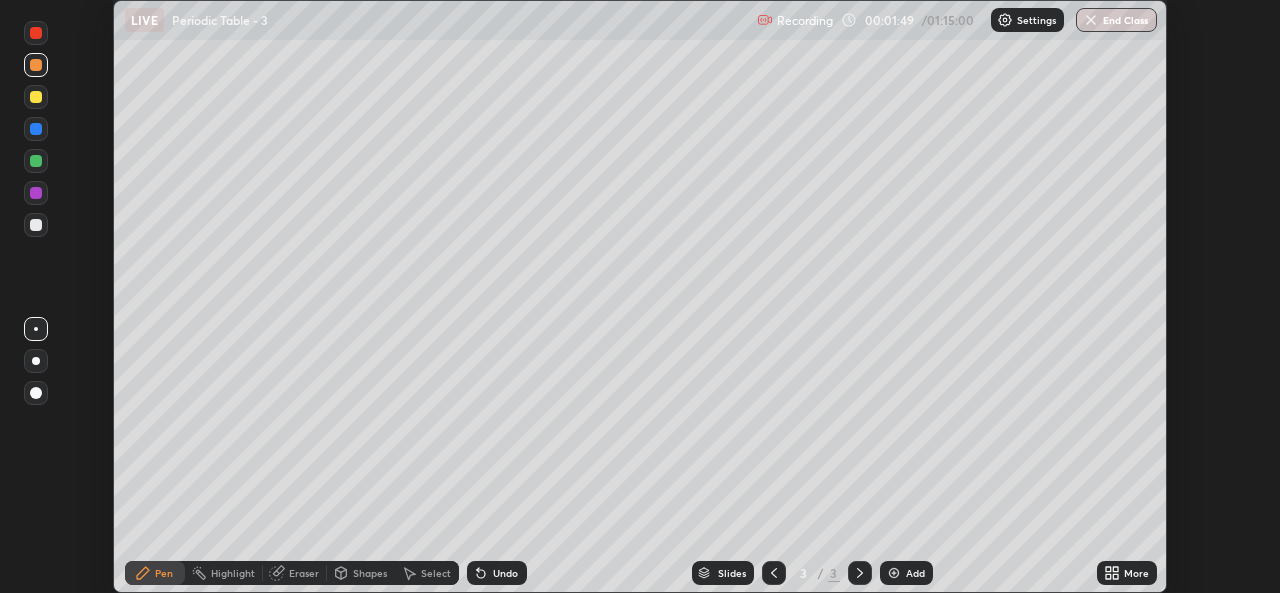 click 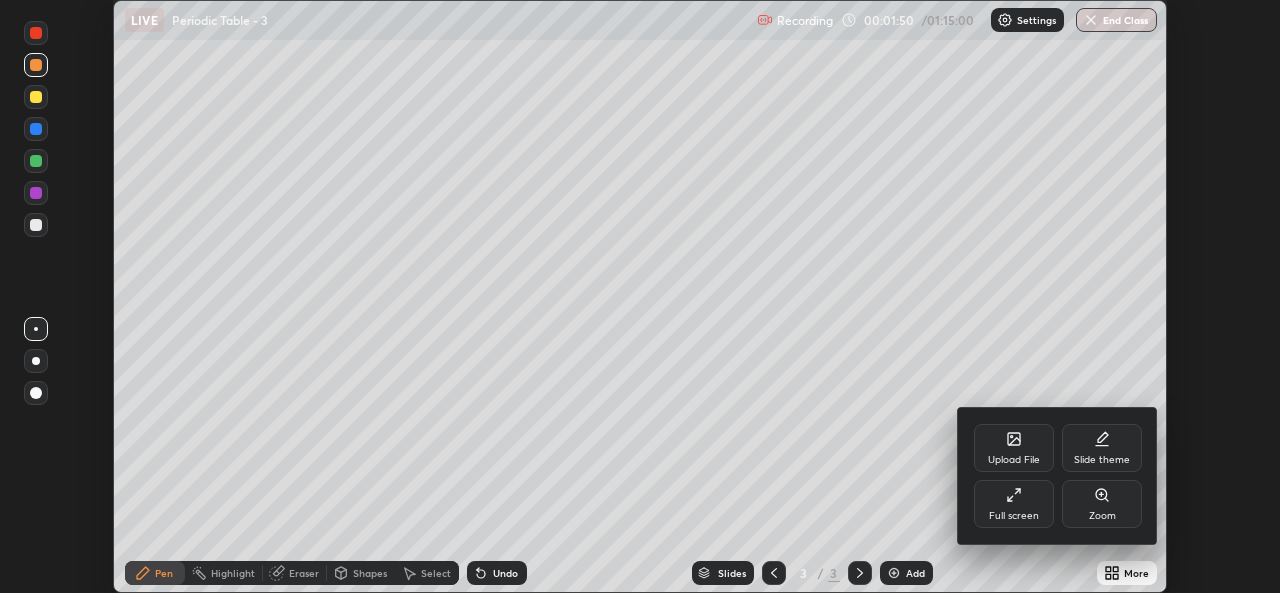 click on "Full screen" at bounding box center (1014, 504) 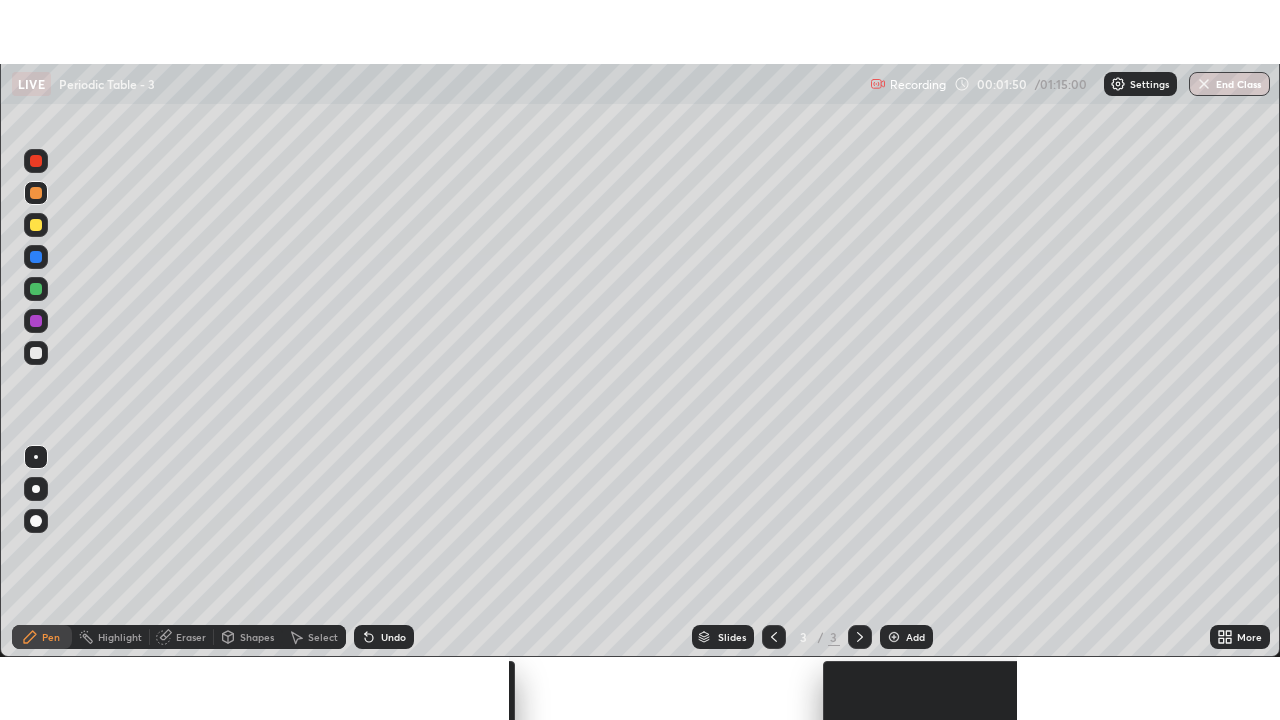 scroll, scrollTop: 99280, scrollLeft: 98720, axis: both 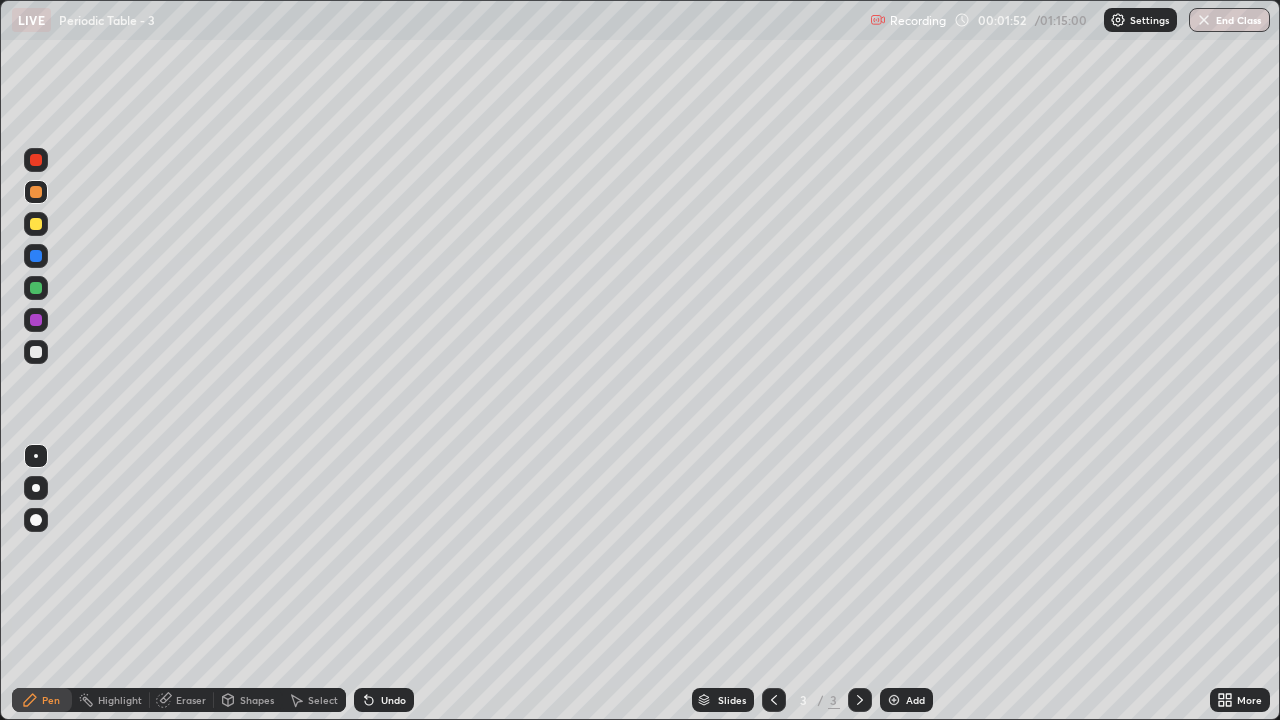 click 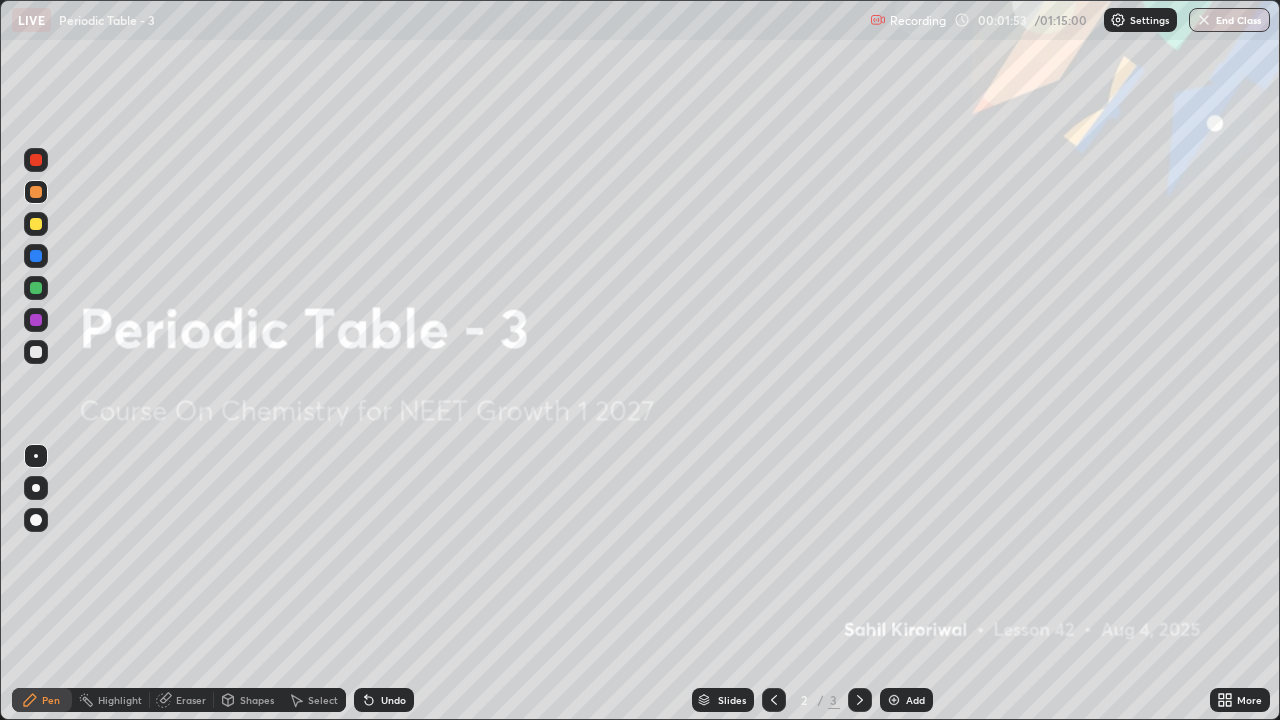click on "More" at bounding box center (1240, 700) 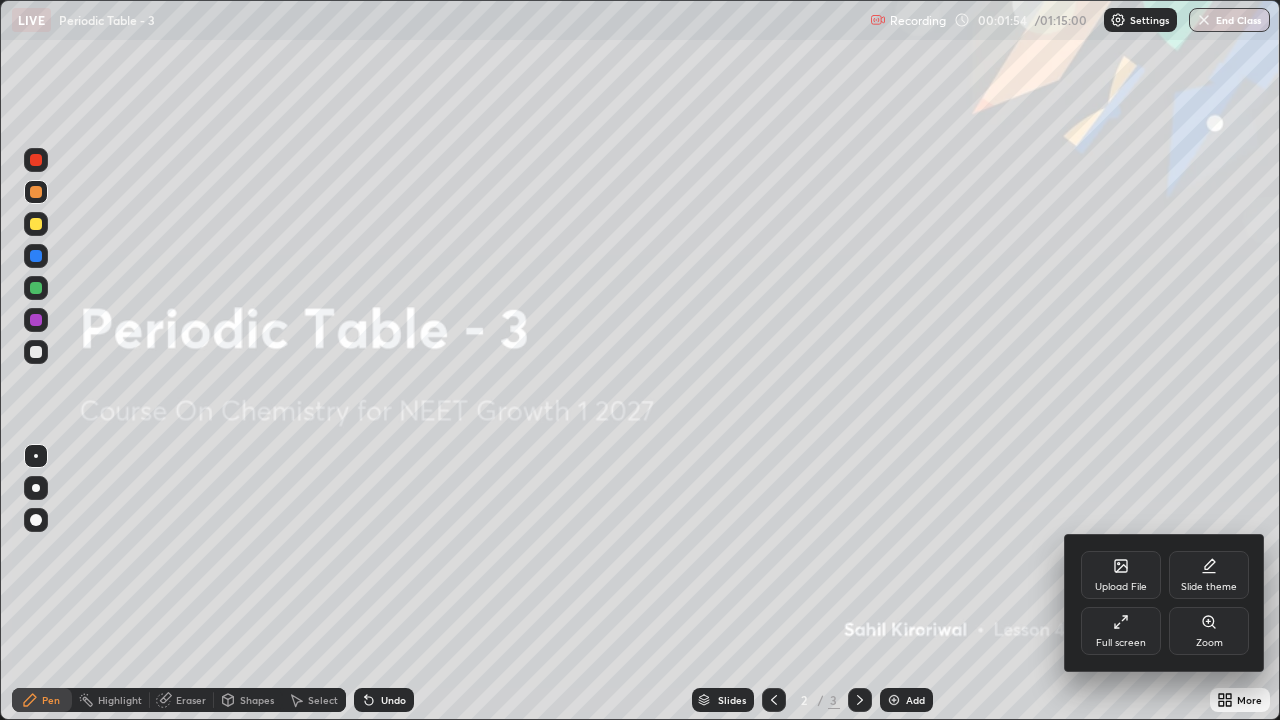 click on "Upload File" at bounding box center (1121, 575) 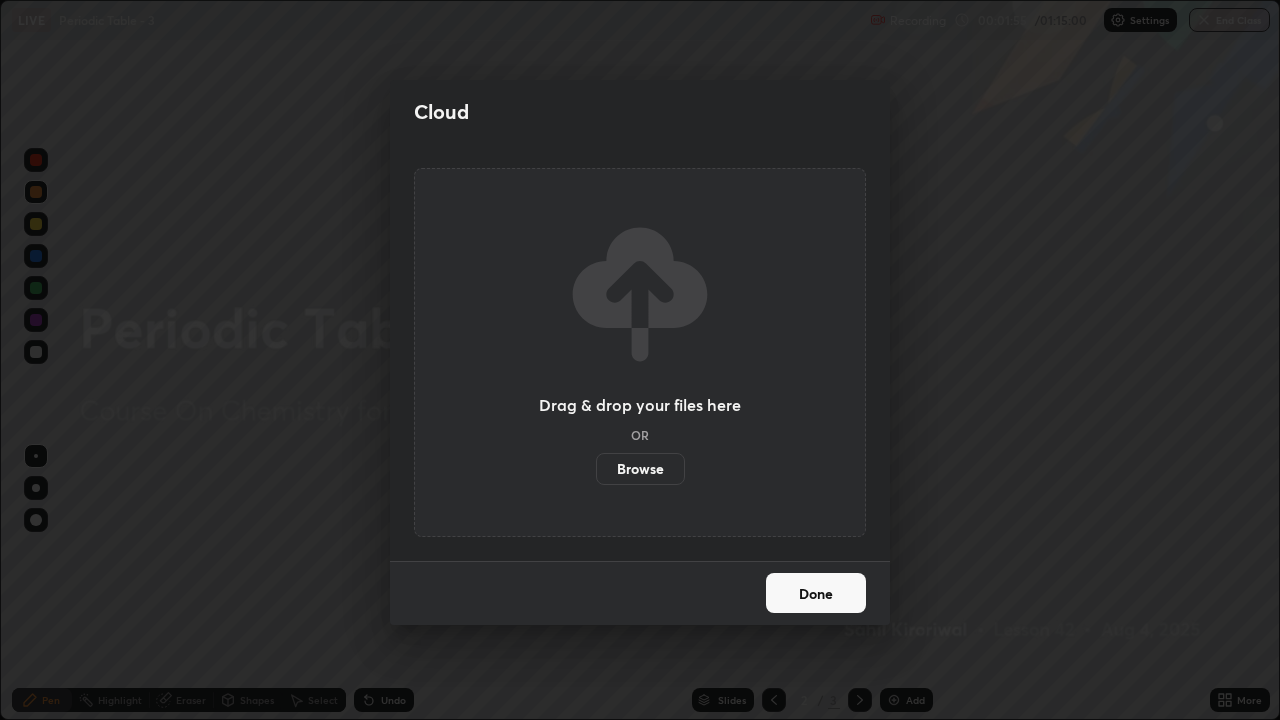 click on "Browse" at bounding box center (640, 469) 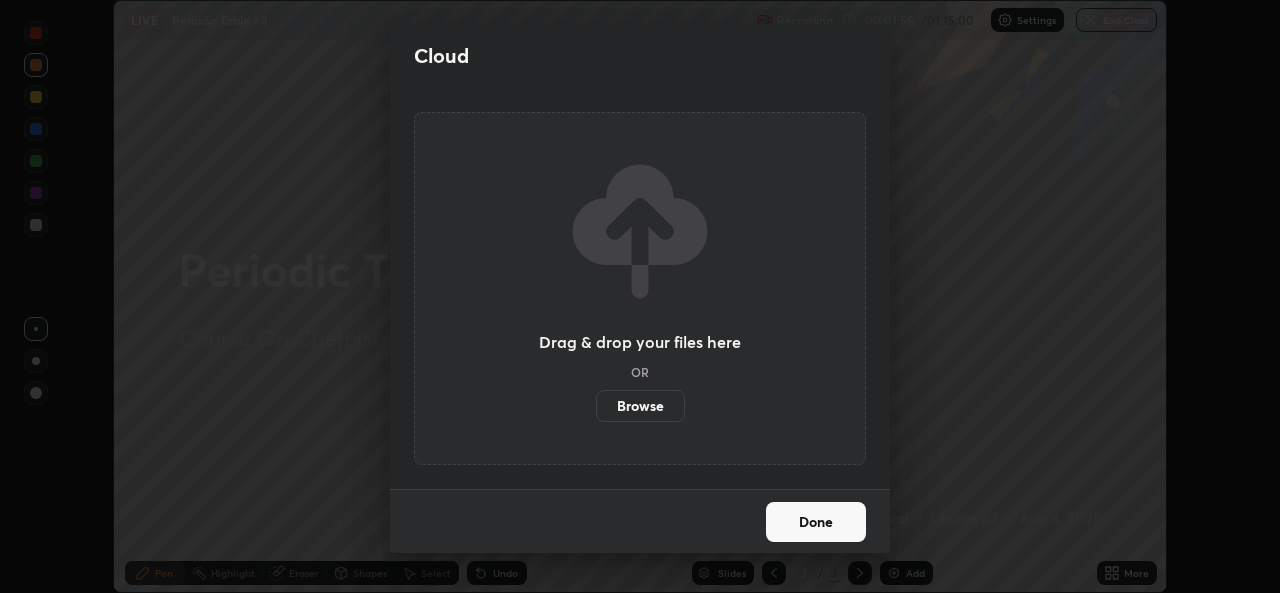 scroll, scrollTop: 593, scrollLeft: 1280, axis: both 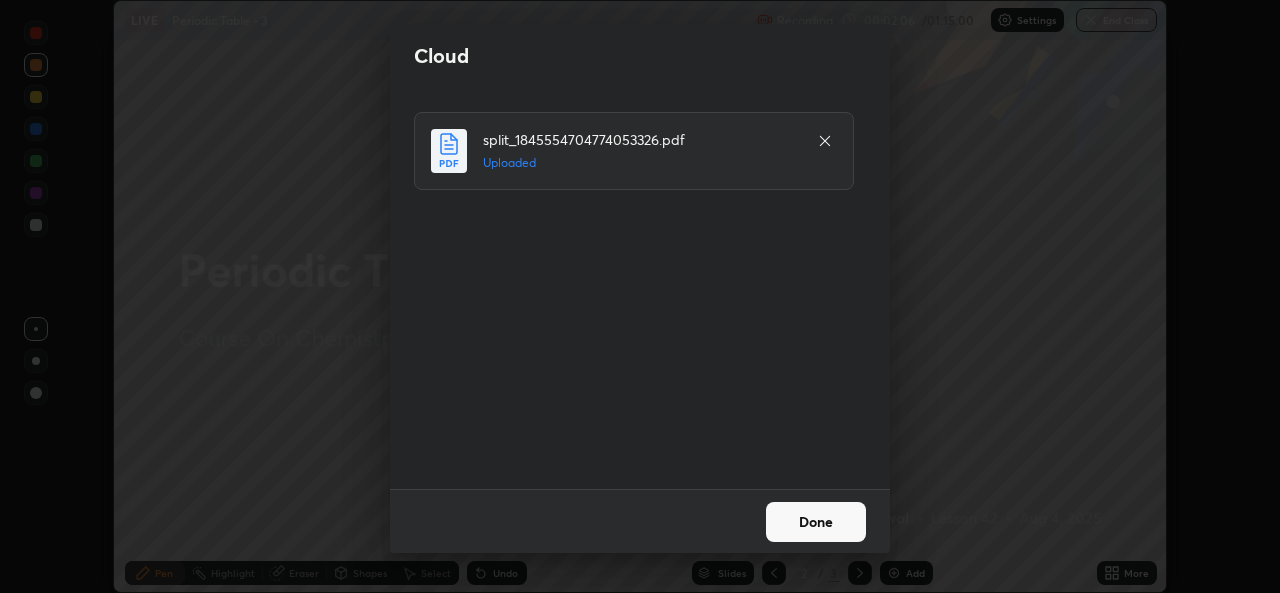 click on "Done" at bounding box center (816, 522) 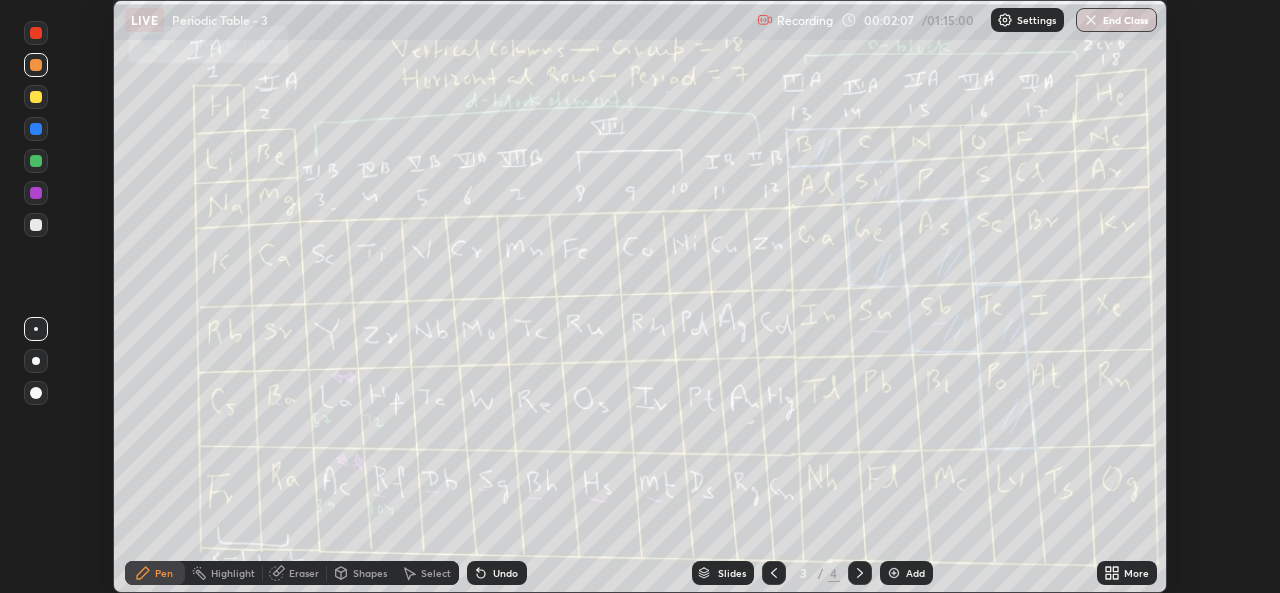 click 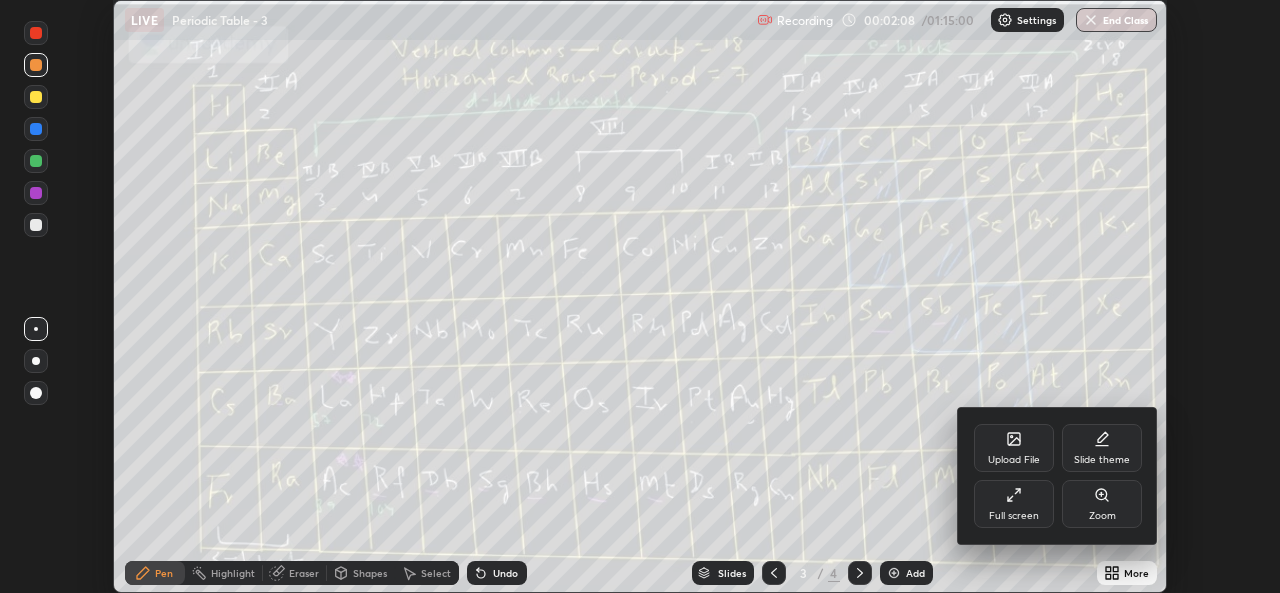 click on "Full screen" at bounding box center [1014, 504] 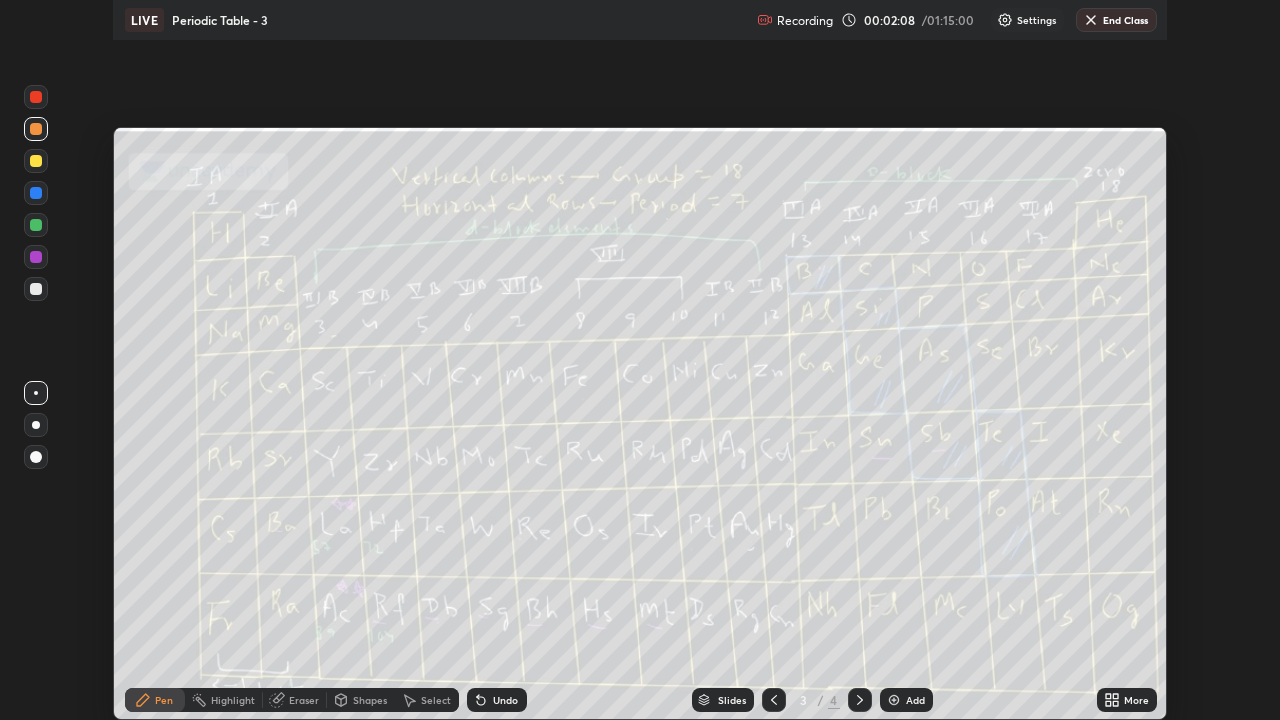 scroll, scrollTop: 99280, scrollLeft: 98720, axis: both 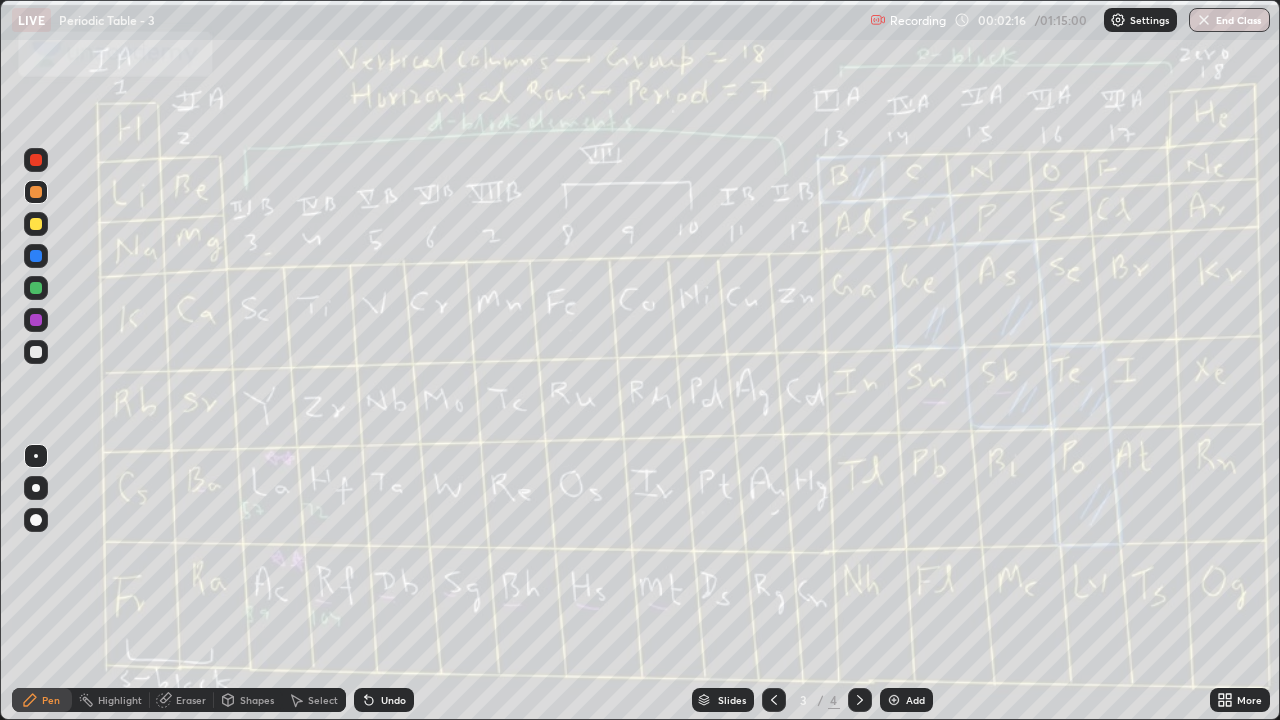 click at bounding box center [36, 288] 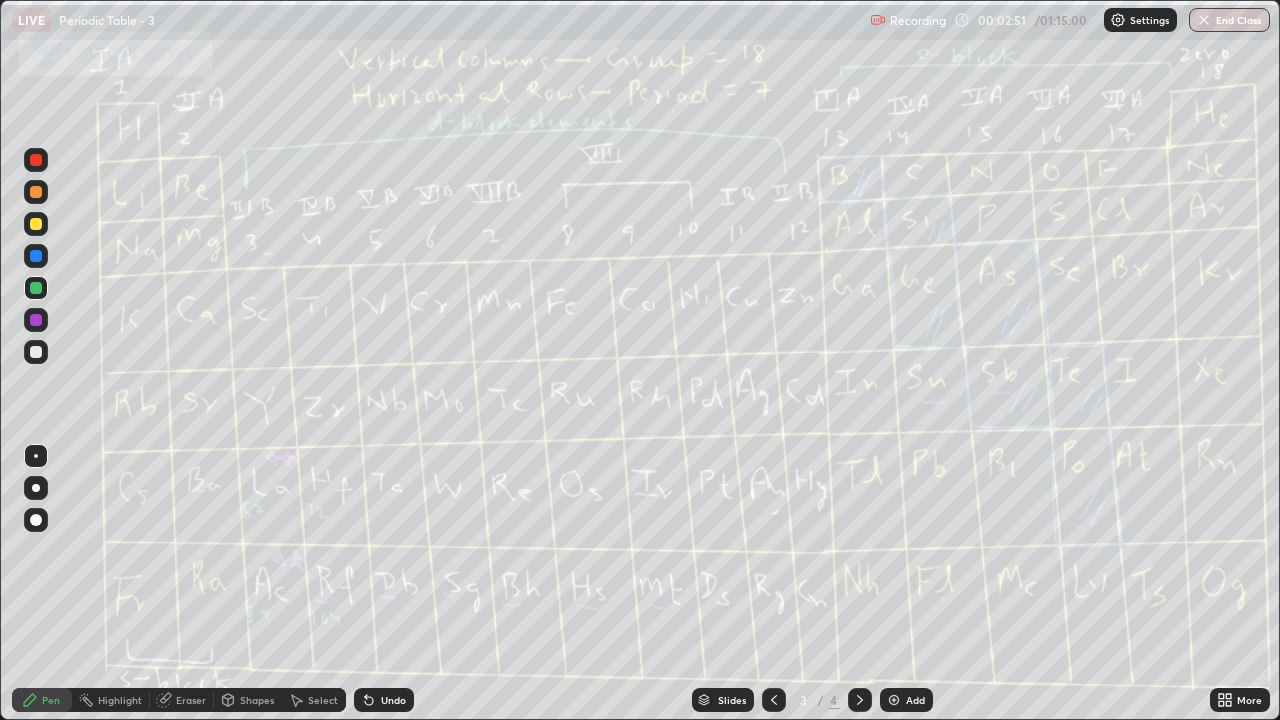 click at bounding box center [36, 192] 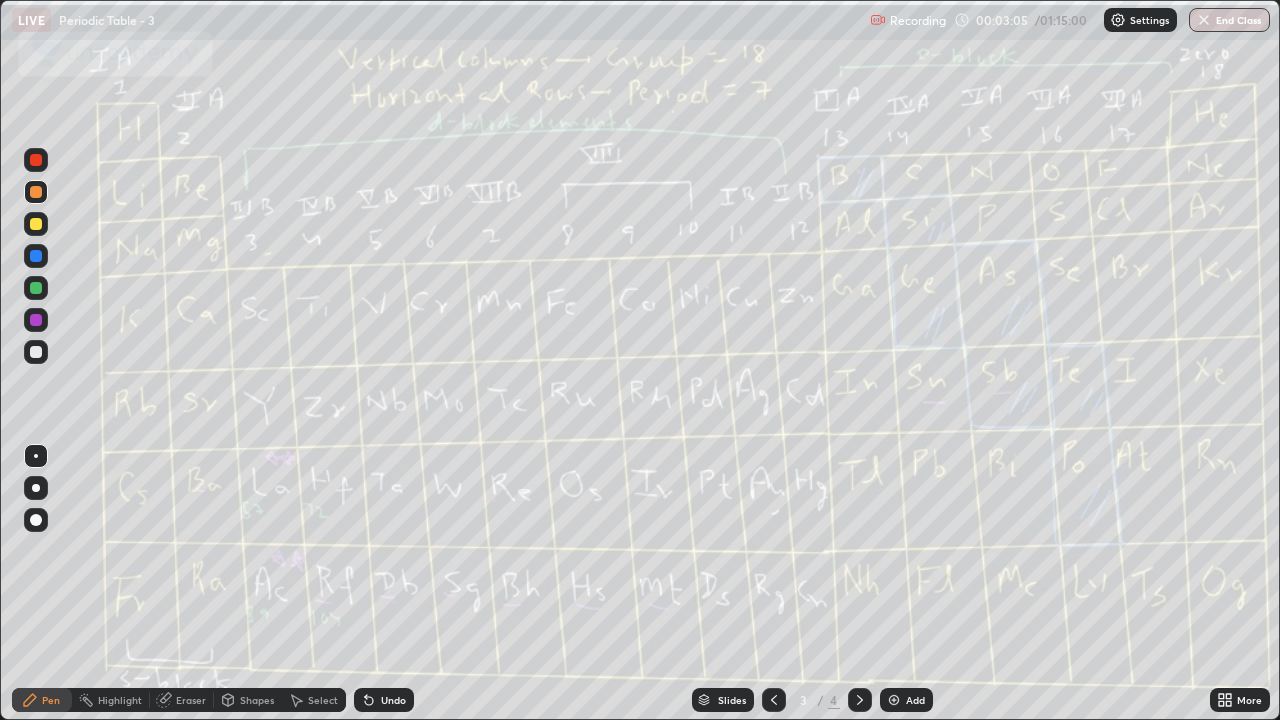 click at bounding box center (36, 224) 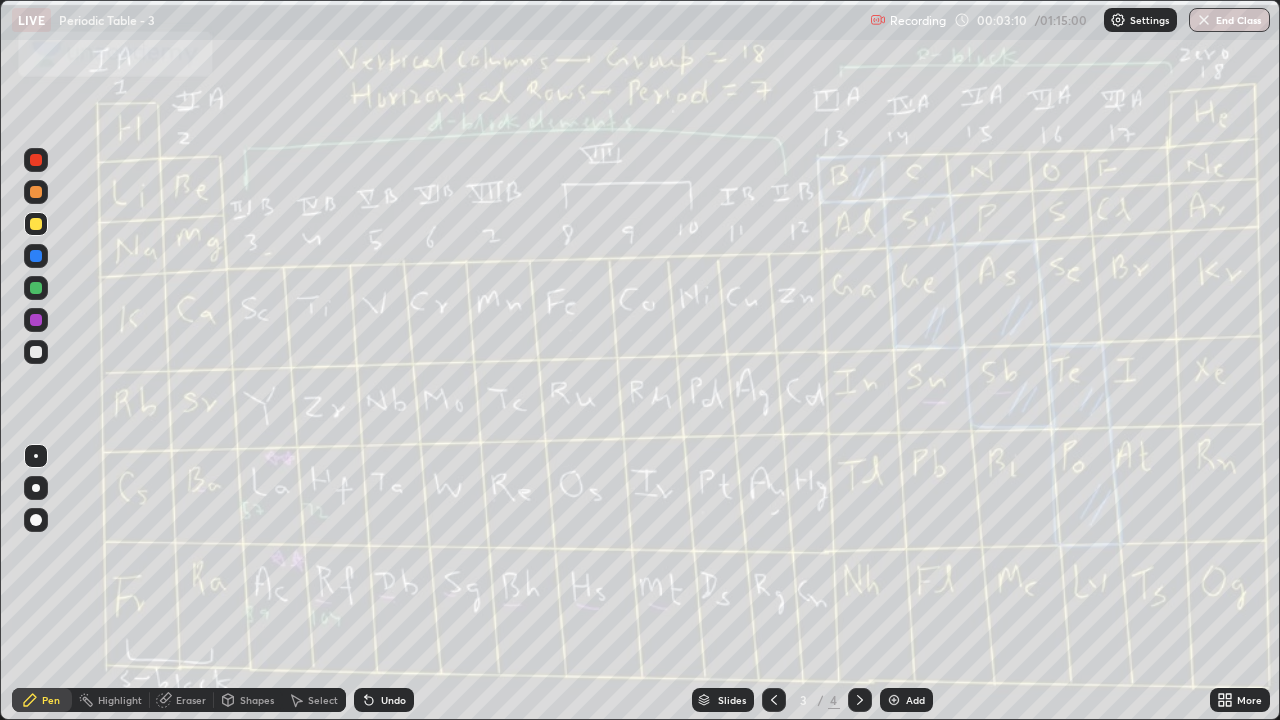 click 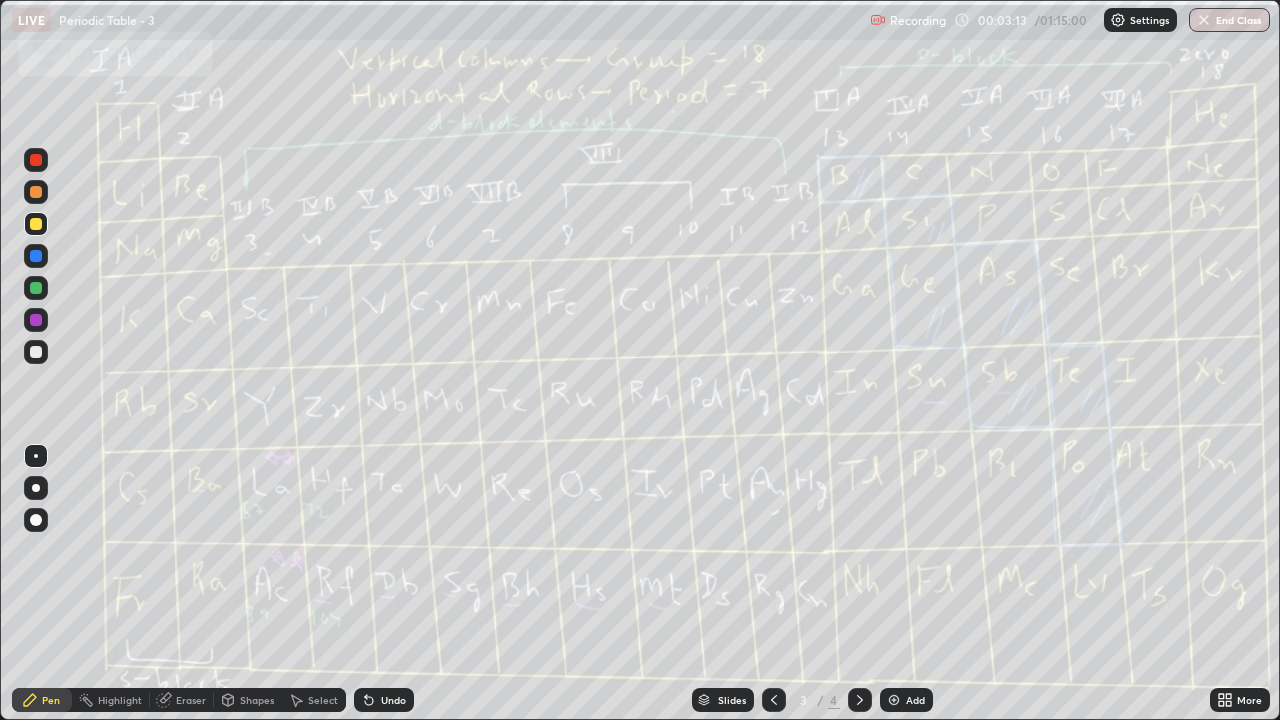 click at bounding box center (36, 192) 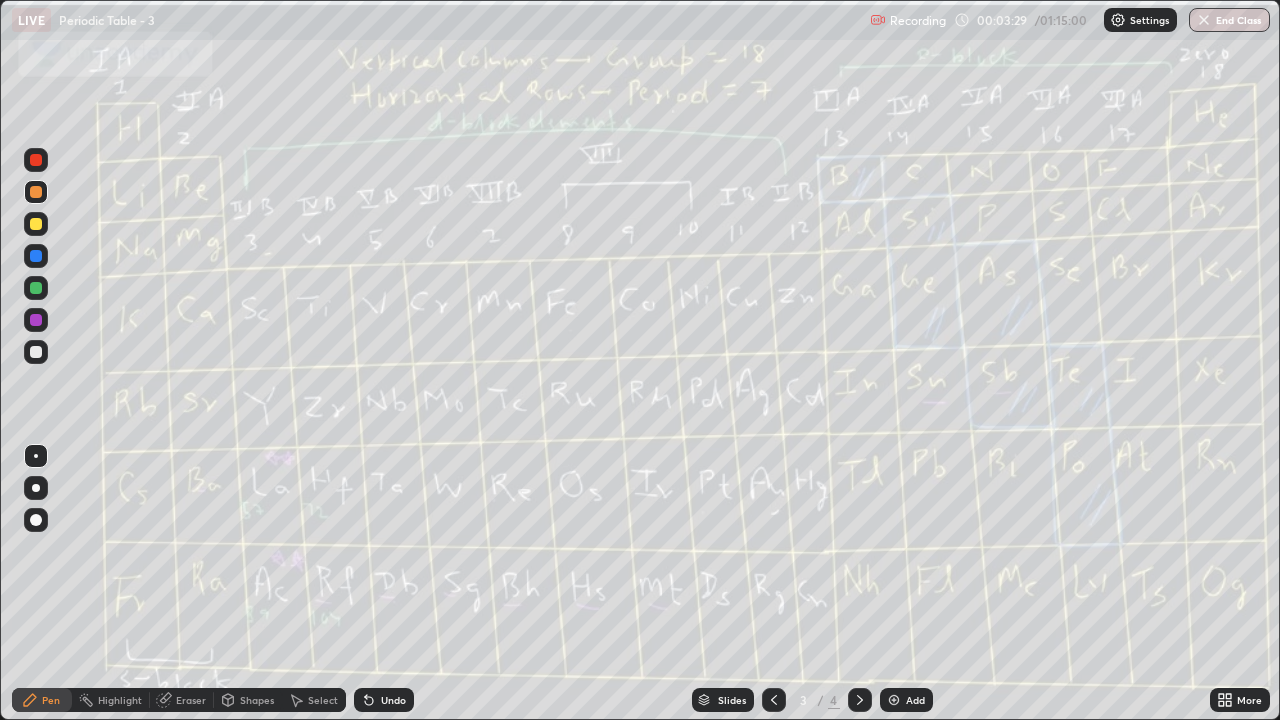 click at bounding box center (36, 224) 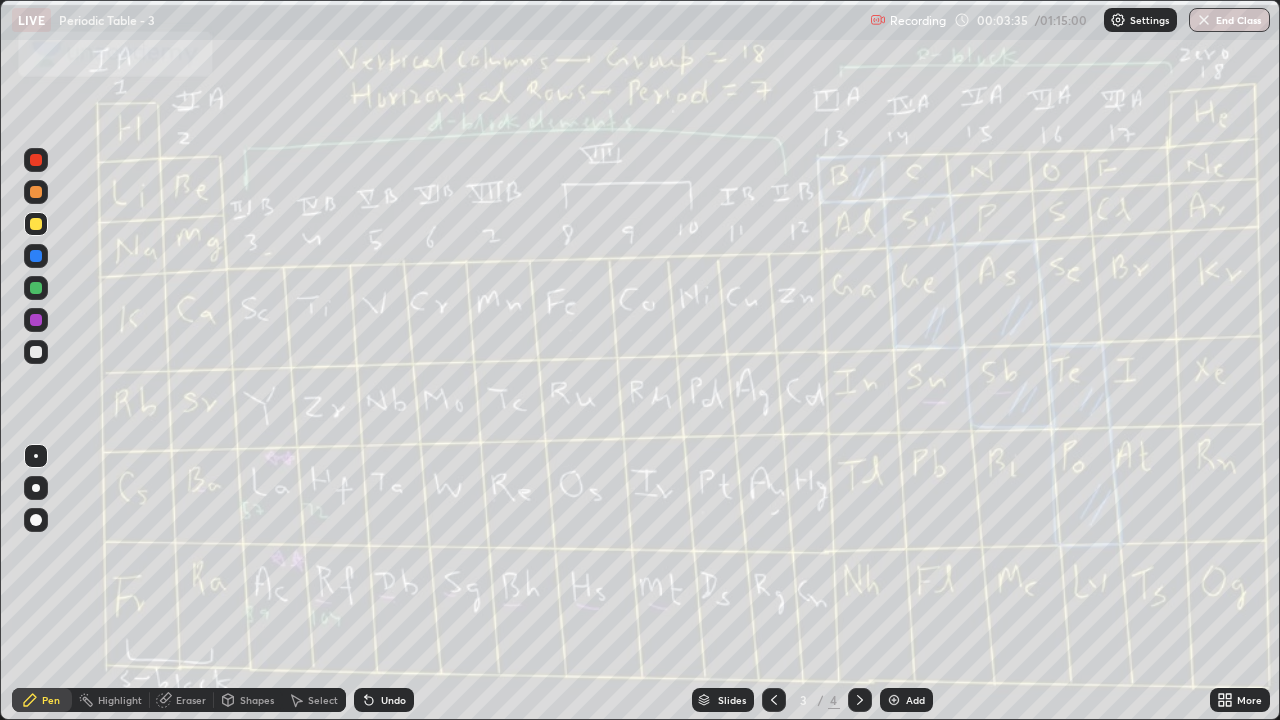click at bounding box center [36, 192] 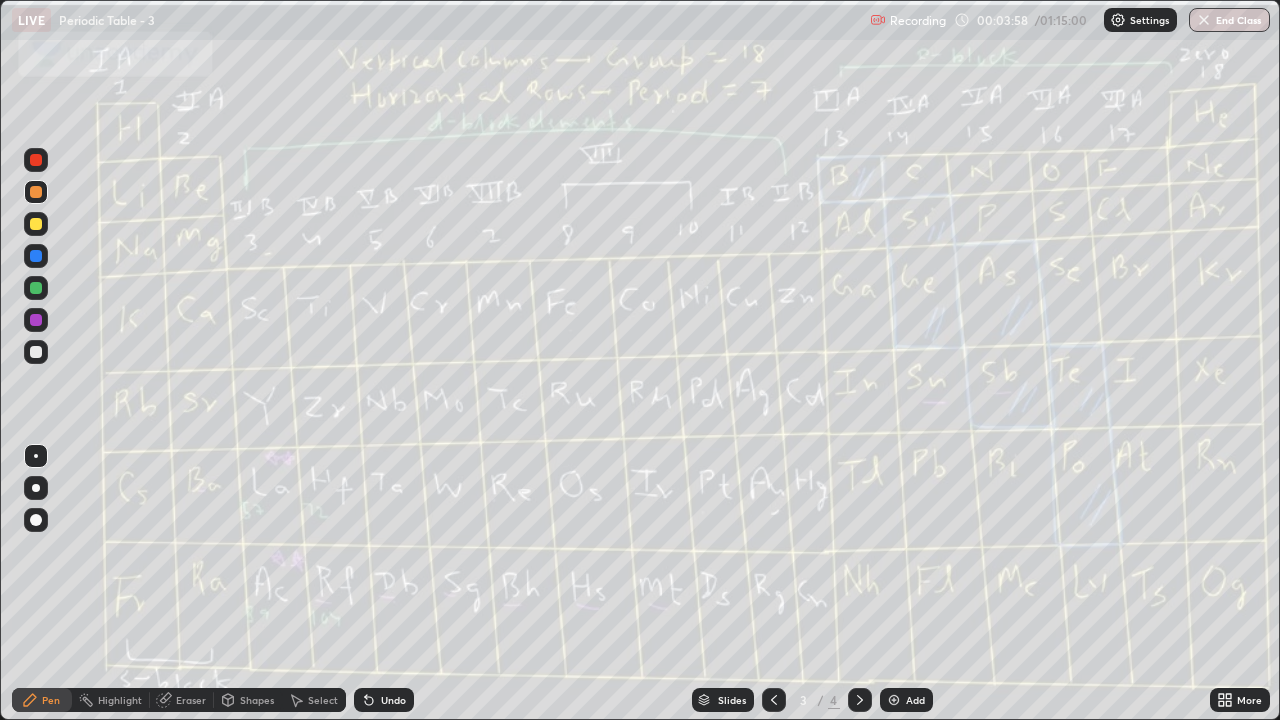 click at bounding box center (36, 224) 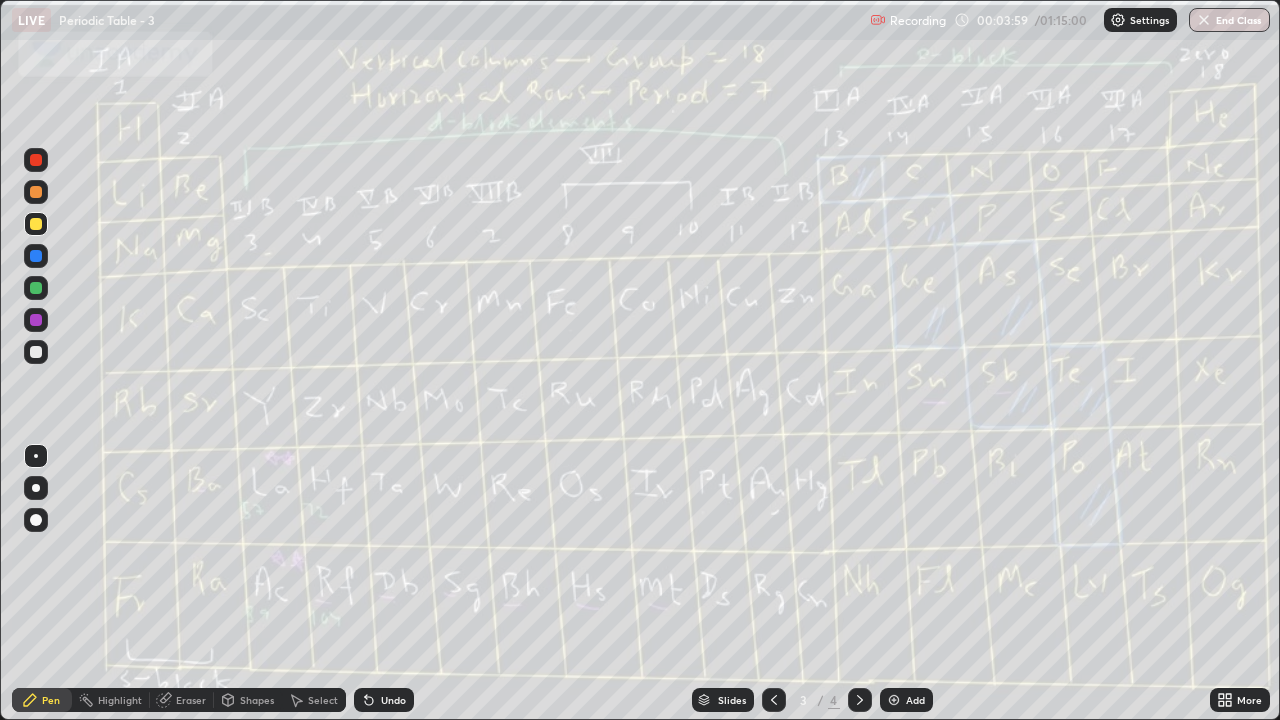 click at bounding box center [36, 352] 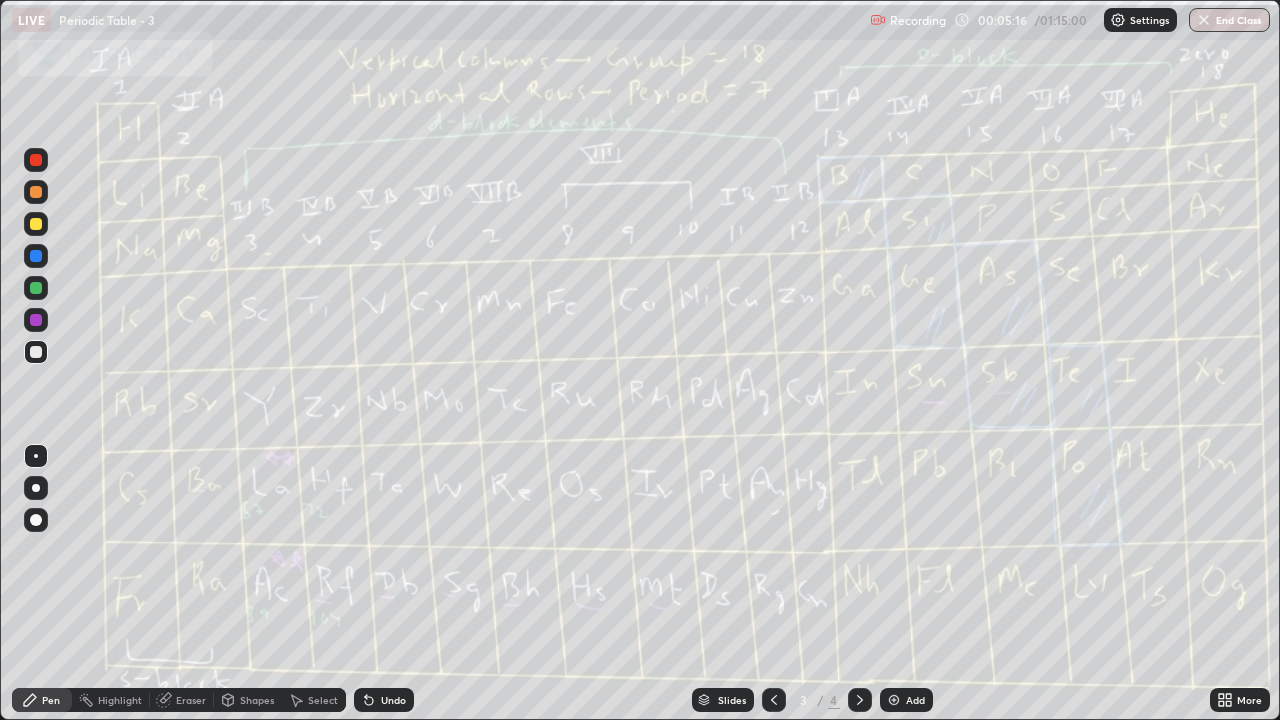 click 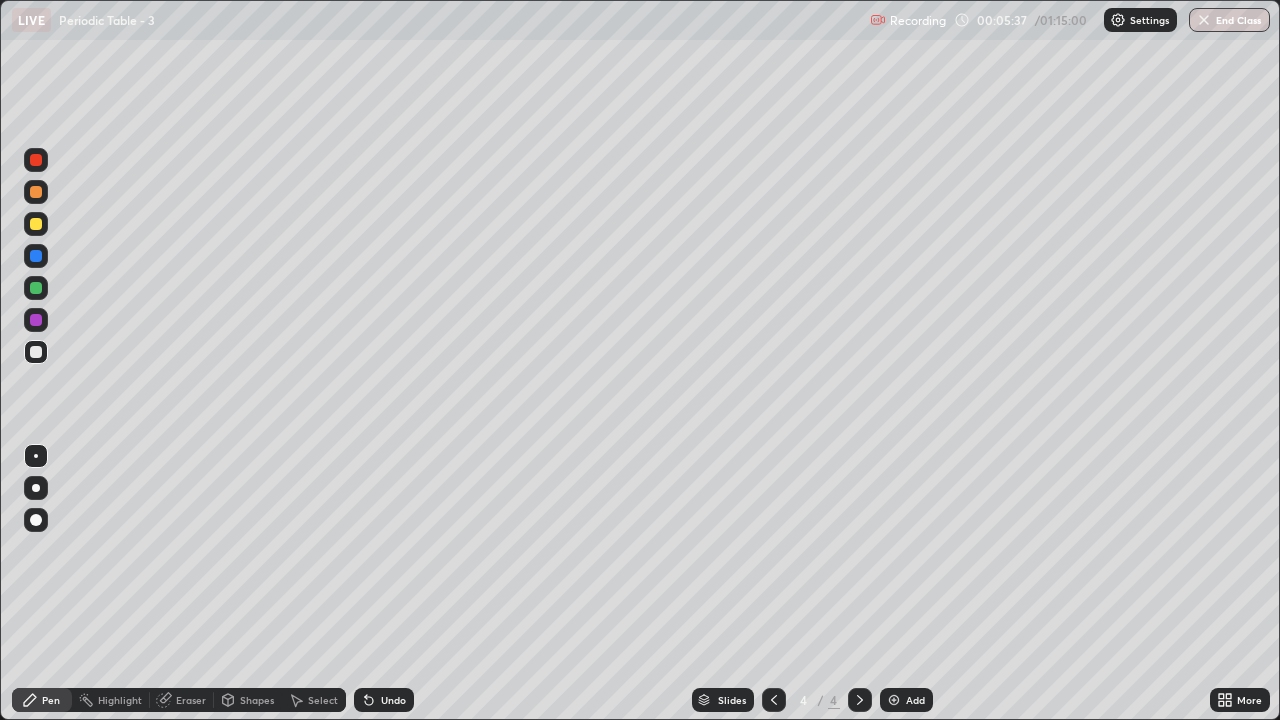 click on "Undo" at bounding box center [384, 700] 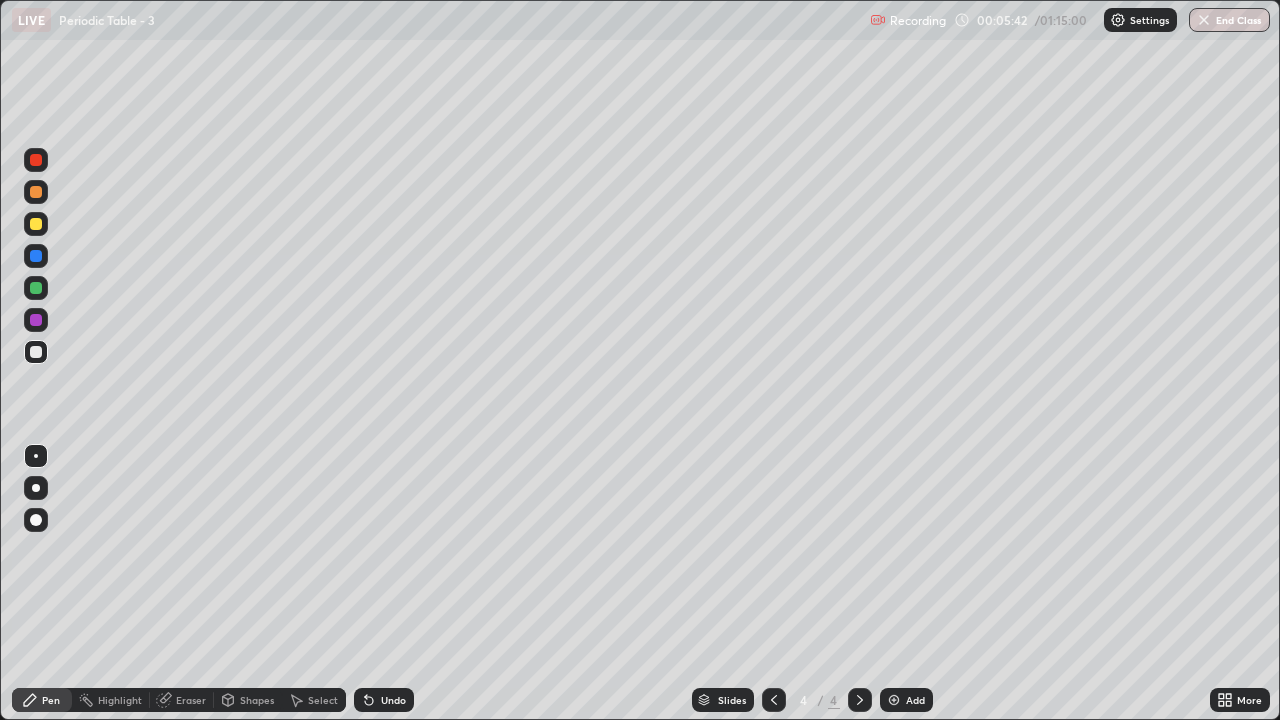 click on "Undo" at bounding box center (384, 700) 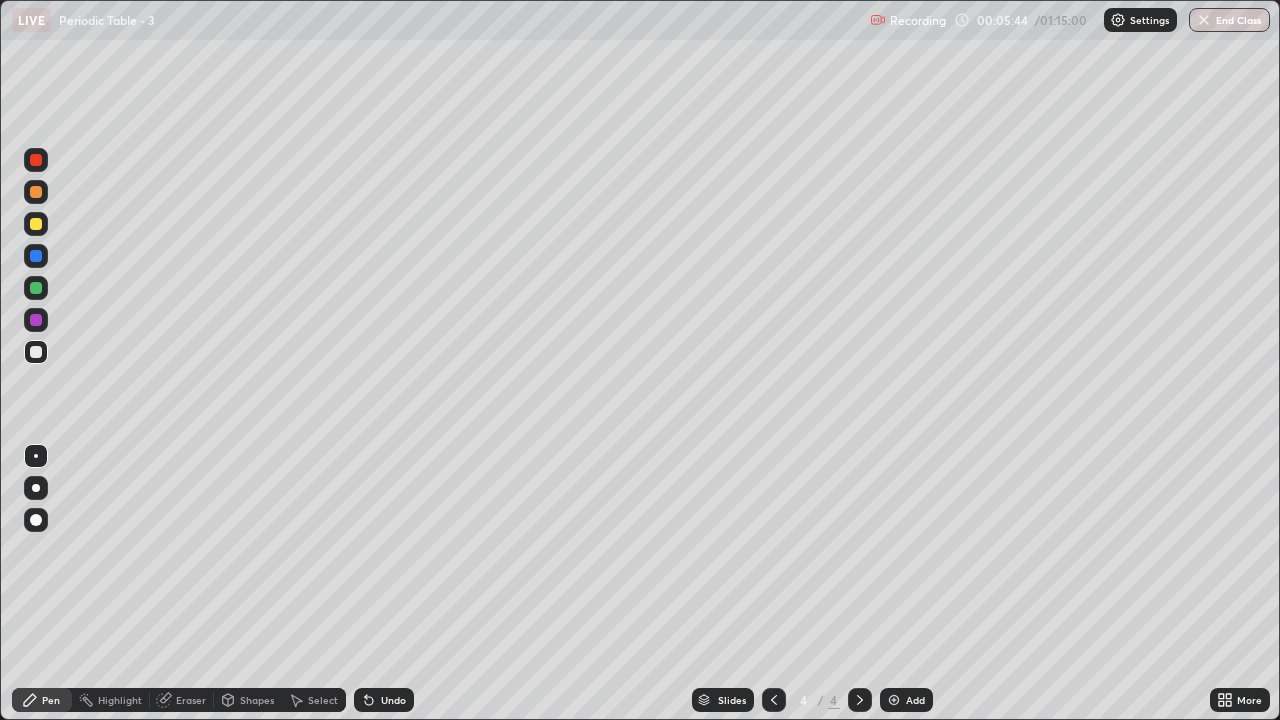 click on "Undo" at bounding box center (393, 700) 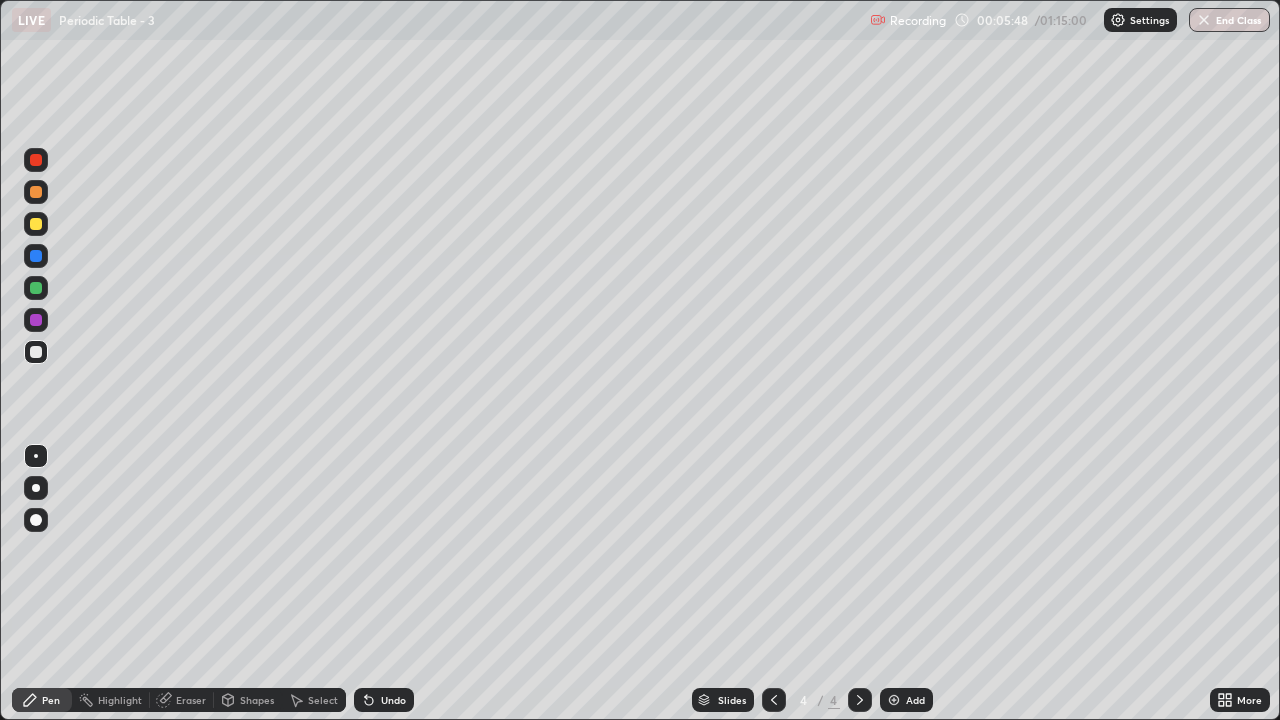 click on "Undo" at bounding box center (384, 700) 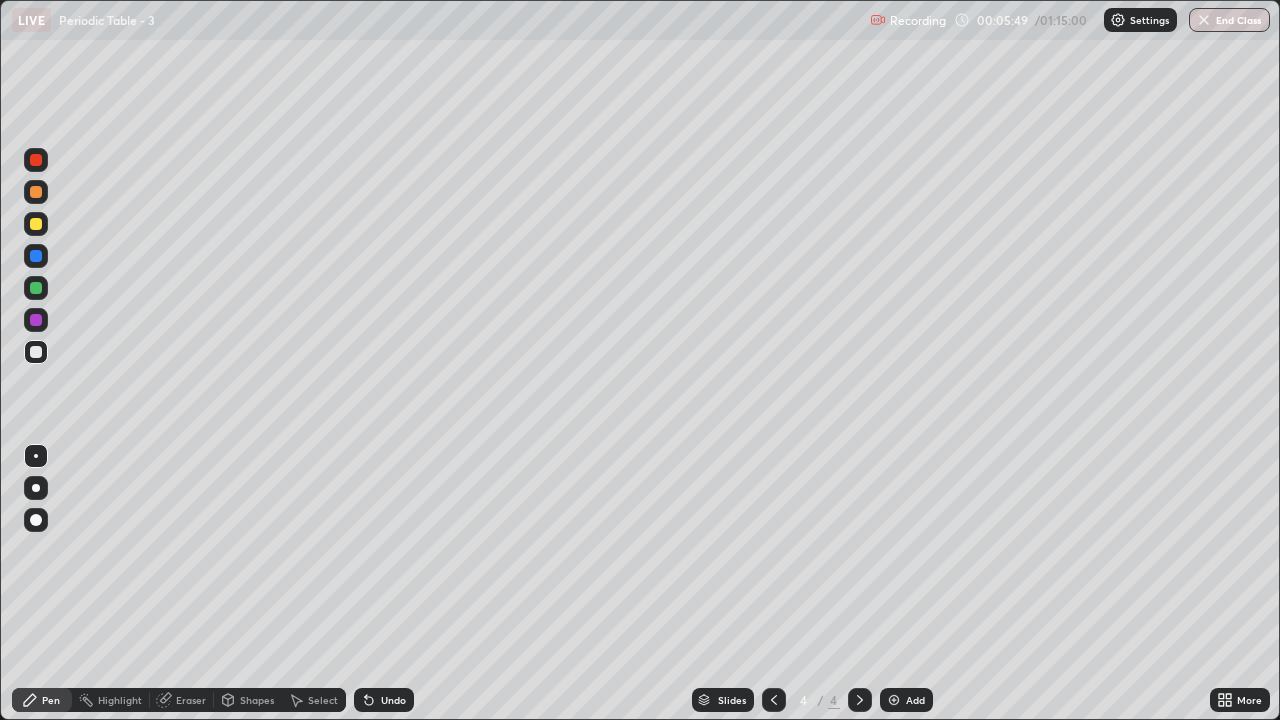 click on "Undo" at bounding box center (393, 700) 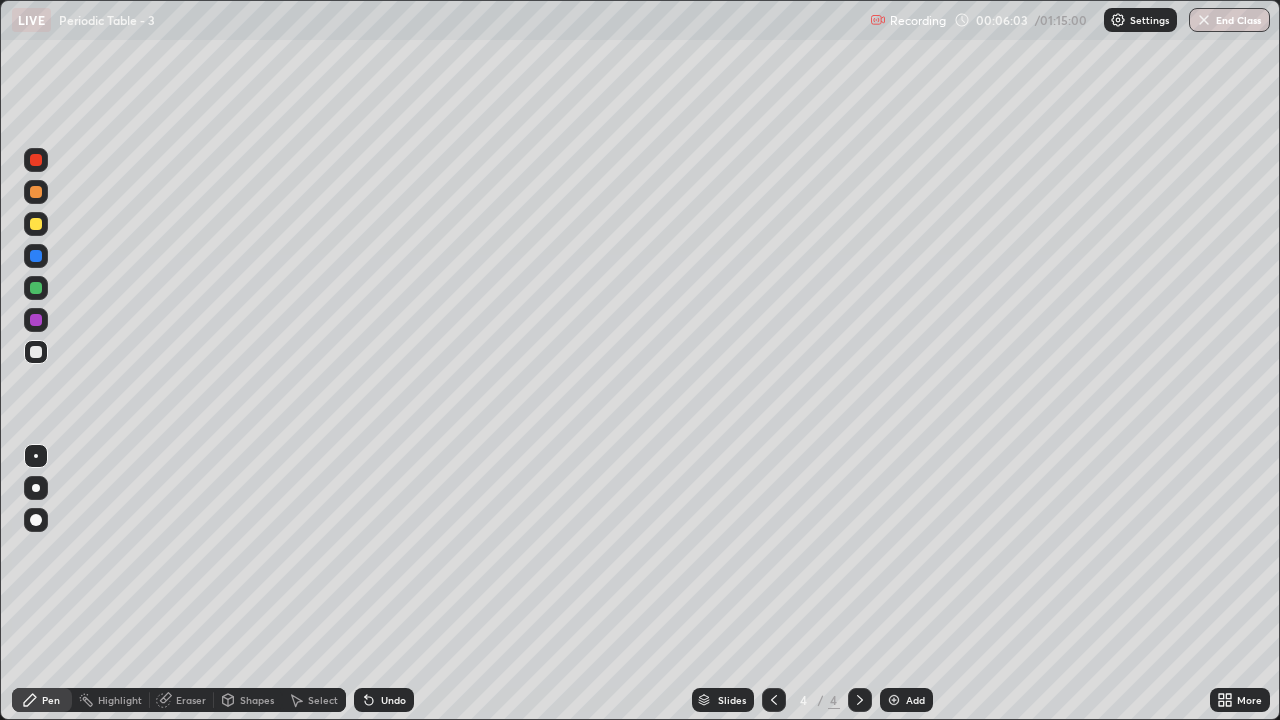click on "Undo" at bounding box center [393, 700] 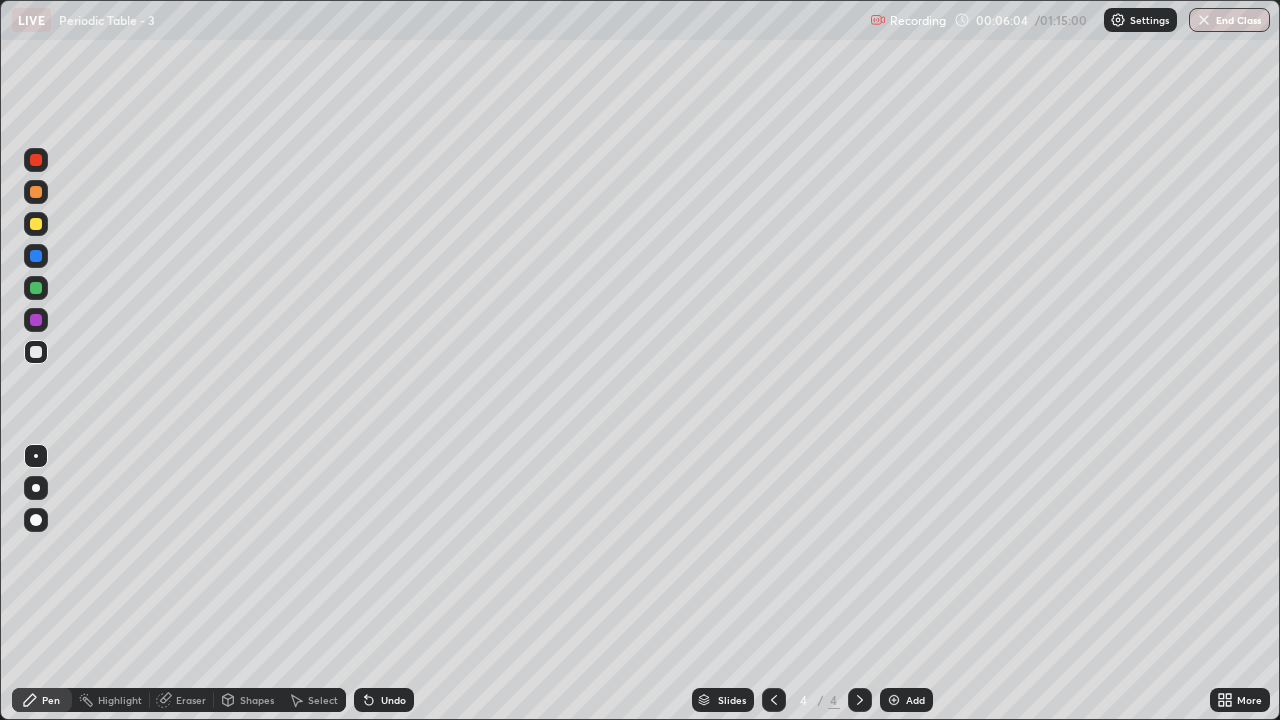 click at bounding box center [36, 224] 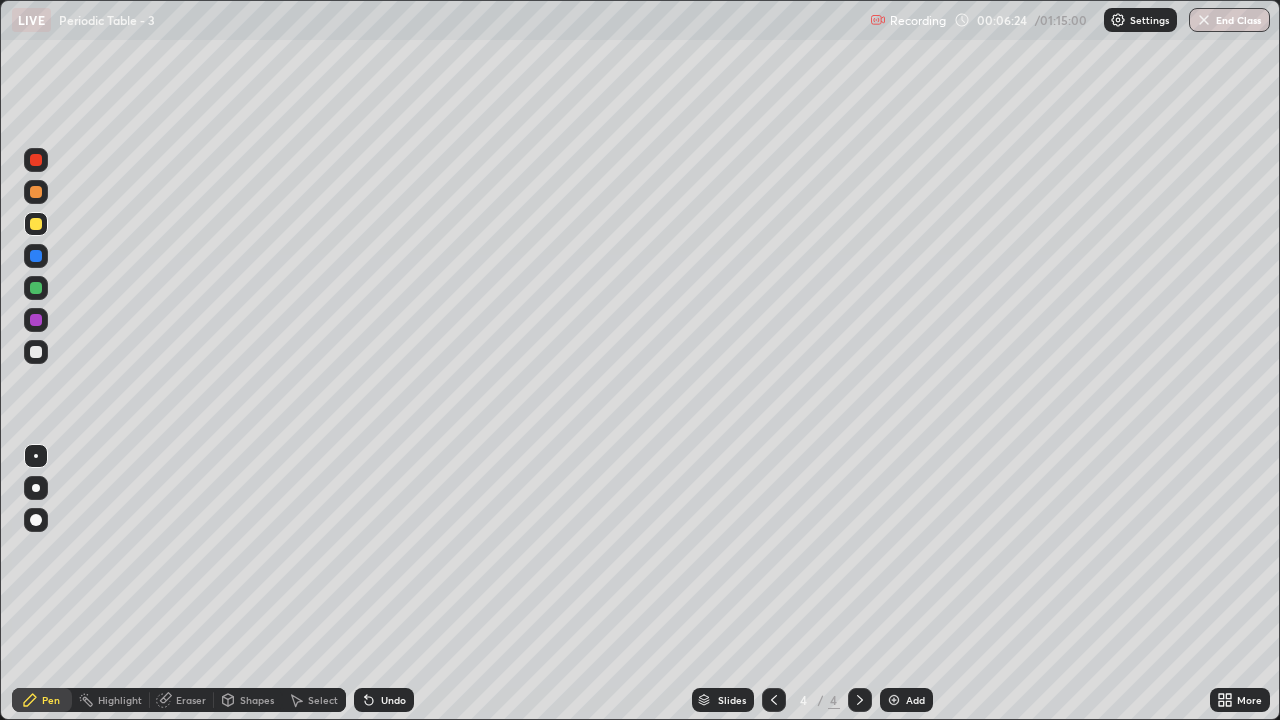 click at bounding box center [774, 700] 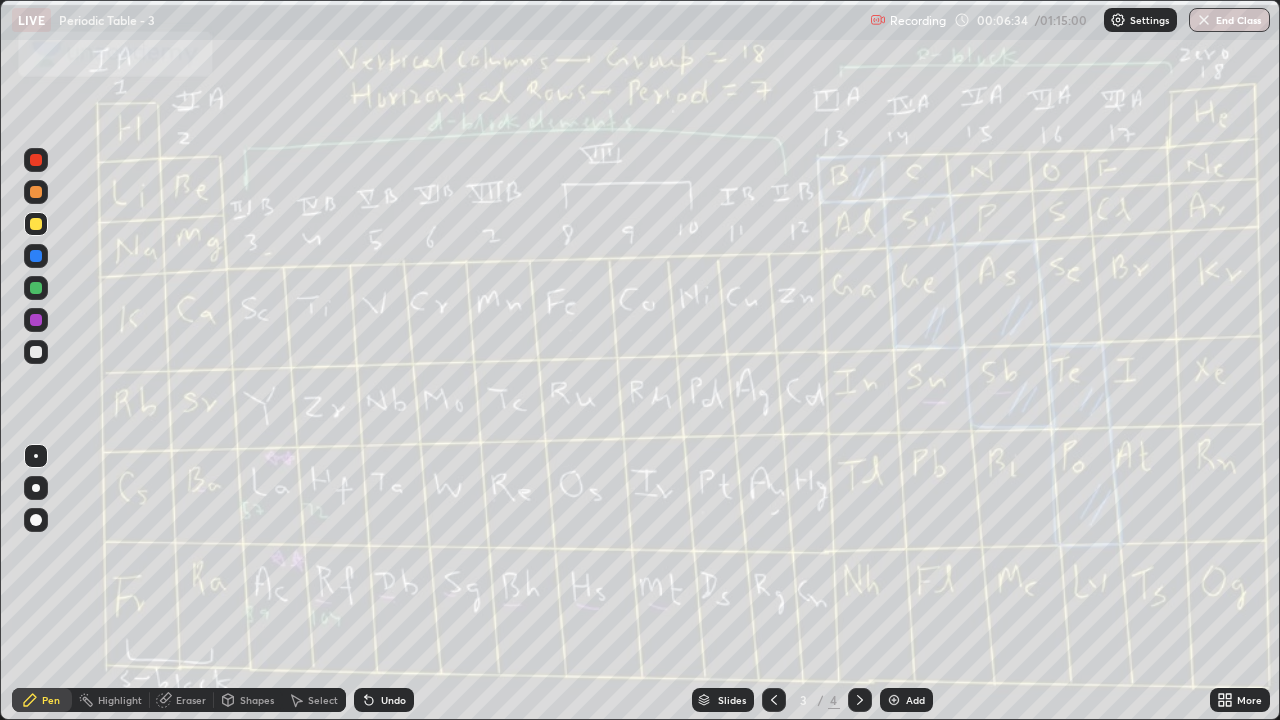 click 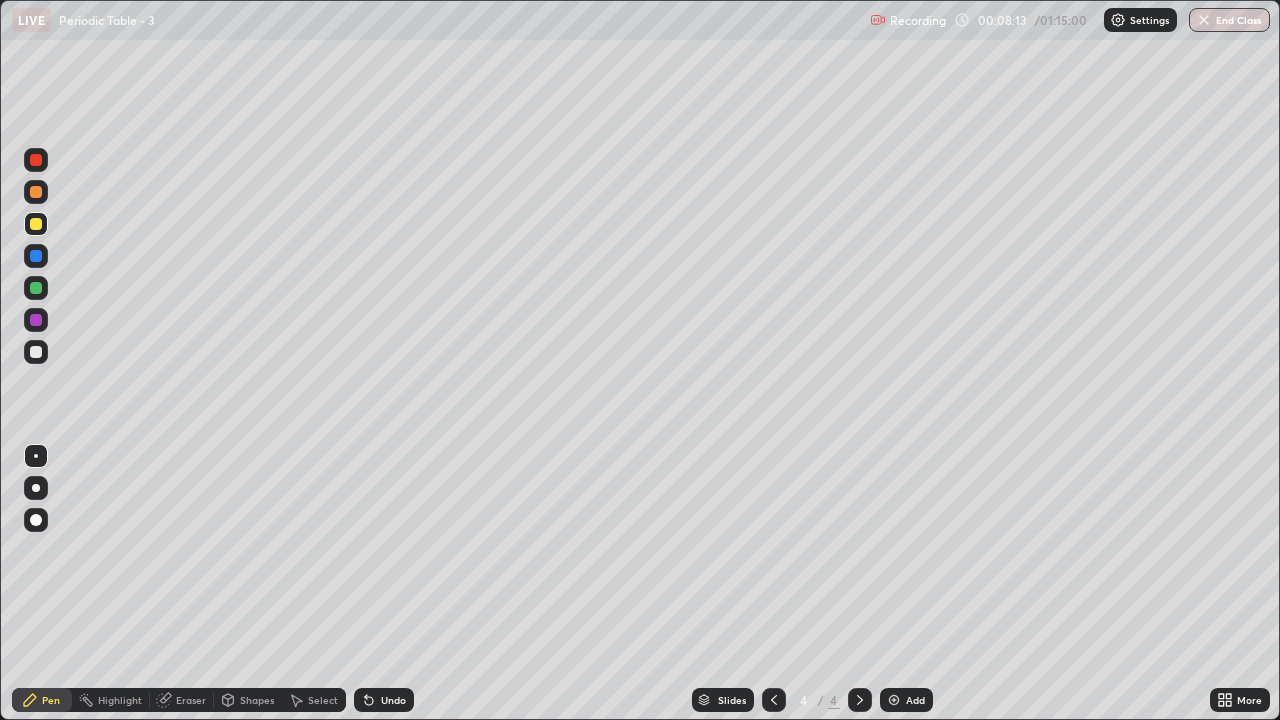 click on "Add" at bounding box center (915, 700) 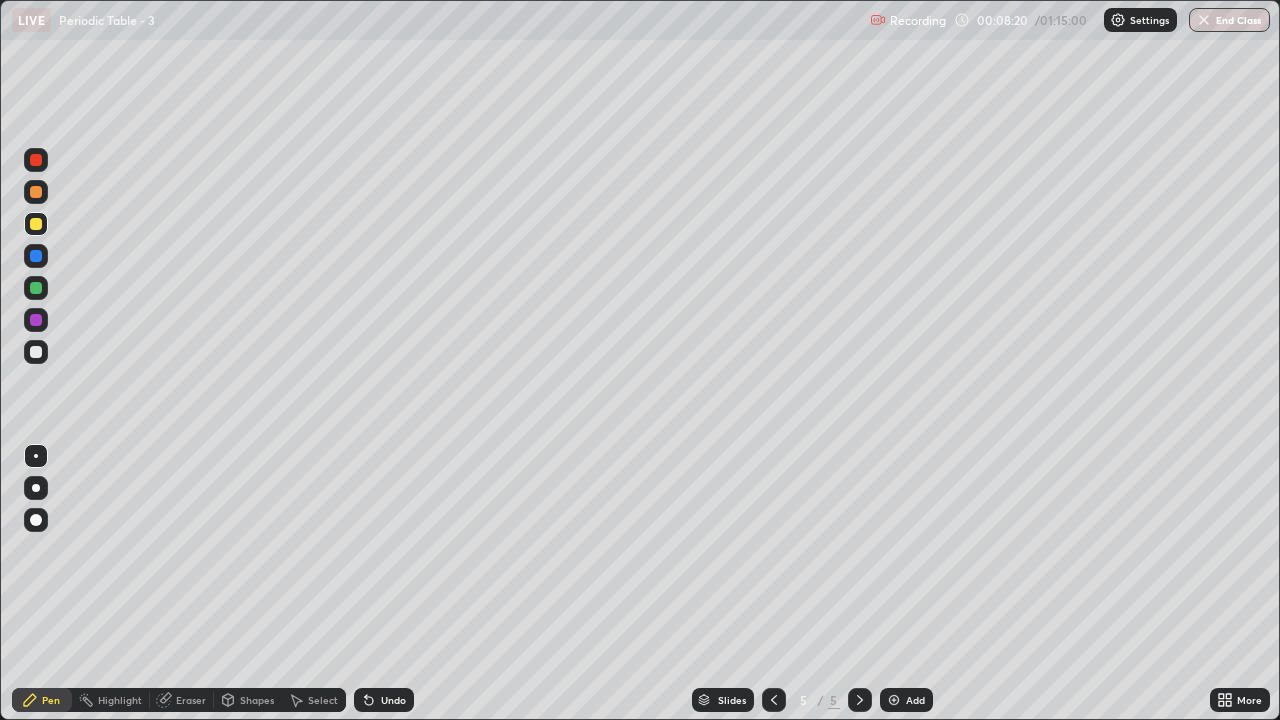 click on "Shapes" at bounding box center (248, 700) 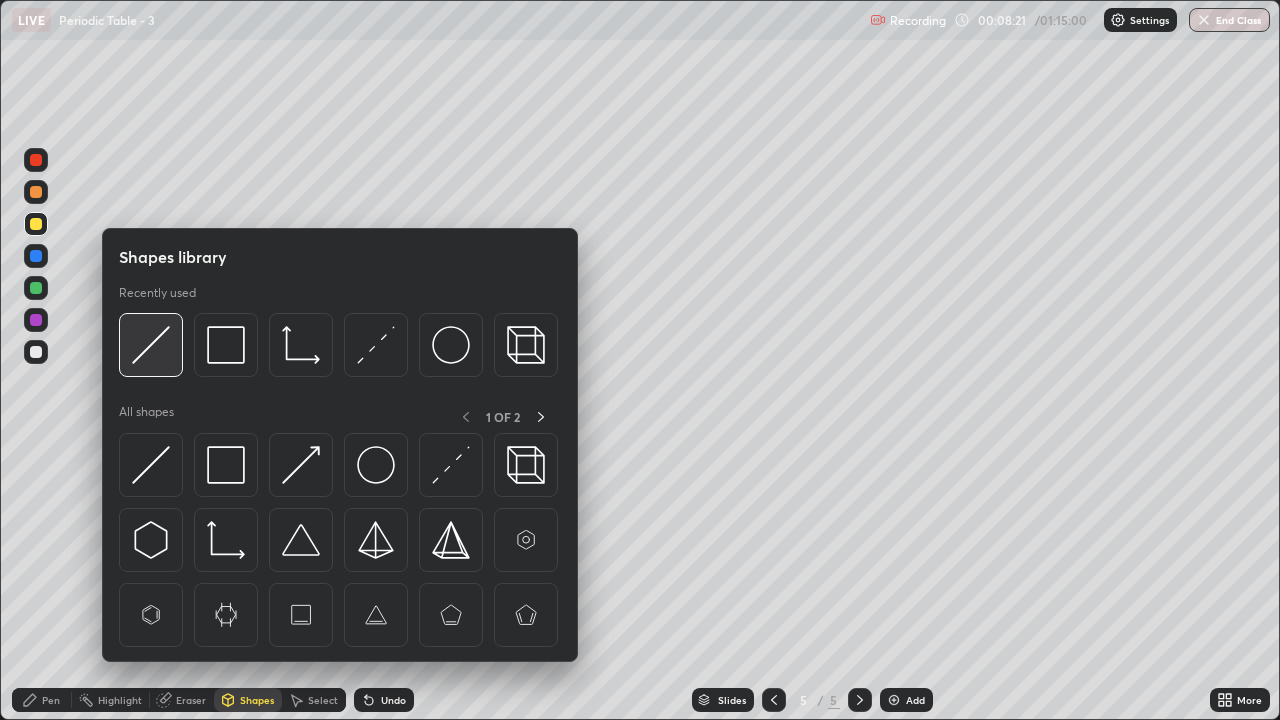 click at bounding box center (151, 345) 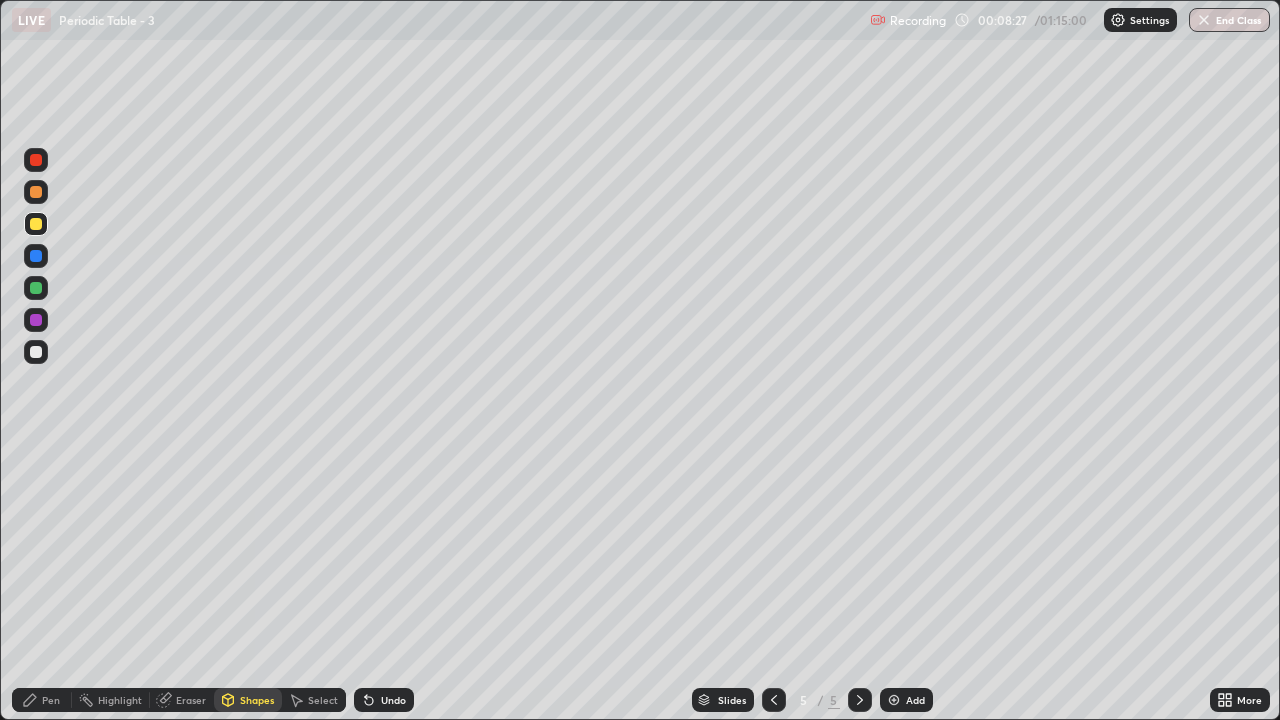 click on "Pen" at bounding box center [51, 700] 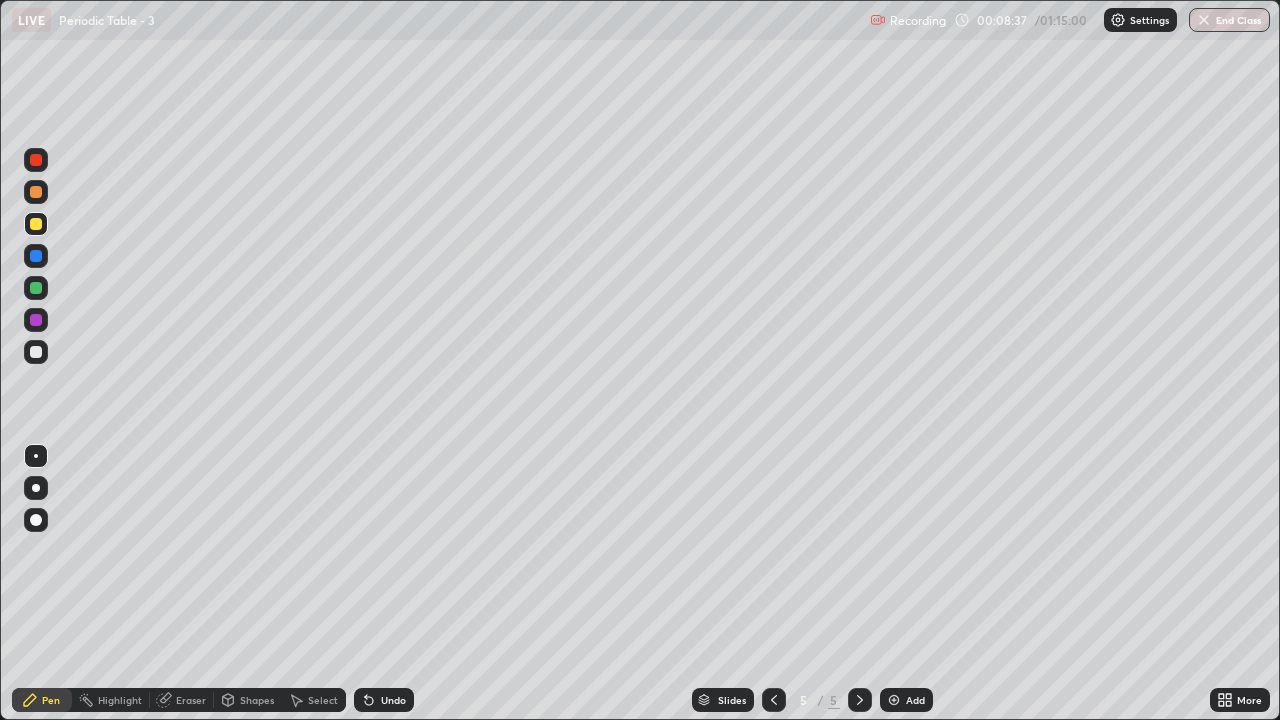 click on "Pen" at bounding box center [51, 700] 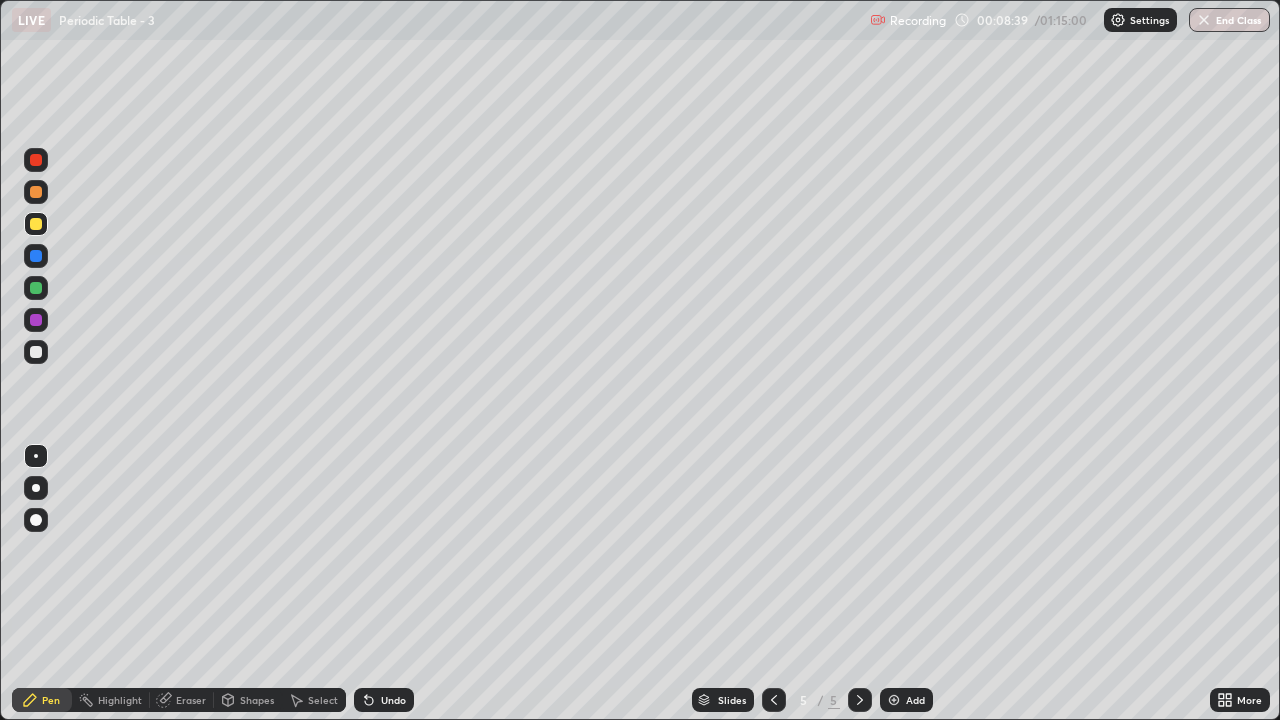 click on "Eraser" at bounding box center [191, 700] 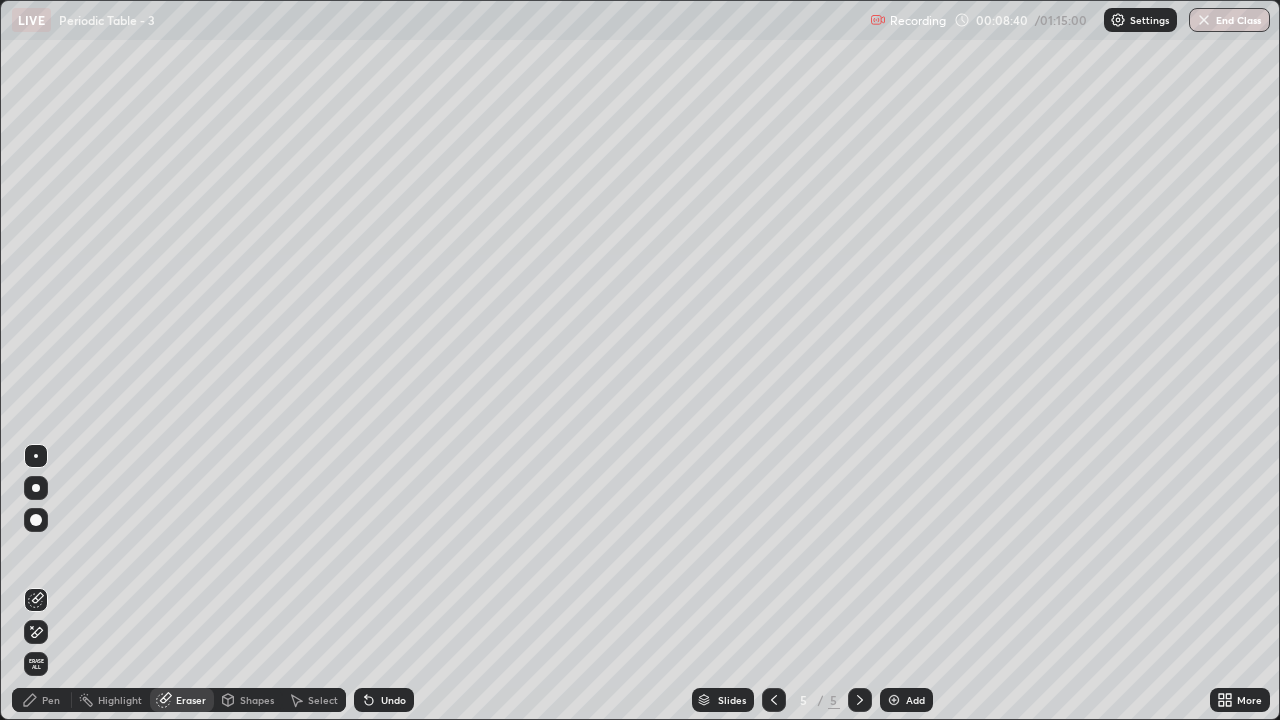 click on "Shapes" at bounding box center [257, 700] 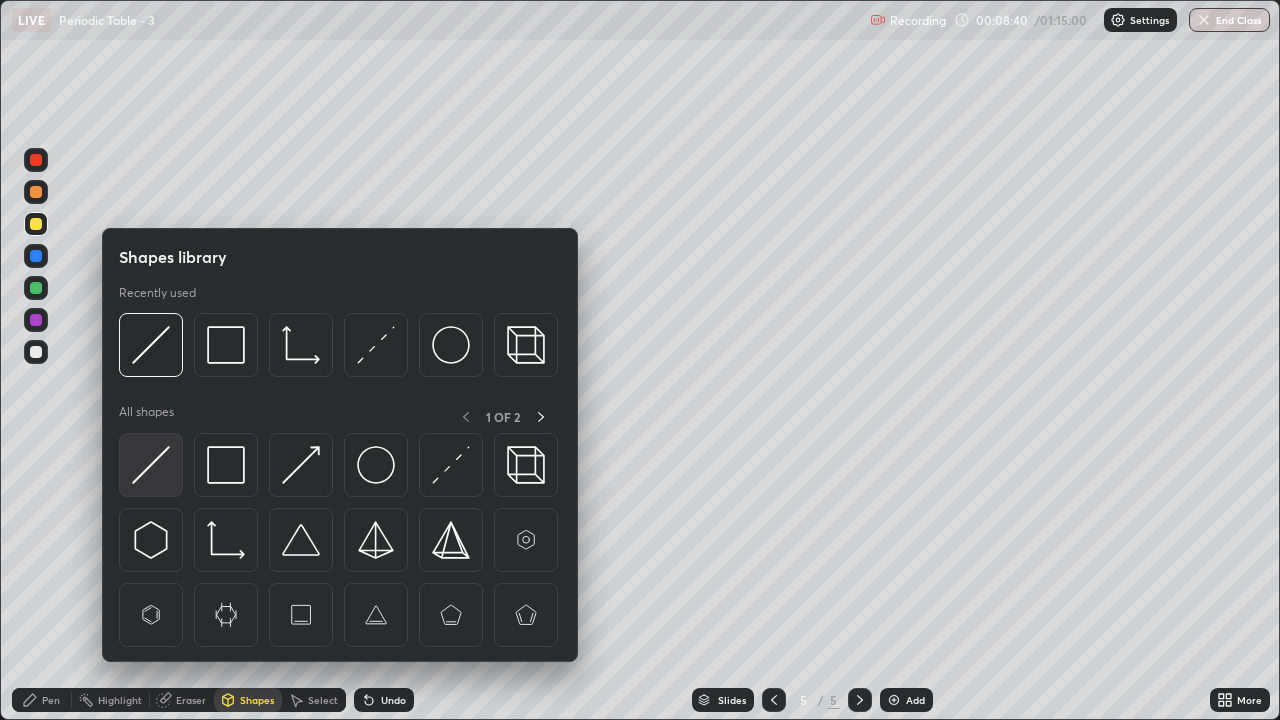 click at bounding box center (151, 465) 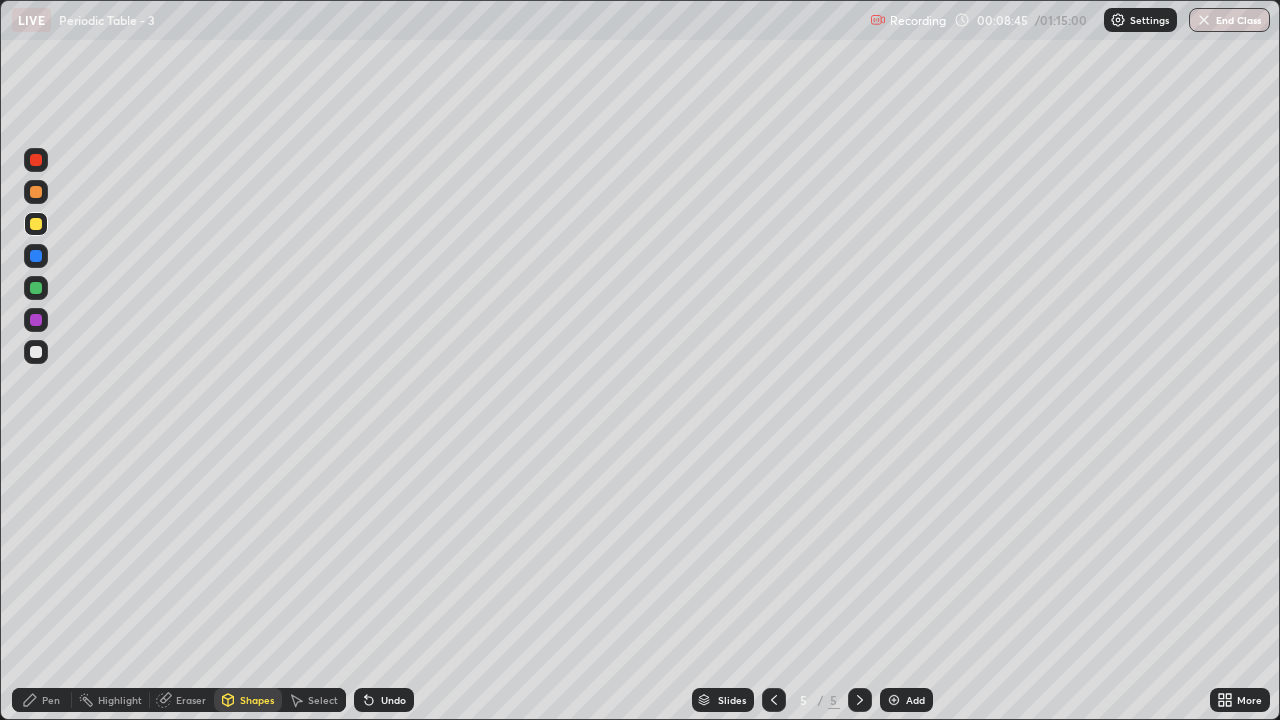 click on "Pen" at bounding box center [51, 700] 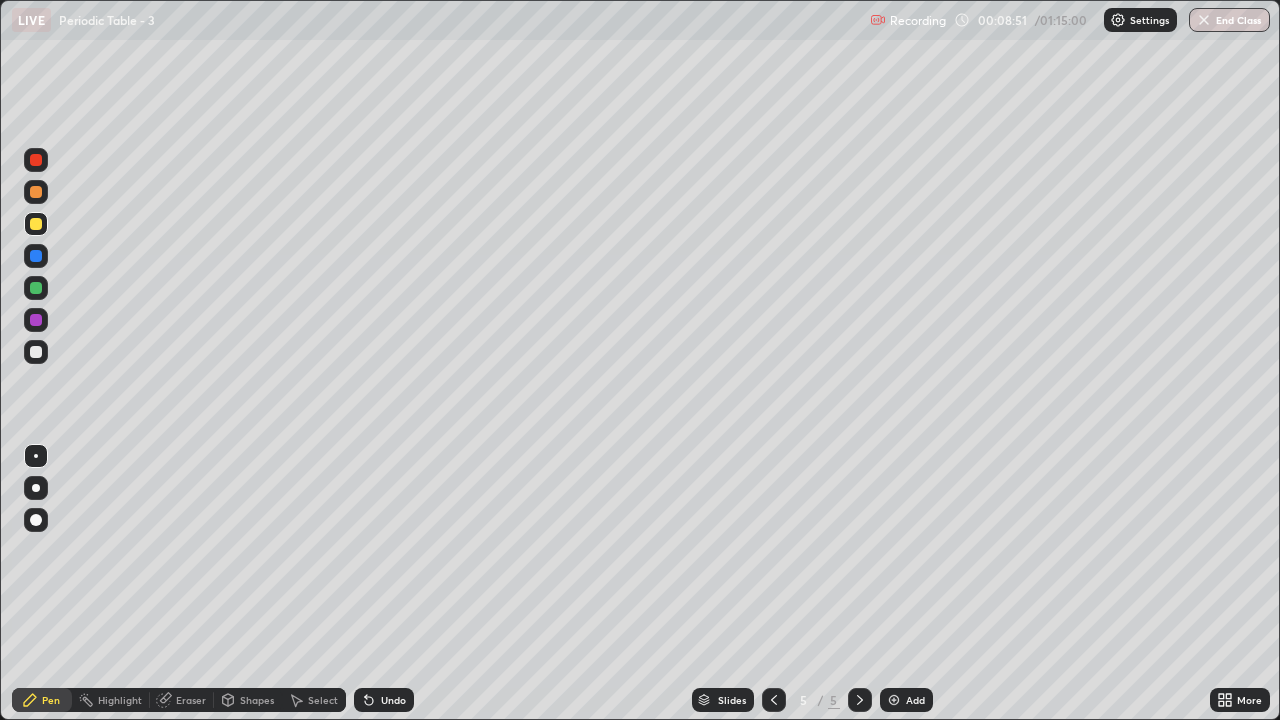 click on "Undo" at bounding box center [384, 700] 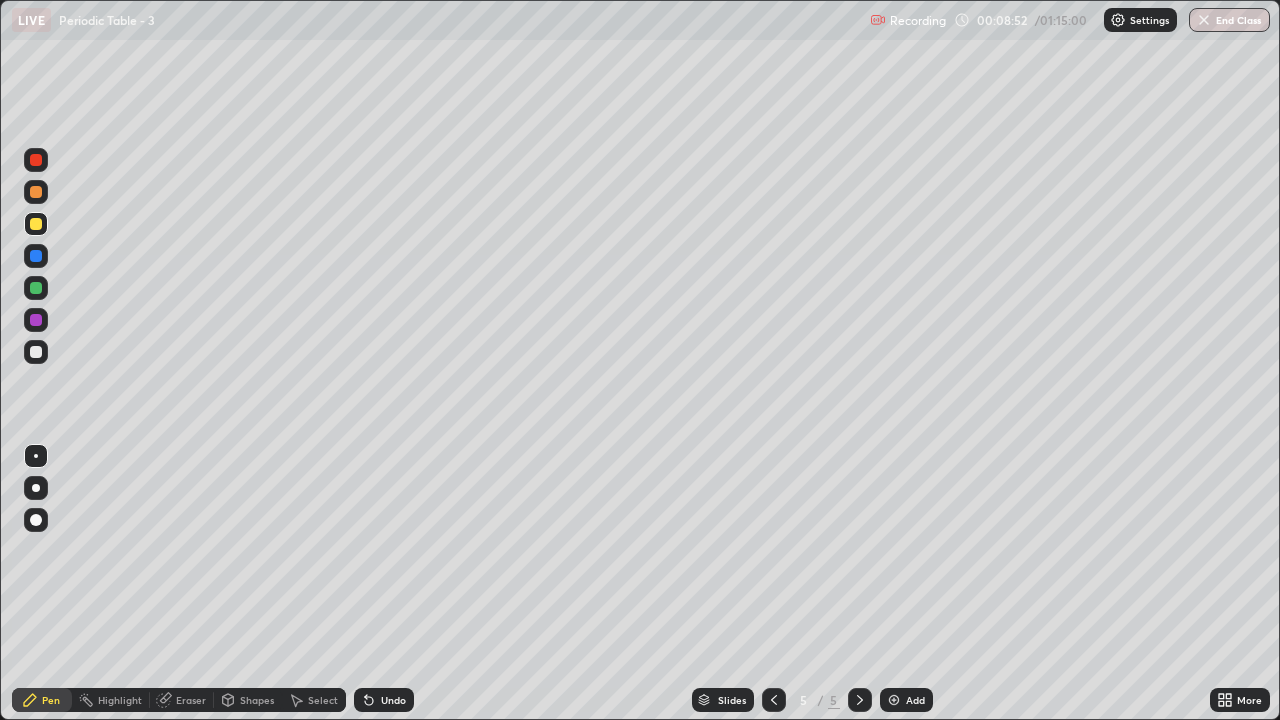 click on "Undo" at bounding box center [393, 700] 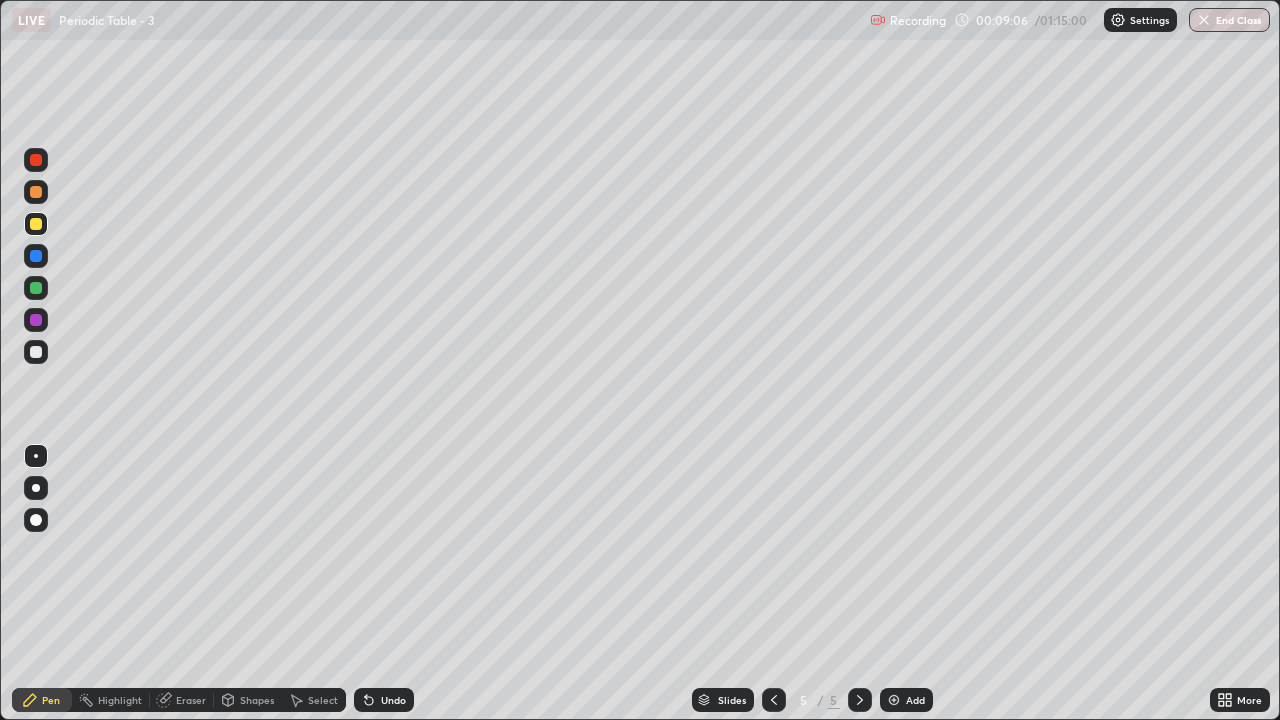 click on "Eraser" at bounding box center (191, 700) 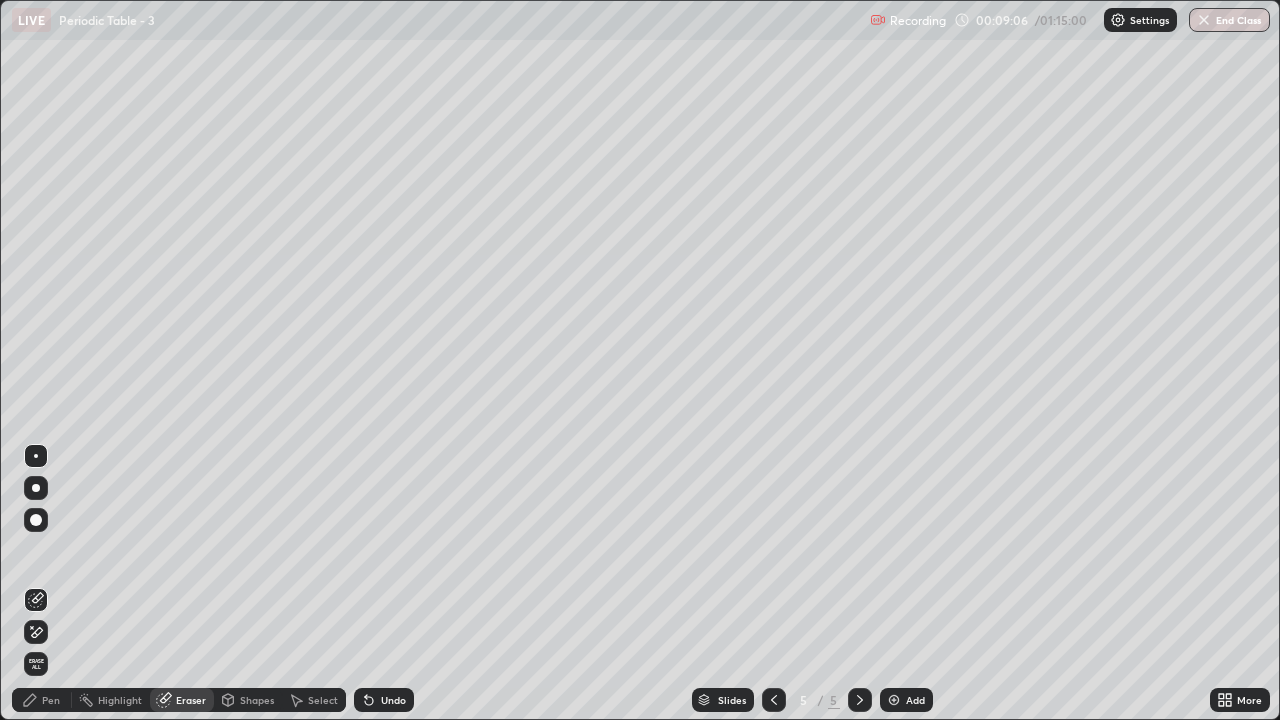 click on "Shapes" at bounding box center [257, 700] 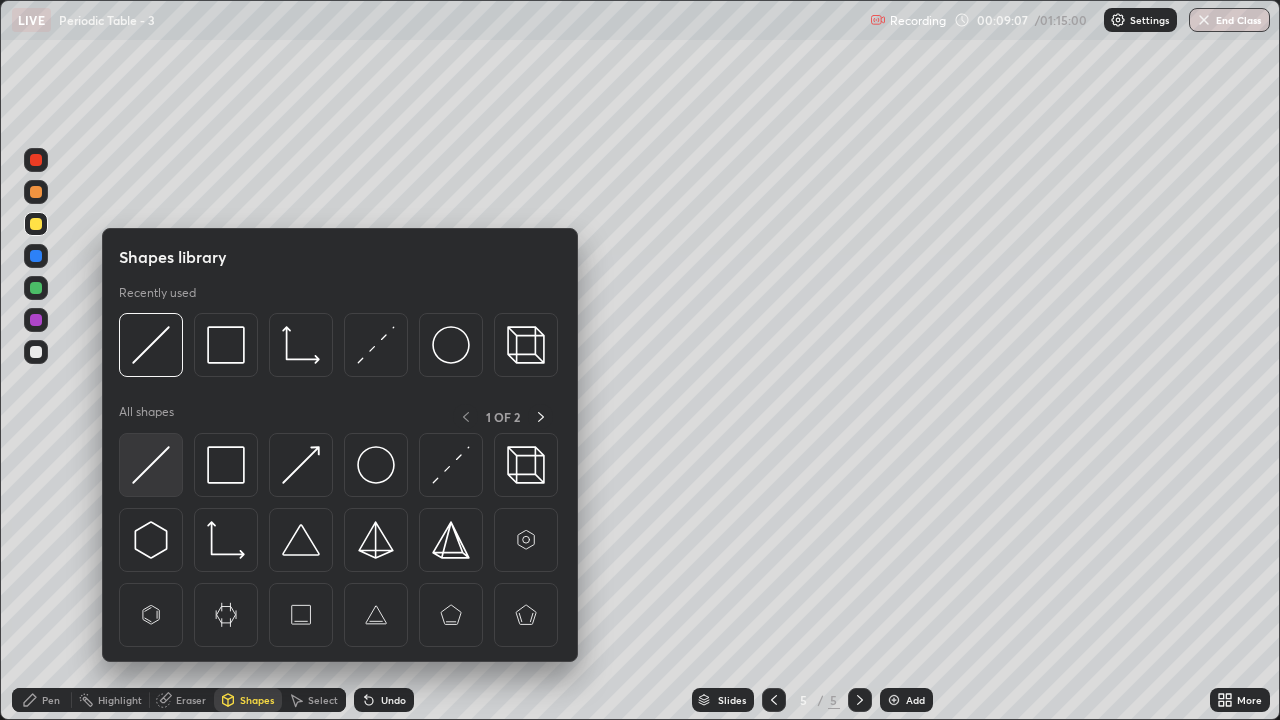 click at bounding box center (151, 465) 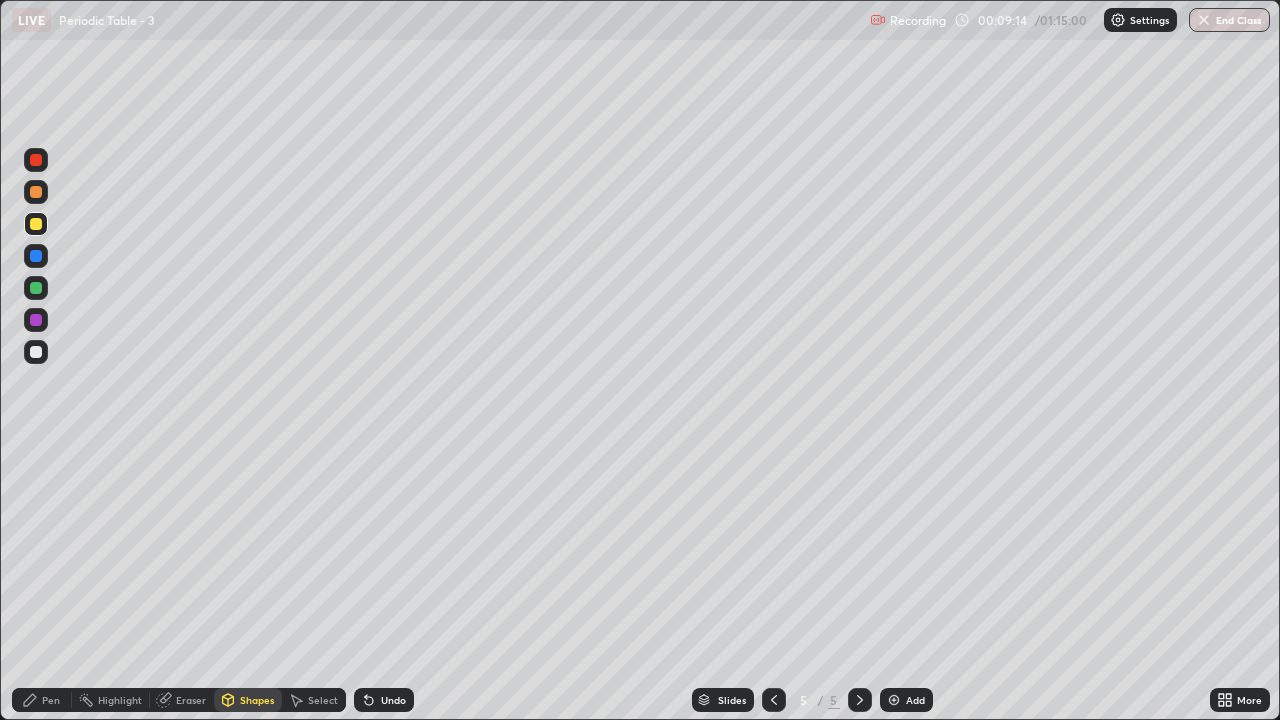 click on "Pen" at bounding box center [51, 700] 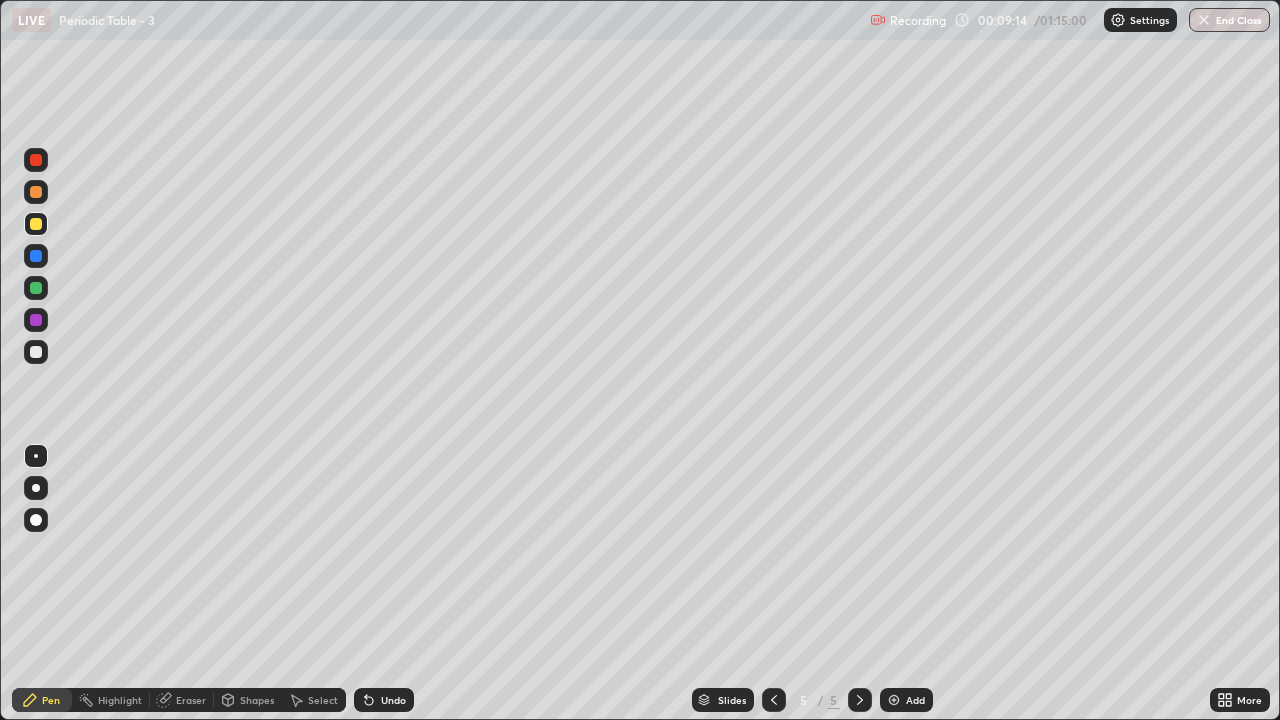 click at bounding box center (36, 352) 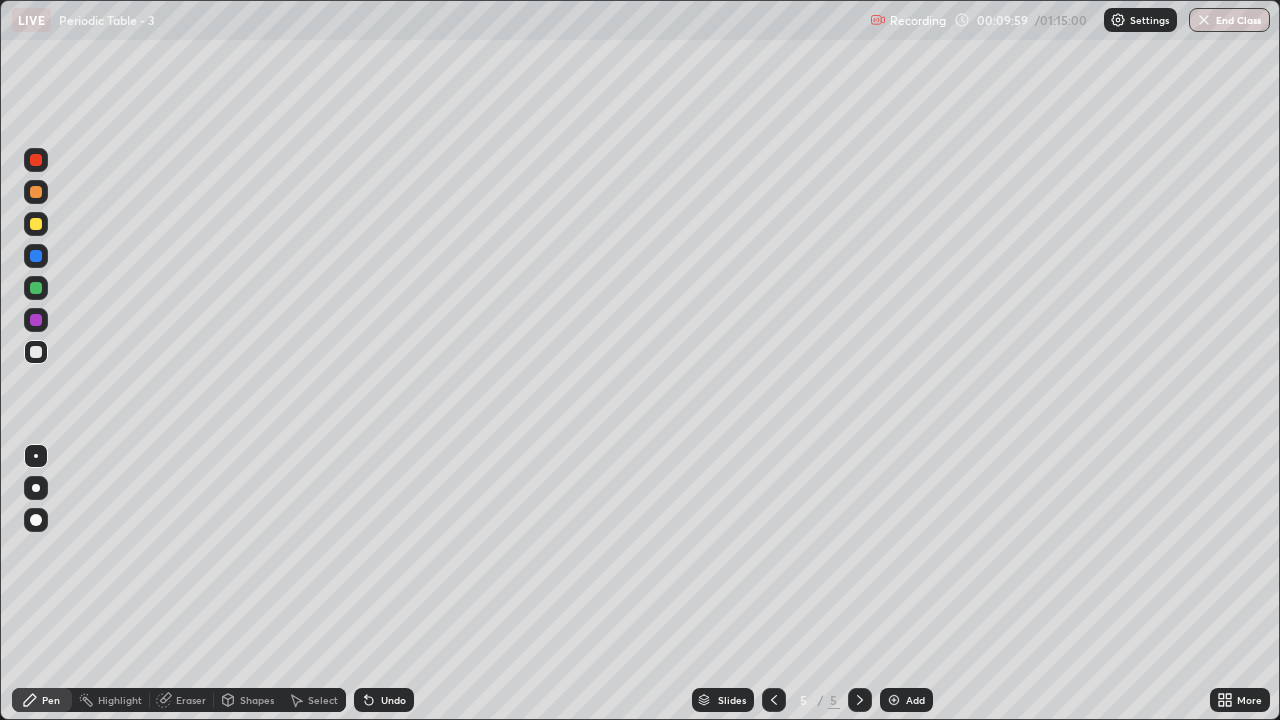 click on "Shapes" at bounding box center (257, 700) 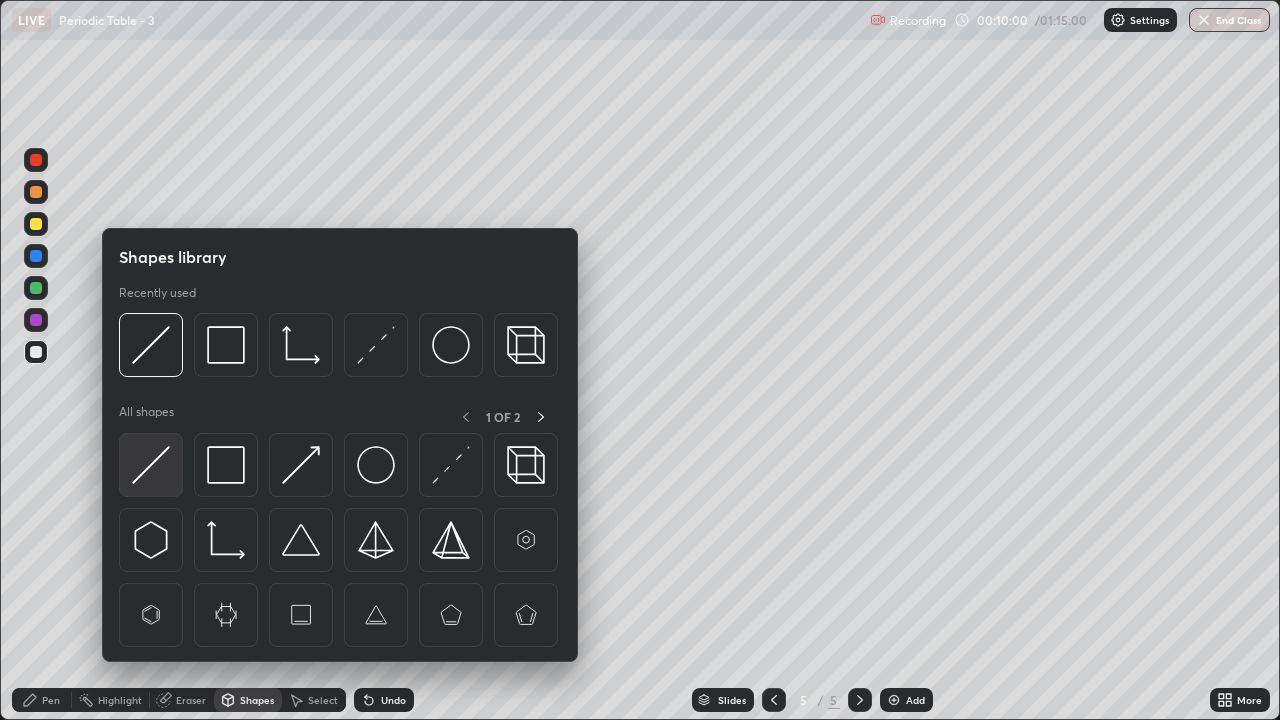 click at bounding box center [151, 465] 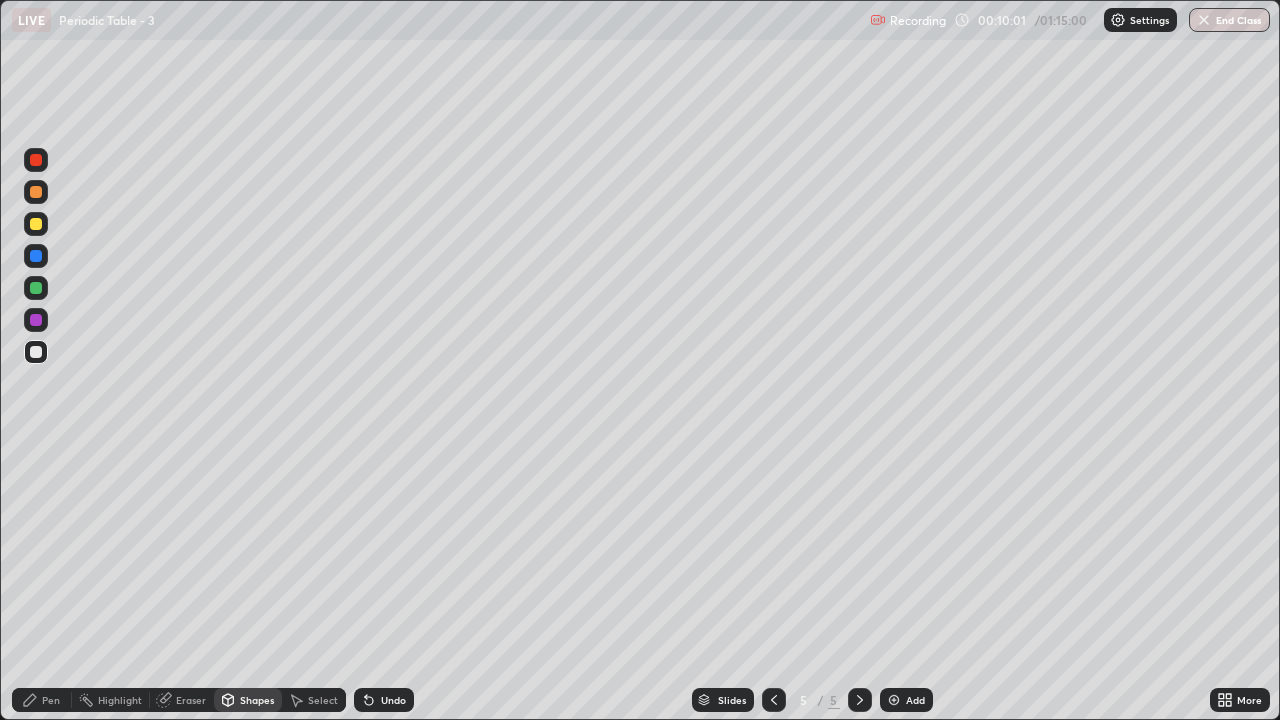 click on "Eraser" at bounding box center [191, 700] 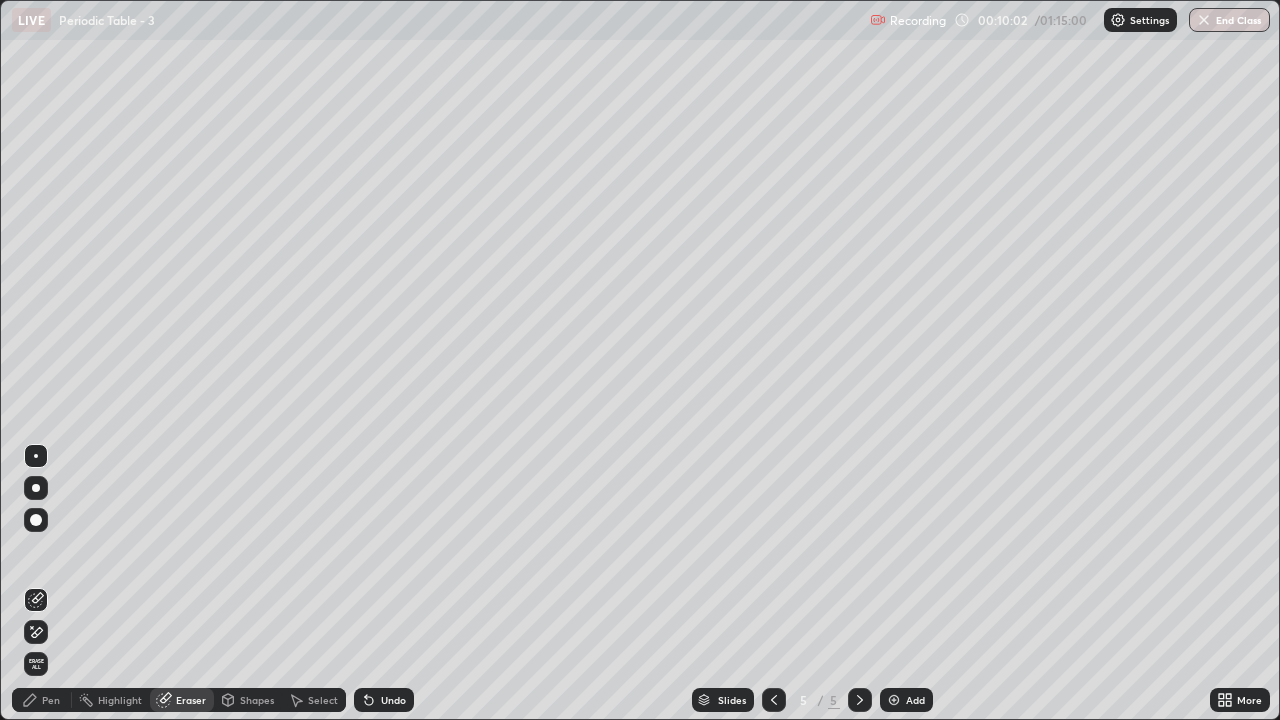 click on "Pen" at bounding box center (51, 700) 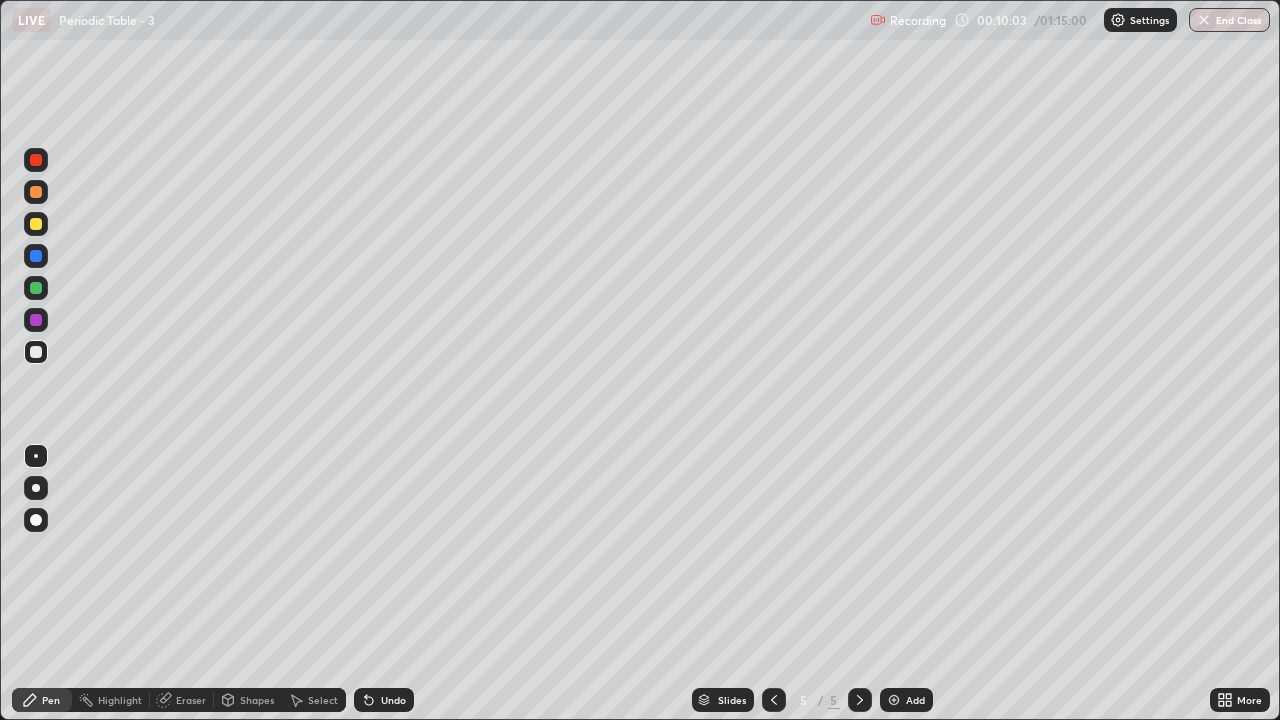 click at bounding box center [36, 224] 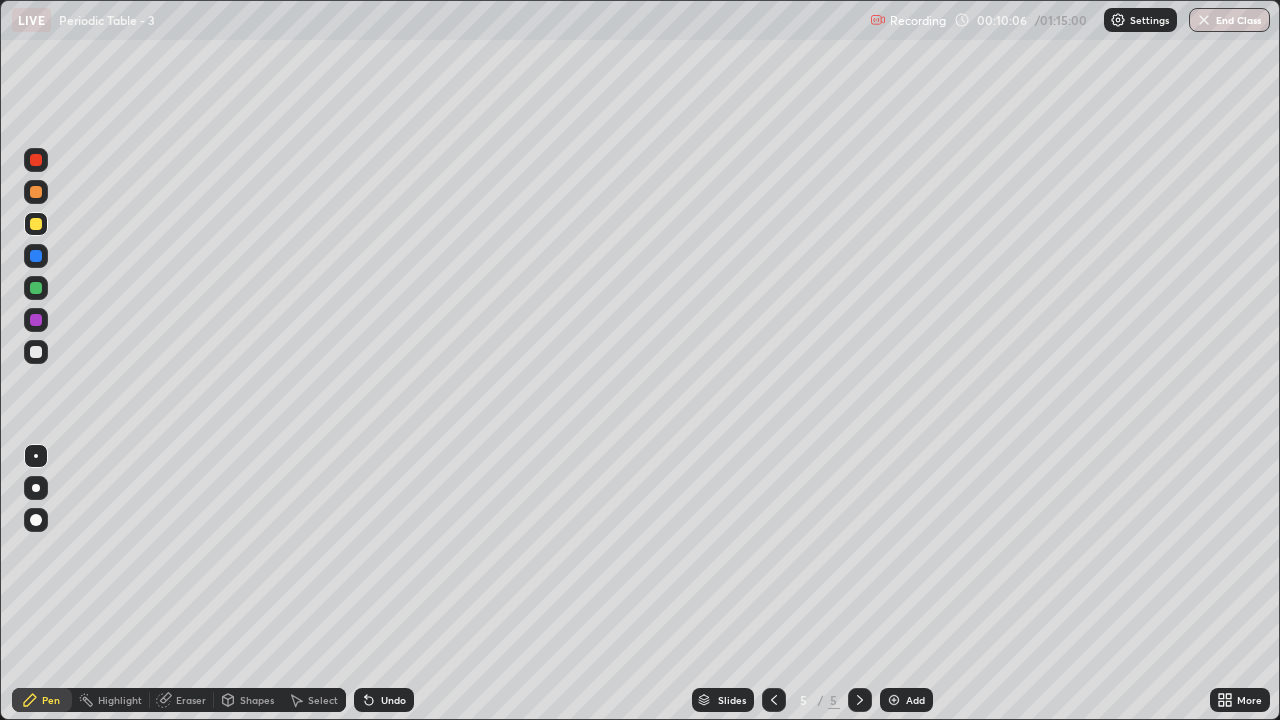 click on "Undo" at bounding box center (393, 700) 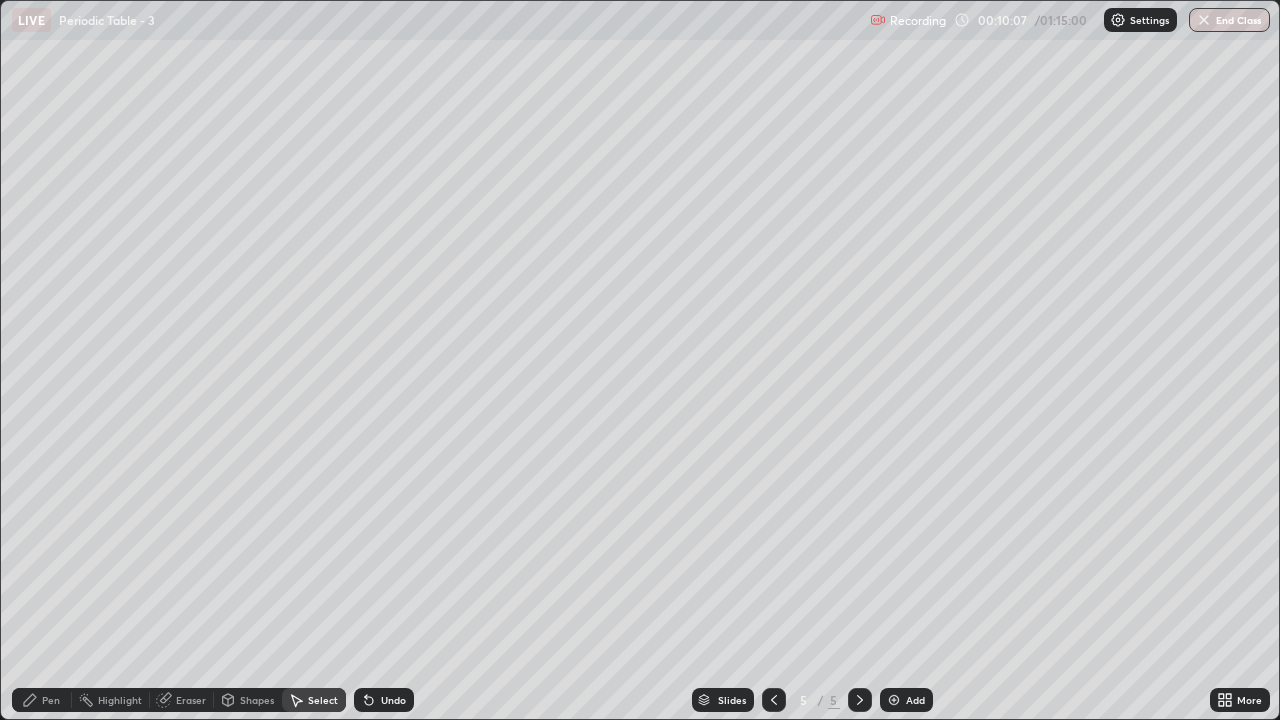 click on "Pen" at bounding box center [42, 700] 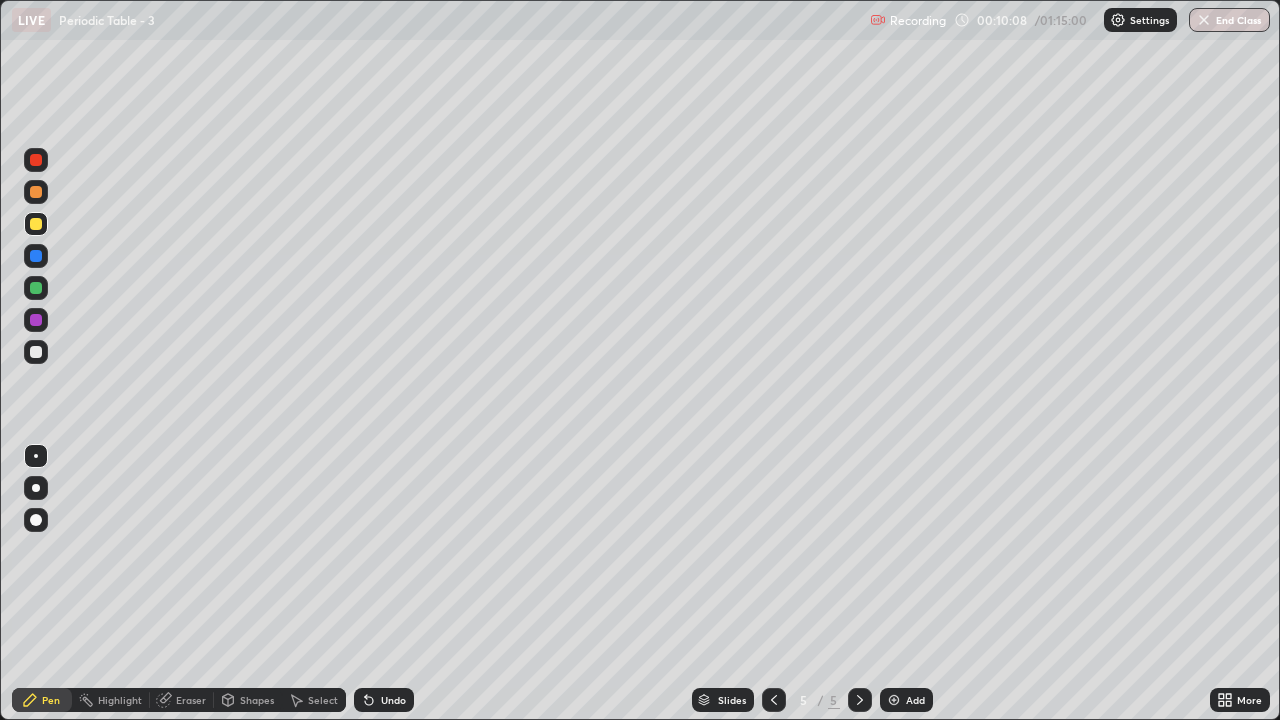 click on "Eraser" at bounding box center (191, 700) 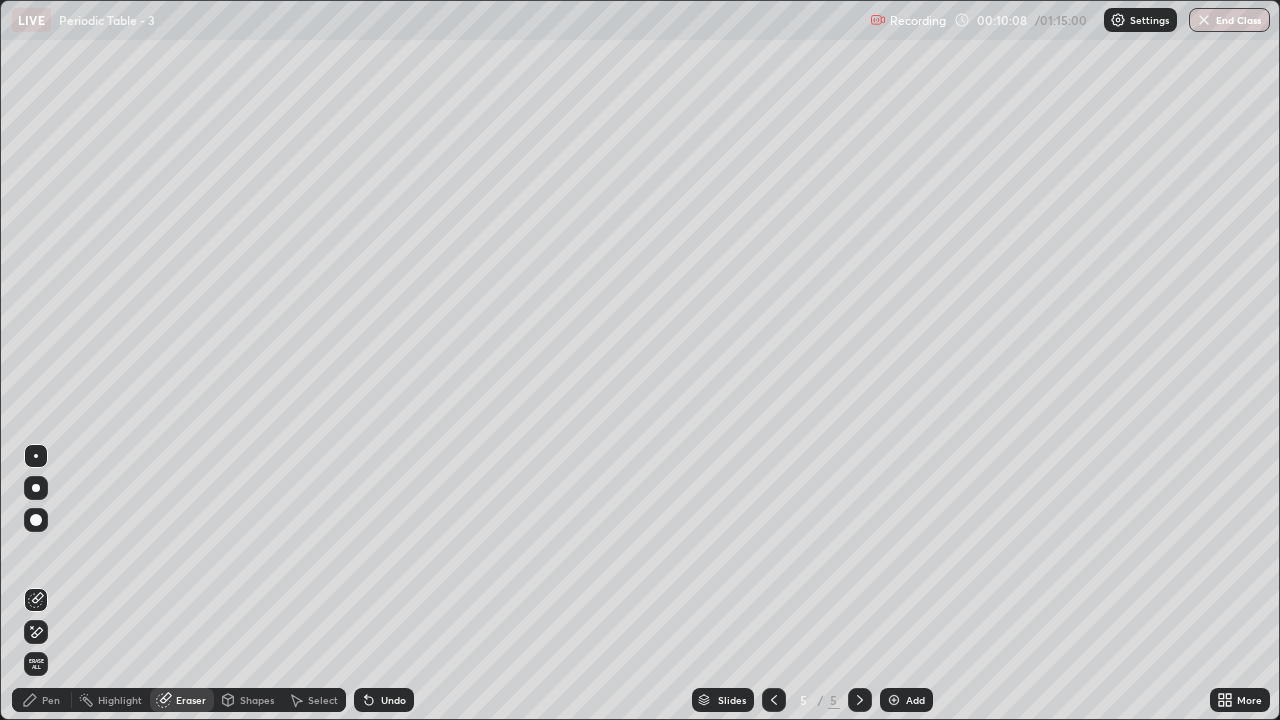 click 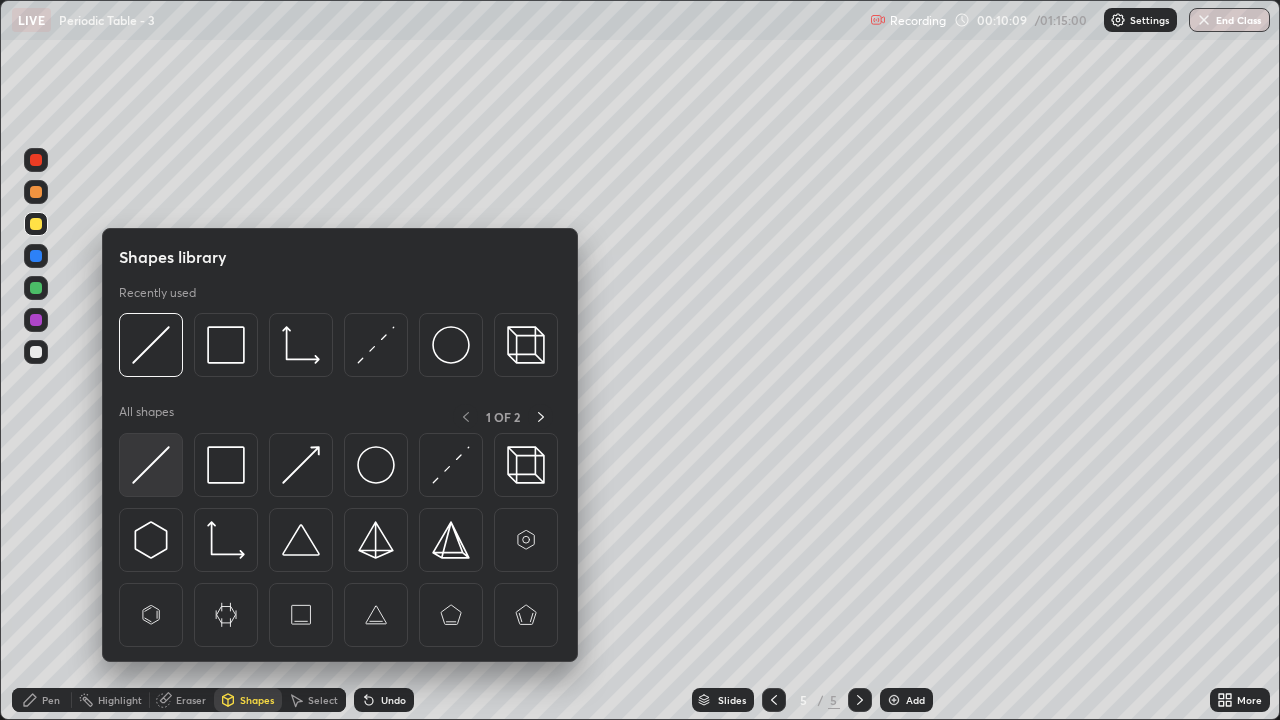 click at bounding box center [151, 465] 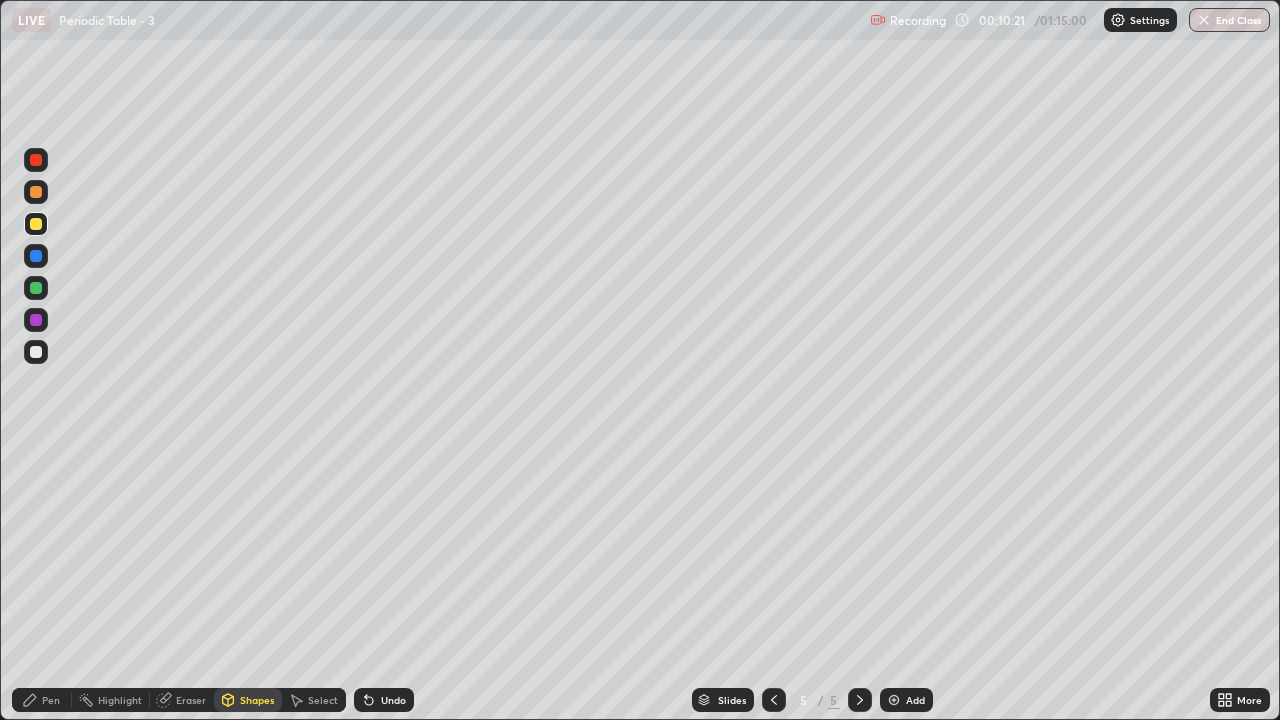 click at bounding box center (36, 352) 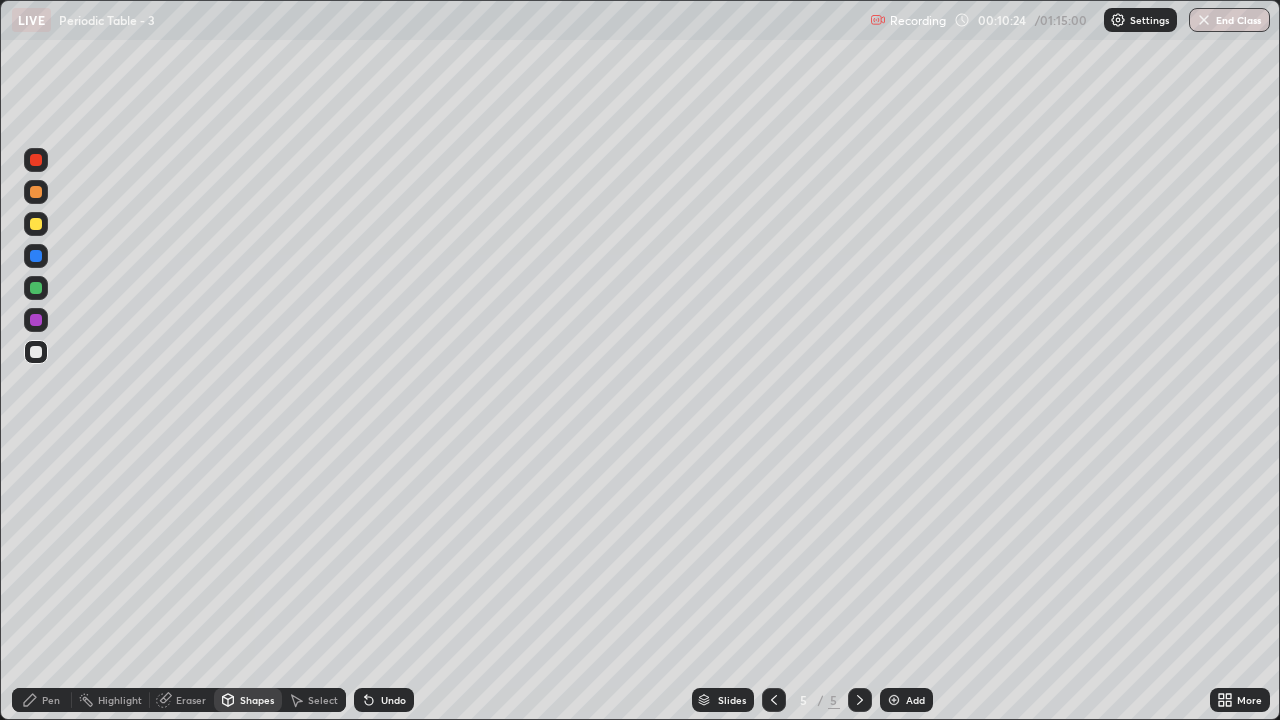 click on "Undo" at bounding box center (393, 700) 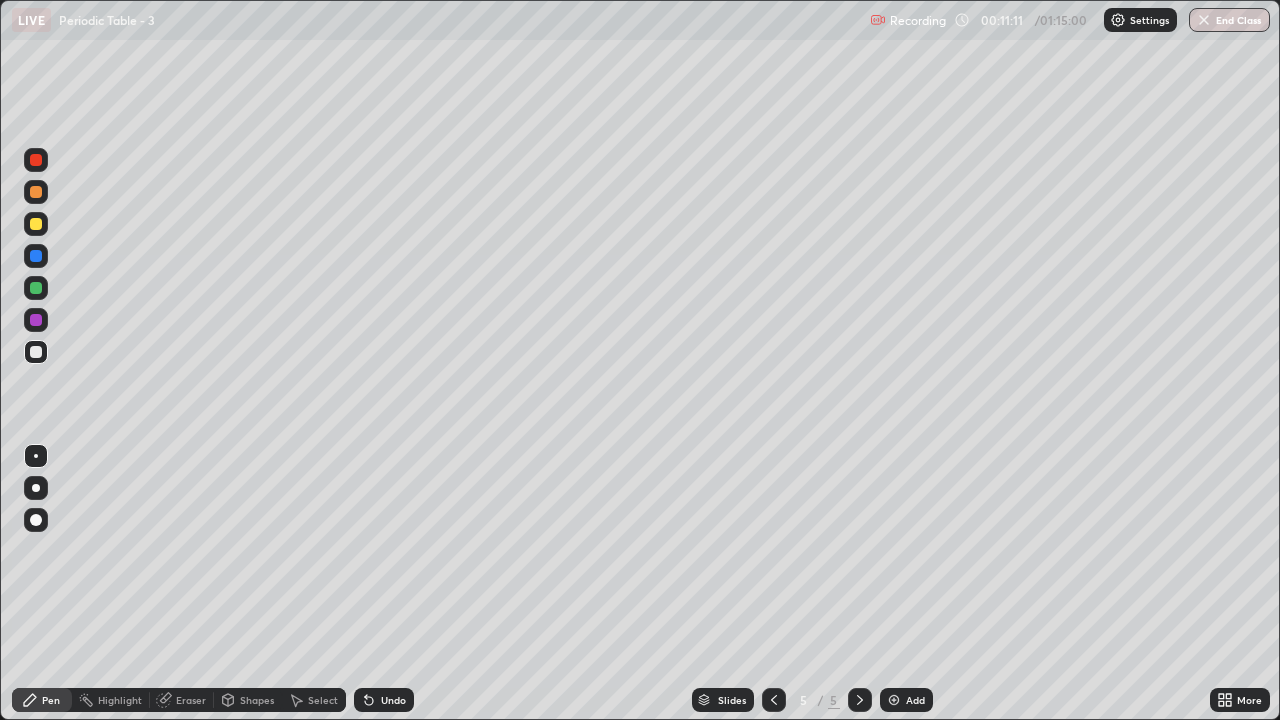 click at bounding box center [774, 700] 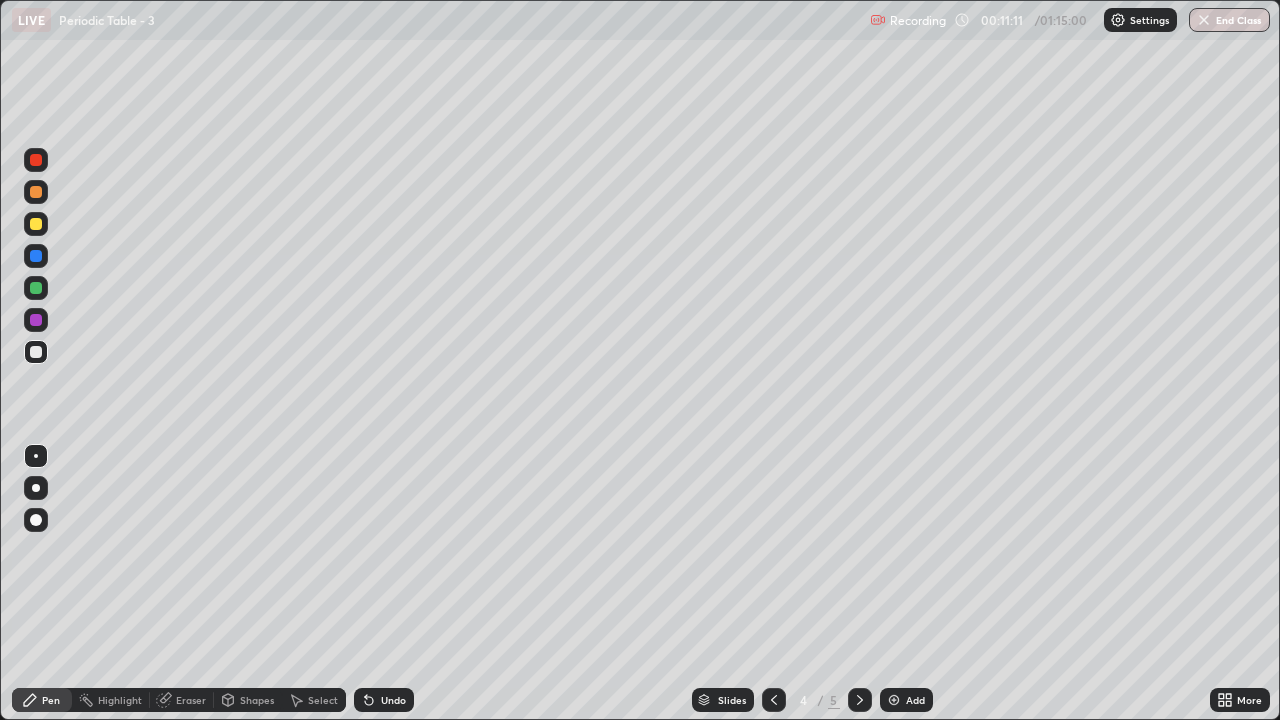 click 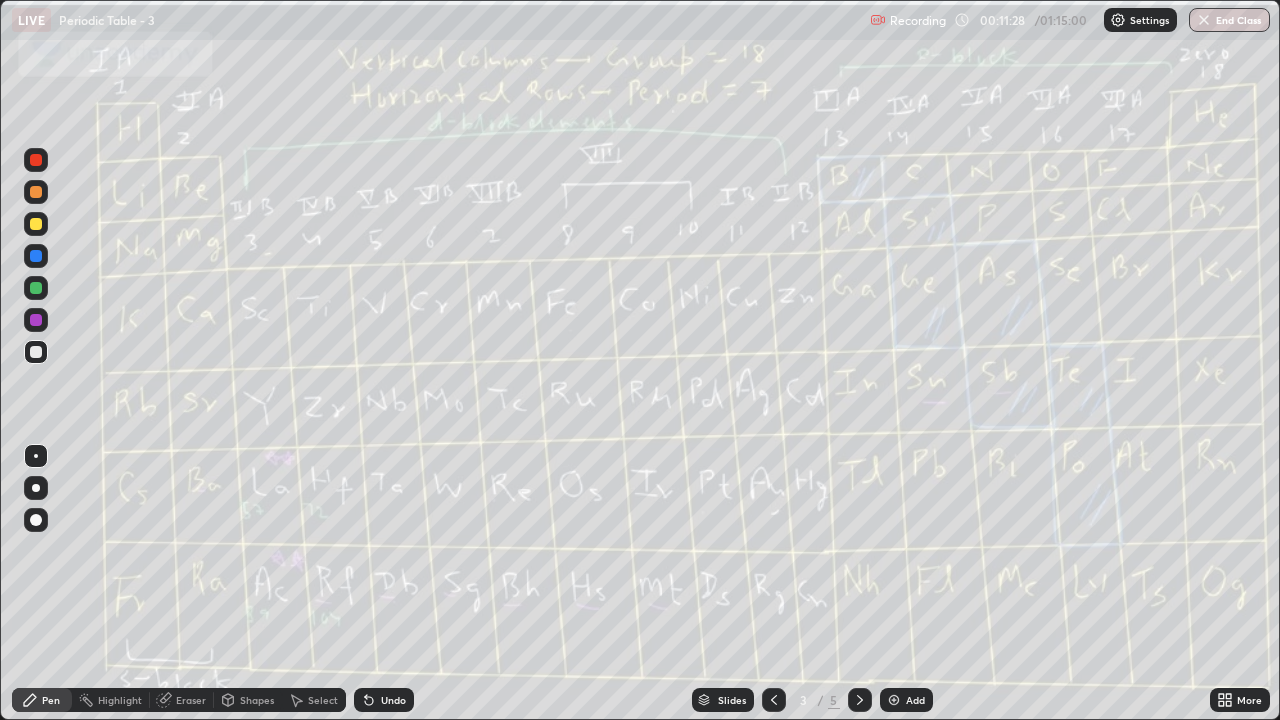click 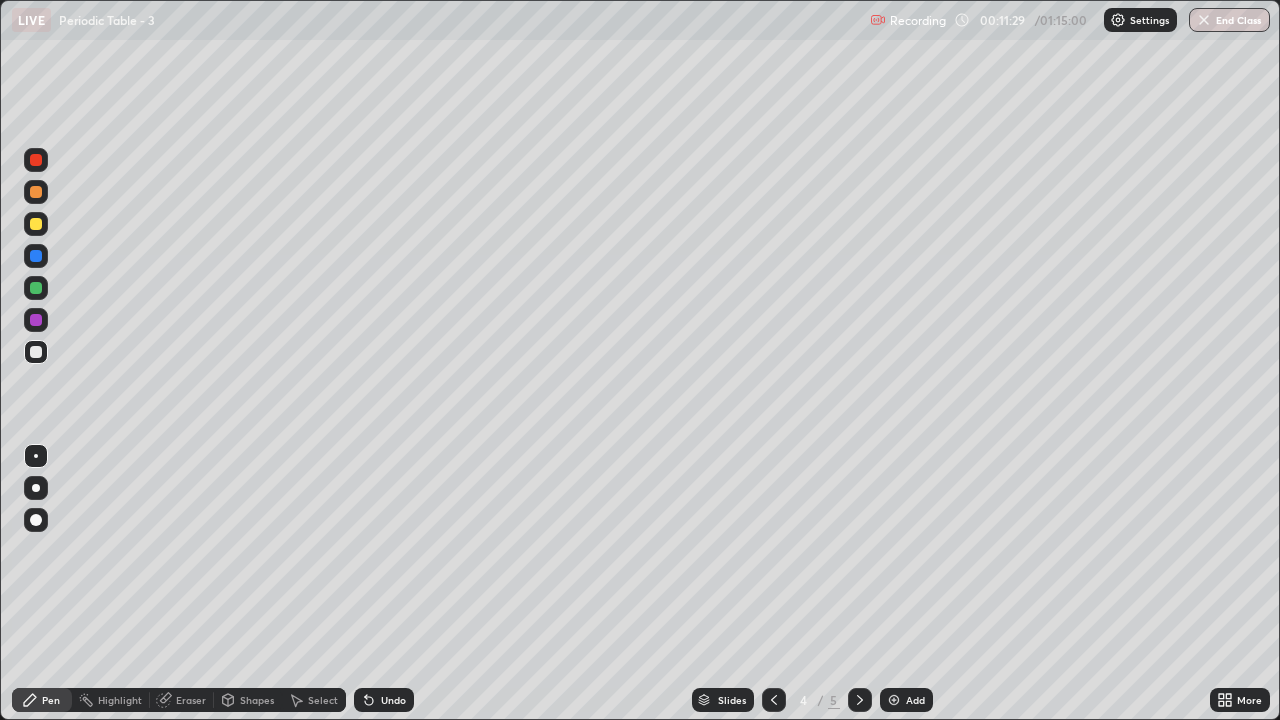 click 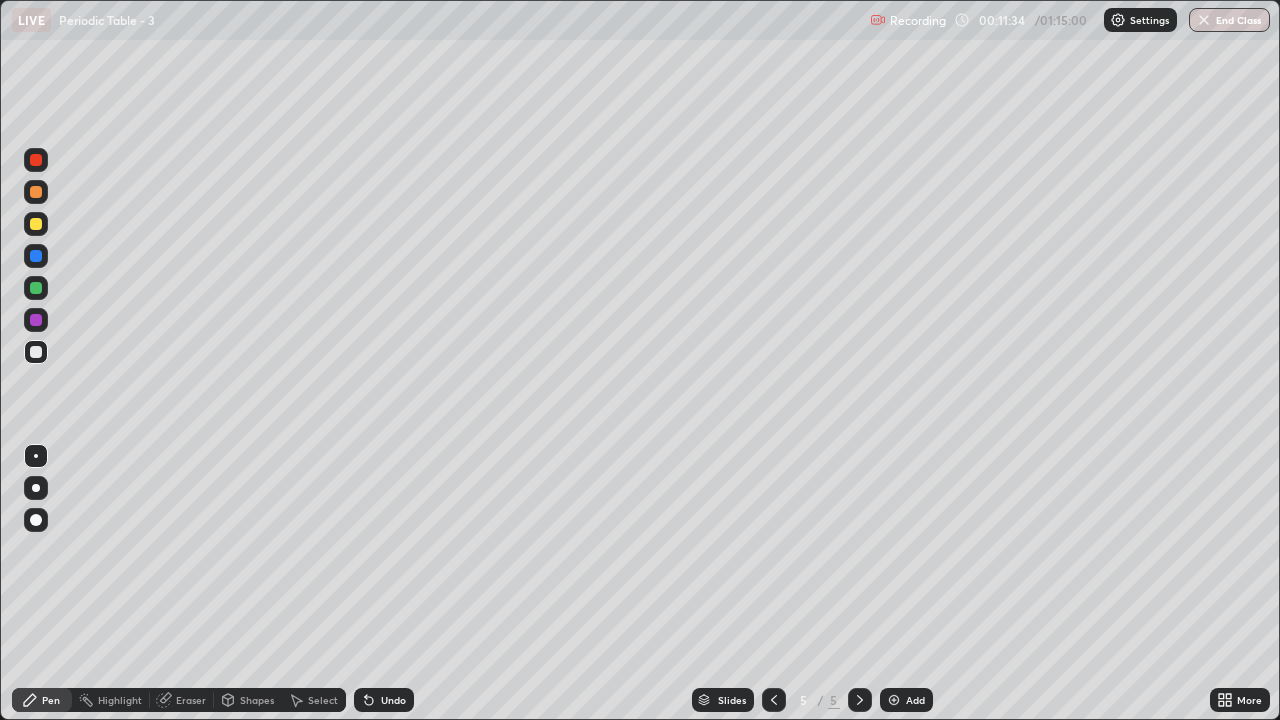 click on "Select" at bounding box center (323, 700) 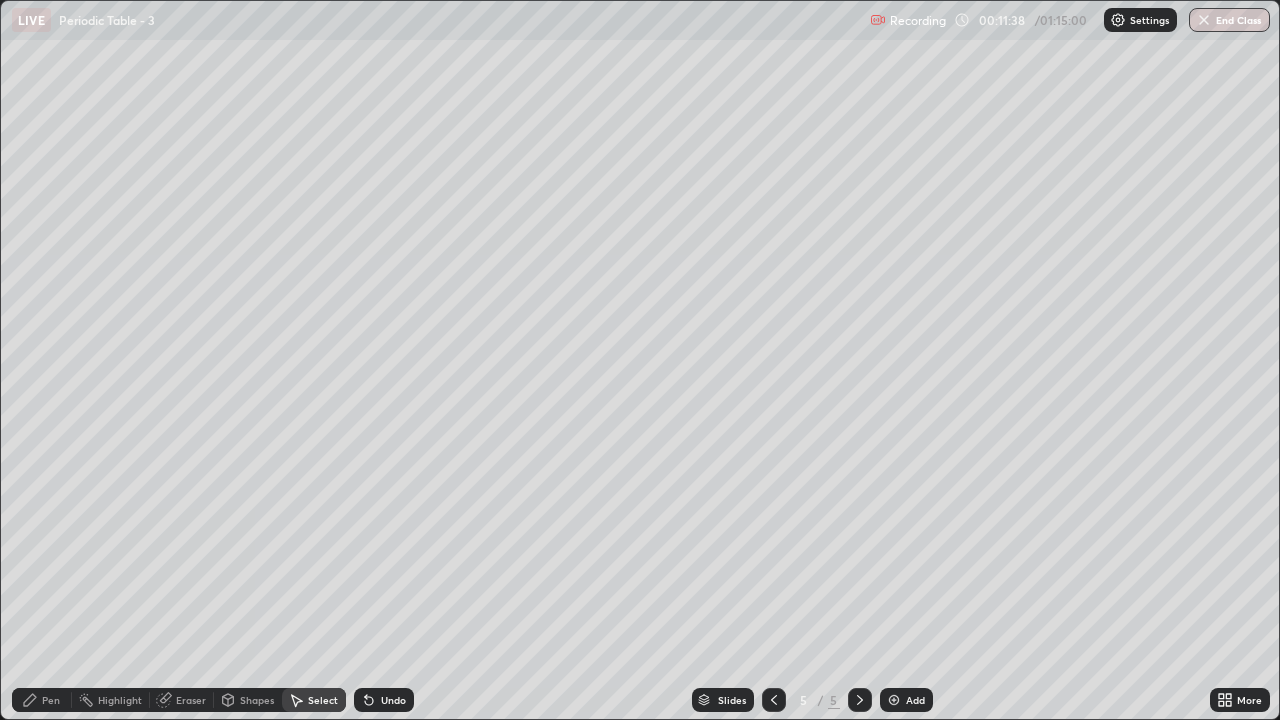 click on "Select" at bounding box center (323, 700) 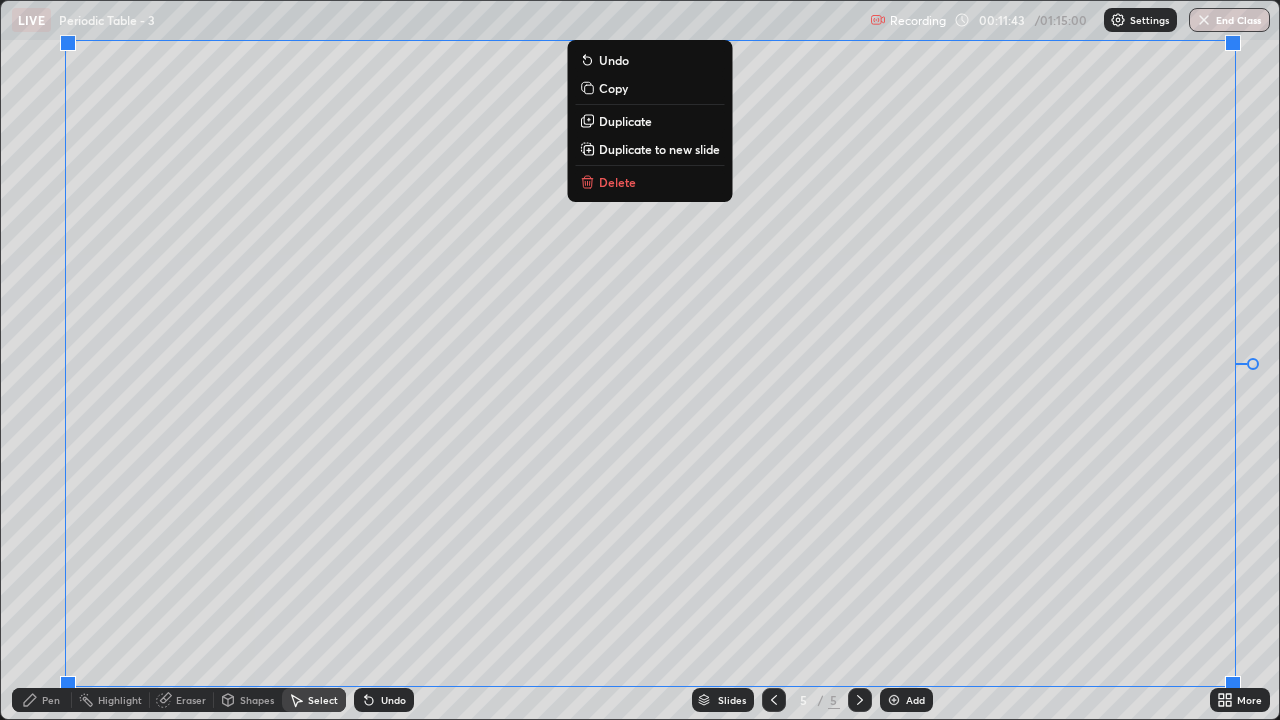 click on "Duplicate" at bounding box center [625, 121] 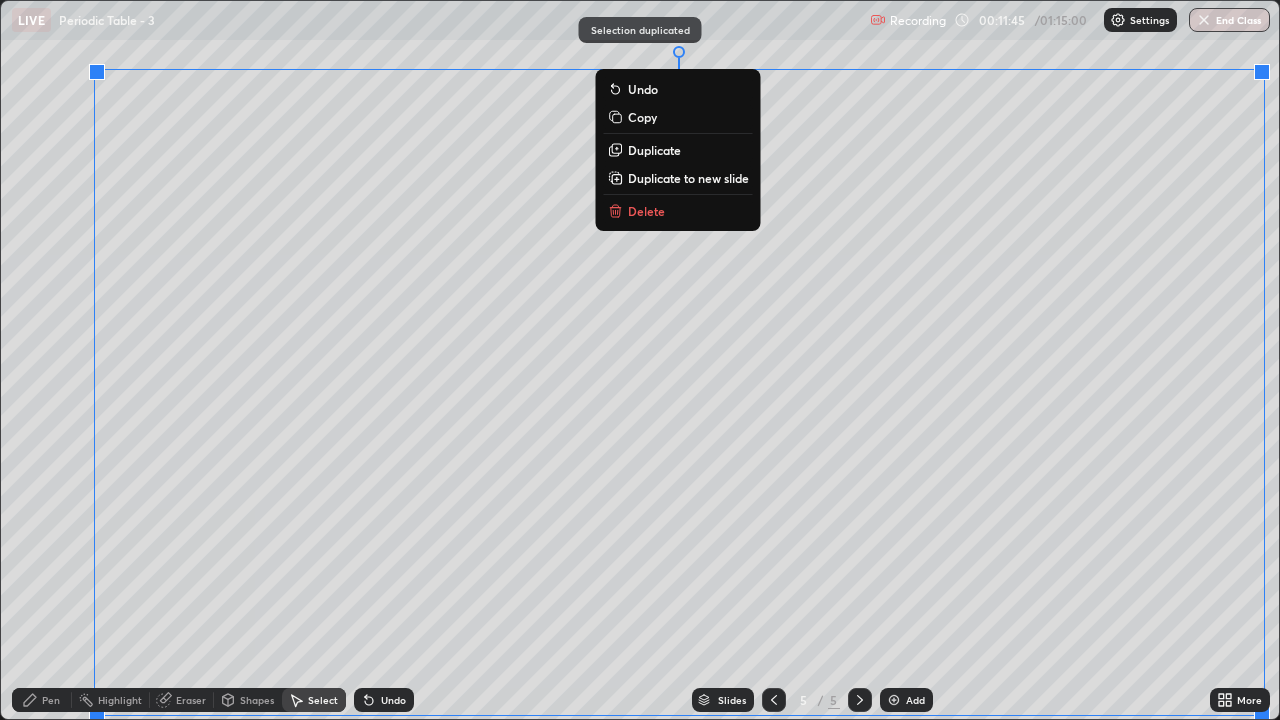 click on "Undo" at bounding box center (384, 700) 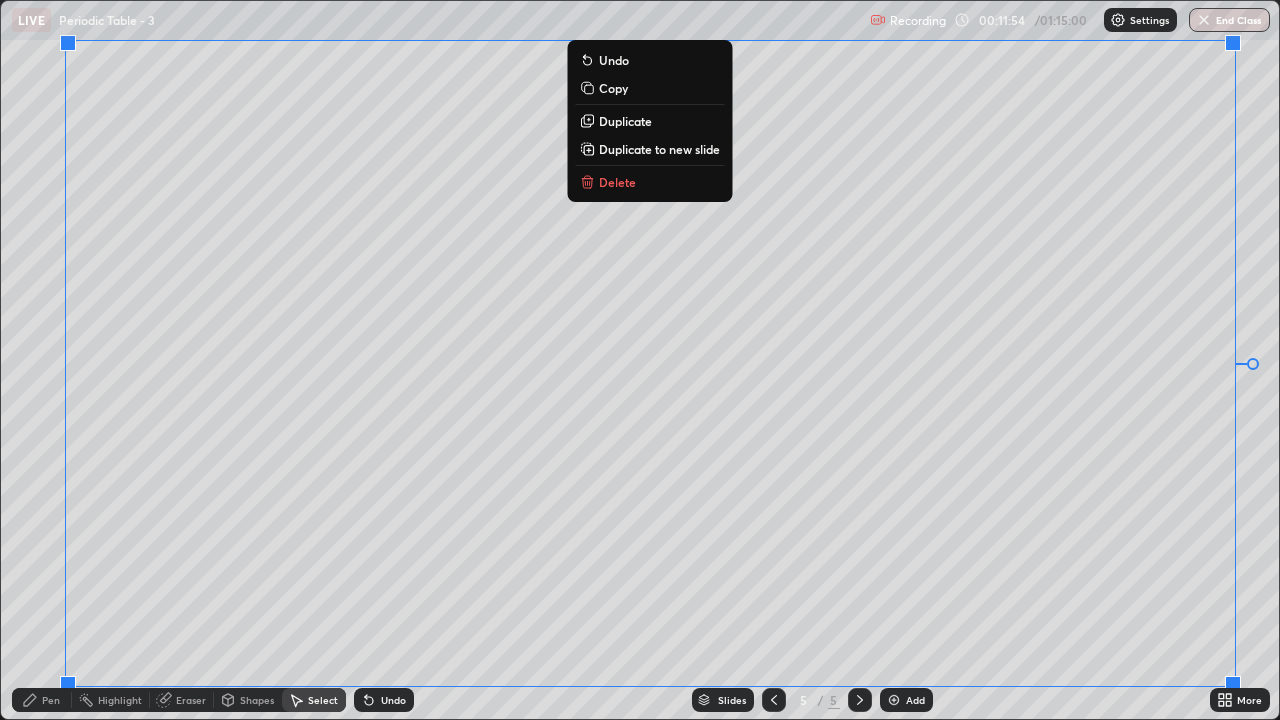 click on "Duplicate to new slide" at bounding box center [659, 149] 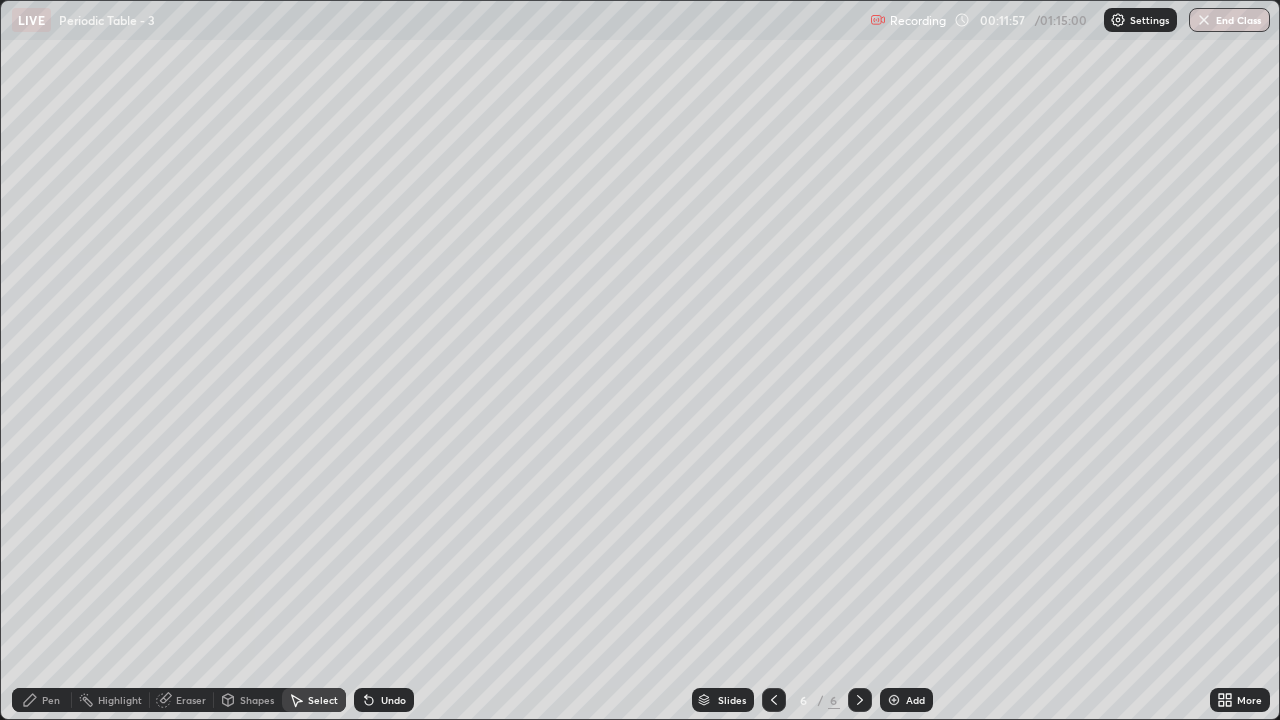 click on "Eraser" at bounding box center [191, 700] 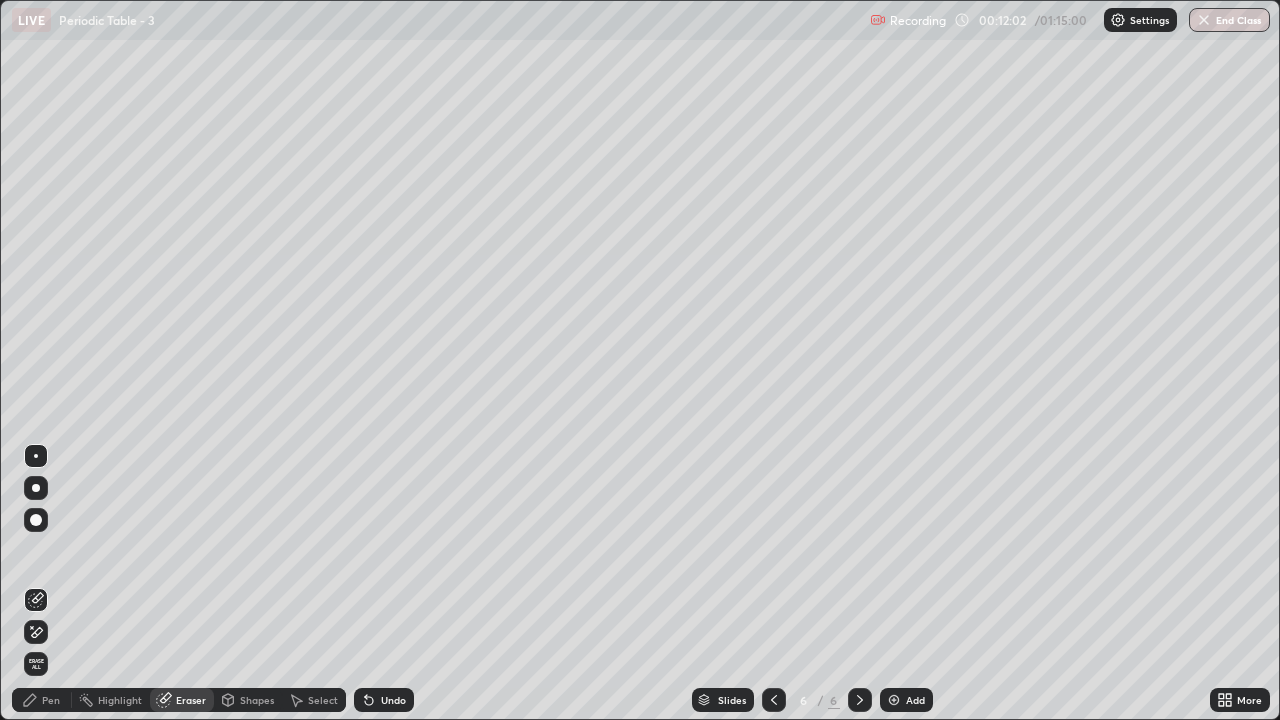 click 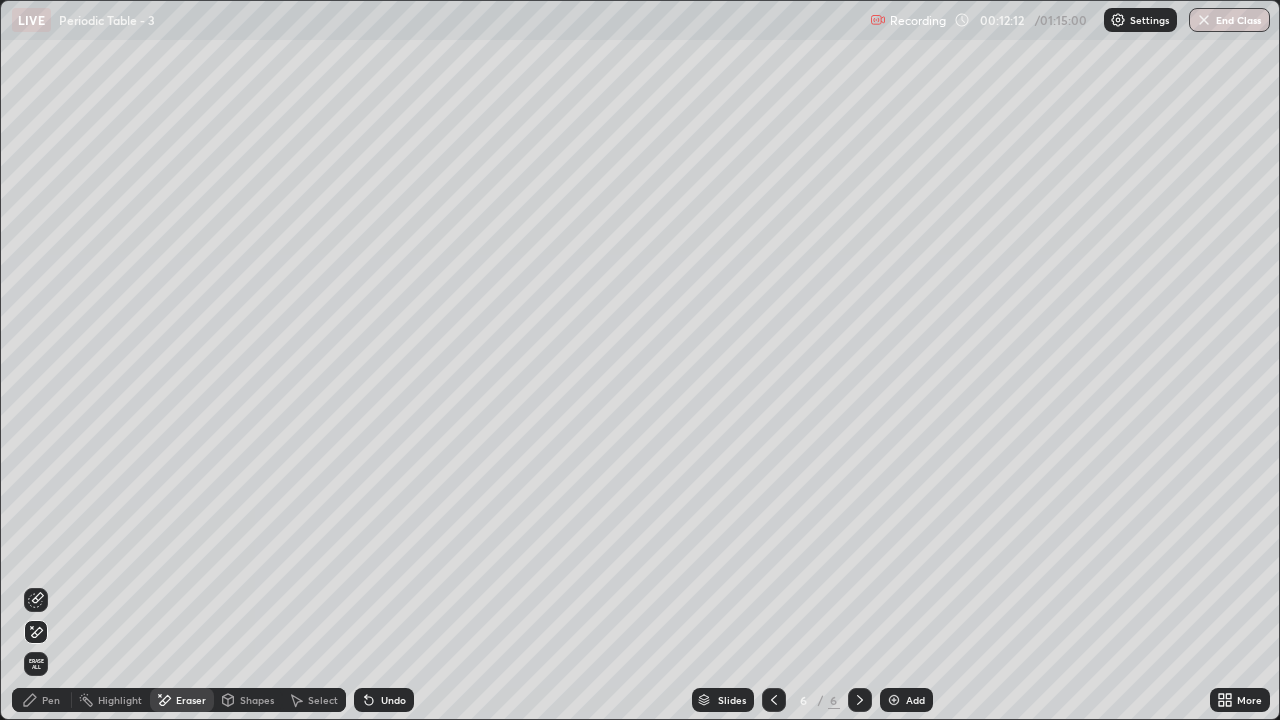 click on "Pen" at bounding box center [51, 700] 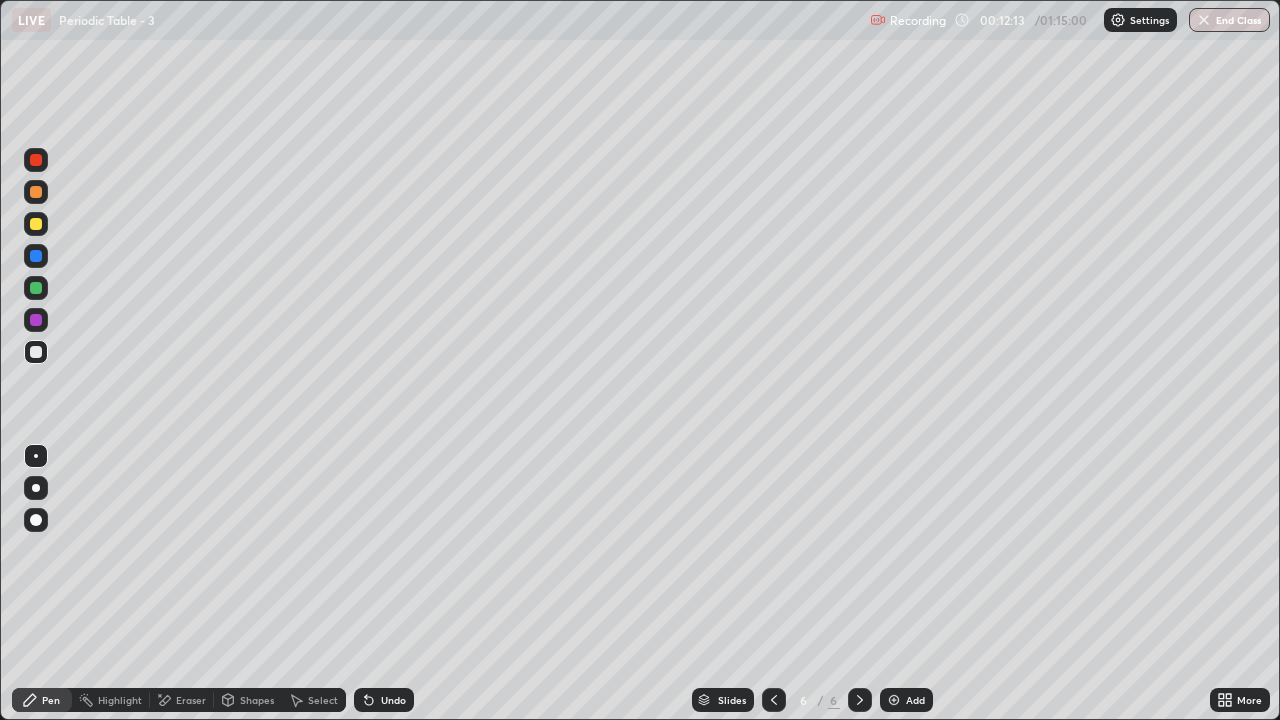 click at bounding box center (36, 224) 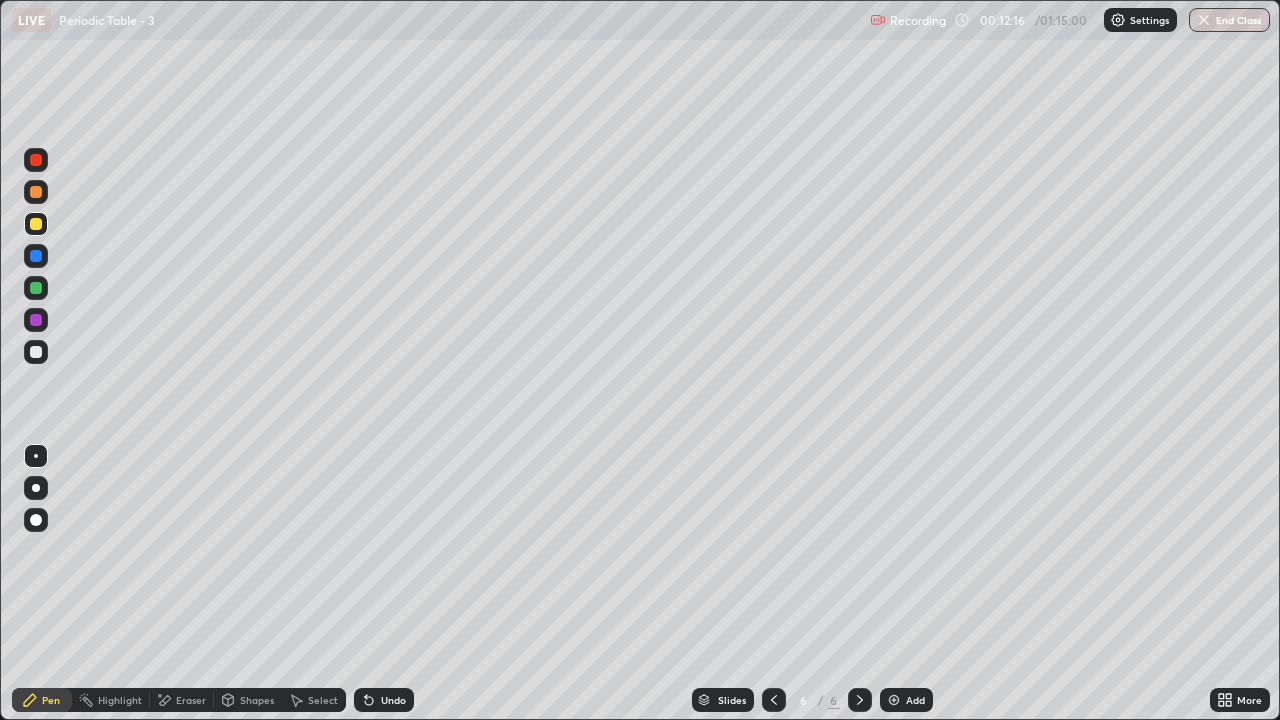 click at bounding box center (36, 352) 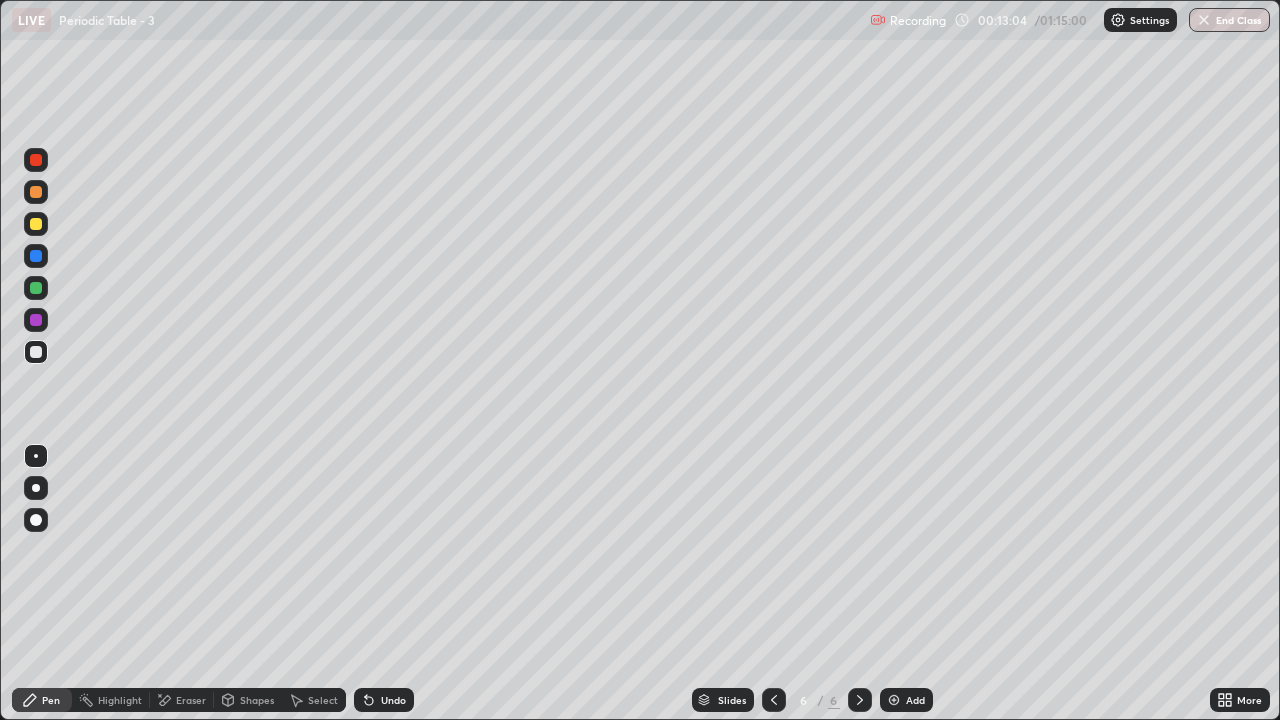 click 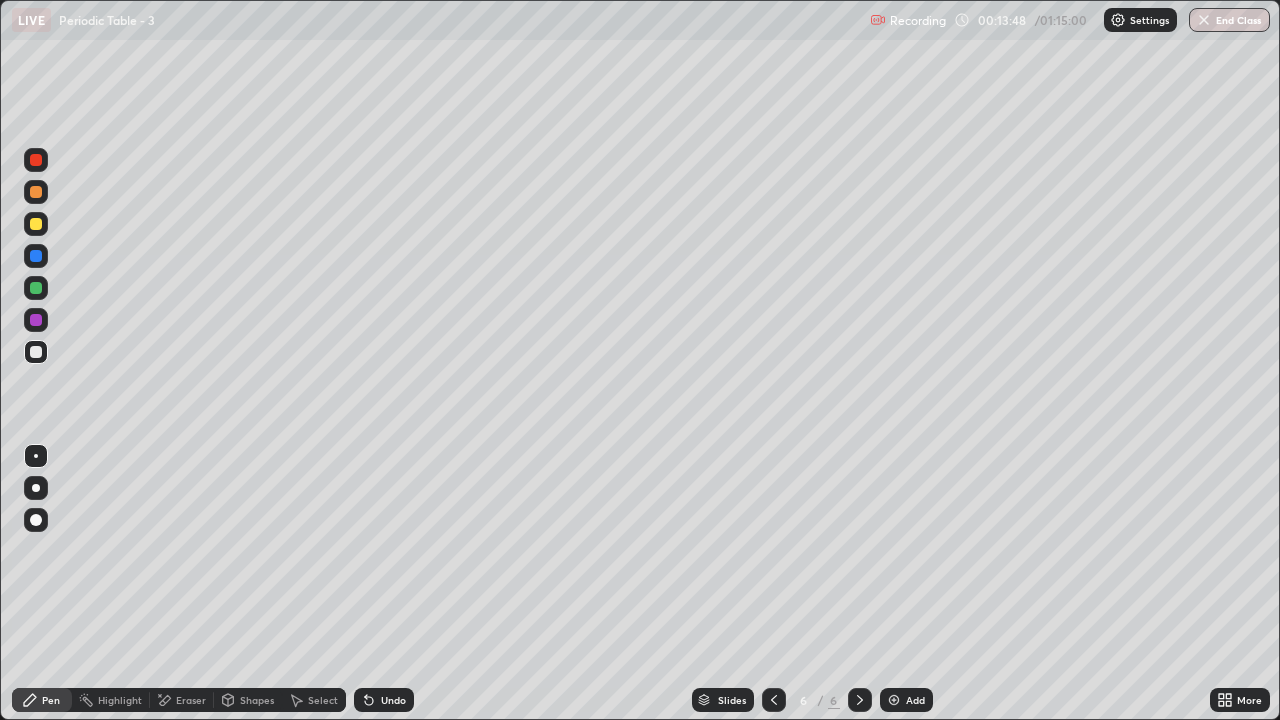 click at bounding box center [36, 224] 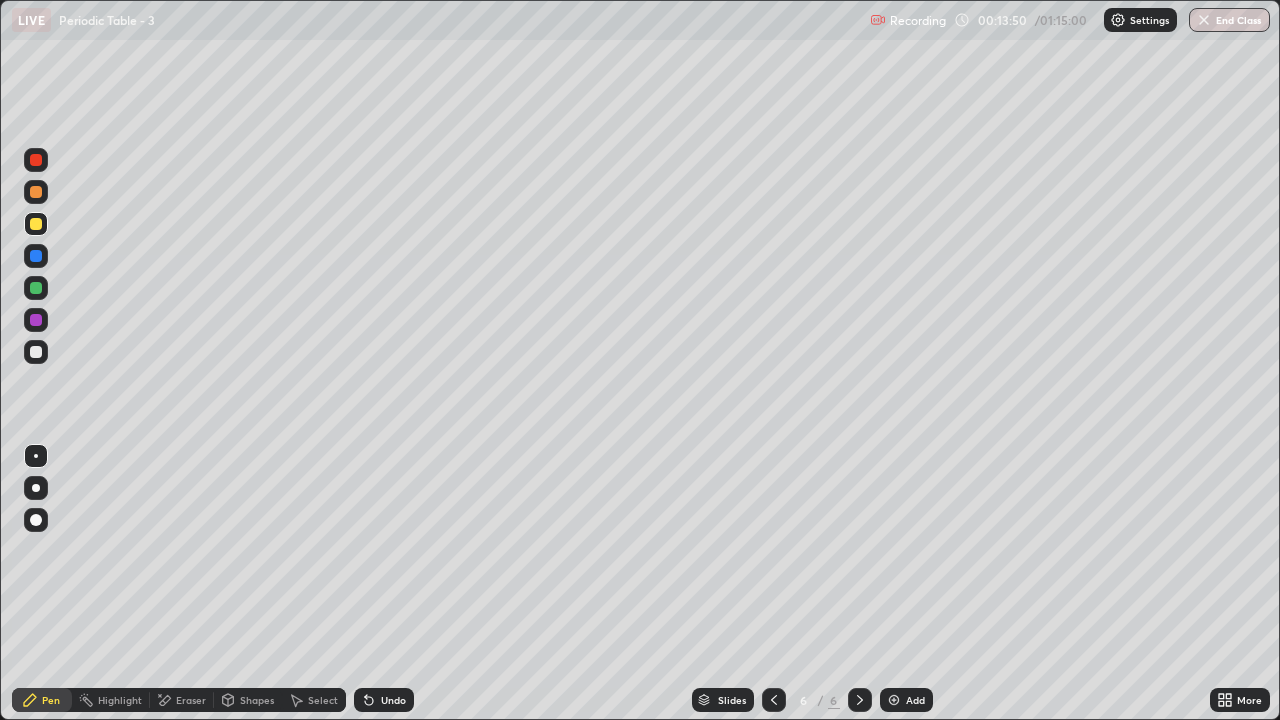 click on "Undo" at bounding box center [393, 700] 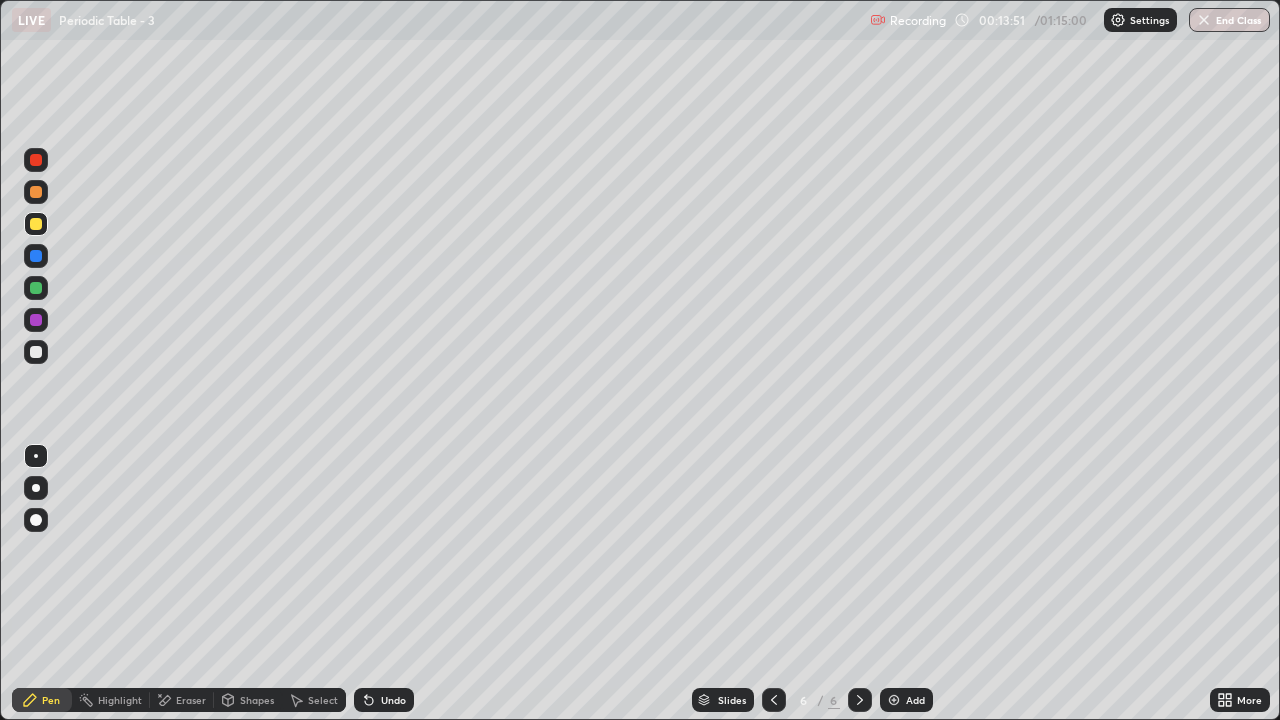 click on "Shapes" at bounding box center [257, 700] 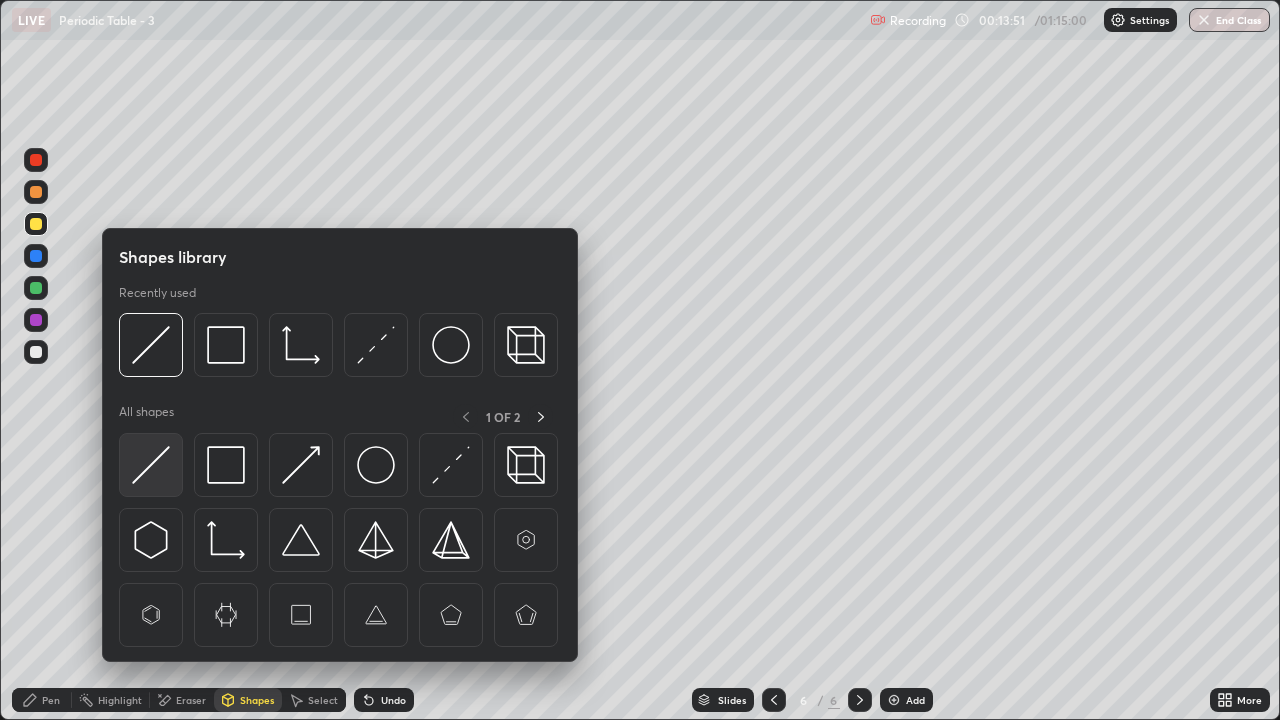 click at bounding box center (151, 465) 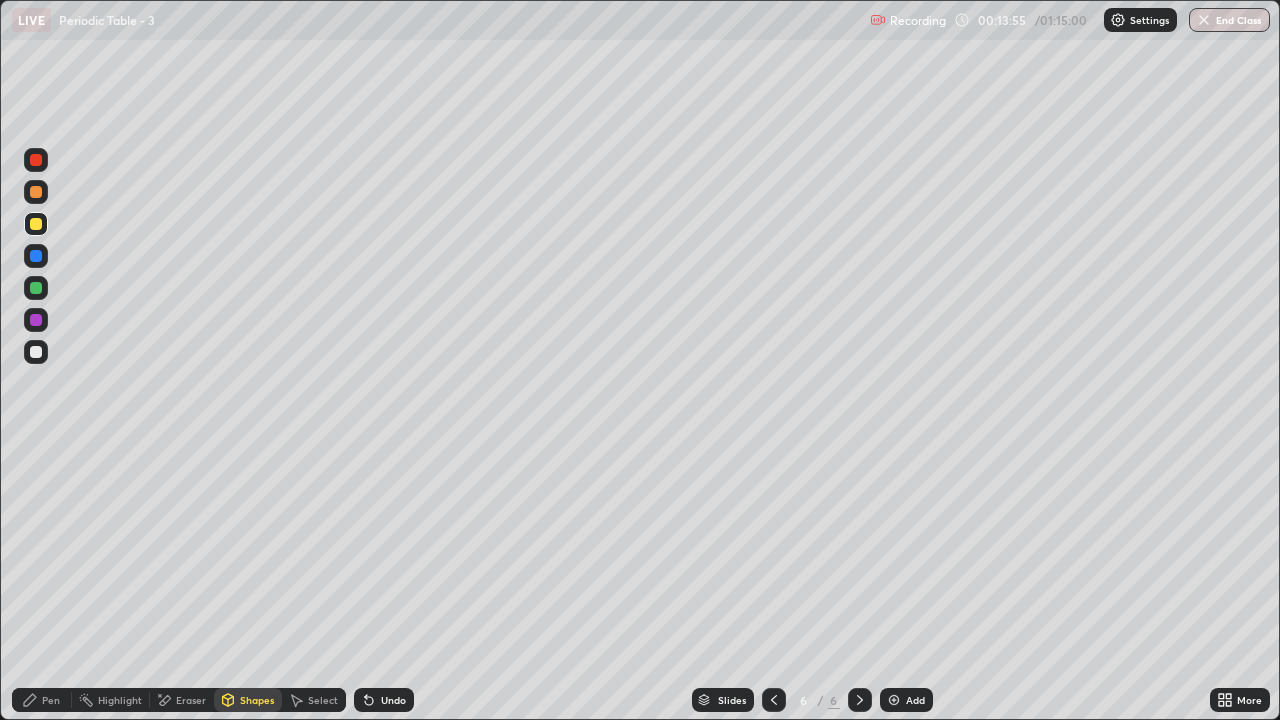 click on "Pen" at bounding box center (51, 700) 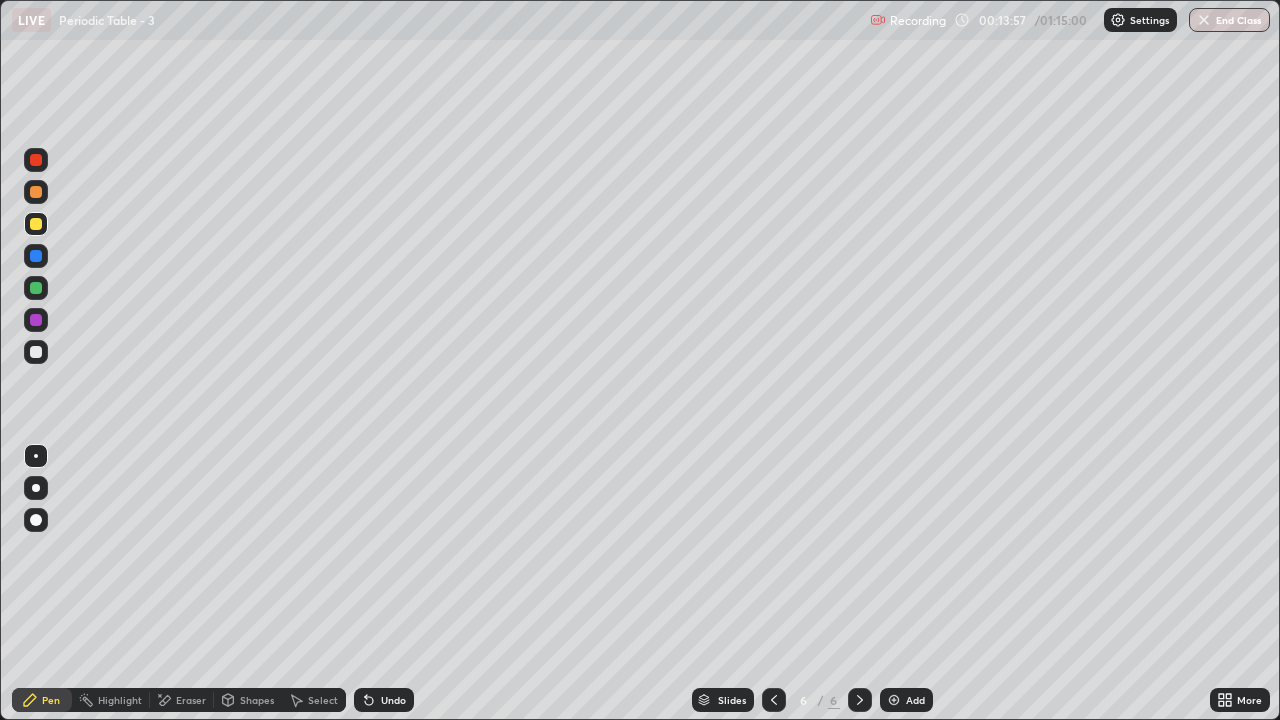 click at bounding box center (36, 352) 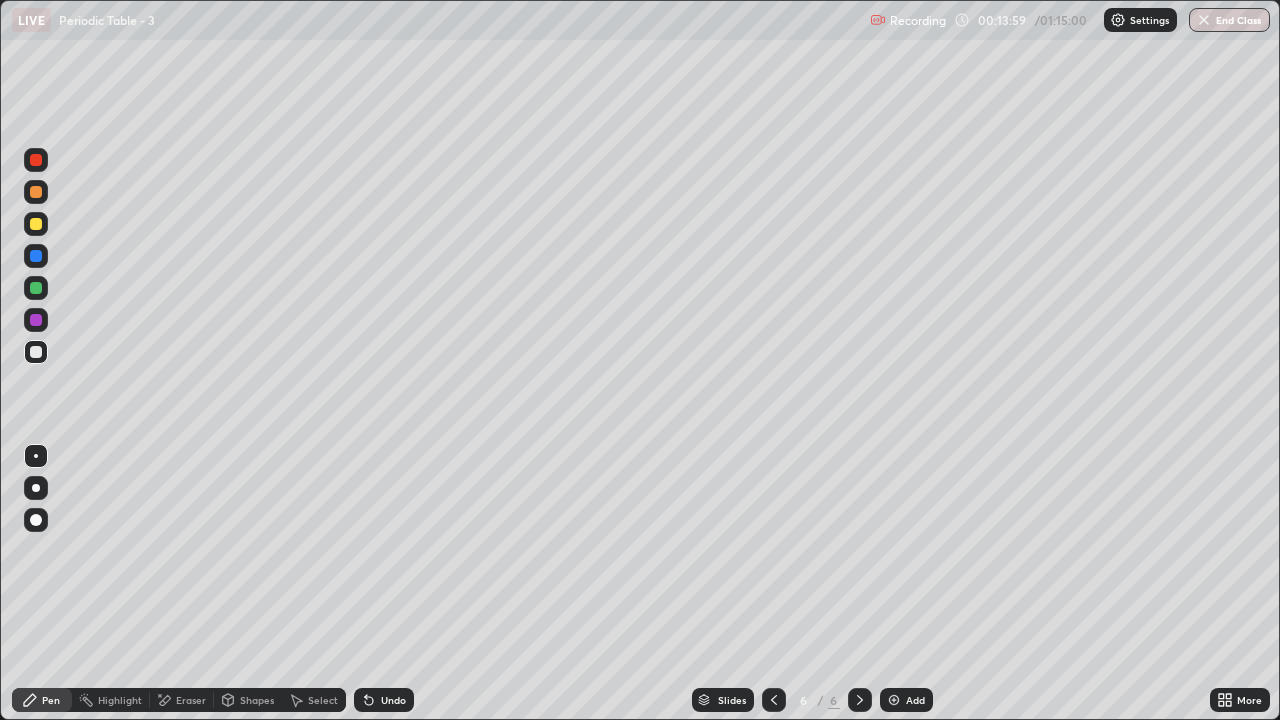 click on "Undo" at bounding box center (384, 700) 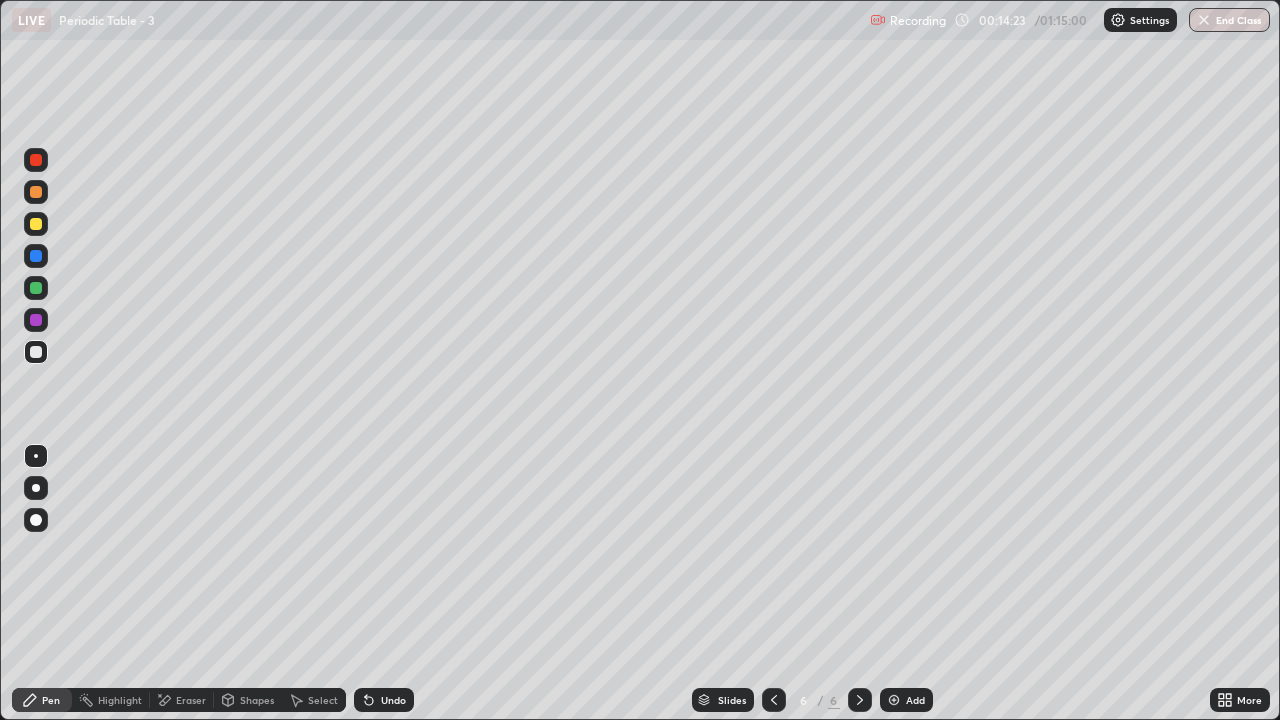 click on "Add" at bounding box center (906, 700) 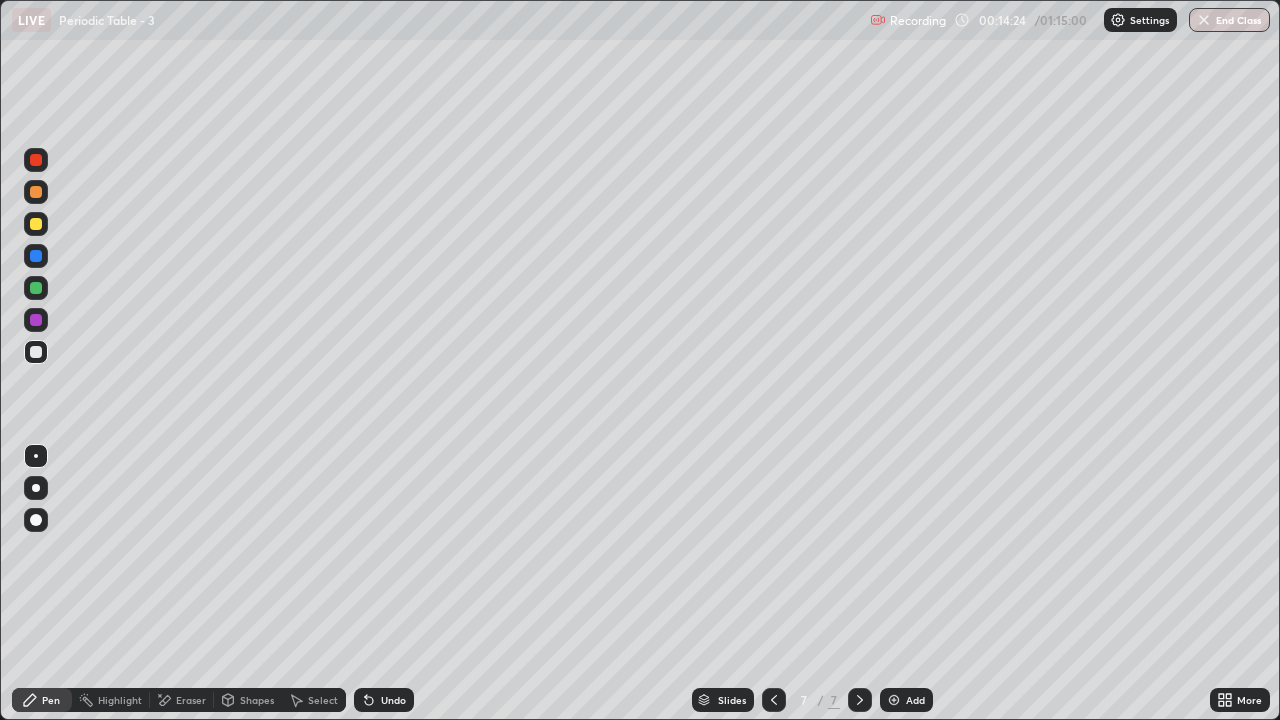click at bounding box center [774, 700] 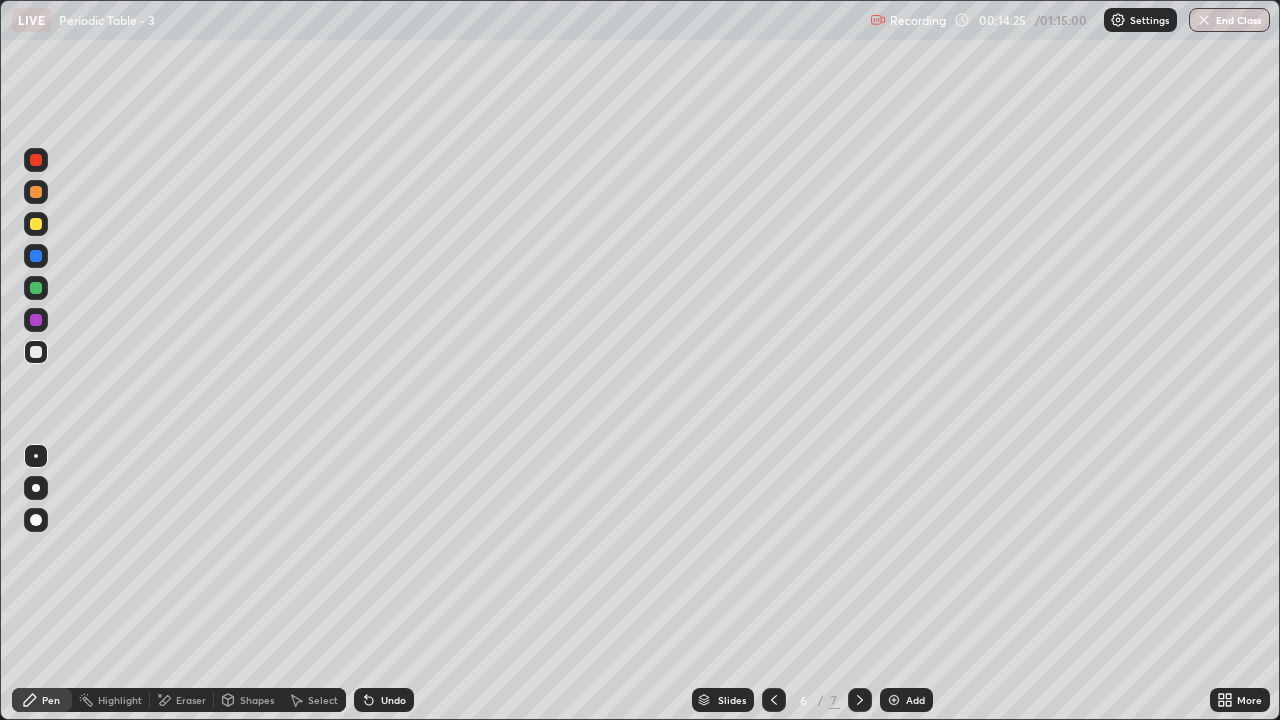 click on "Undo" at bounding box center (393, 700) 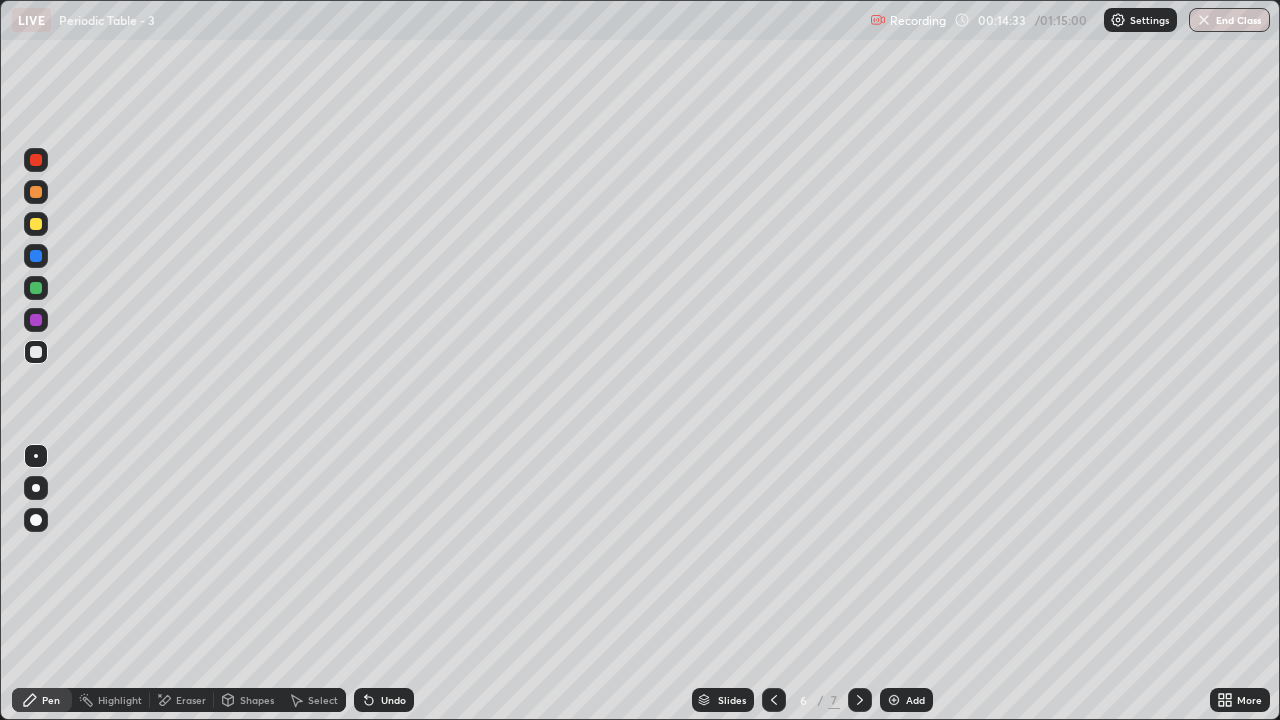 click on "Select" at bounding box center [323, 700] 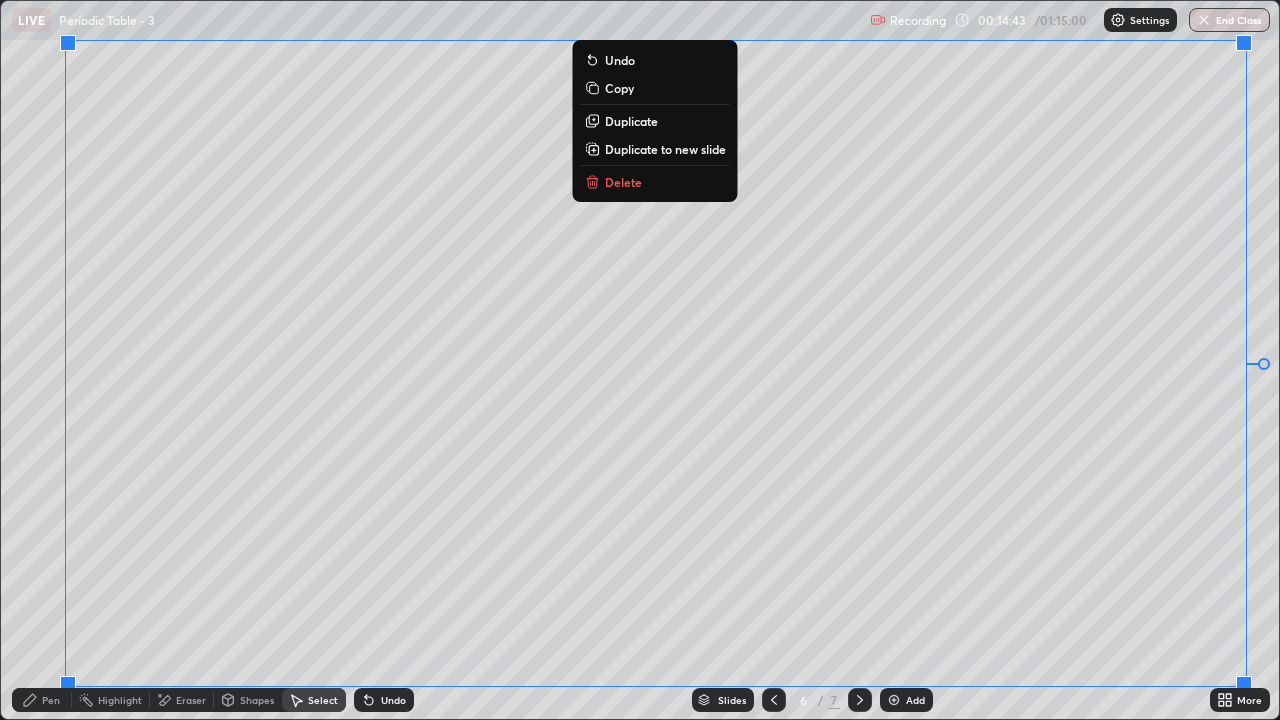 click on "Duplicate to new slide" at bounding box center (665, 149) 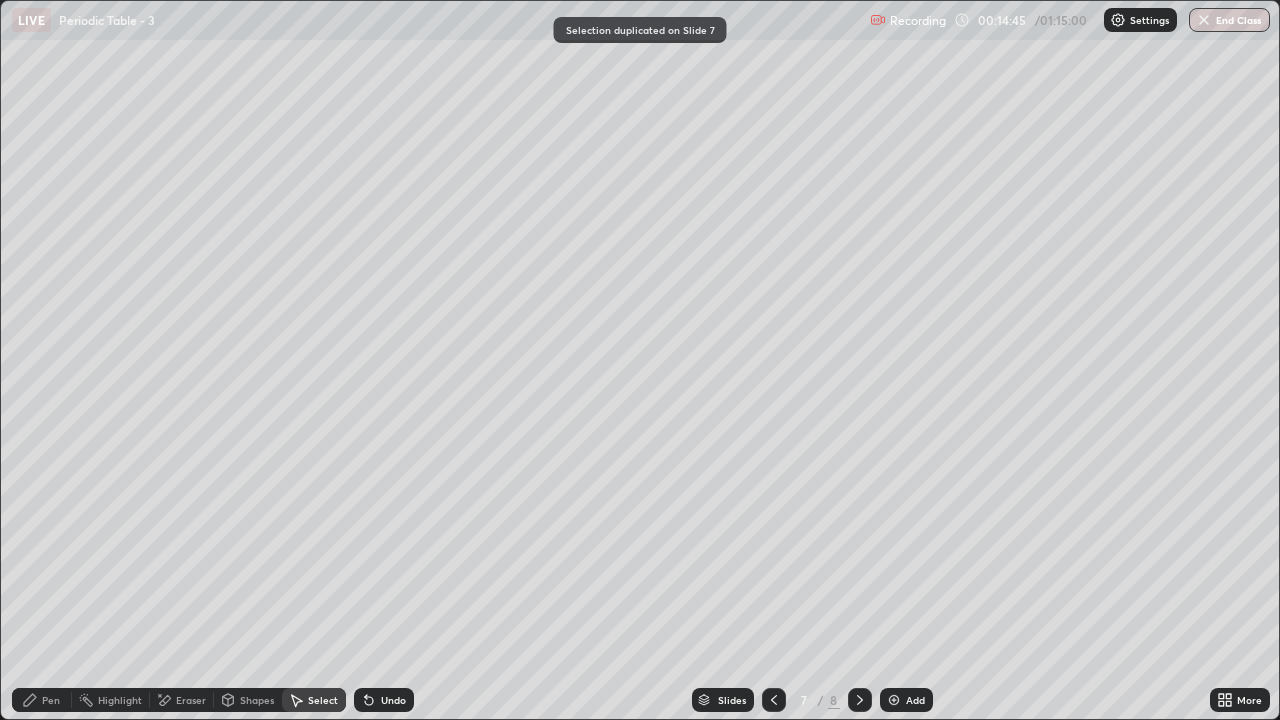 click on "Eraser" at bounding box center (191, 700) 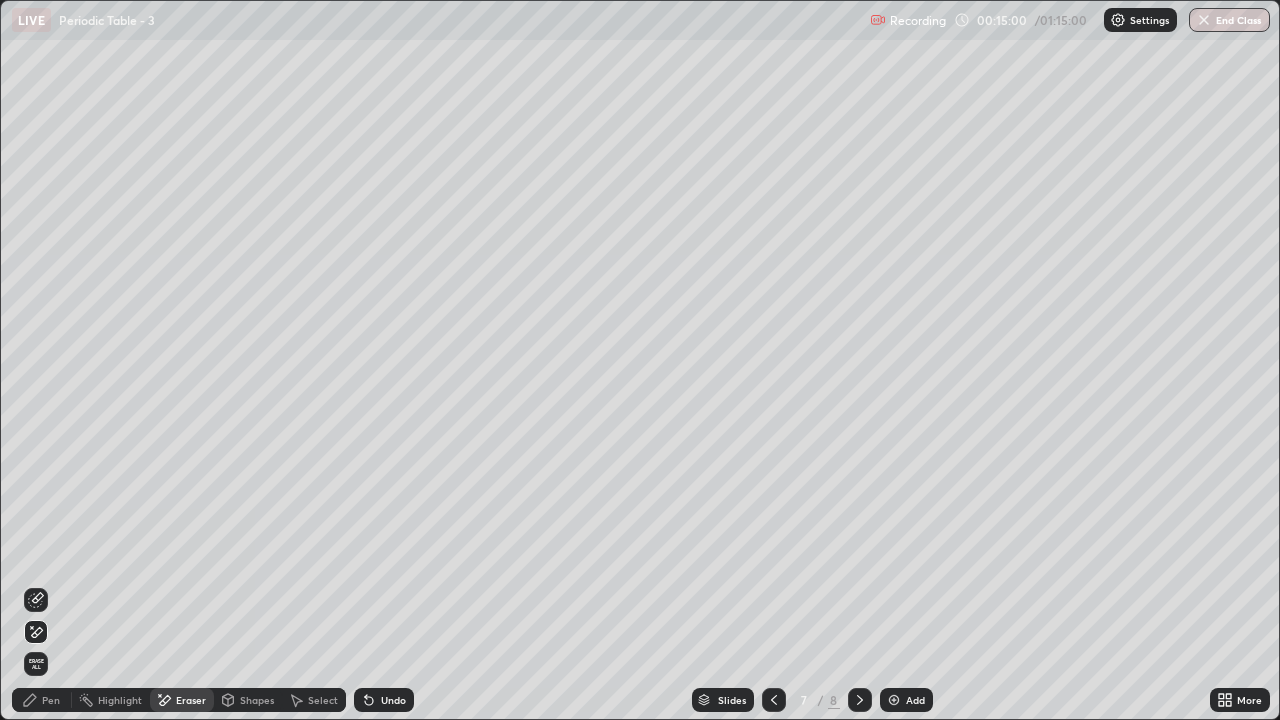 click 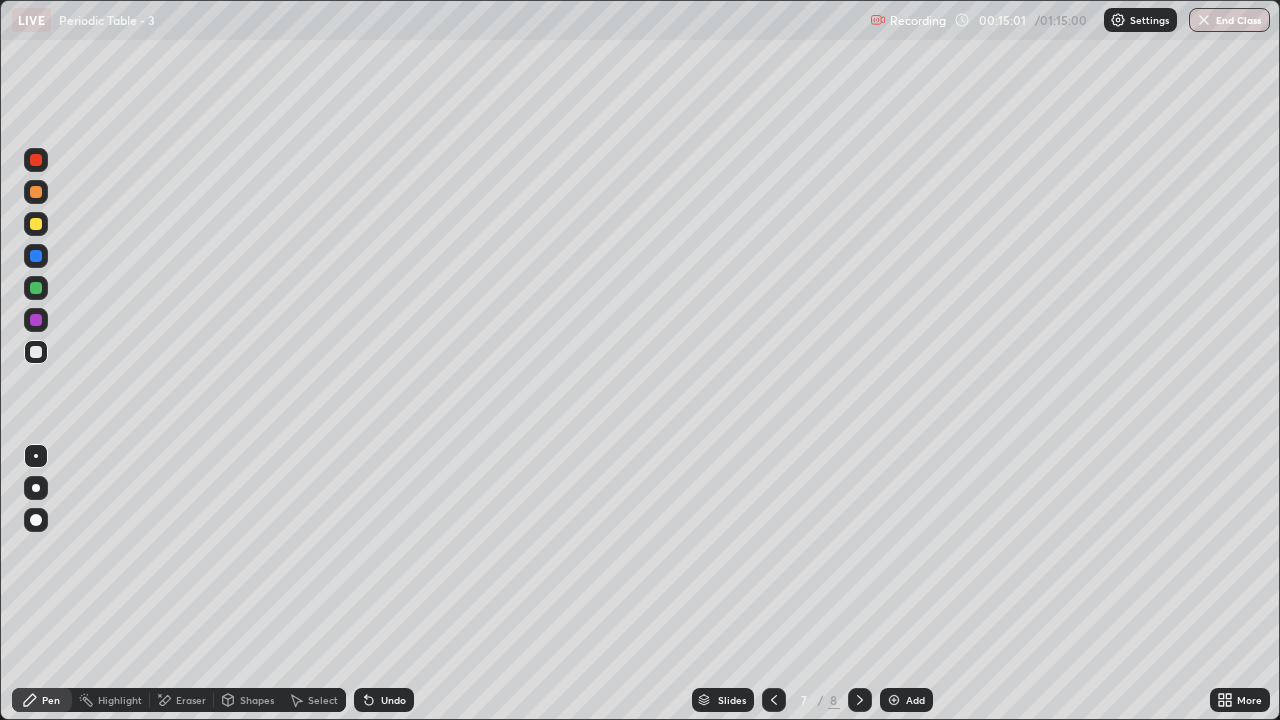 click at bounding box center (36, 224) 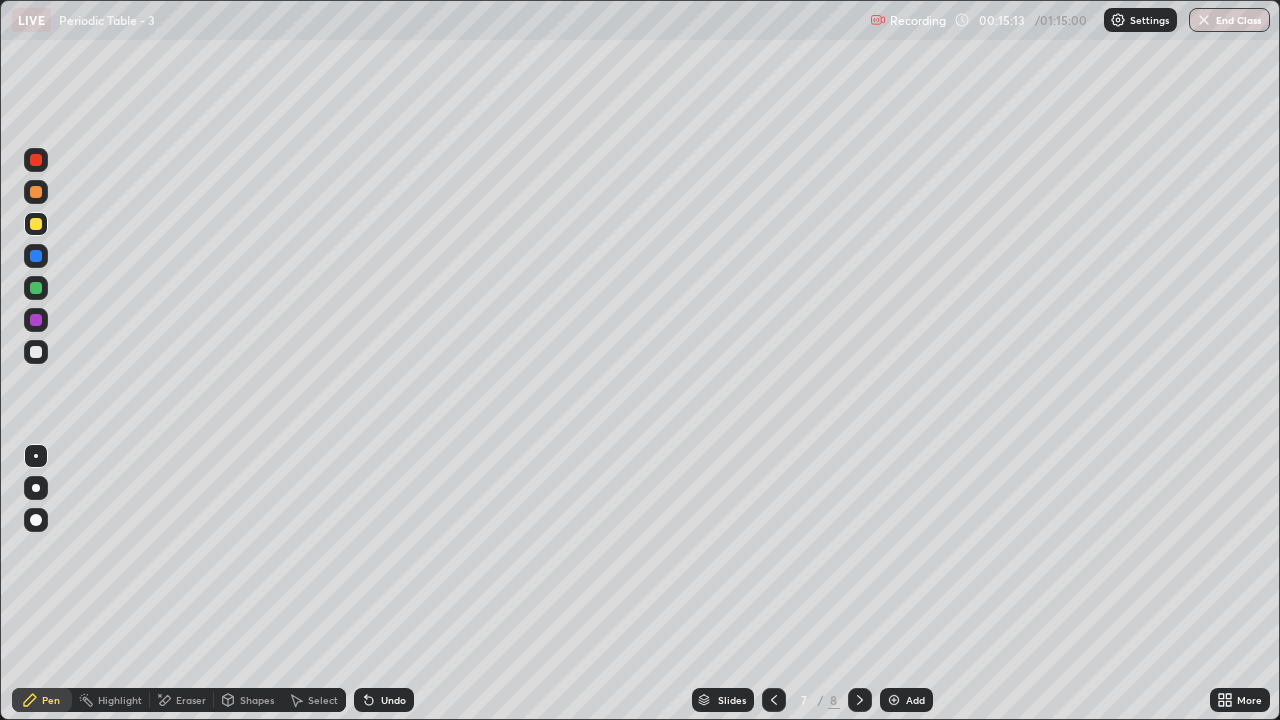 click on "Undo" at bounding box center [384, 700] 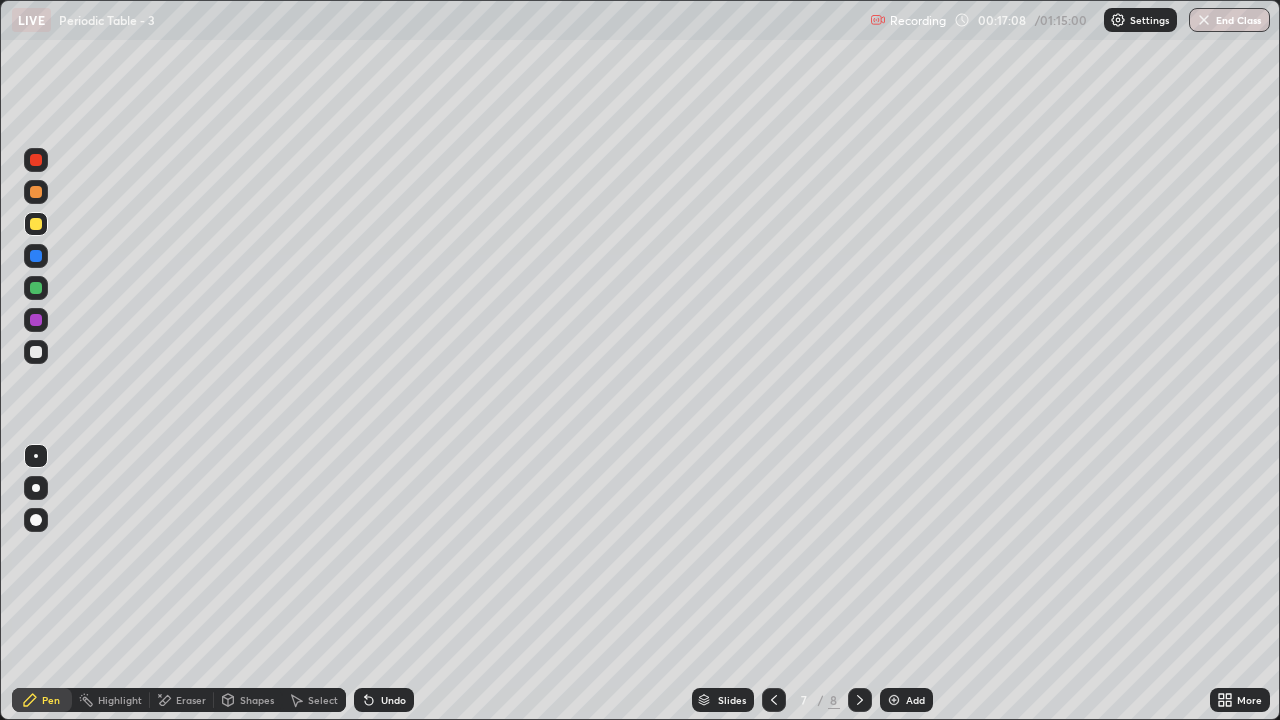 click on "Add" at bounding box center (906, 700) 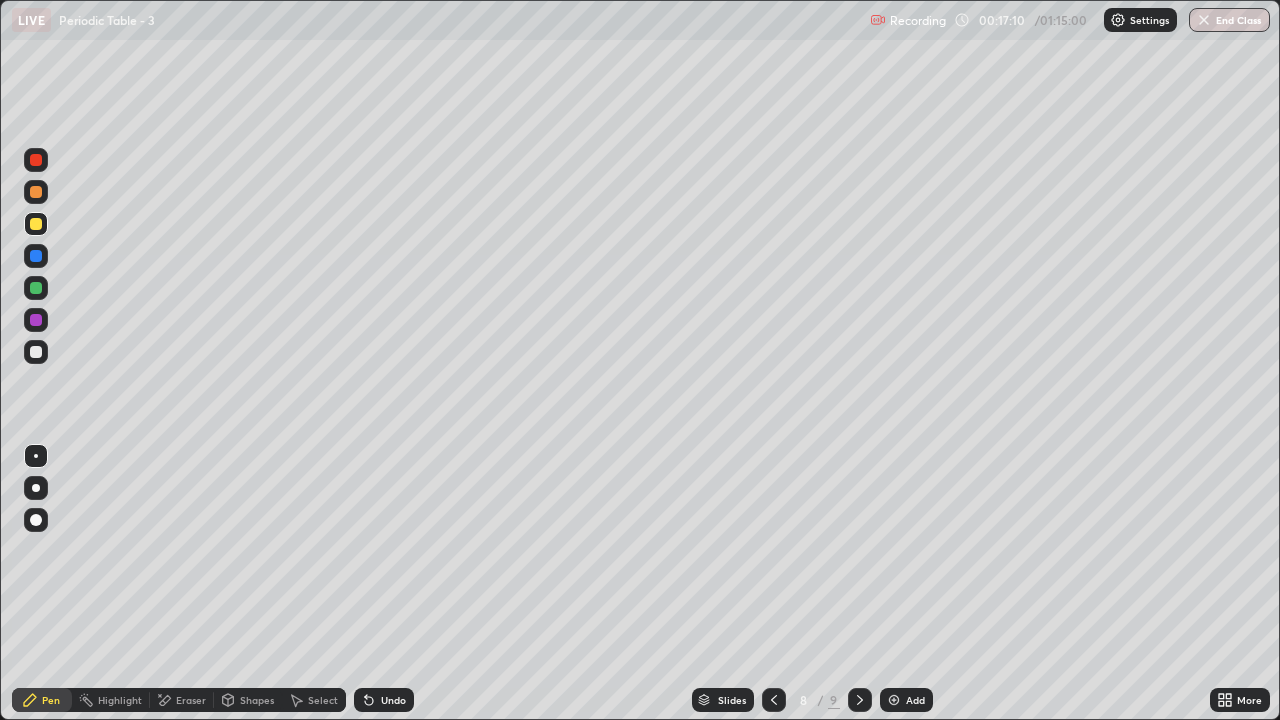 click on "Eraser" at bounding box center (182, 700) 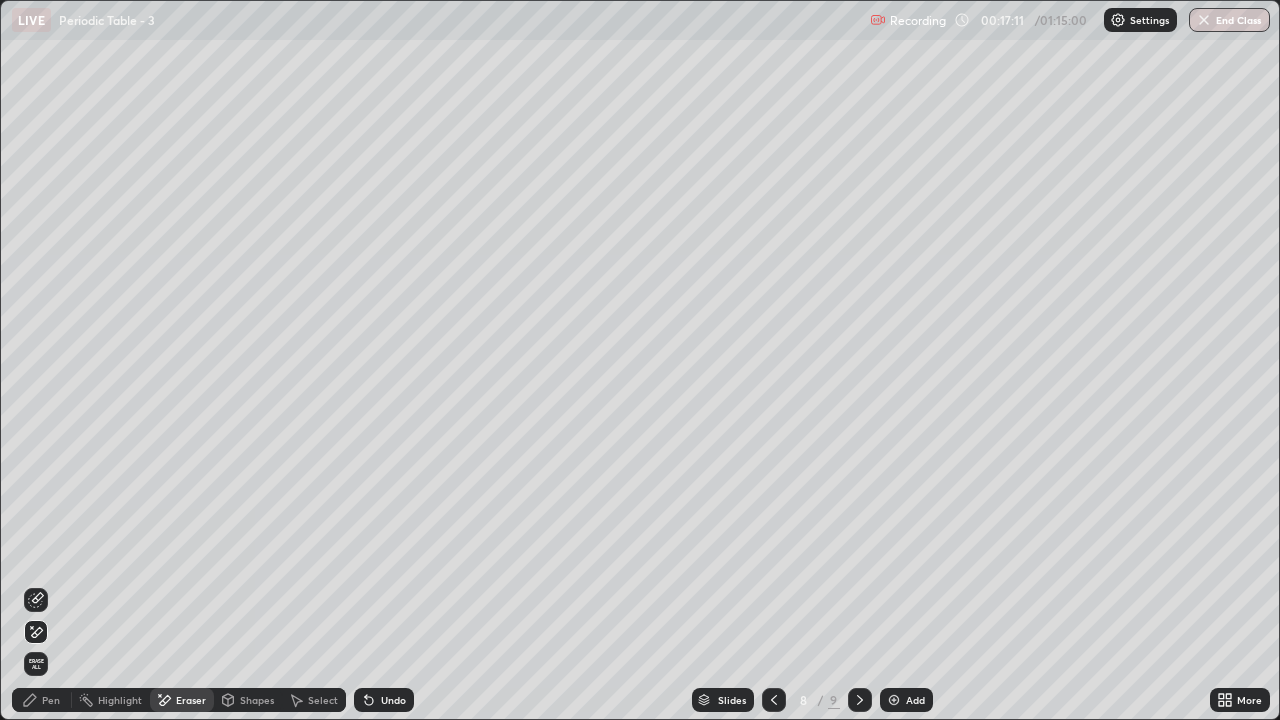 click on "Pen" at bounding box center (51, 700) 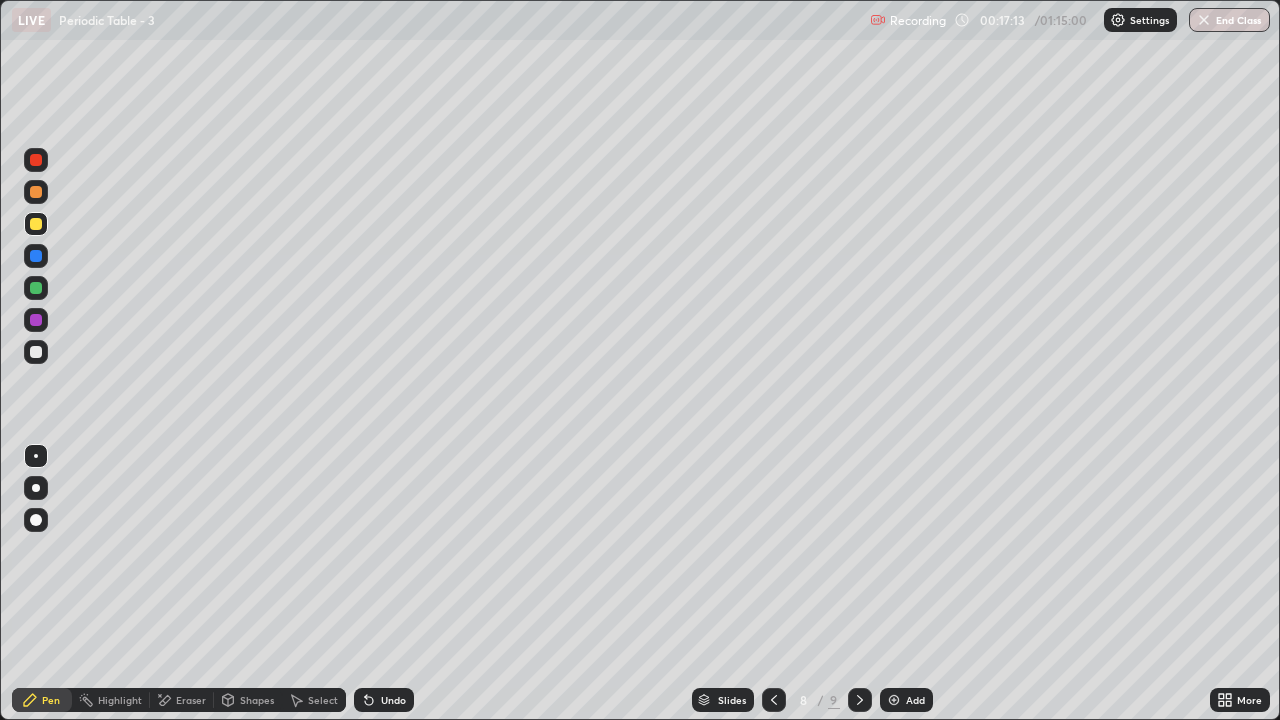 click at bounding box center (36, 224) 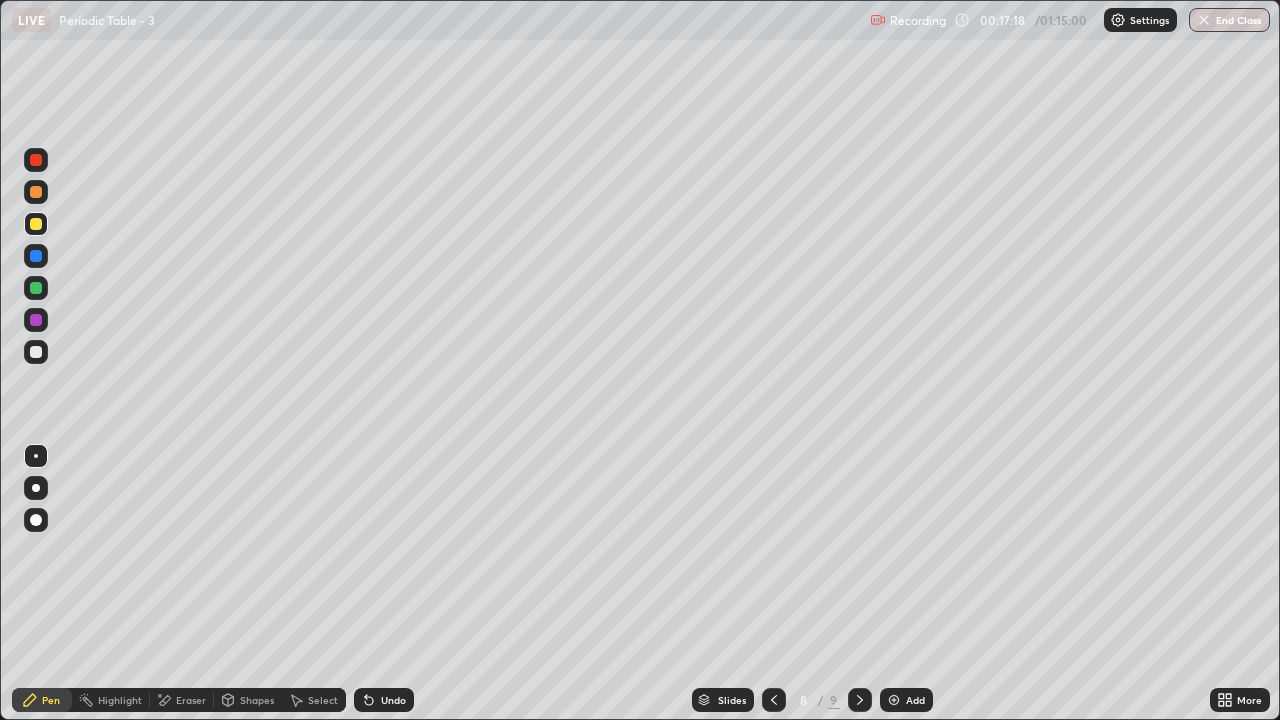 click on "Undo" at bounding box center [384, 700] 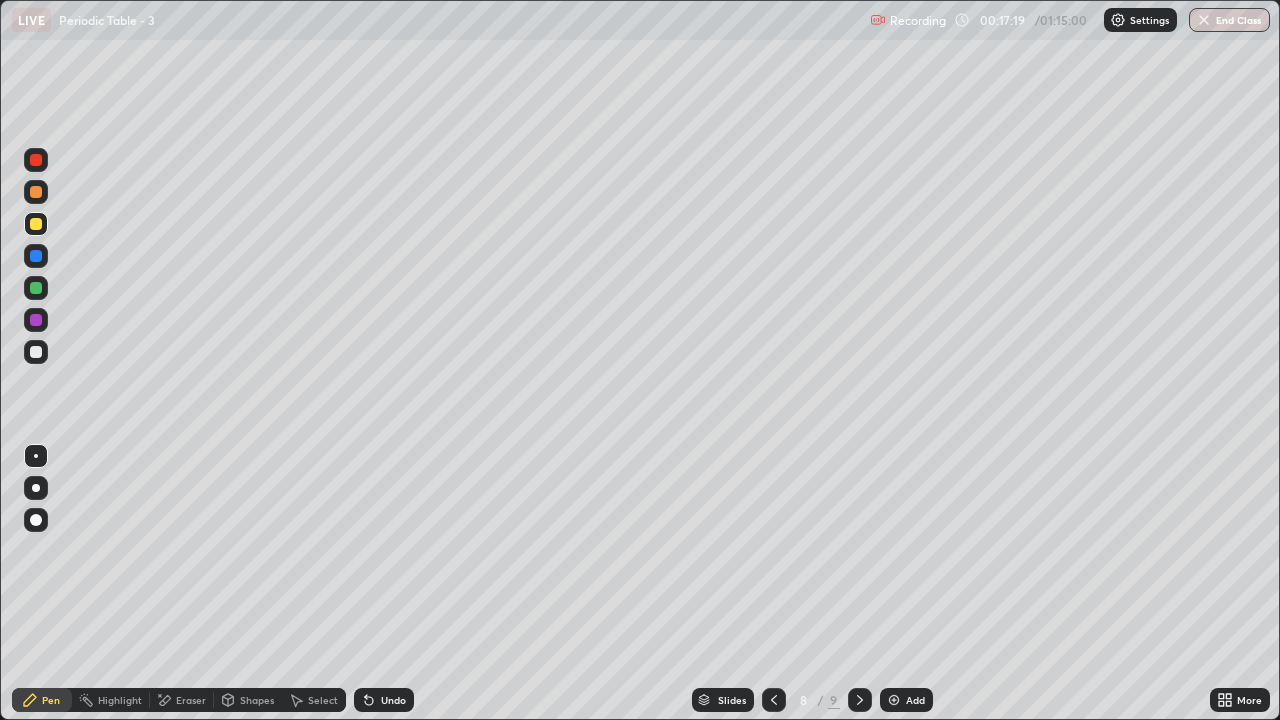 click on "Undo" at bounding box center (384, 700) 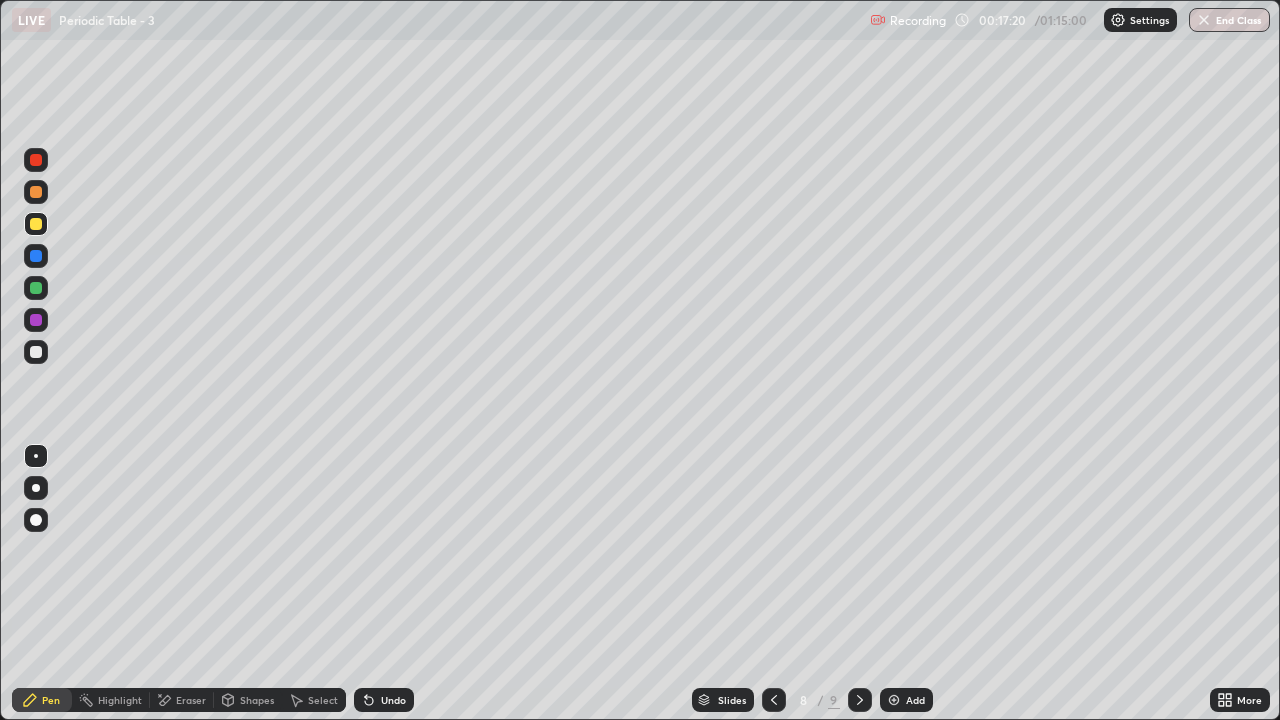 click on "Shapes" at bounding box center (248, 700) 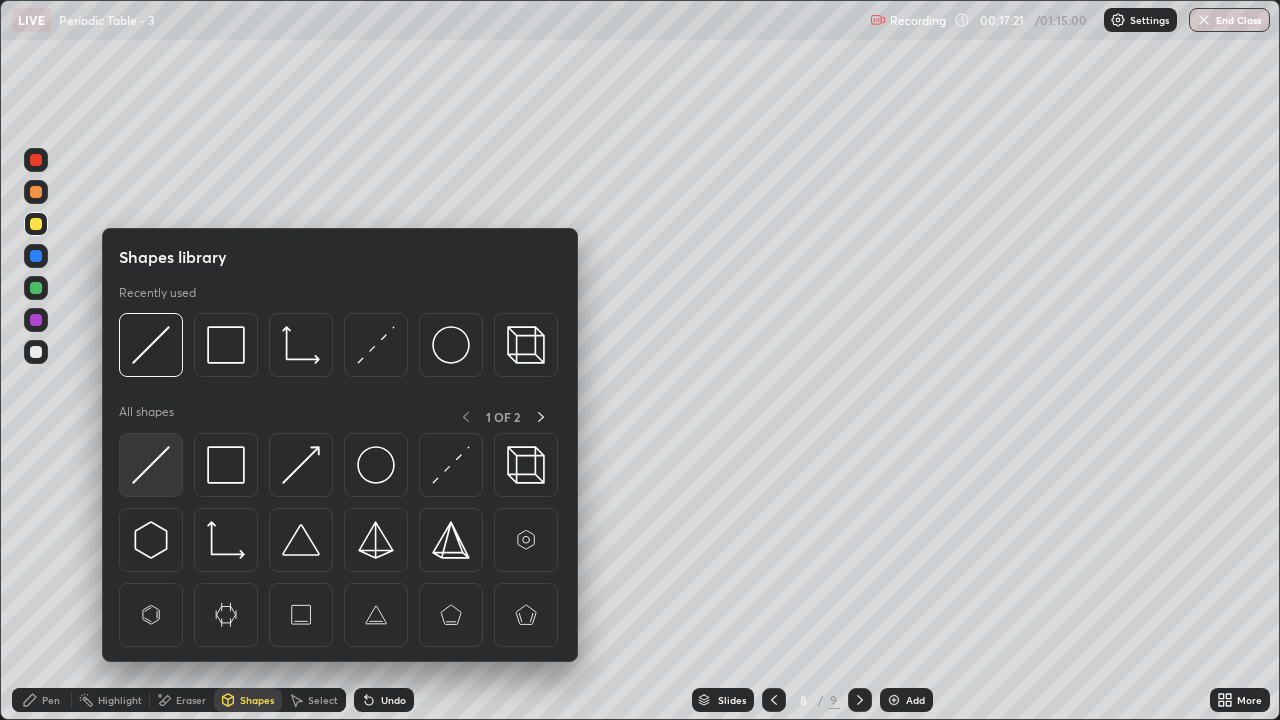 click at bounding box center [151, 465] 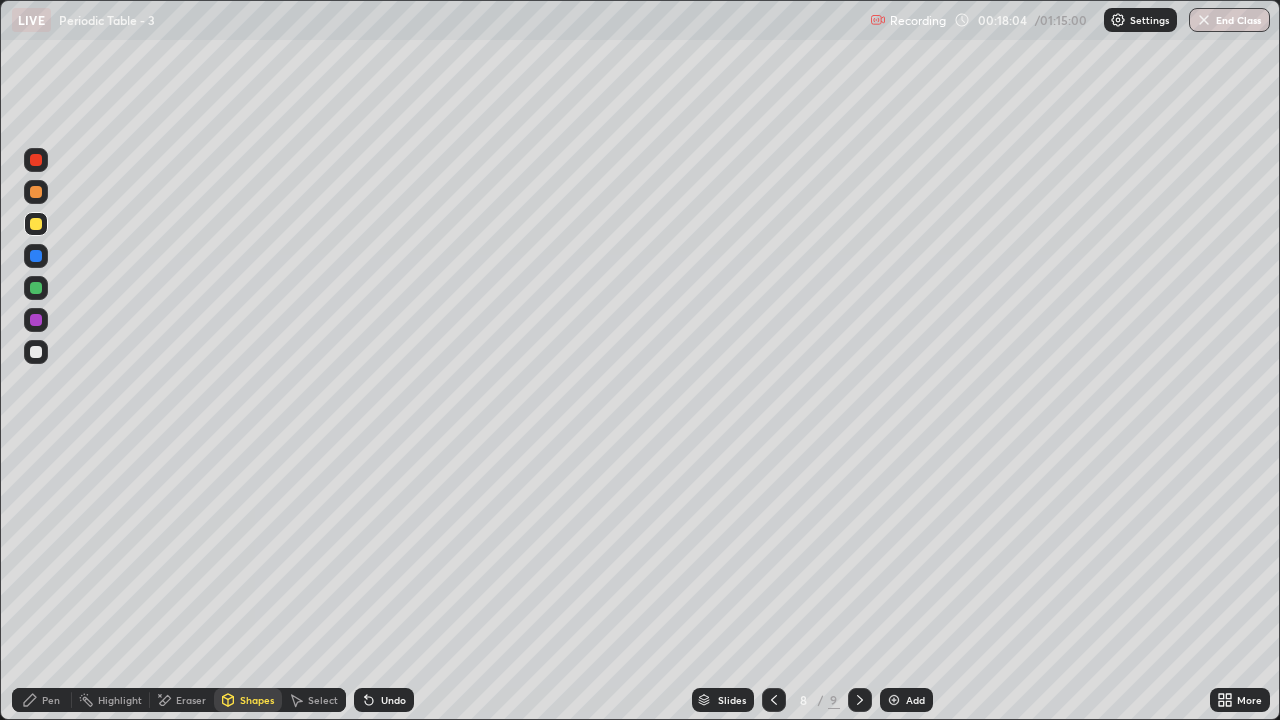 click on "Undo" at bounding box center (393, 700) 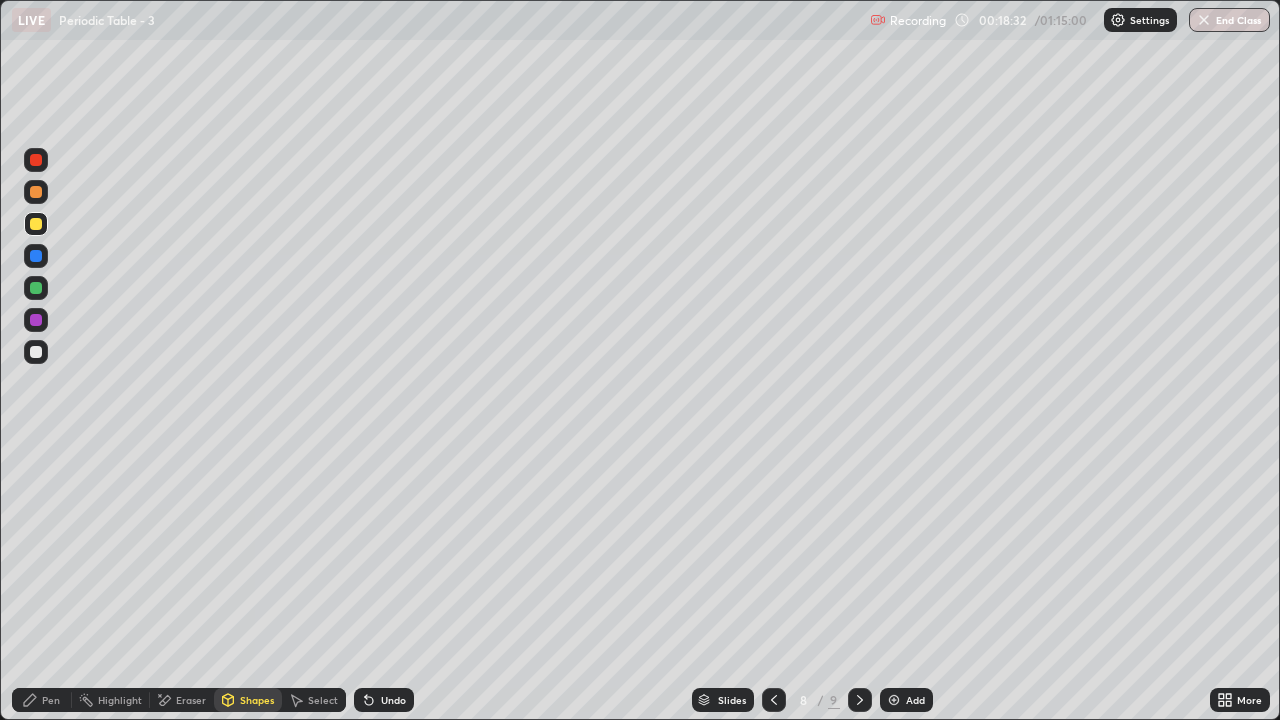 click 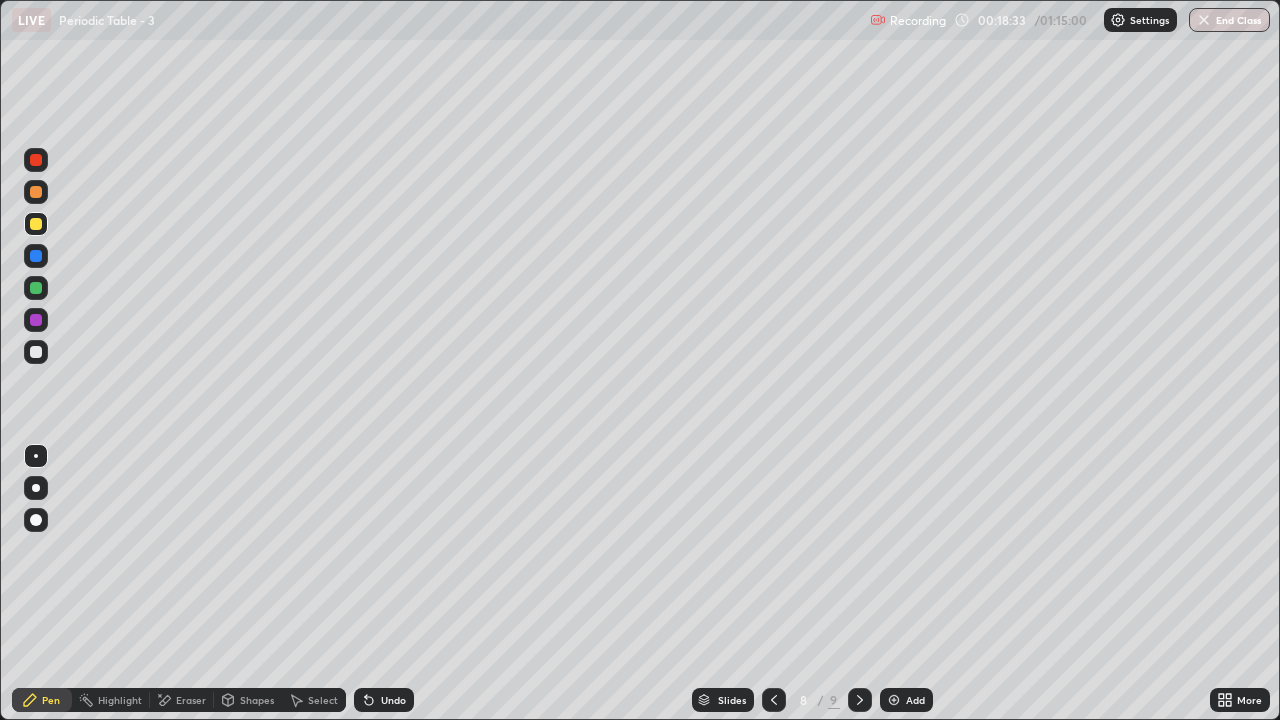 click at bounding box center (36, 352) 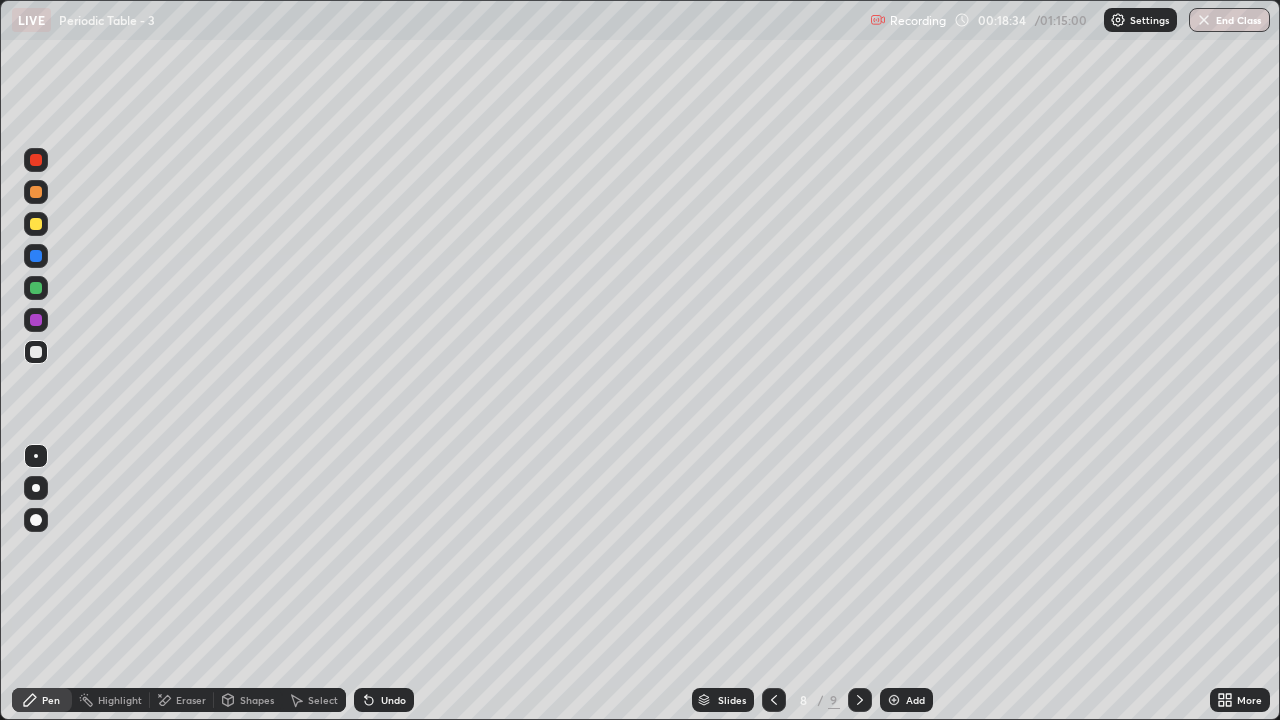 click at bounding box center [36, 192] 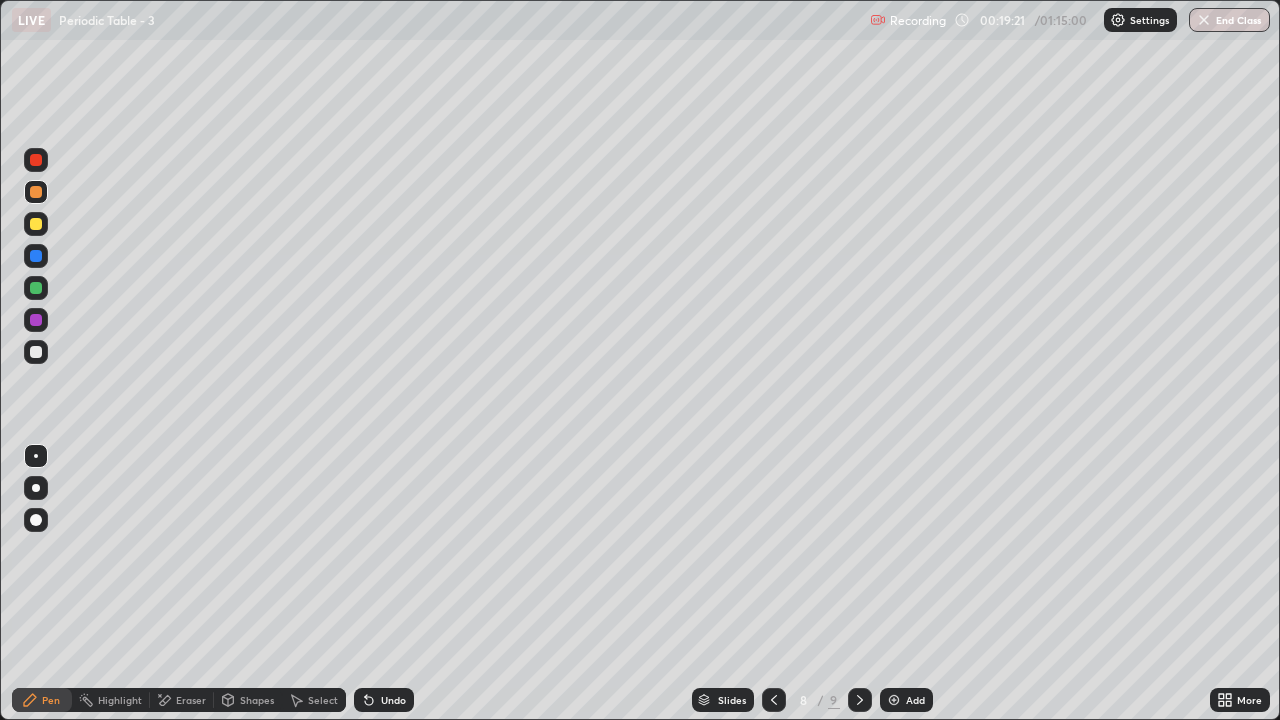 click at bounding box center [36, 352] 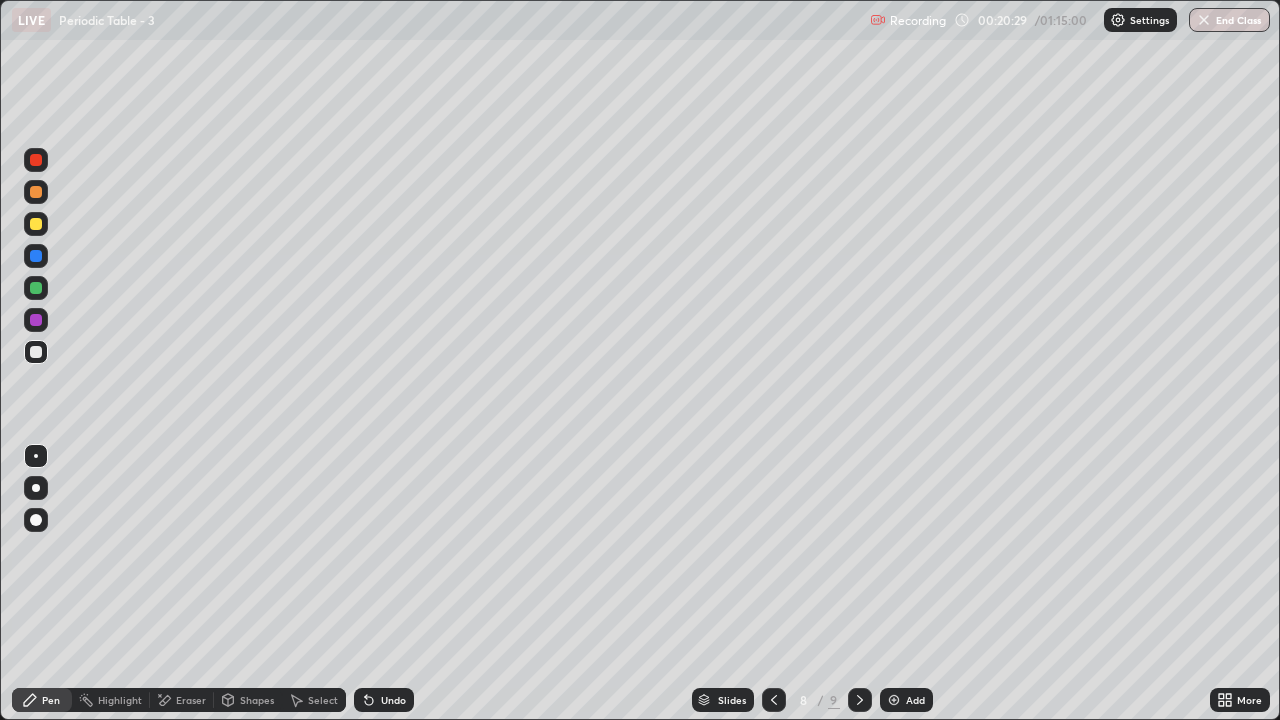 click on "Undo" at bounding box center [393, 700] 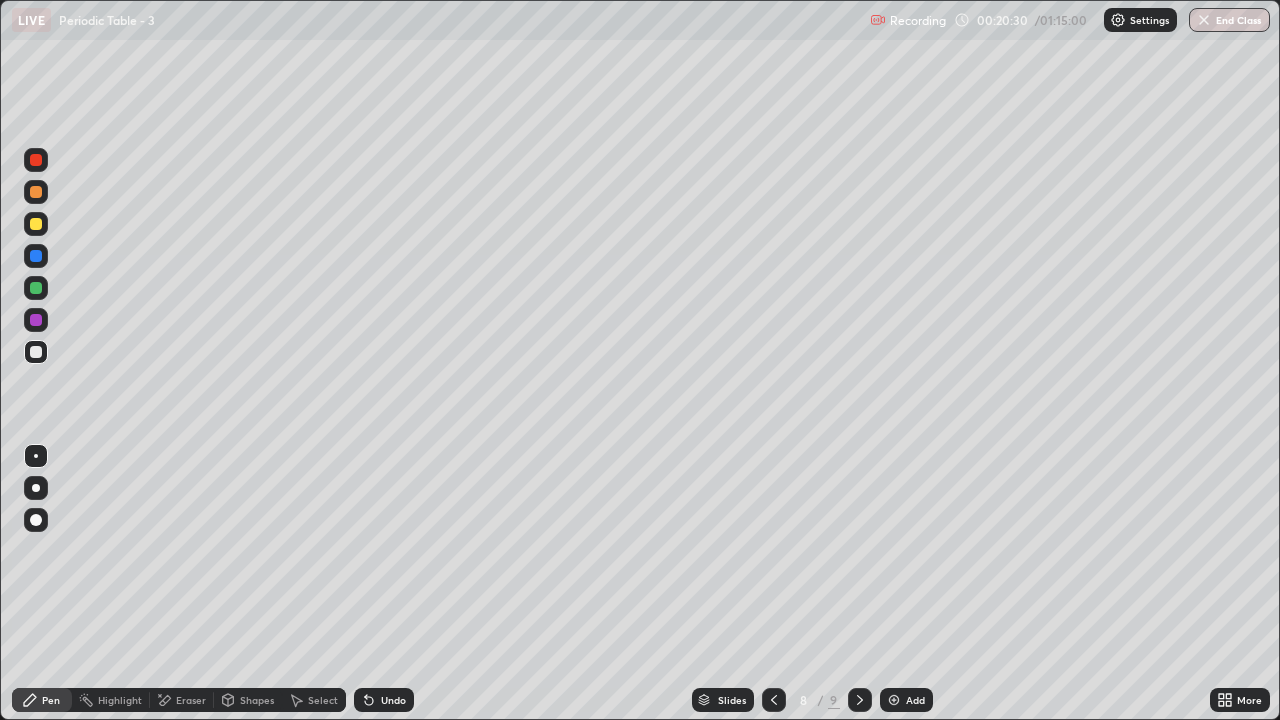 click on "Undo" at bounding box center (393, 700) 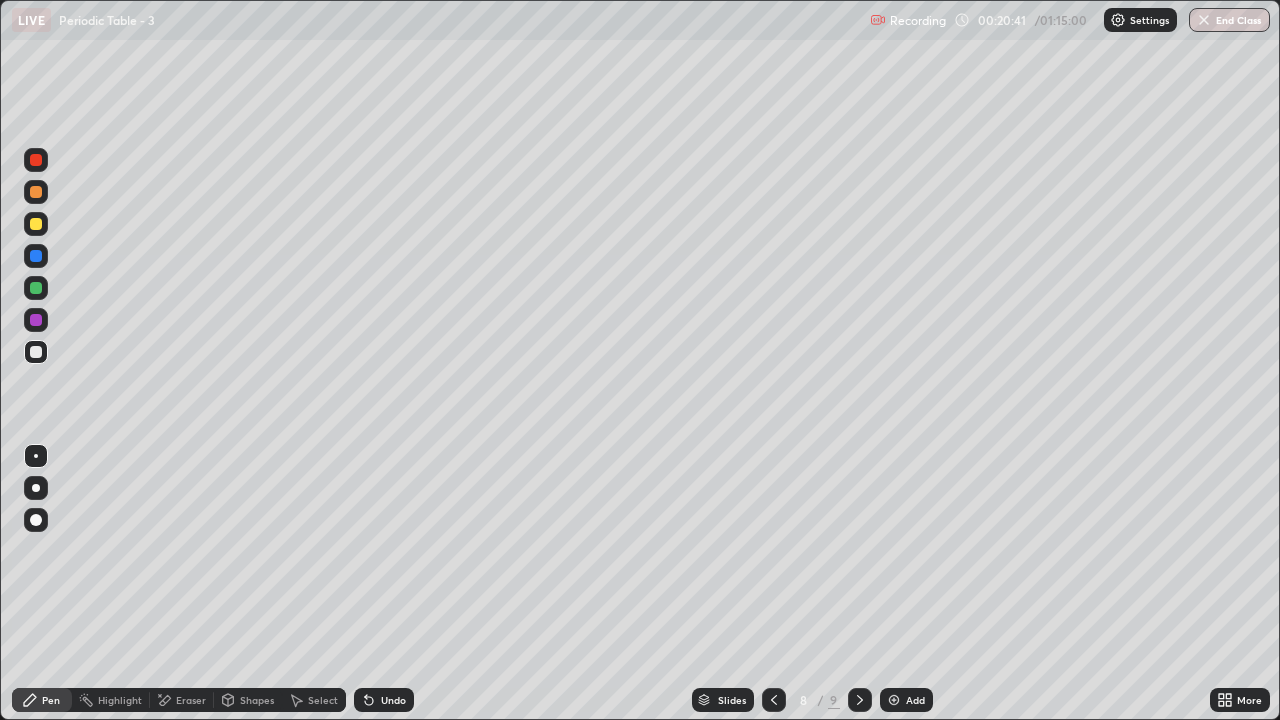 click at bounding box center (36, 224) 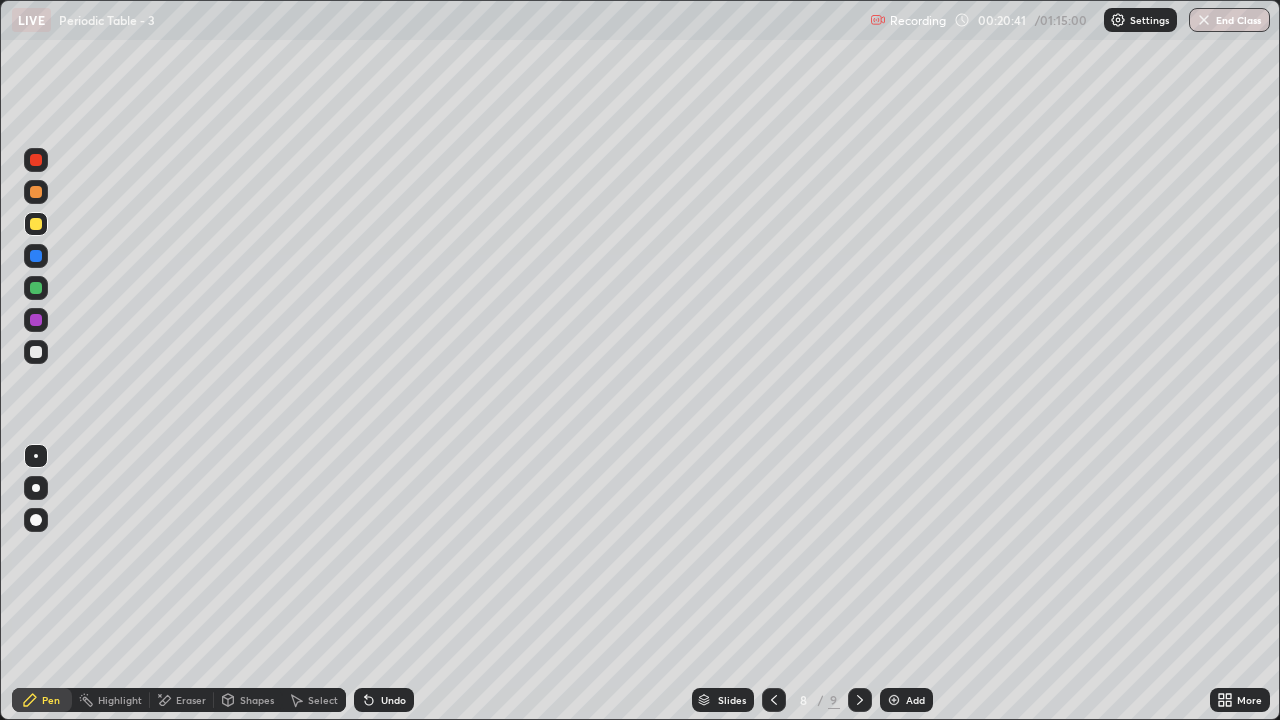 click at bounding box center (36, 192) 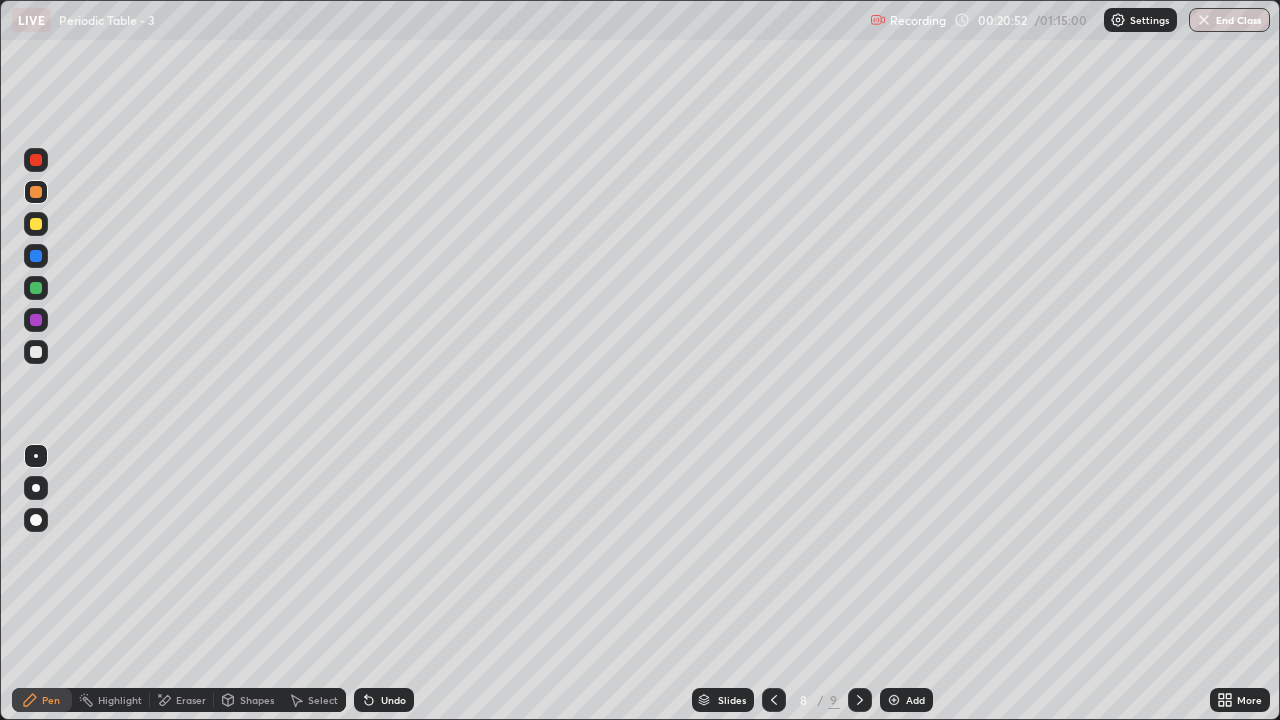 click at bounding box center (36, 352) 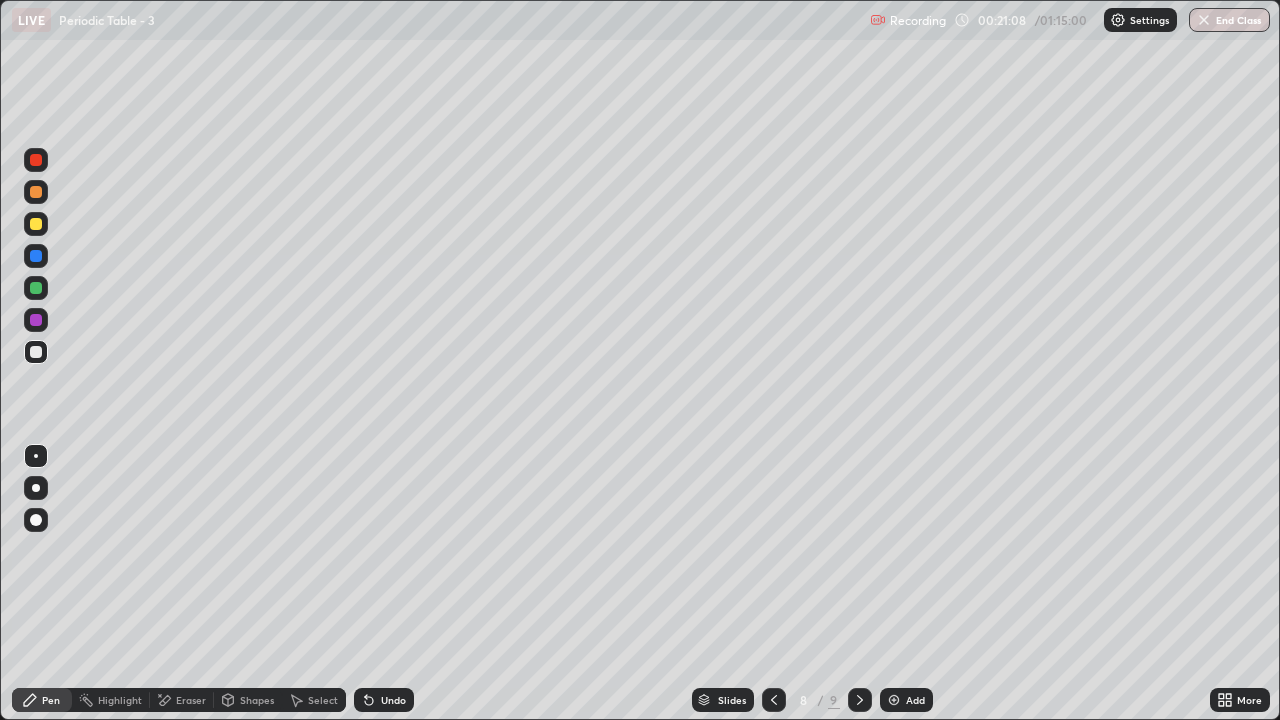 click at bounding box center (36, 192) 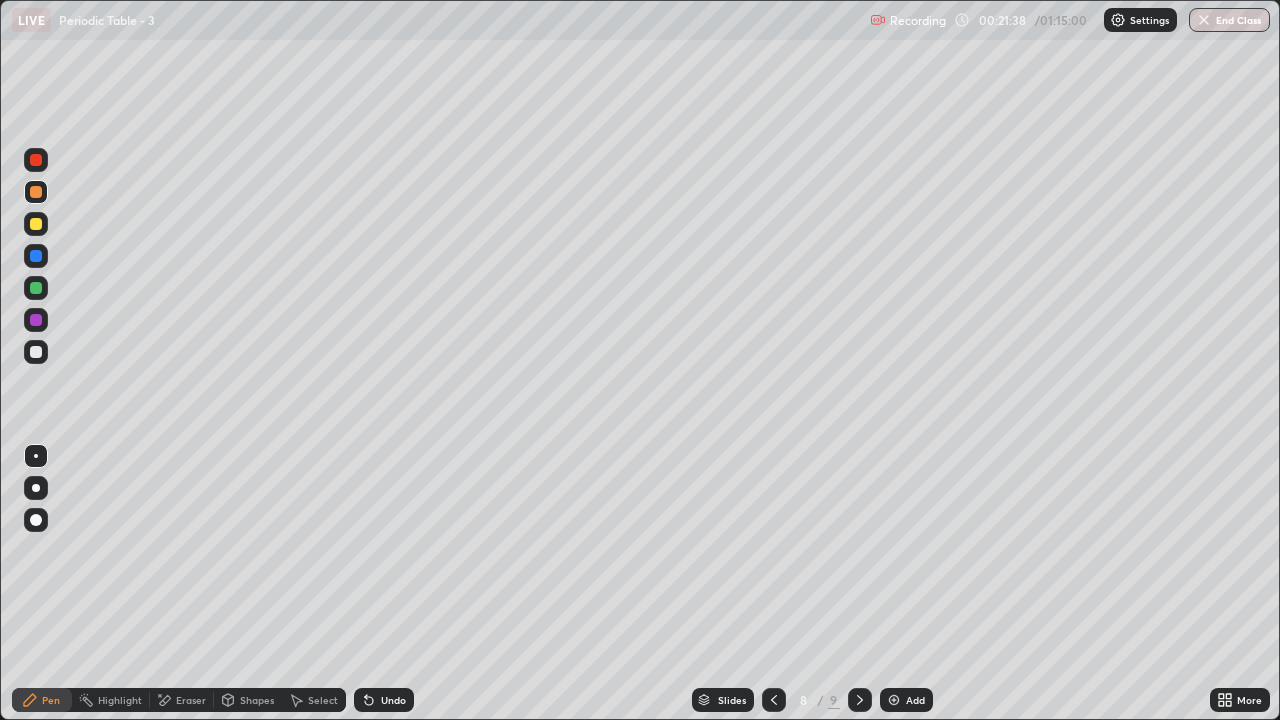 click at bounding box center (36, 288) 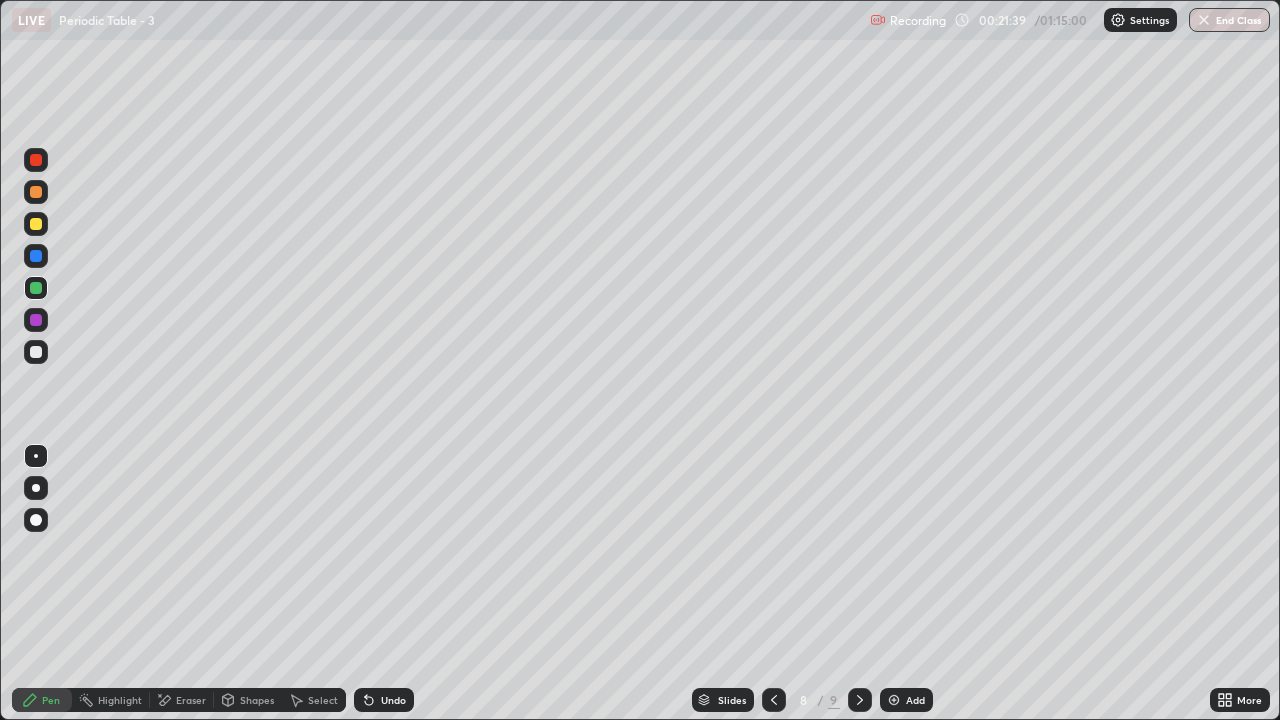 click at bounding box center [36, 352] 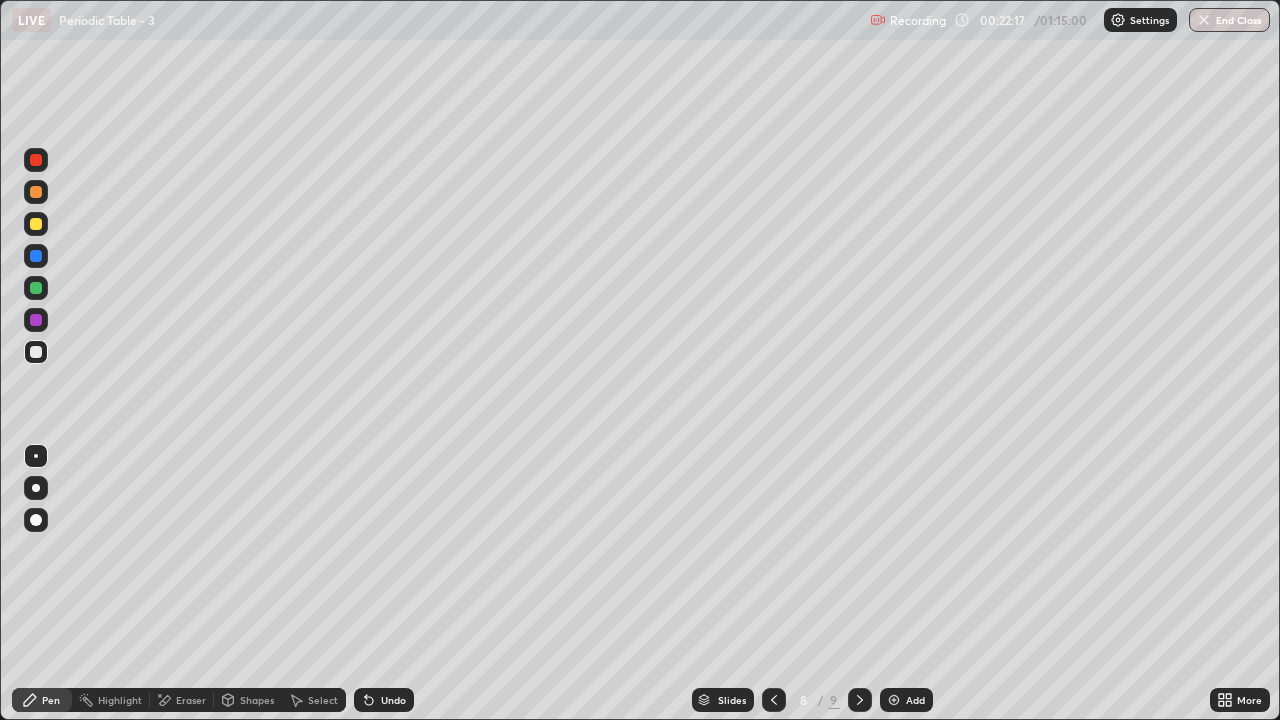 click at bounding box center [36, 192] 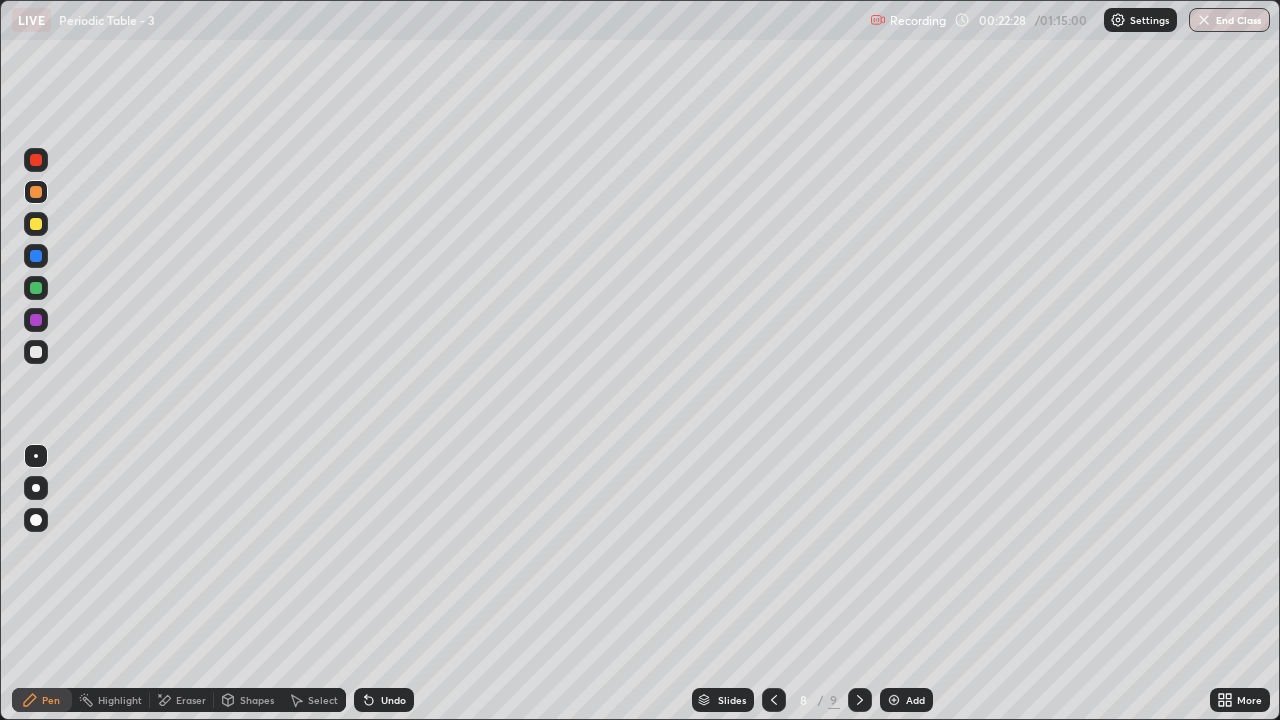click at bounding box center (36, 352) 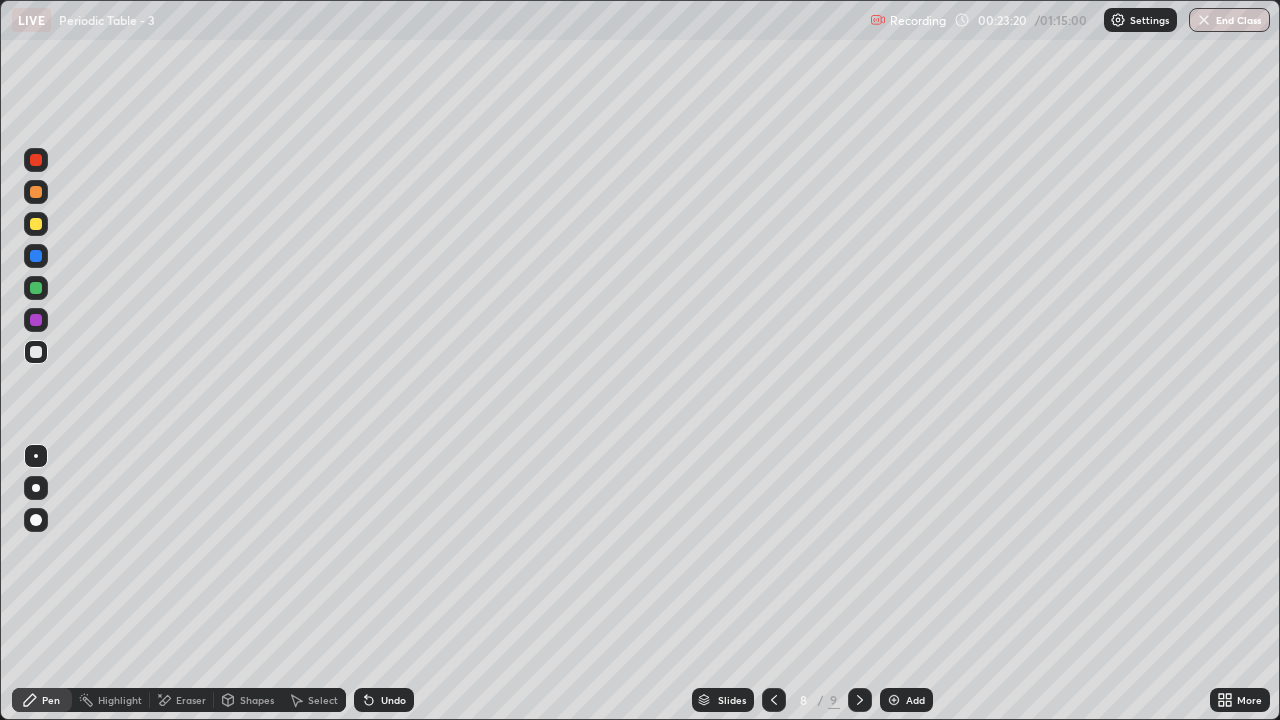 click at bounding box center (36, 224) 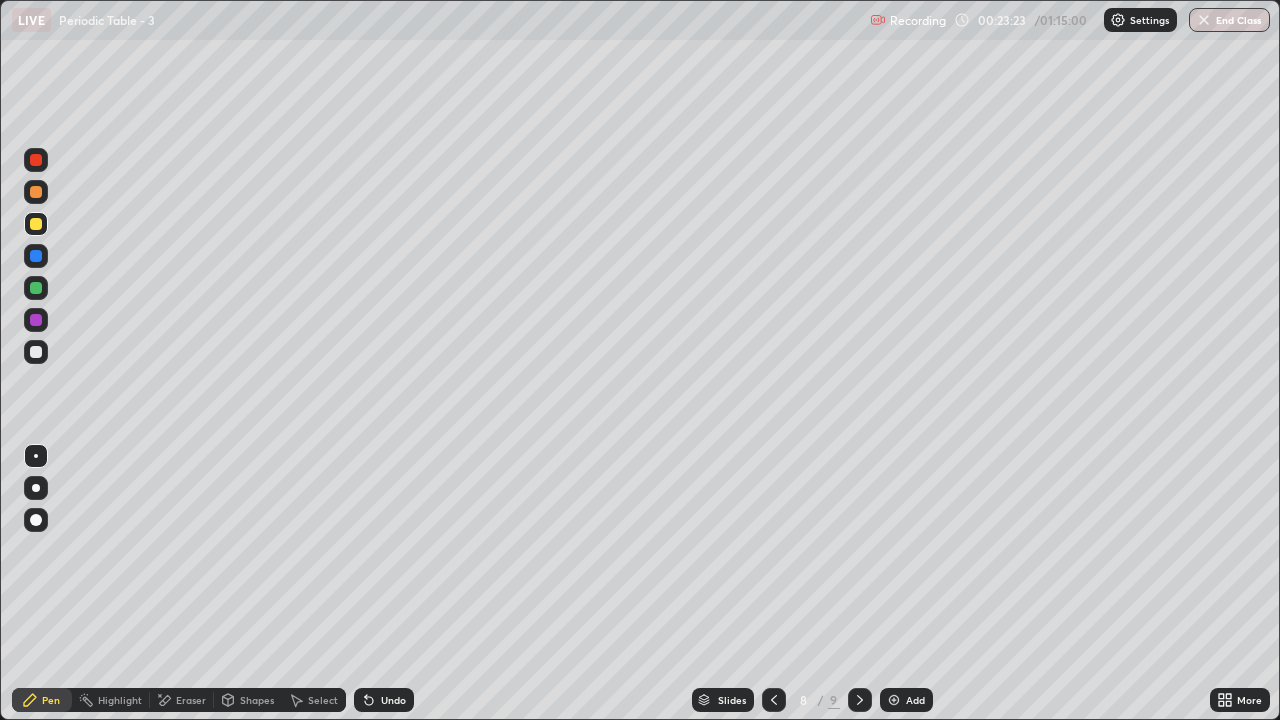 click 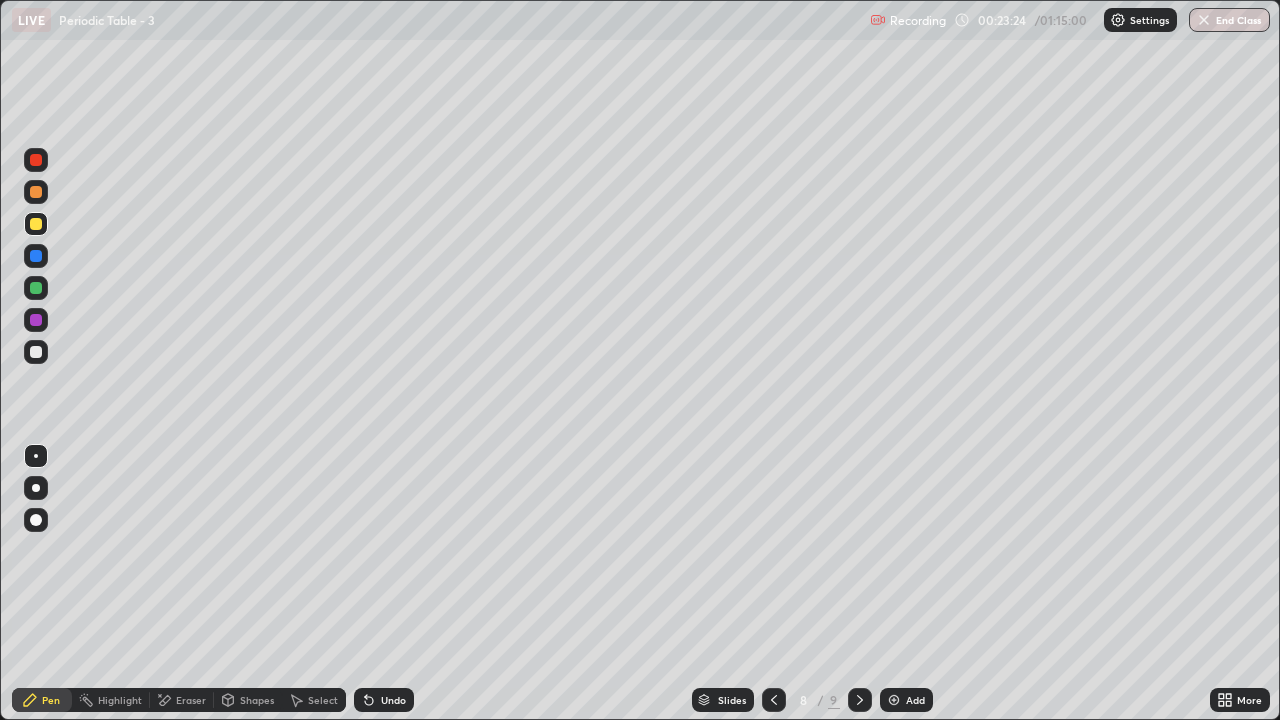 click 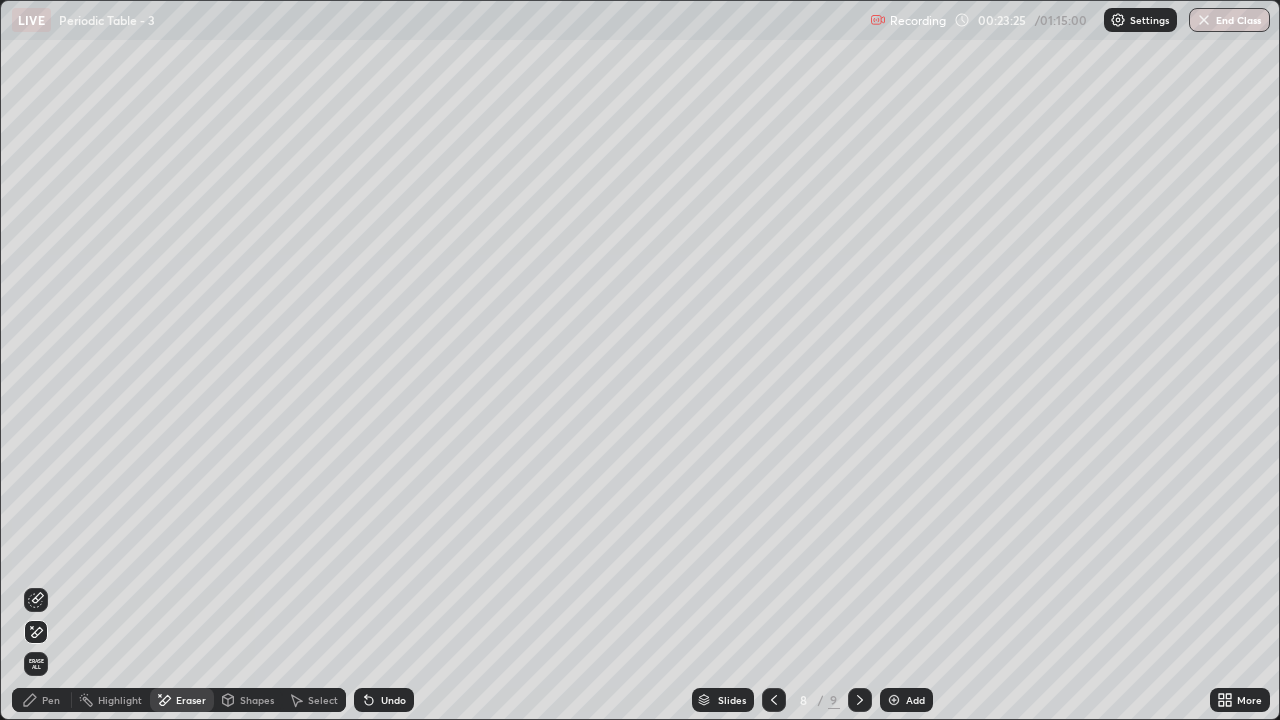 click on "Shapes" at bounding box center [257, 700] 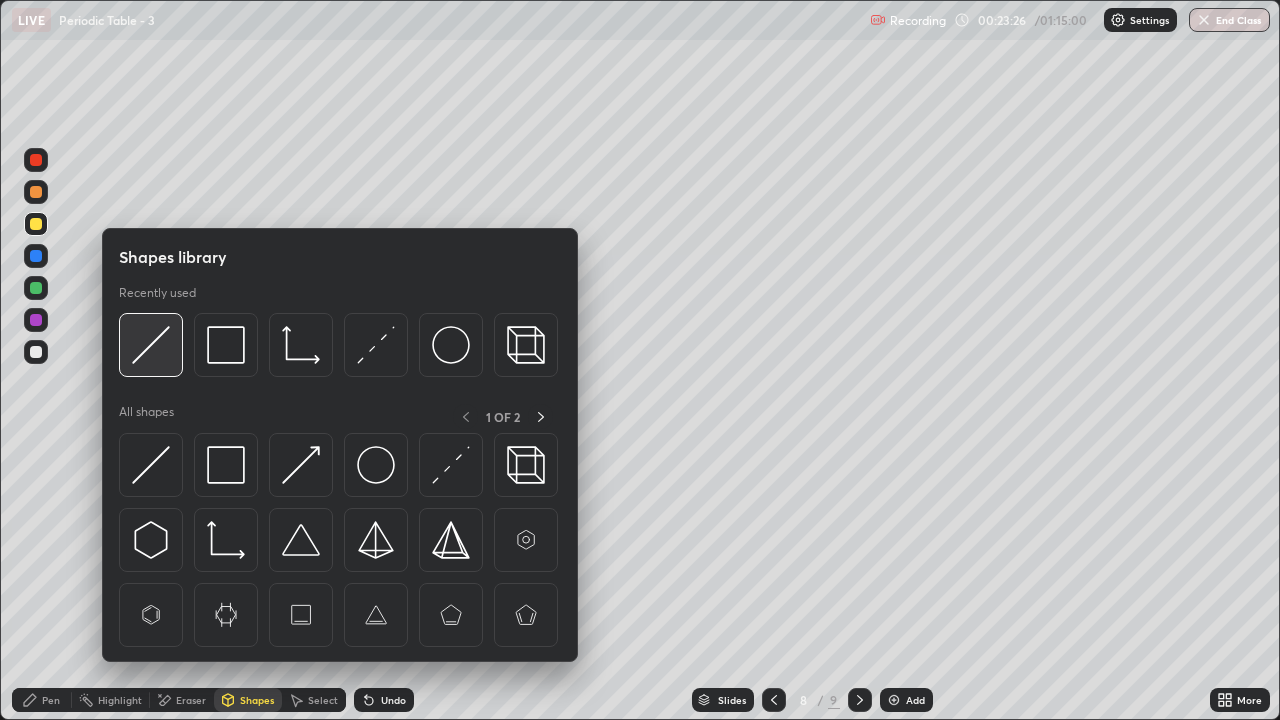 click at bounding box center [151, 345] 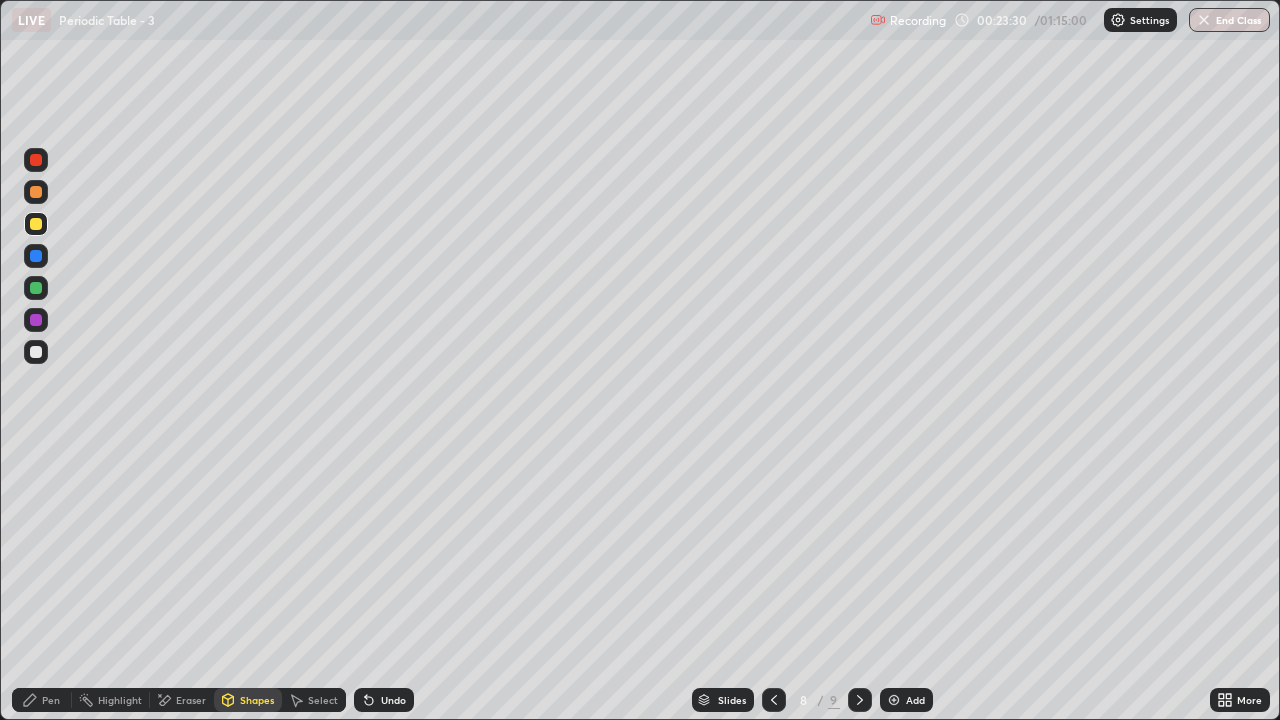 click on "Pen" at bounding box center (51, 700) 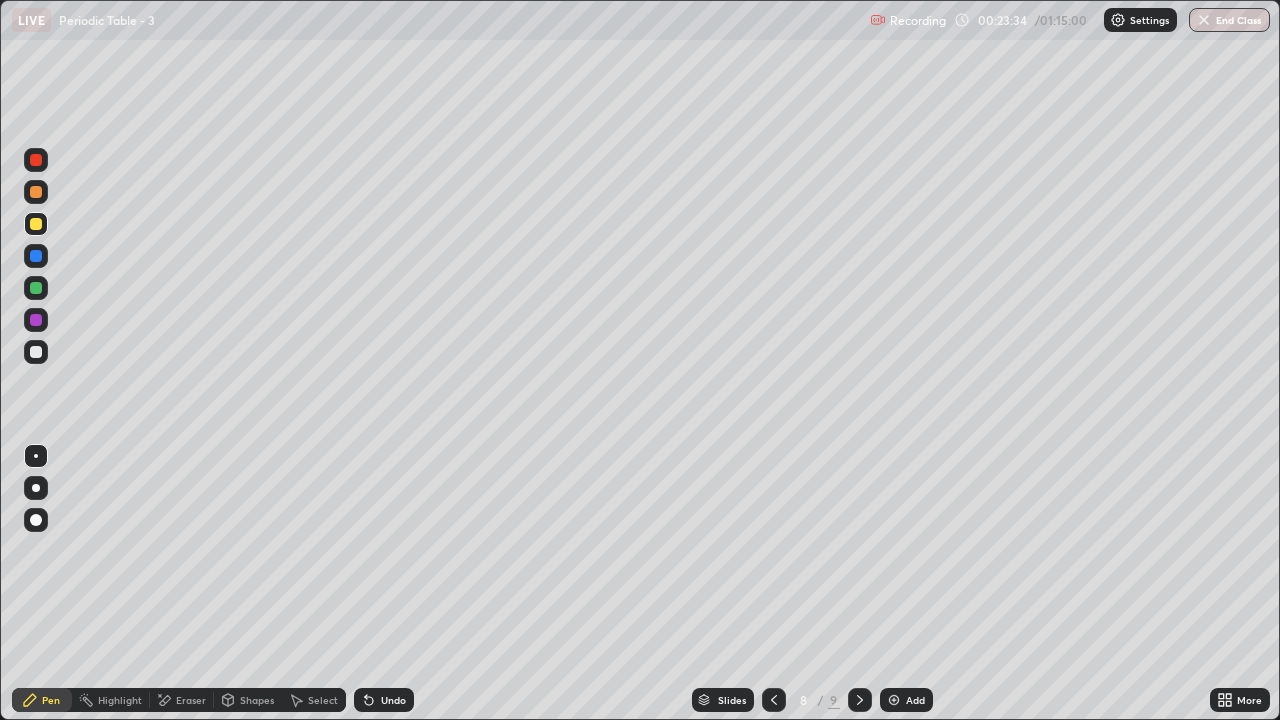 click on "Shapes" at bounding box center (257, 700) 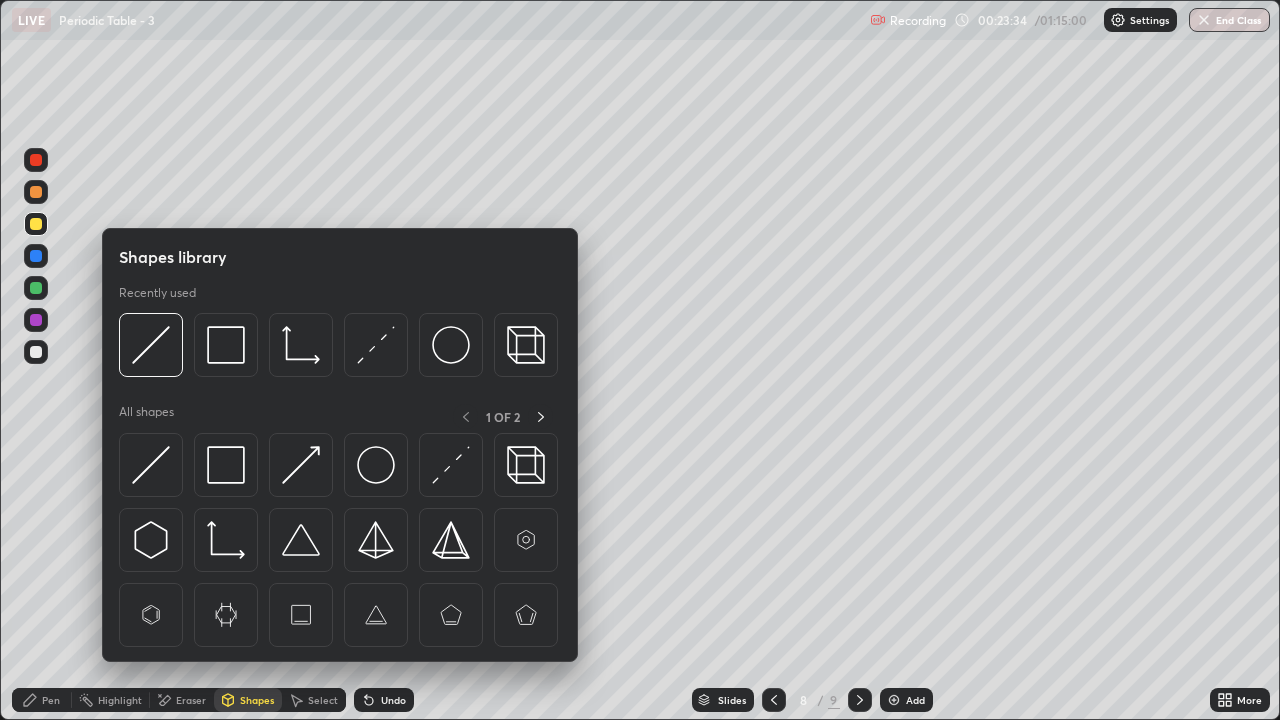 click on "Eraser" at bounding box center [191, 700] 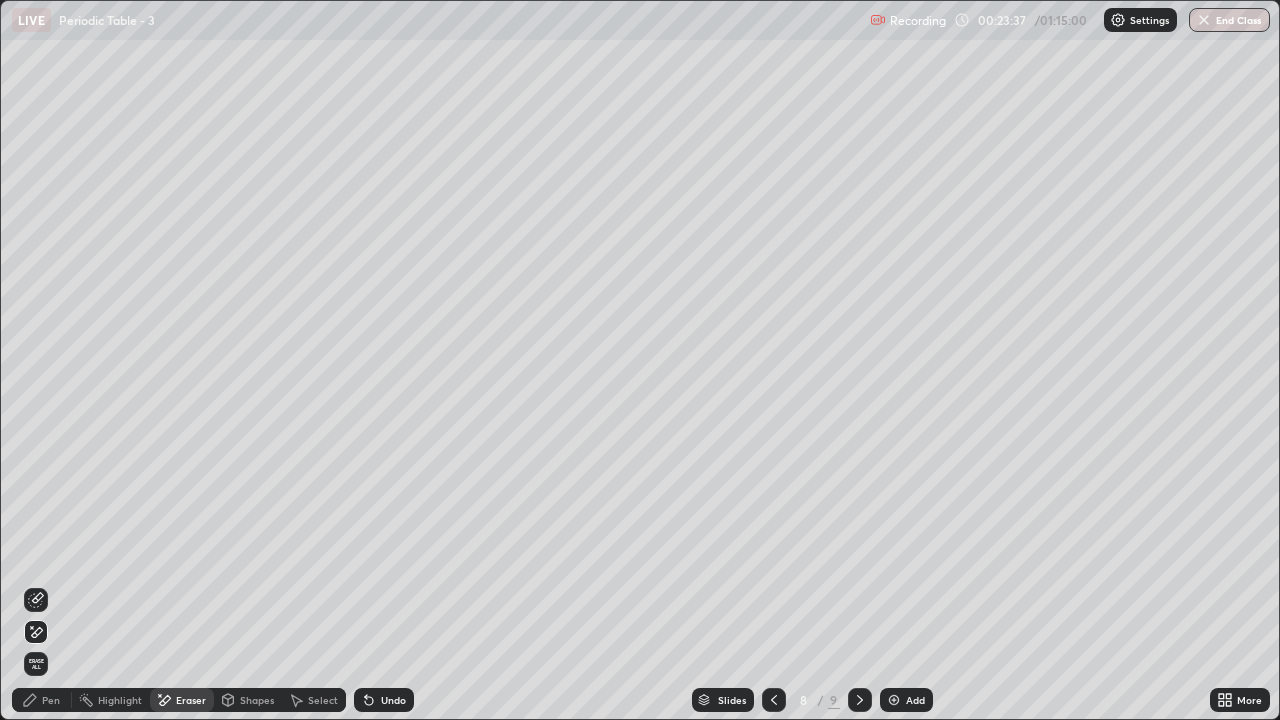 click on "Pen" at bounding box center [42, 700] 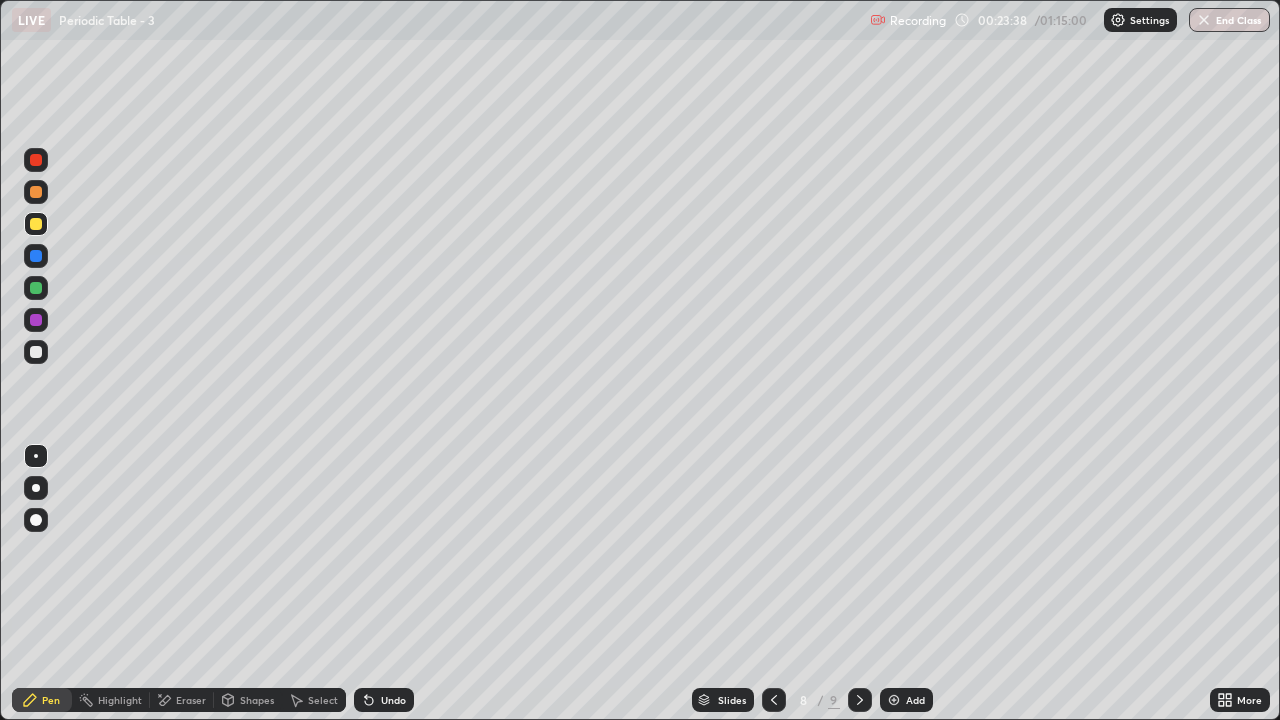 click at bounding box center [36, 224] 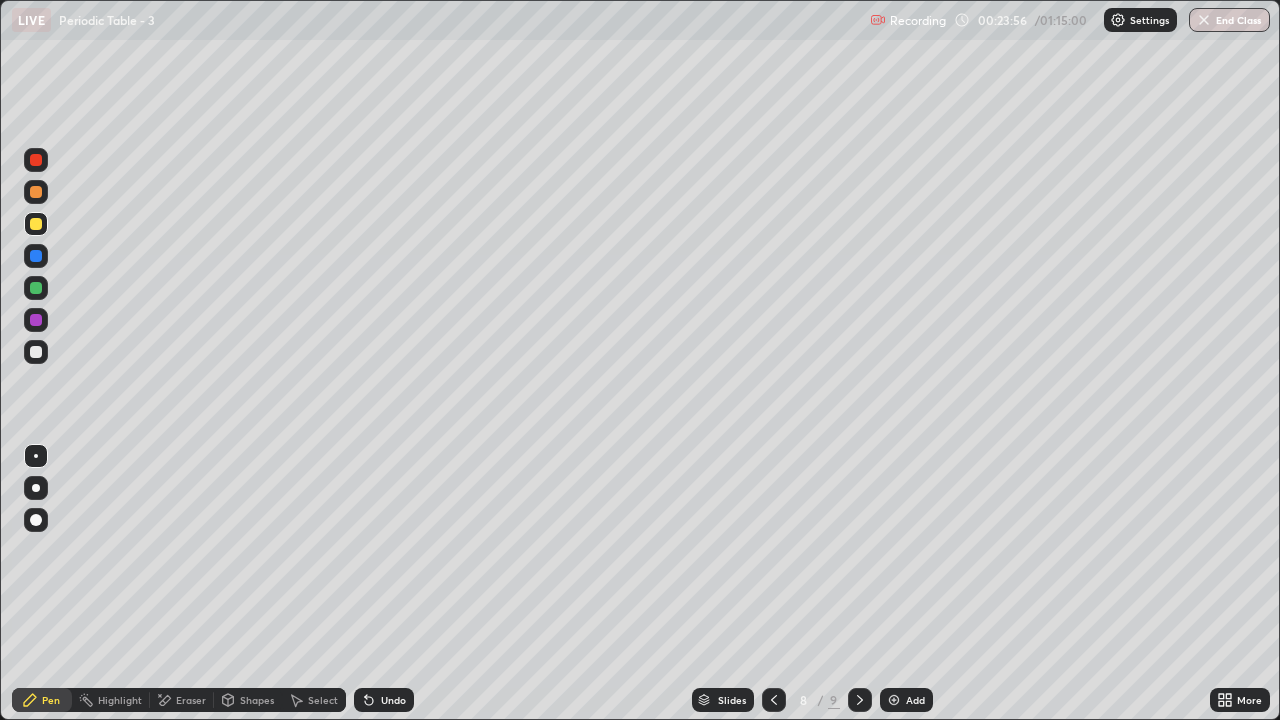 click at bounding box center [36, 352] 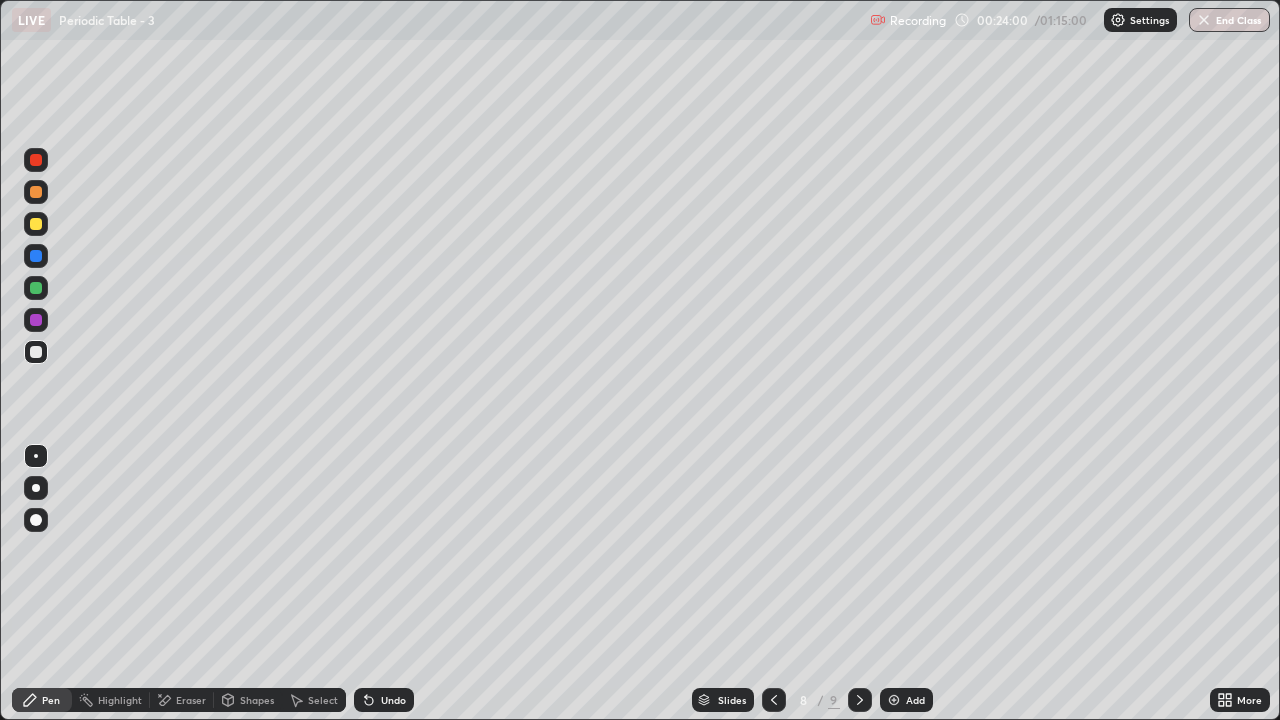 click on "Undo" at bounding box center [384, 700] 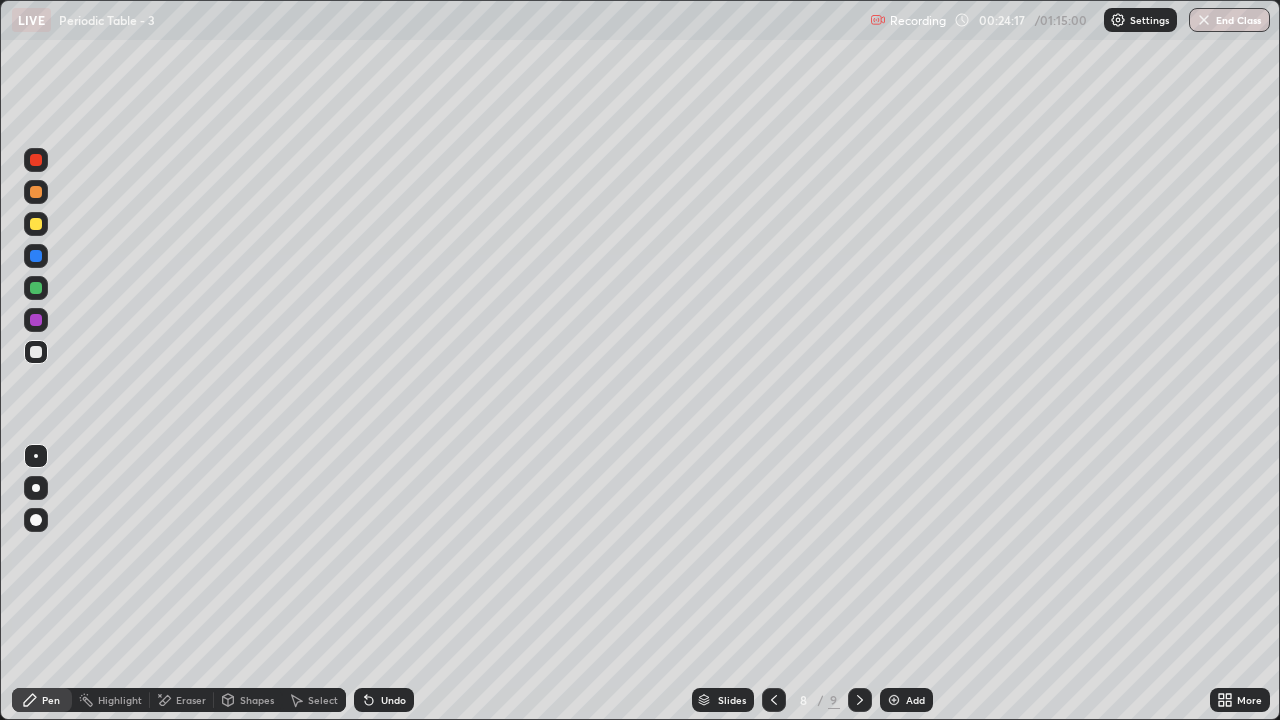 click at bounding box center (36, 288) 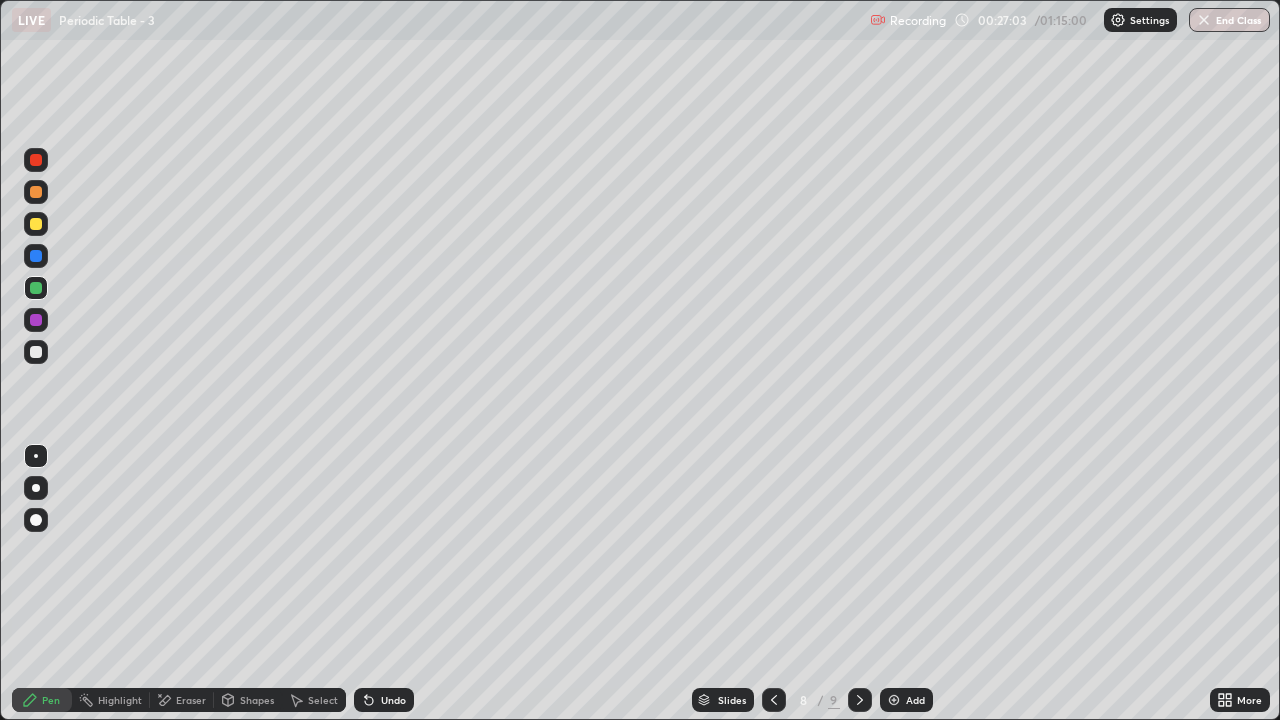 click on "Undo" at bounding box center [393, 700] 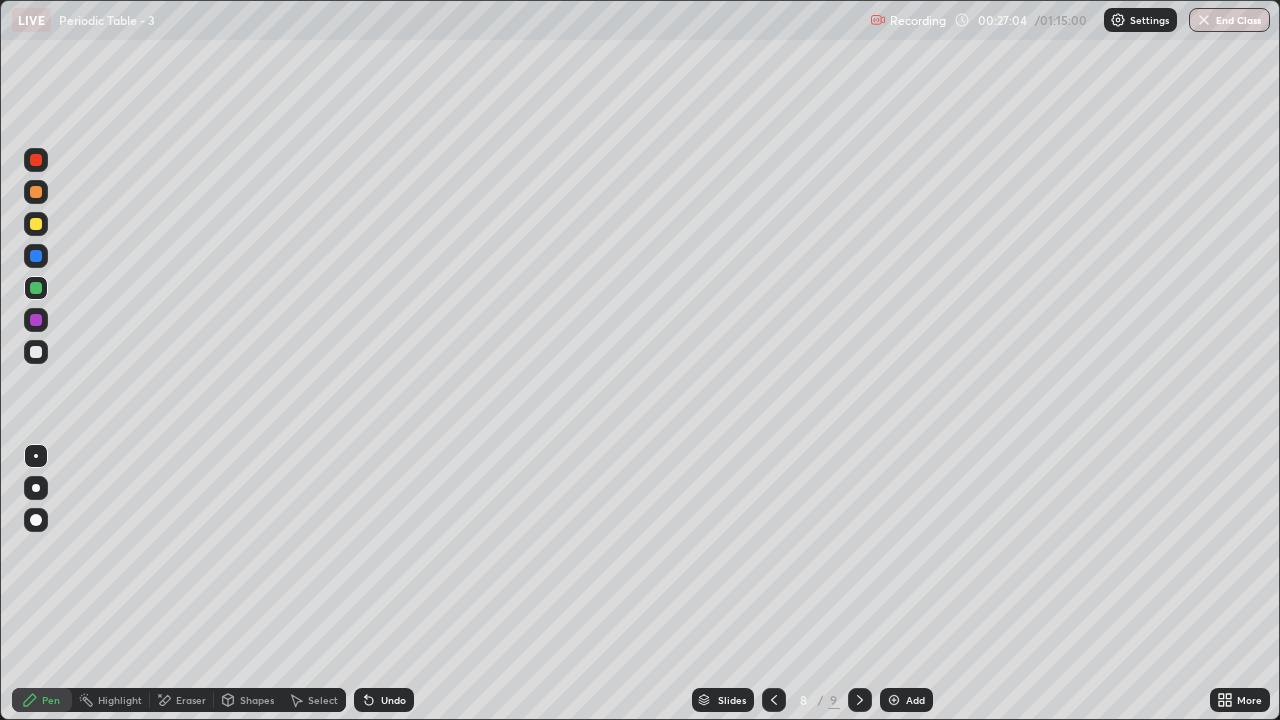 click on "Undo" at bounding box center [393, 700] 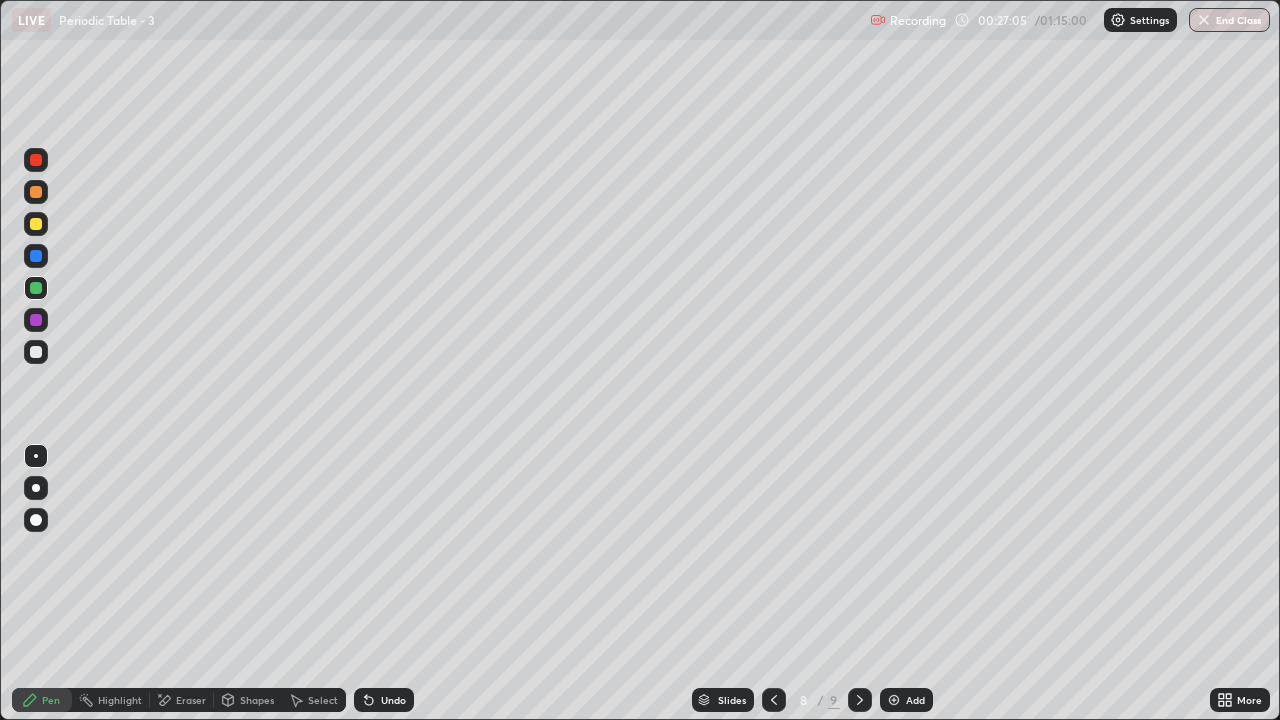 click on "Undo" at bounding box center [384, 700] 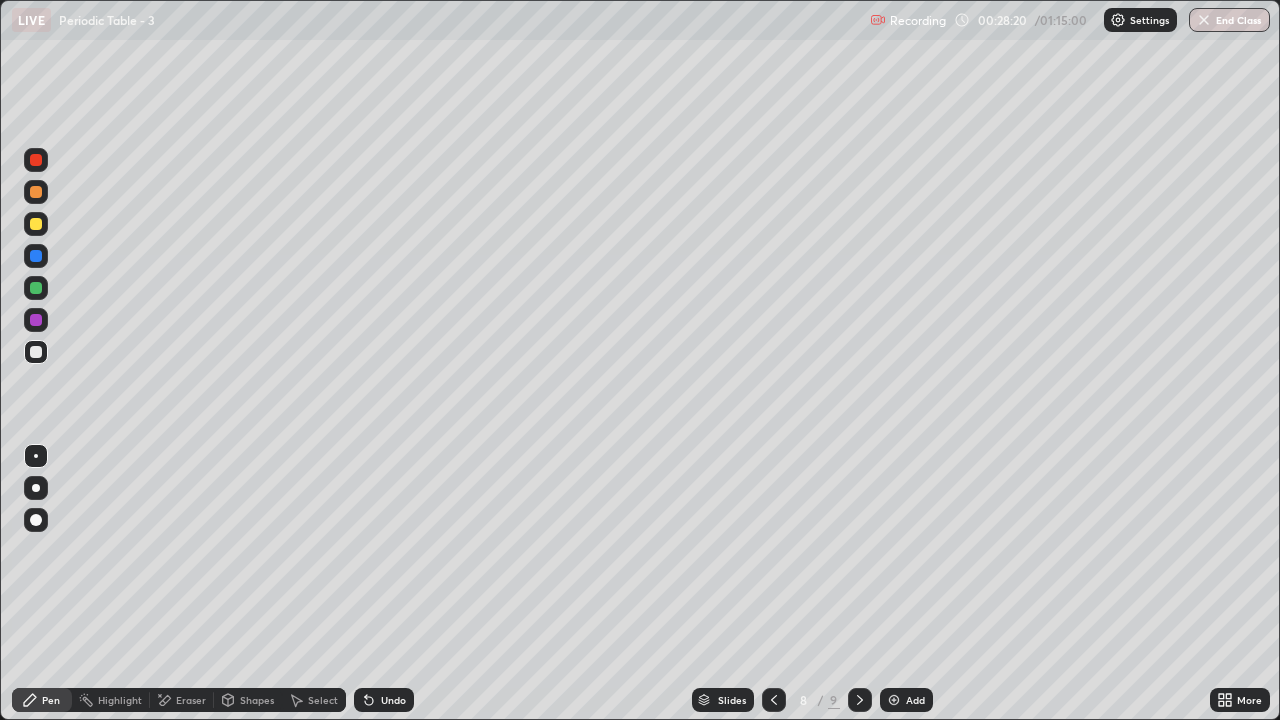 click on "Eraser" at bounding box center (191, 700) 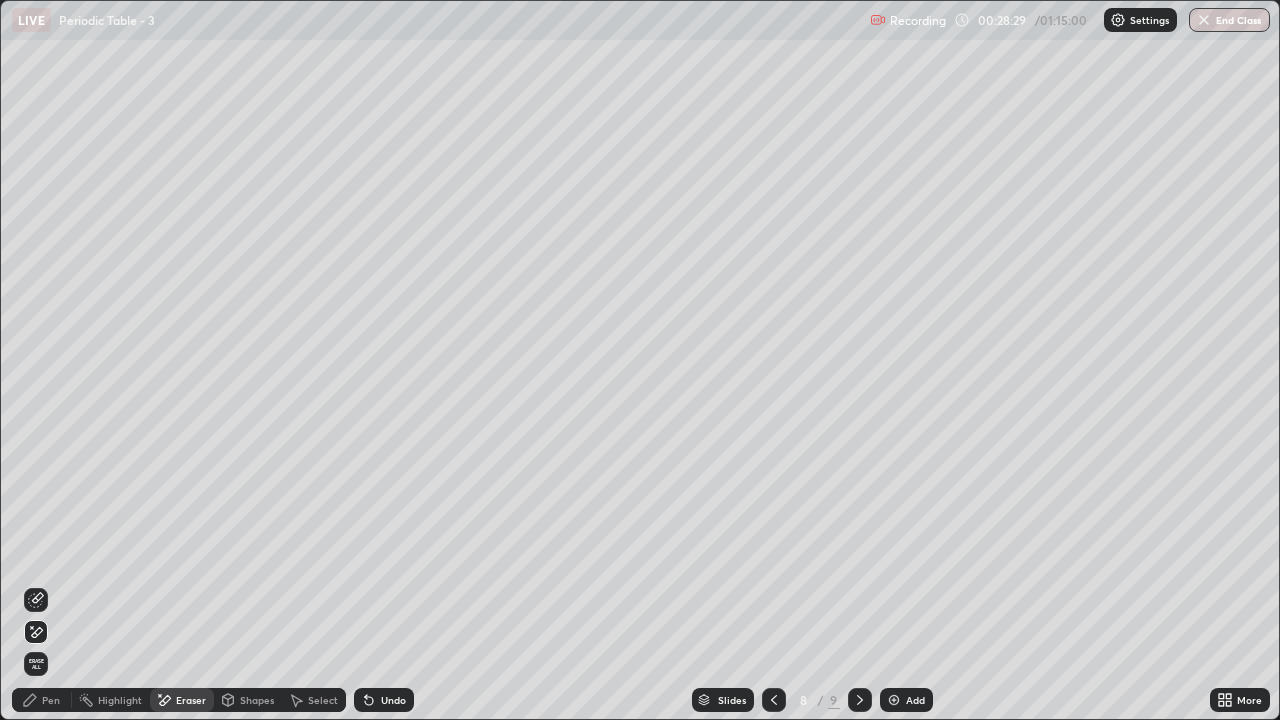 click on "Pen" at bounding box center [42, 700] 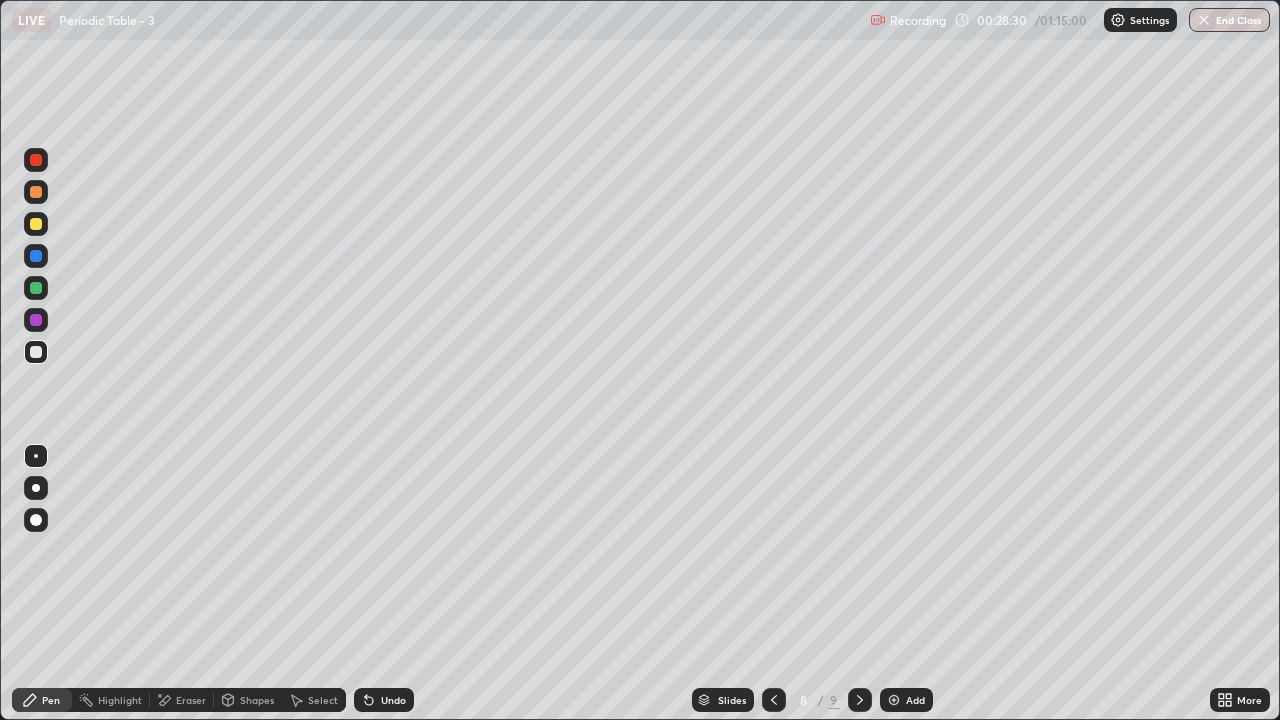 click at bounding box center (36, 224) 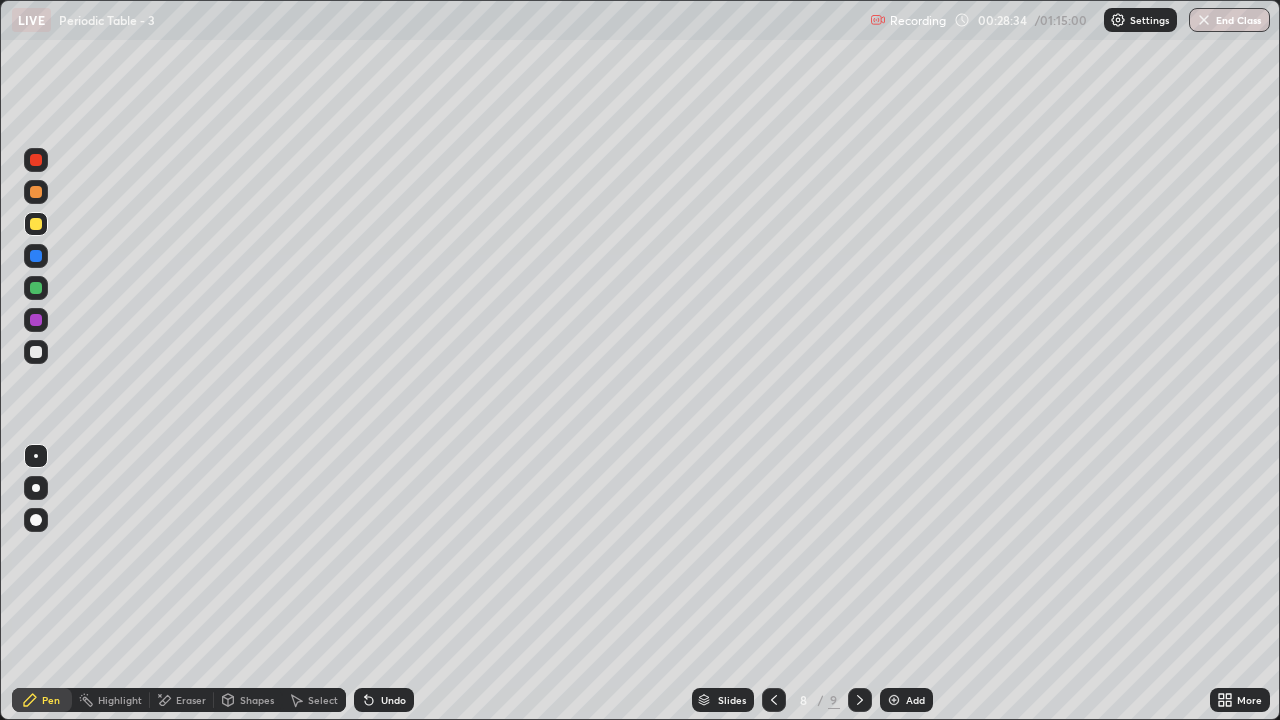 click on "Undo" at bounding box center (384, 700) 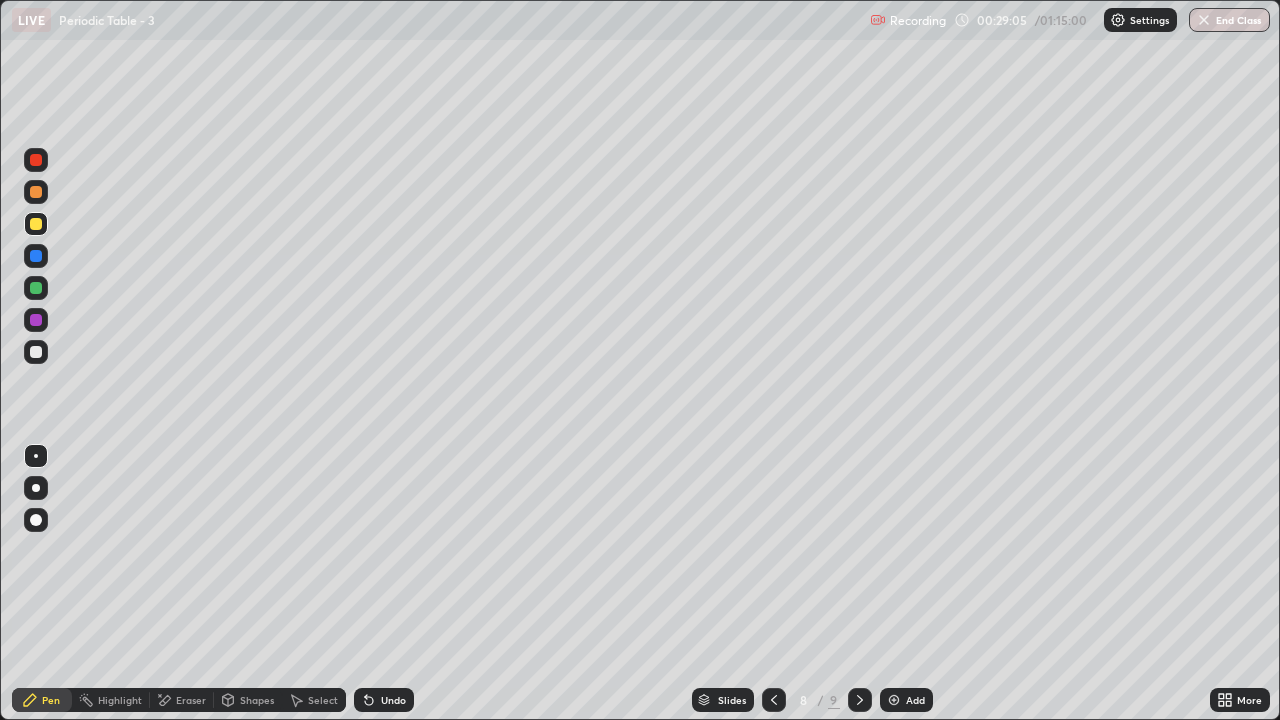 click on "Eraser" at bounding box center [182, 700] 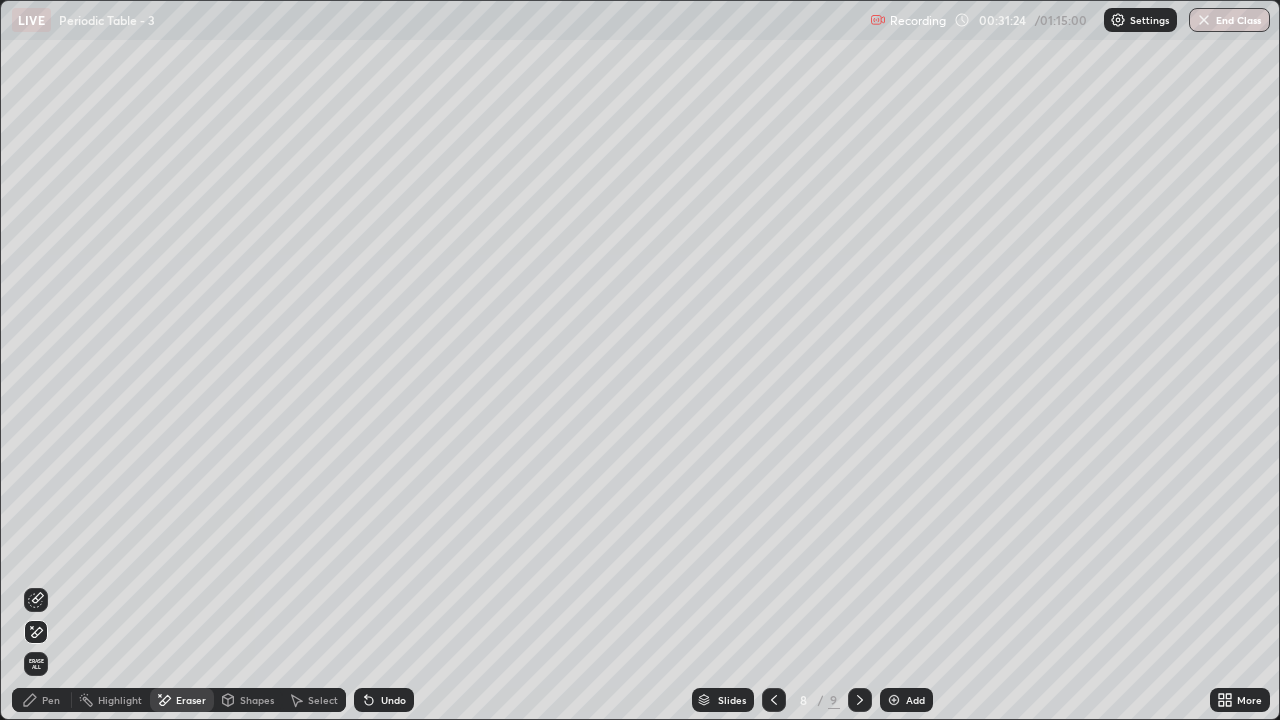 click on "Shapes" at bounding box center (257, 700) 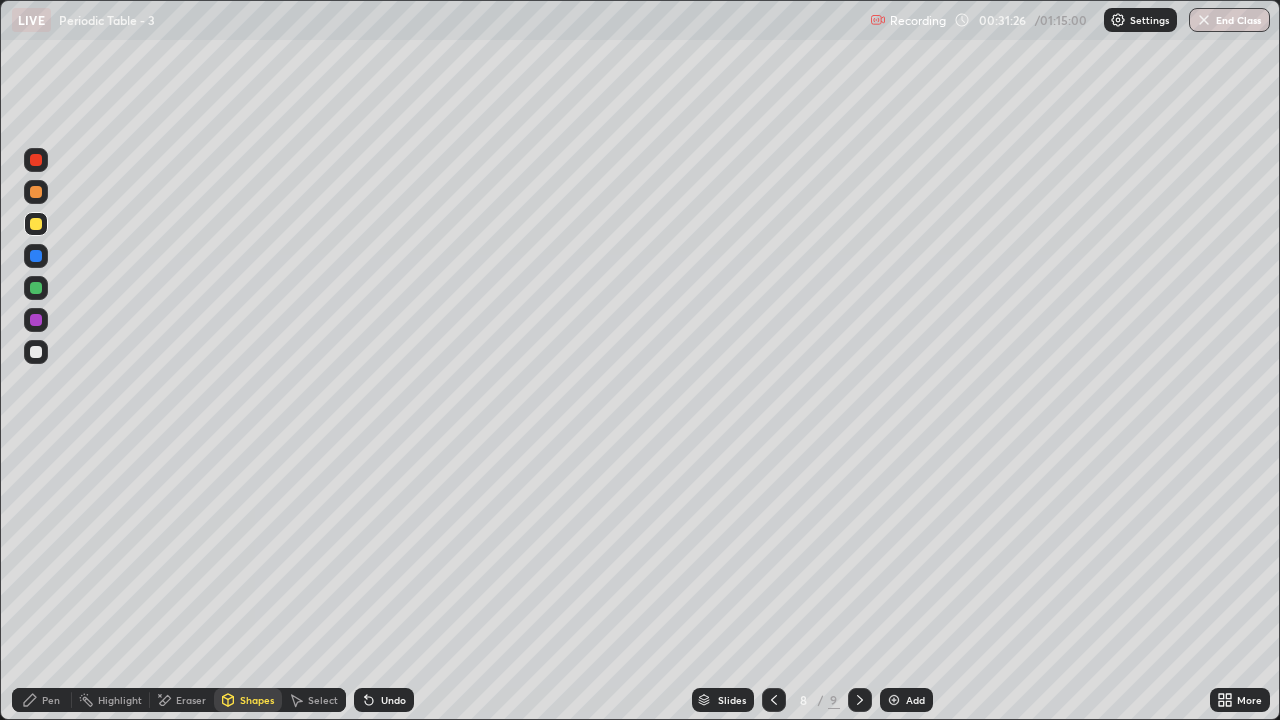click on "Highlight" at bounding box center (120, 700) 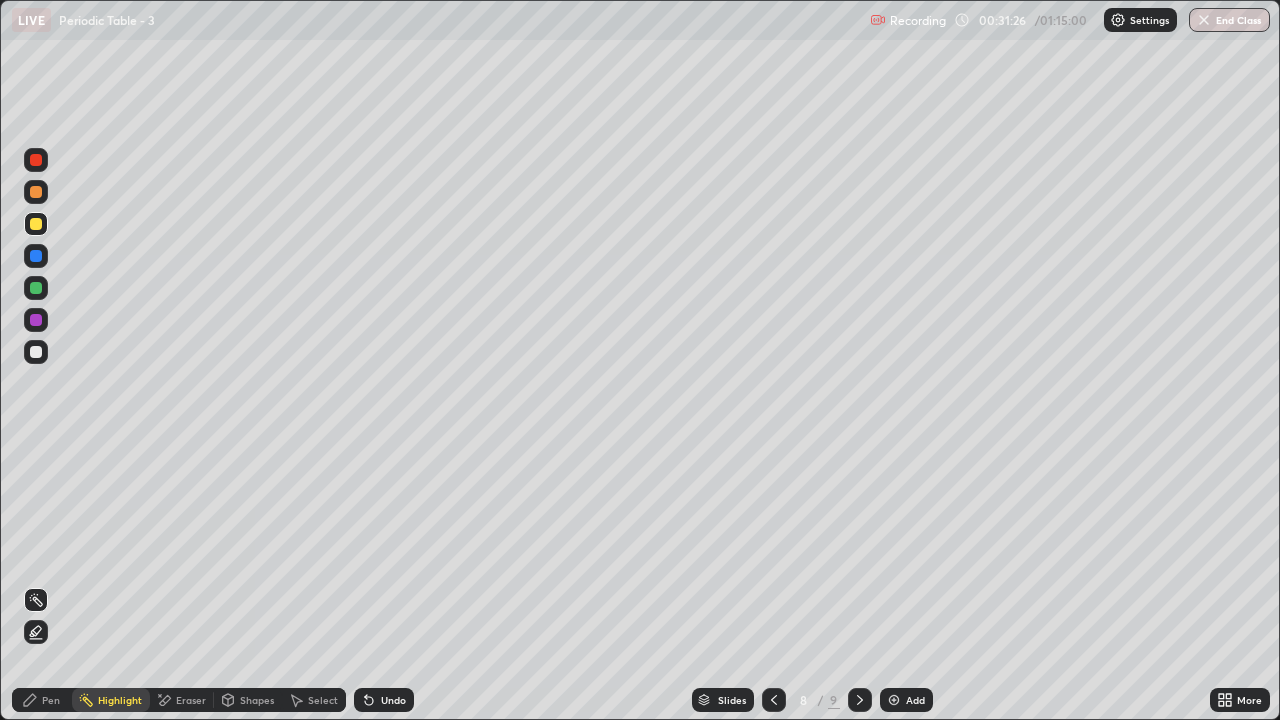 click on "Select" at bounding box center (314, 700) 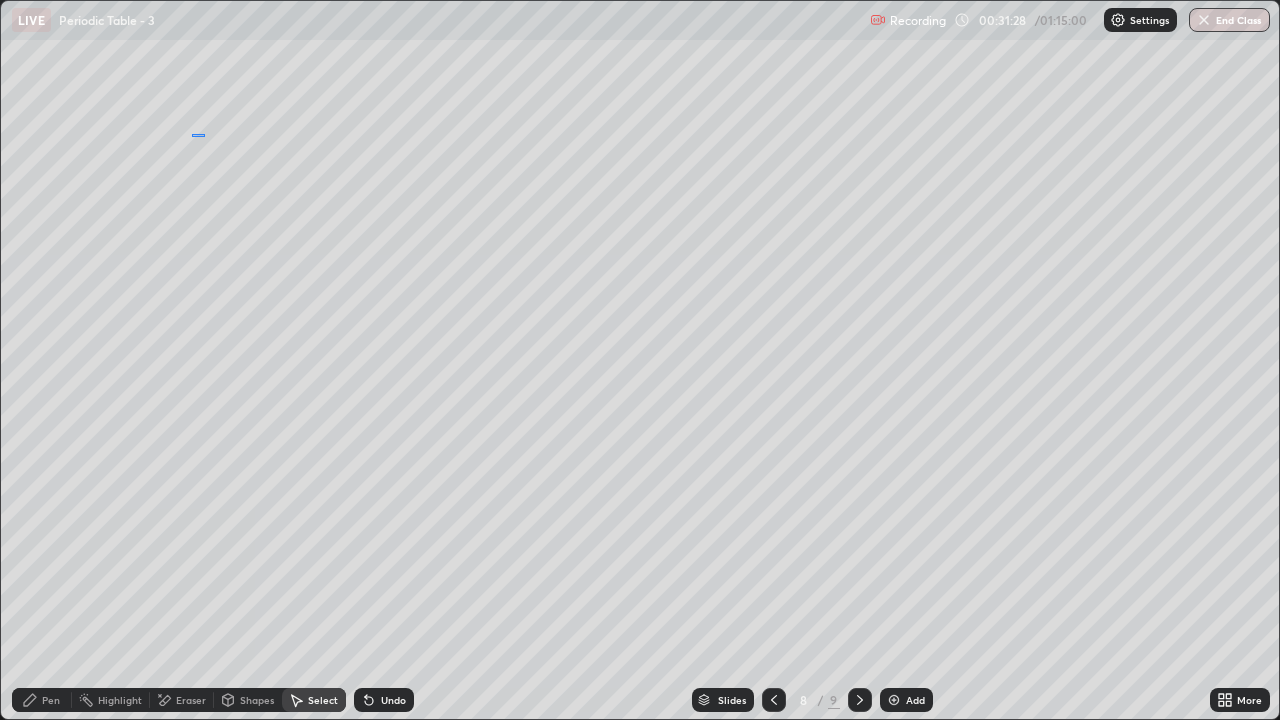 click on "Undo" at bounding box center (0, 0) 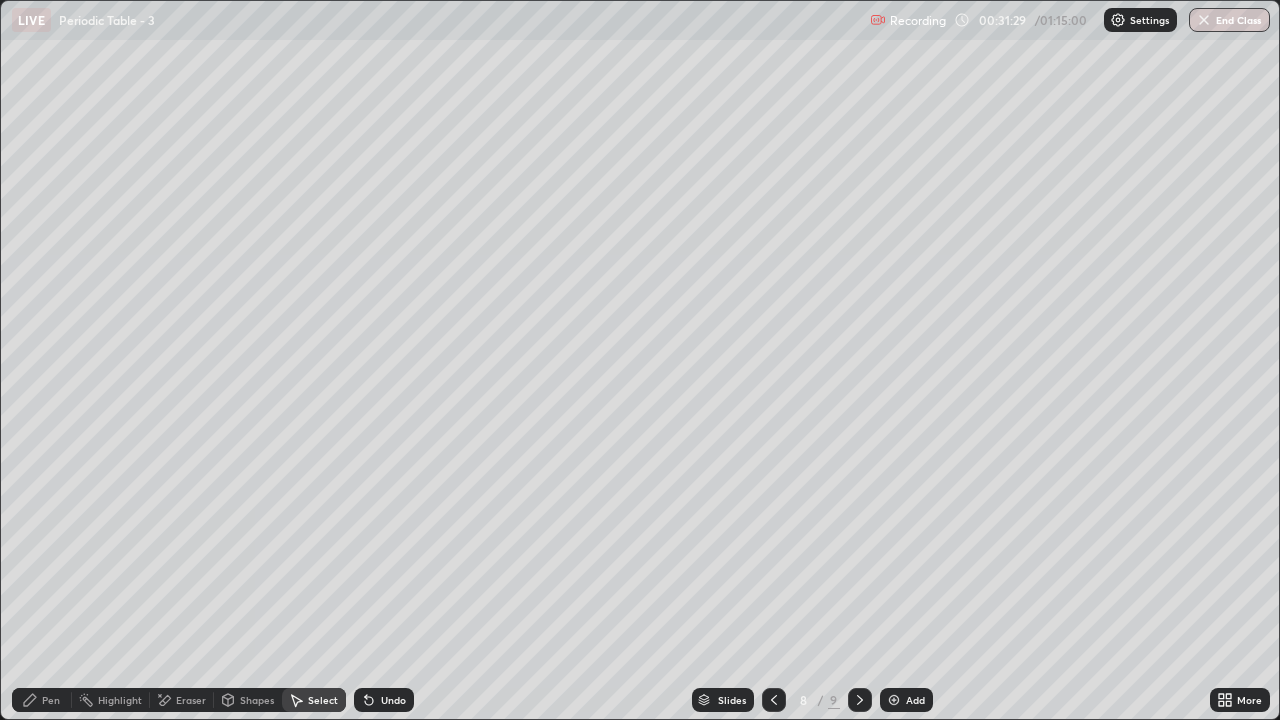 click on "Erase all" at bounding box center [36, 360] 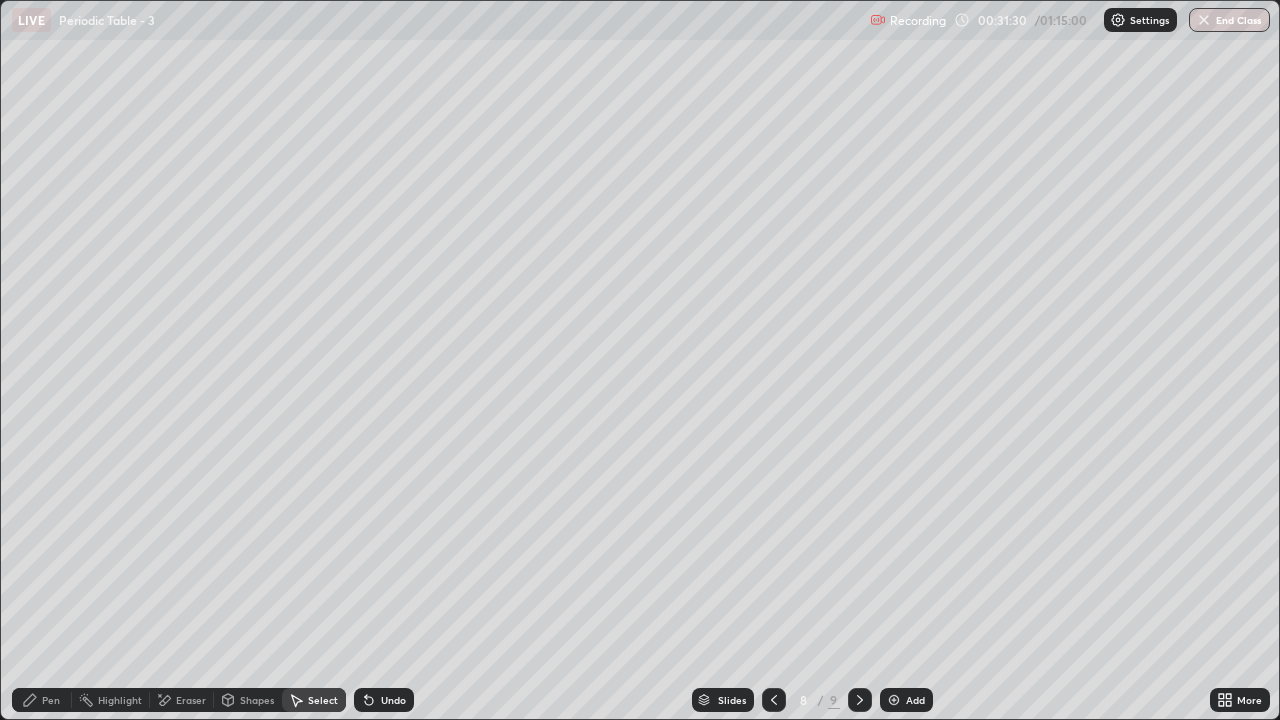 click on "Eraser" at bounding box center (191, 700) 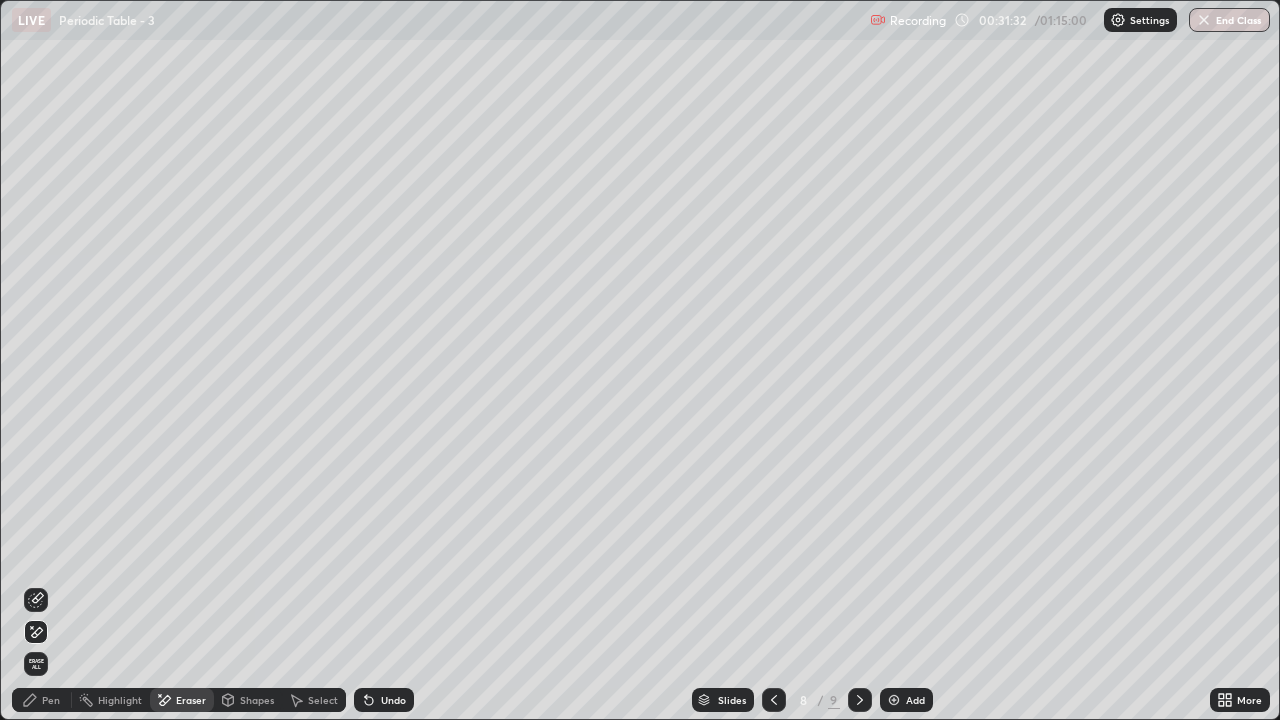 click on "Undo" at bounding box center [393, 700] 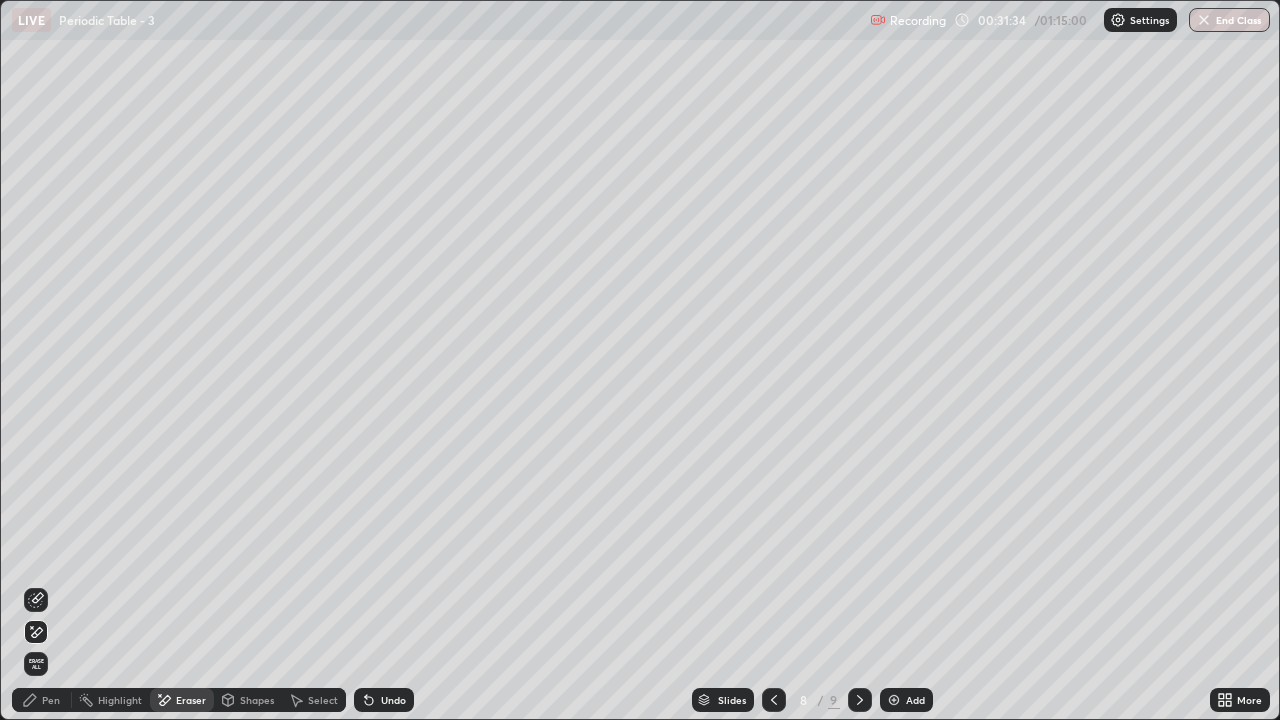 click 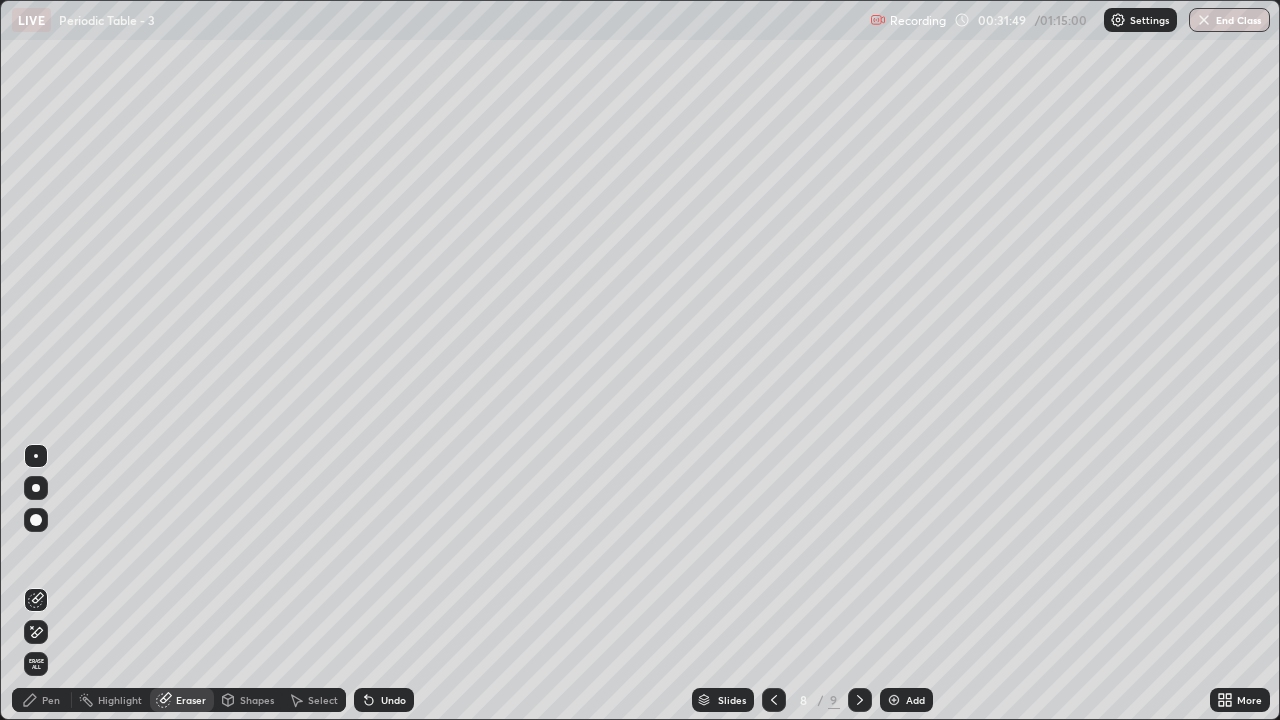 click 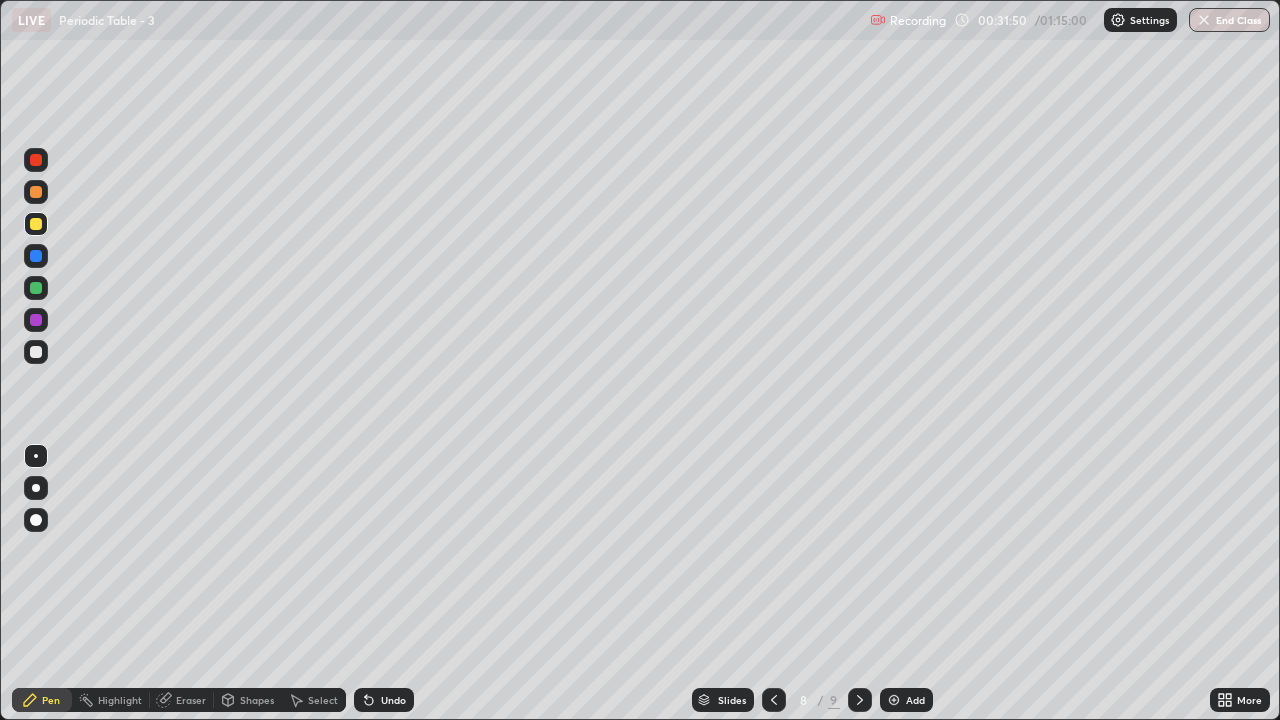 click at bounding box center [36, 224] 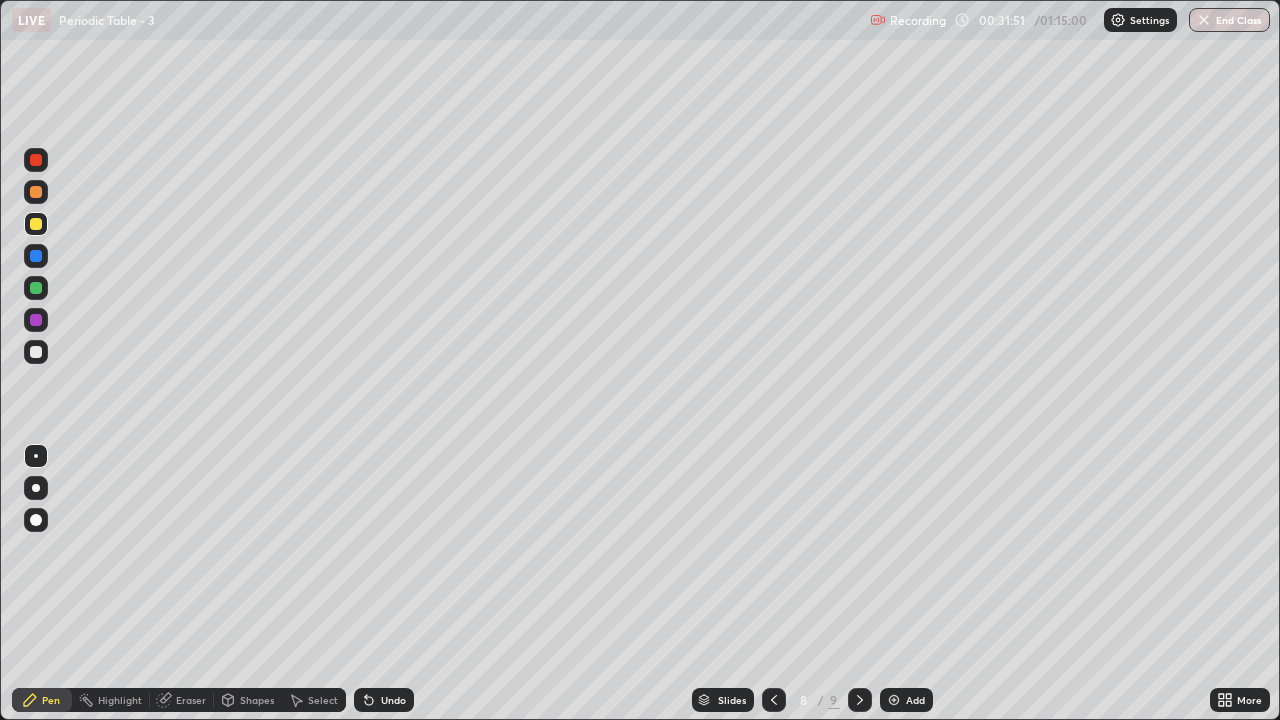 click at bounding box center [36, 192] 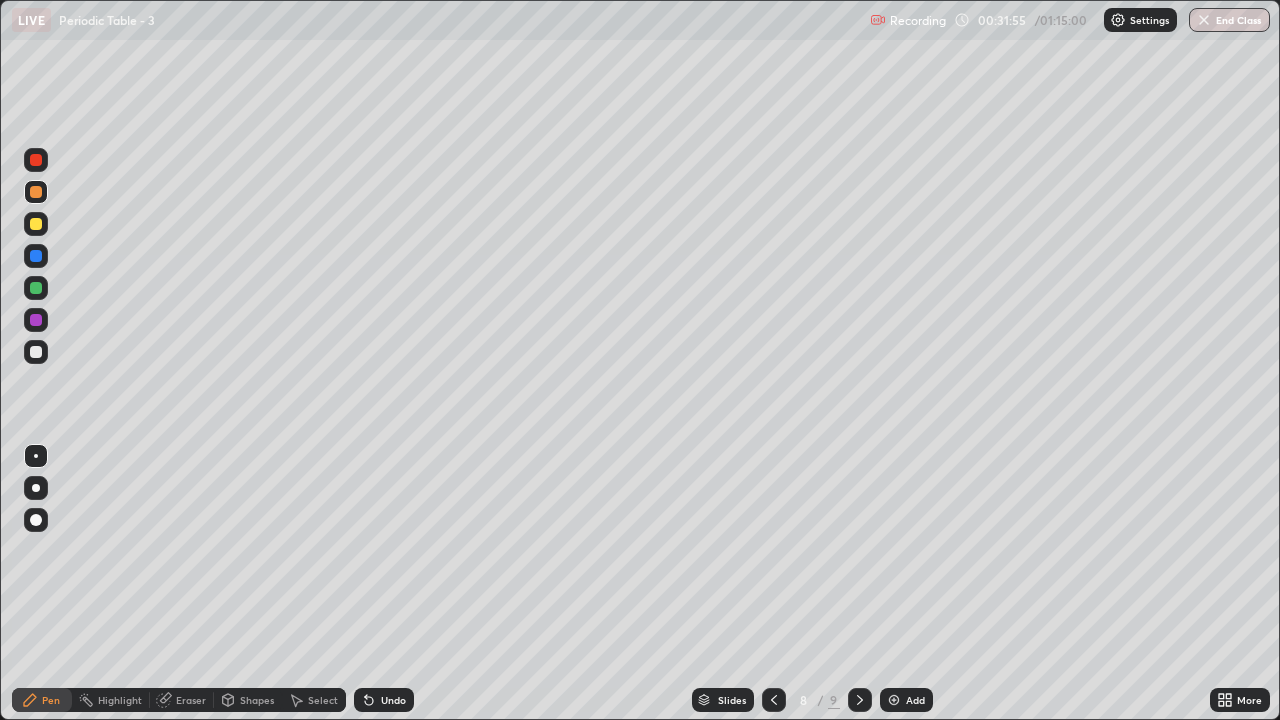 click on "Undo" at bounding box center [384, 700] 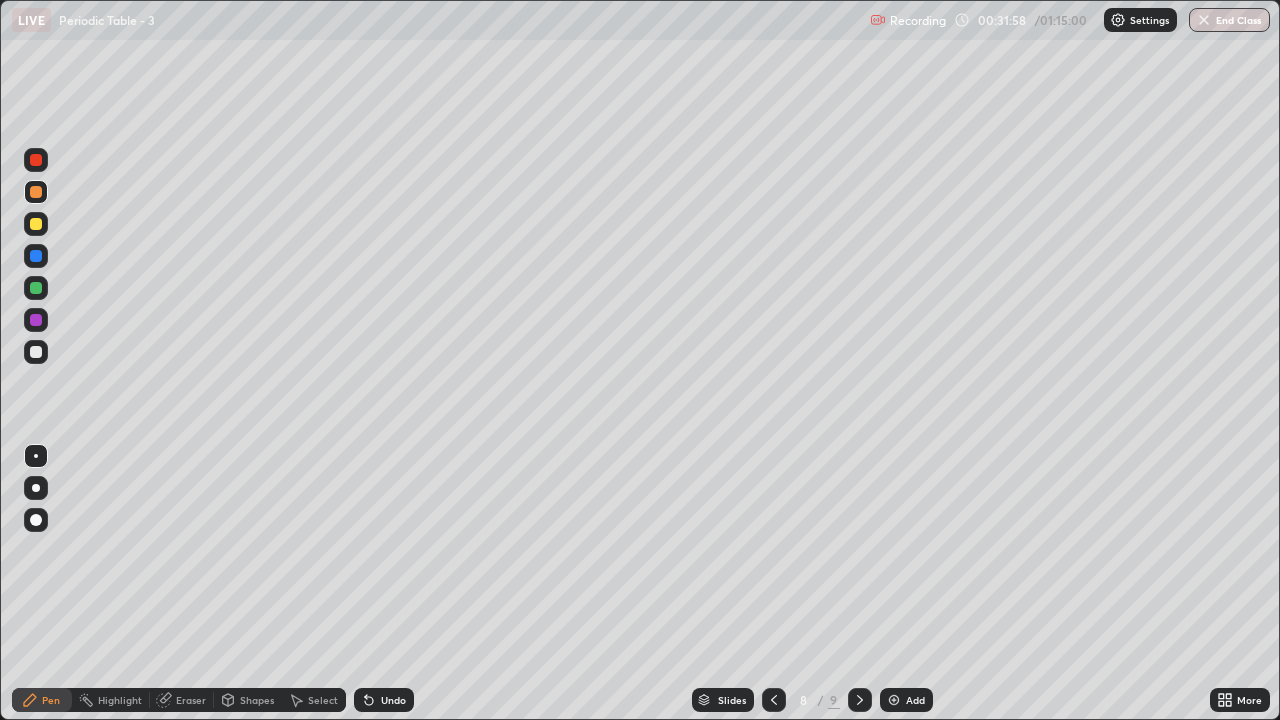 click 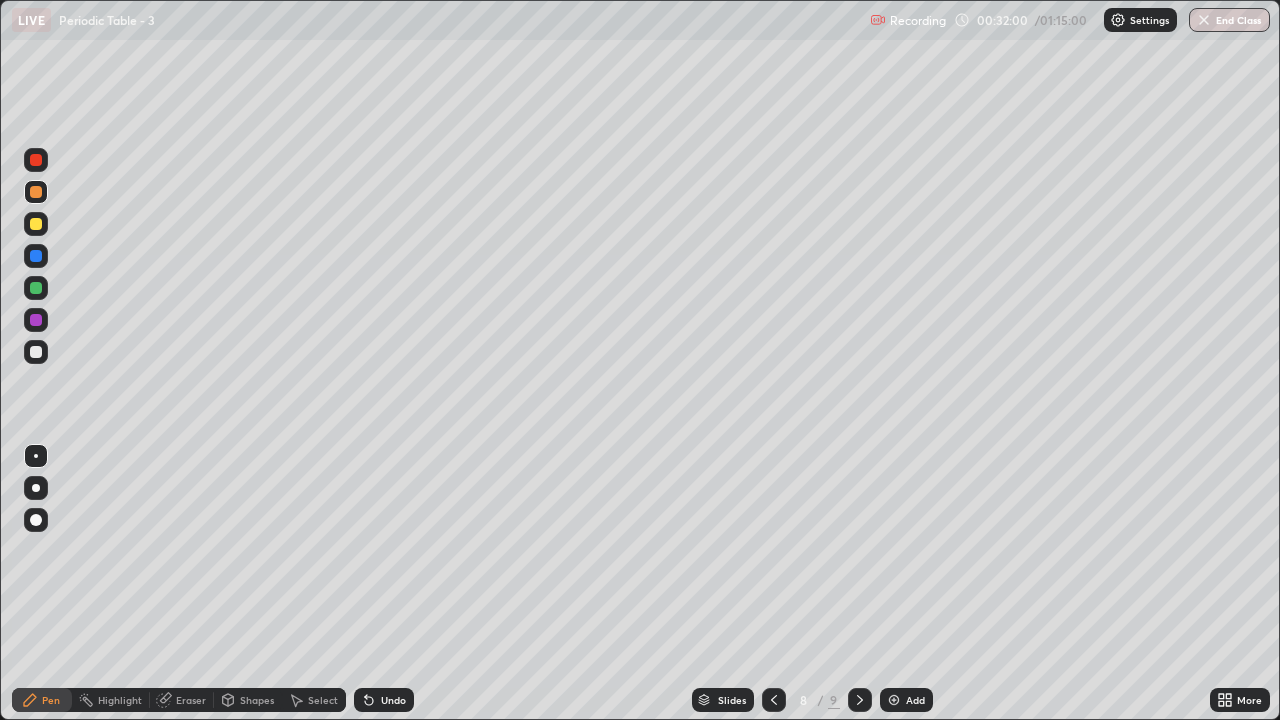 click on "Undo" at bounding box center (393, 700) 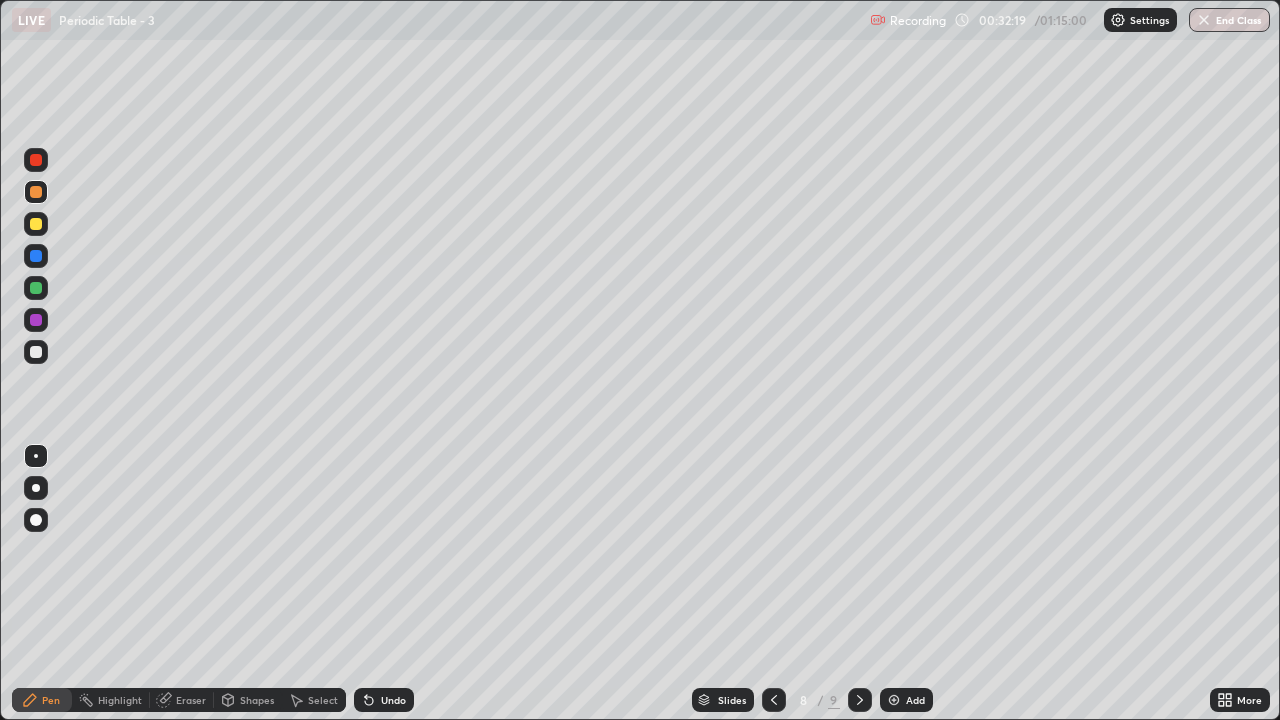 click at bounding box center [36, 352] 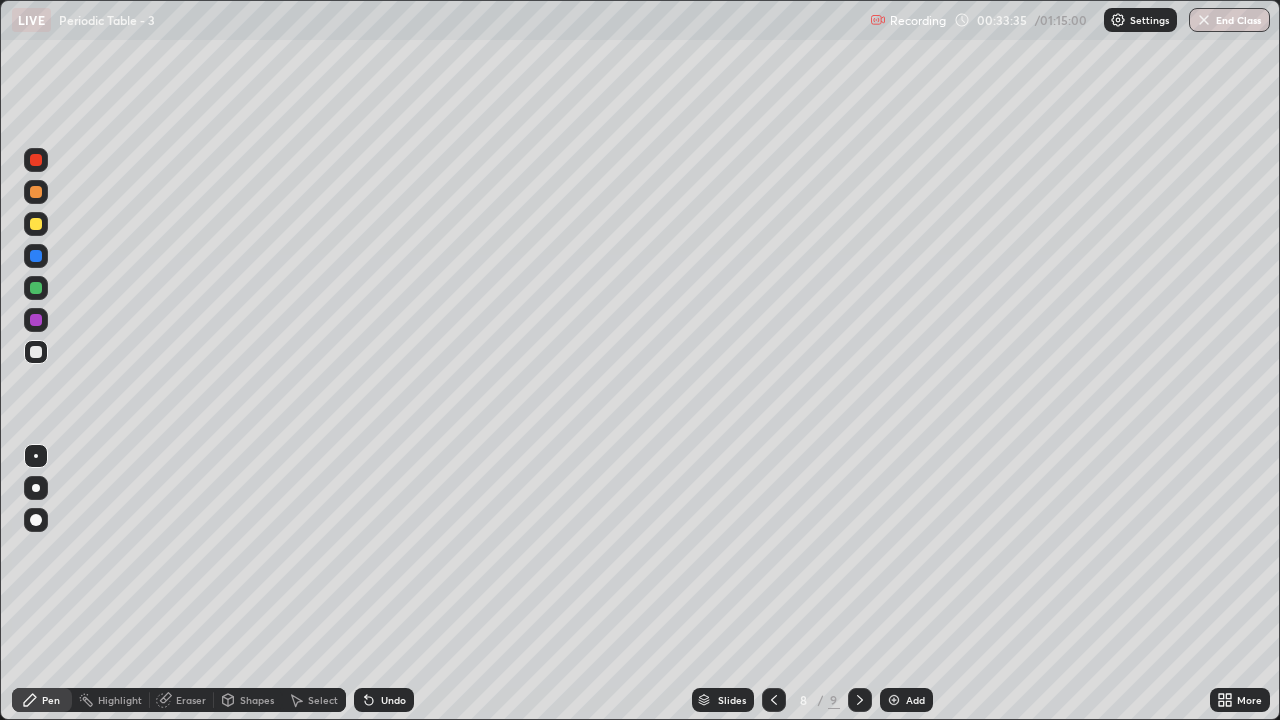 click at bounding box center [36, 192] 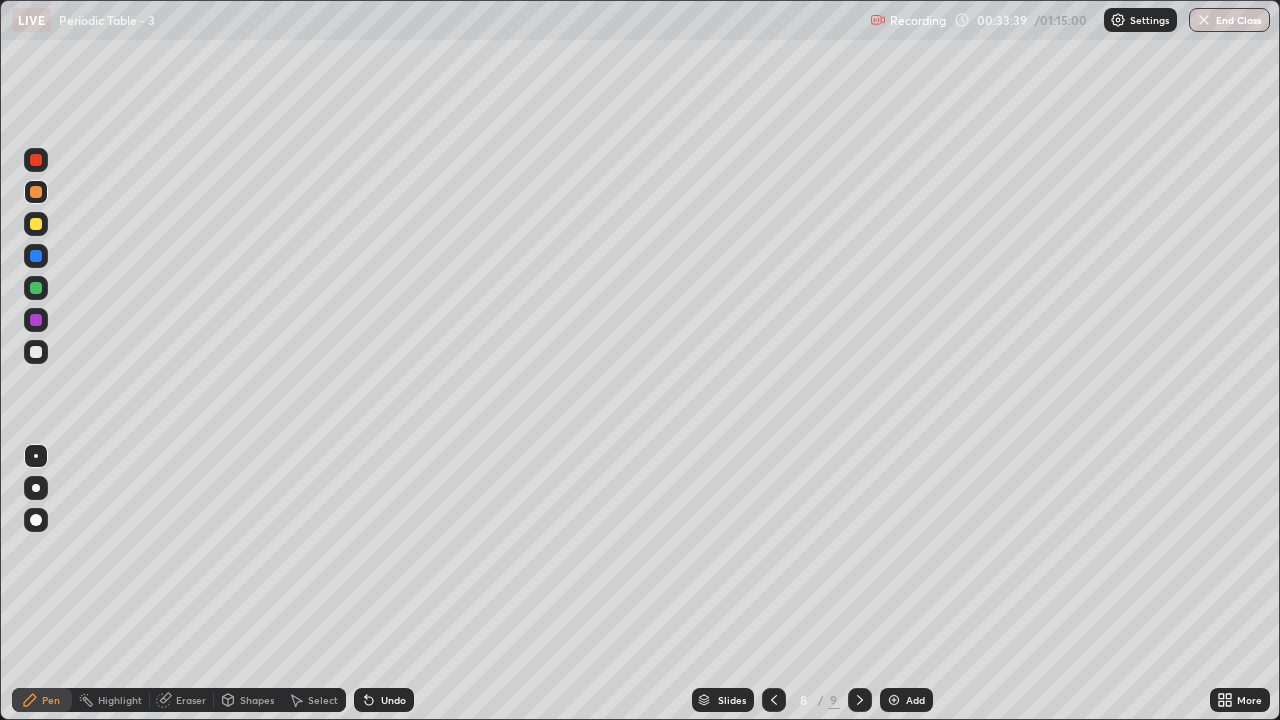 click on "Undo" at bounding box center [384, 700] 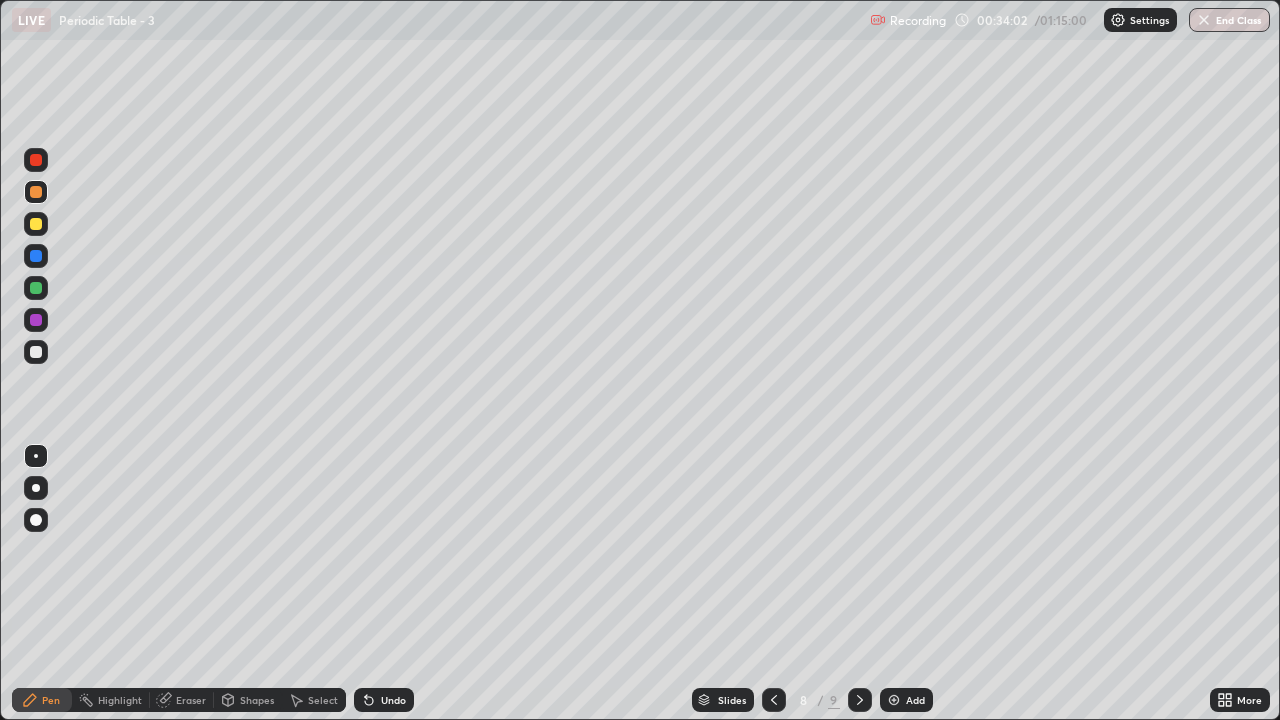 click on "Undo" at bounding box center [393, 700] 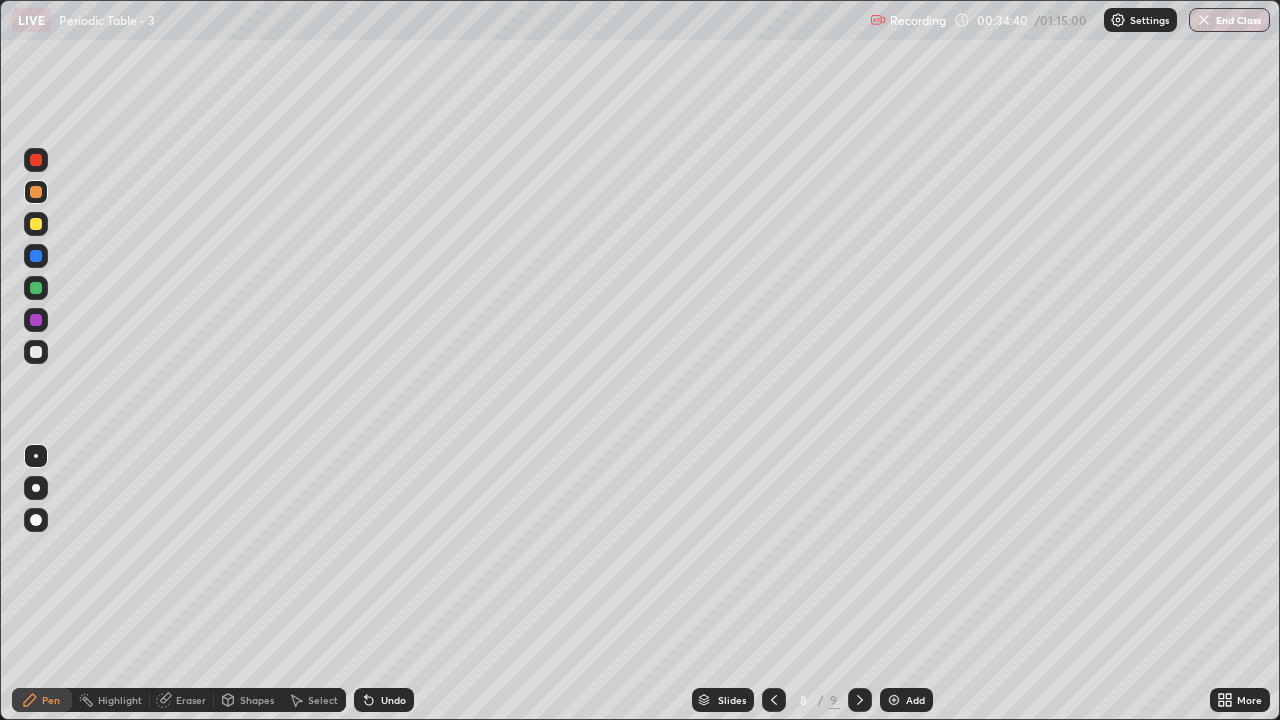 click at bounding box center (860, 700) 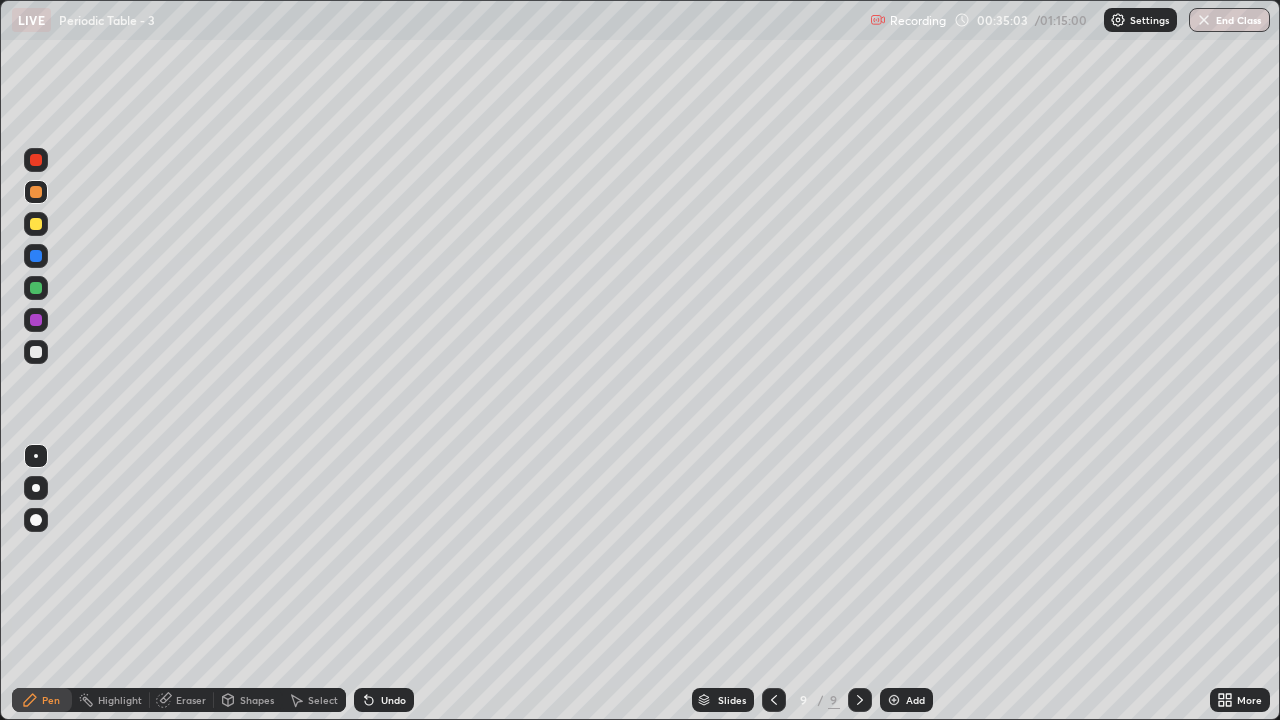 click on "Undo" at bounding box center (393, 700) 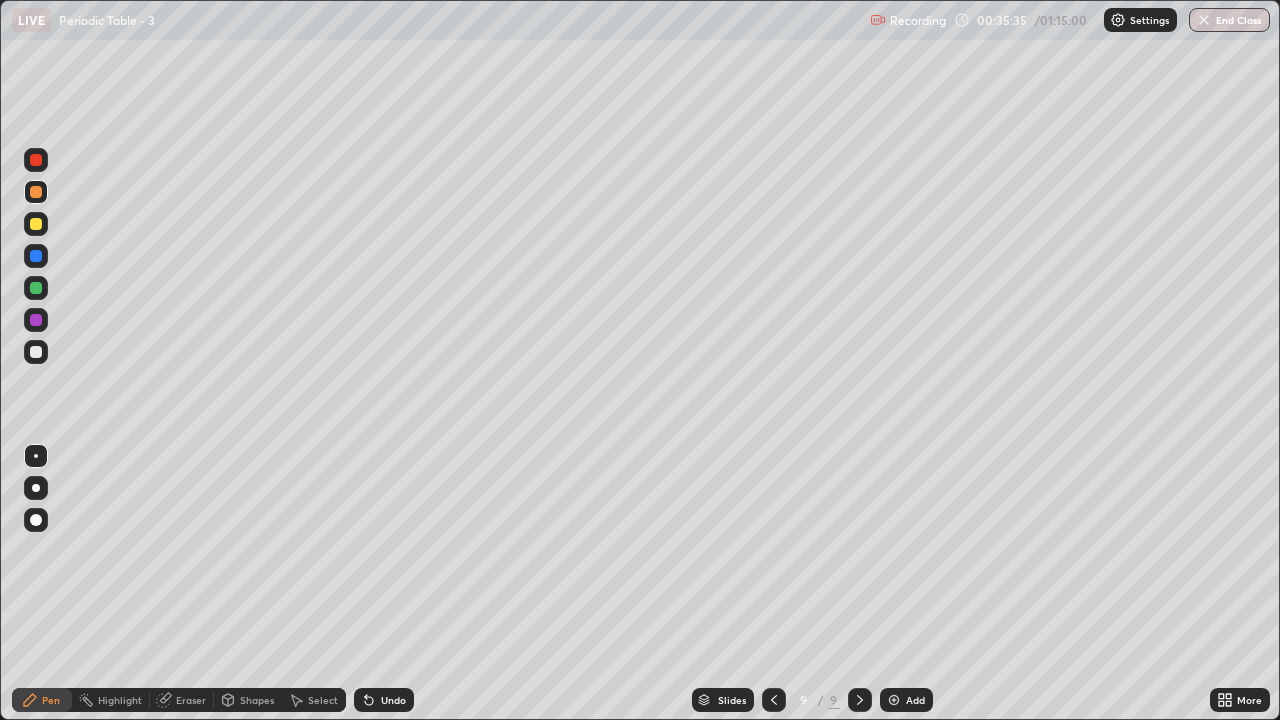 click on "Undo" at bounding box center [384, 700] 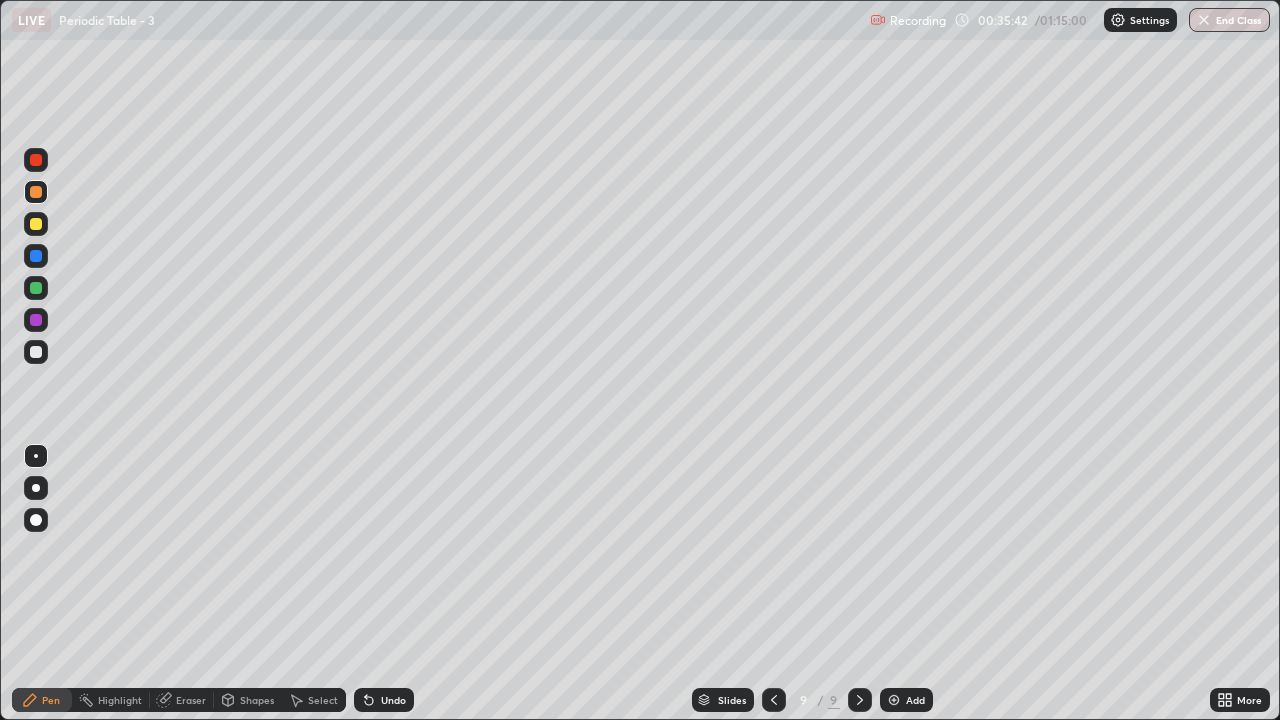 click on "Undo" at bounding box center (384, 700) 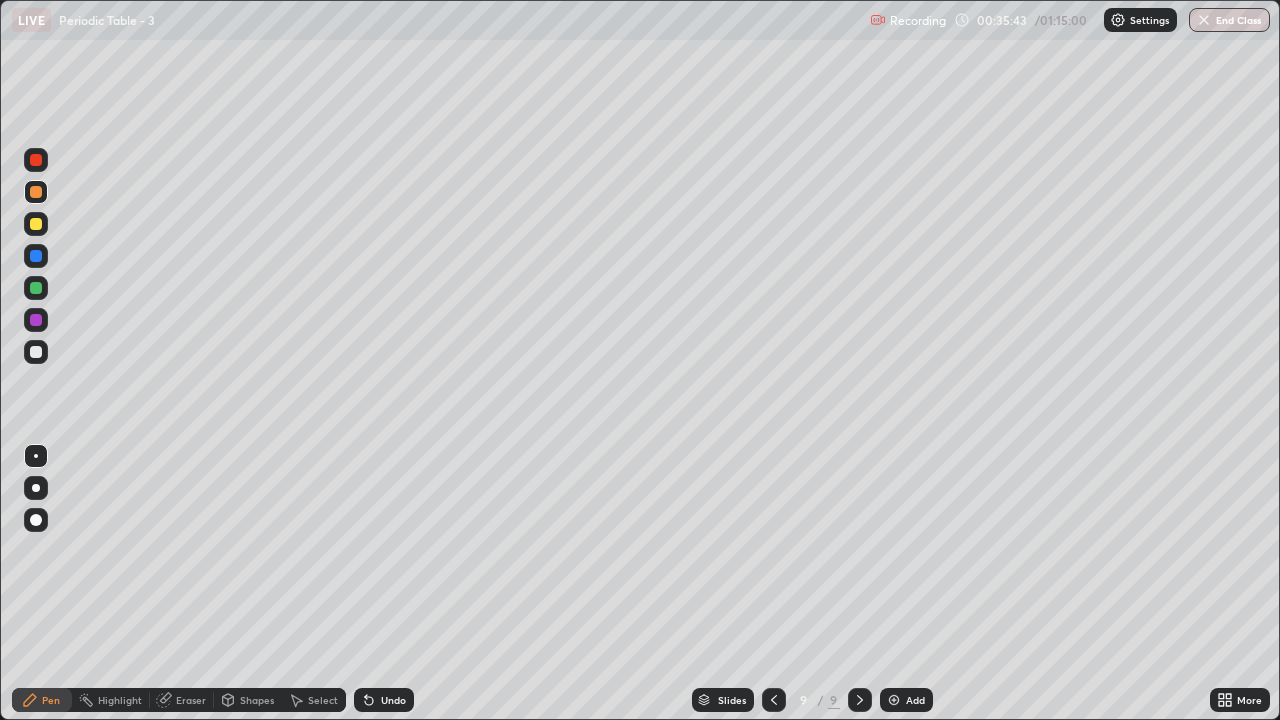 click on "Undo" at bounding box center [393, 700] 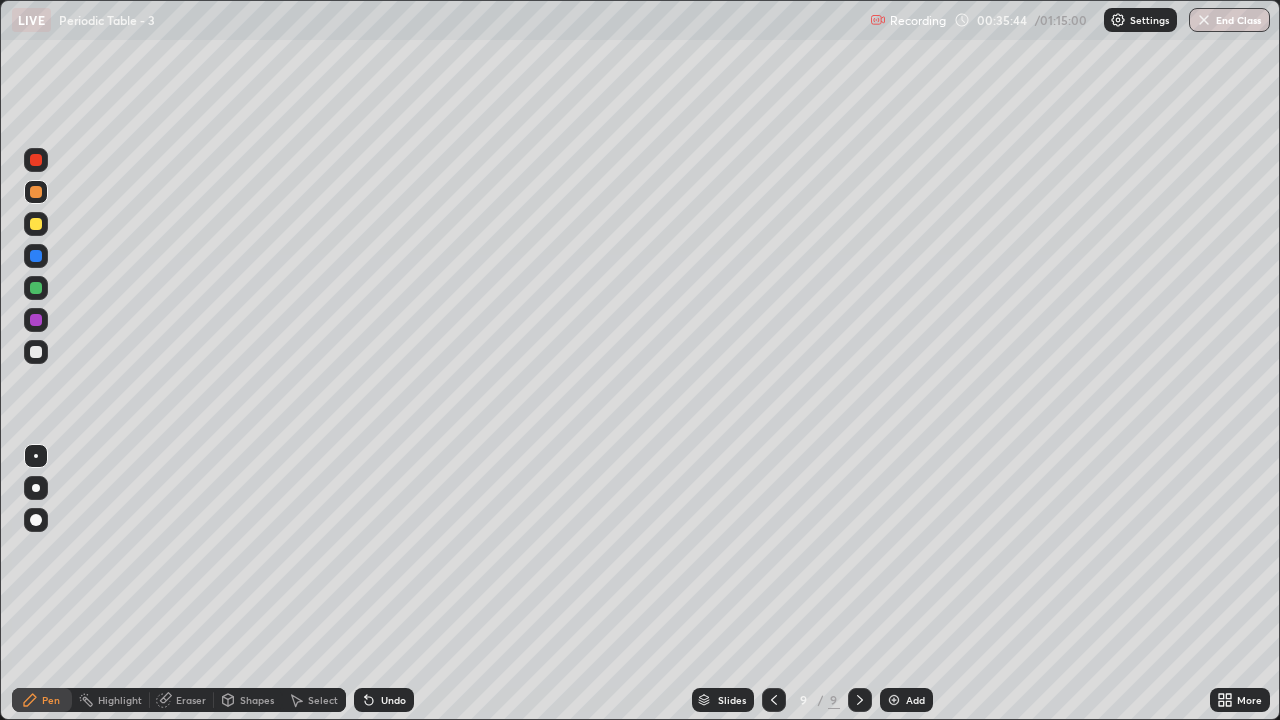 click on "Undo" at bounding box center [384, 700] 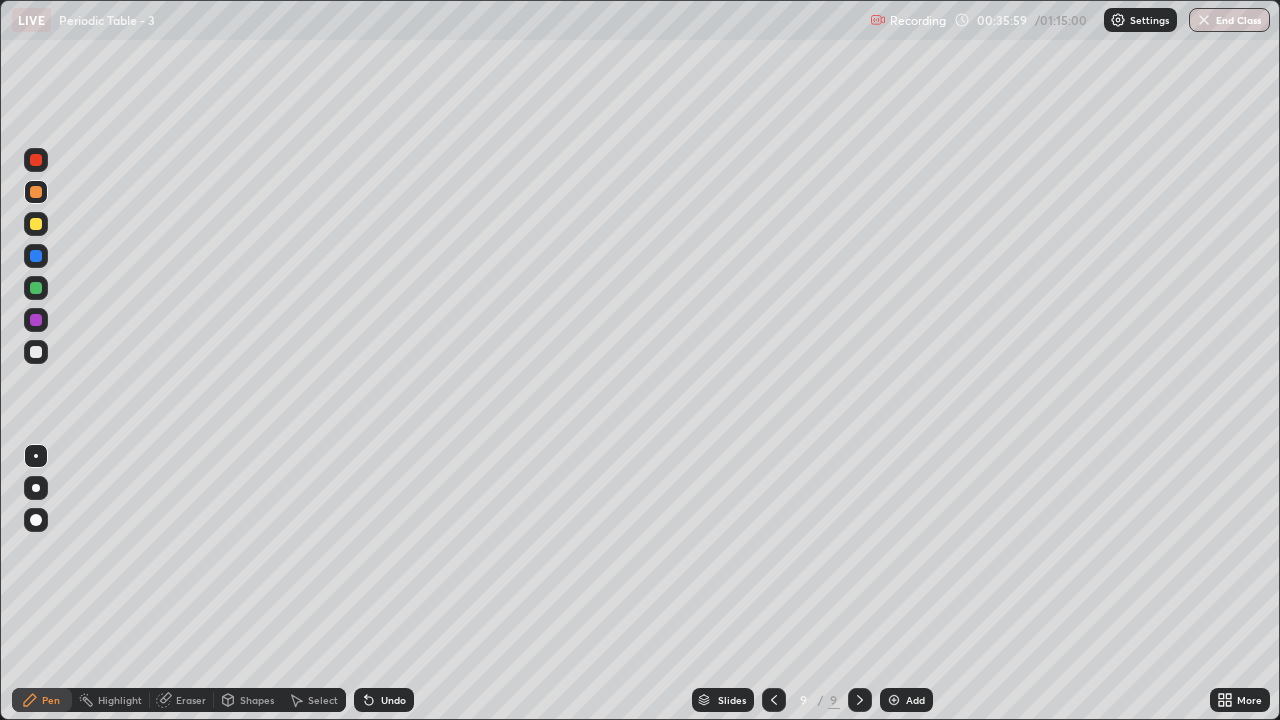 click at bounding box center [36, 352] 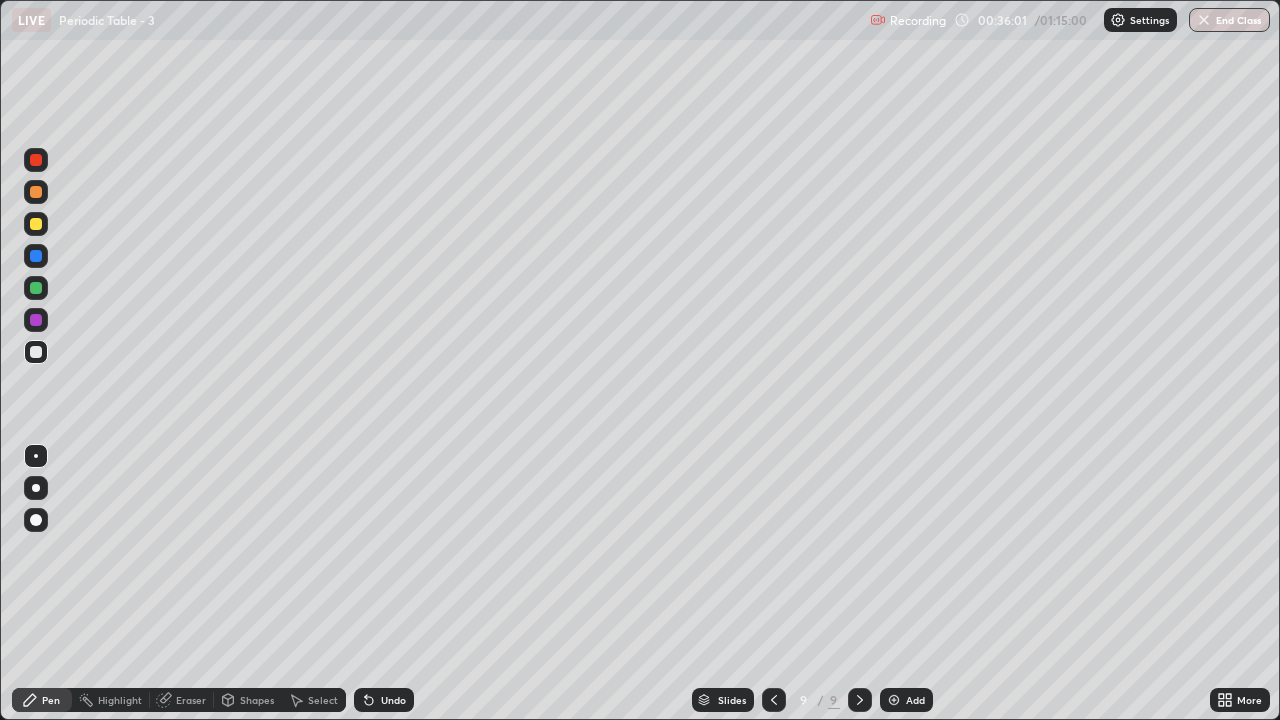 click on "Undo" at bounding box center [393, 700] 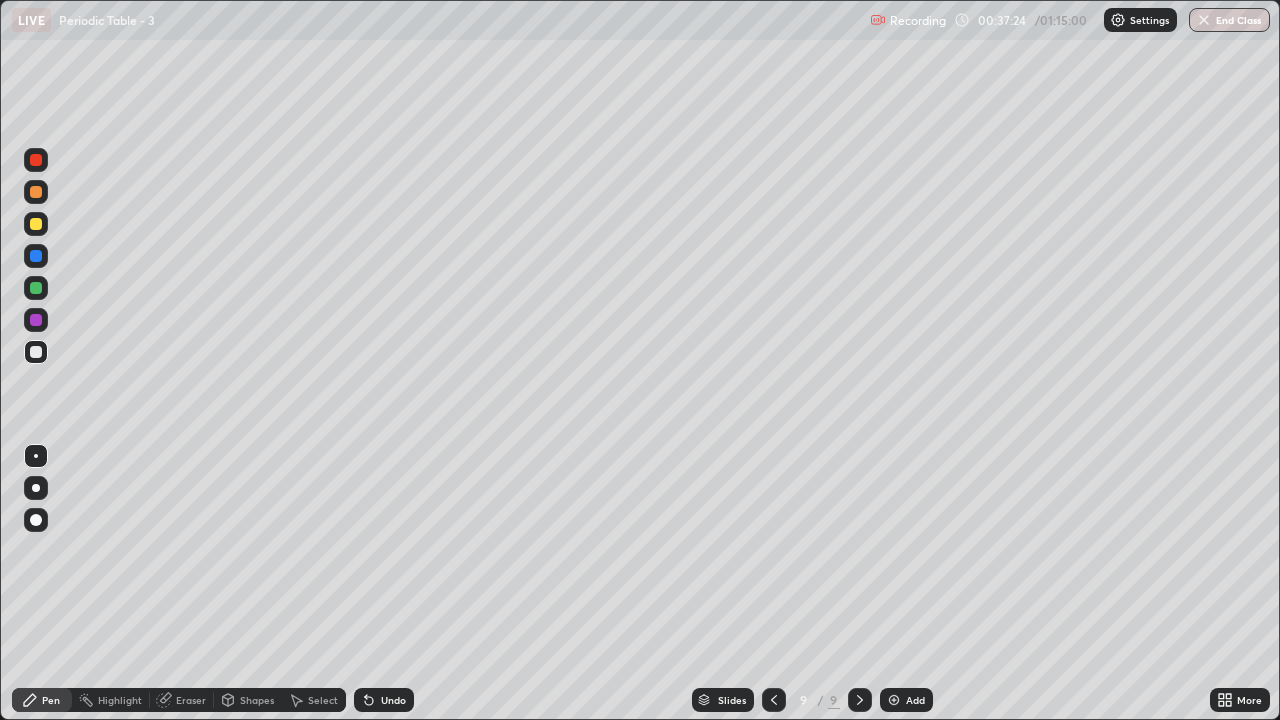 click on "Eraser" at bounding box center [191, 700] 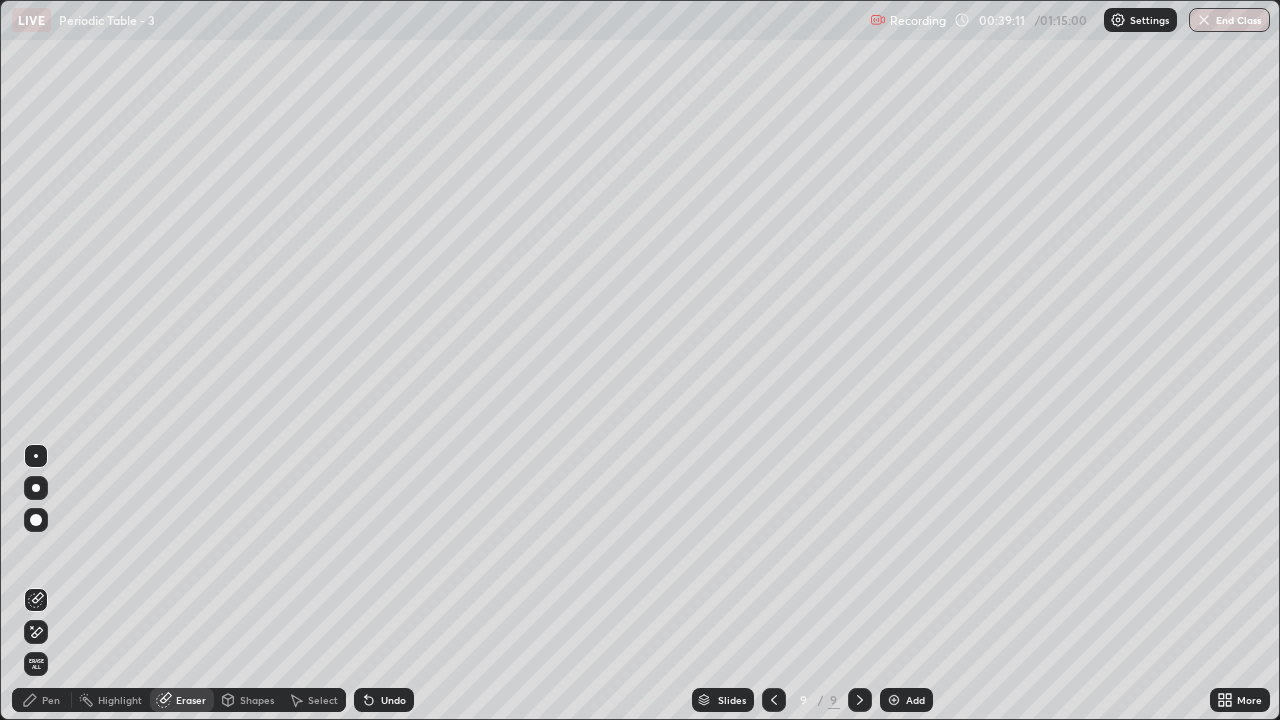 click 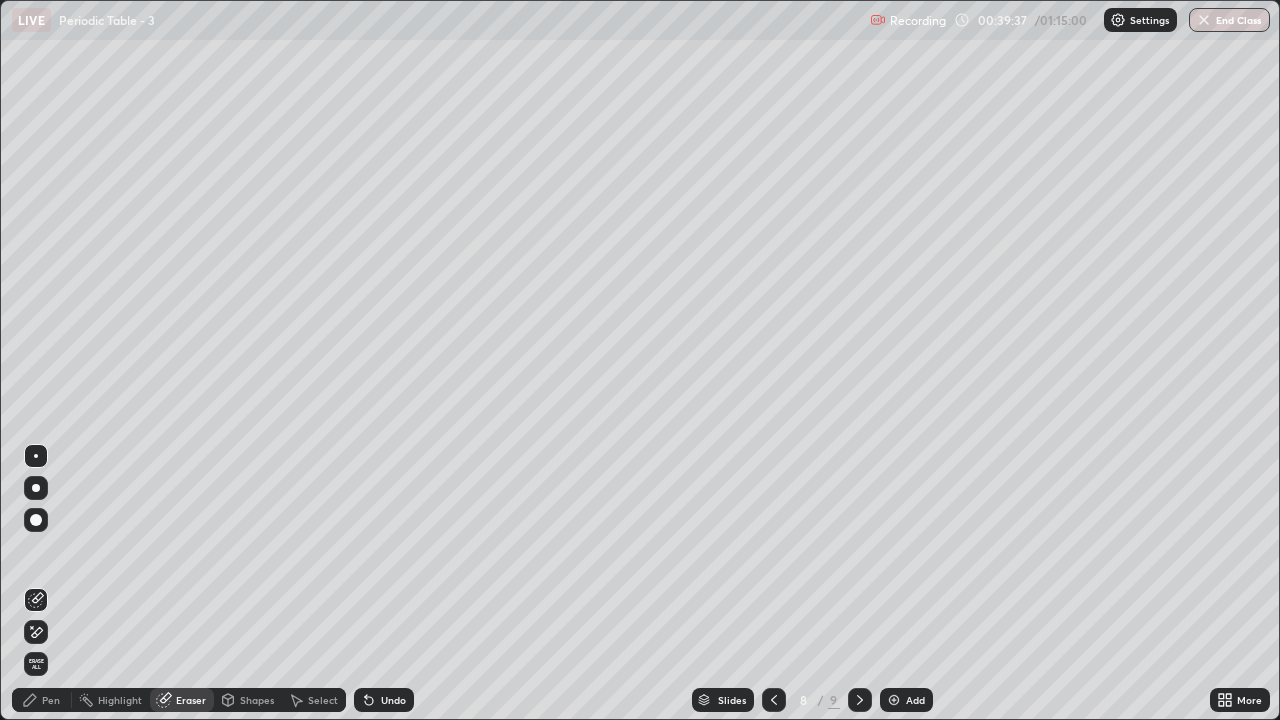 click on "Undo" at bounding box center [393, 700] 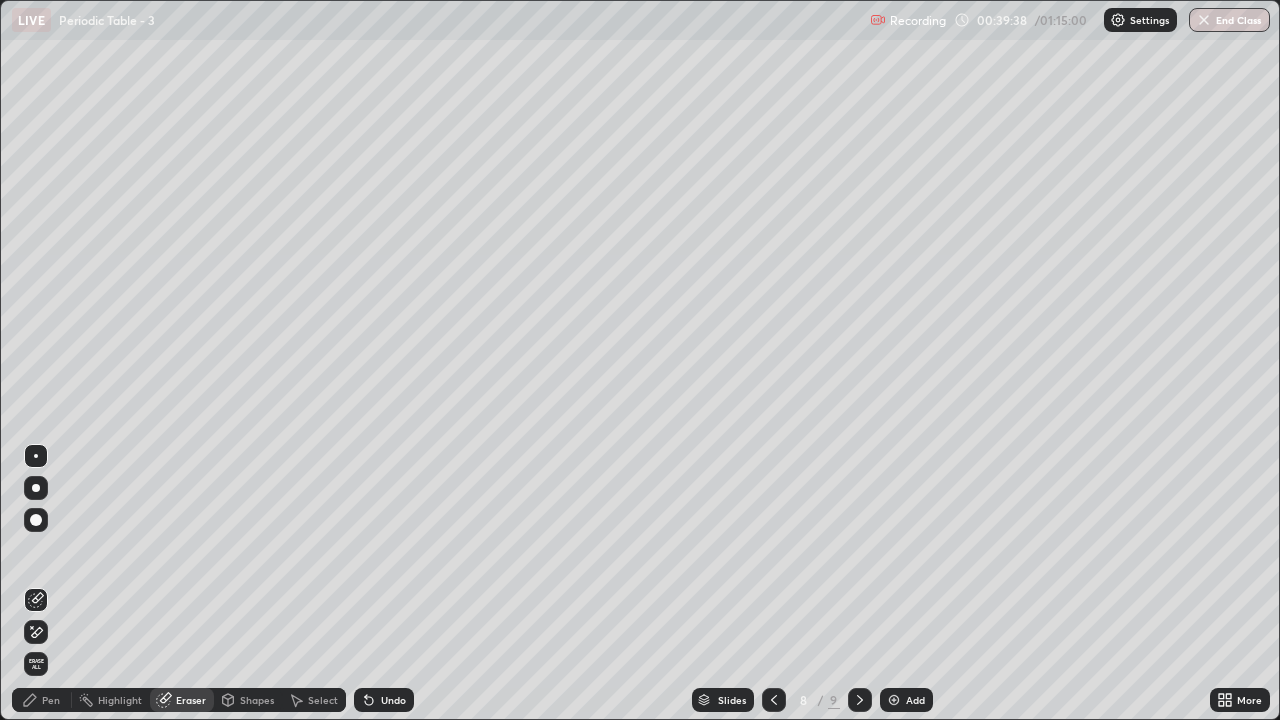 click on "Pen" at bounding box center [51, 700] 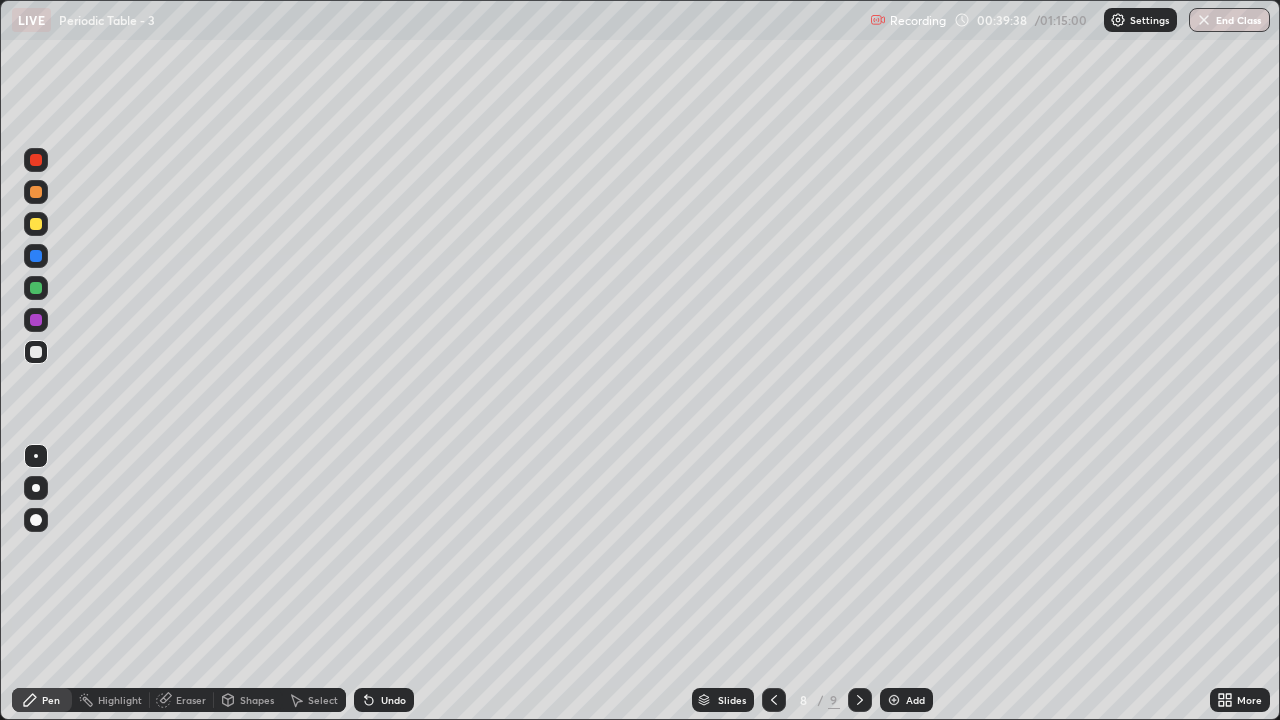 click at bounding box center (36, 352) 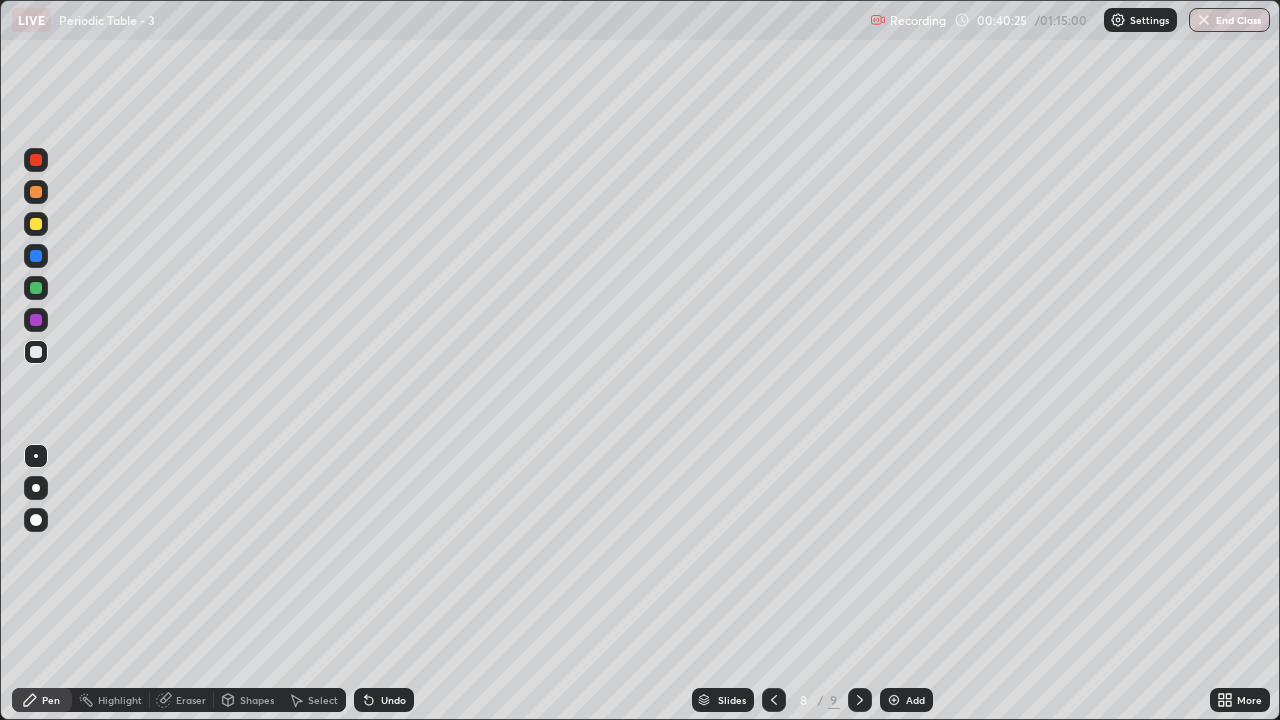 click at bounding box center [774, 700] 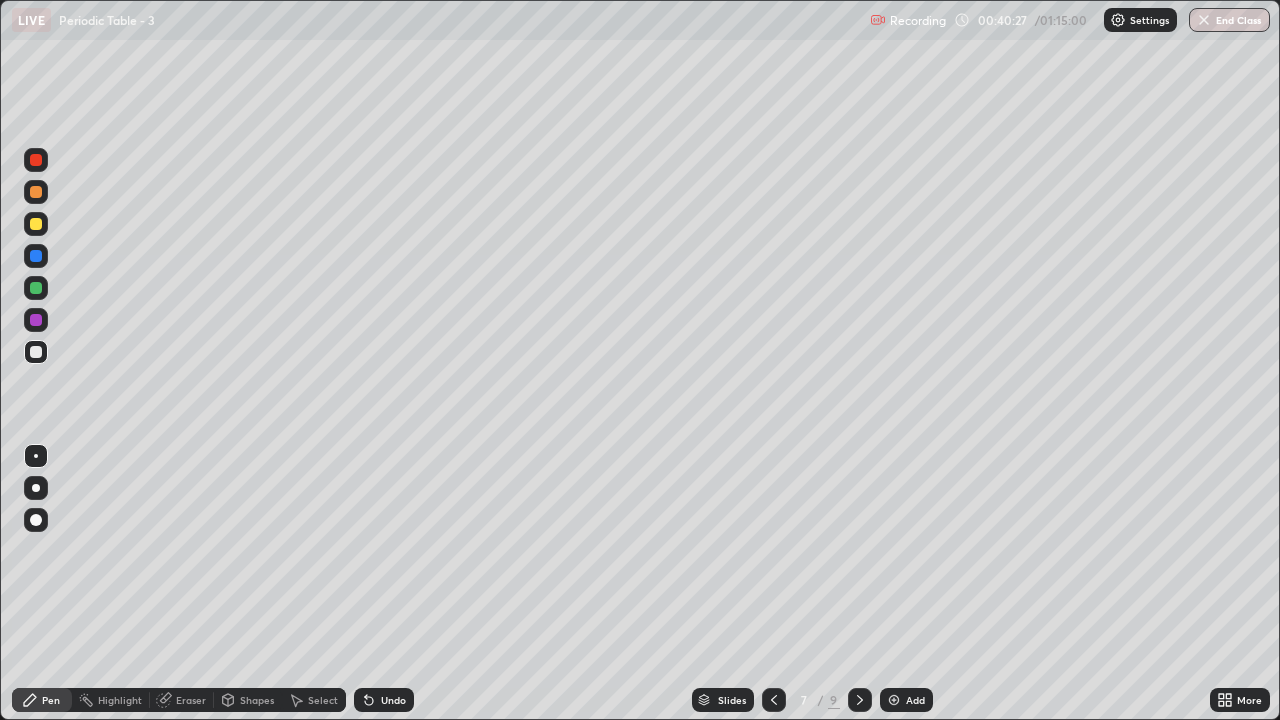 click 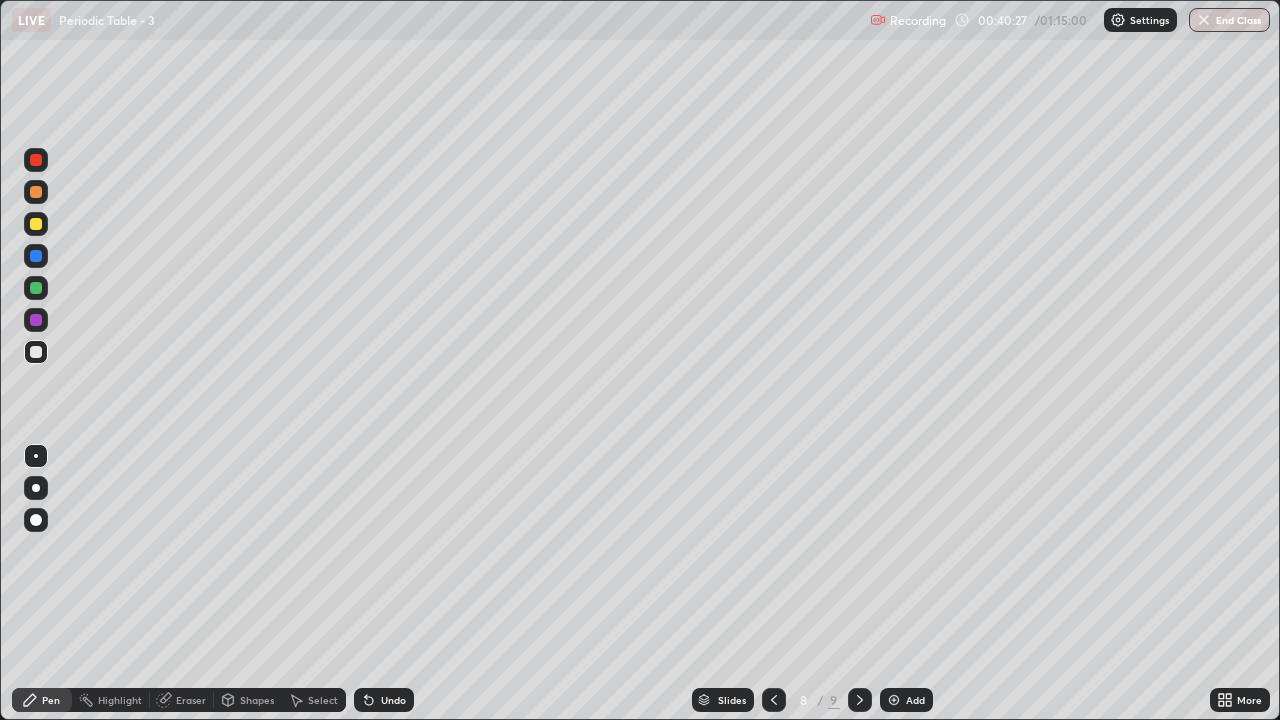 click at bounding box center (860, 700) 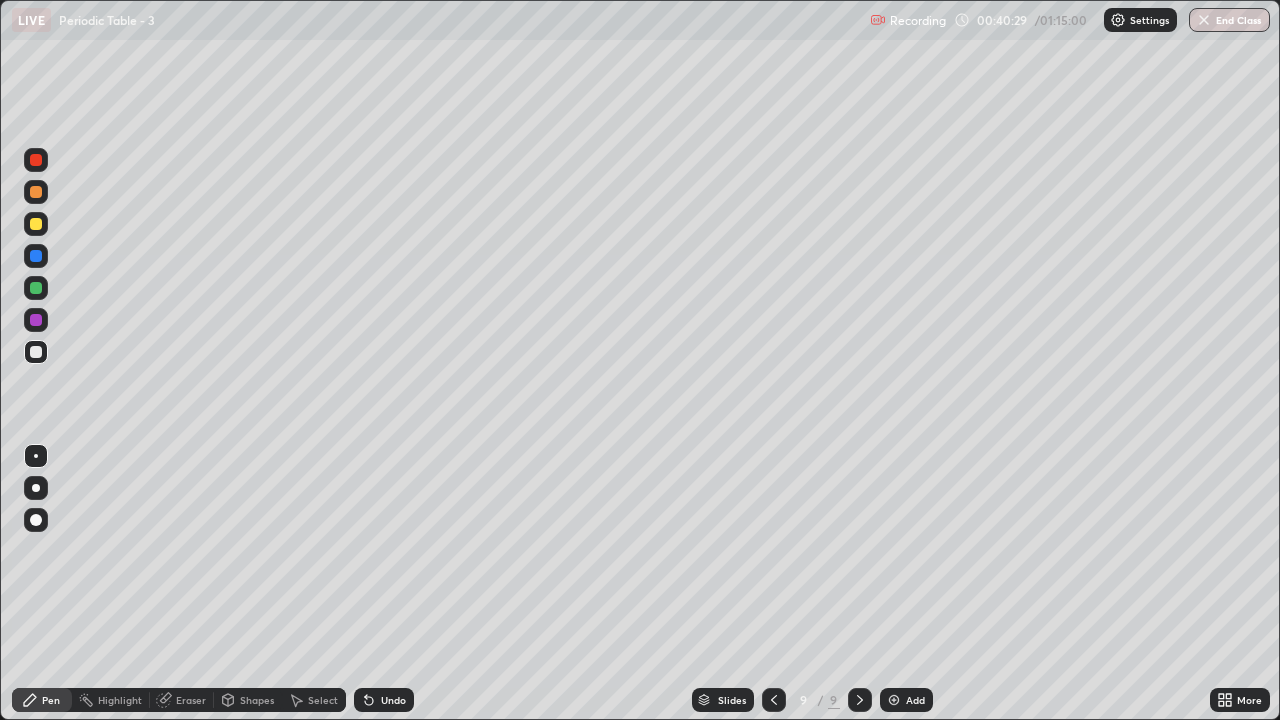 click at bounding box center [36, 192] 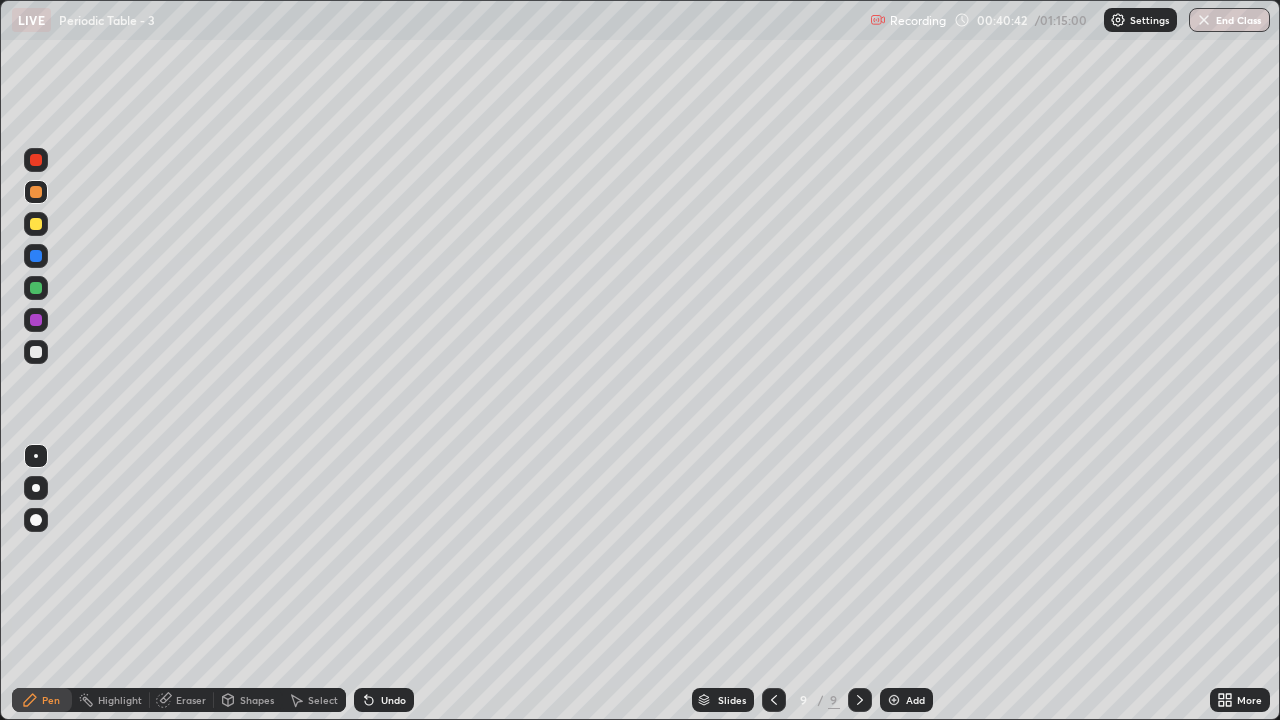 click on "Undo" at bounding box center (384, 700) 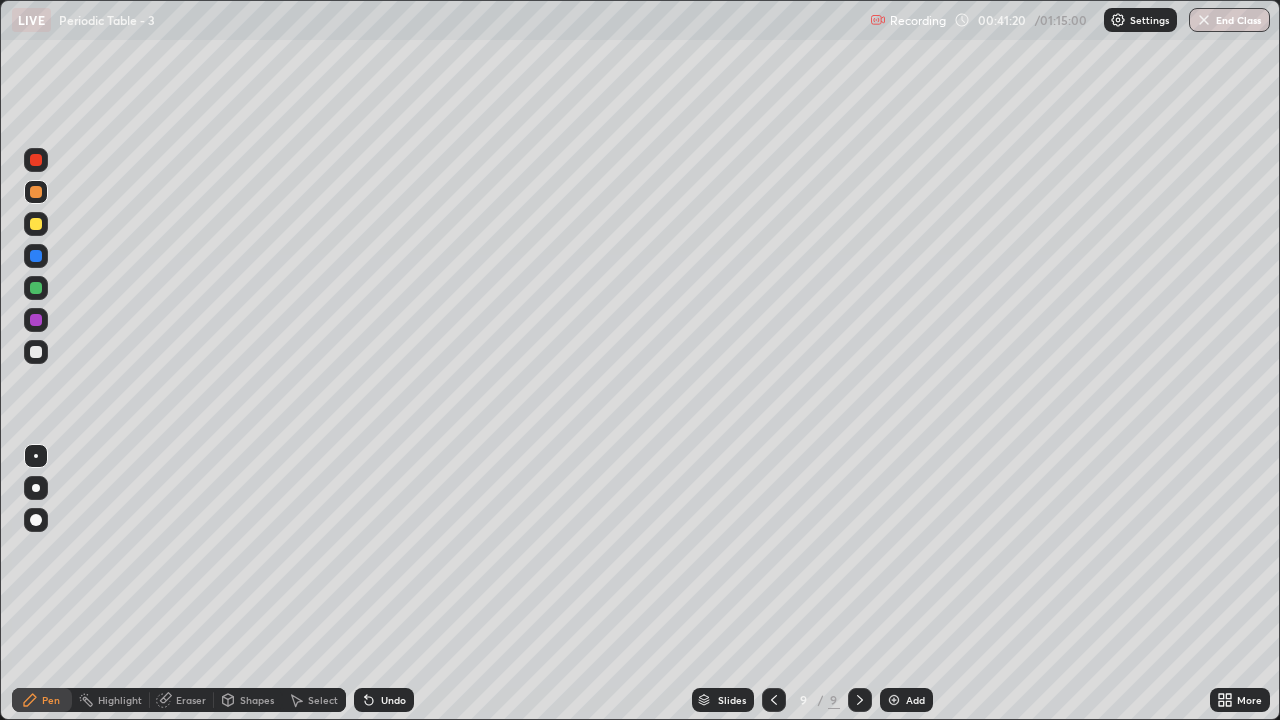 click 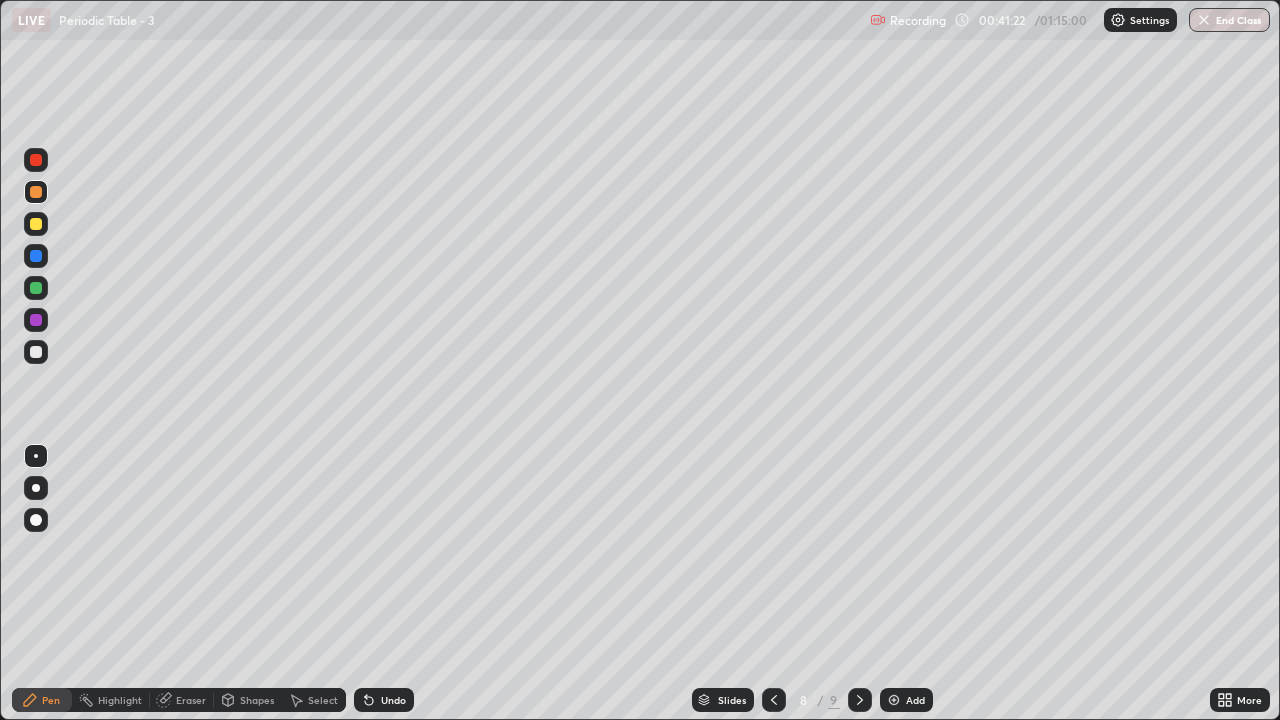click 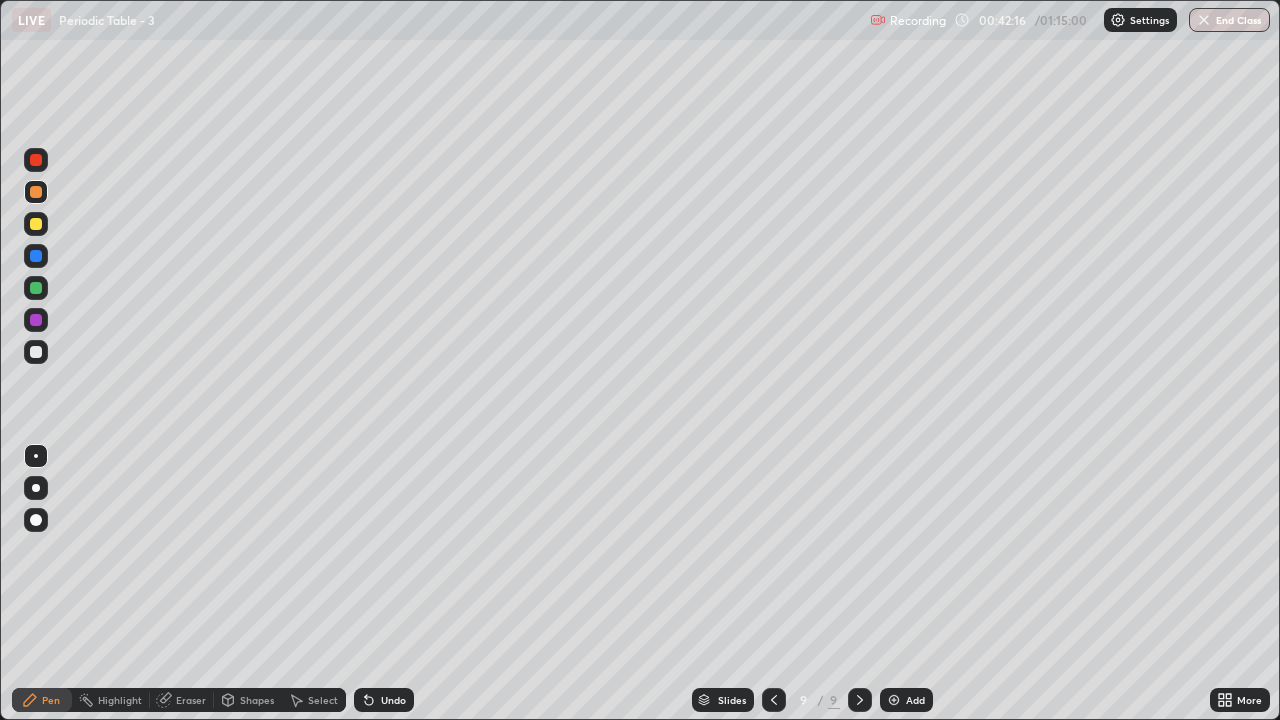 click at bounding box center [860, 700] 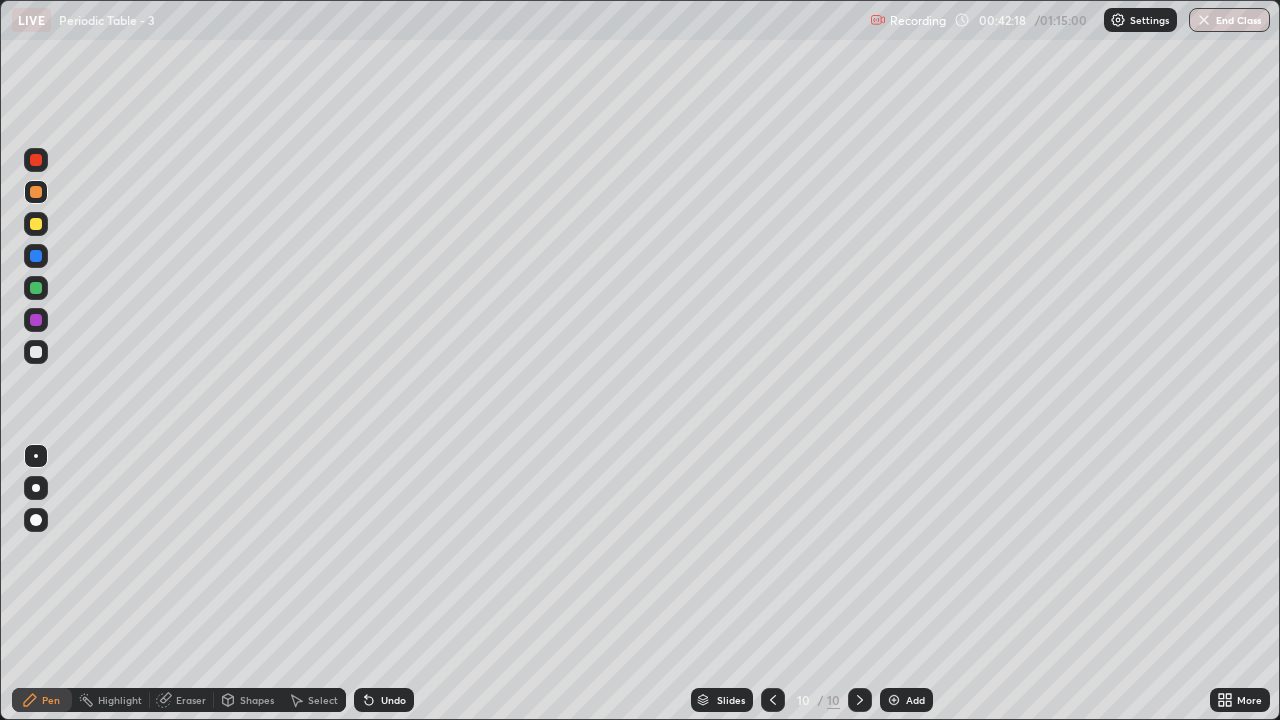 click at bounding box center [36, 224] 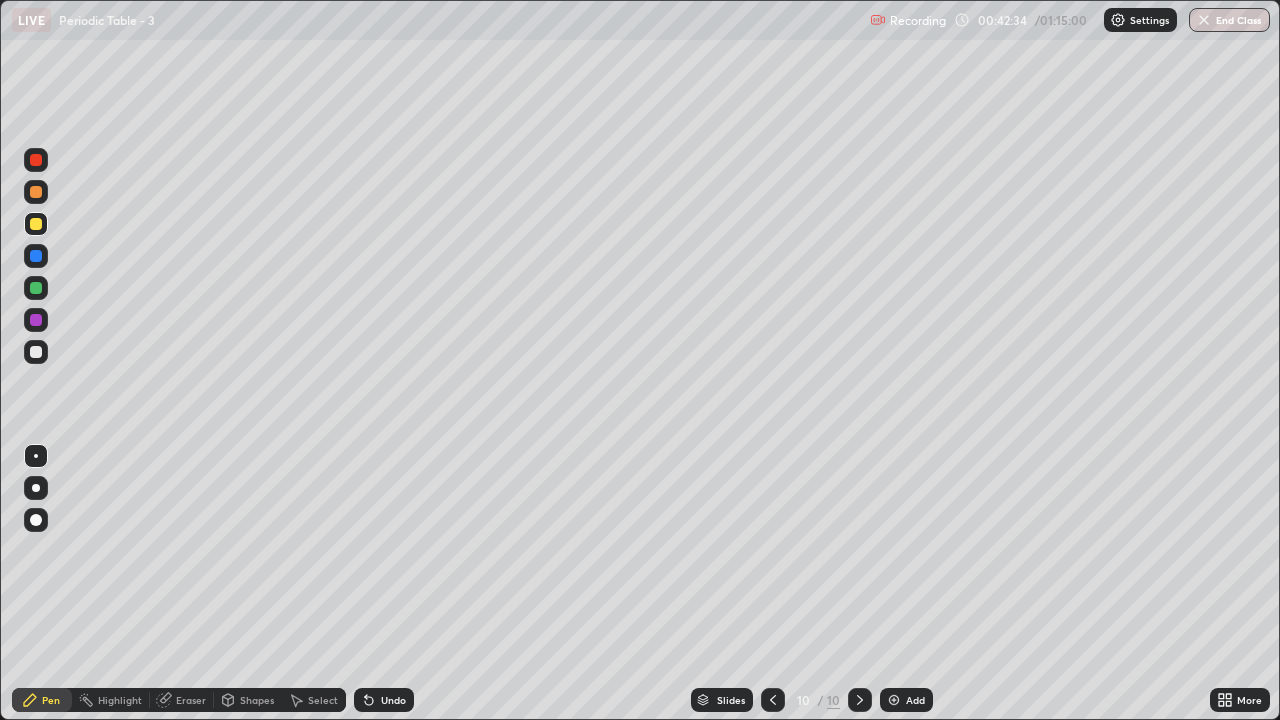 click on "Undo" at bounding box center (393, 700) 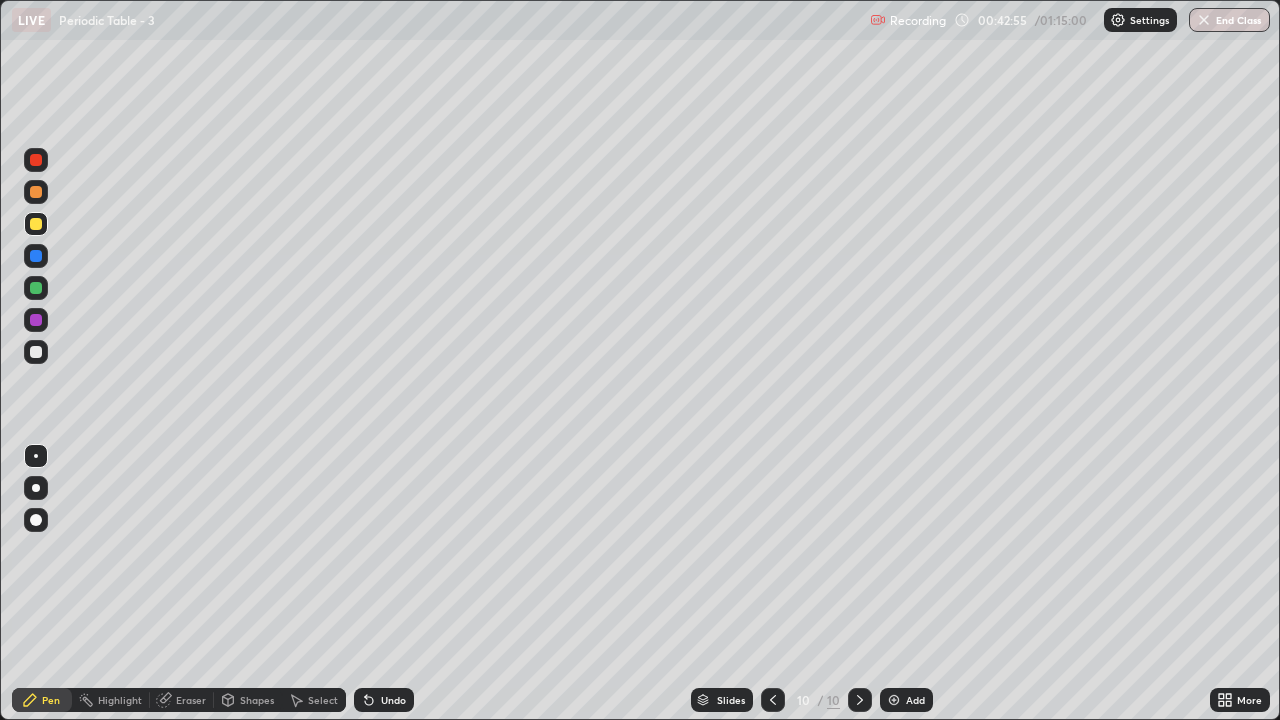 click on "Undo" at bounding box center (384, 700) 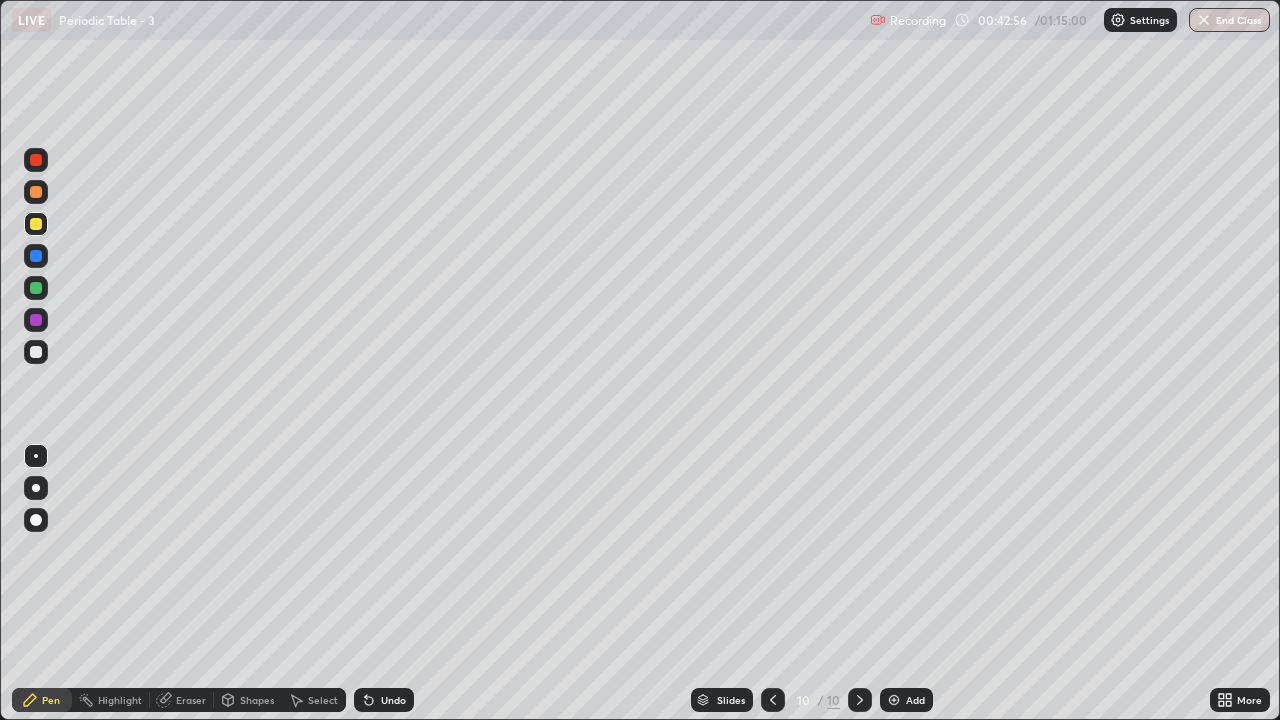 click on "Undo" at bounding box center (384, 700) 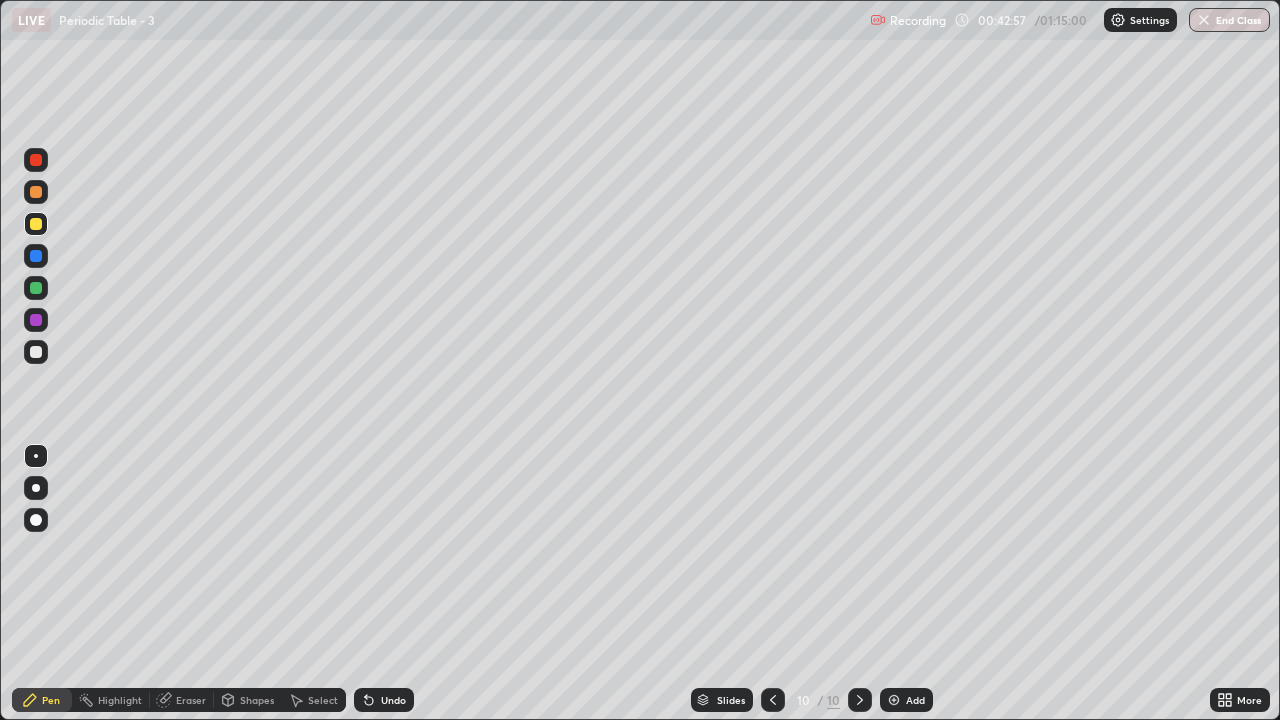 click on "Undo" at bounding box center [393, 700] 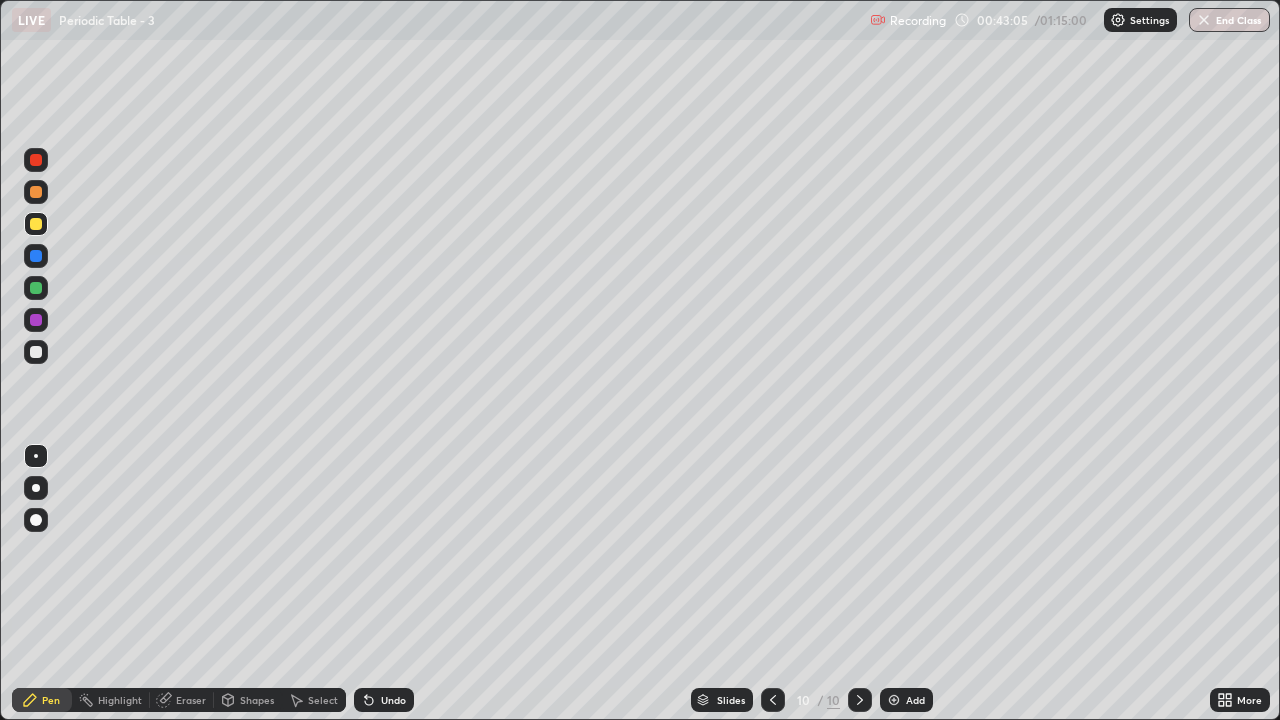 click 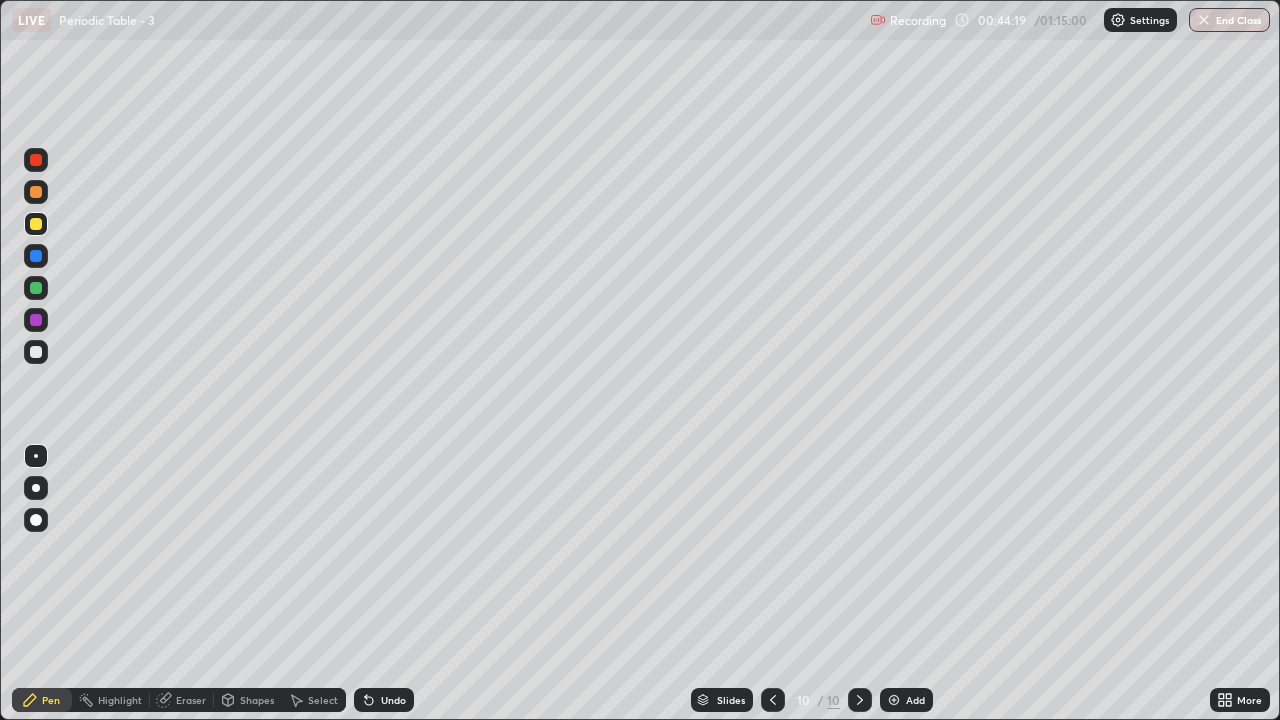click on "Eraser" at bounding box center [182, 700] 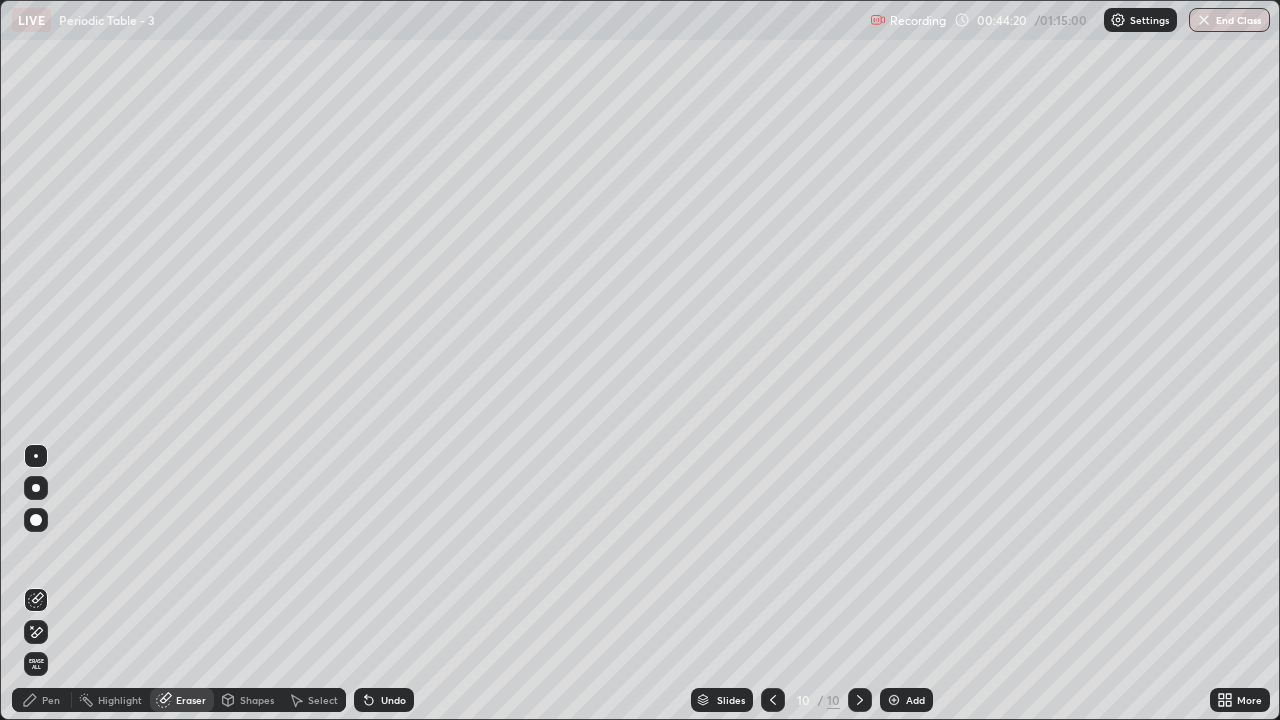 click on "Pen" at bounding box center [51, 700] 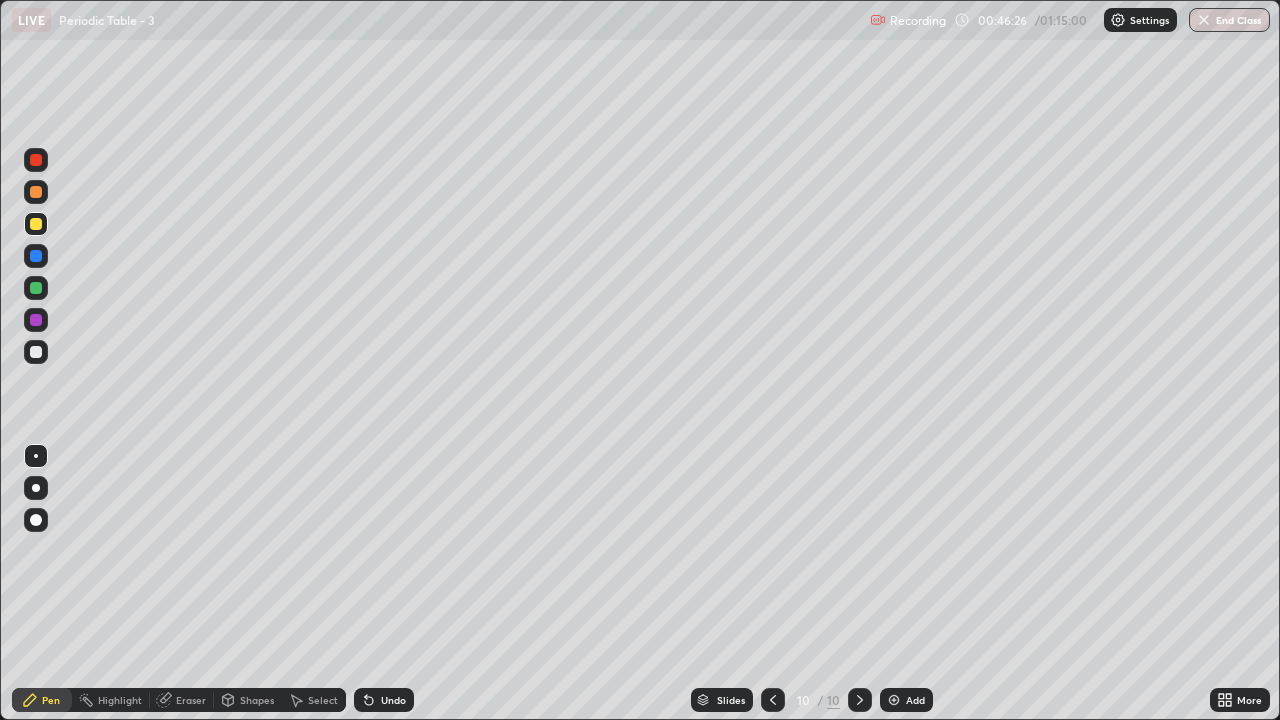 click 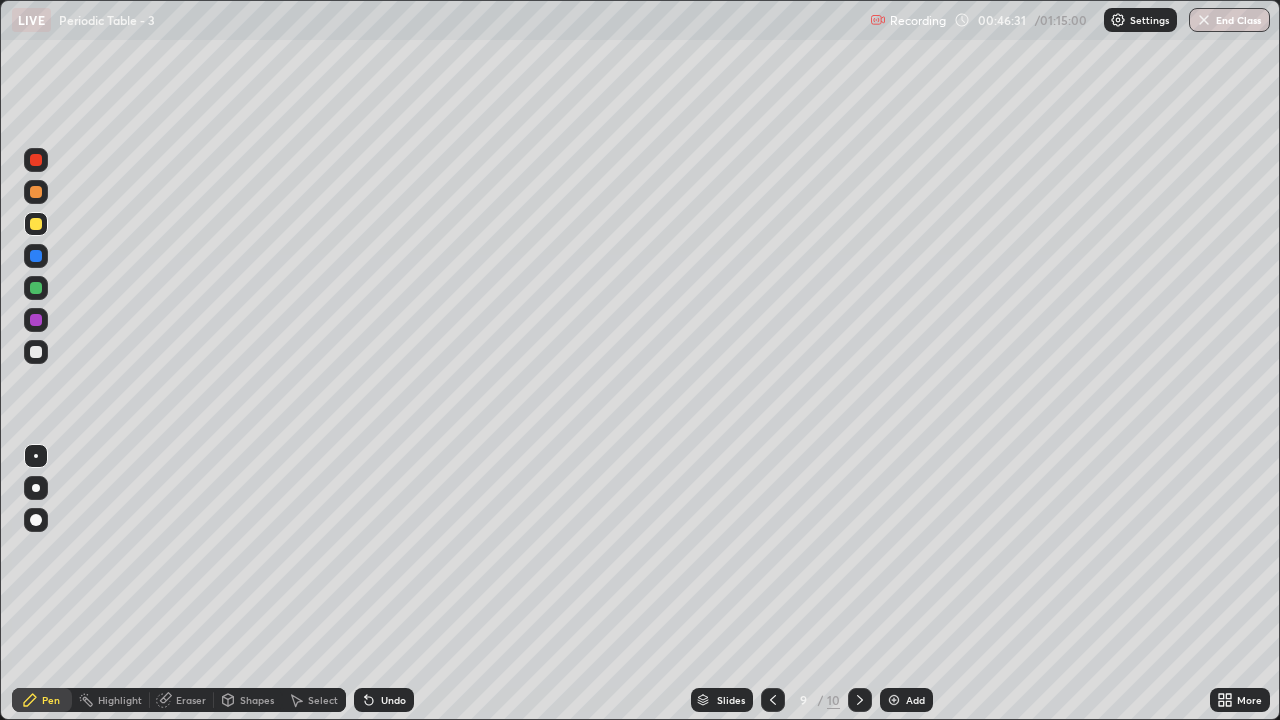 click at bounding box center [36, 352] 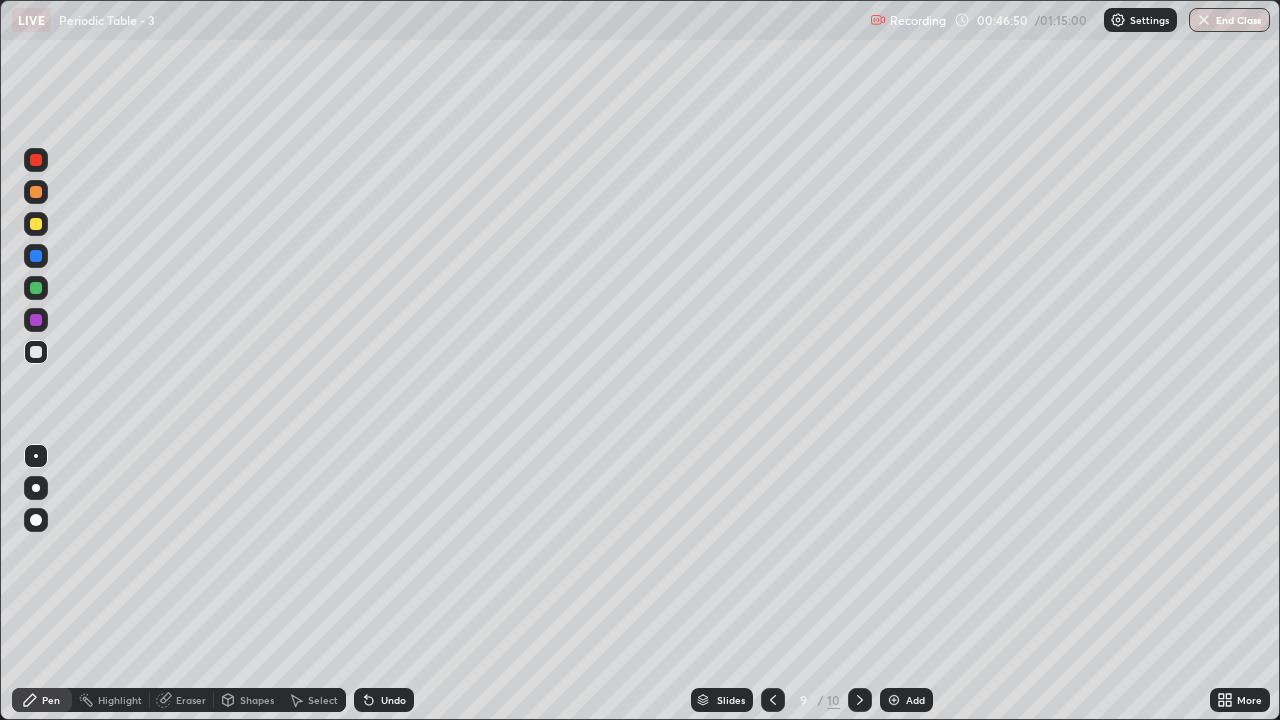 click 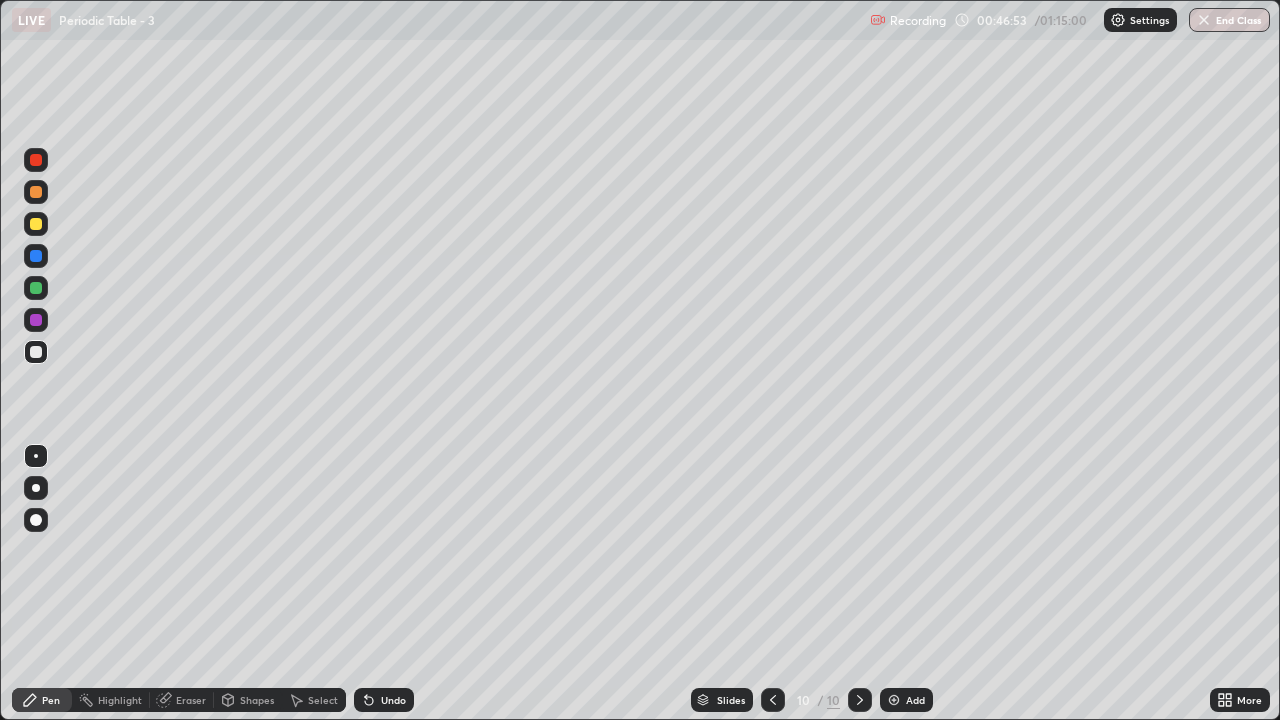 click on "Pen" at bounding box center [42, 700] 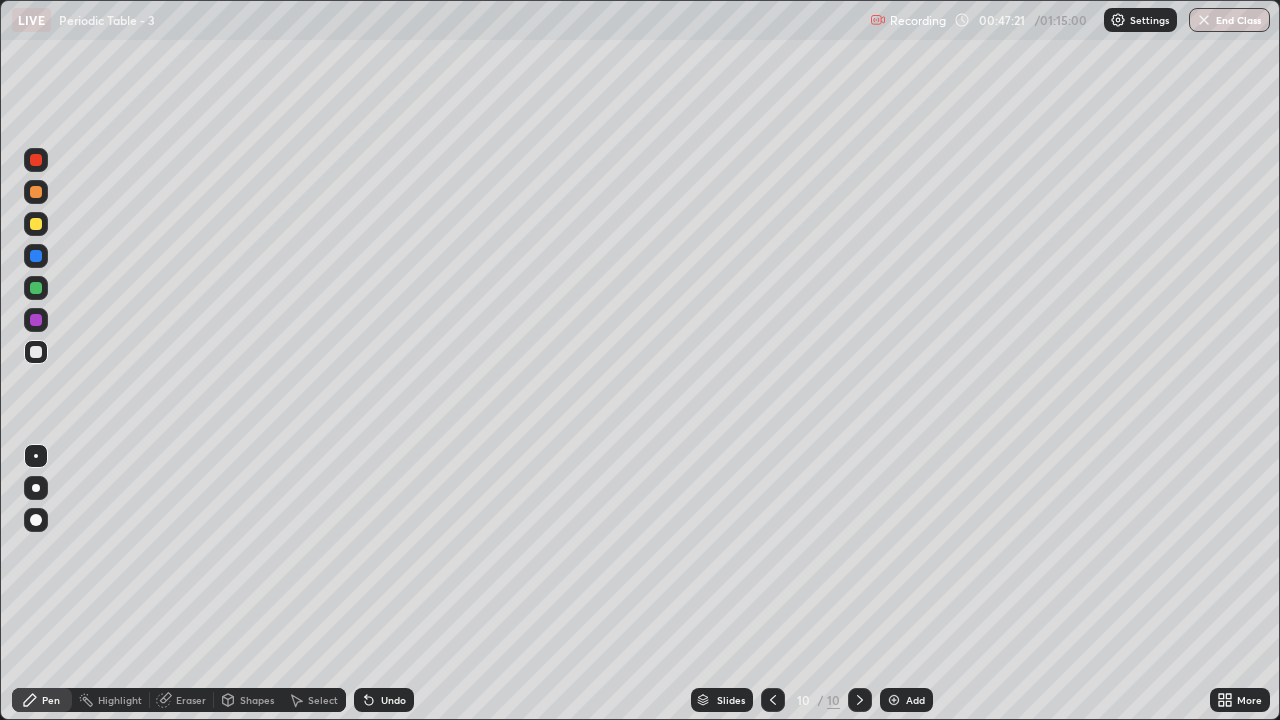 click on "Undo" at bounding box center (393, 700) 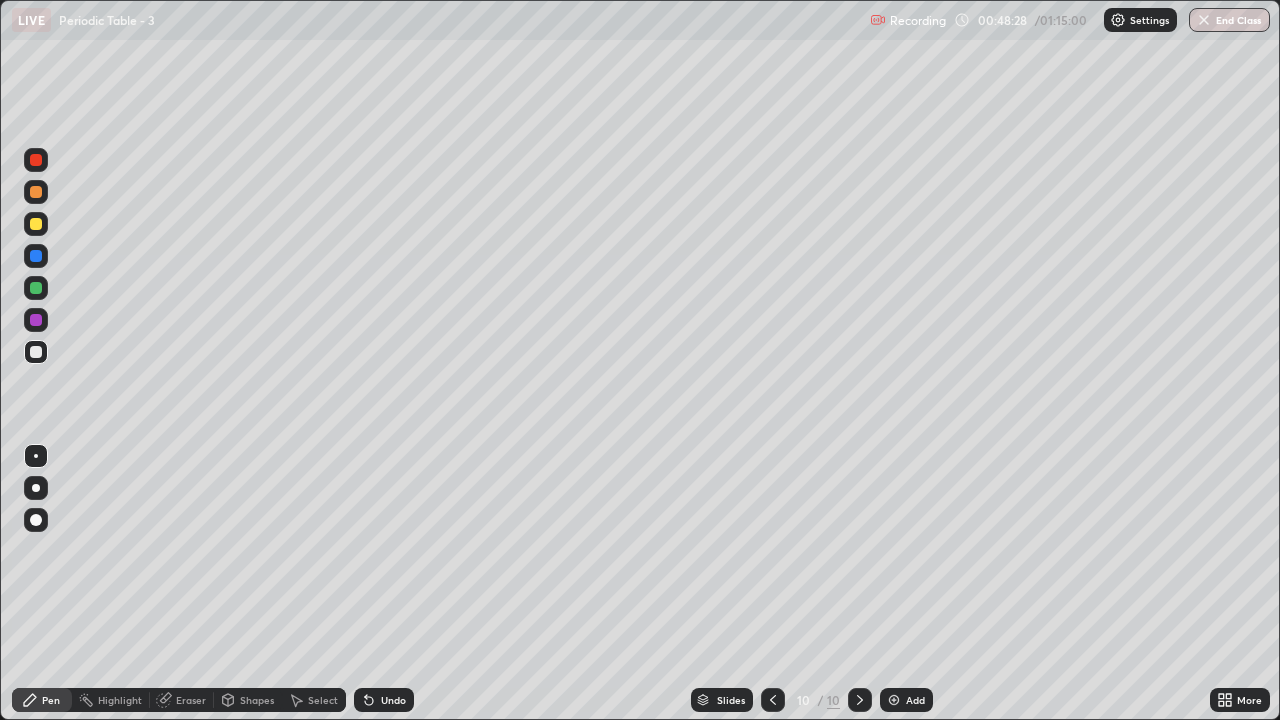 click on "Add" at bounding box center [915, 700] 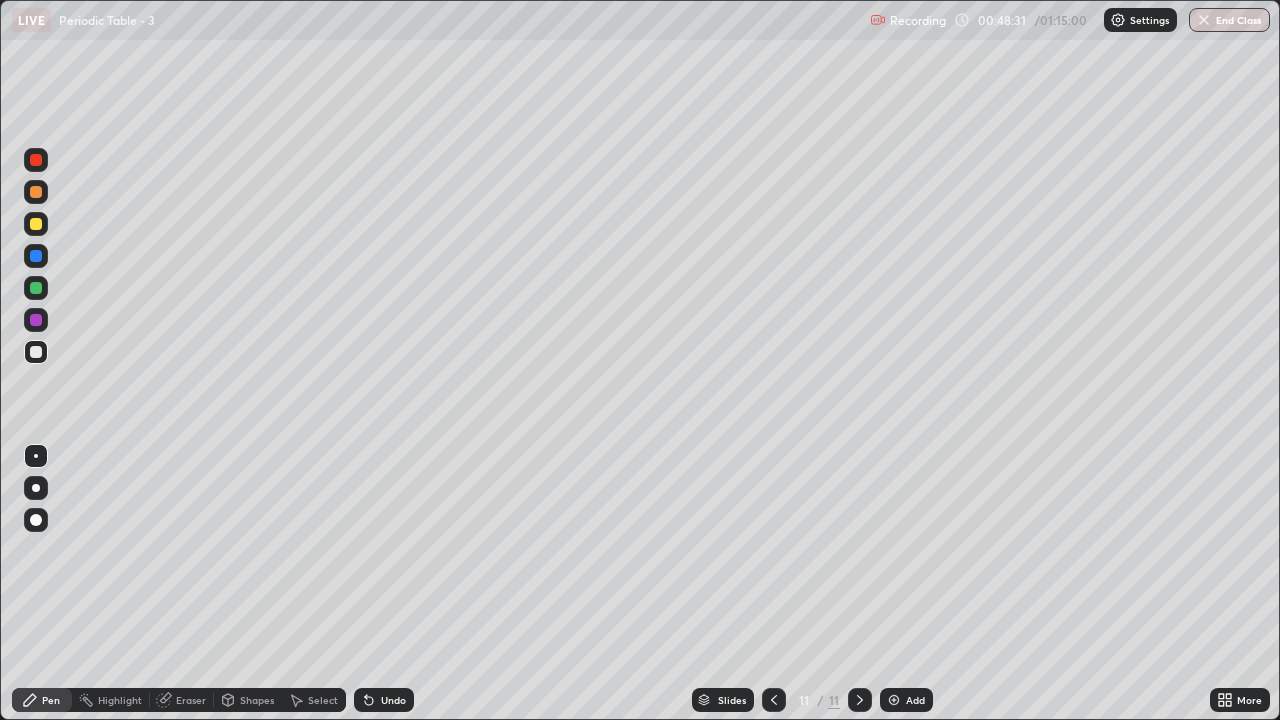 click at bounding box center (36, 224) 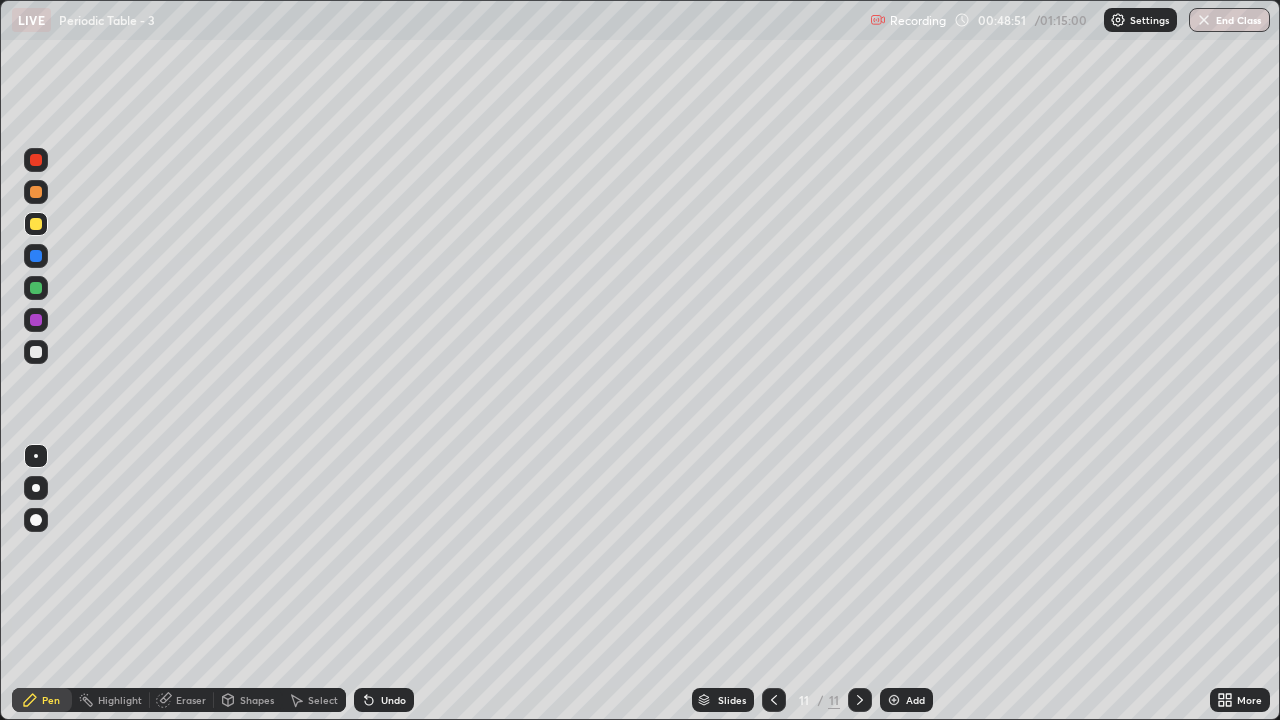 click on "Undo" at bounding box center (393, 700) 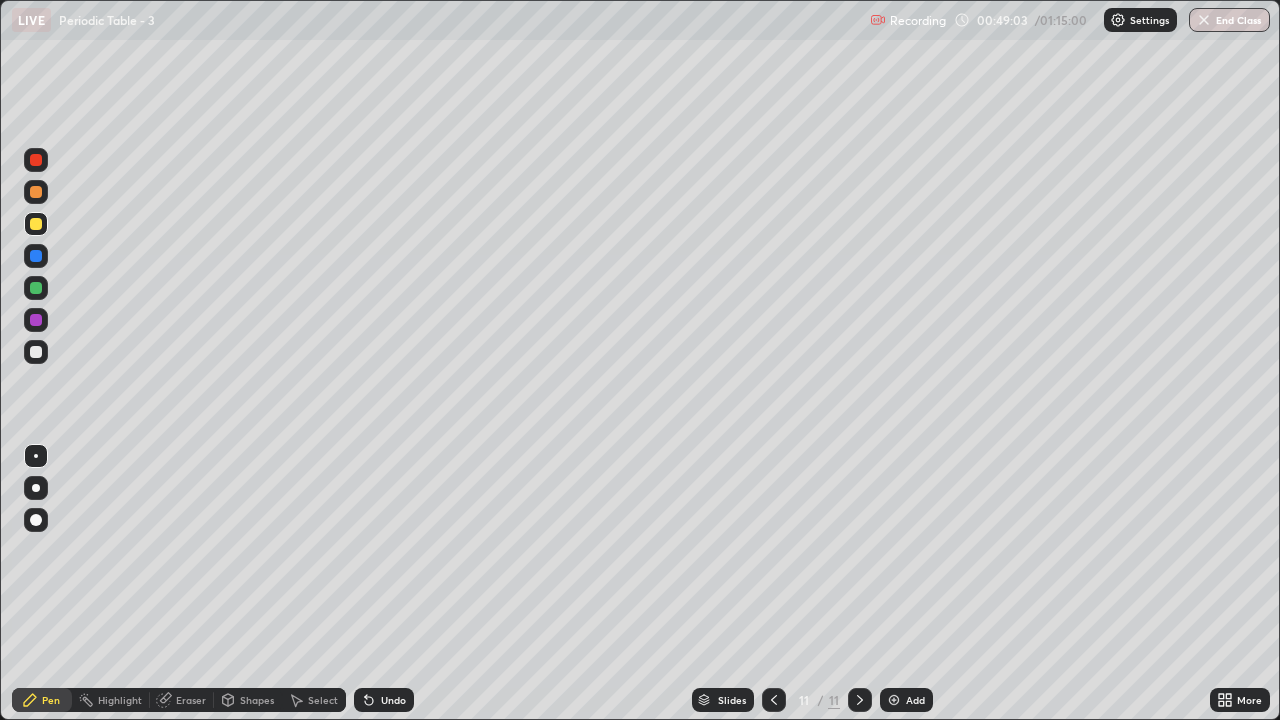 click 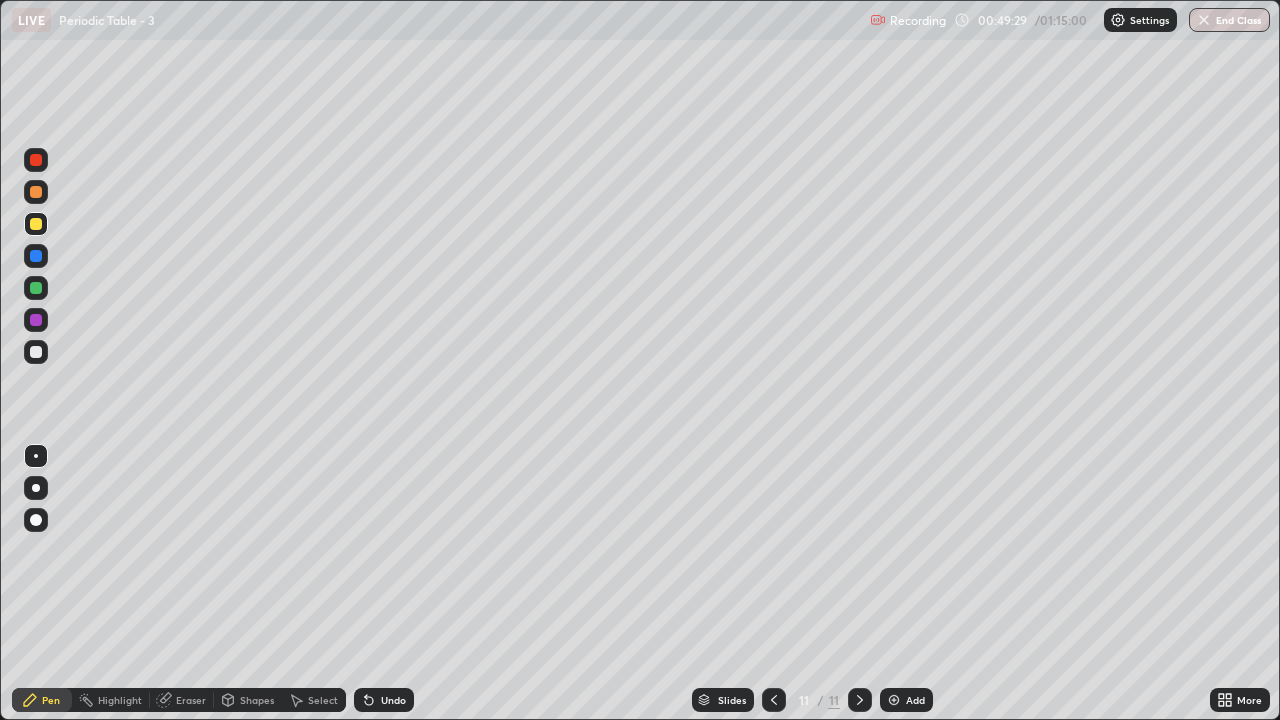 click 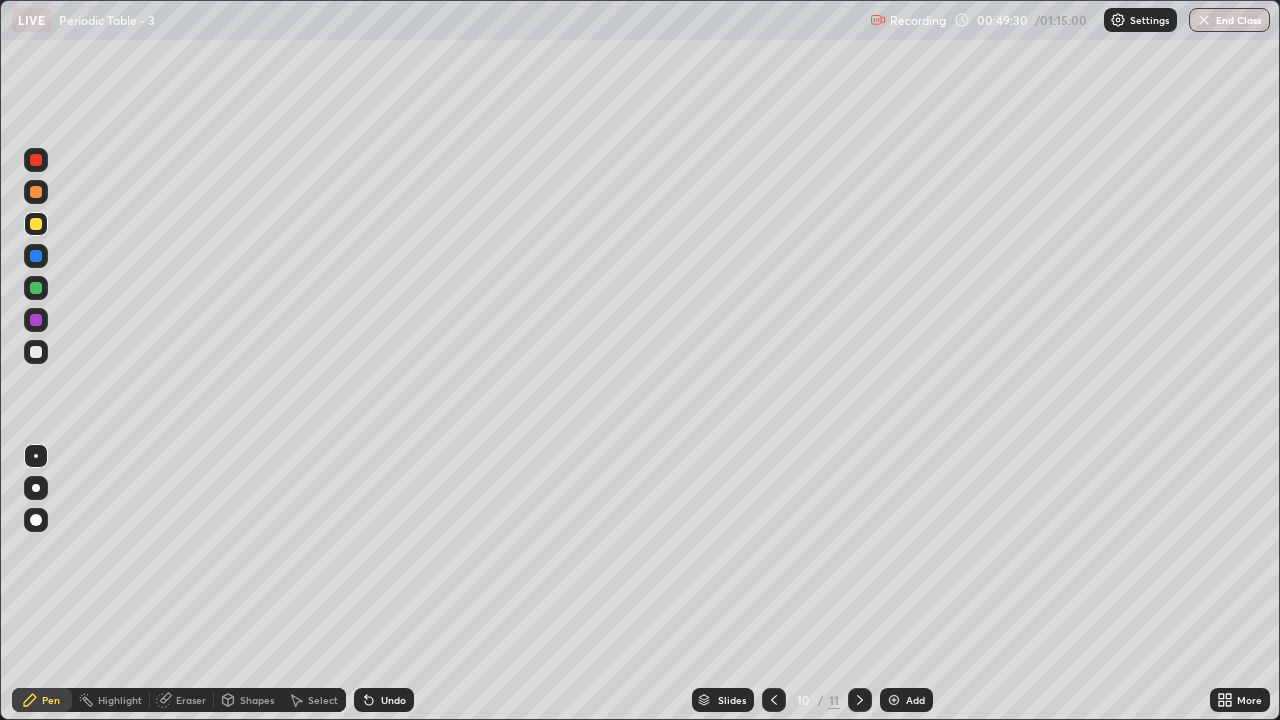 click 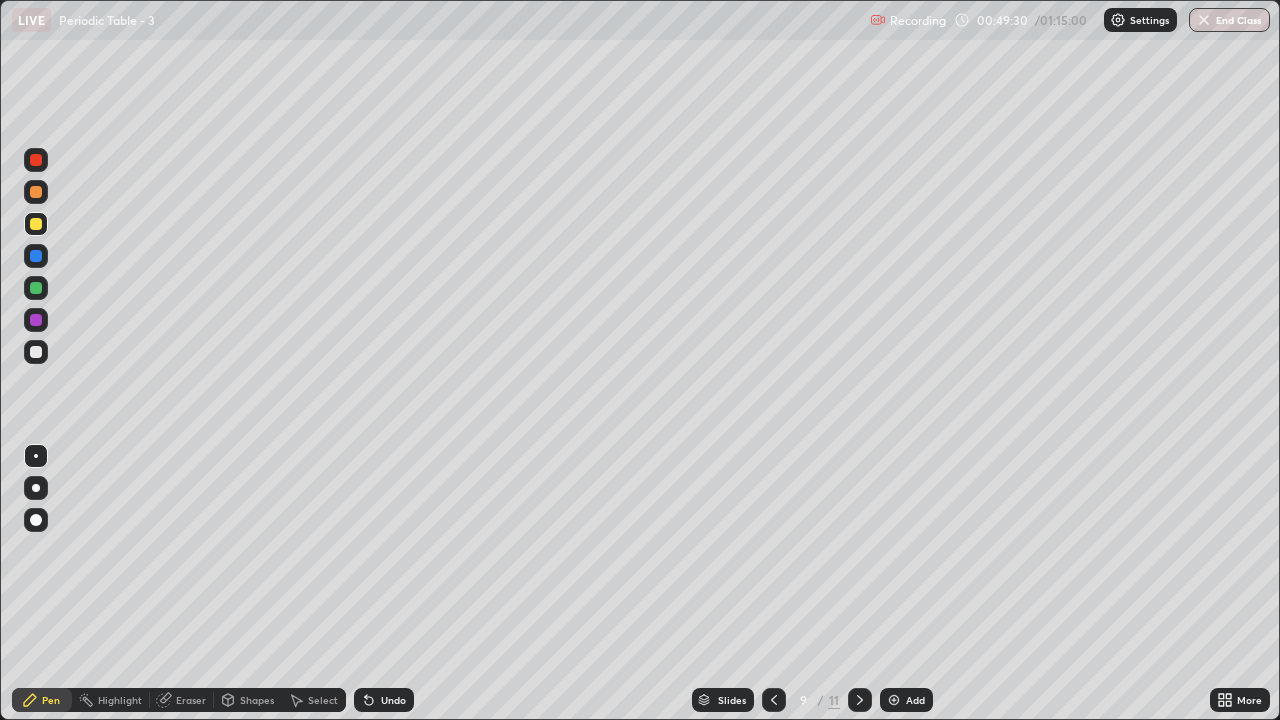 click 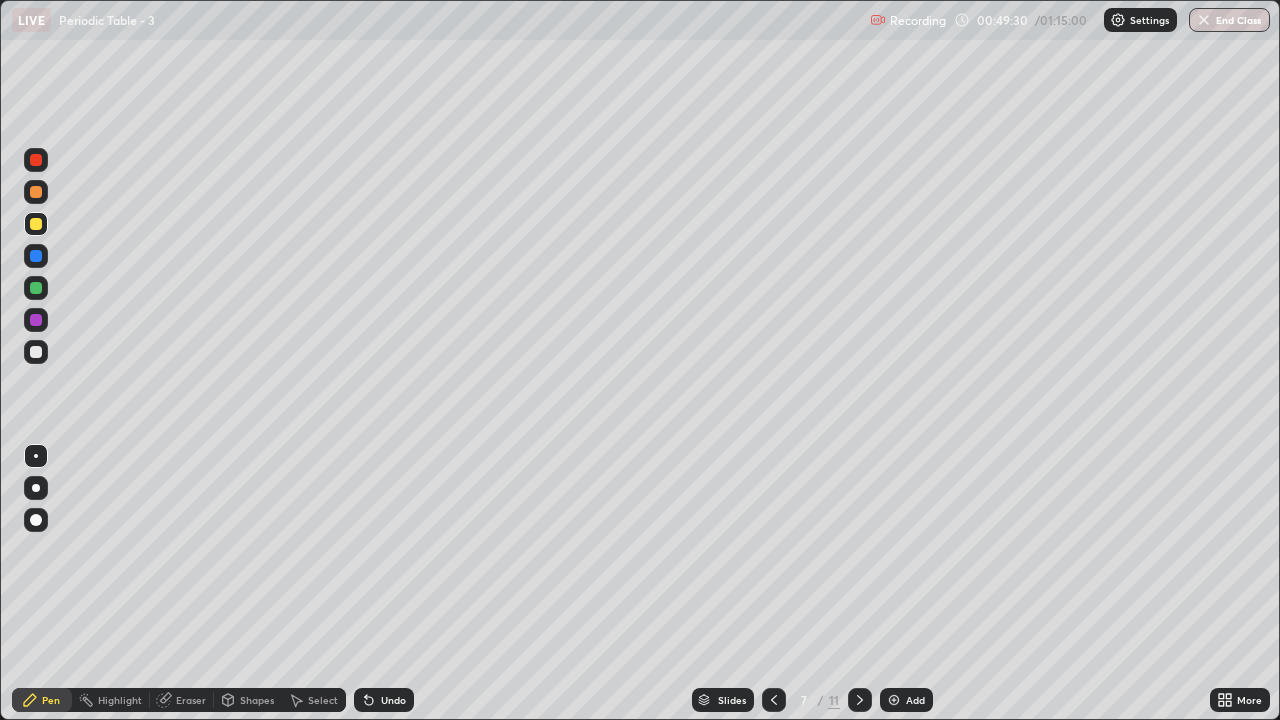 click at bounding box center [774, 700] 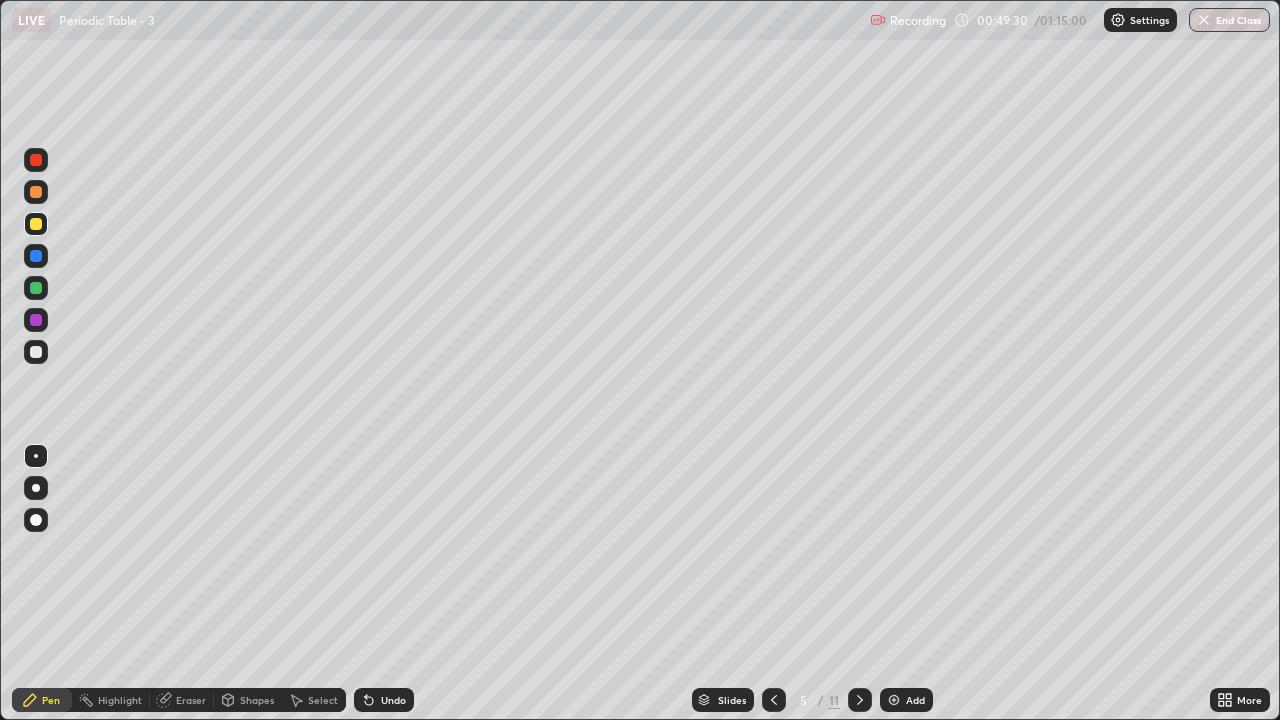 click 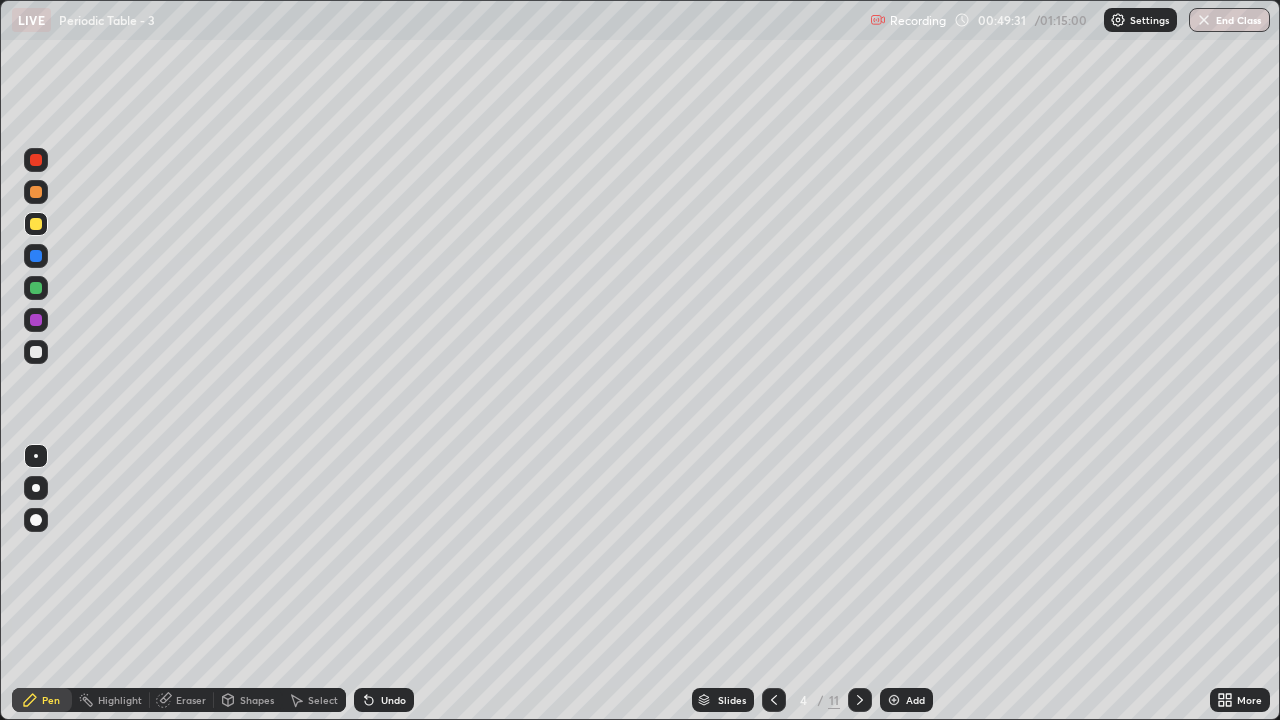 click 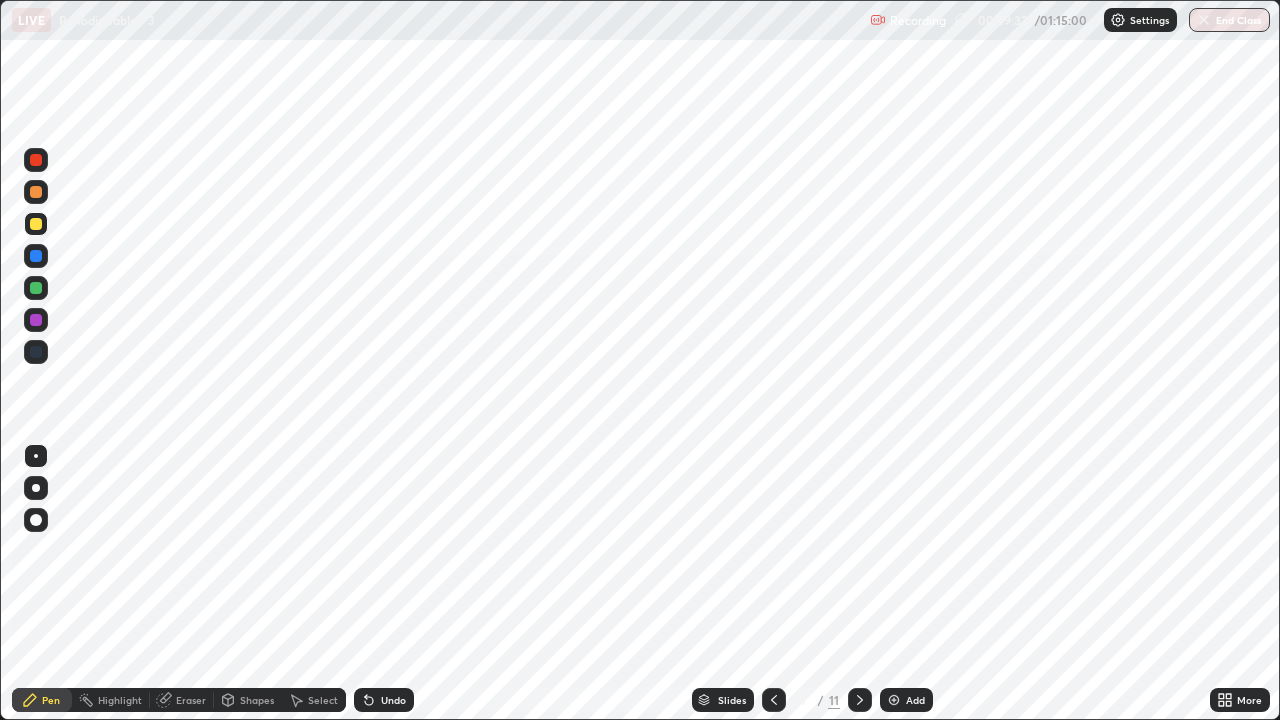 click 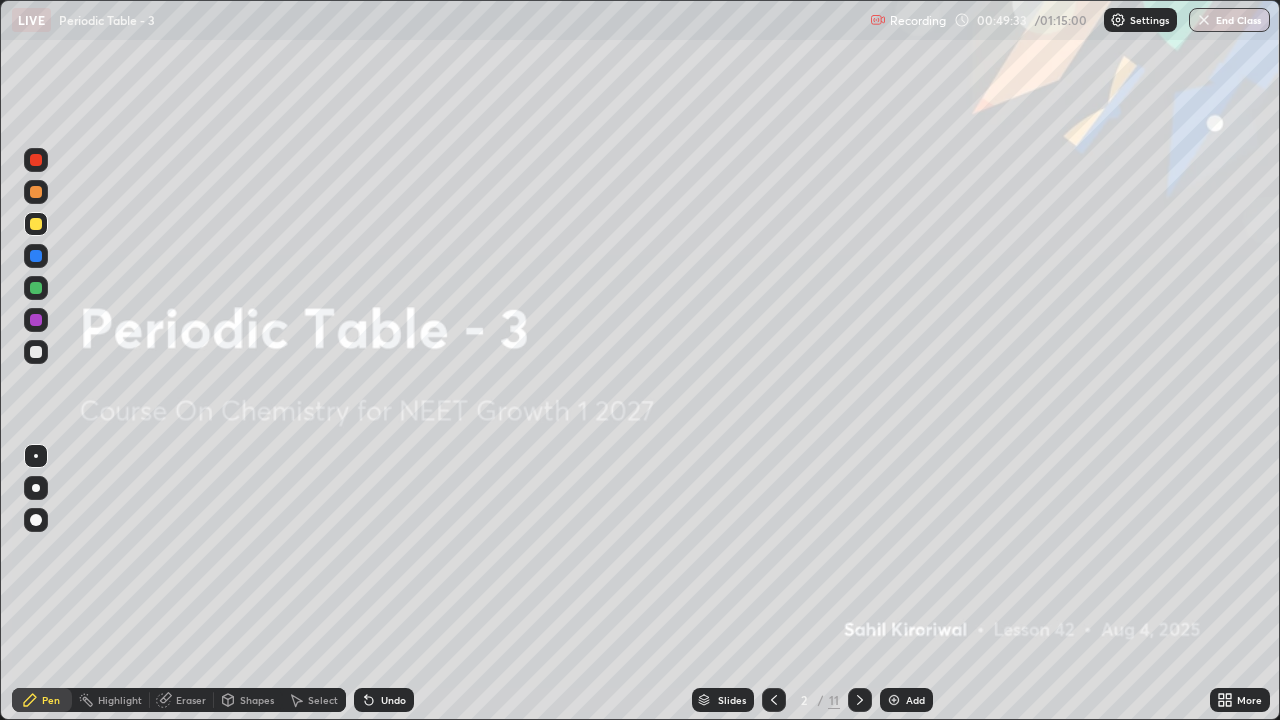 click 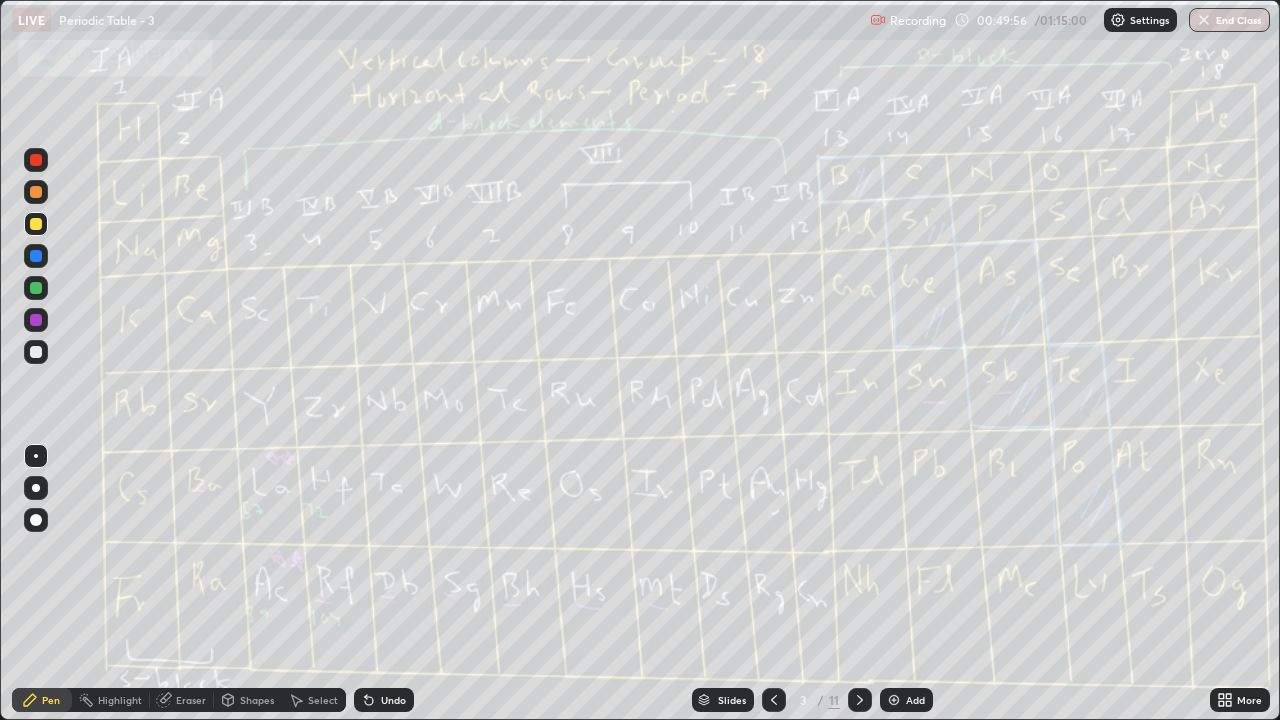 click 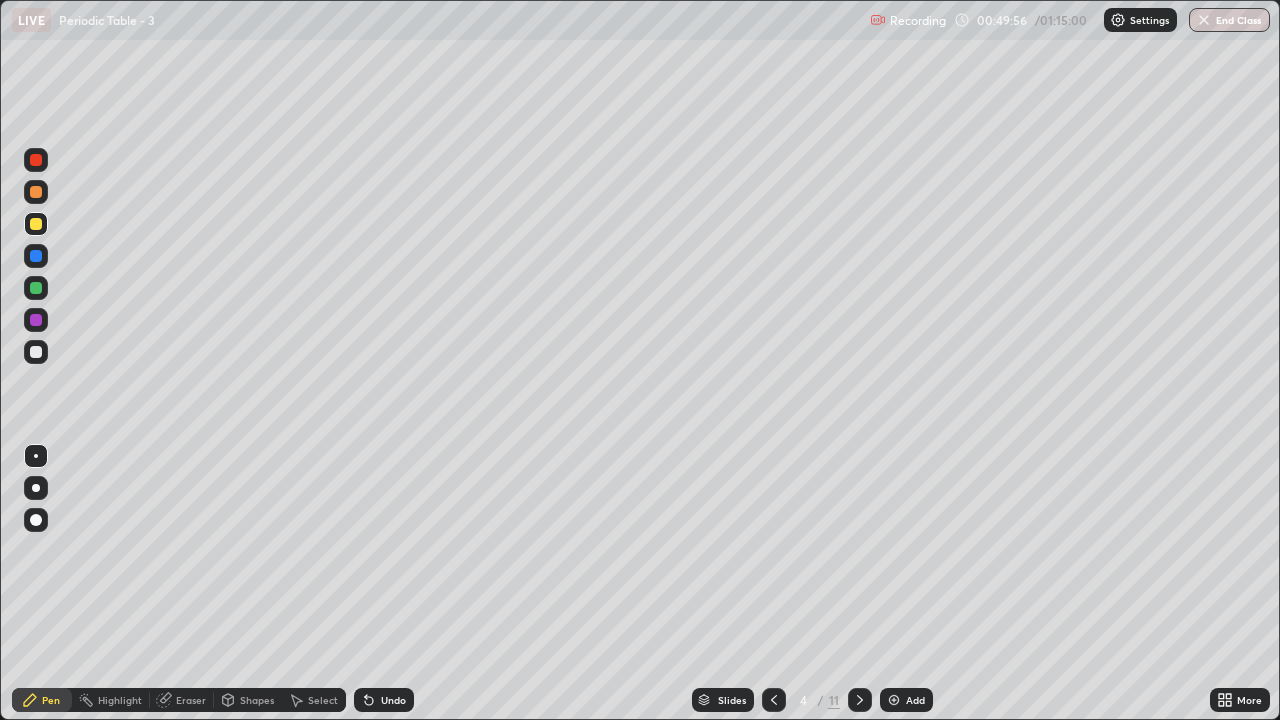 click 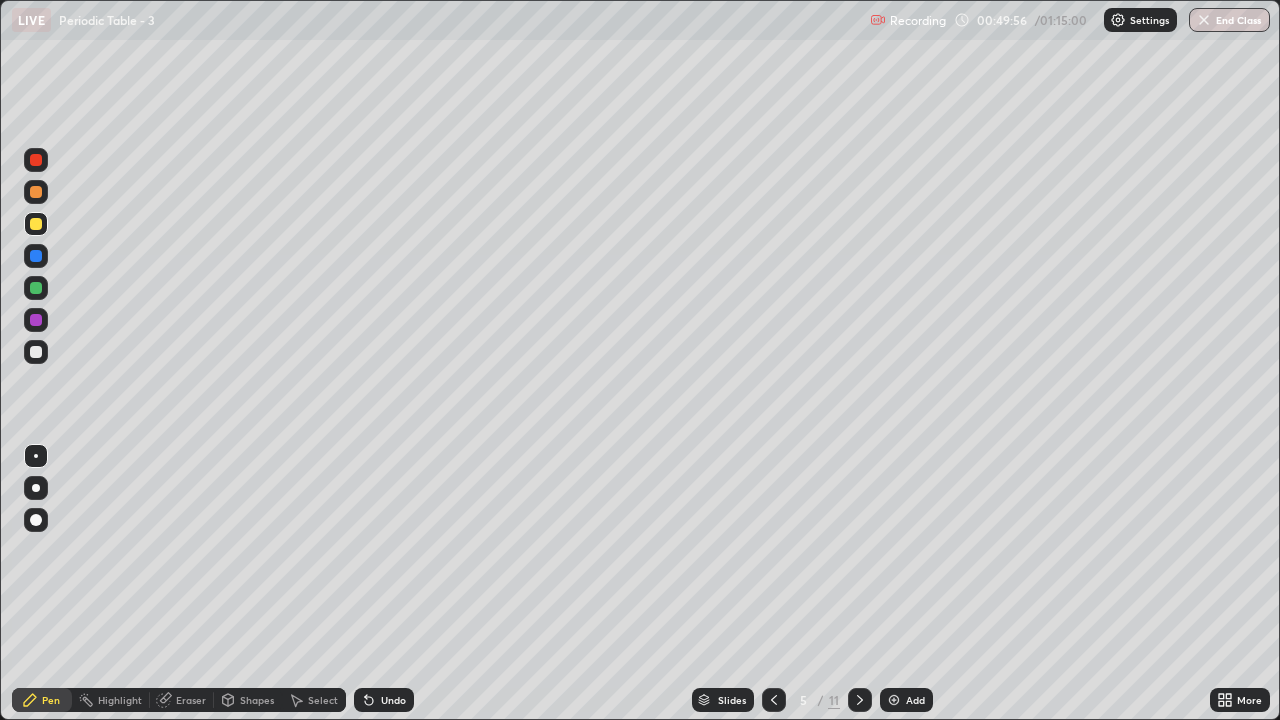 click 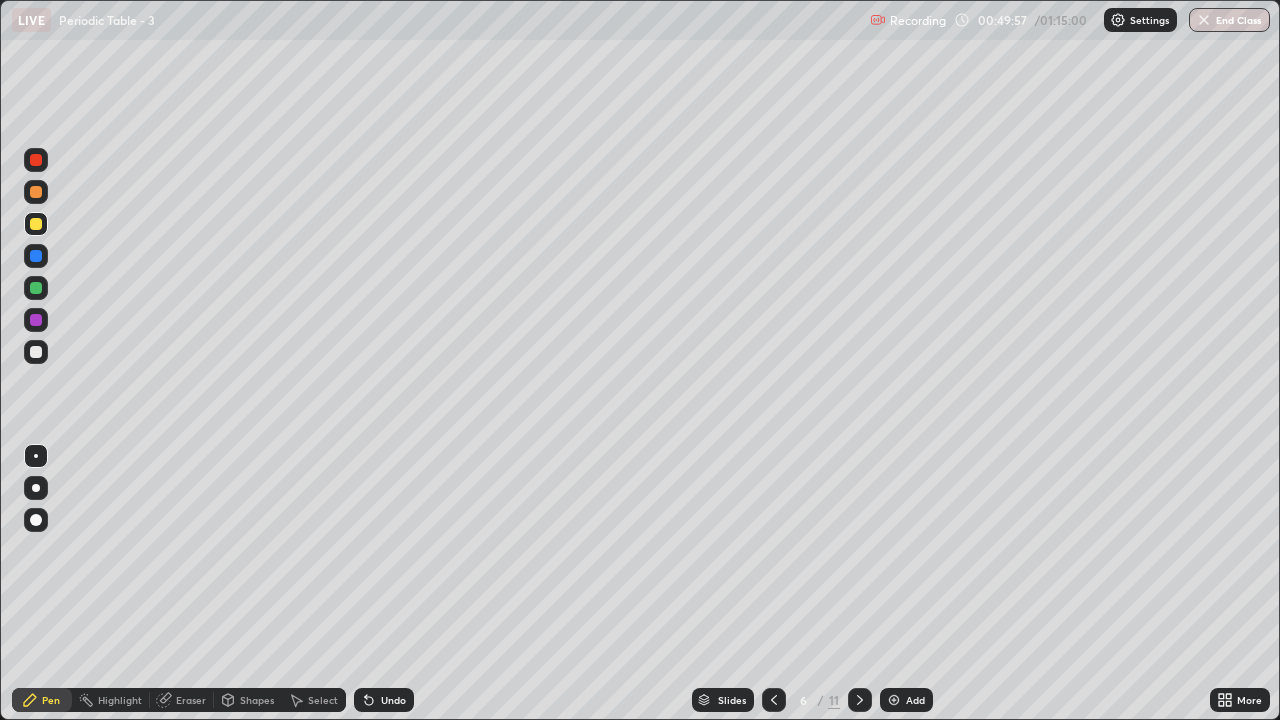 click 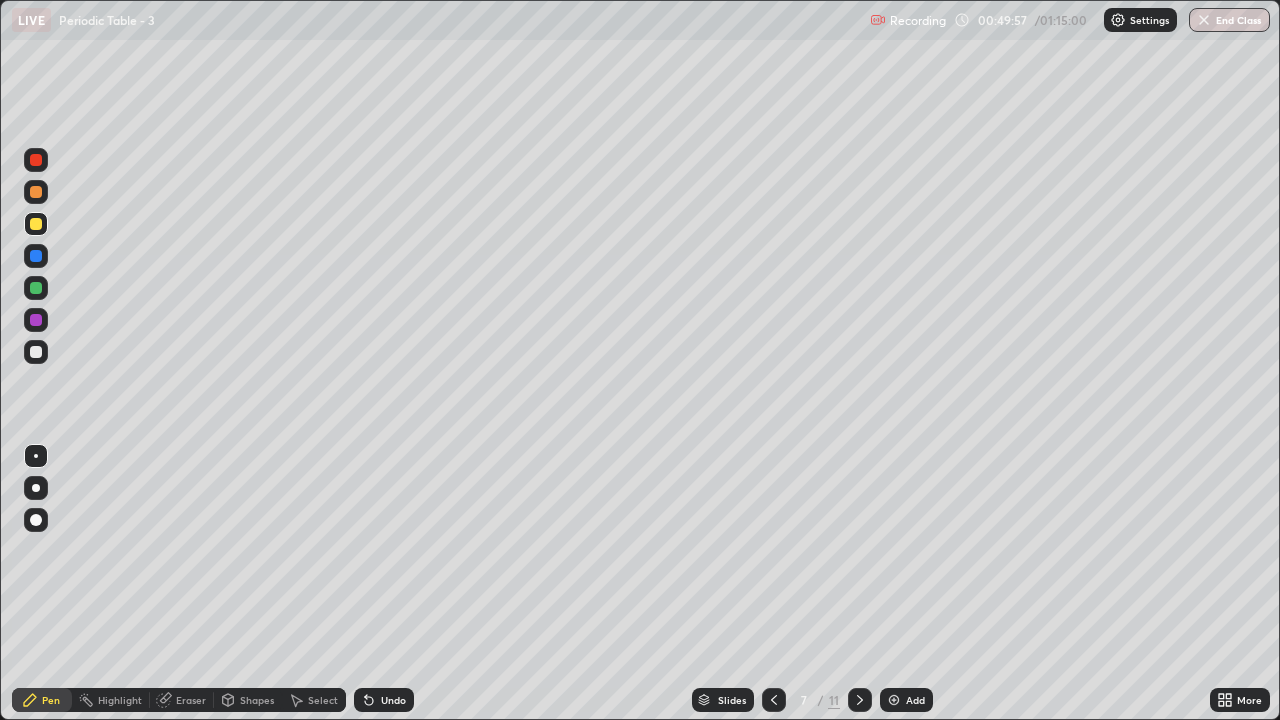 click 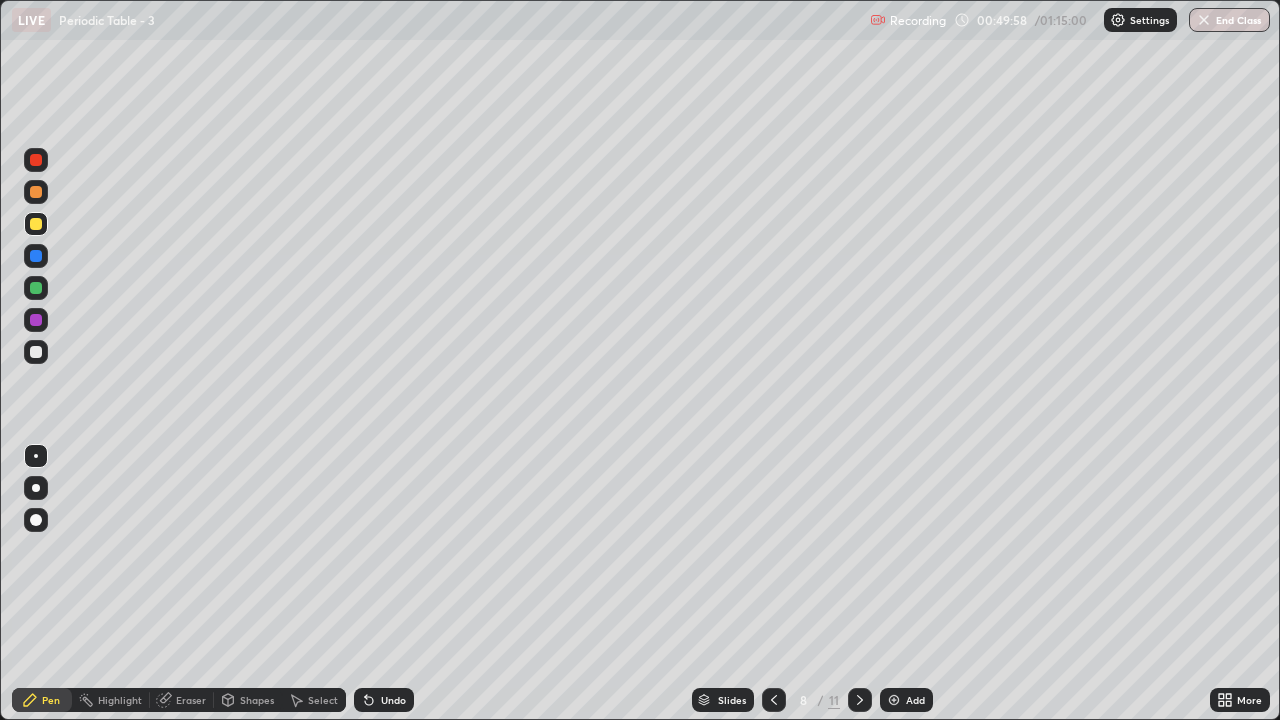 click 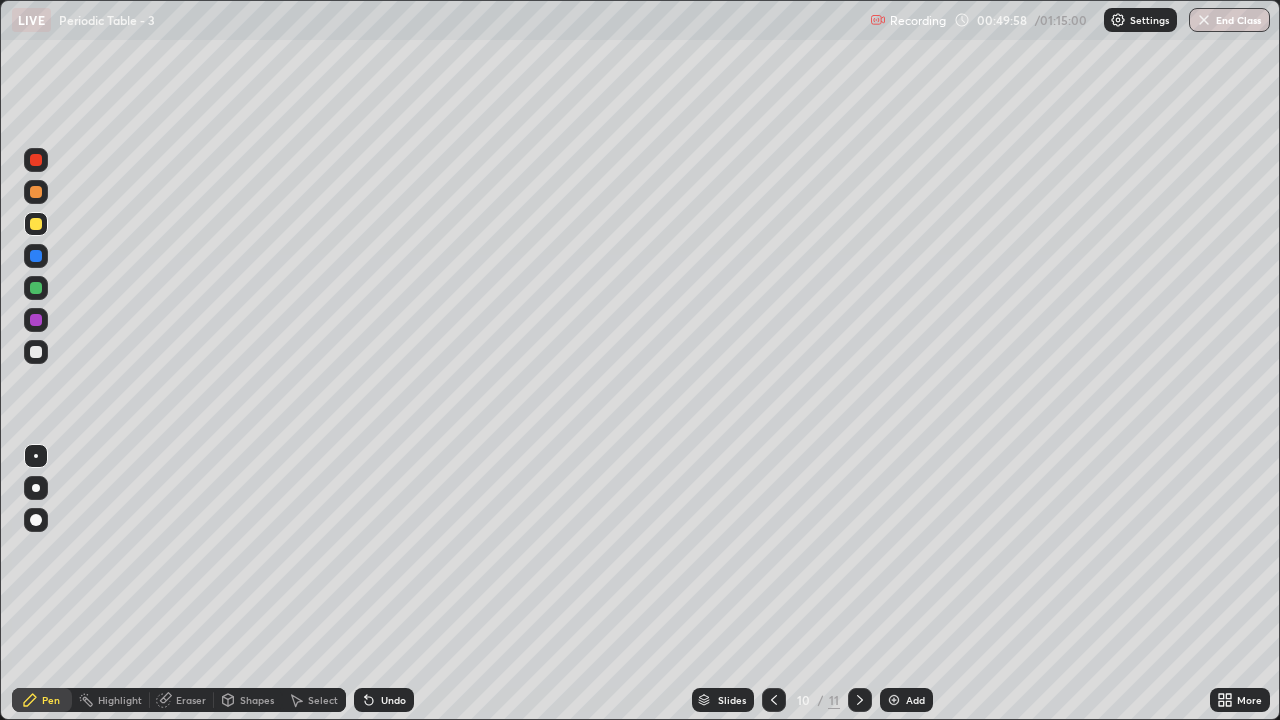 click 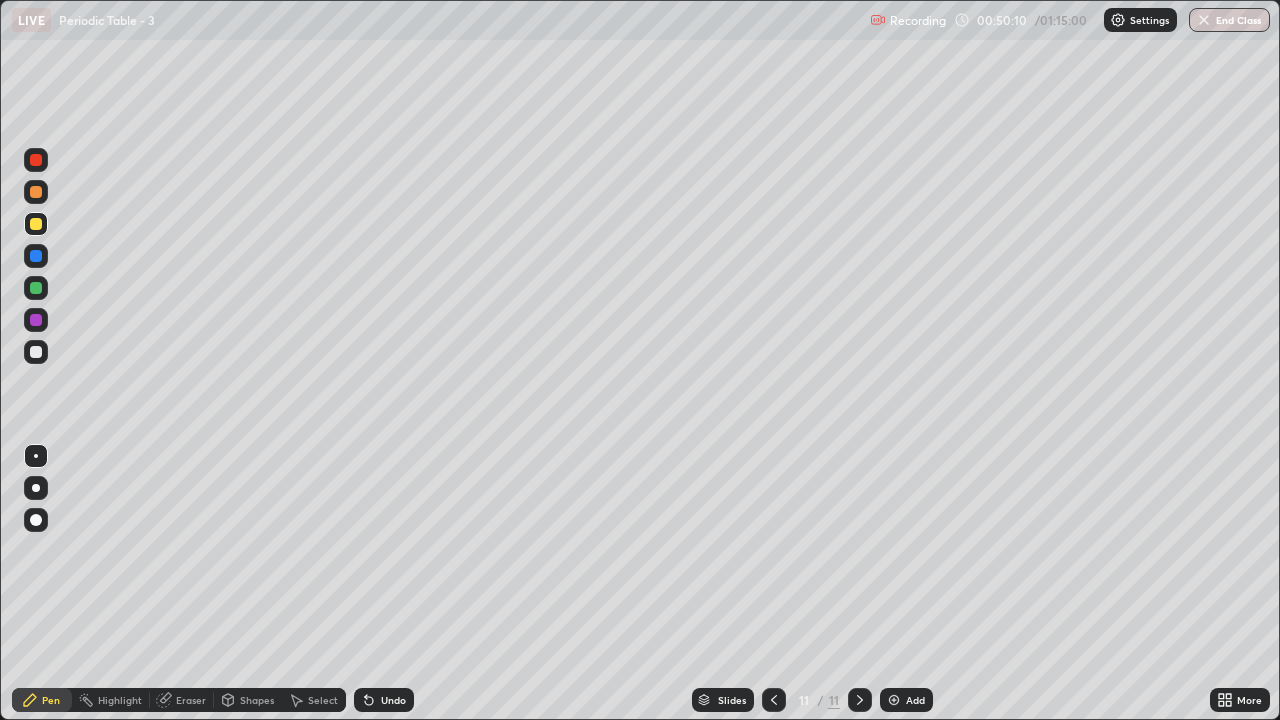 click on "Undo" at bounding box center (384, 700) 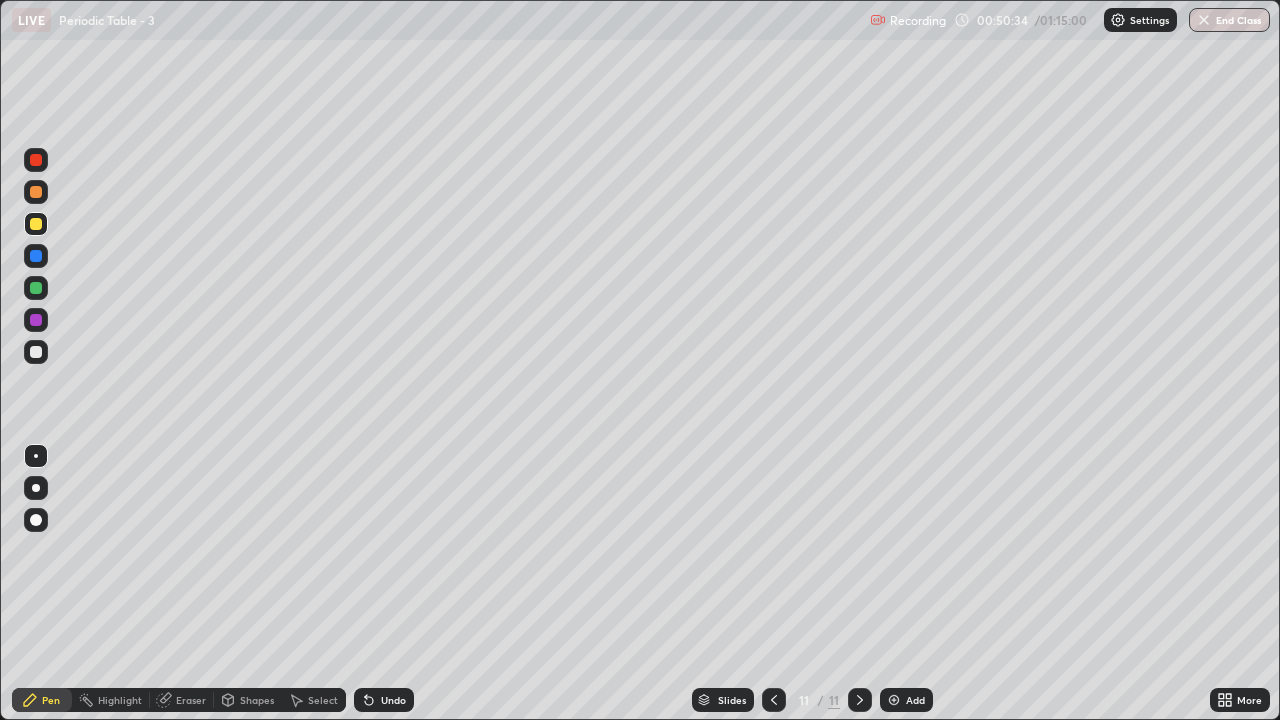 click on "Undo" at bounding box center (393, 700) 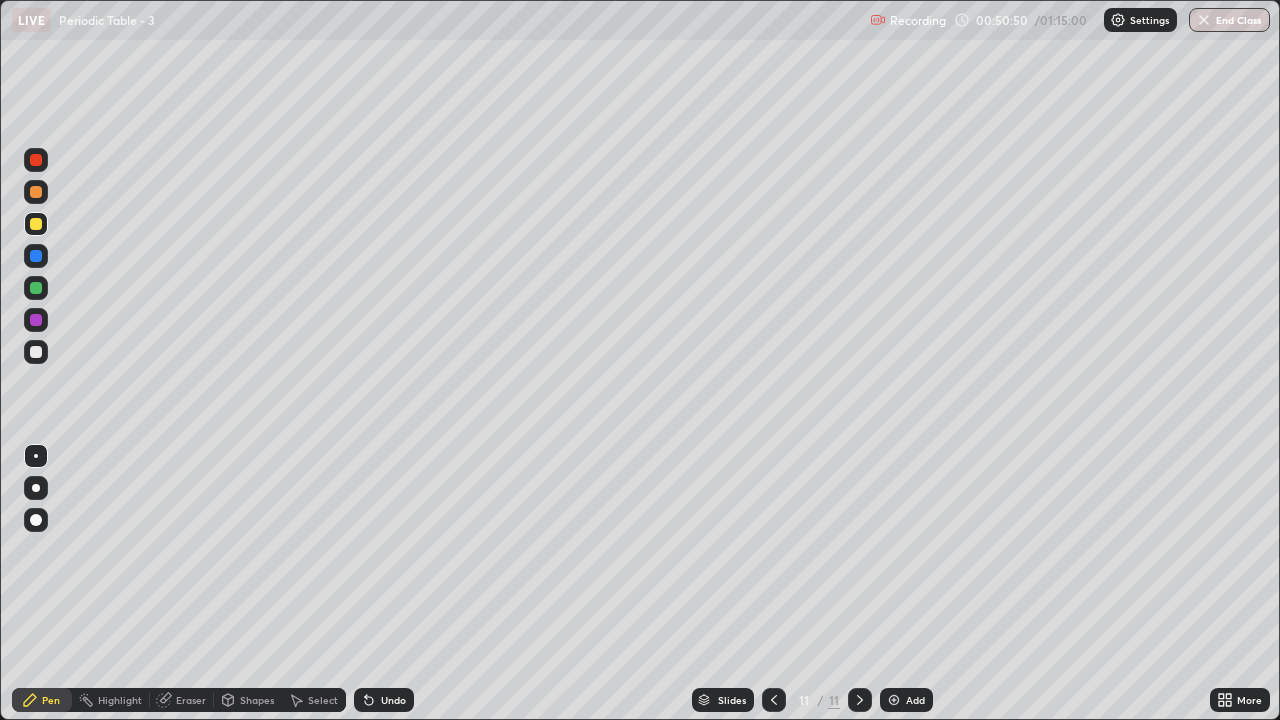 click on "Undo" at bounding box center [393, 700] 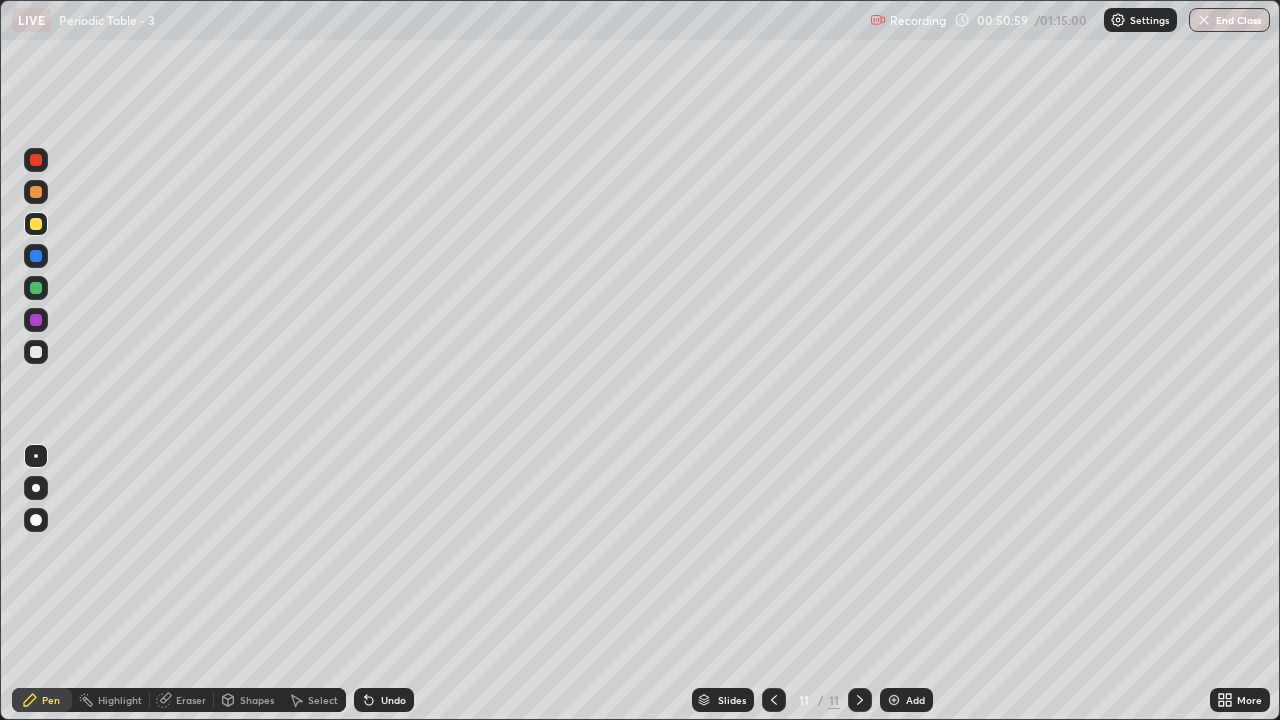 click on "Undo" at bounding box center (393, 700) 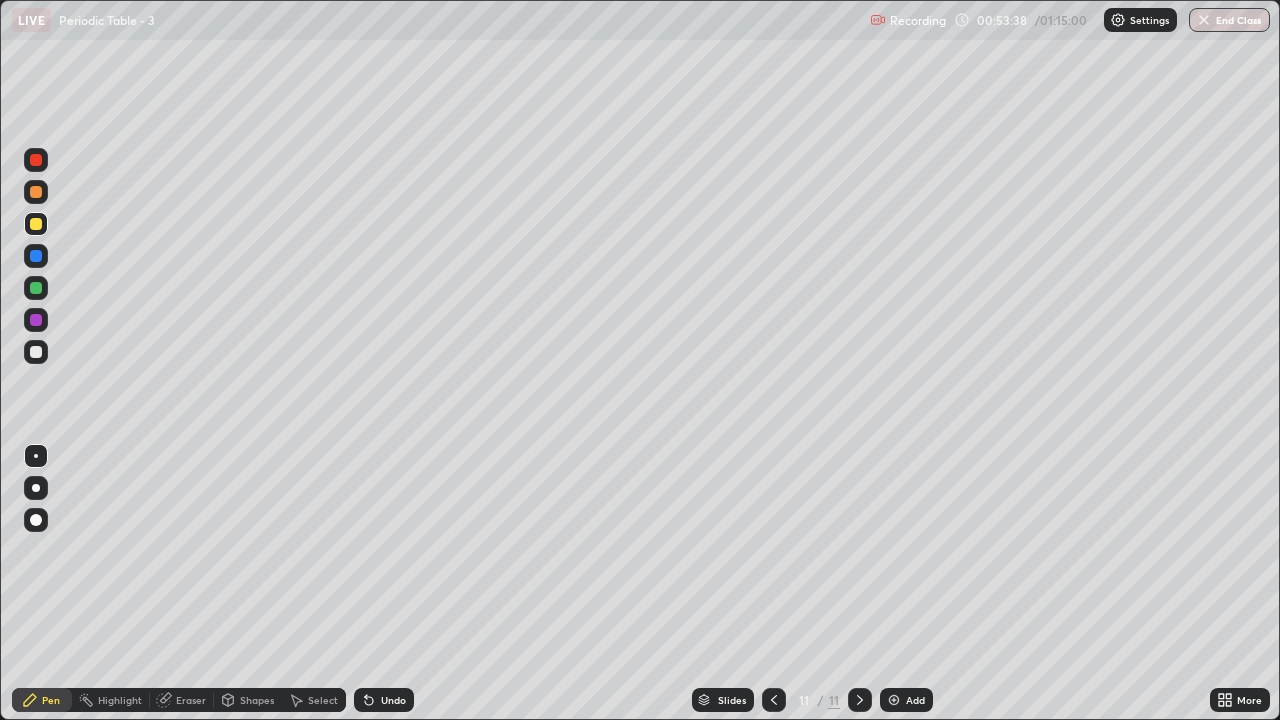 click 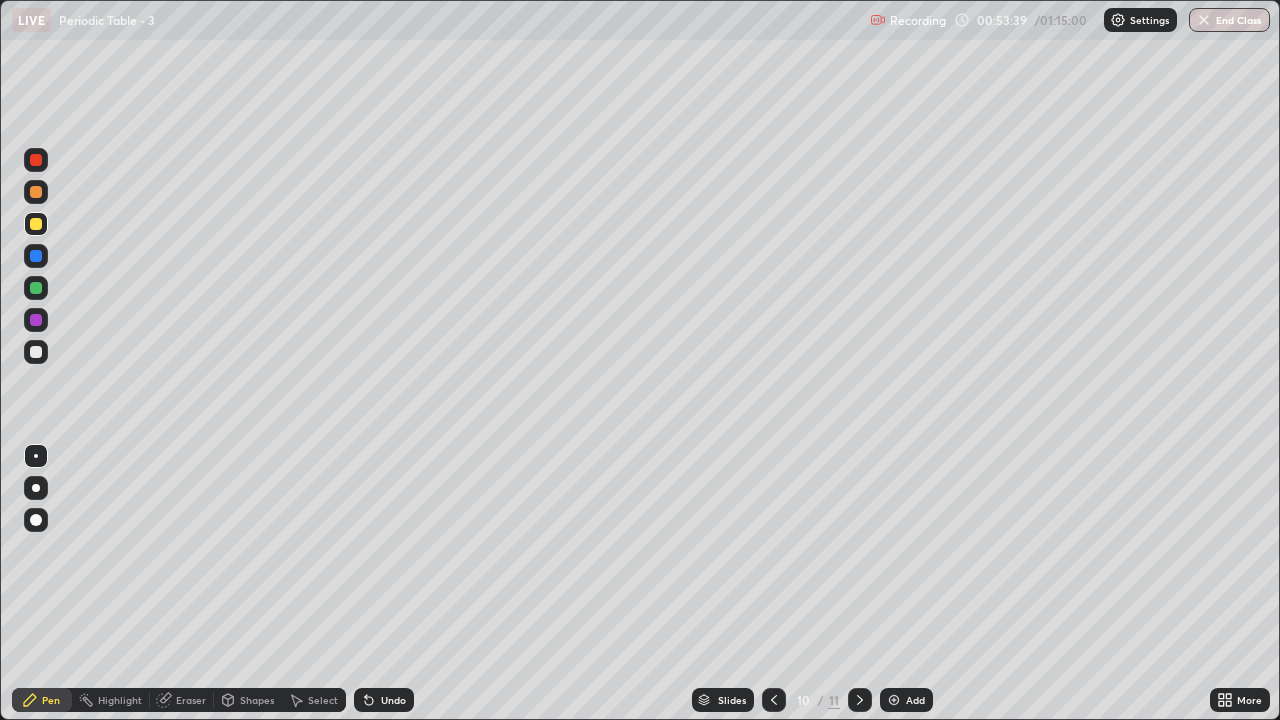click 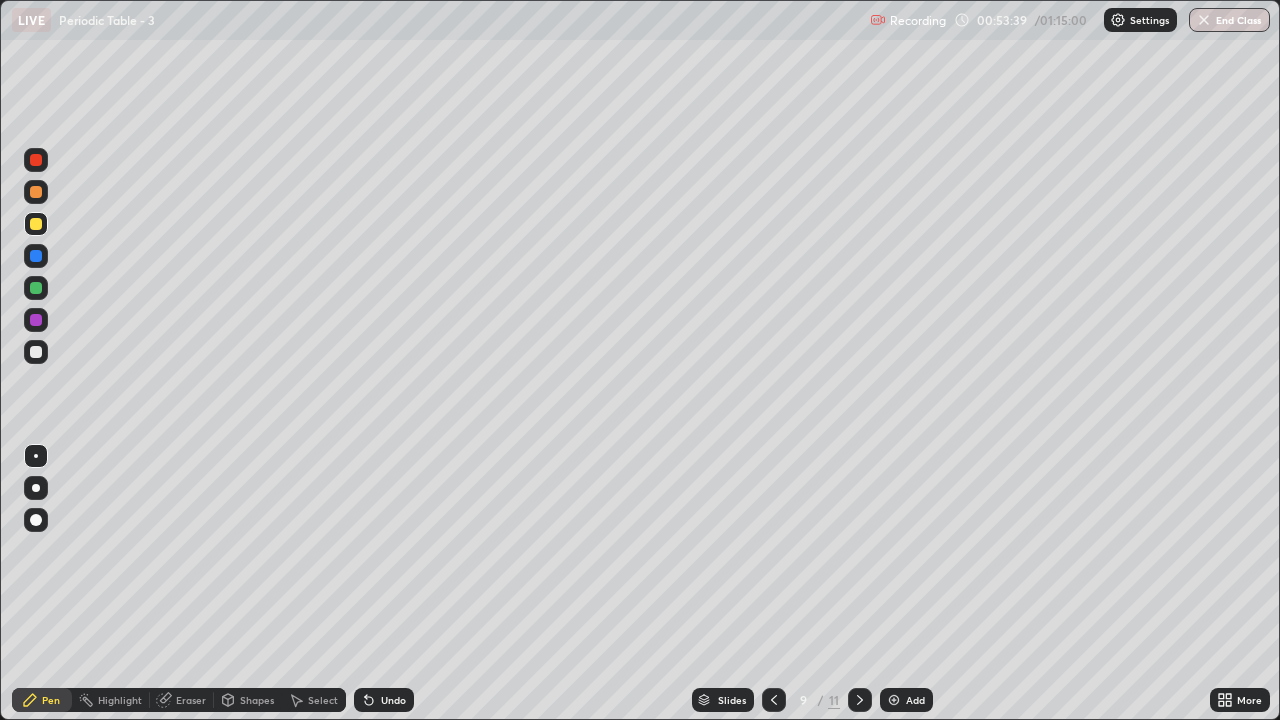 click 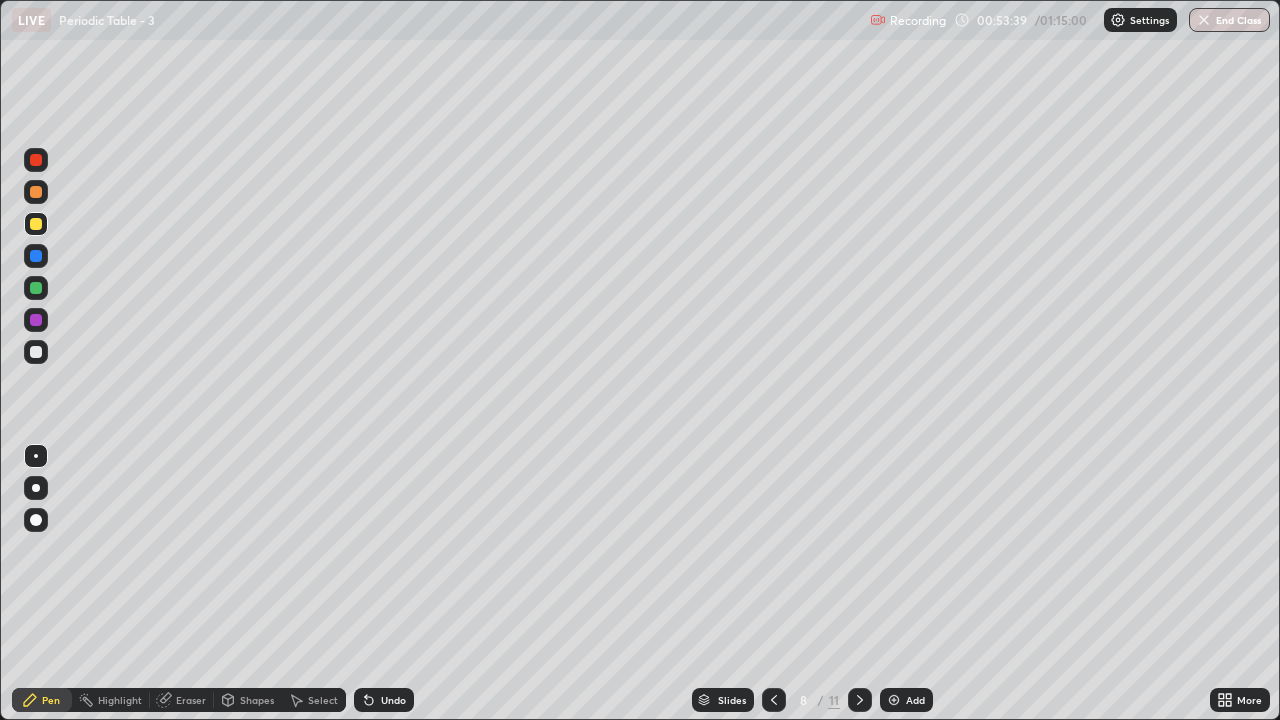 click 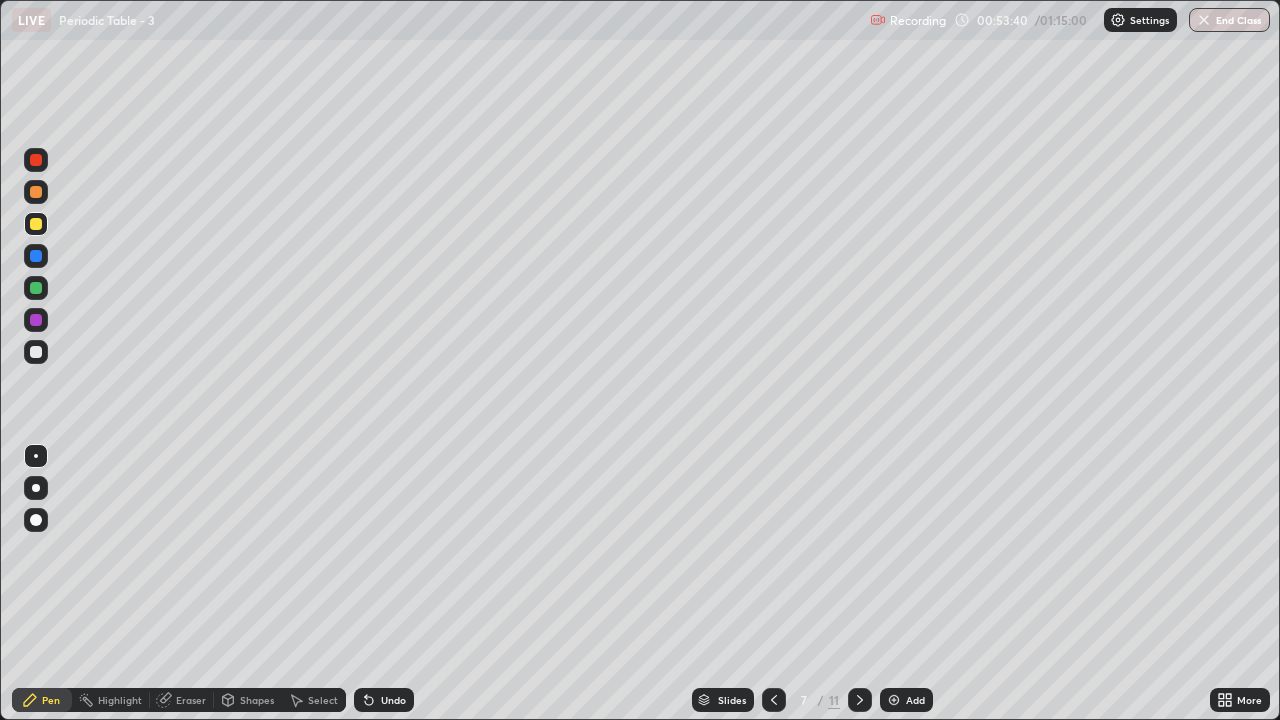 click 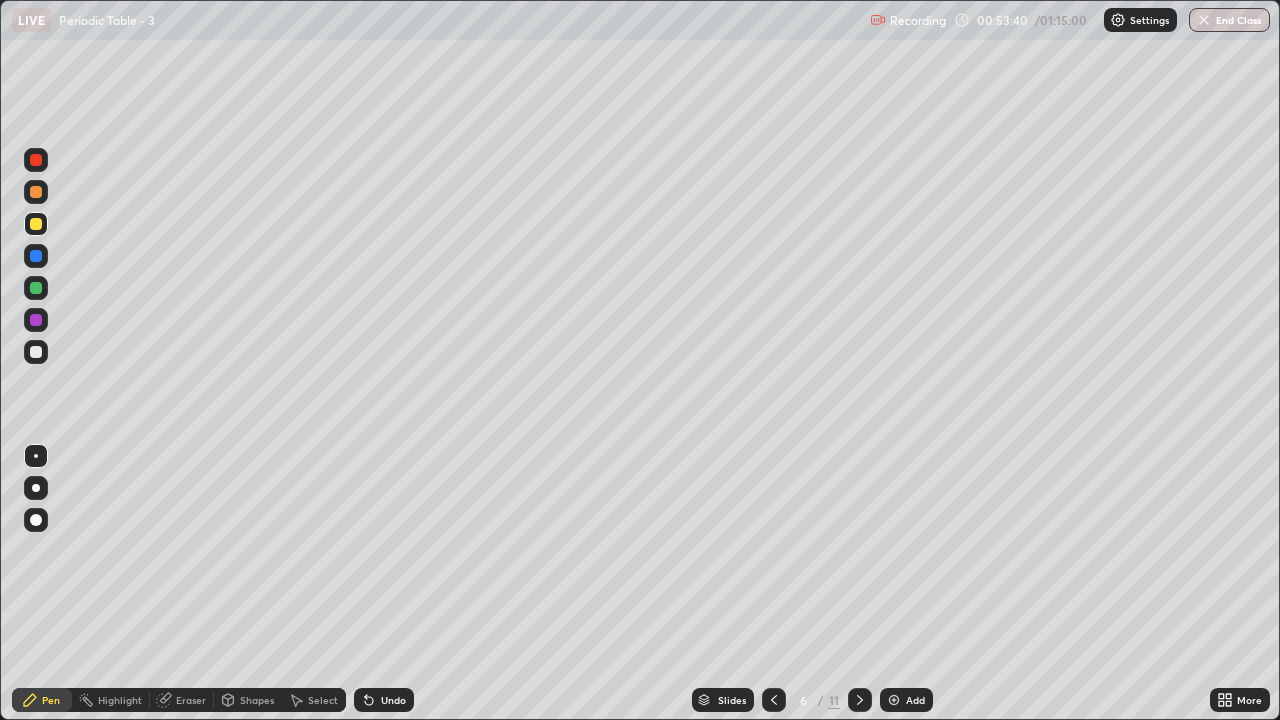 click 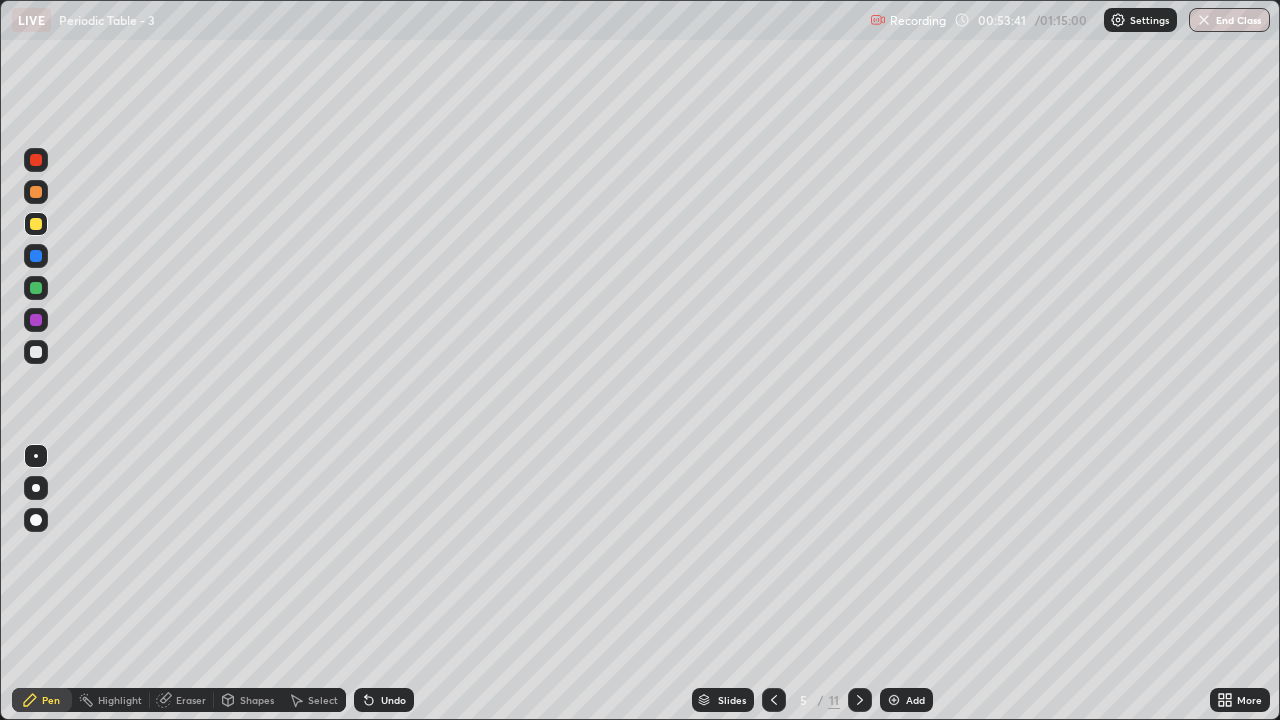 click 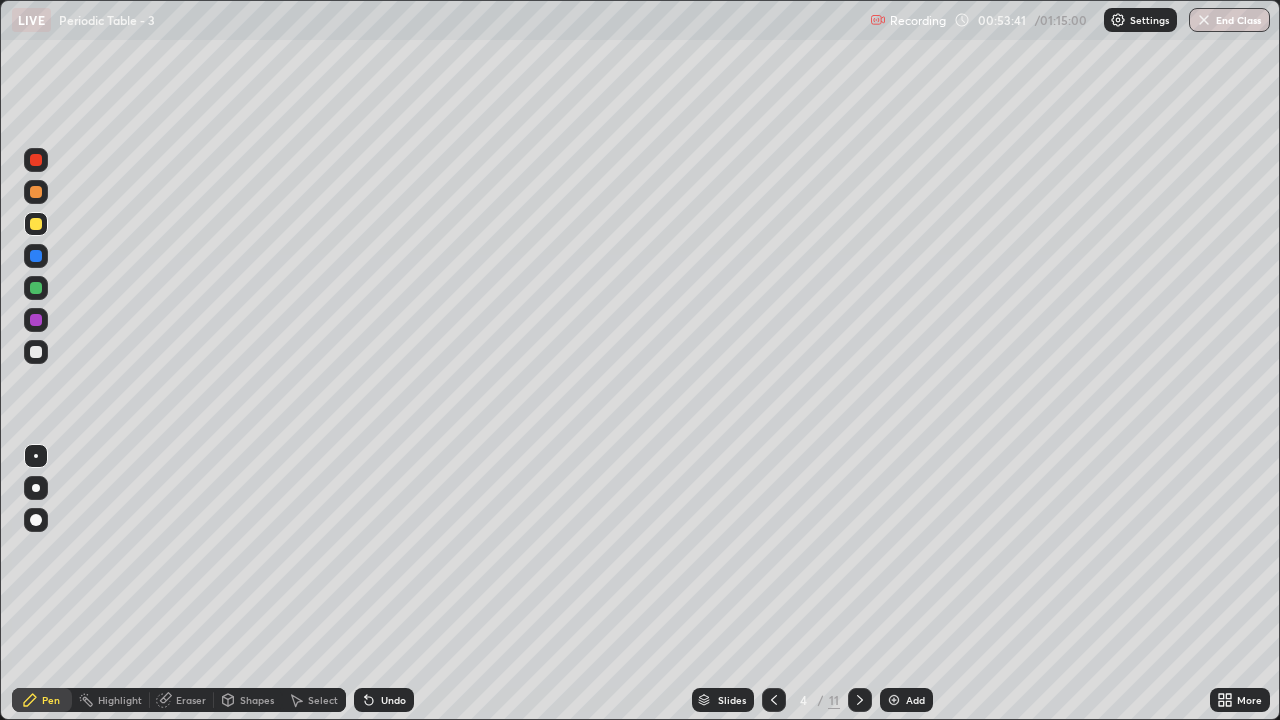 click at bounding box center [774, 700] 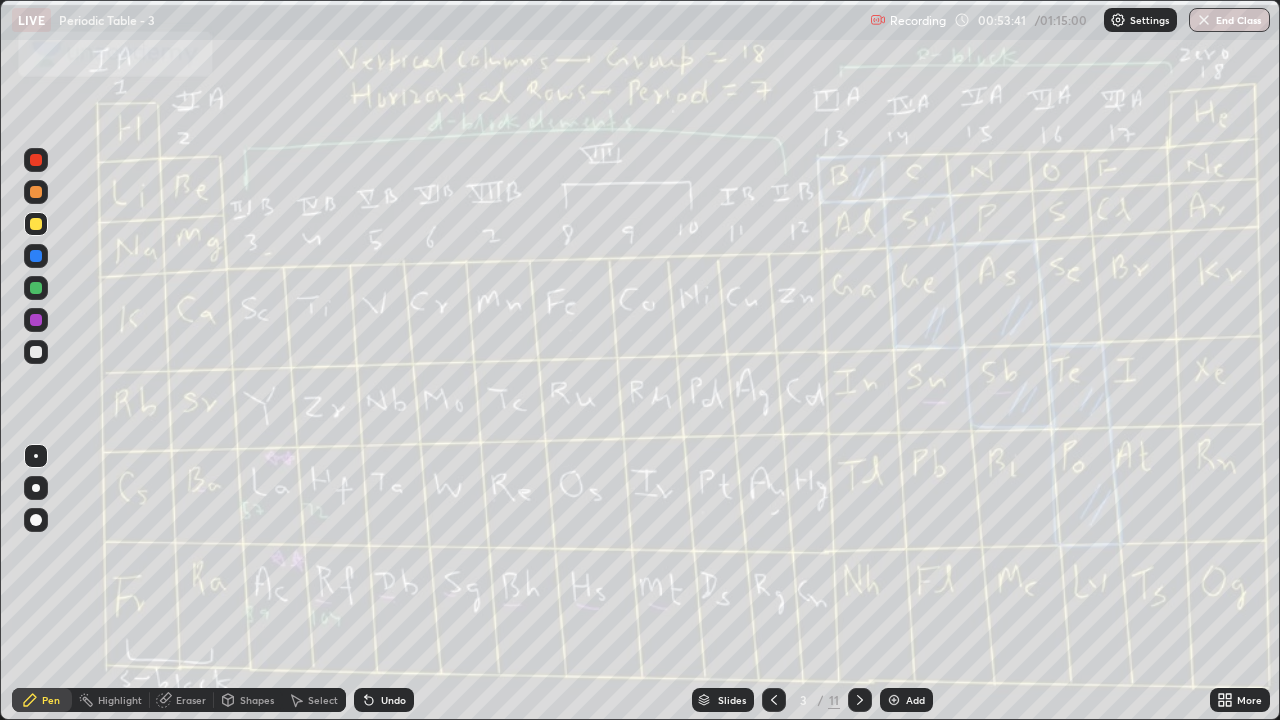 click 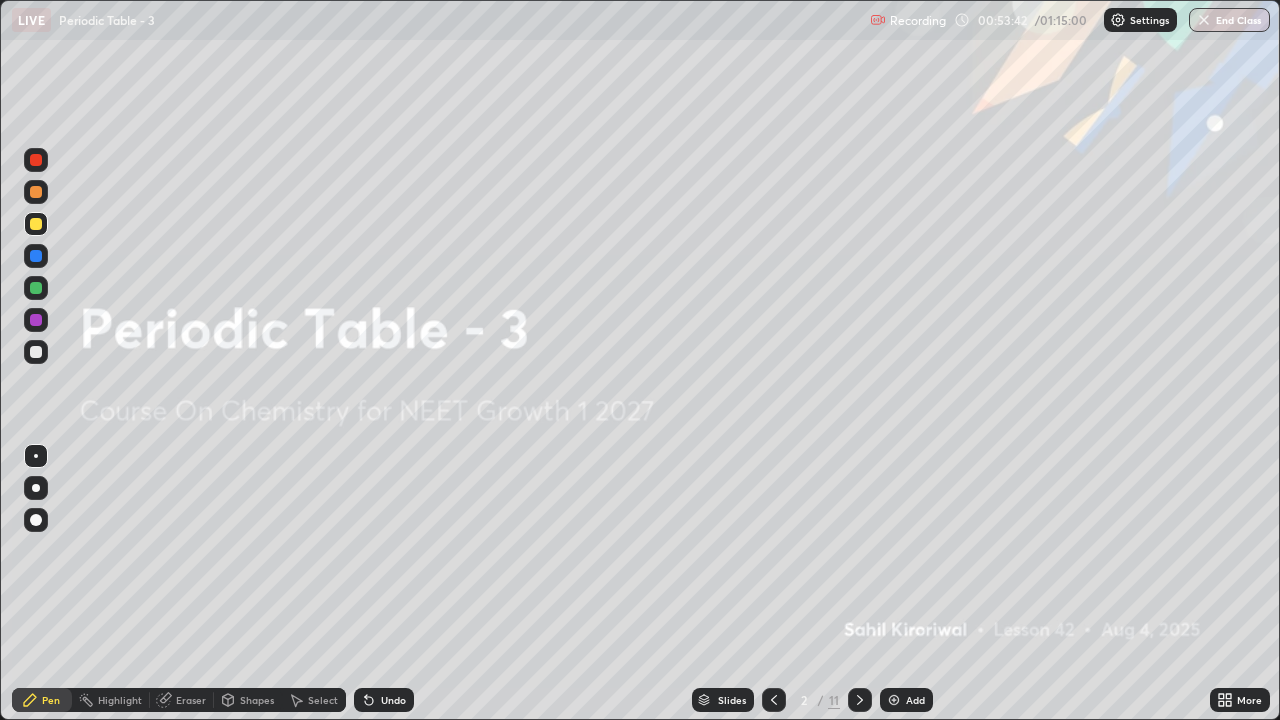 click at bounding box center [774, 700] 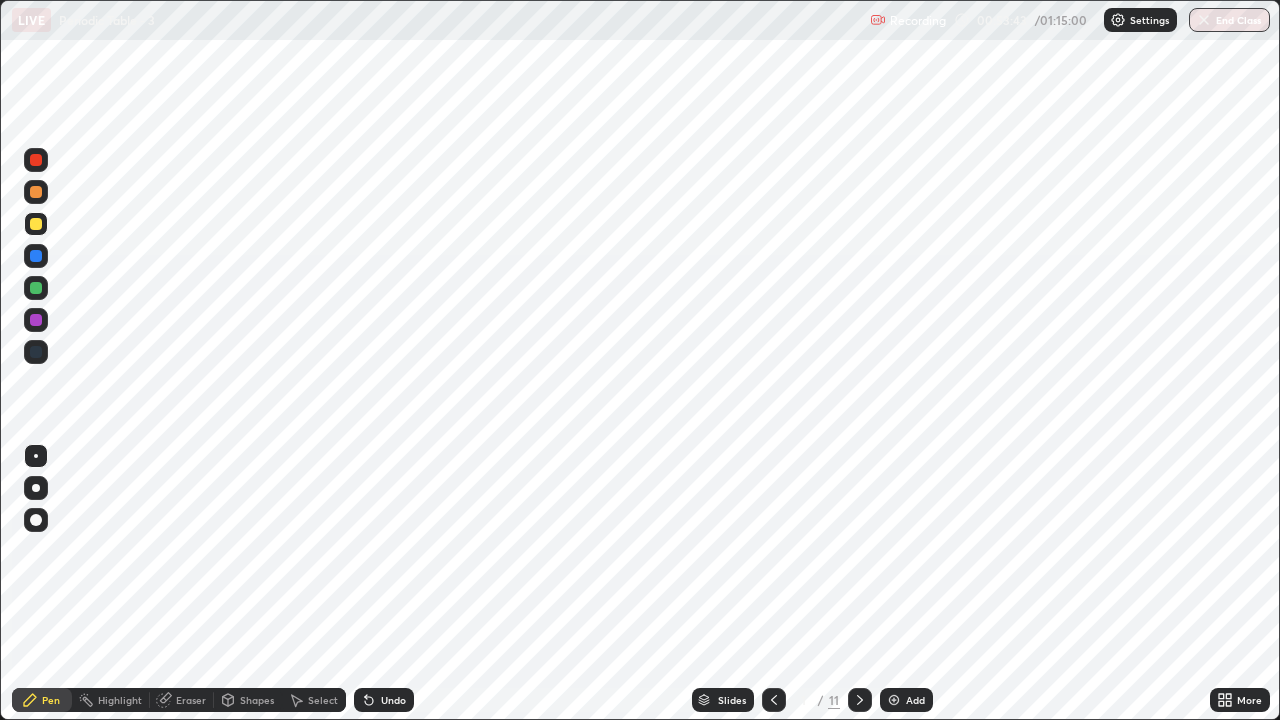 click 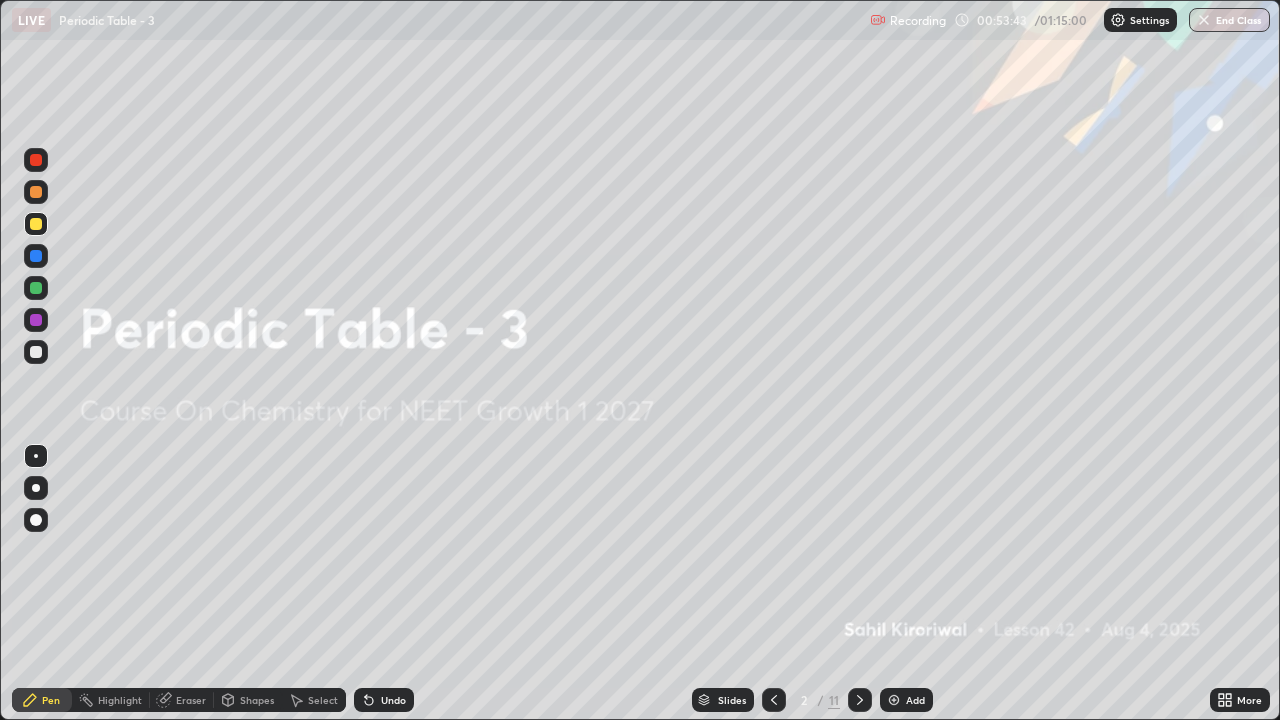 click 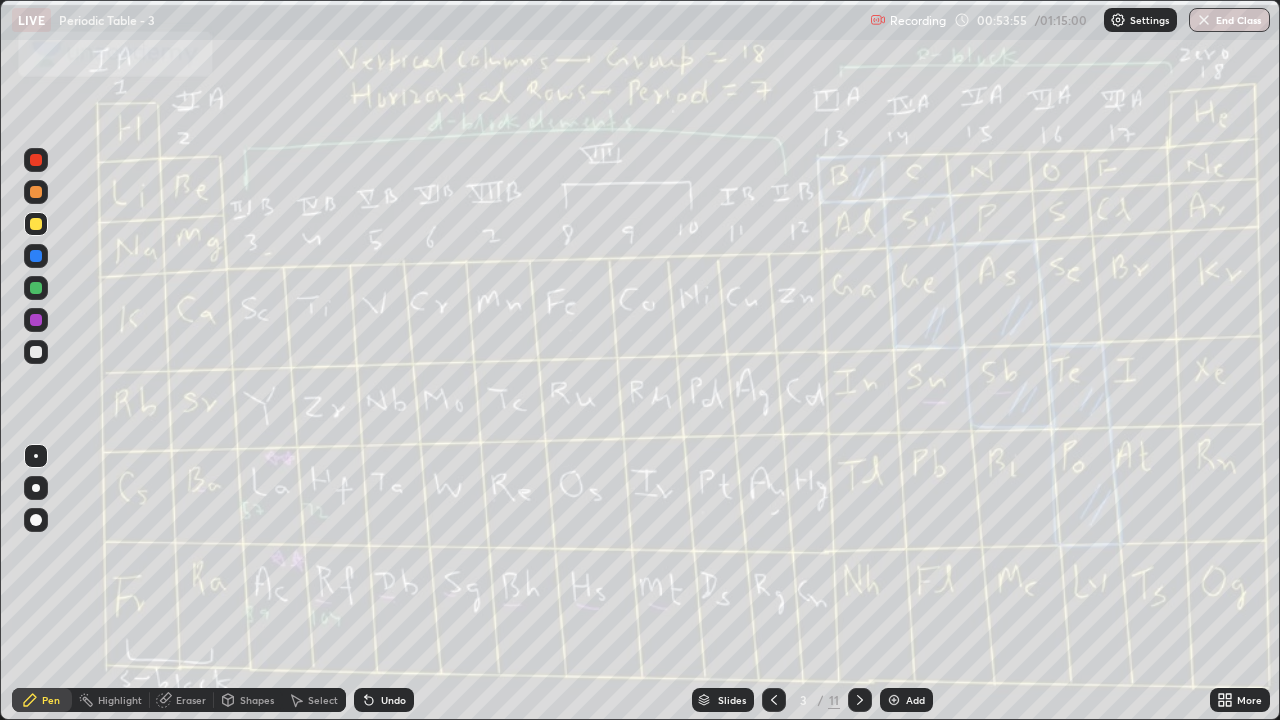 click on "Undo" at bounding box center [384, 700] 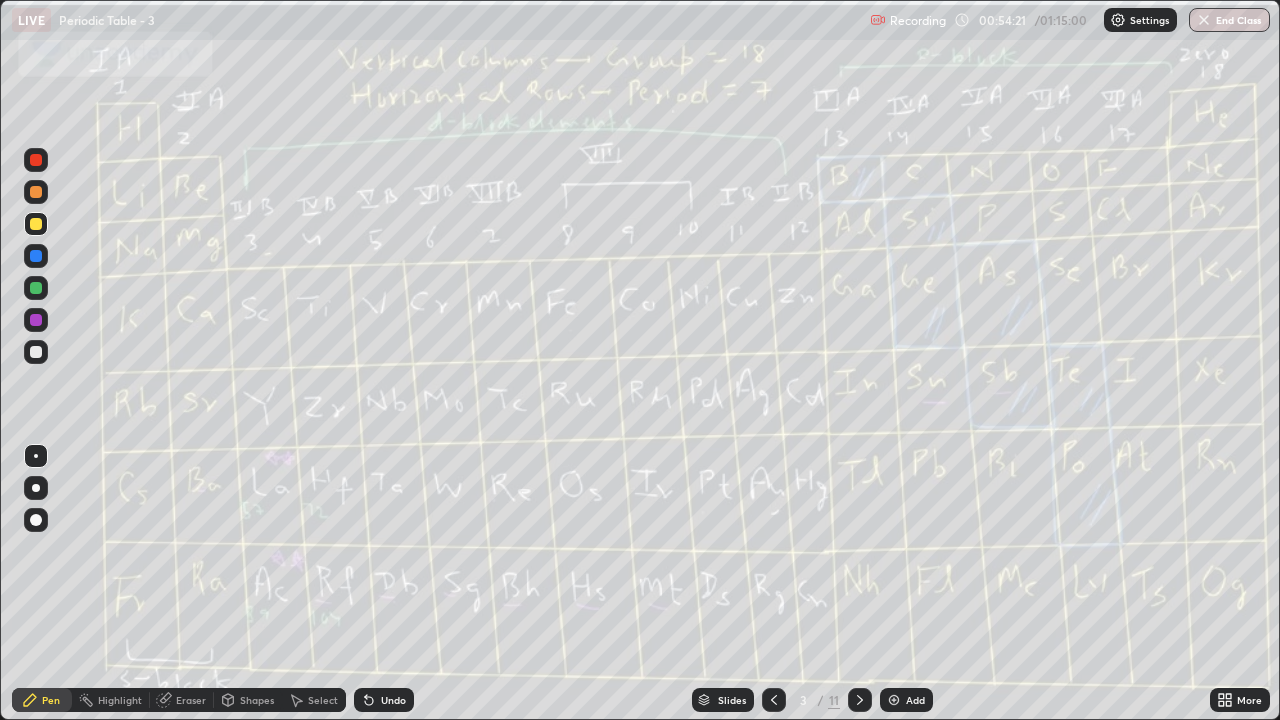 click 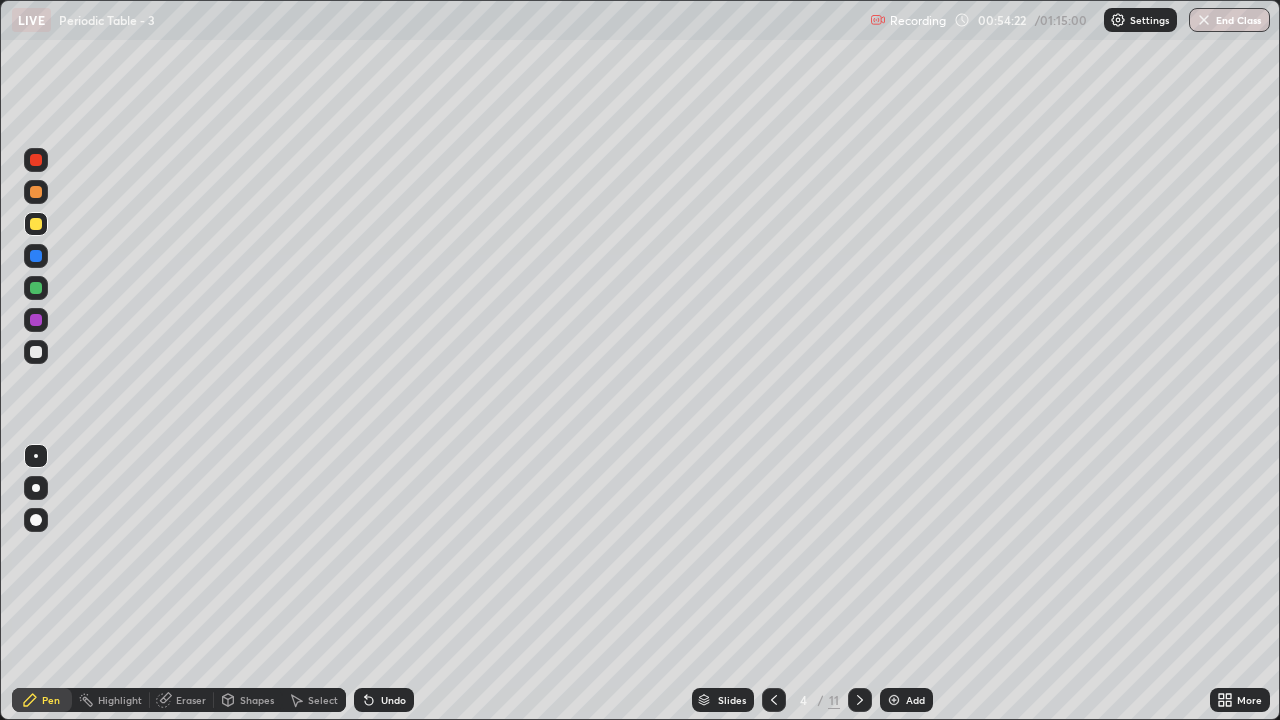 click 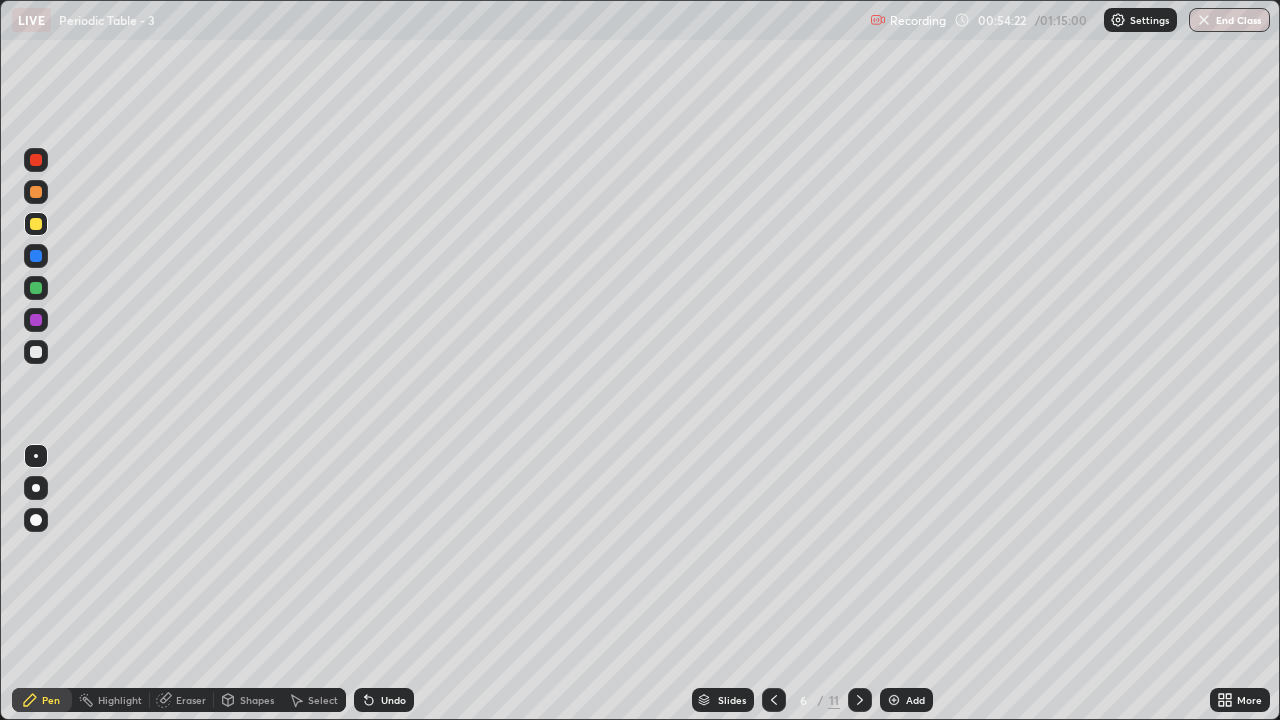 click 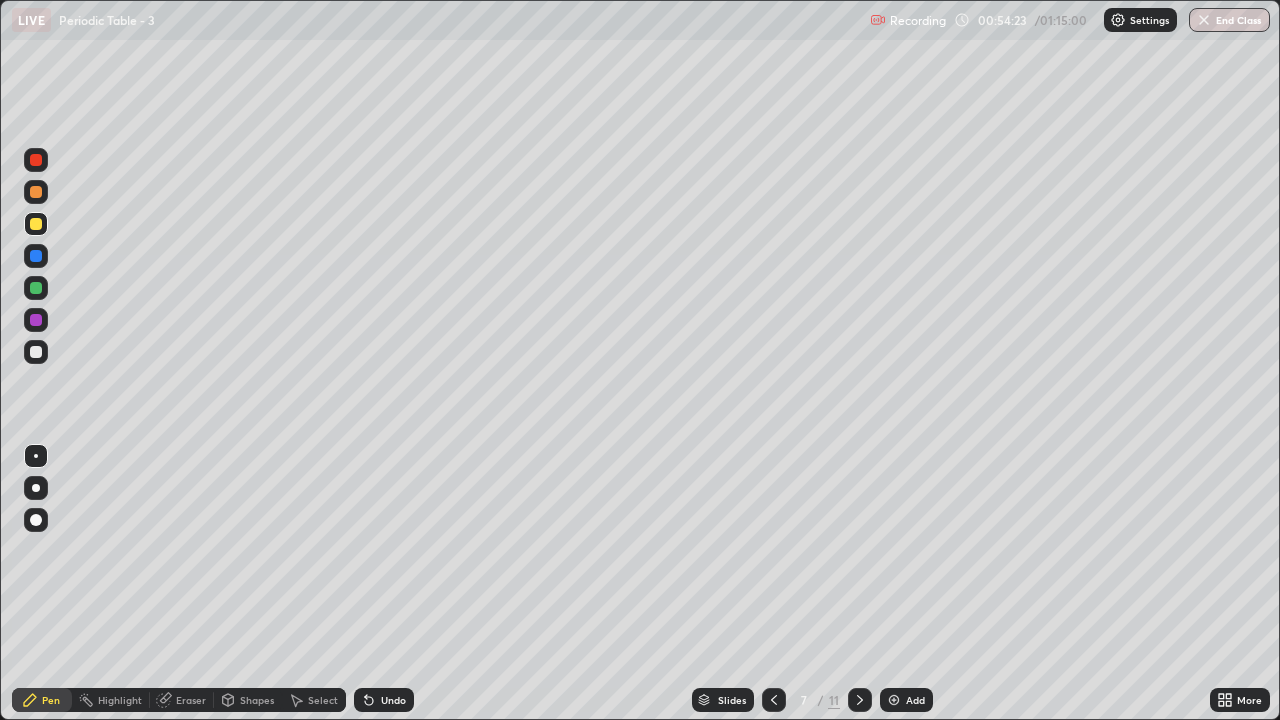 click 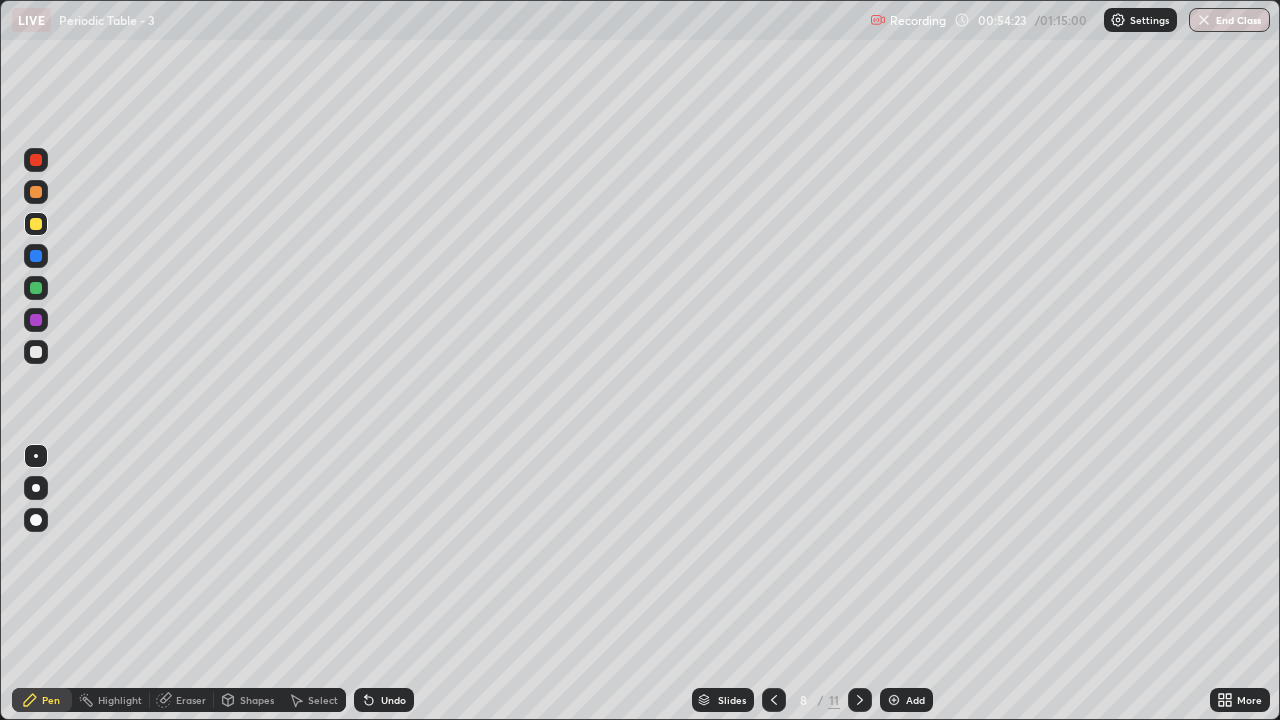 click 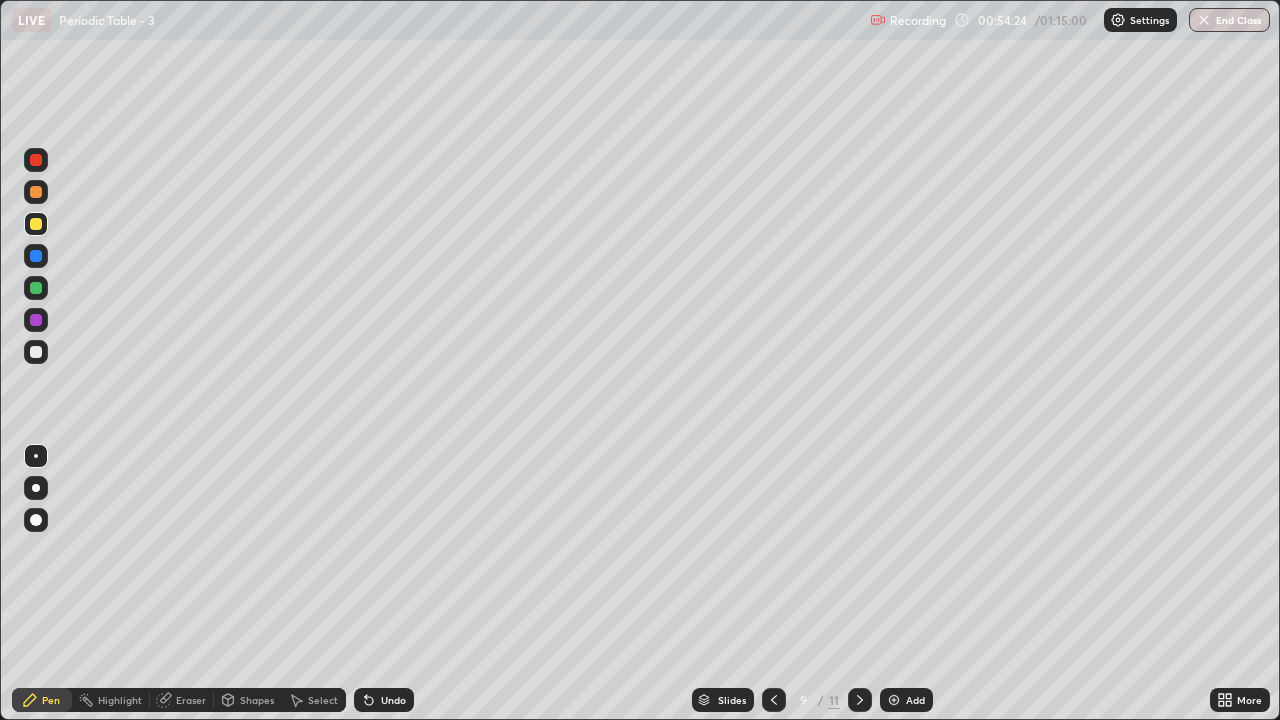 click 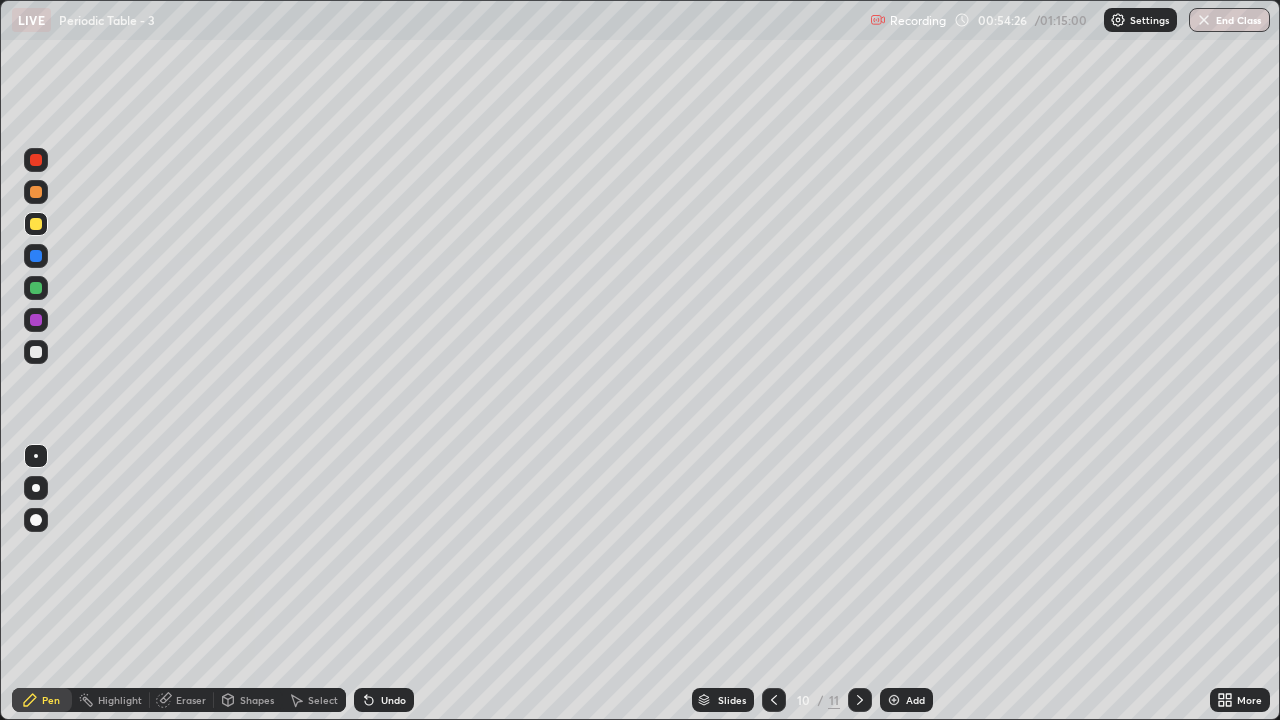 click 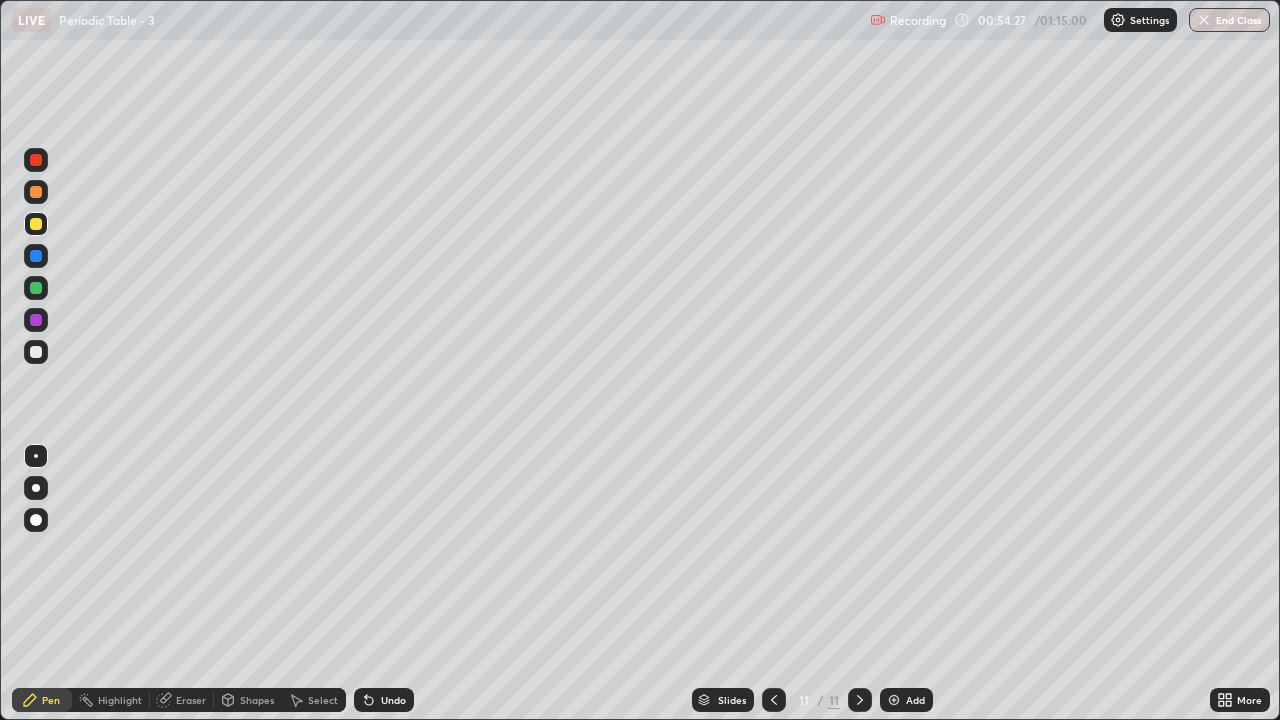 click 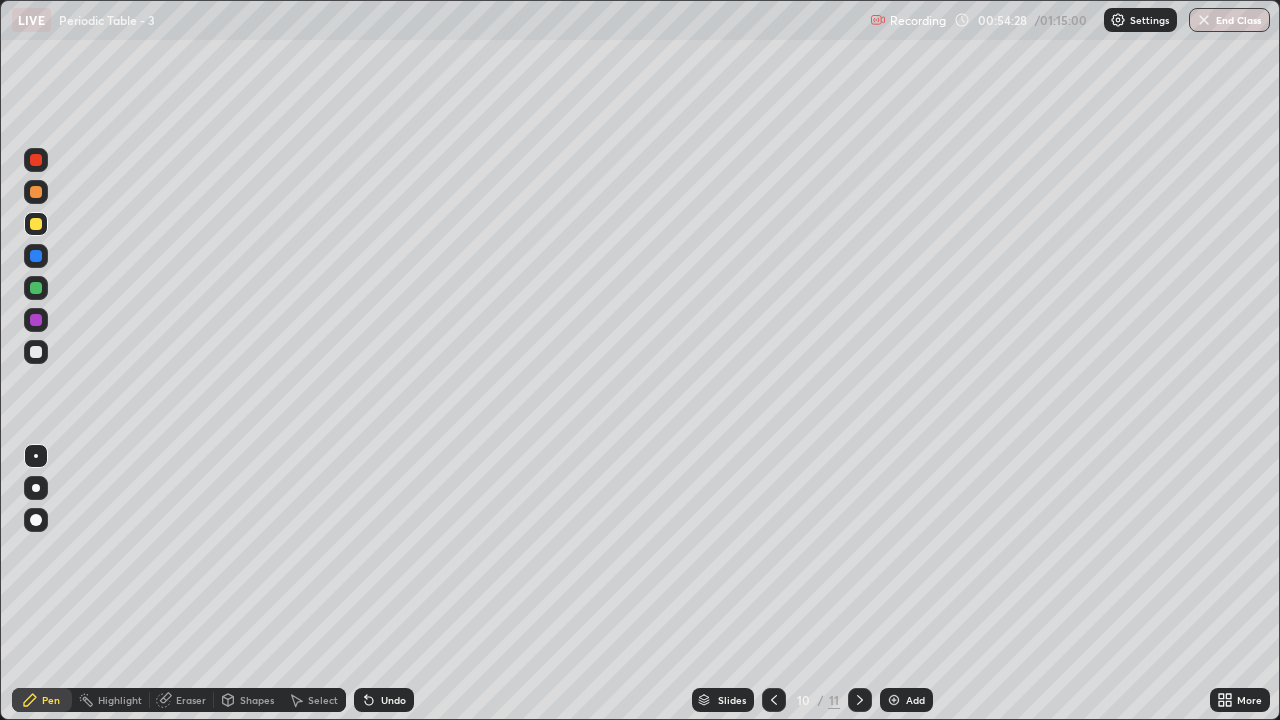 click 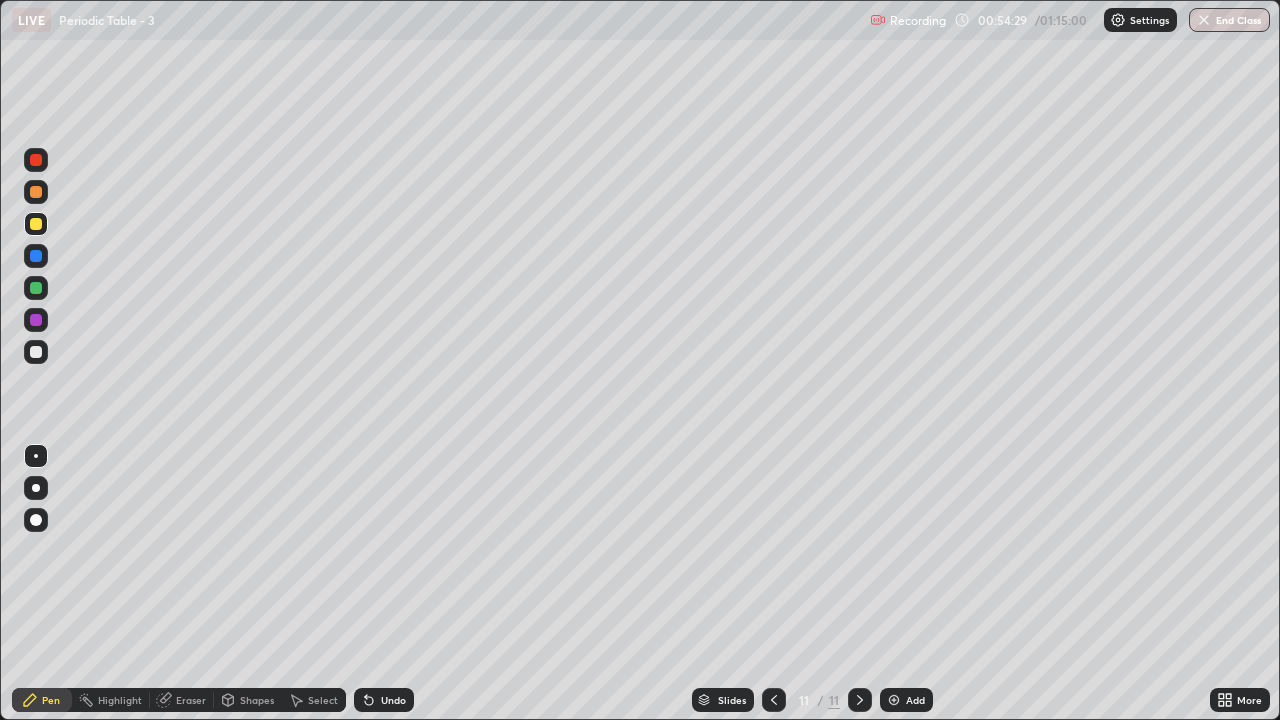 click on "Add" at bounding box center [906, 700] 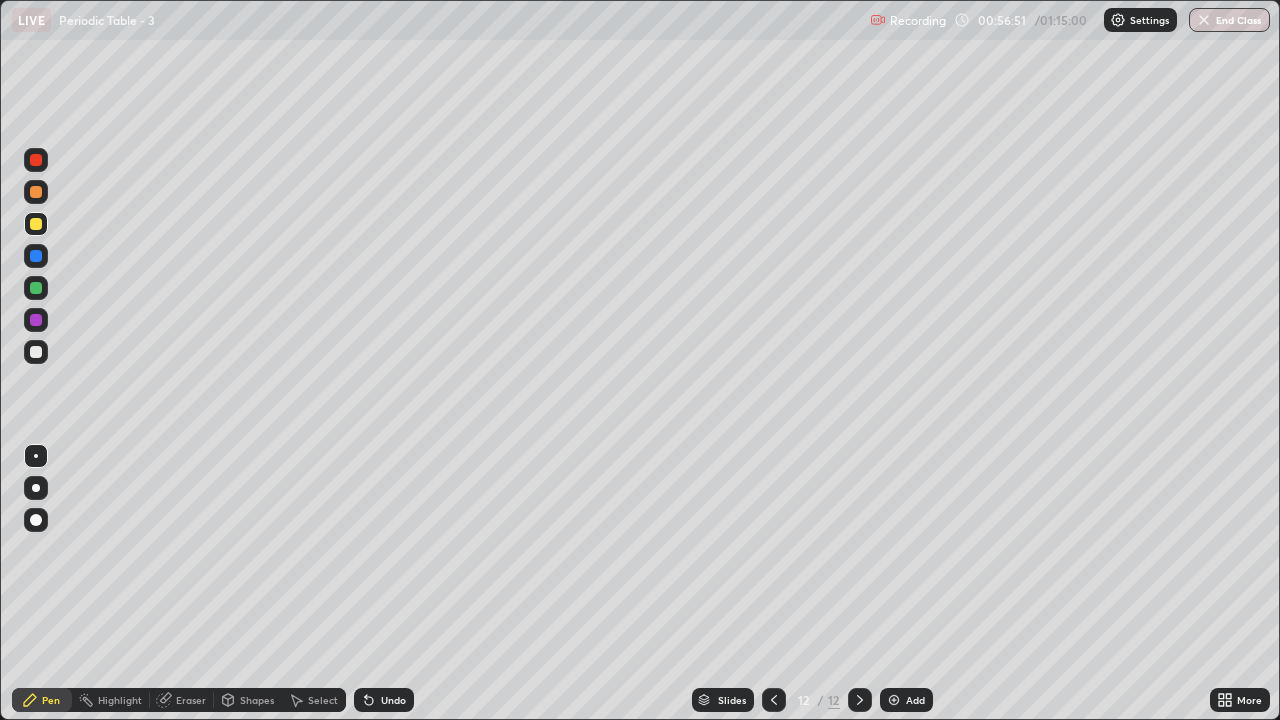 click 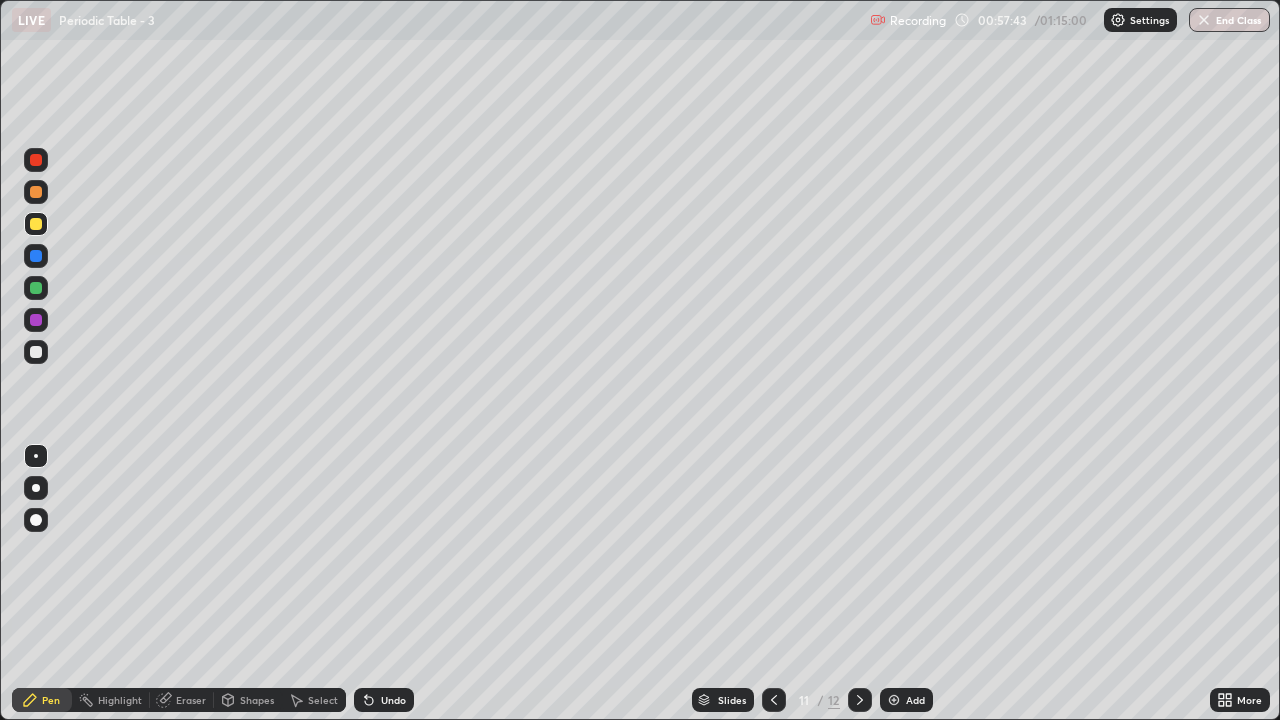 click at bounding box center [36, 352] 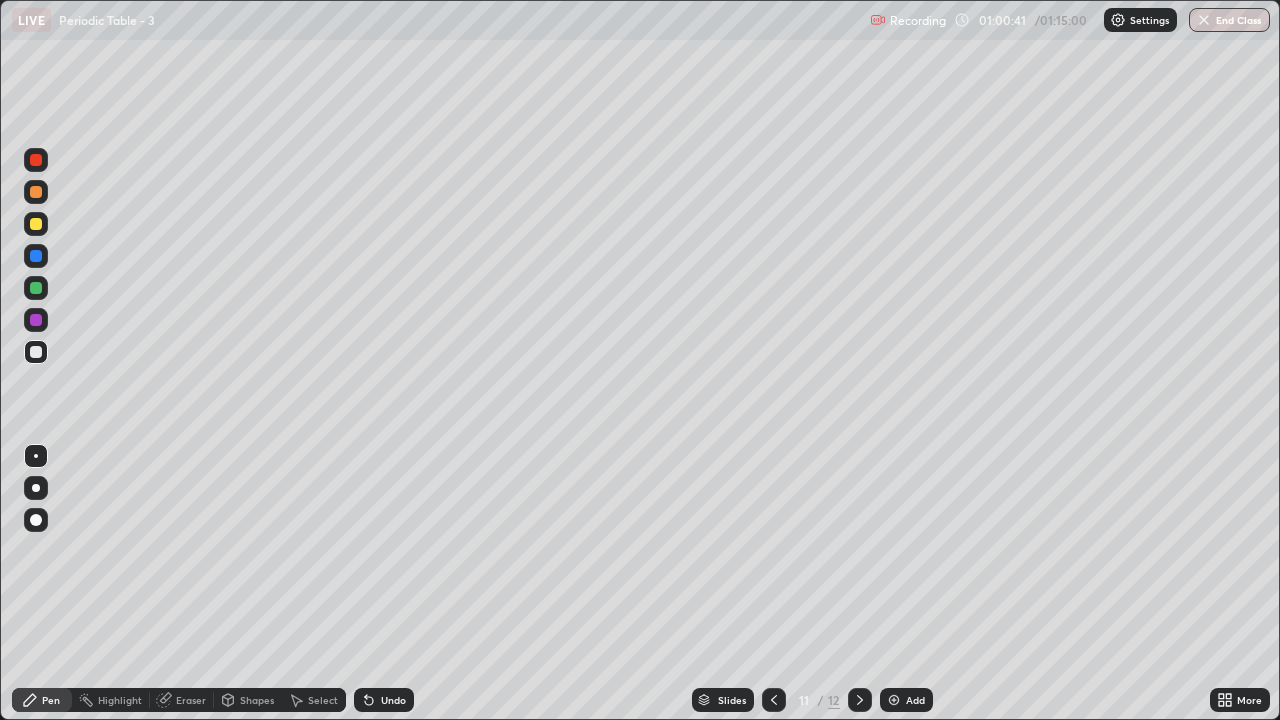 click on "Add" at bounding box center [915, 700] 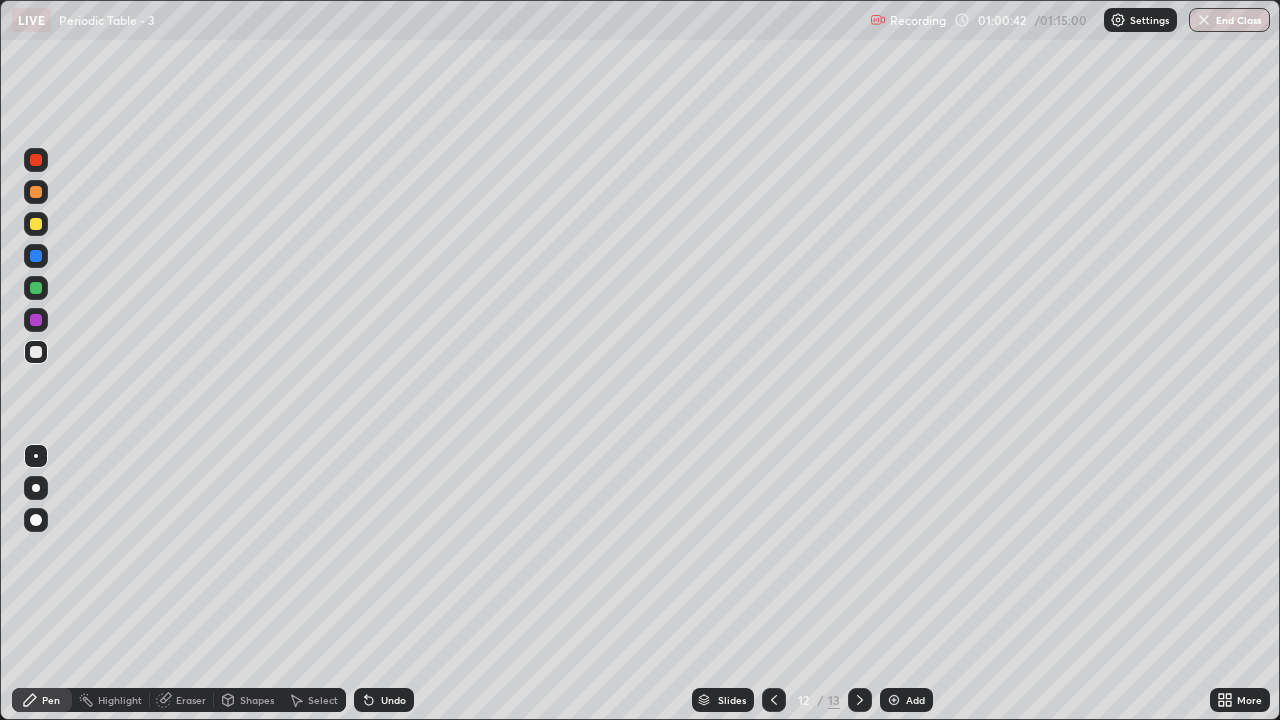 click at bounding box center (36, 224) 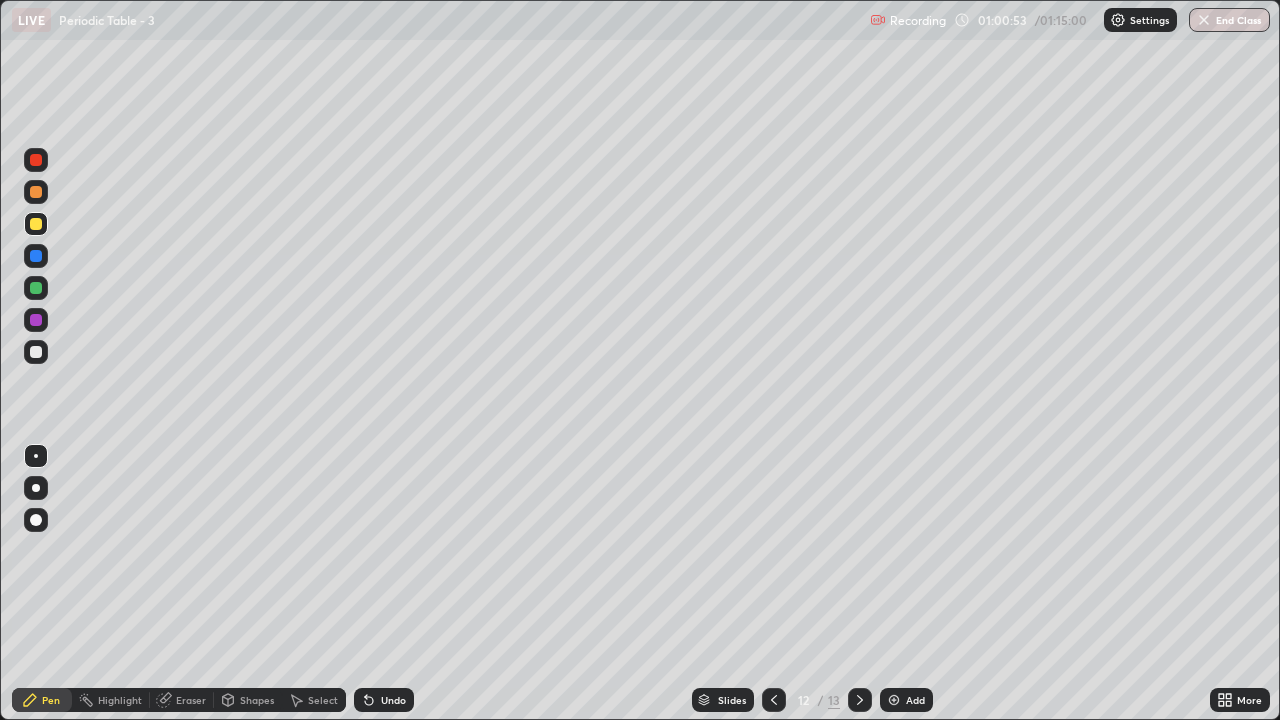 click on "Shapes" at bounding box center (257, 700) 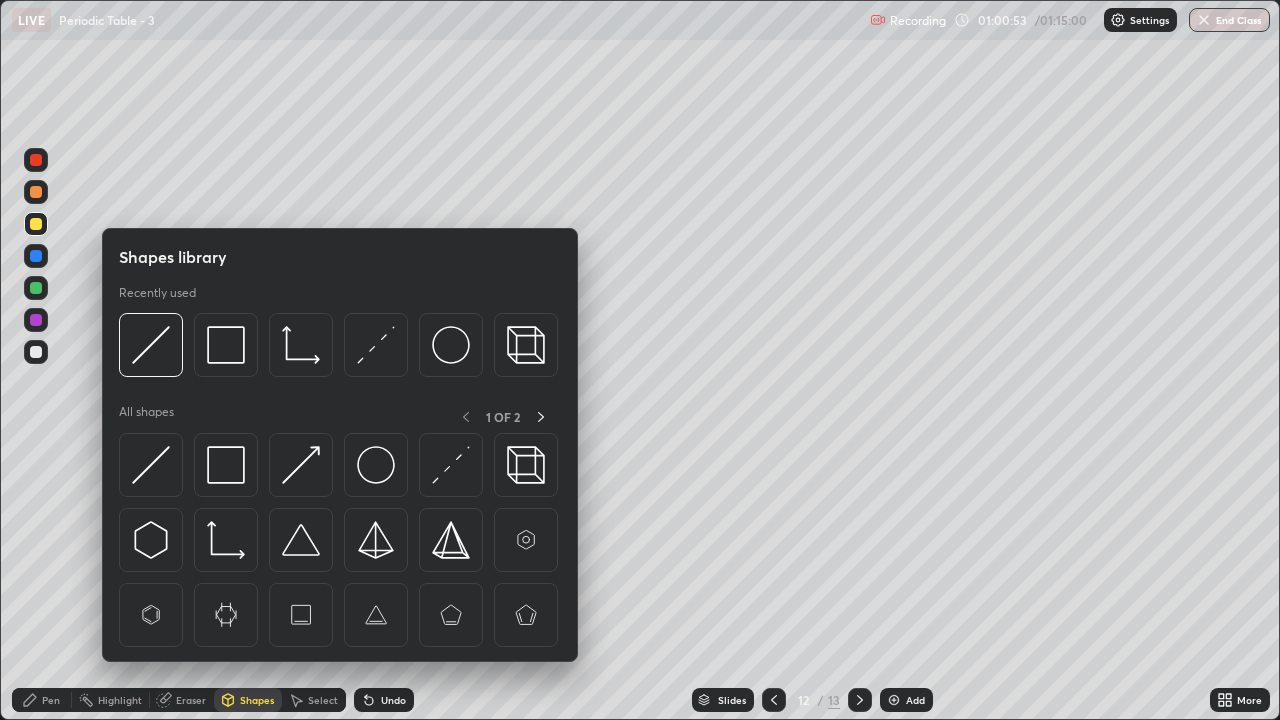 click on "Eraser" at bounding box center [191, 700] 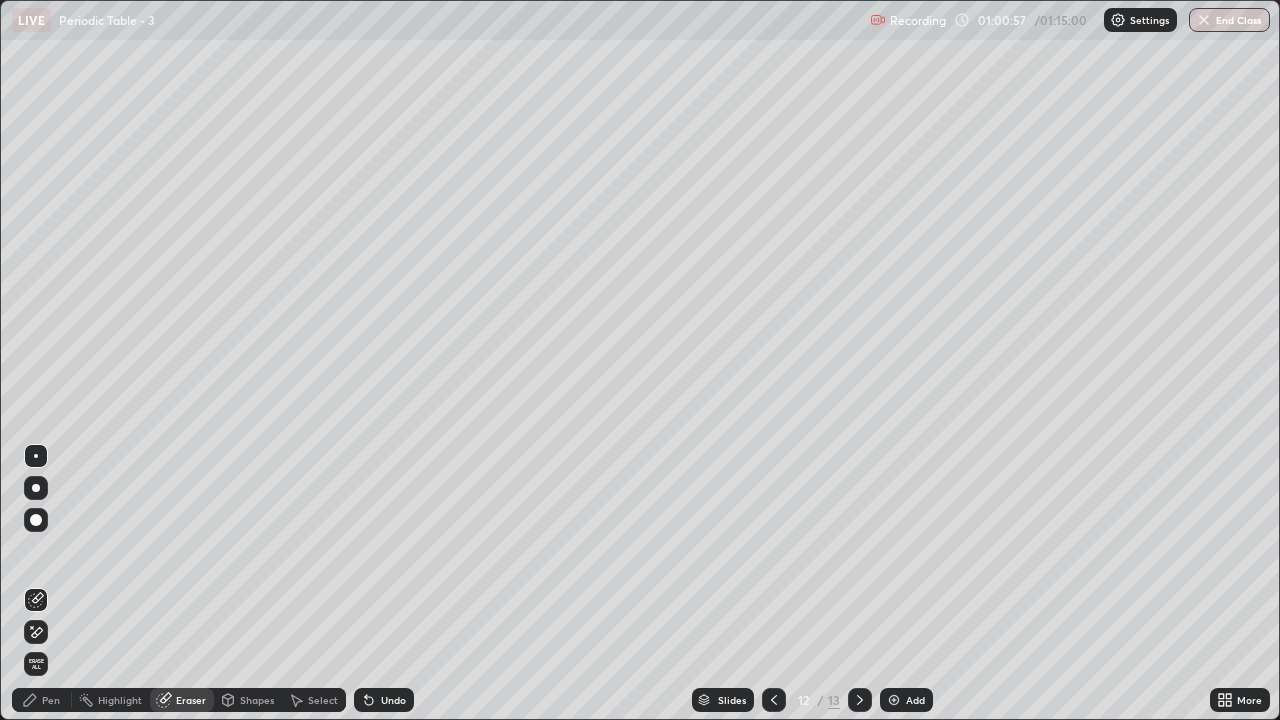 click 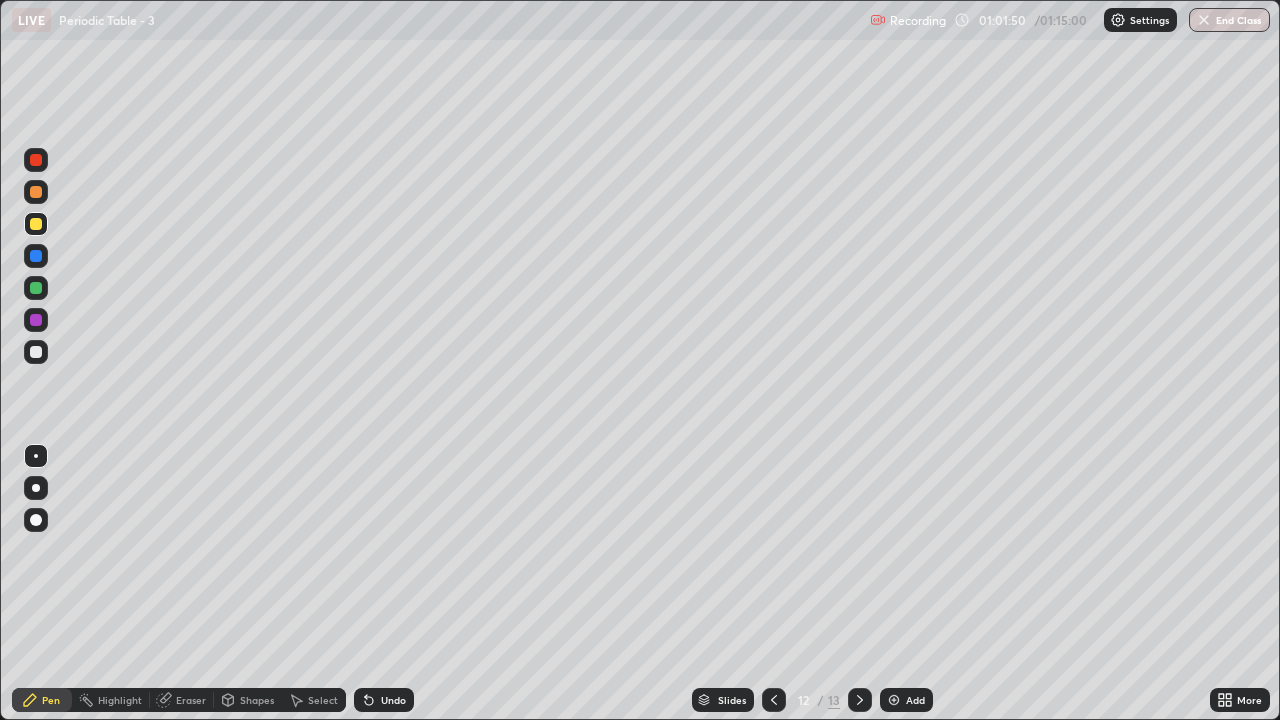 click on "Undo" at bounding box center (393, 700) 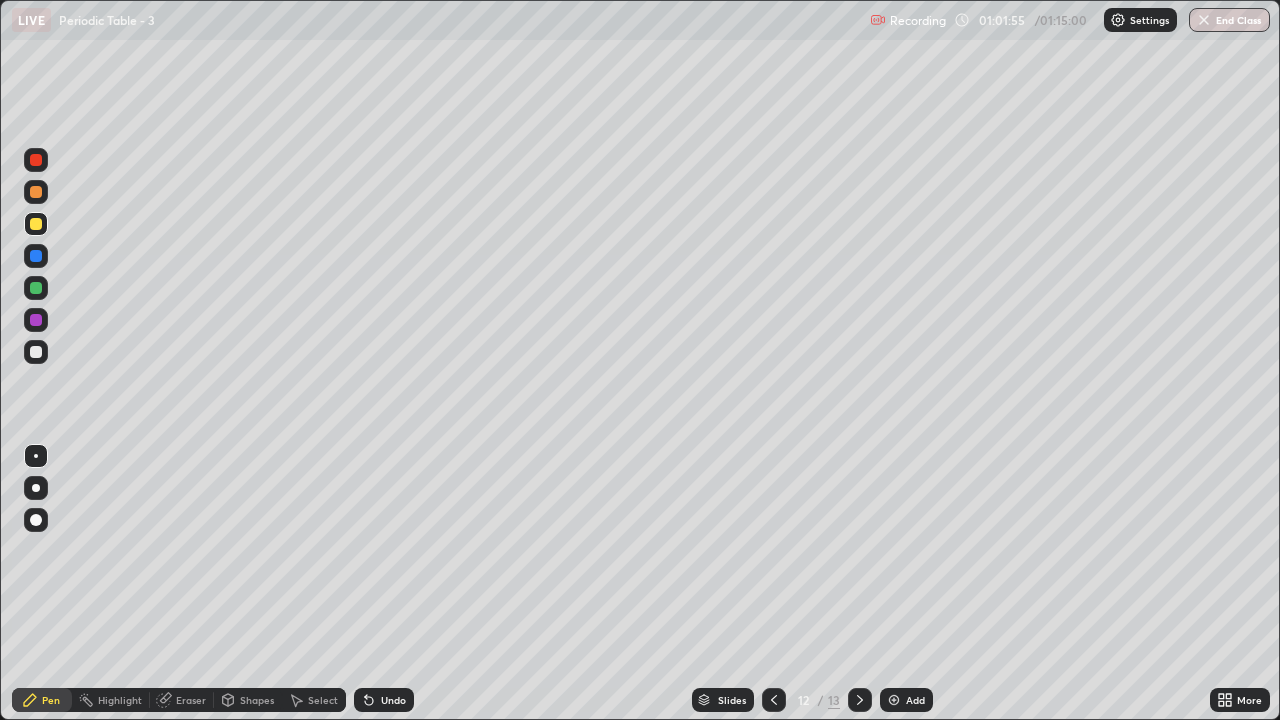click at bounding box center [36, 352] 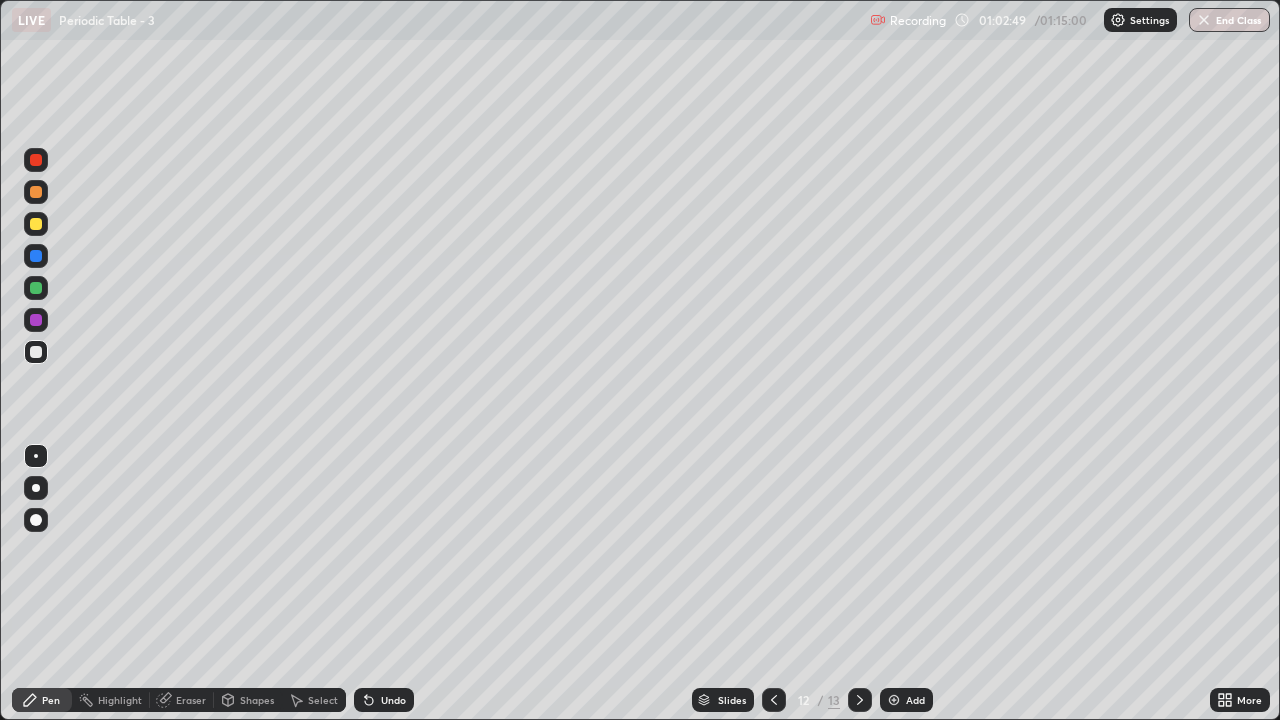 click 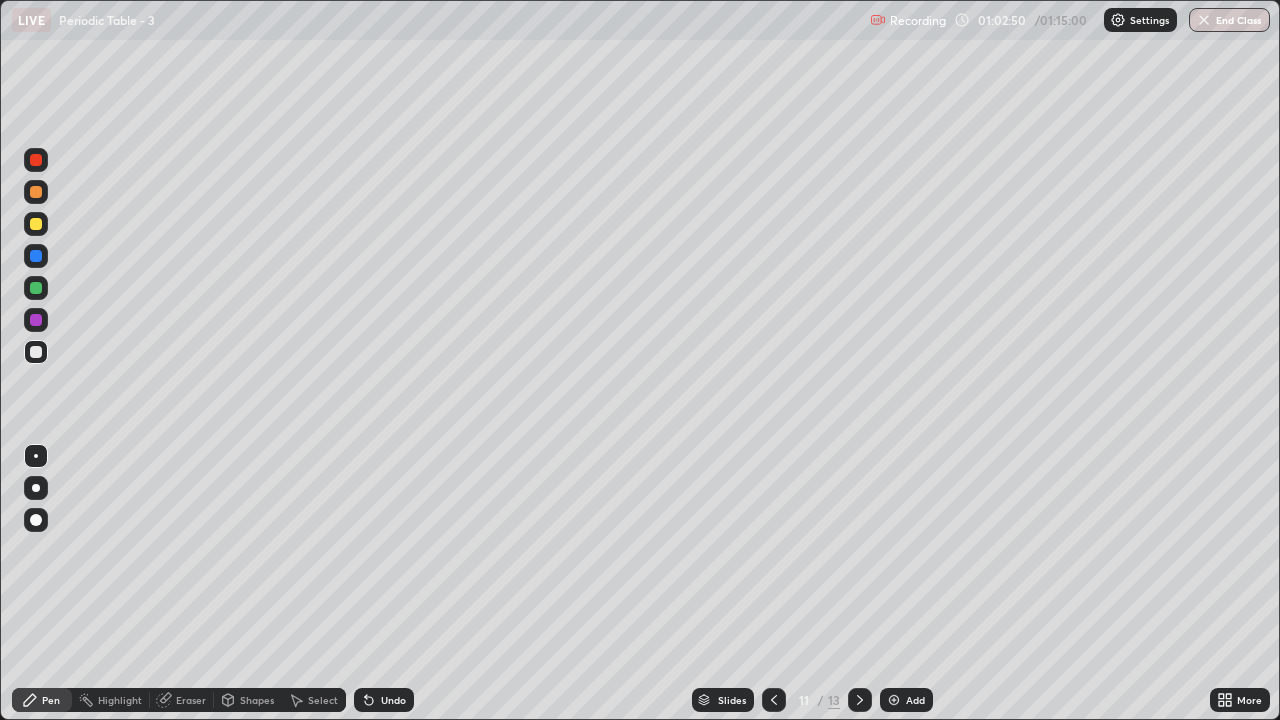 click 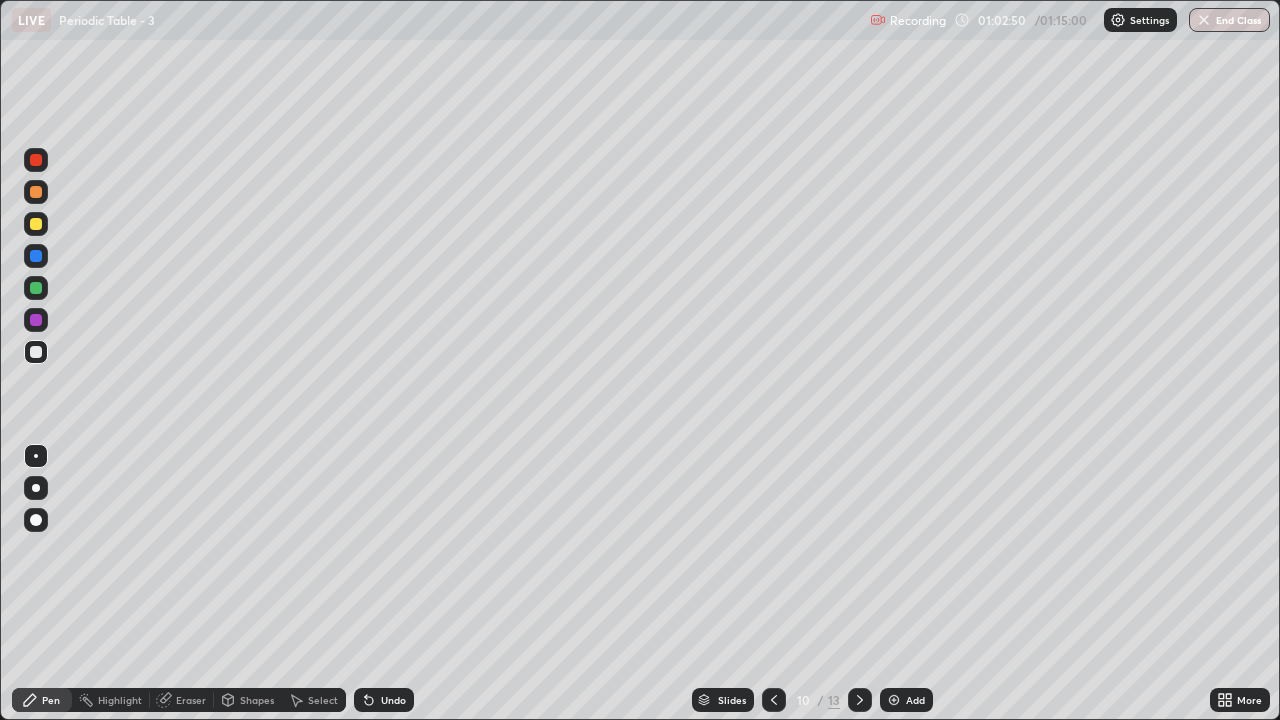 click 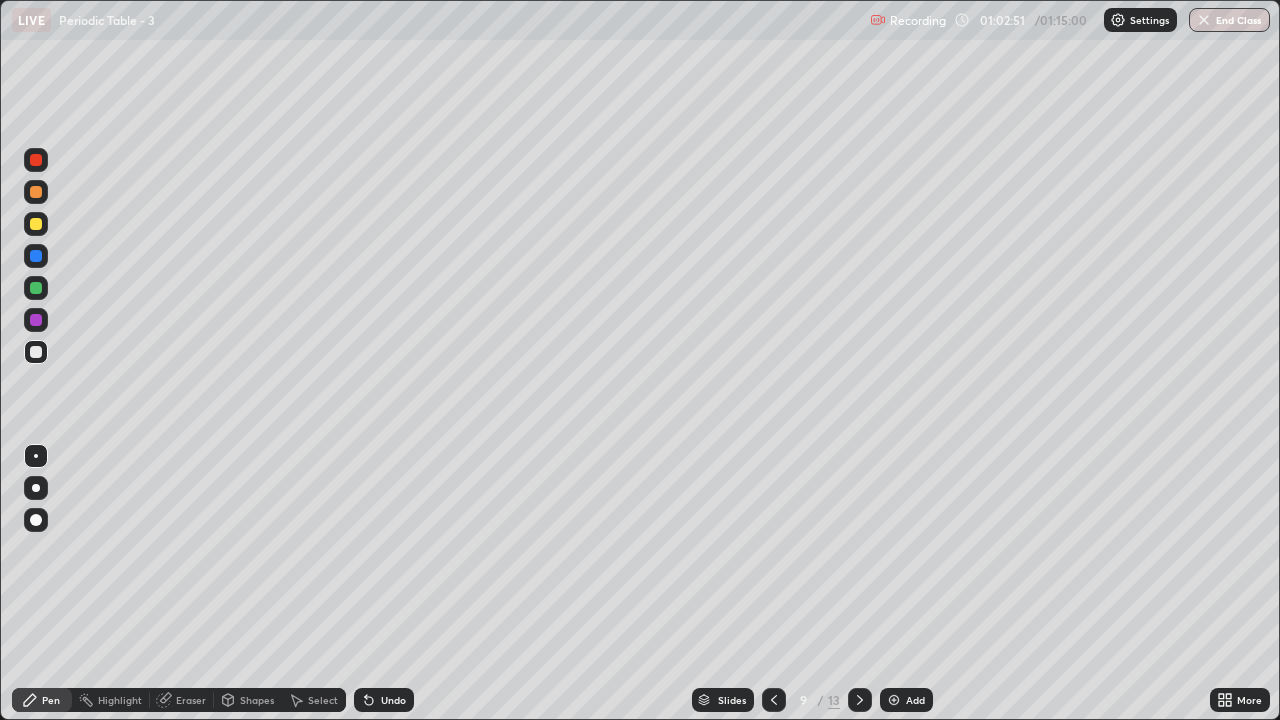 click 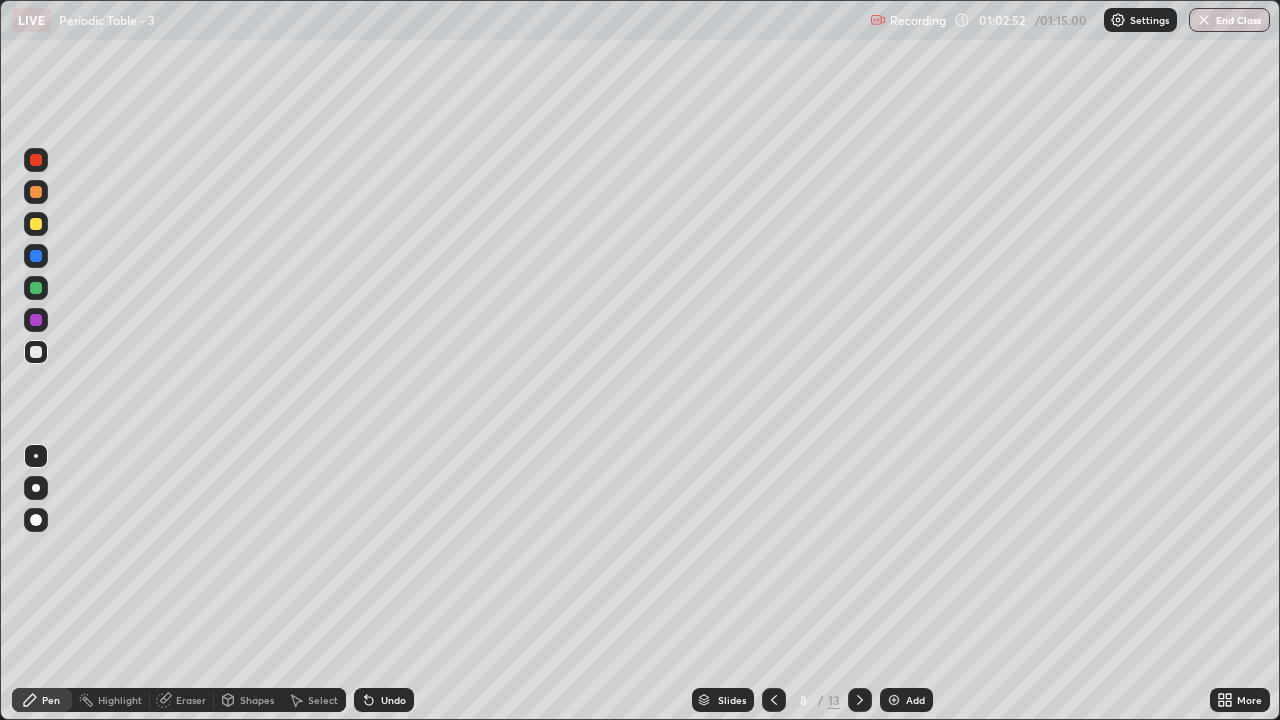 click on "Select" at bounding box center (323, 700) 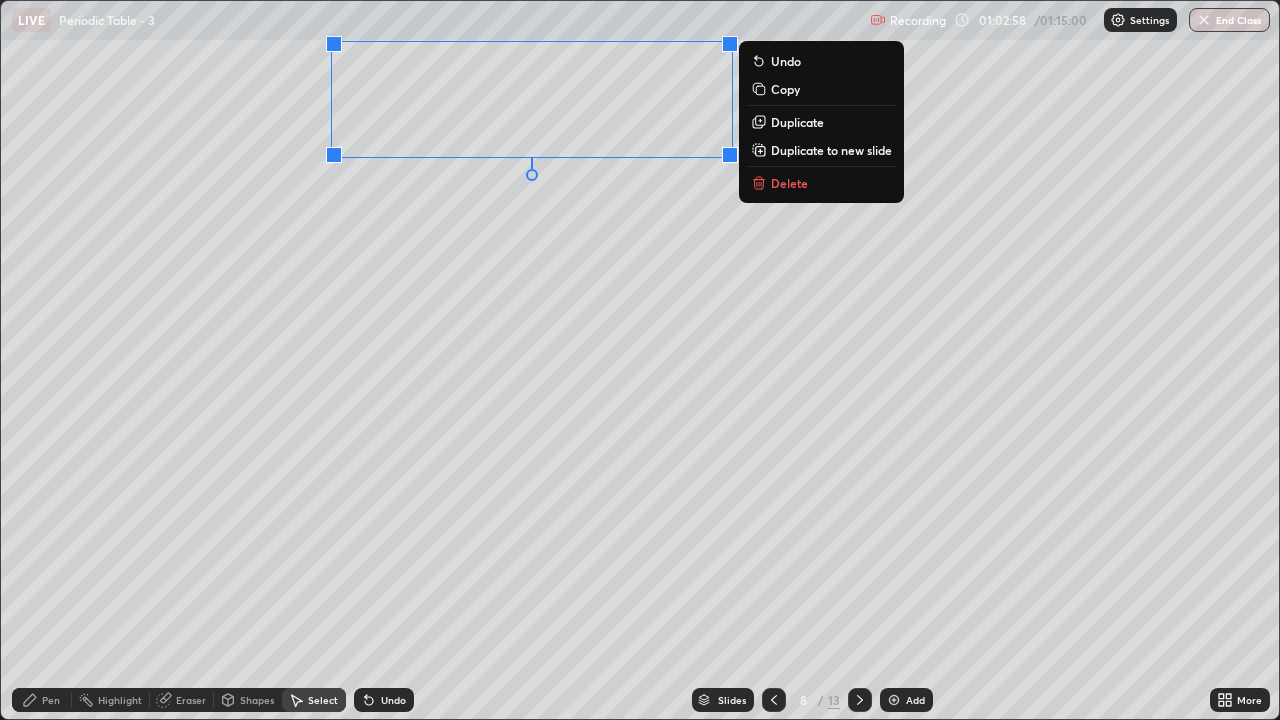 click on "Copy" at bounding box center [821, 89] 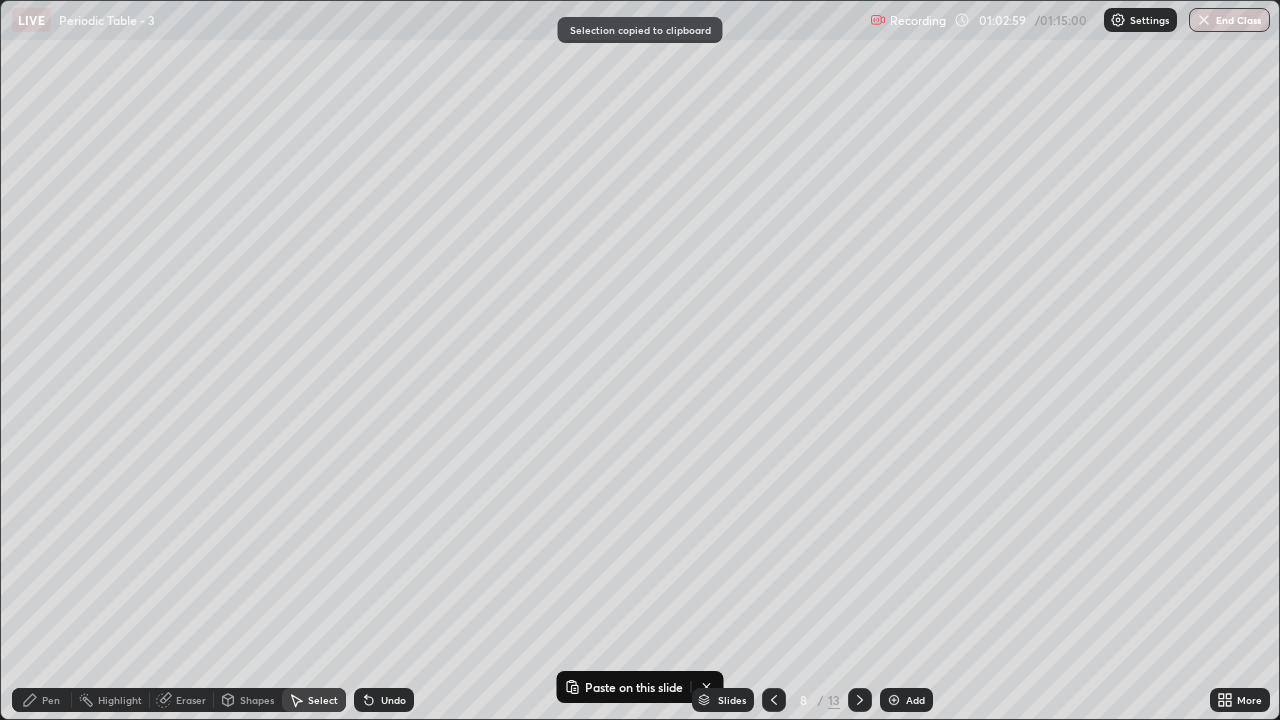 click at bounding box center (860, 700) 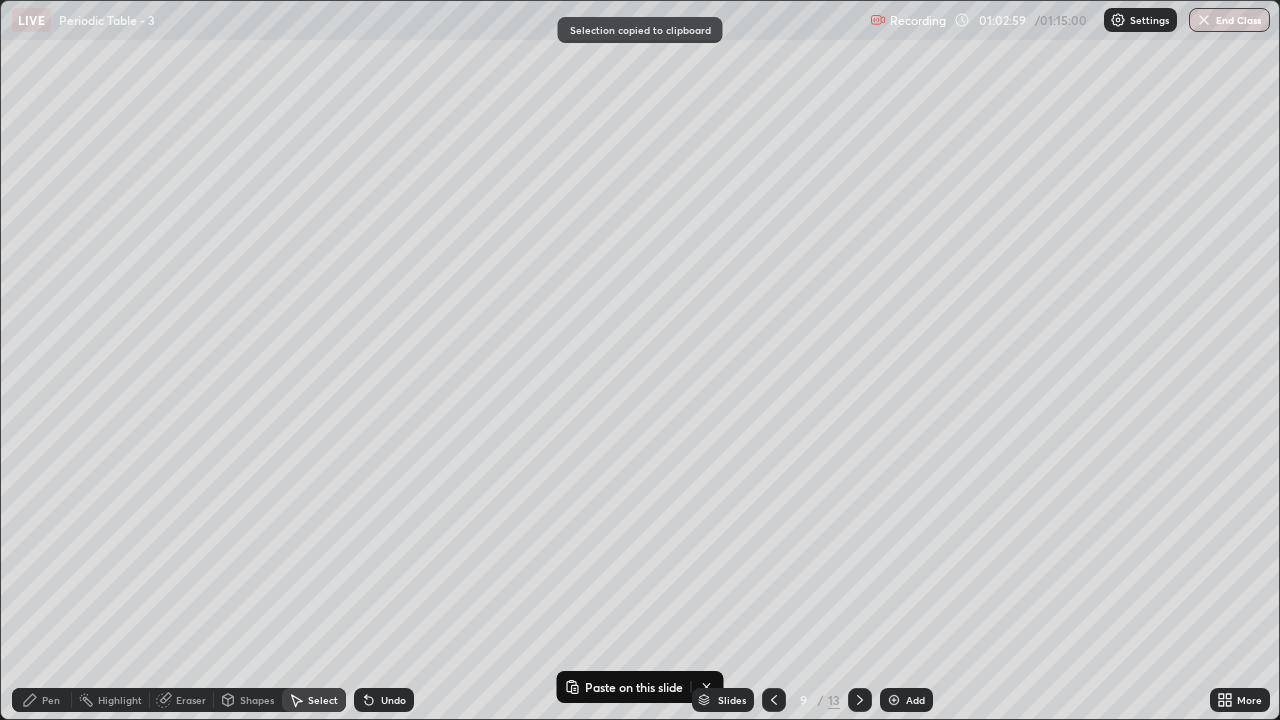 click 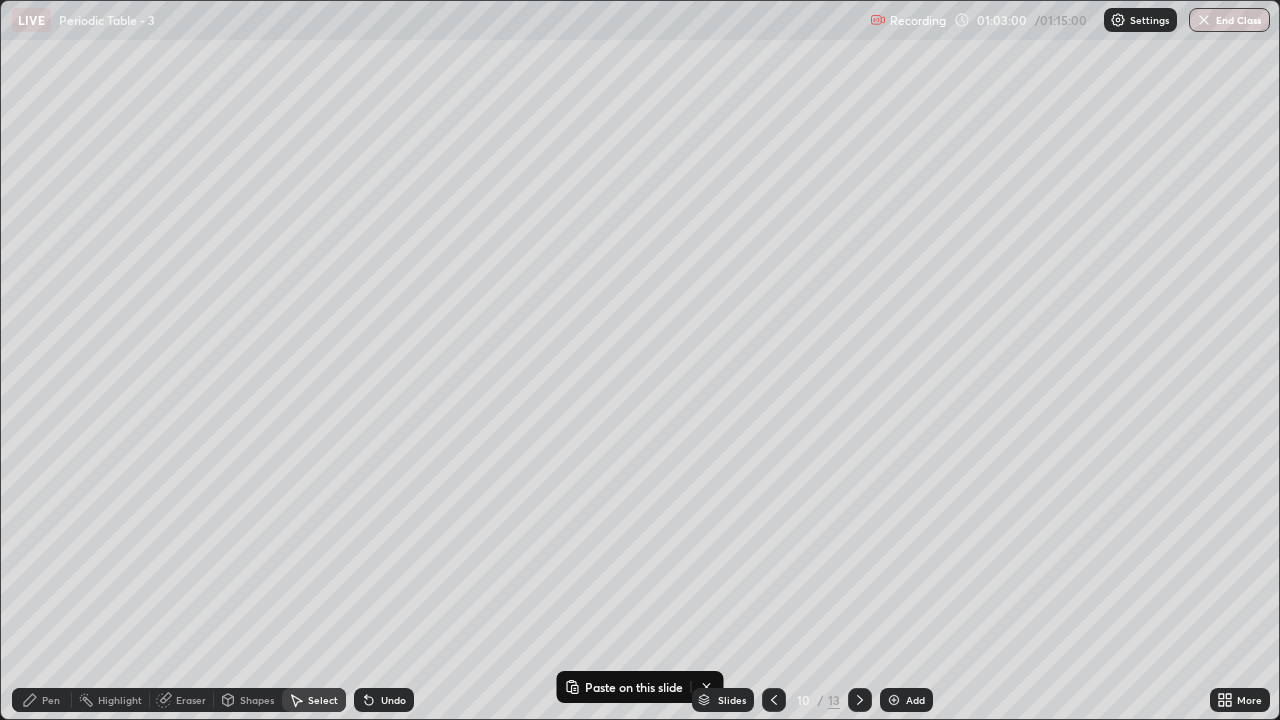 click 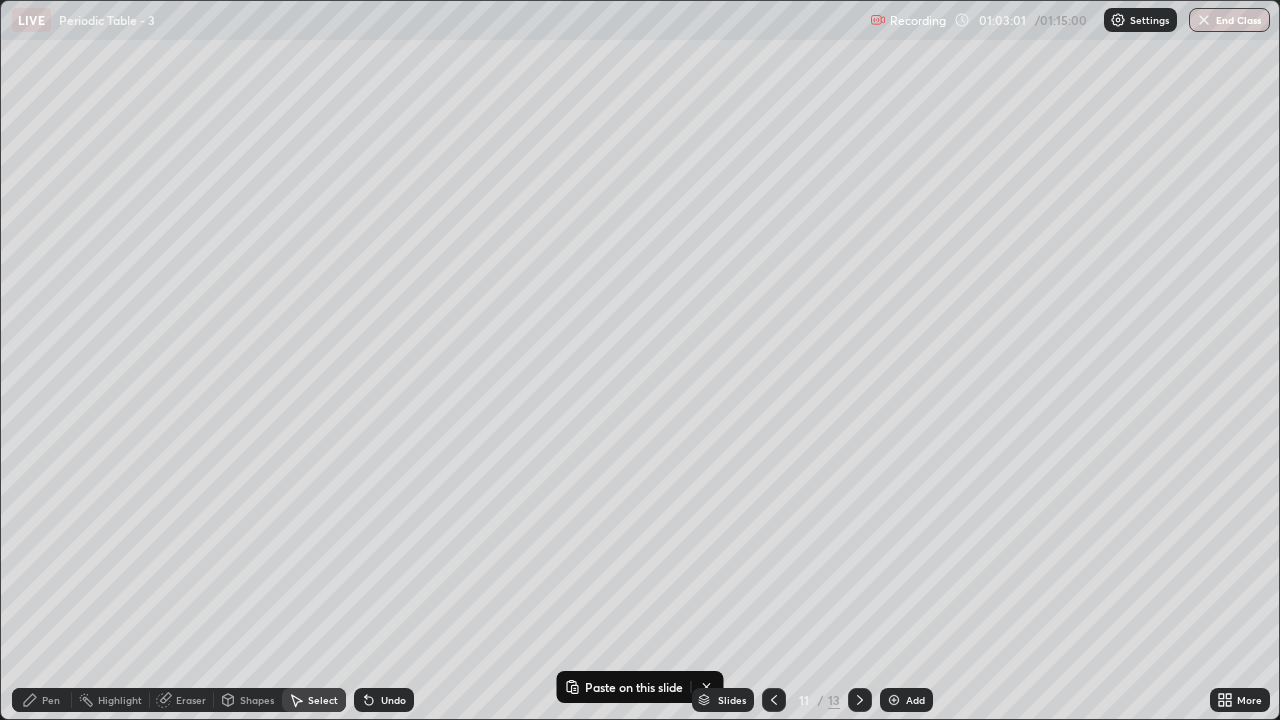 click 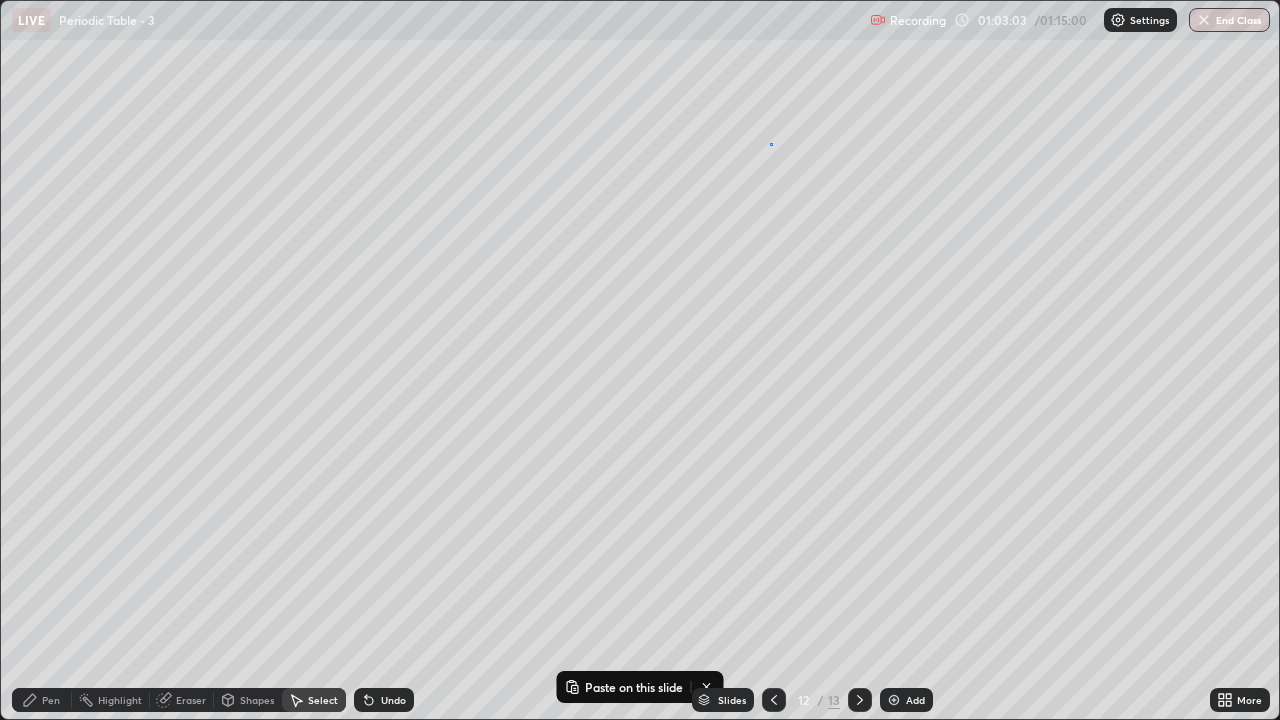 click on "0 ° Undo Copy Paste here Duplicate Duplicate to new slide Delete" at bounding box center (640, 360) 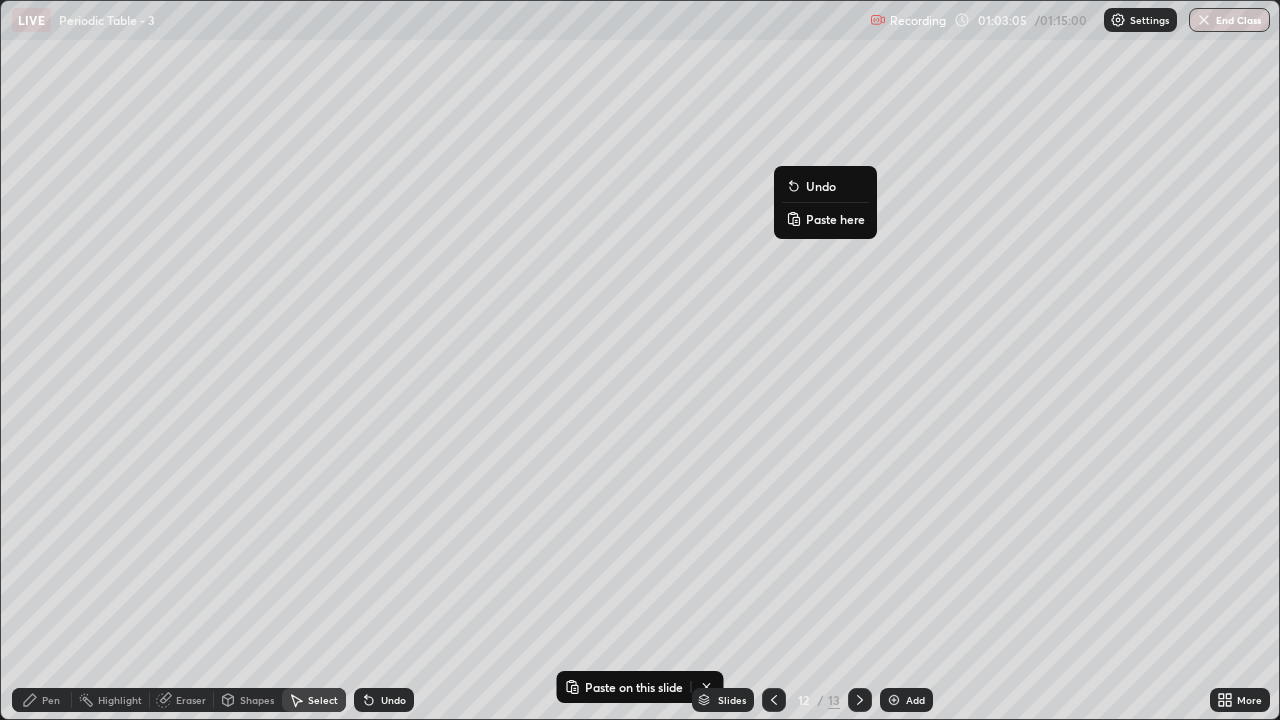 click on "Paste here" at bounding box center (835, 219) 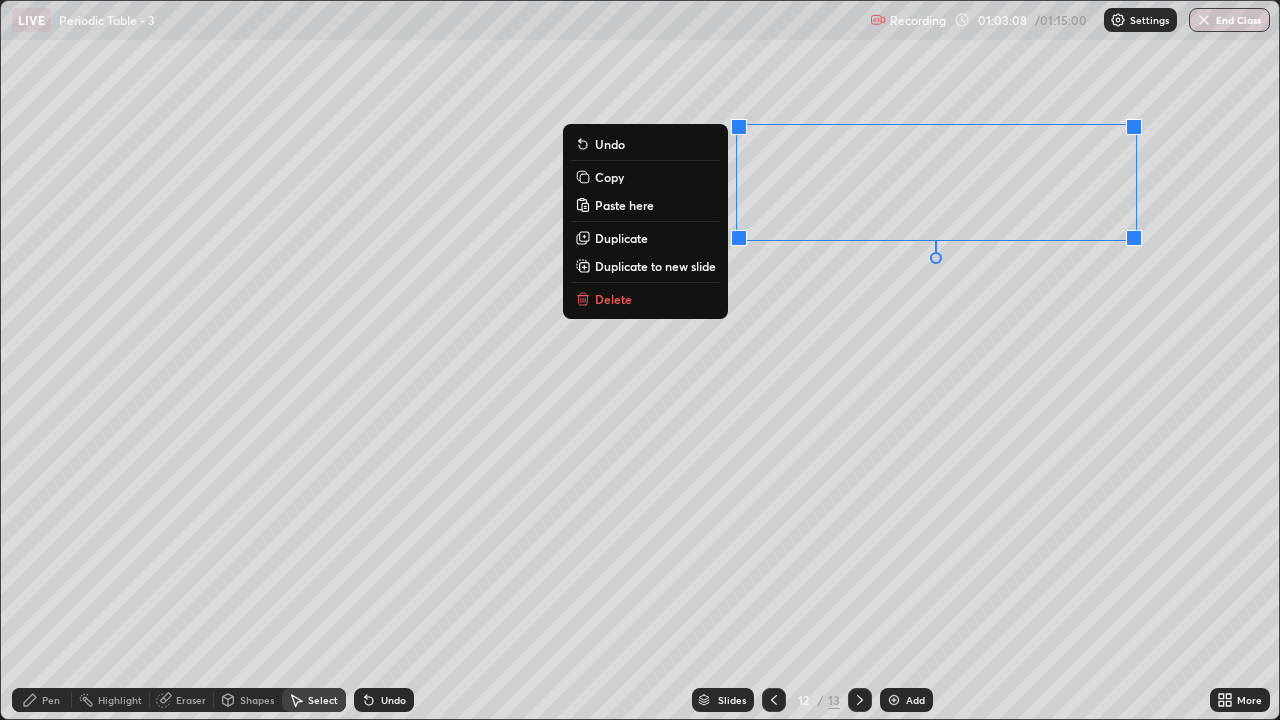 click on "0 ° Undo Copy Paste here Duplicate Duplicate to new slide Delete" at bounding box center (640, 360) 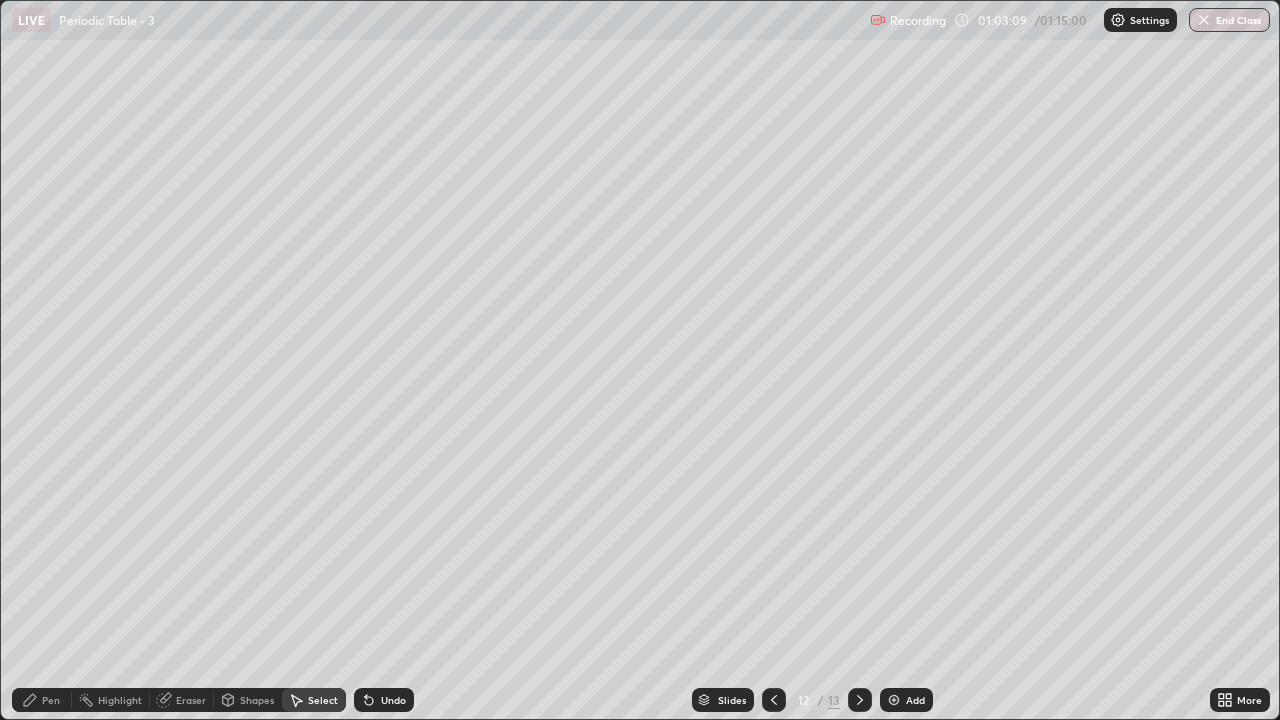 click on "Eraser" at bounding box center (191, 700) 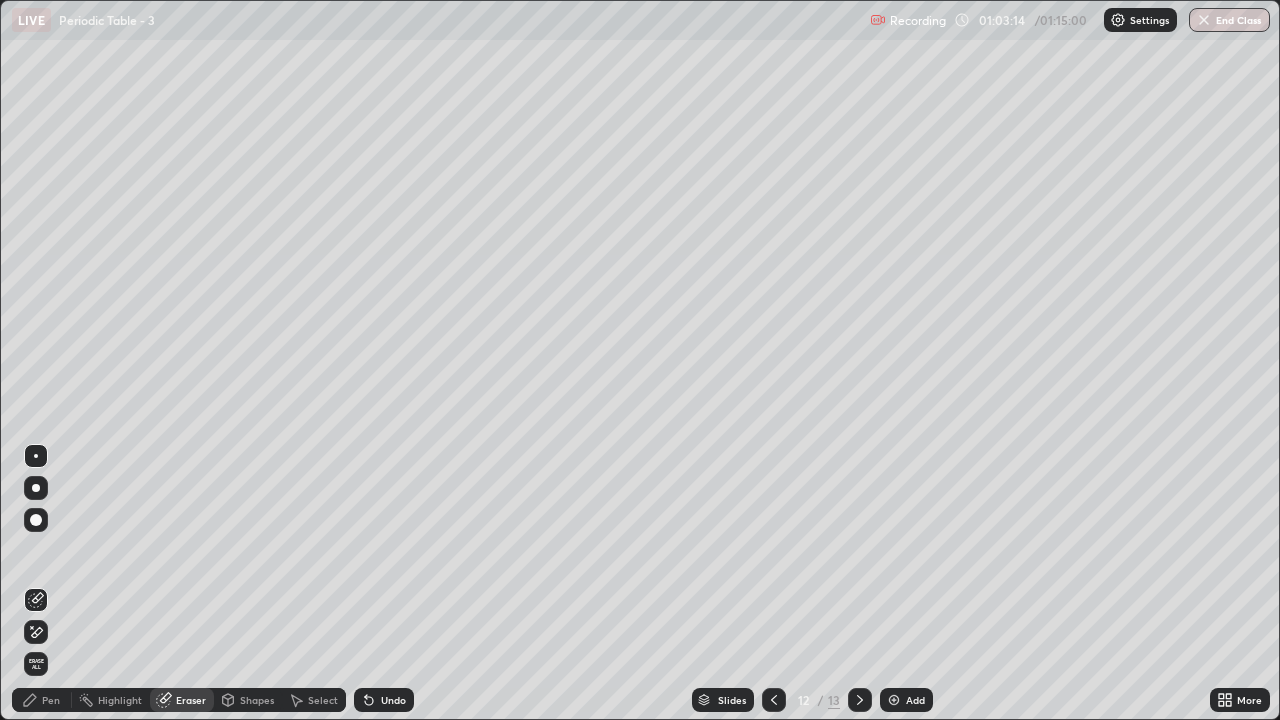 click on "Pen" at bounding box center (51, 700) 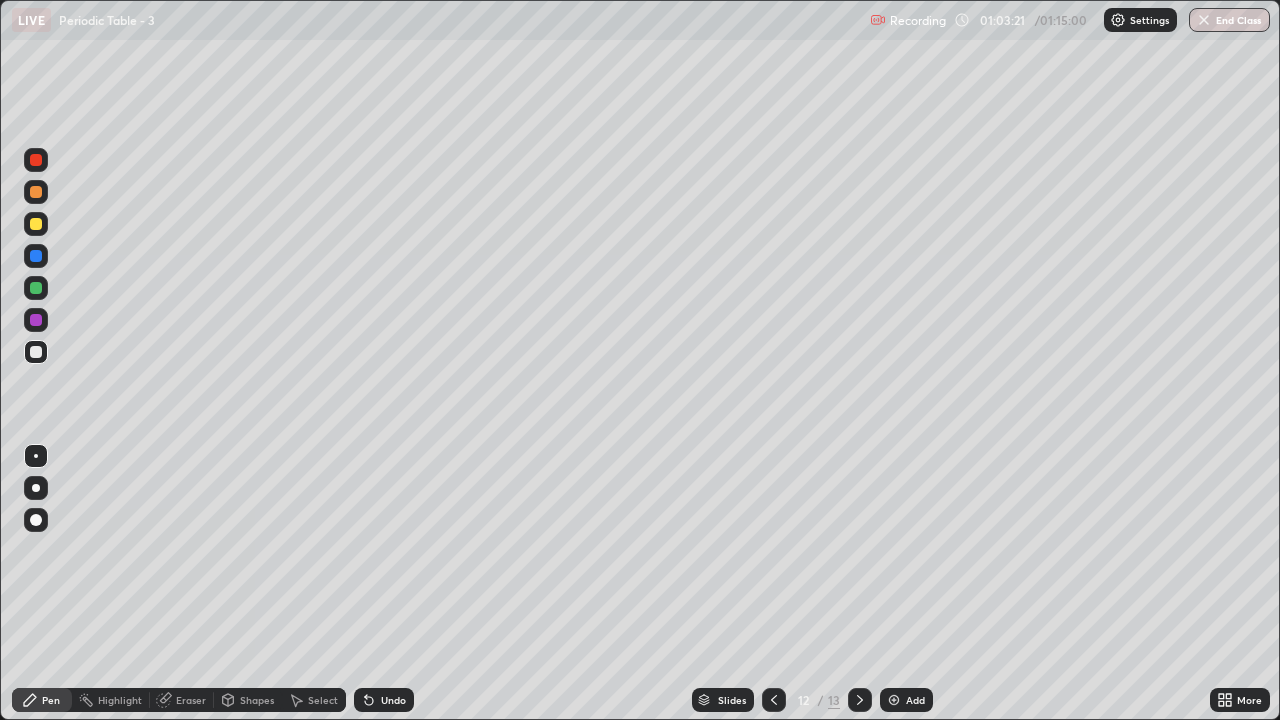 click at bounding box center [36, 224] 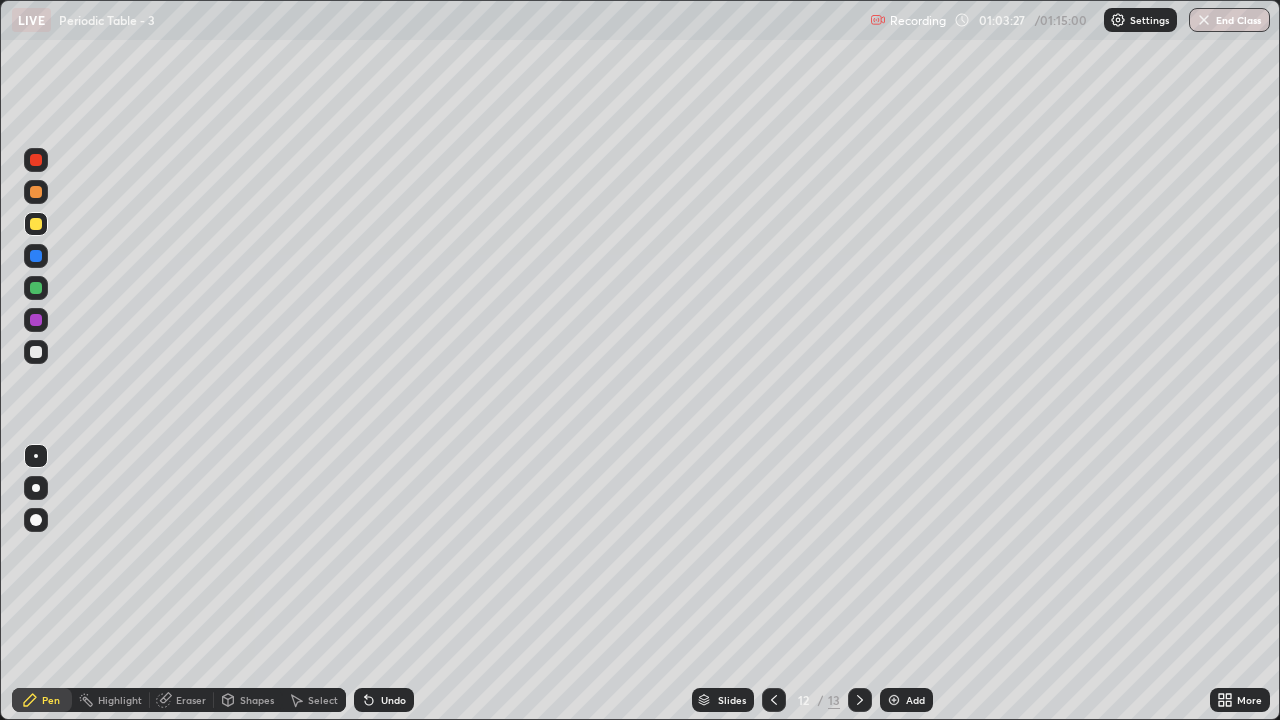 click 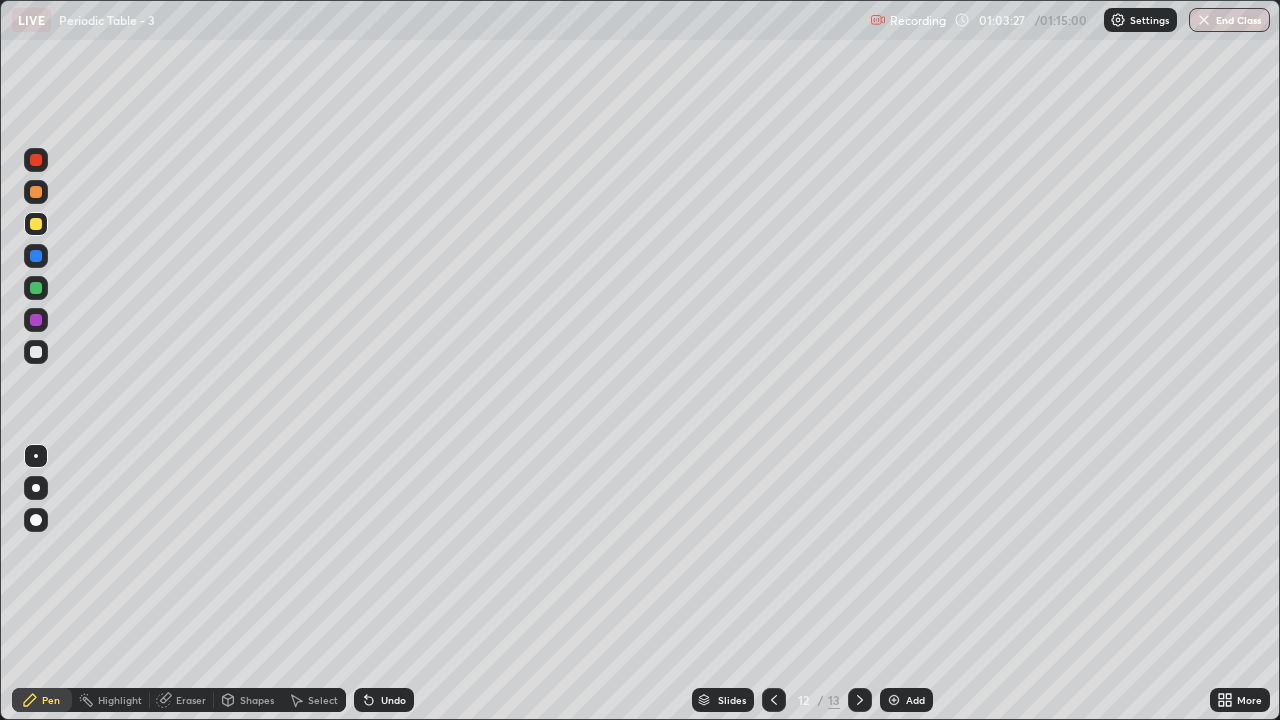 click 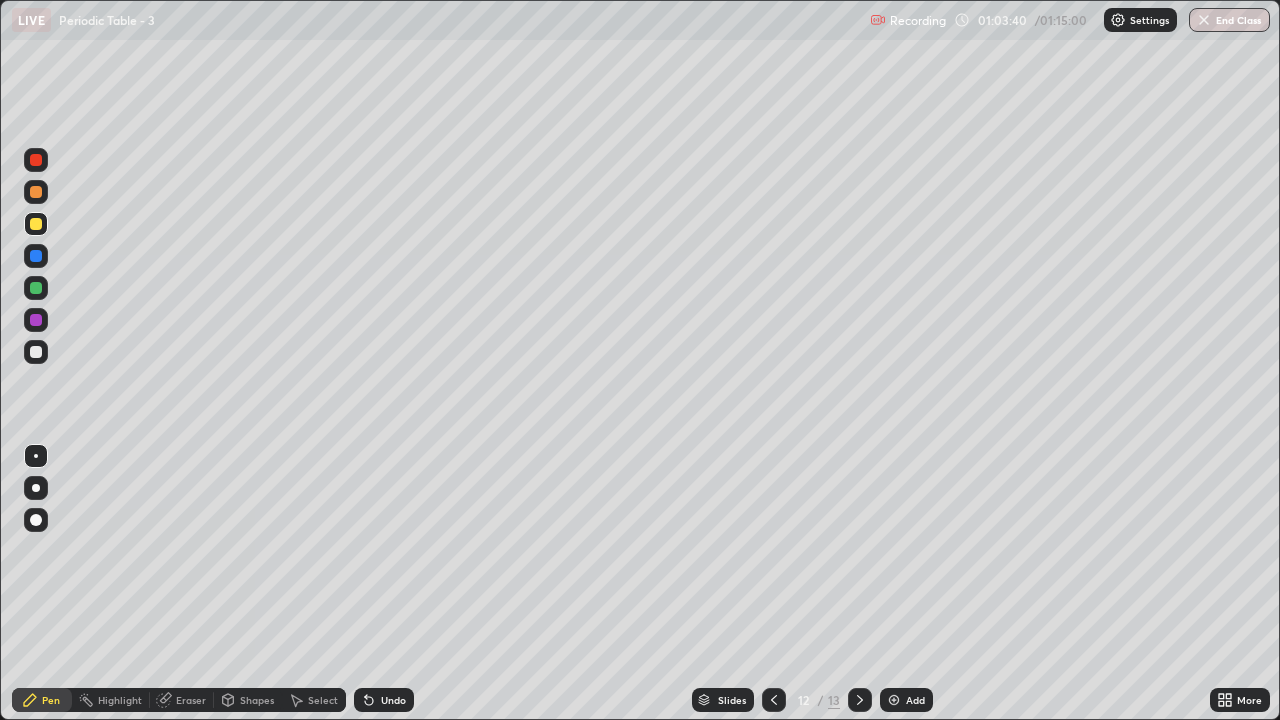 click at bounding box center (36, 352) 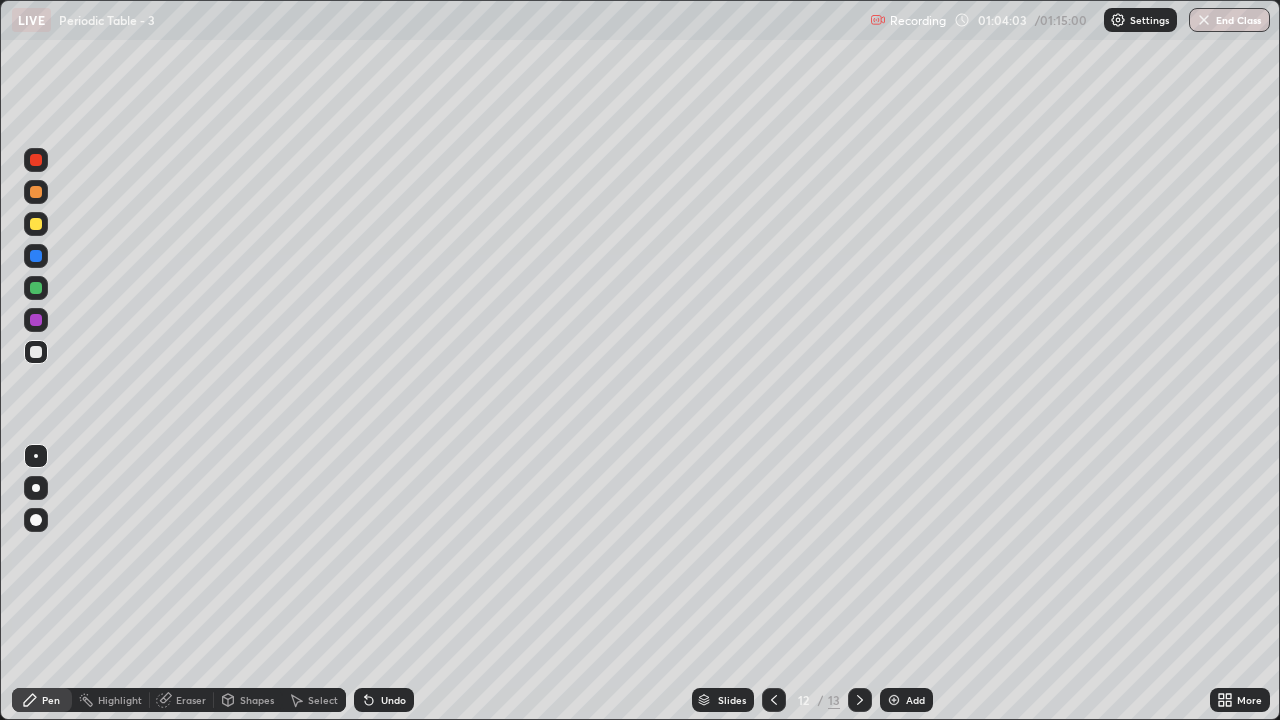 click on "Undo" at bounding box center [384, 700] 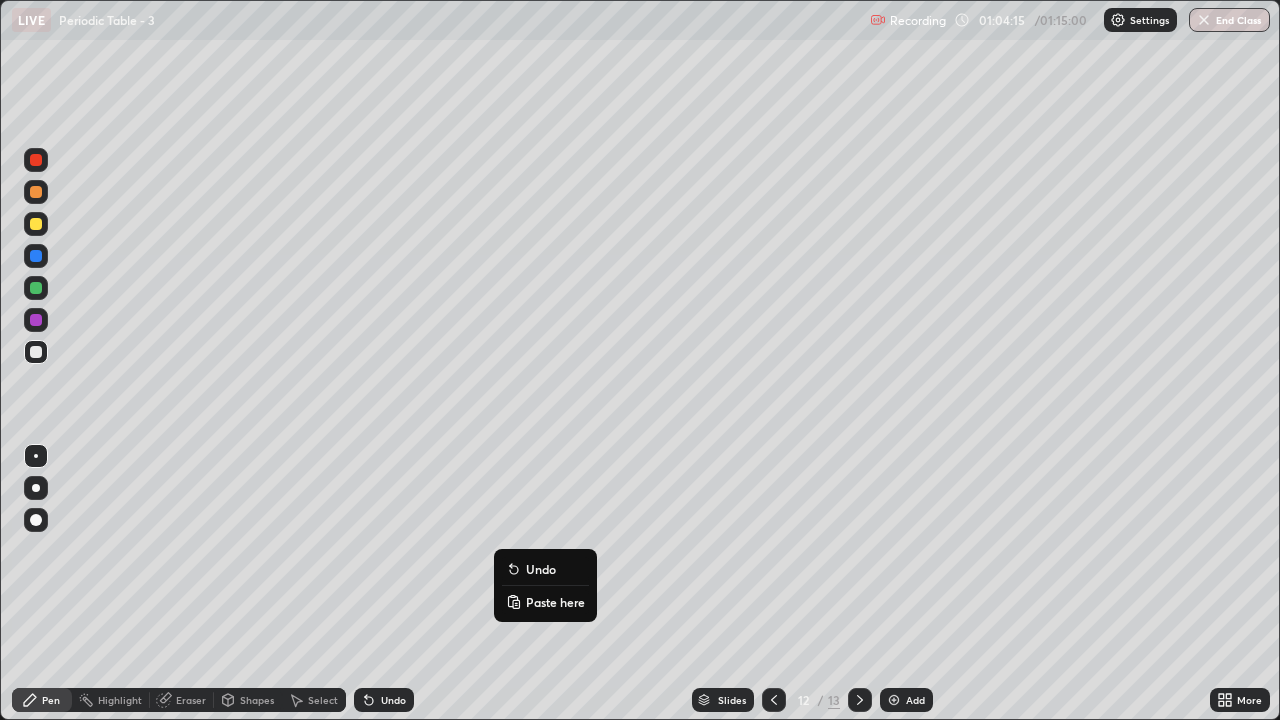 click on "Undo" at bounding box center [545, 569] 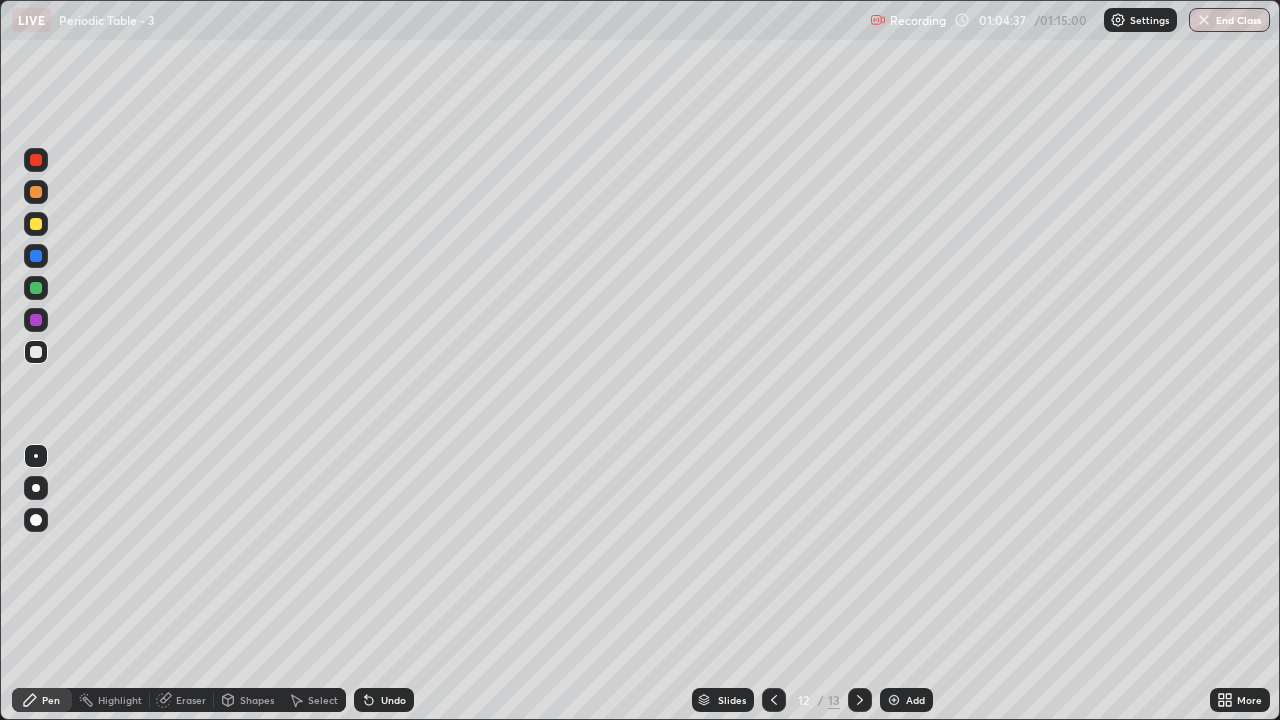 click 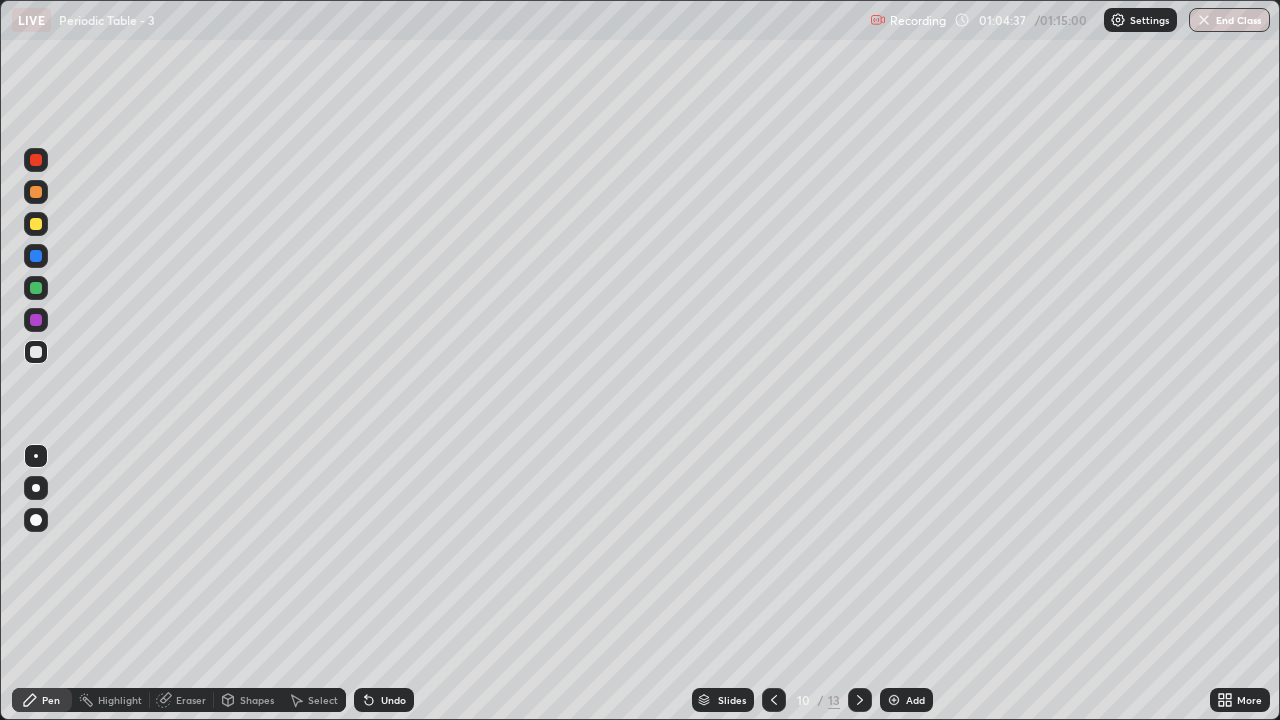 click 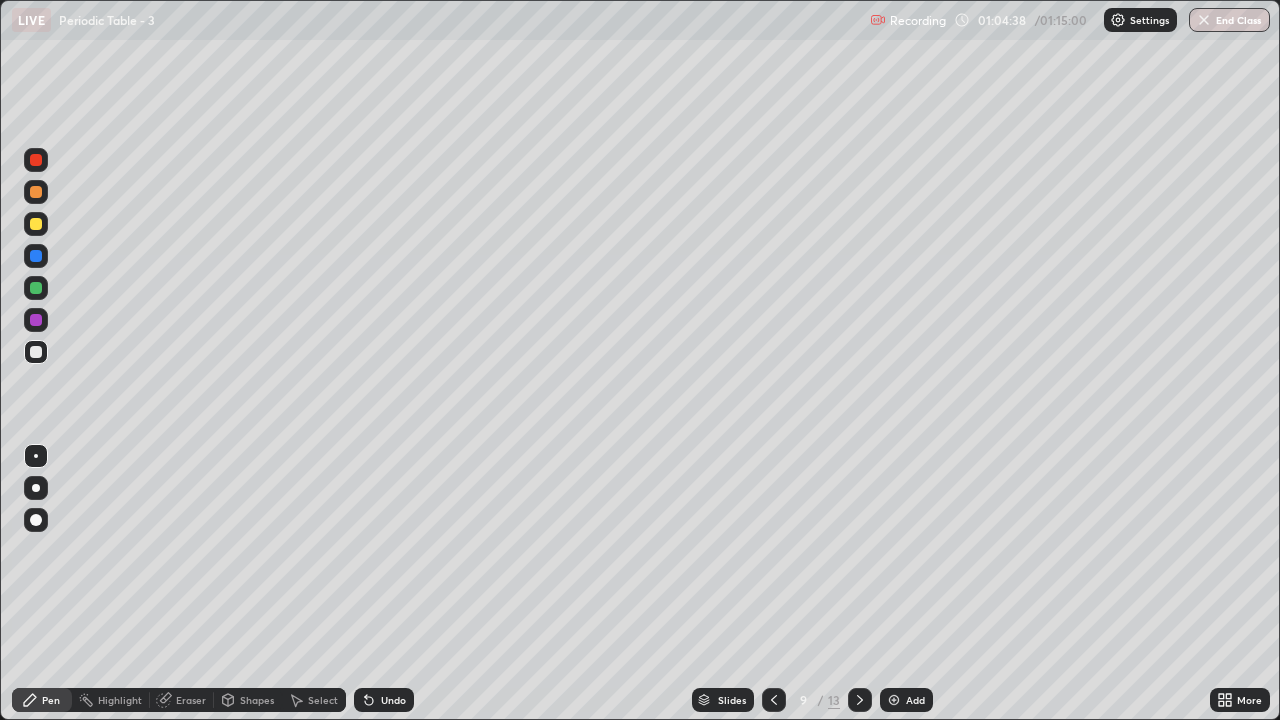 click 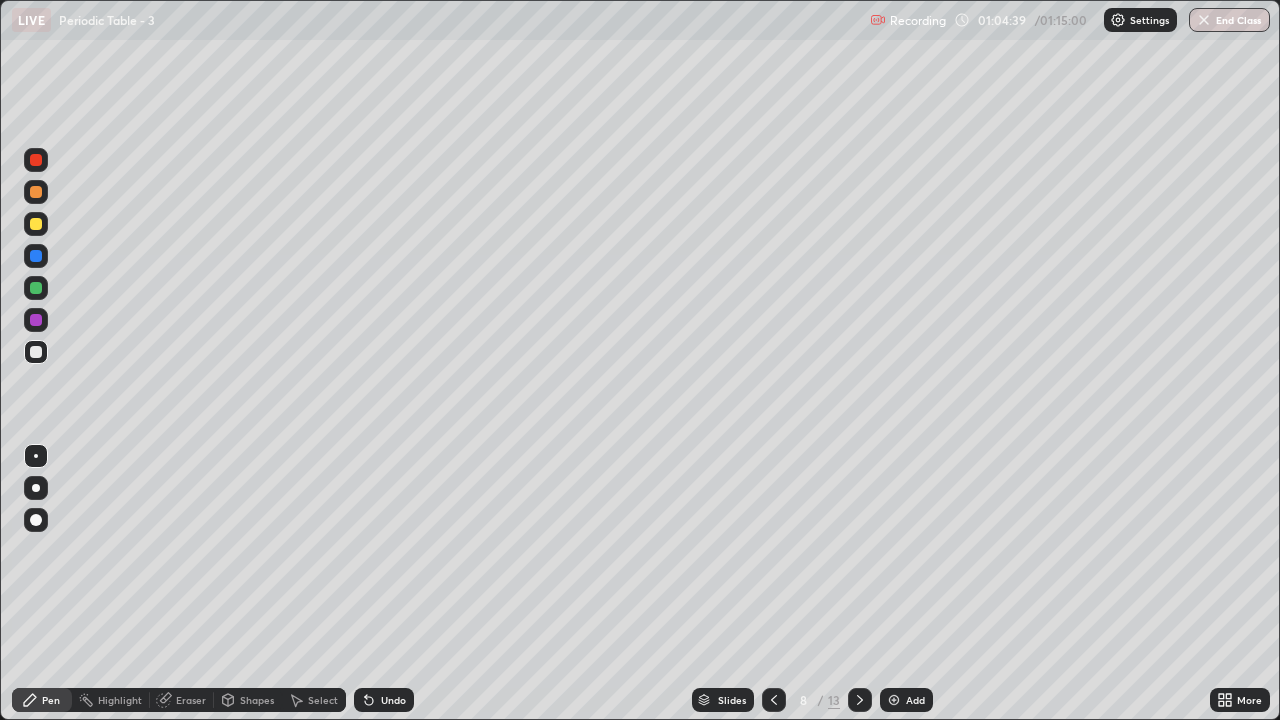 click 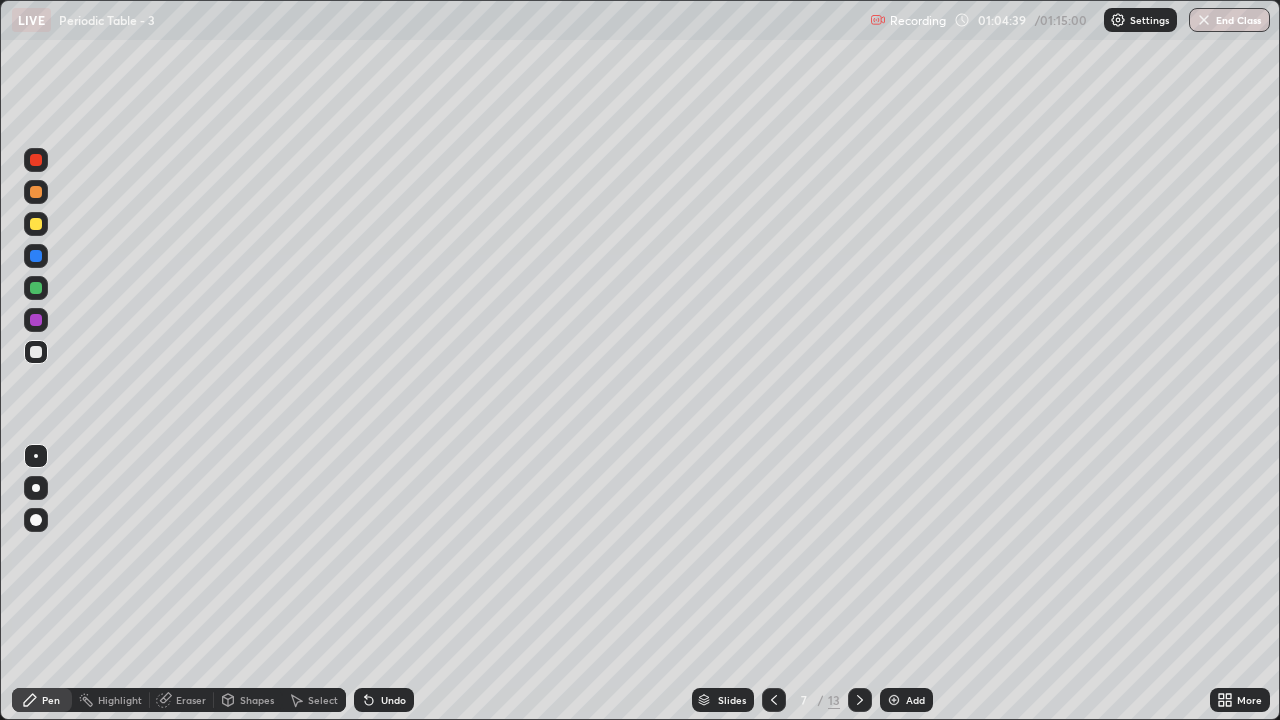 click 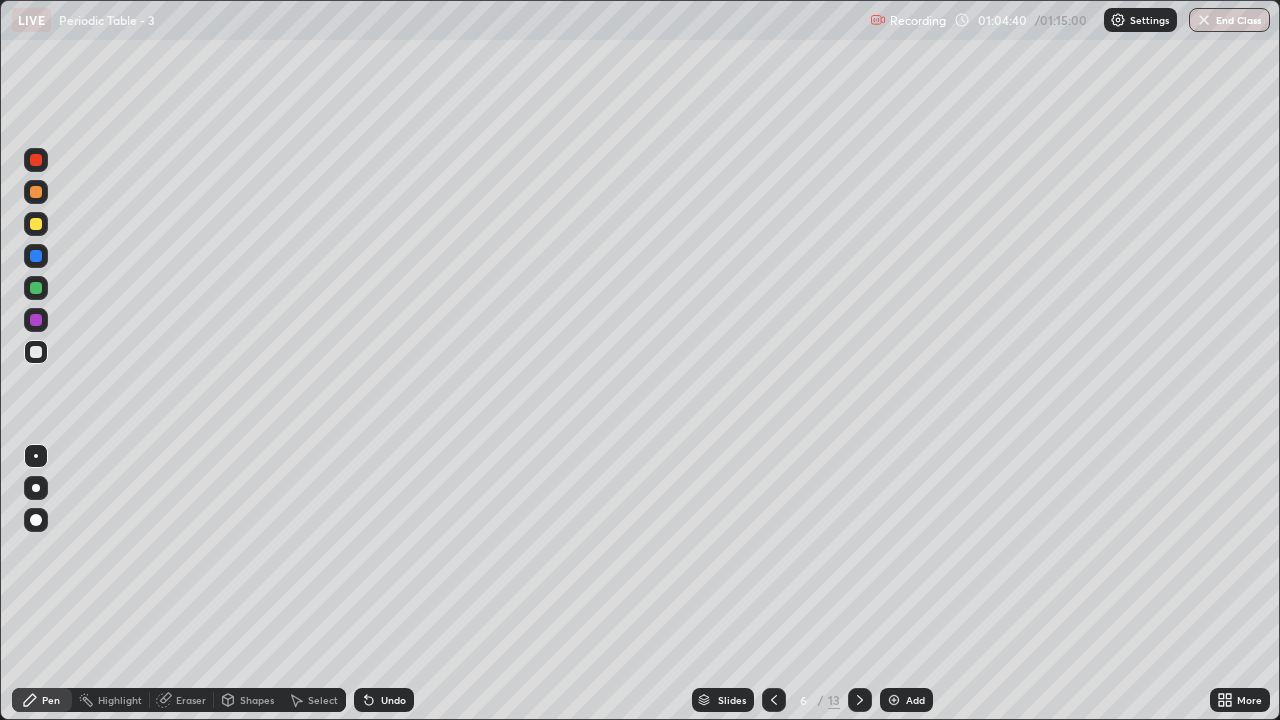 click 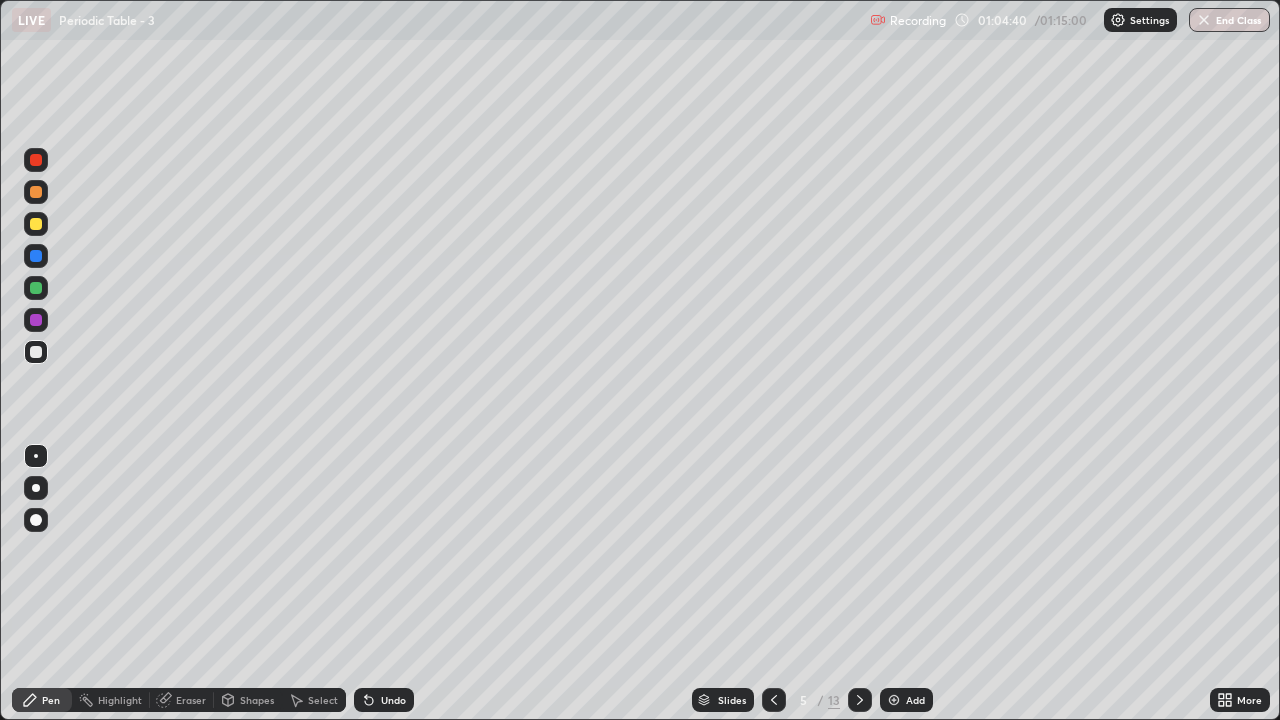 click 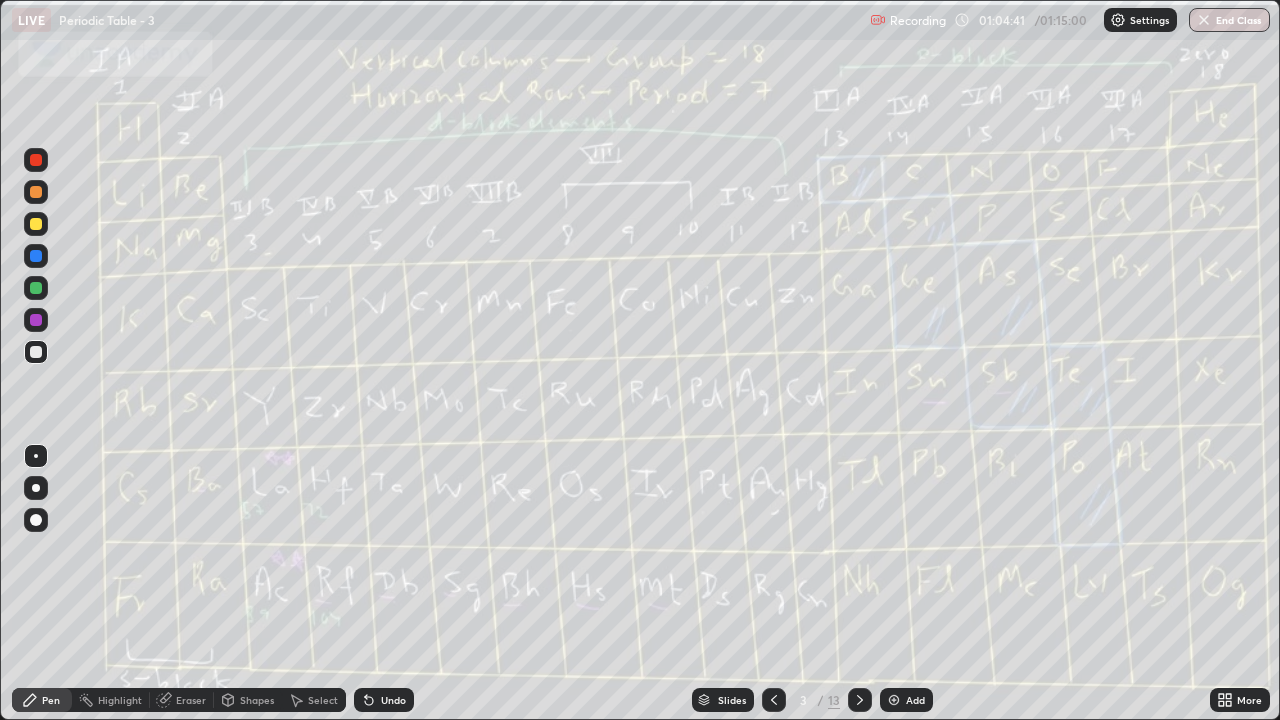 click 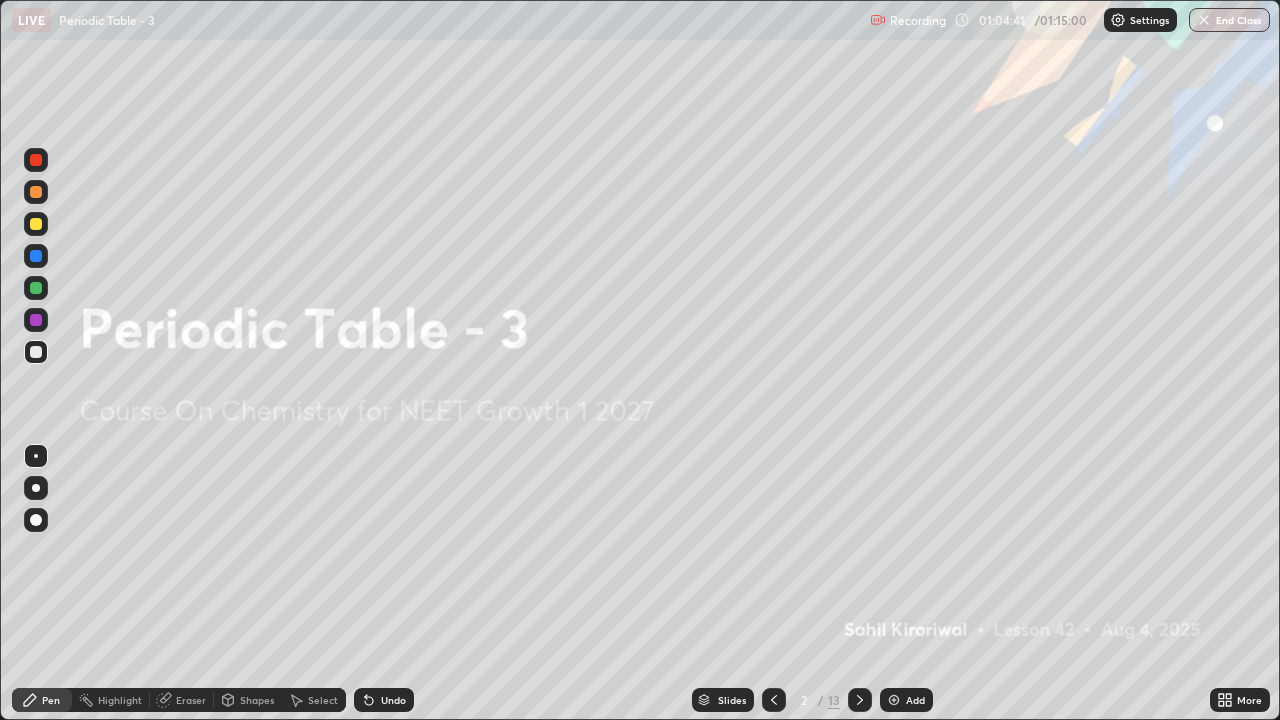 click at bounding box center [860, 700] 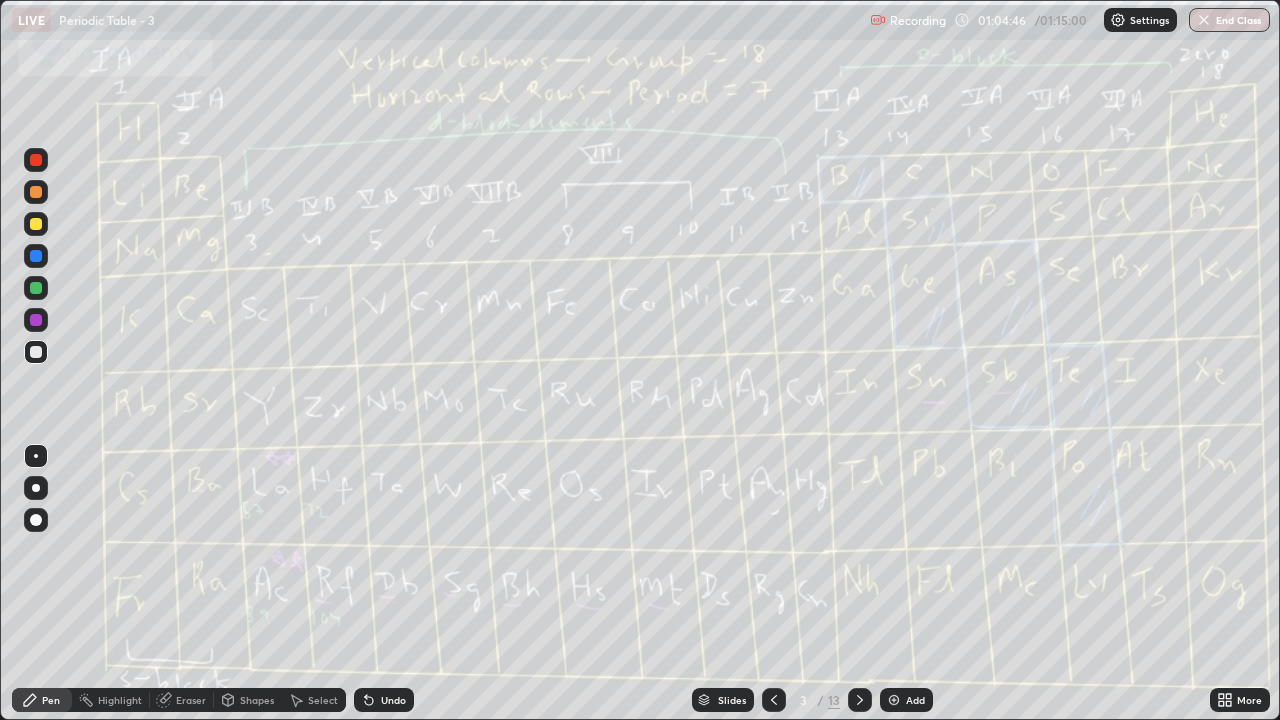 click 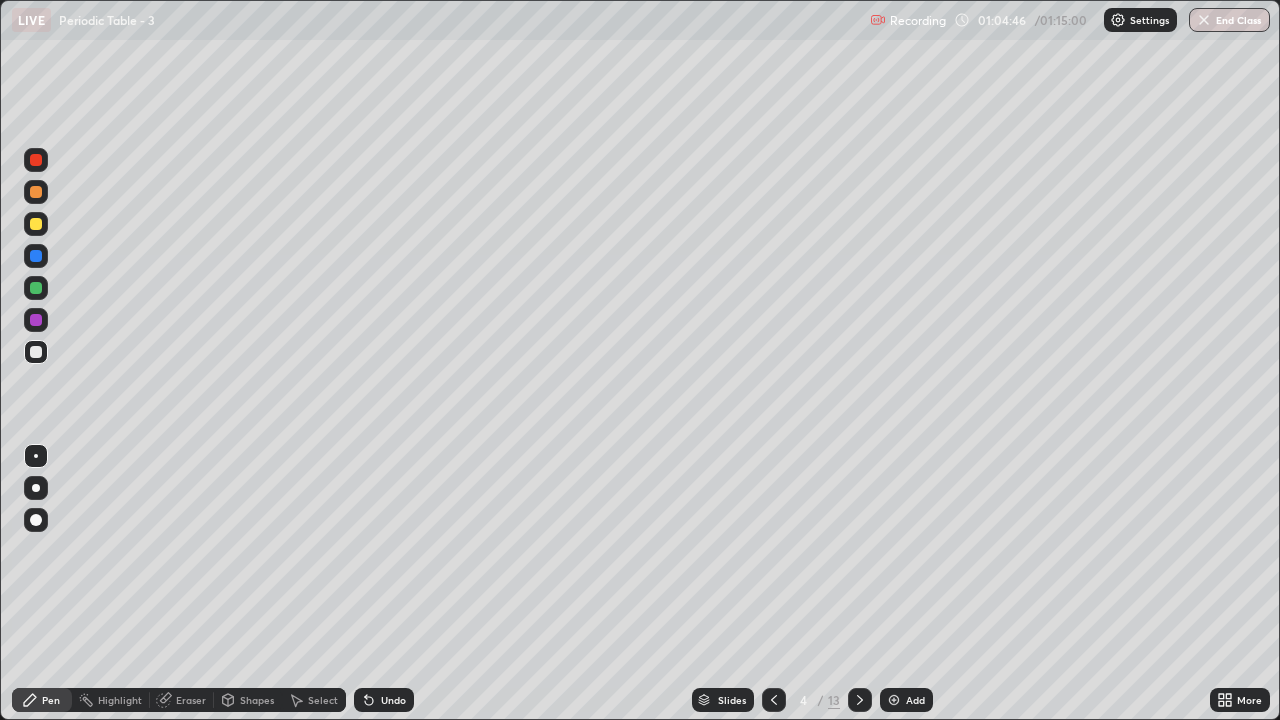 click 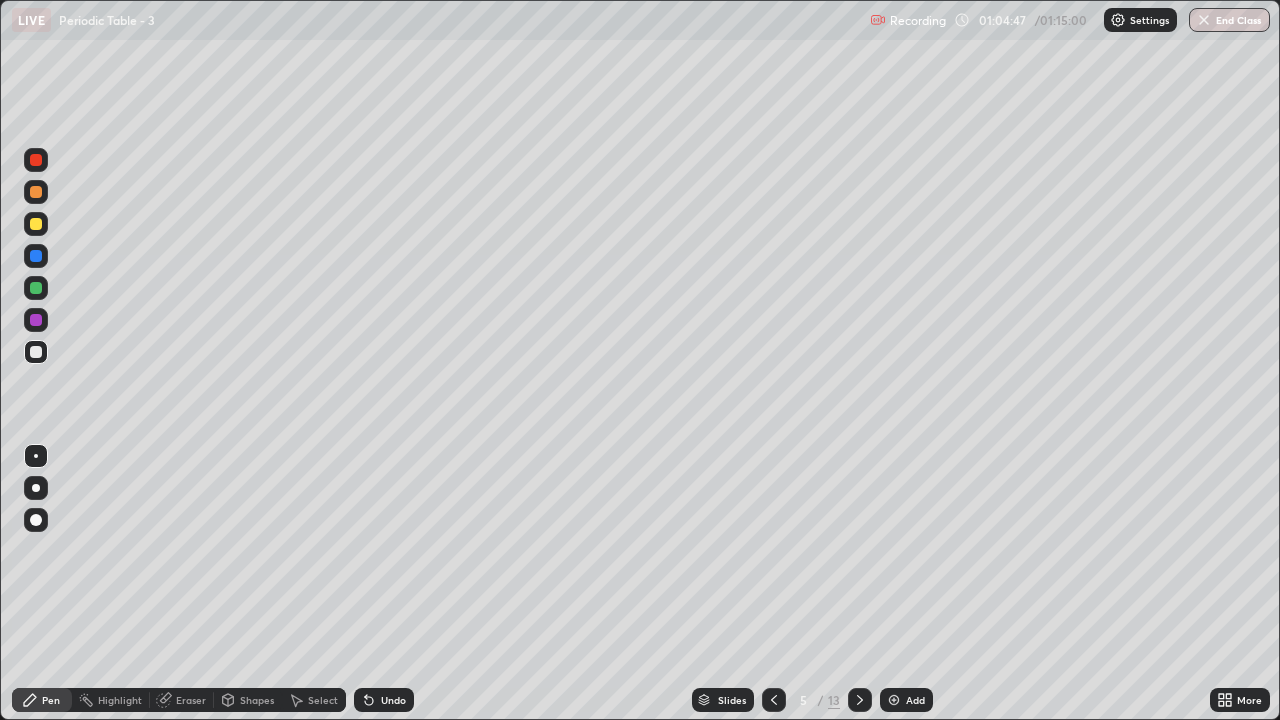 click 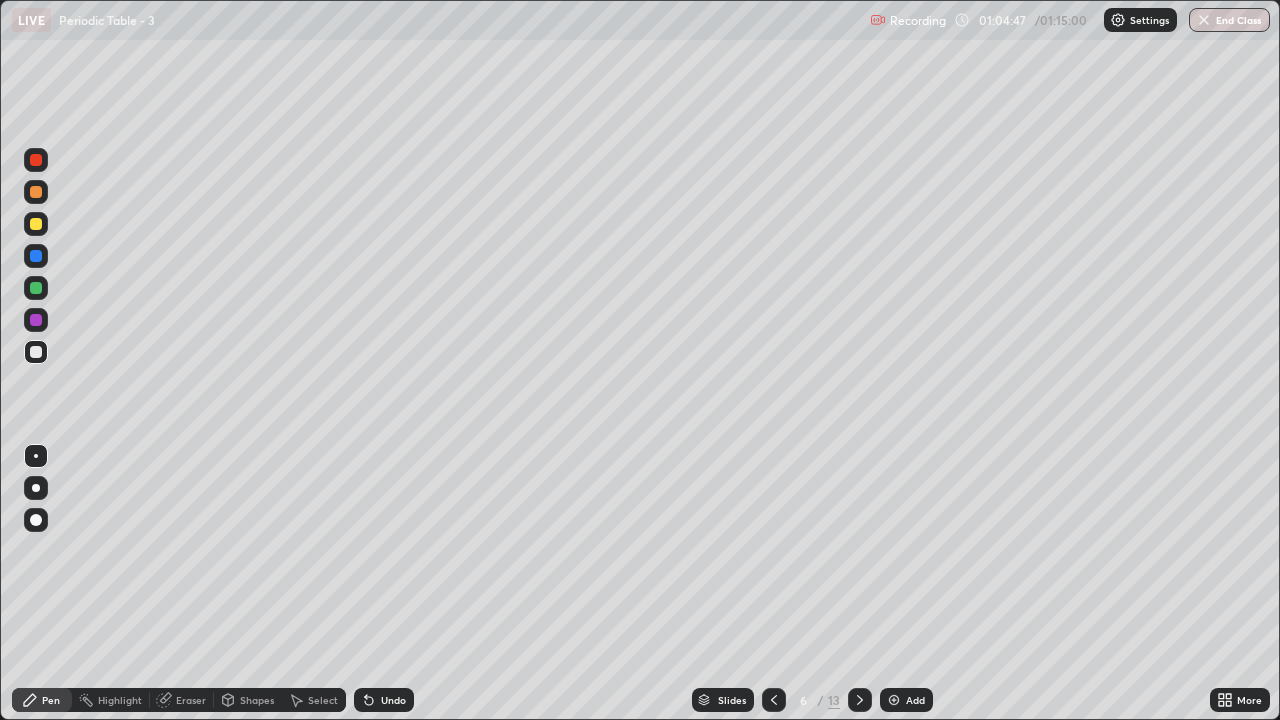 click 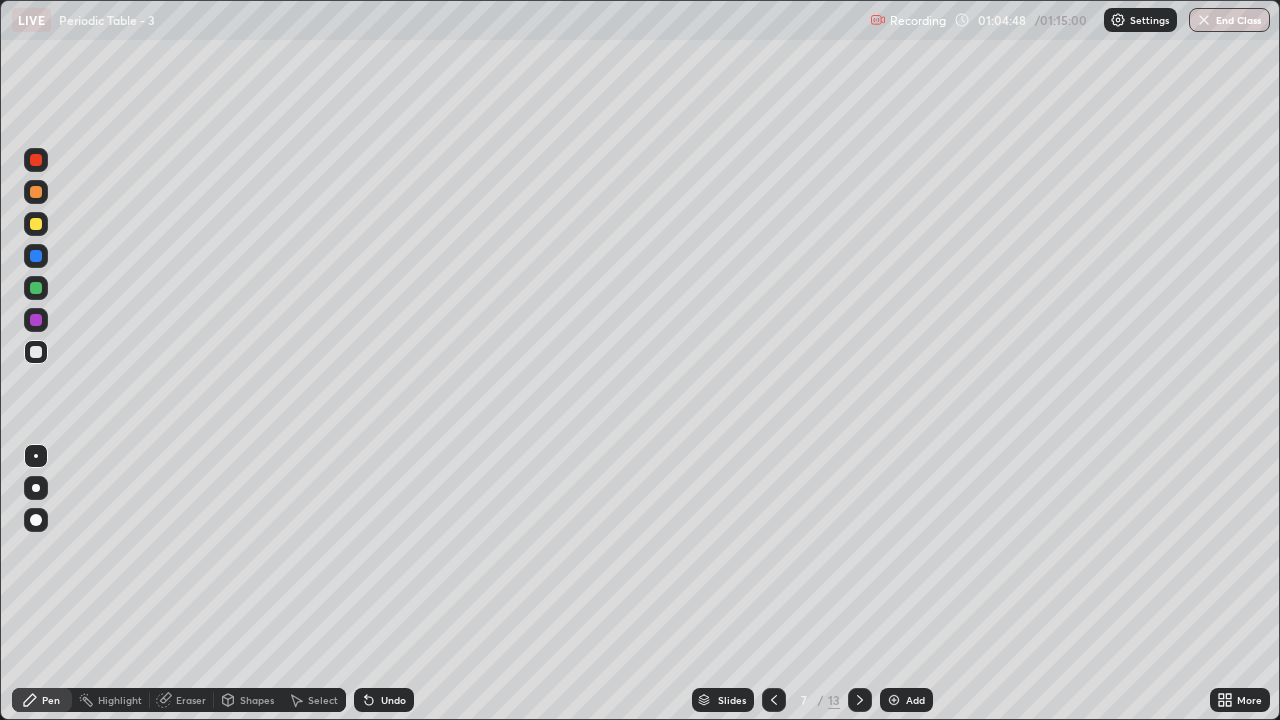 click 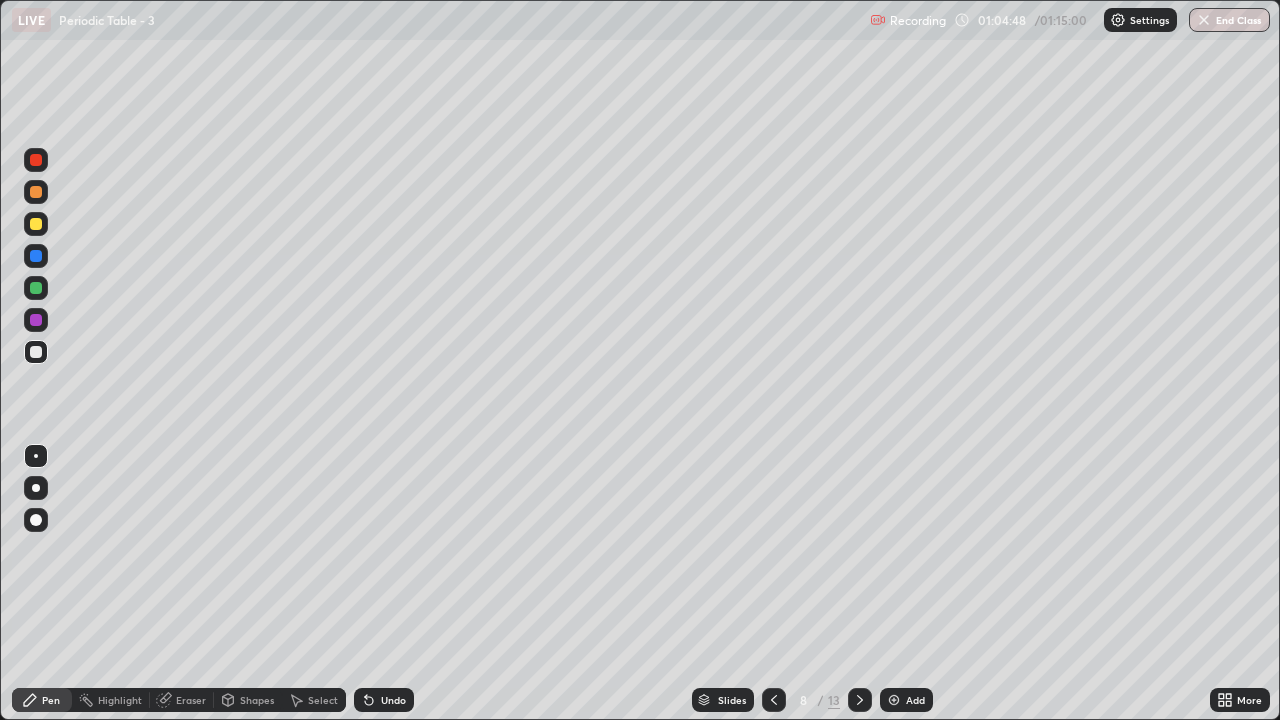 click 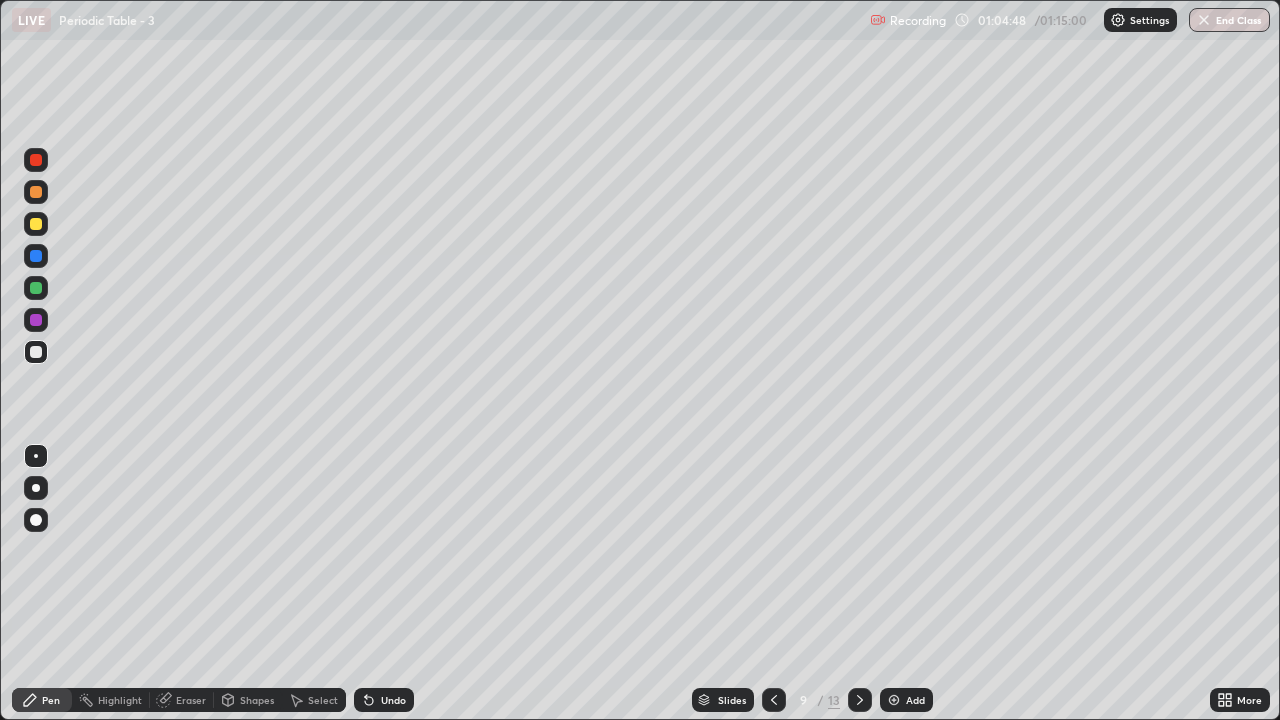 click 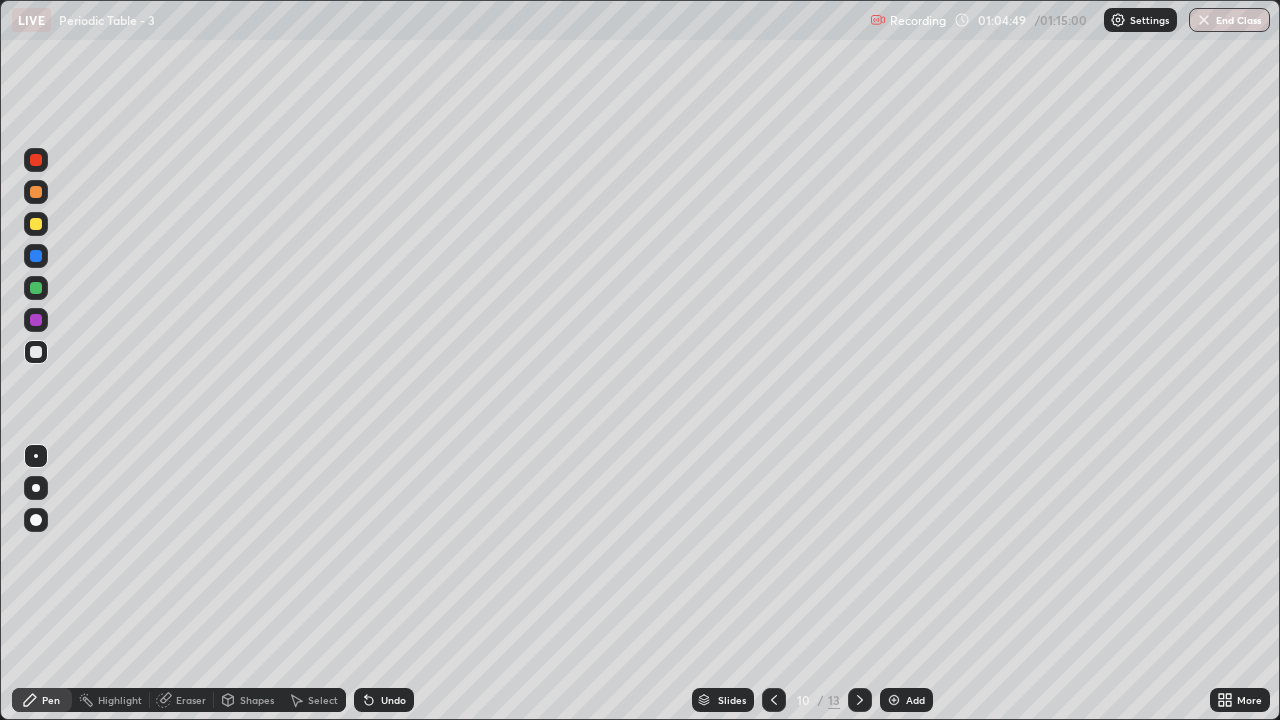 click at bounding box center [860, 700] 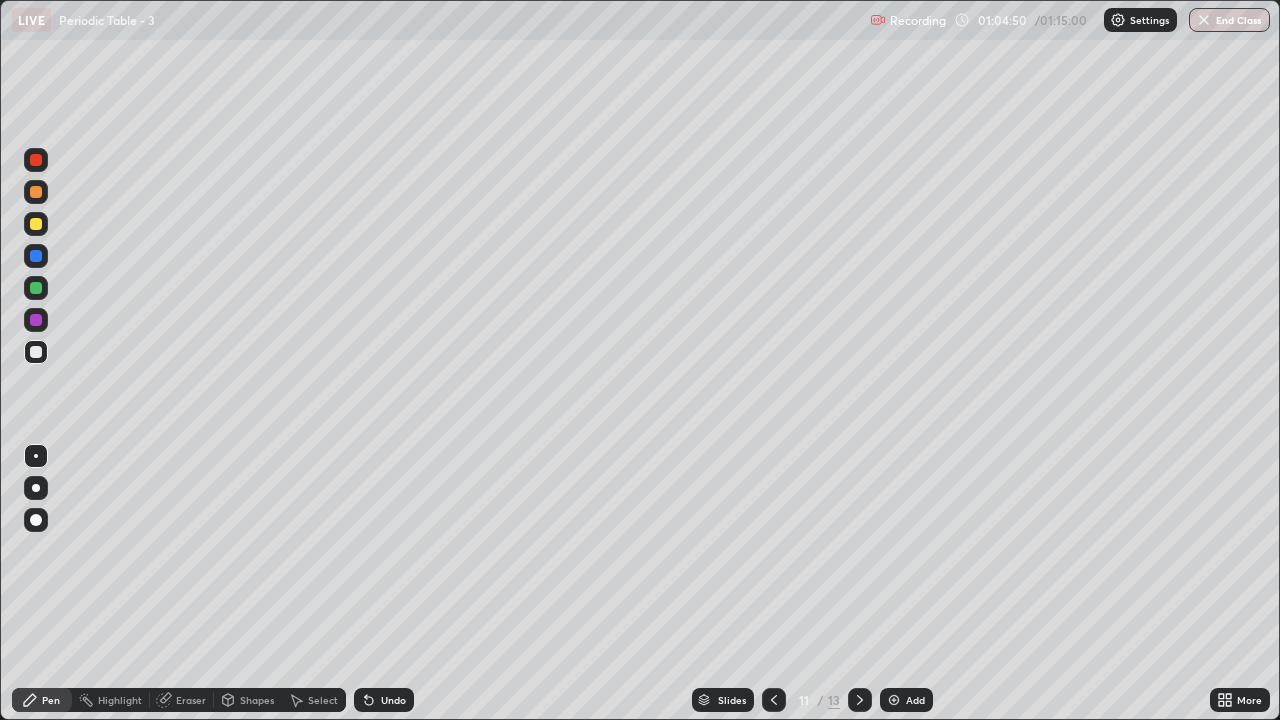 click at bounding box center (860, 700) 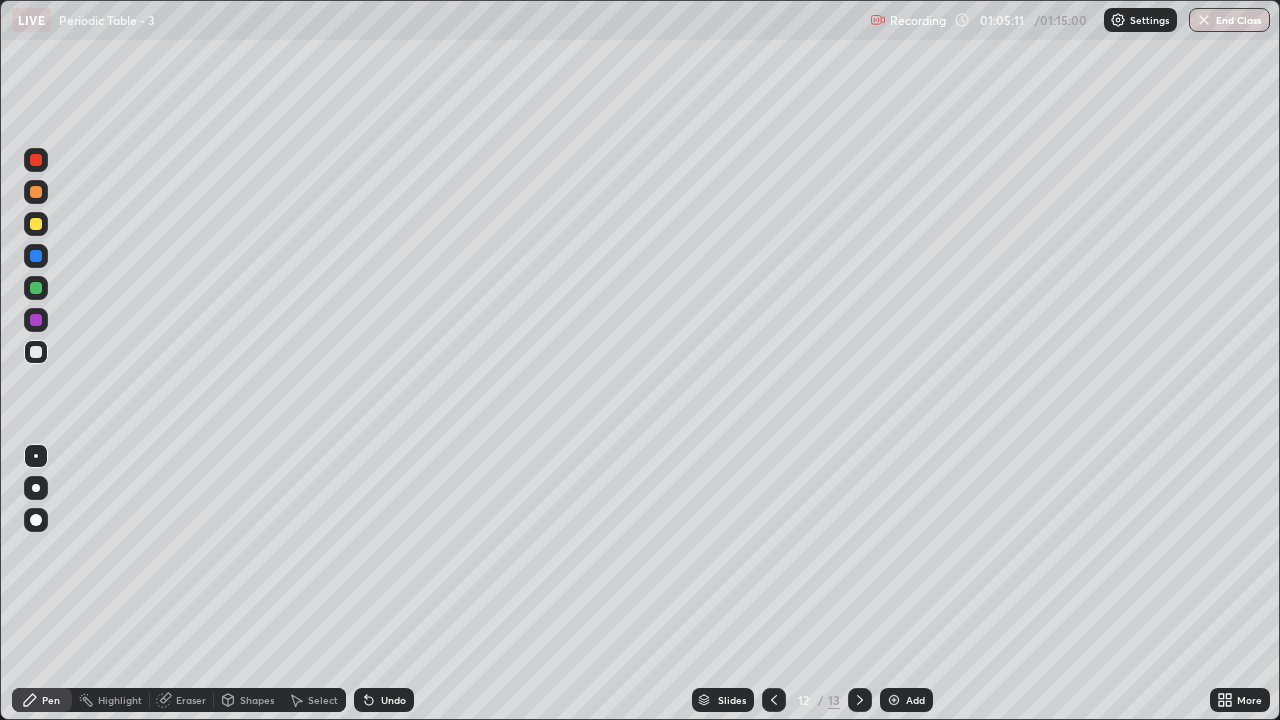 click on "Undo" at bounding box center [393, 700] 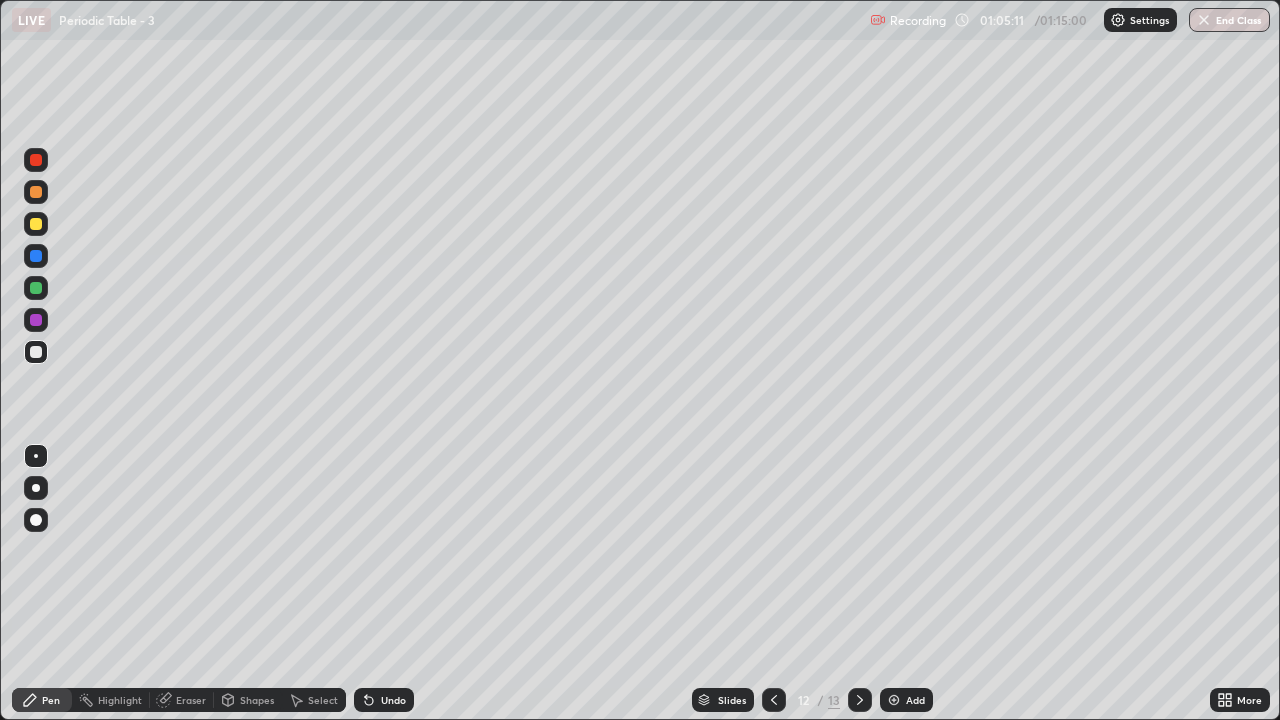 click on "Undo" at bounding box center (393, 700) 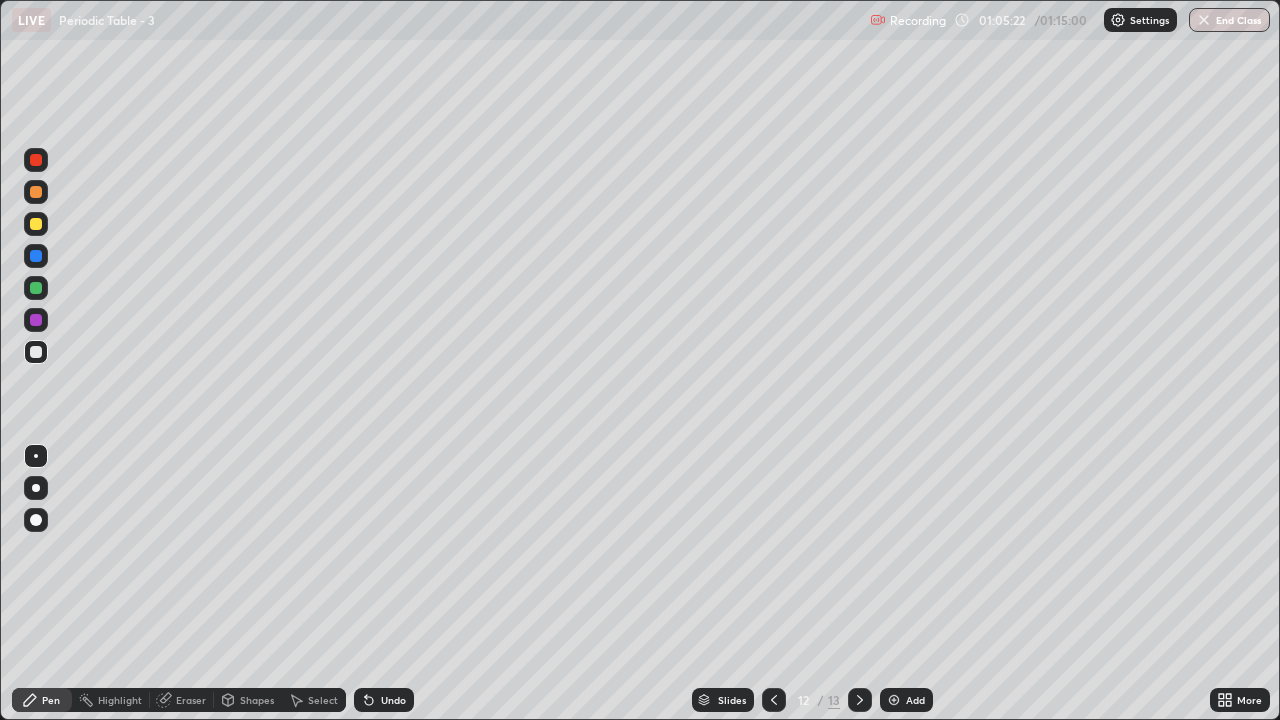 click on "Undo" at bounding box center [393, 700] 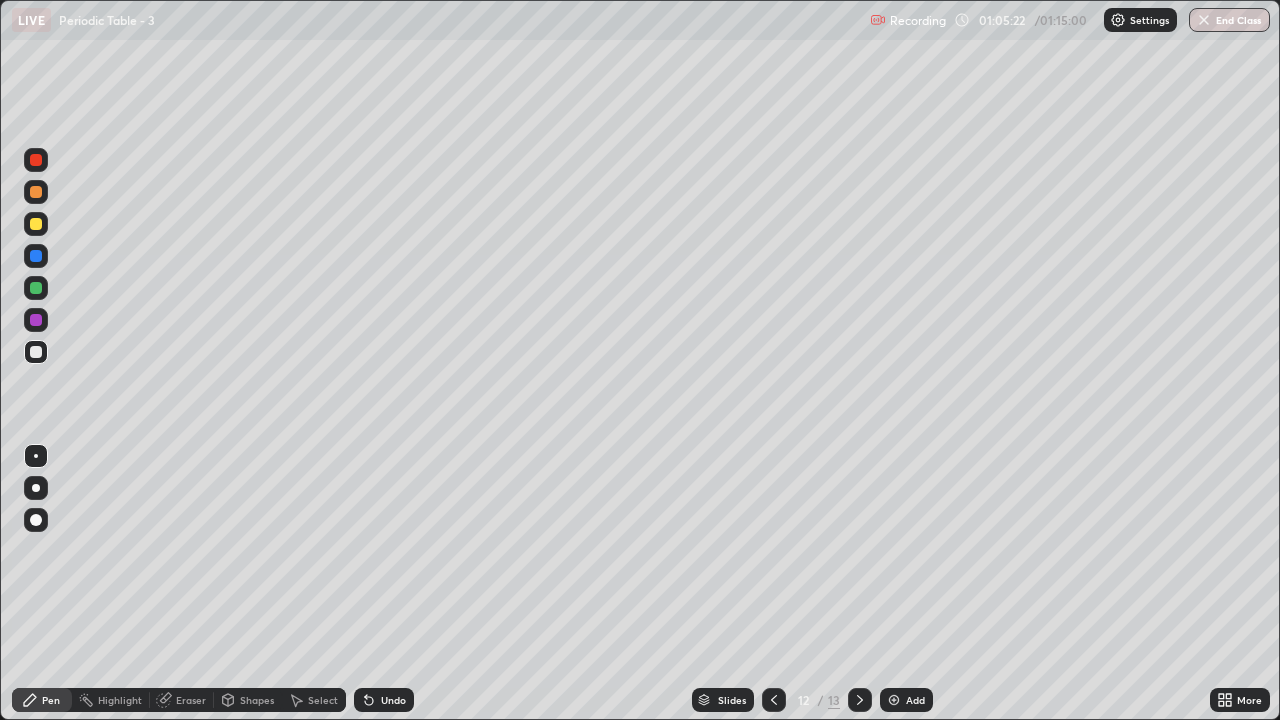 click on "Undo" at bounding box center [393, 700] 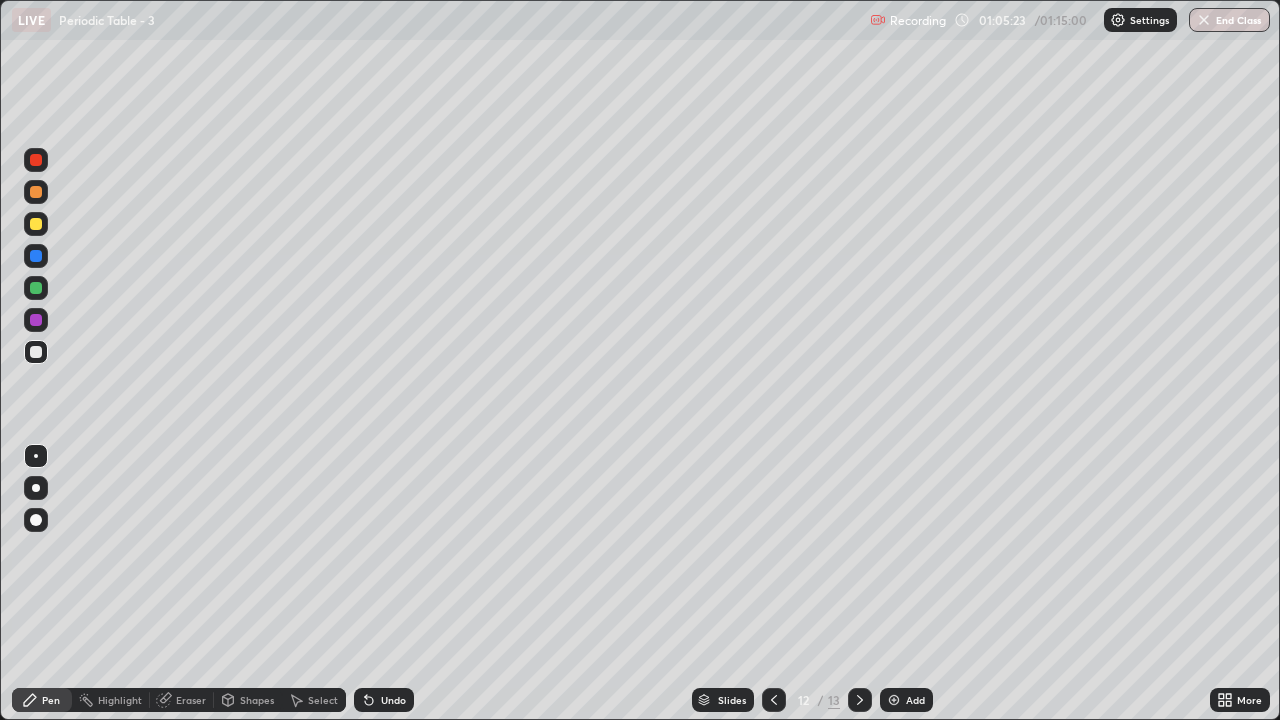 click on "Undo" at bounding box center (393, 700) 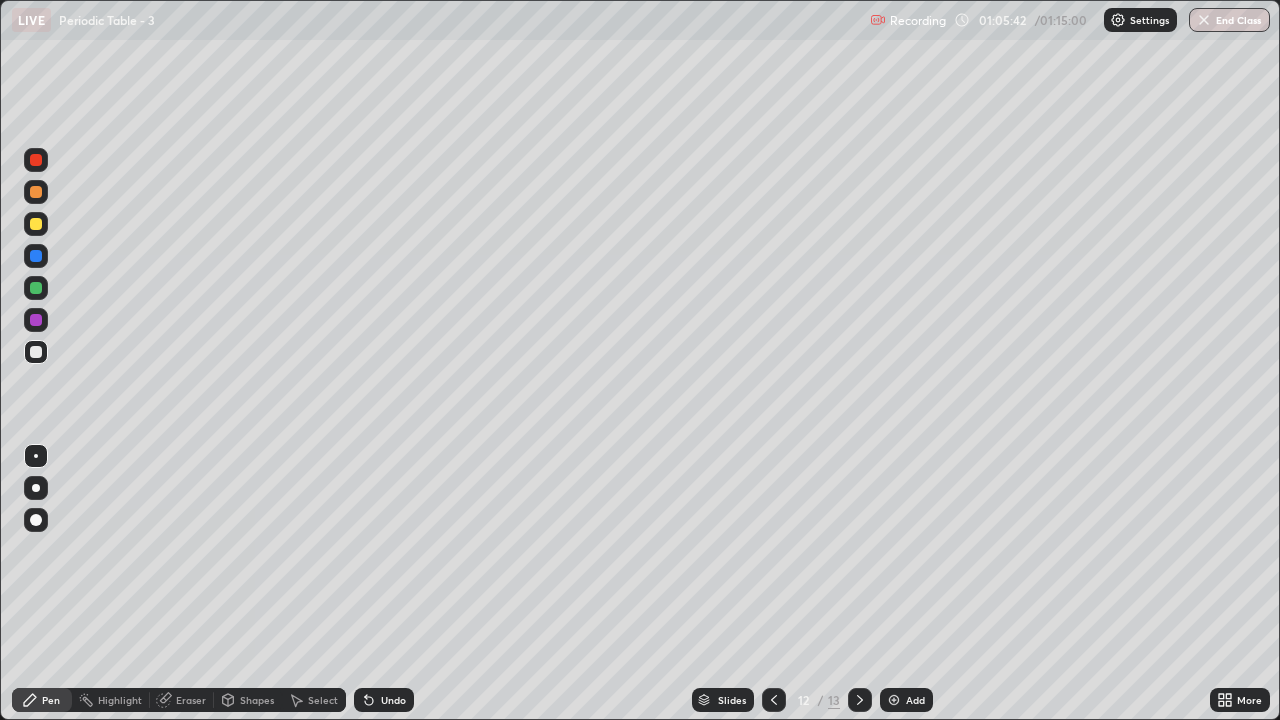 click on "Eraser" at bounding box center [191, 700] 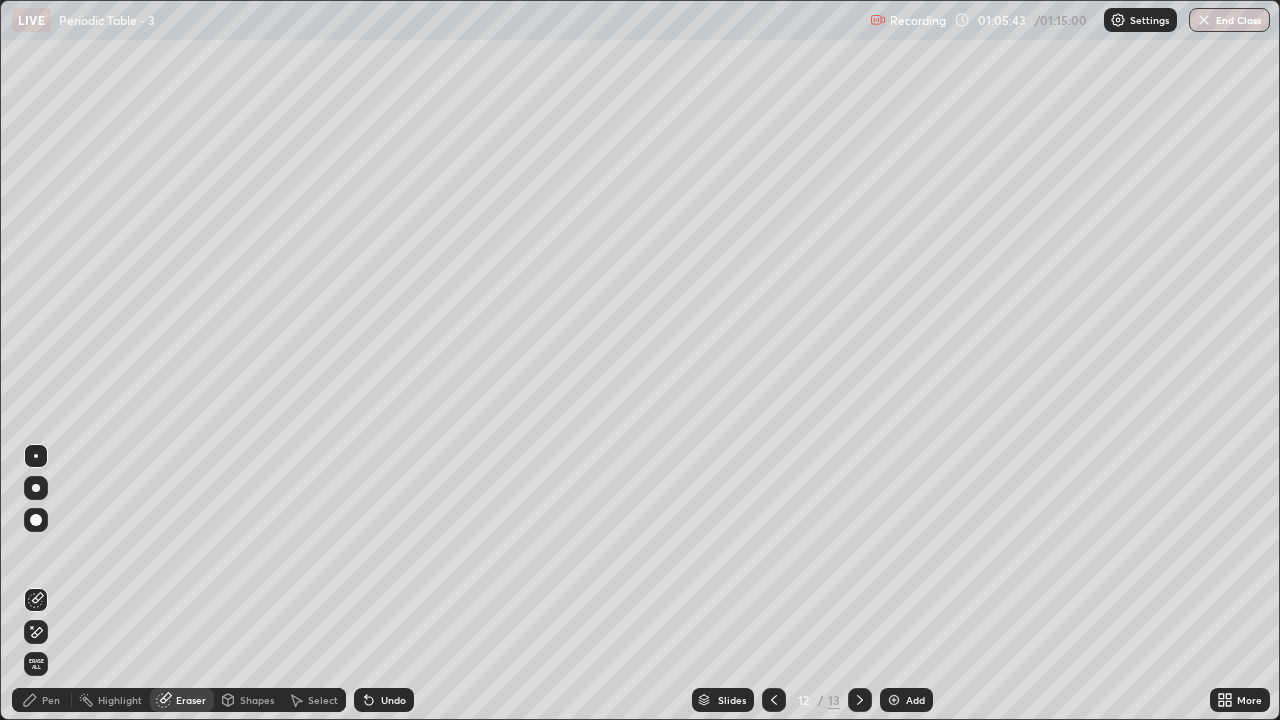 click on "Pen" at bounding box center [51, 700] 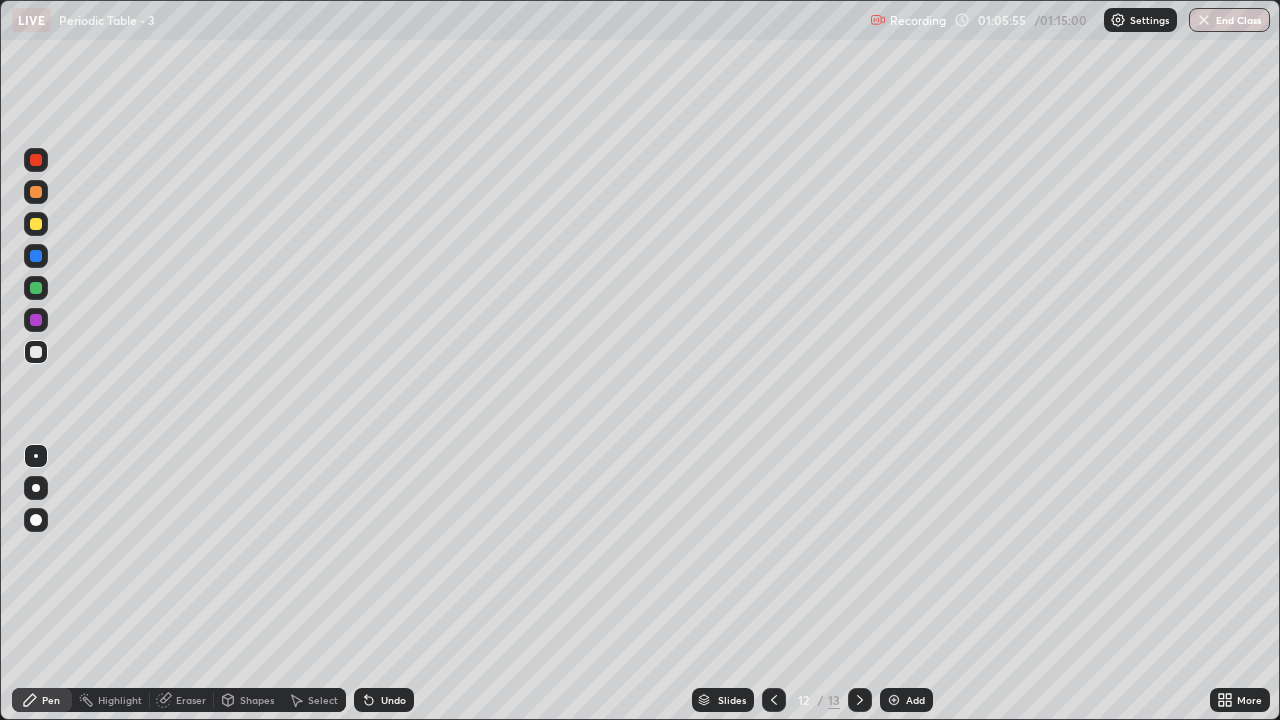 click 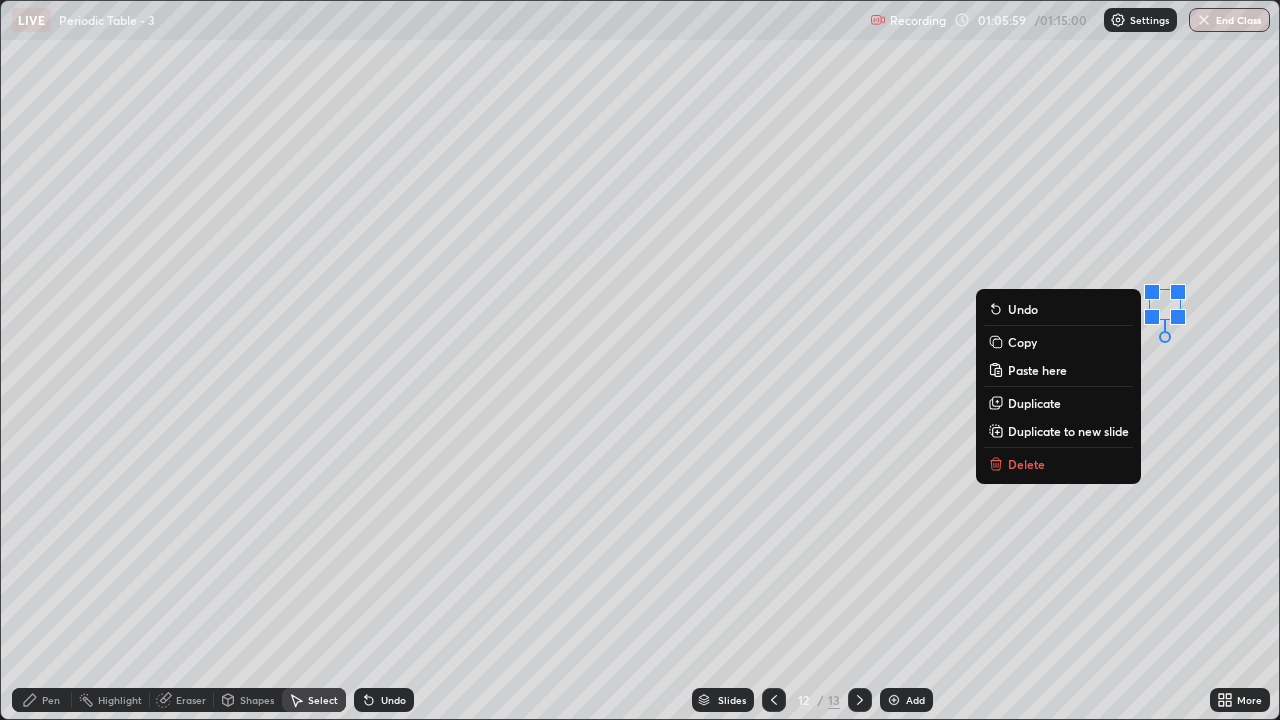click on "Delete" at bounding box center [1026, 464] 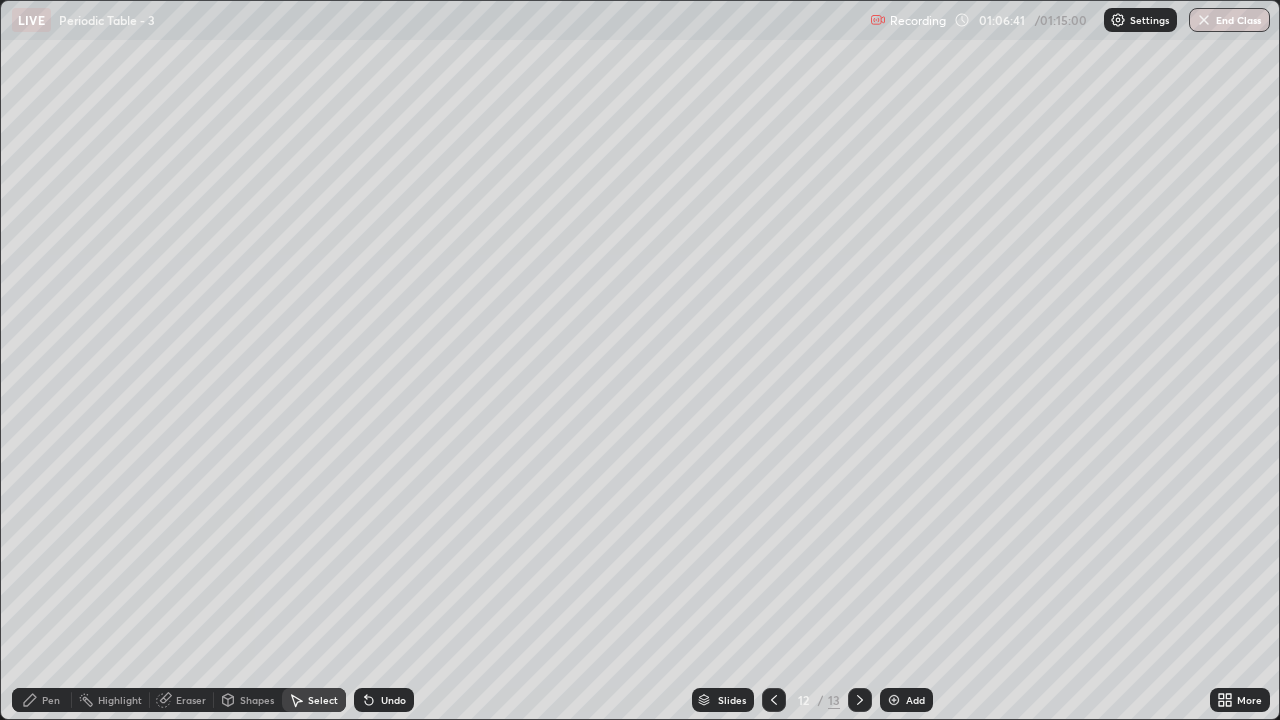 click 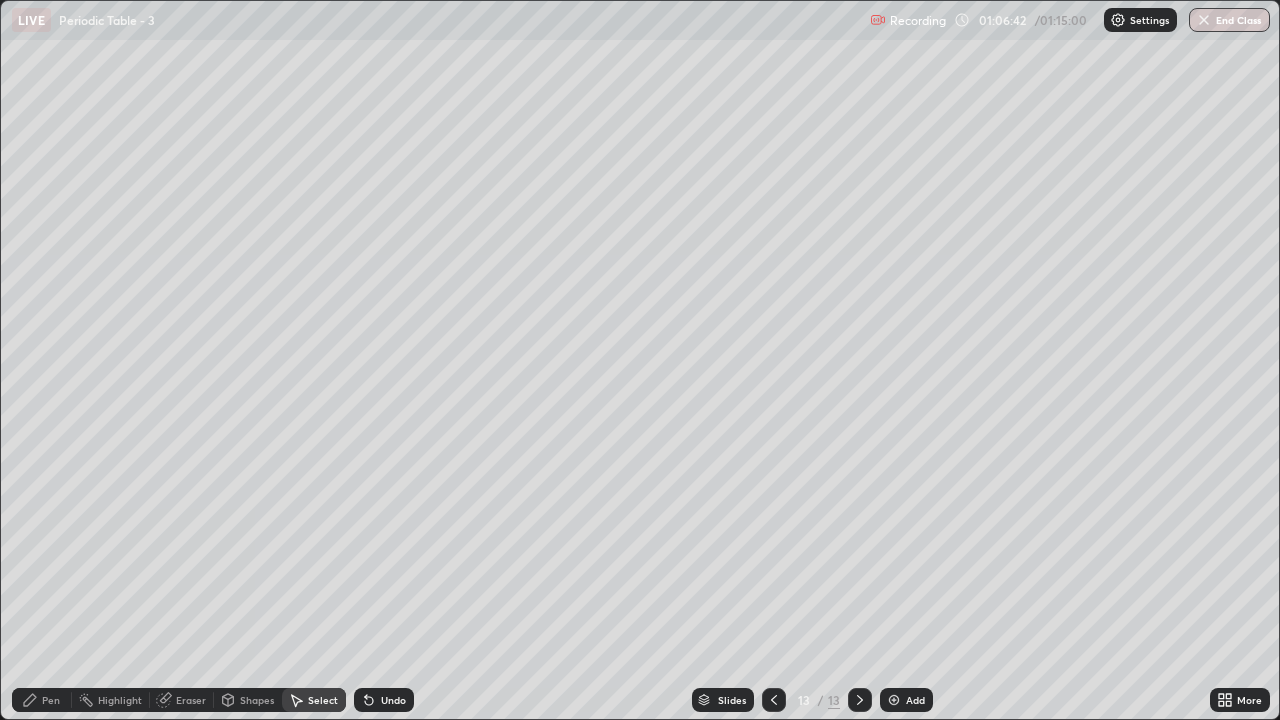 click 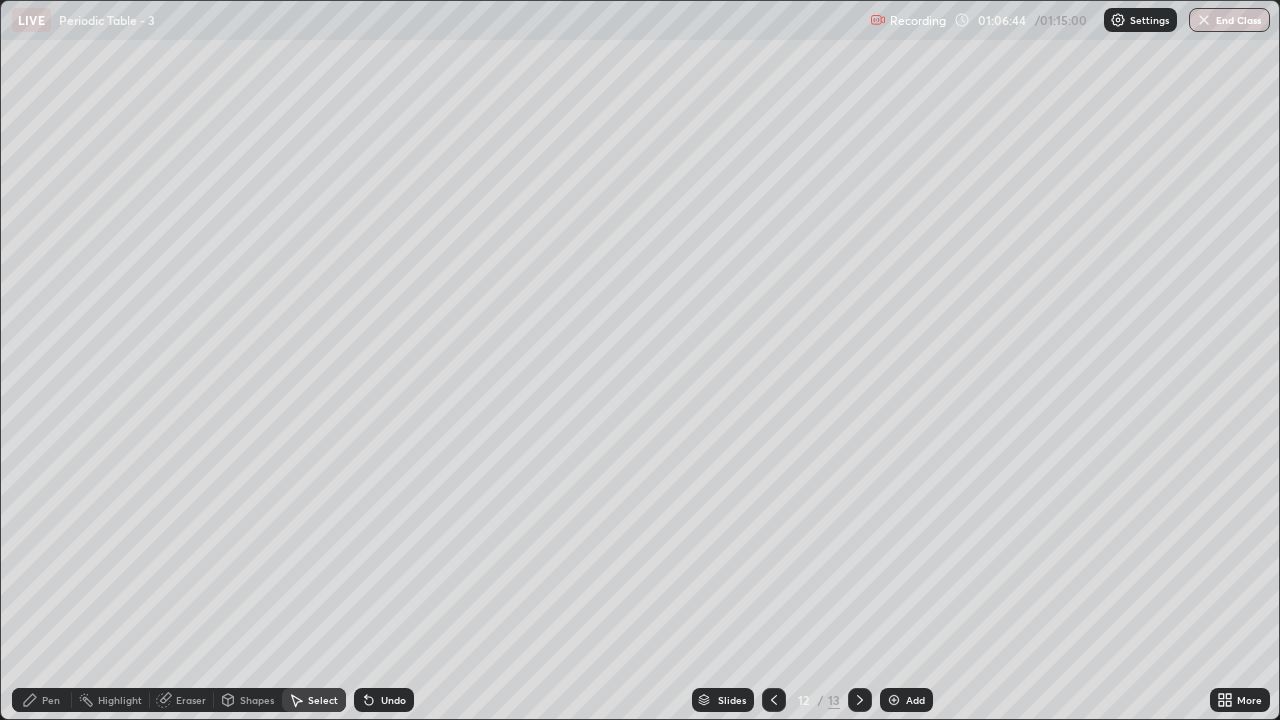 click on "Add" at bounding box center [906, 700] 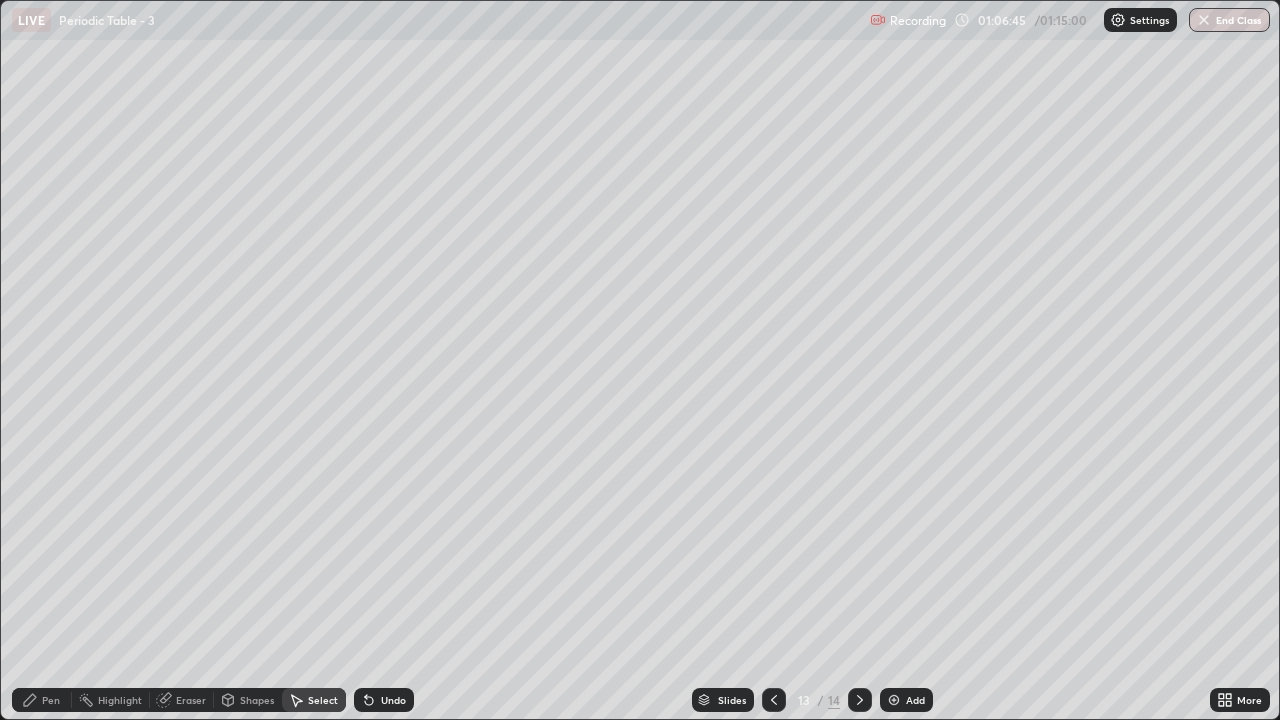 click on "Pen" at bounding box center [51, 700] 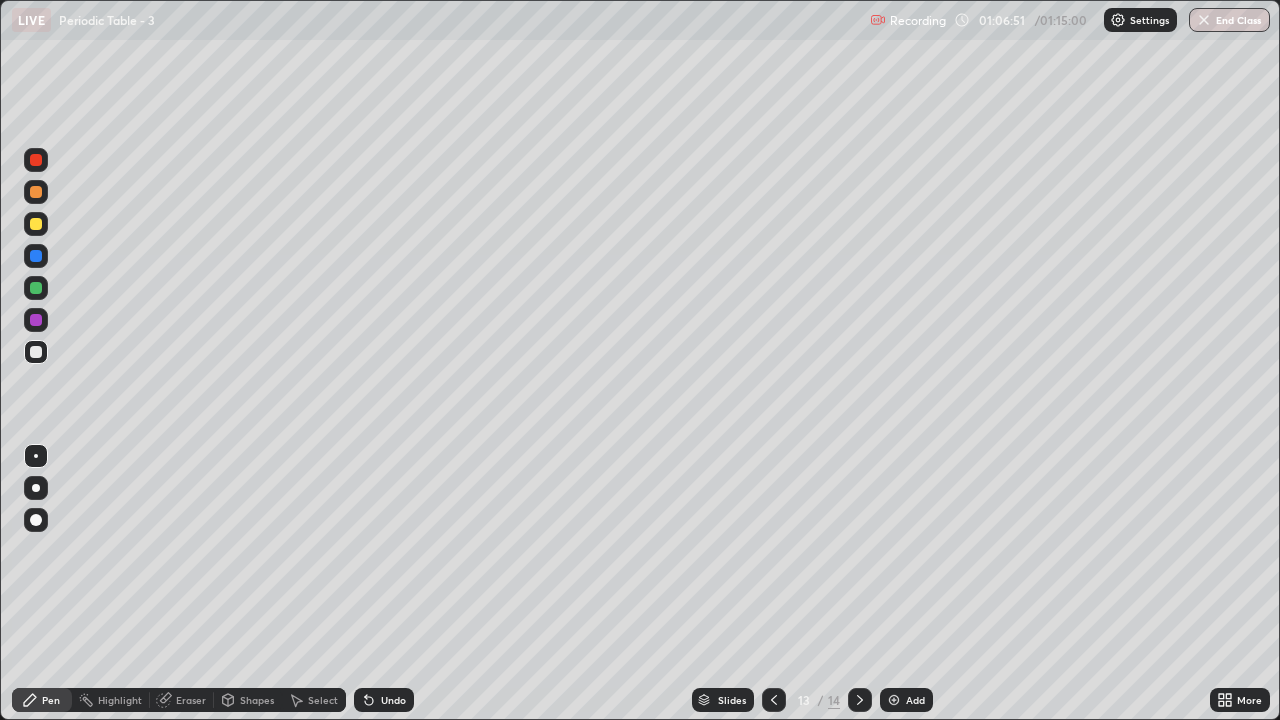 click on "Undo" at bounding box center [384, 700] 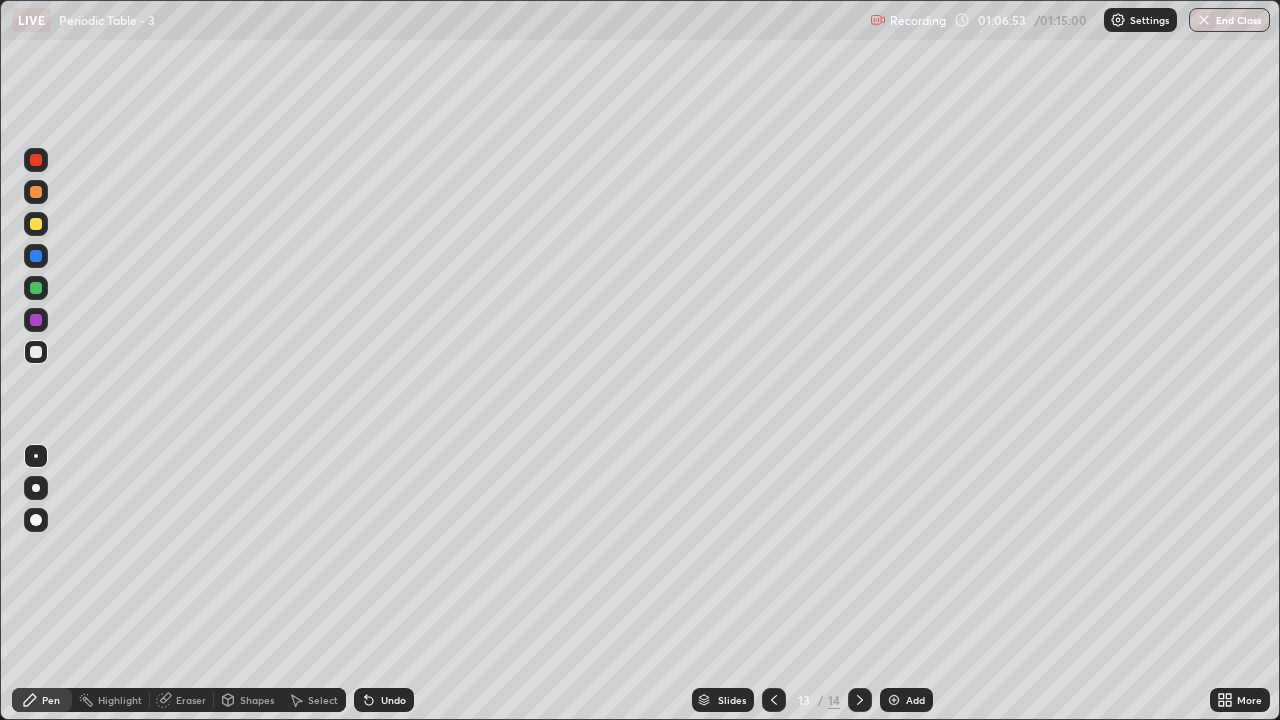 click on "Undo" at bounding box center [384, 700] 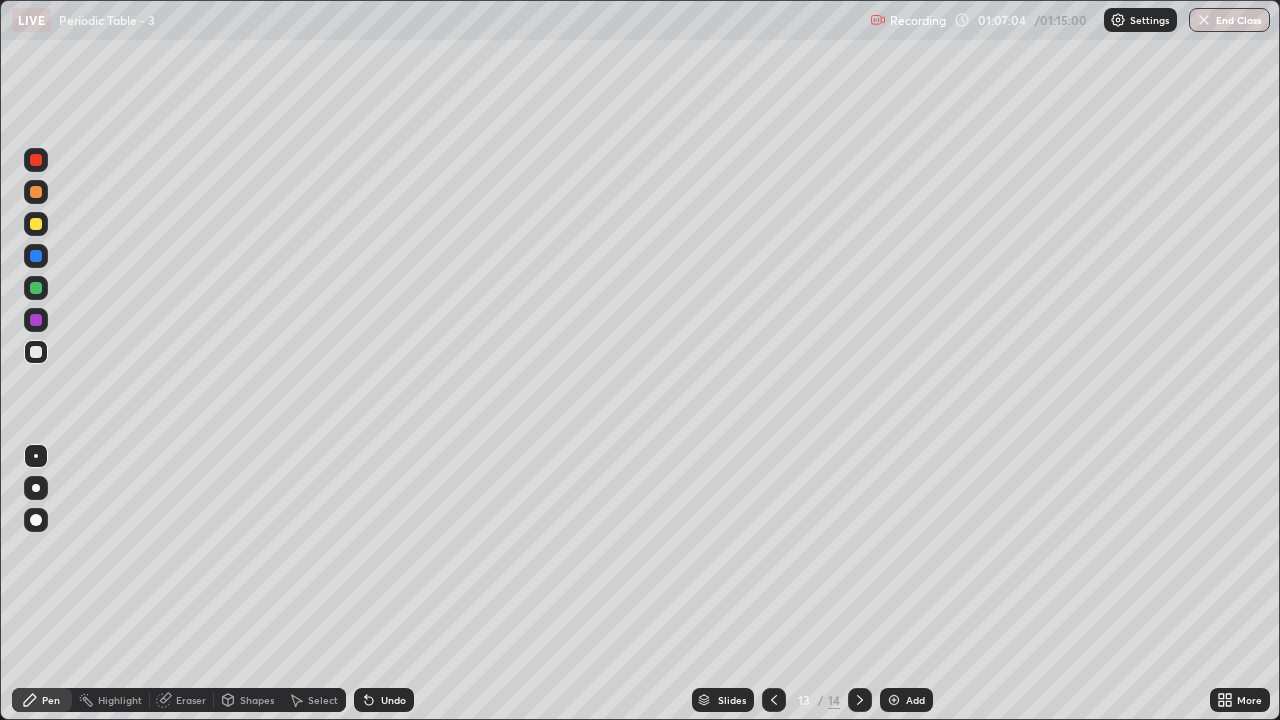 click on "Undo" at bounding box center (384, 700) 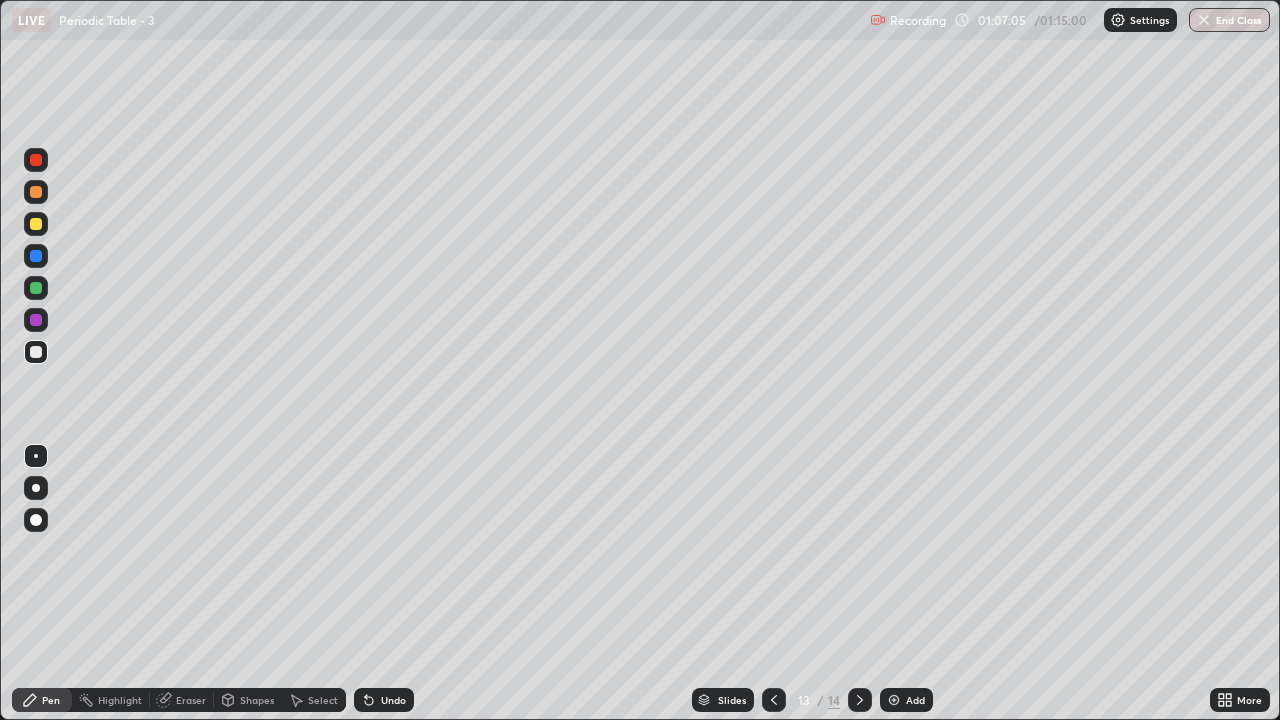 click on "Undo" at bounding box center [384, 700] 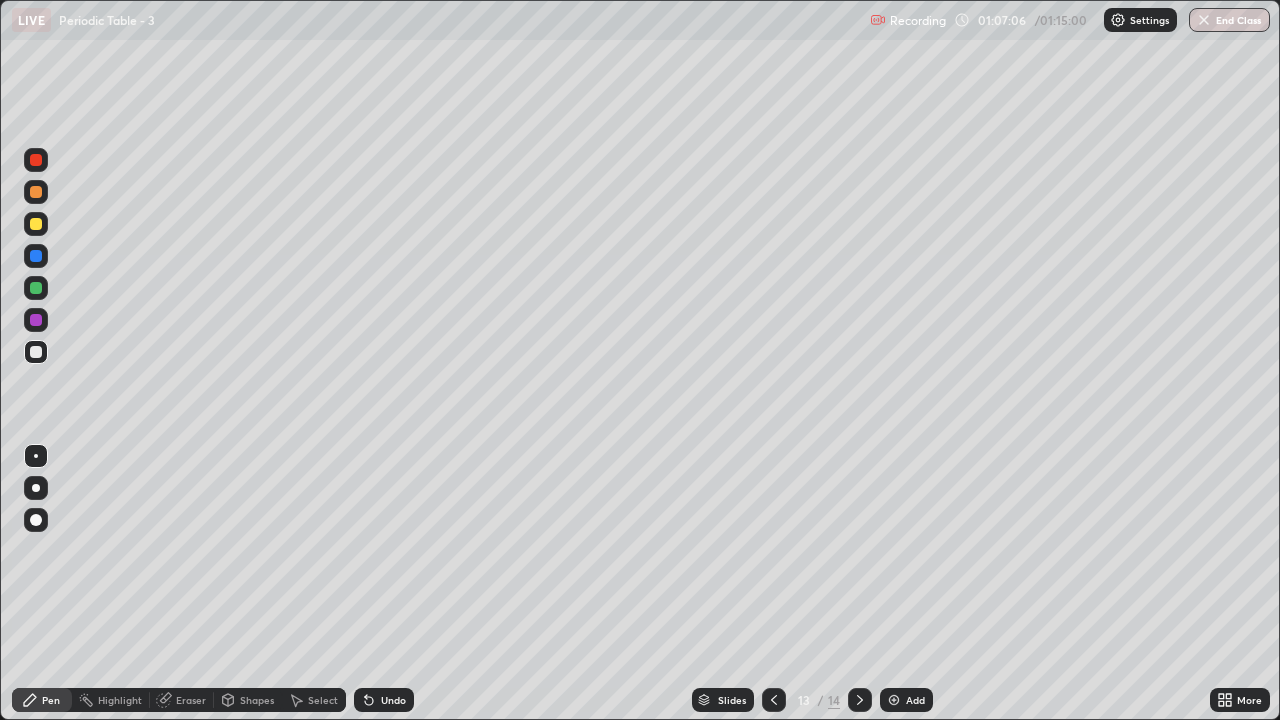 click on "Eraser" at bounding box center [191, 700] 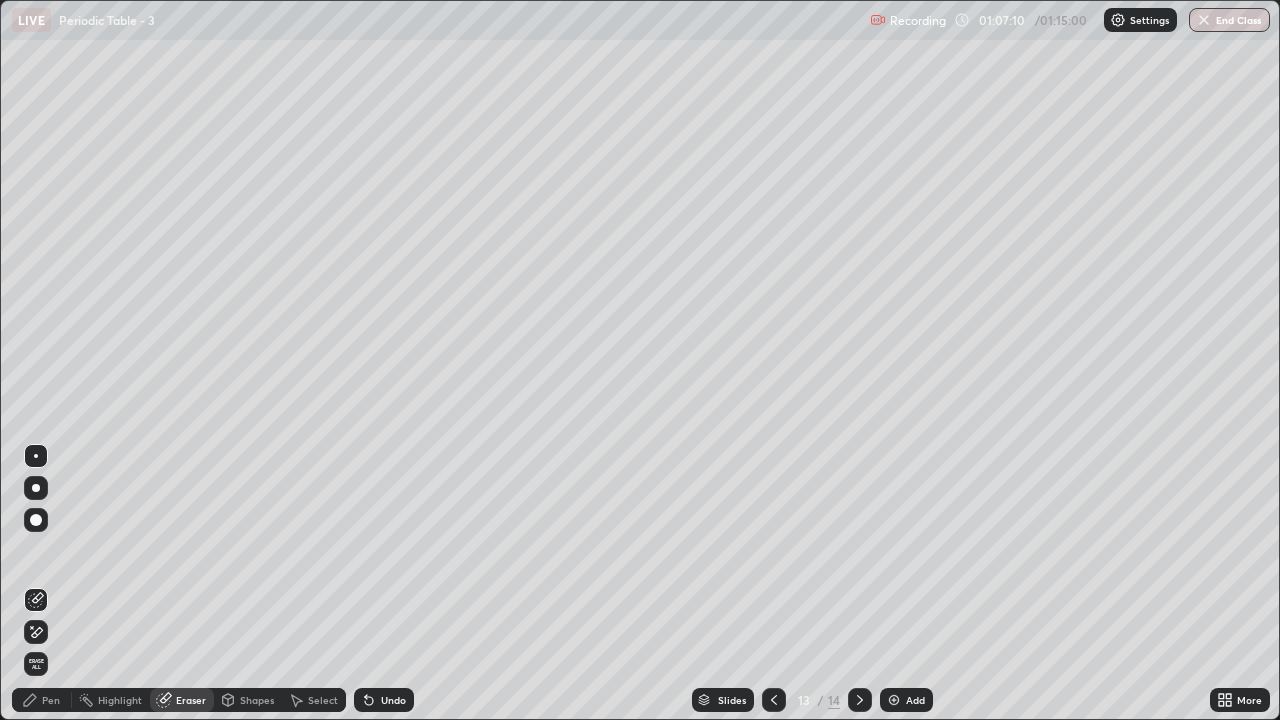 click on "Pen" at bounding box center [42, 700] 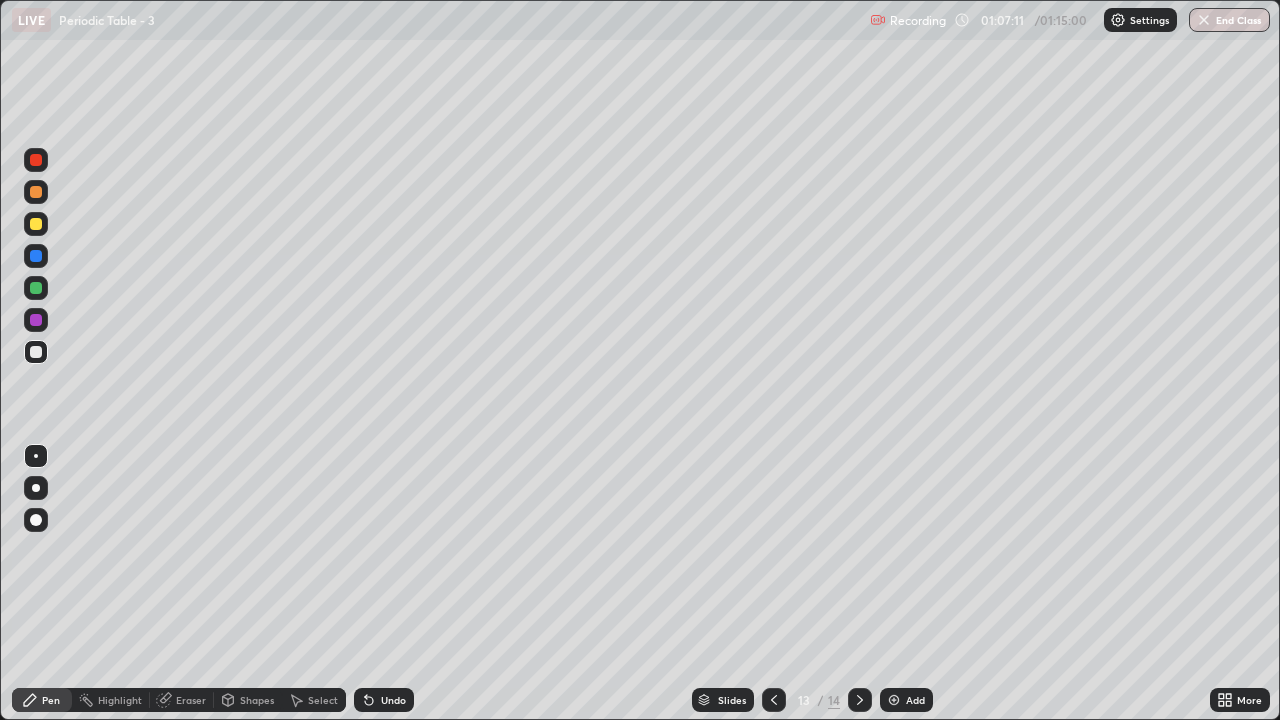 click at bounding box center [36, 224] 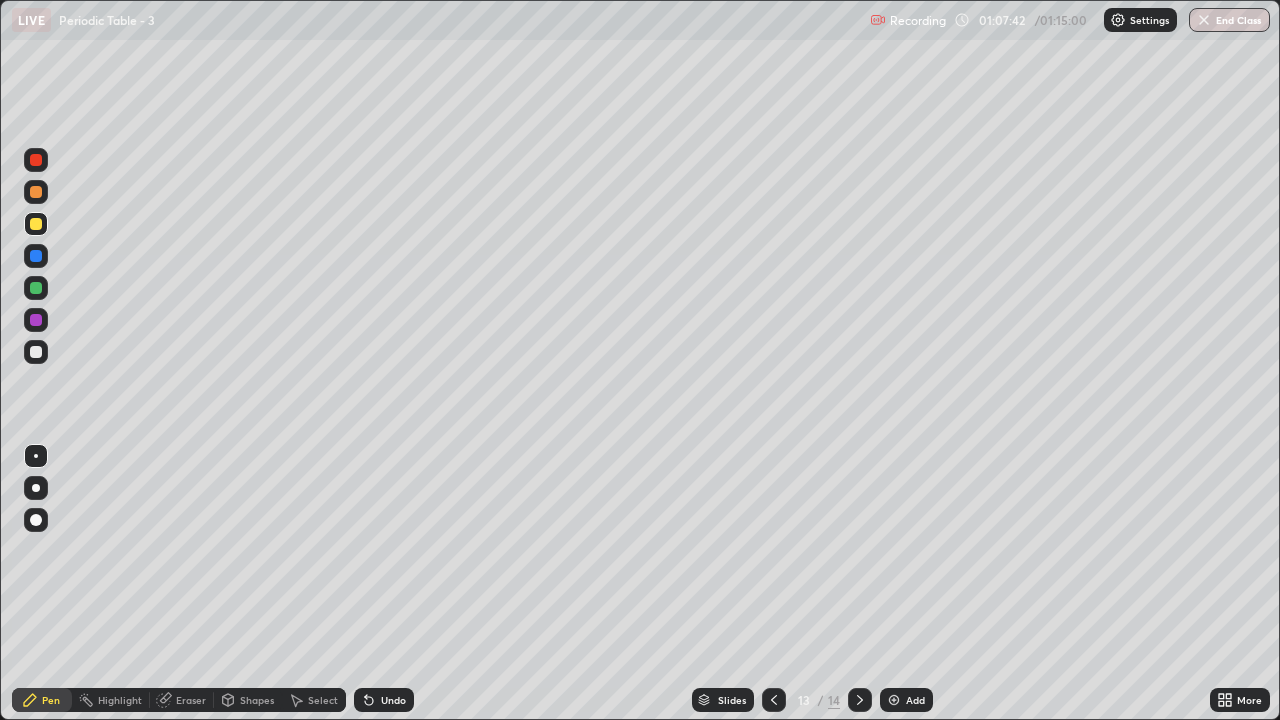 click on "Eraser" at bounding box center [191, 700] 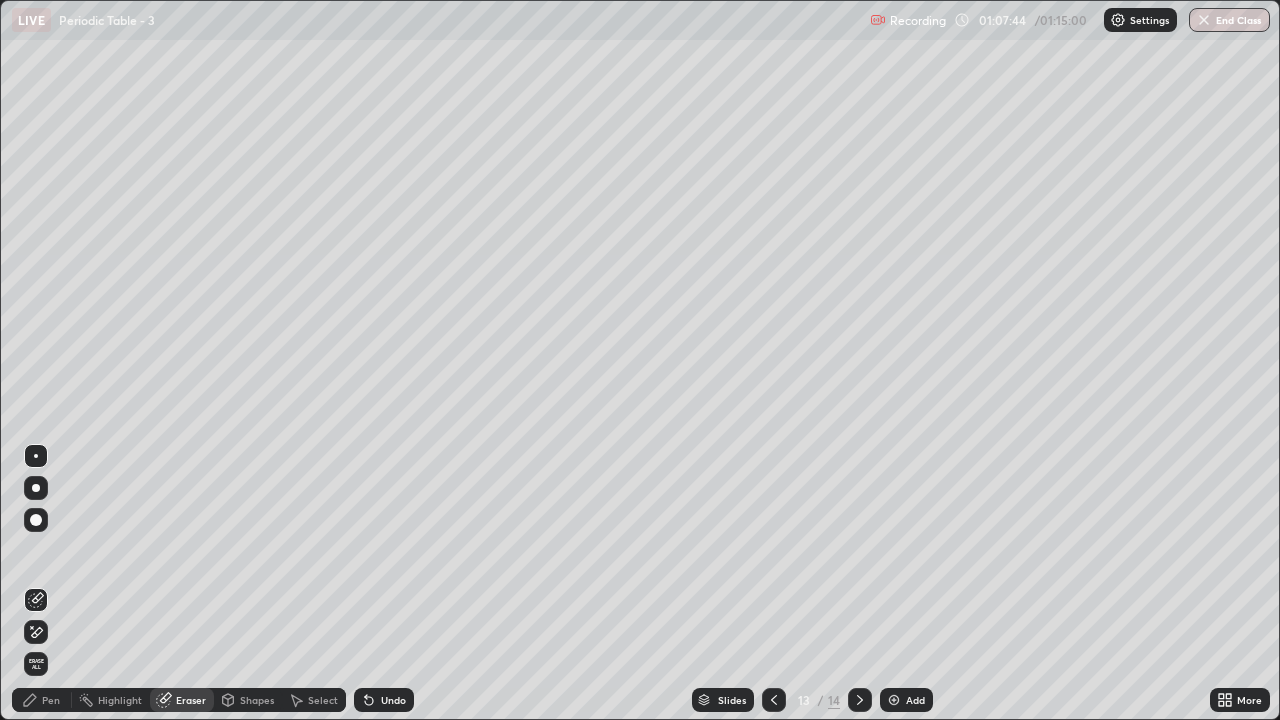 click on "Pen" at bounding box center [42, 700] 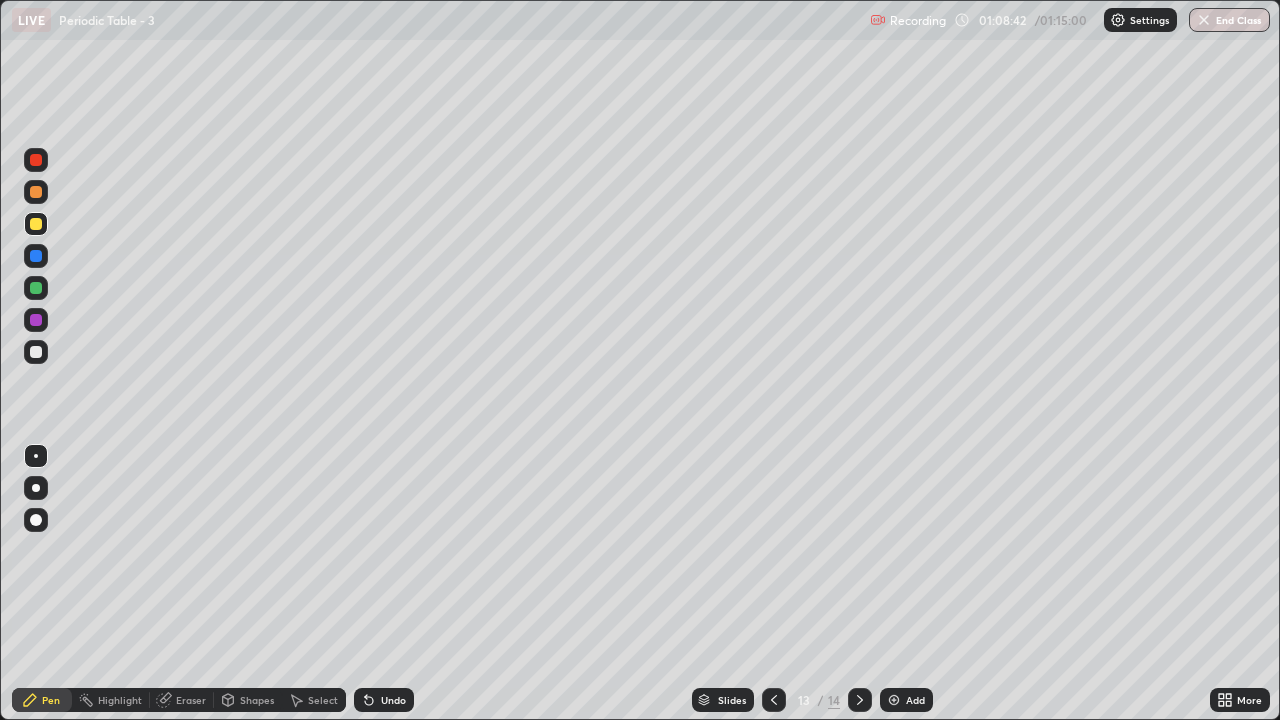 click at bounding box center (36, 352) 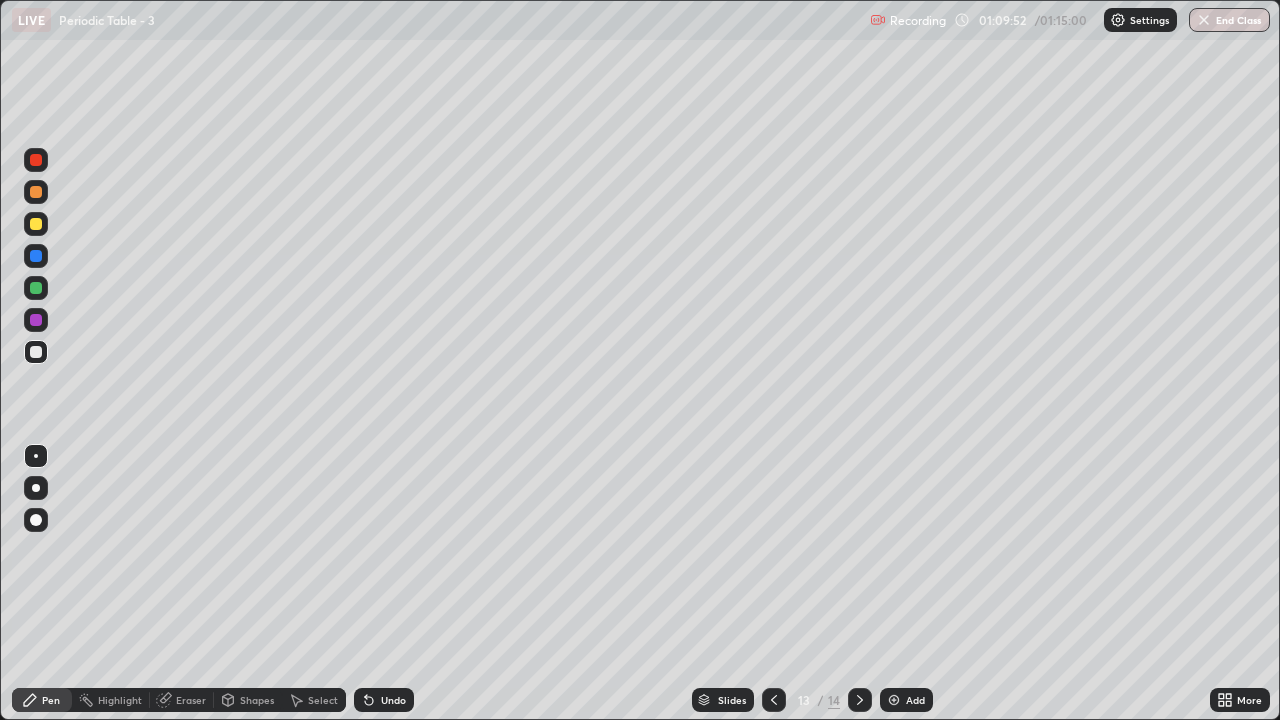 click on "Eraser" at bounding box center (191, 700) 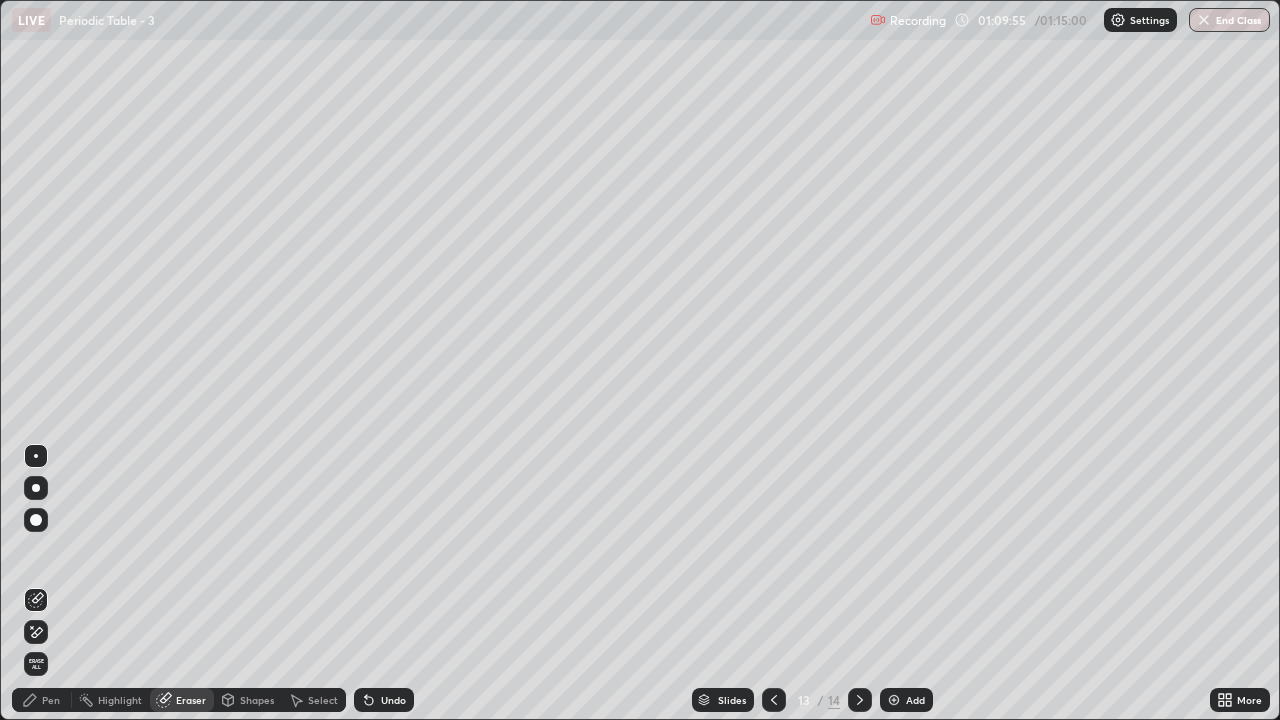 click 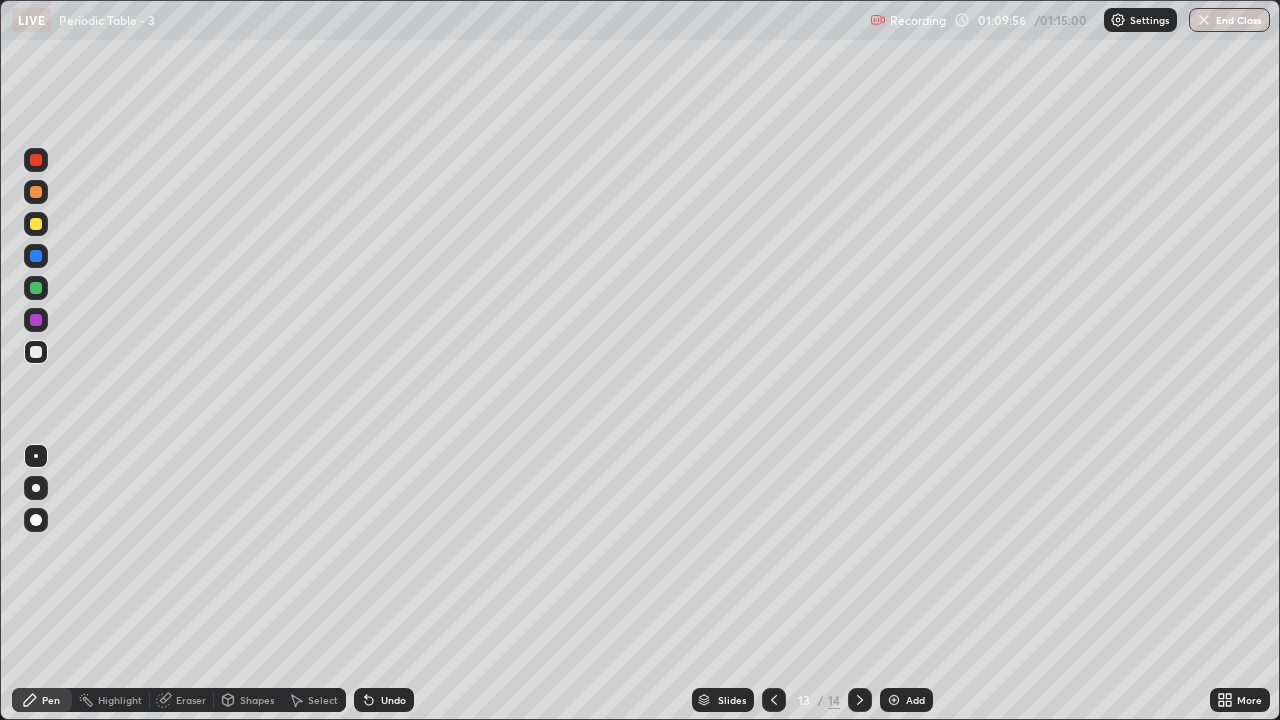 click at bounding box center [36, 224] 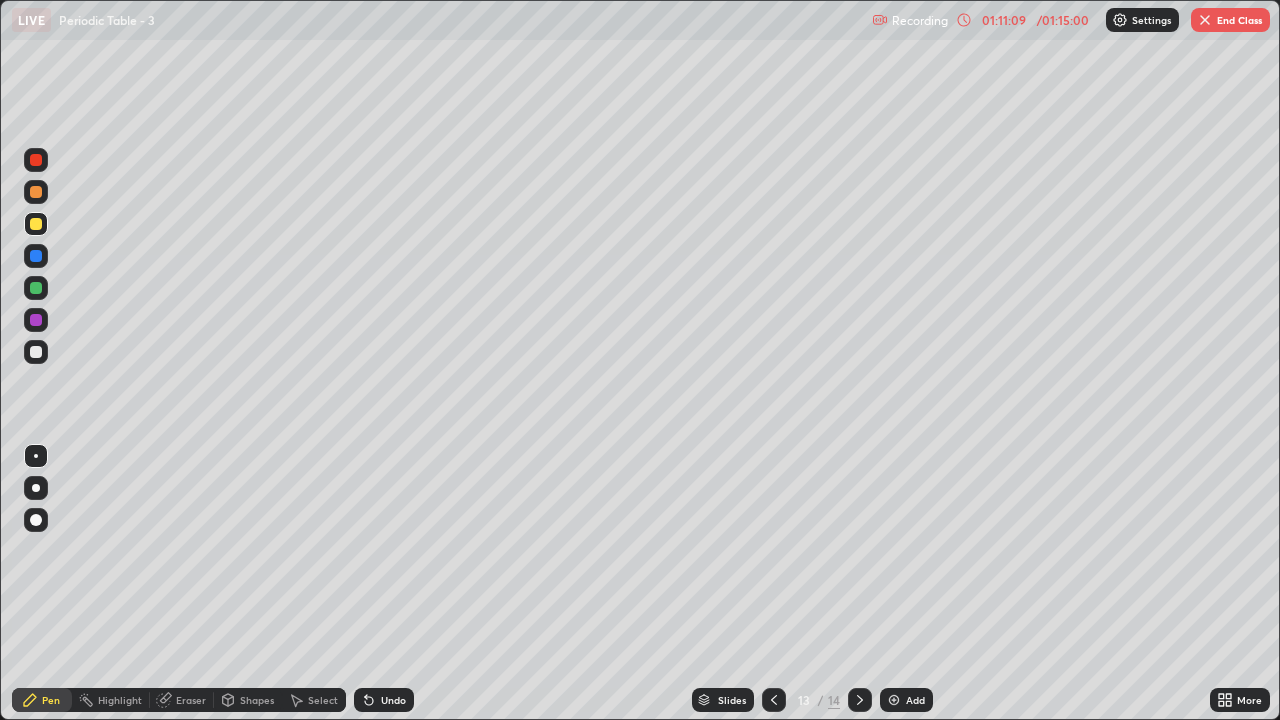 click on "End Class" at bounding box center [1230, 20] 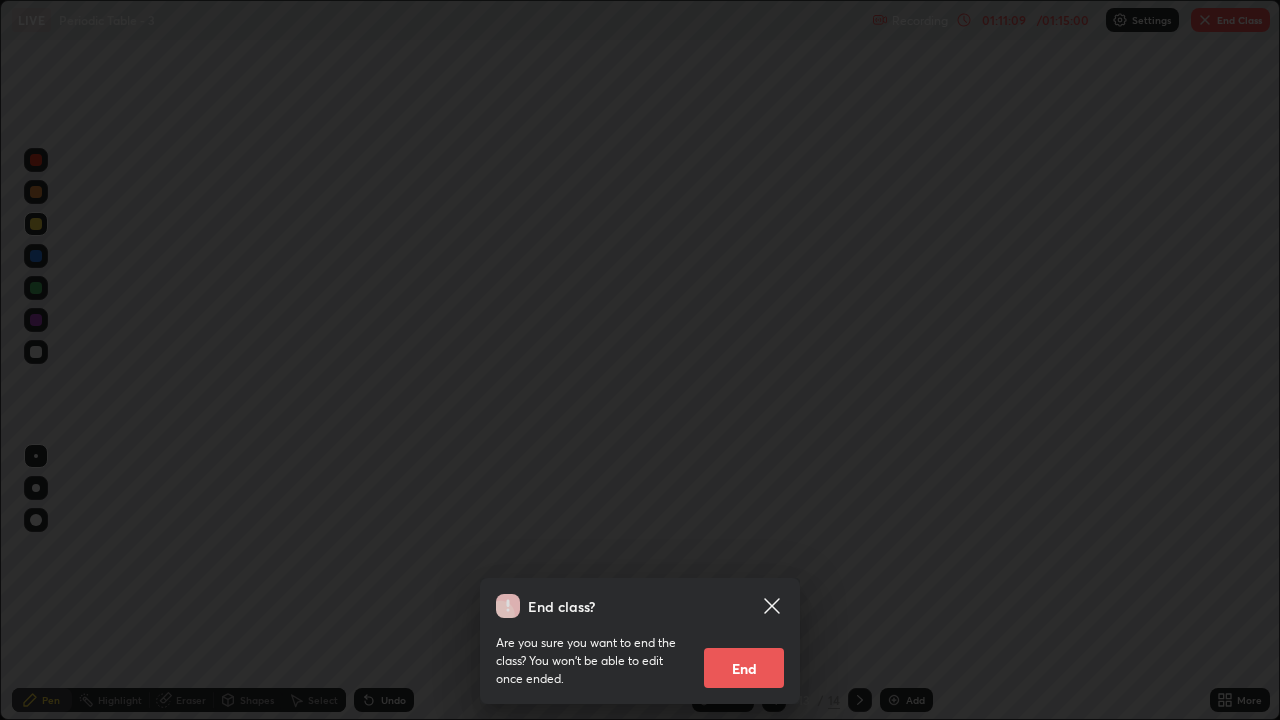 click on "End" at bounding box center (744, 668) 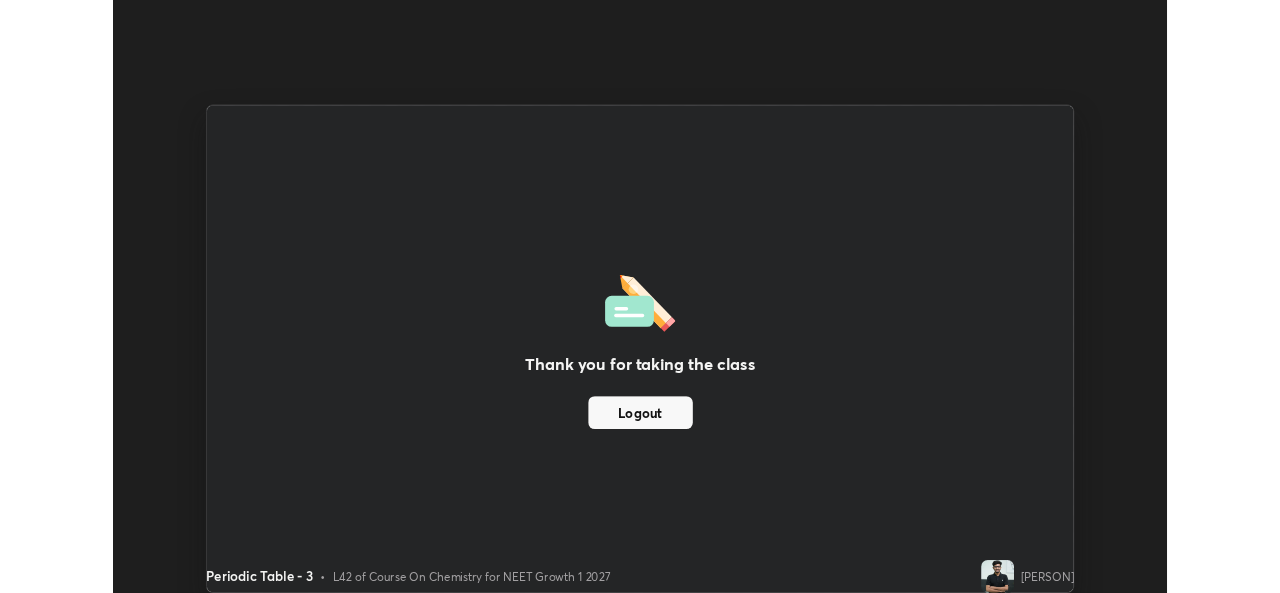 scroll, scrollTop: 593, scrollLeft: 1280, axis: both 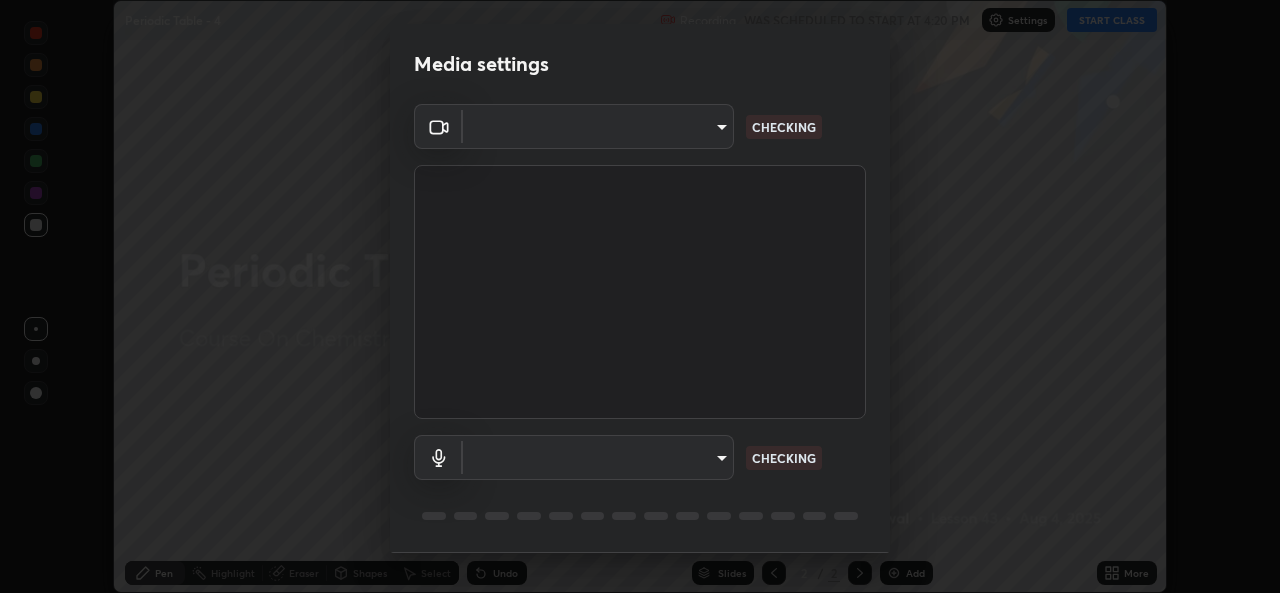 type on "a83bb134842fd6c46cae91b6313aa5efba961fee809e7364c6ef7c36ed00ea69" 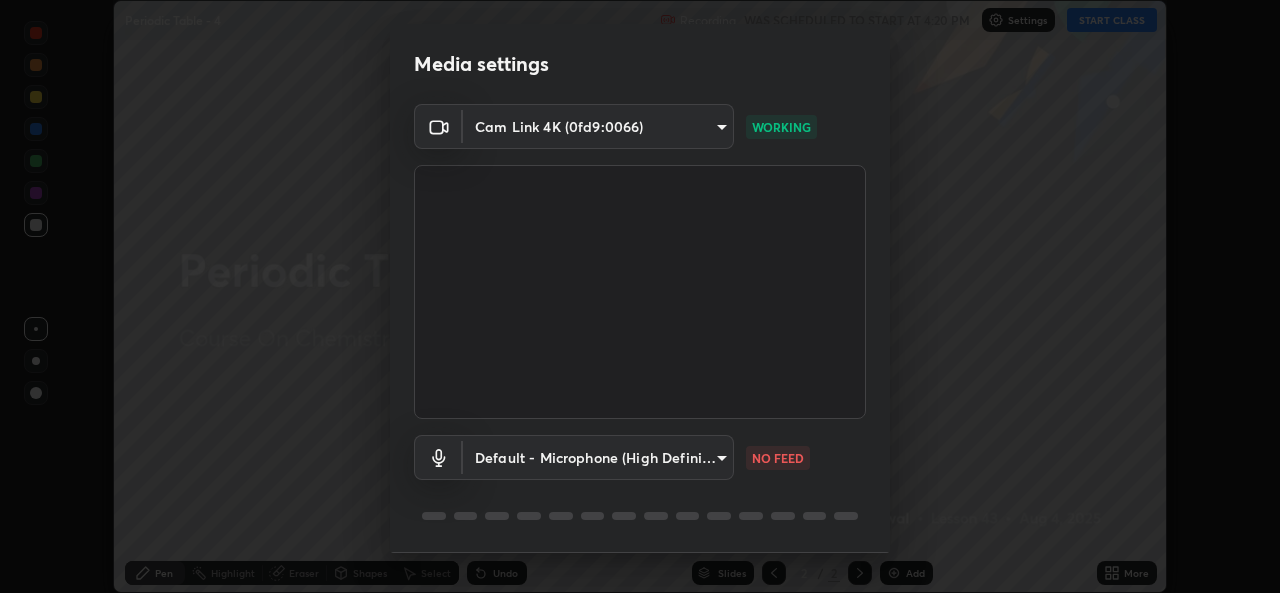 click on "Erase all Periodic Table - 4 Recording WAS SCHEDULED TO START AT  4:20 PM Settings START CLASS Setting up your live class Periodic Table - 4 • L43 of Course On Chemistry for NEET Growth 1 [YEAR] [FIRST] [LAST] Pen Highlight Eraser Shapes Select Undo Slides 2 / 2 Add More No doubts shared Encourage your learners to ask a doubt for better clarity Report an issue Reason for reporting Buffering Chat not working Audio - Video sync issue Educator video quality low ​ Attach an image Report Media settings Cam Link 4K (0fd9:0066) a83bb134842fd6c46cae91b6313aa5efba961fee809e7364c6ef7c36ed00ea69 WORKING Default - Microphone (High Definition Audio Device) default NO FEED 1 / 5 Next" at bounding box center [640, 296] 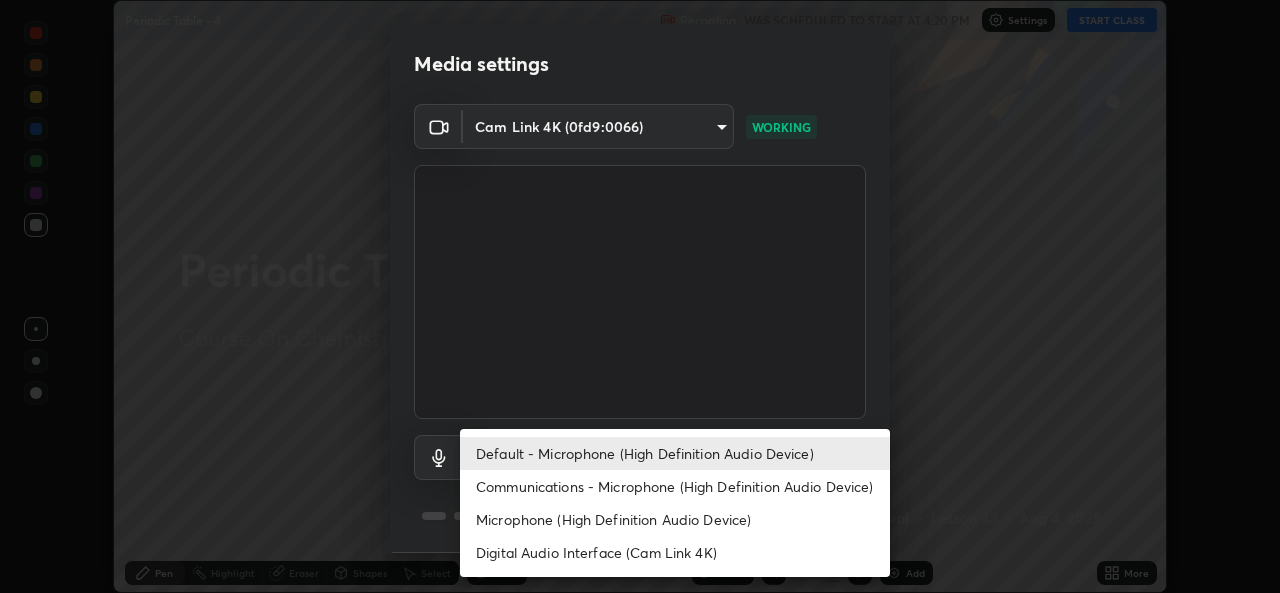 click on "Default - Microphone (High Definition Audio Device)" at bounding box center (675, 453) 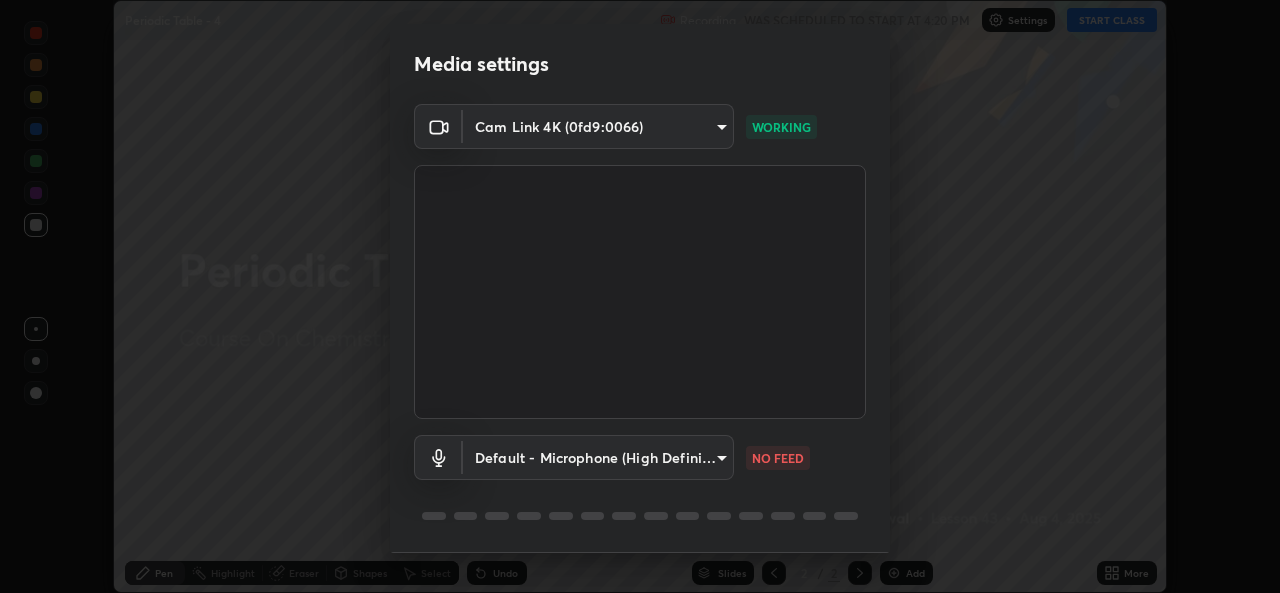 click on "Erase all Periodic Table - 4 Recording WAS SCHEDULED TO START AT  4:20 PM Settings START CLASS Setting up your live class Periodic Table - 4 • L43 of Course On Chemistry for NEET Growth 1 [YEAR] [FIRST] [LAST] Pen Highlight Eraser Shapes Select Undo Slides 2 / 2 Add More No doubts shared Encourage your learners to ask a doubt for better clarity Report an issue Reason for reporting Buffering Chat not working Audio - Video sync issue Educator video quality low ​ Attach an image Report Media settings Cam Link 4K (0fd9:0066) a83bb134842fd6c46cae91b6313aa5efba961fee809e7364c6ef7c36ed00ea69 WORKING Default - Microphone (High Definition Audio Device) default NO FEED 1 / 5 Next" at bounding box center (640, 296) 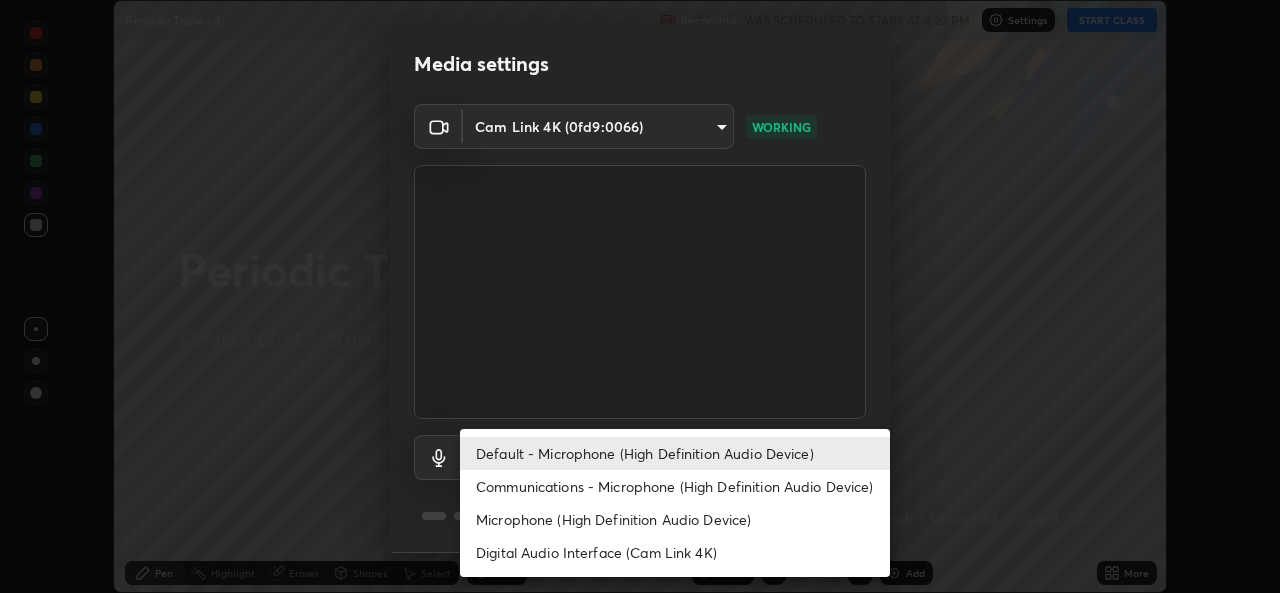 click on "Microphone (High Definition Audio Device)" at bounding box center [675, 519] 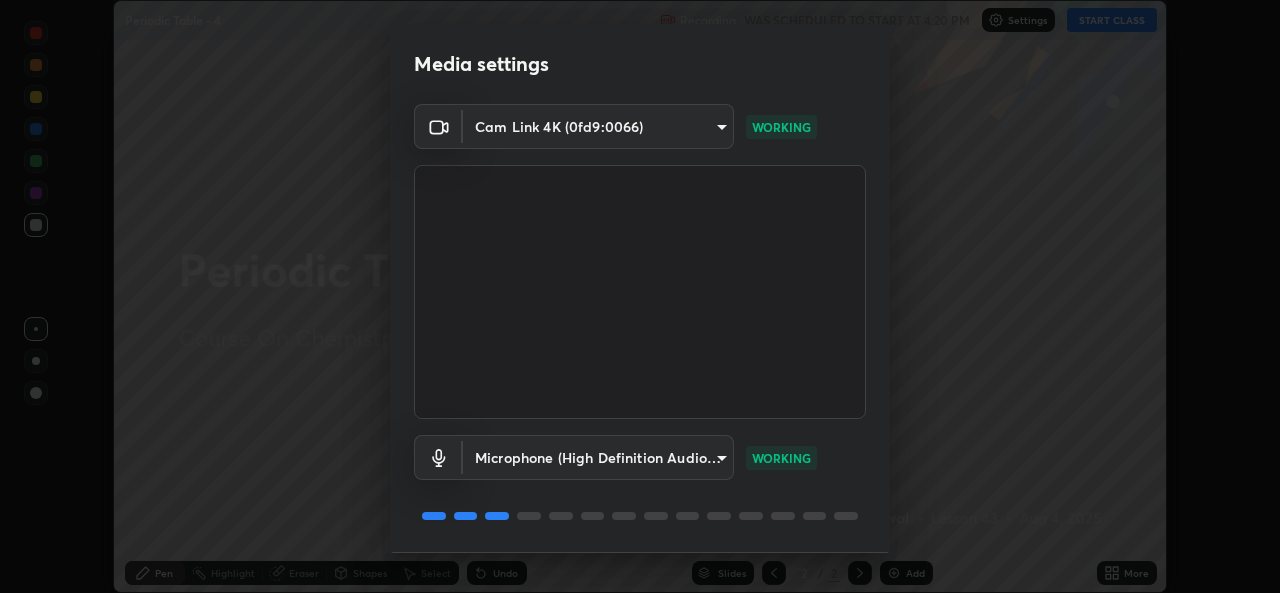 scroll, scrollTop: 63, scrollLeft: 0, axis: vertical 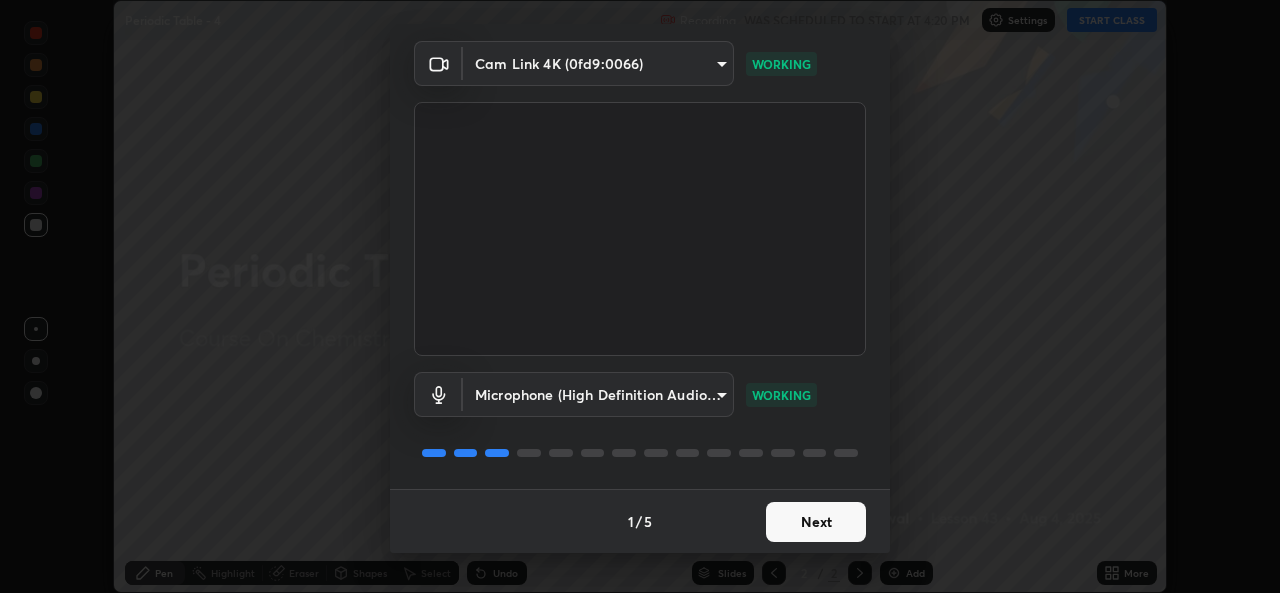 click on "Next" at bounding box center [816, 522] 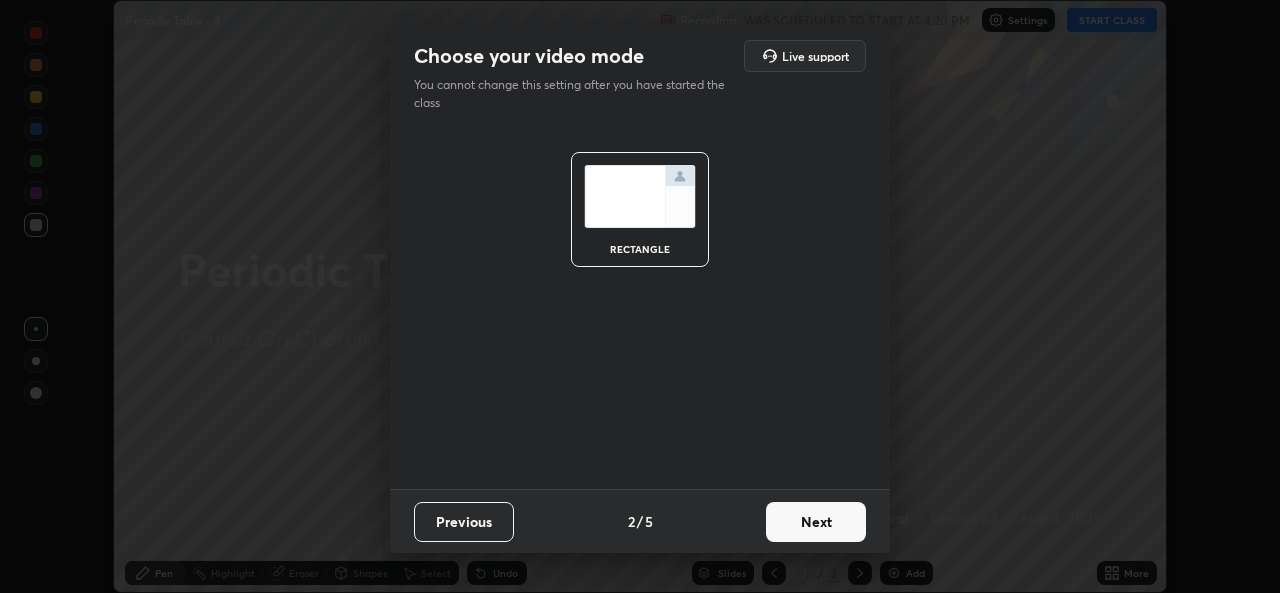 scroll, scrollTop: 0, scrollLeft: 0, axis: both 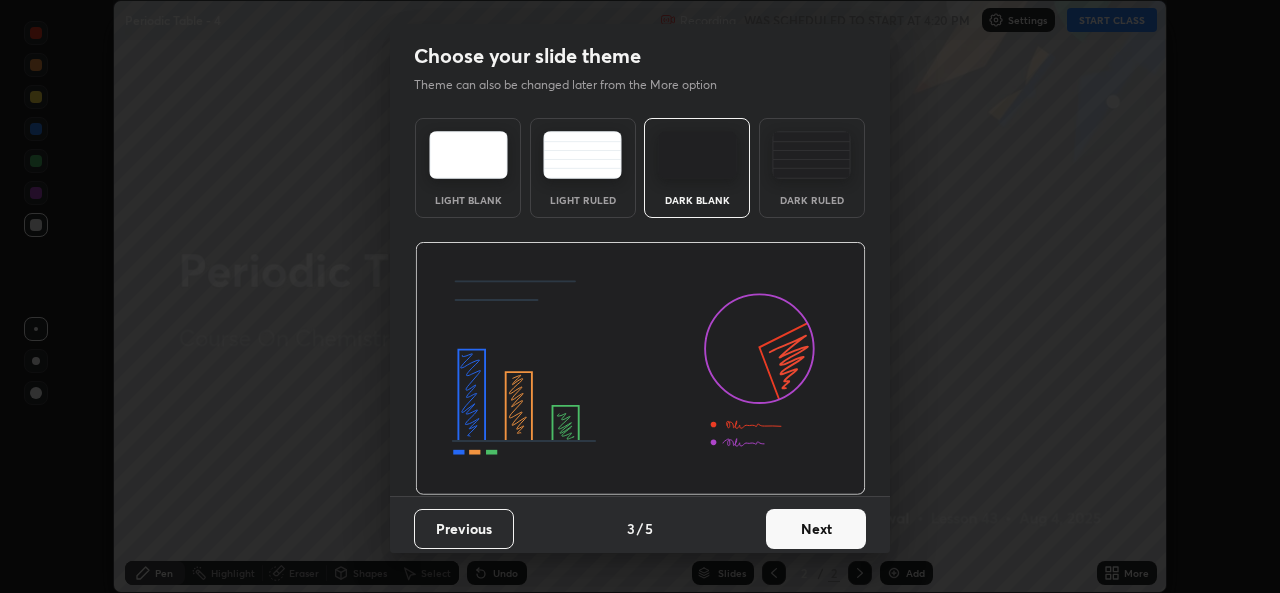 click on "Next" at bounding box center (816, 529) 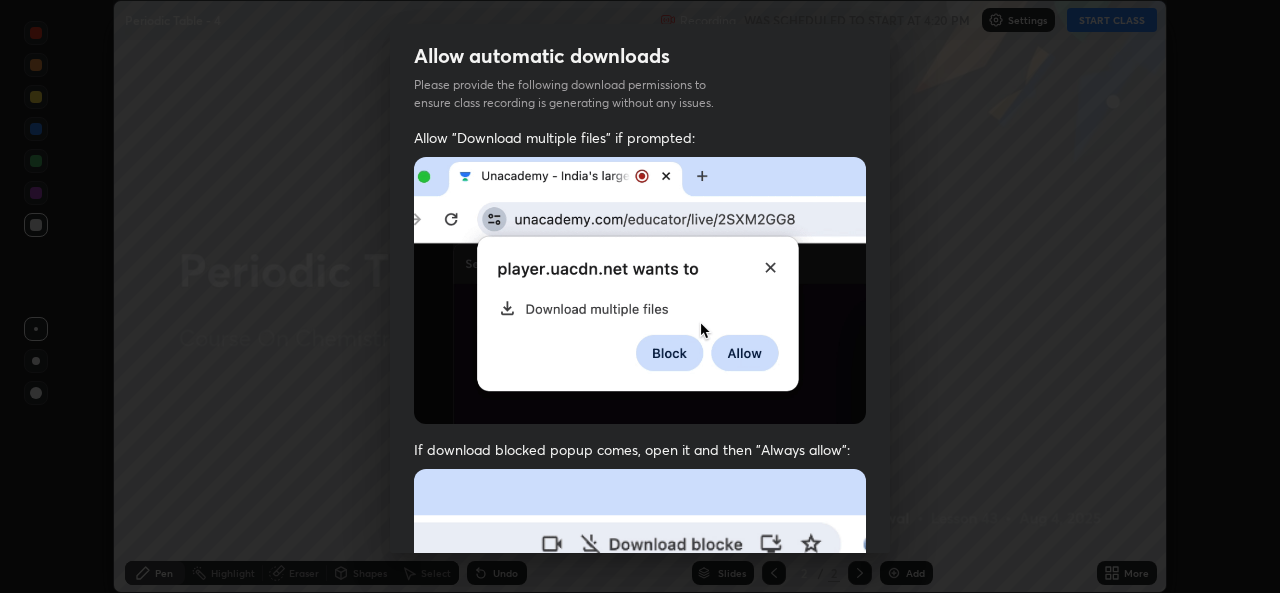 click at bounding box center (640, 687) 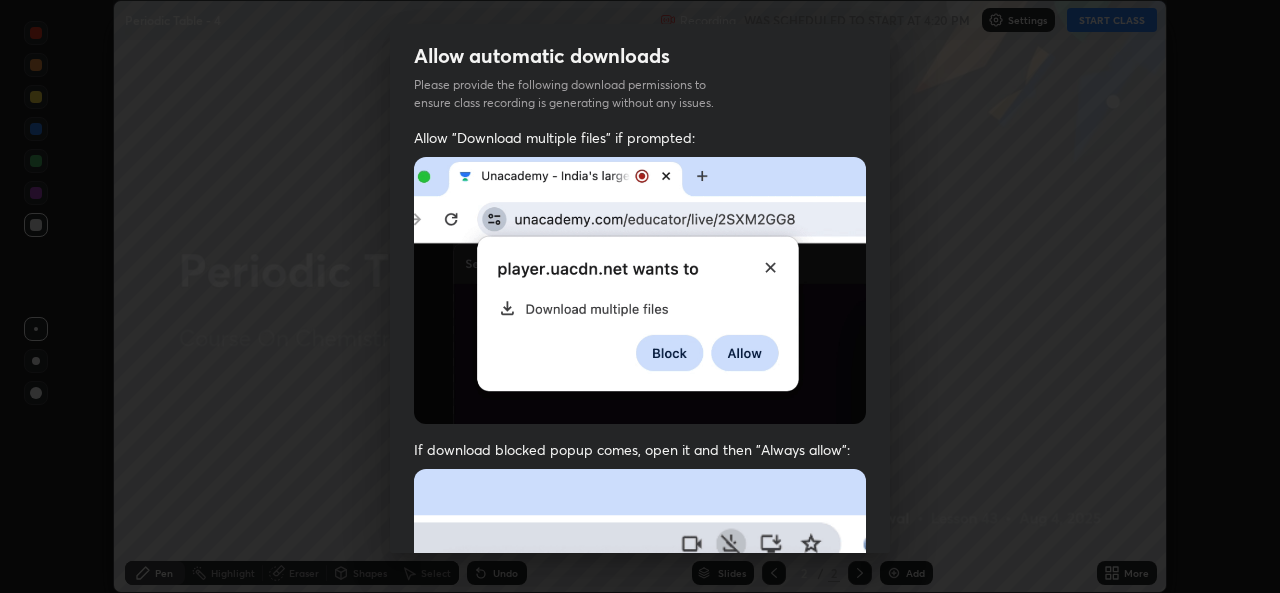 click at bounding box center [640, 687] 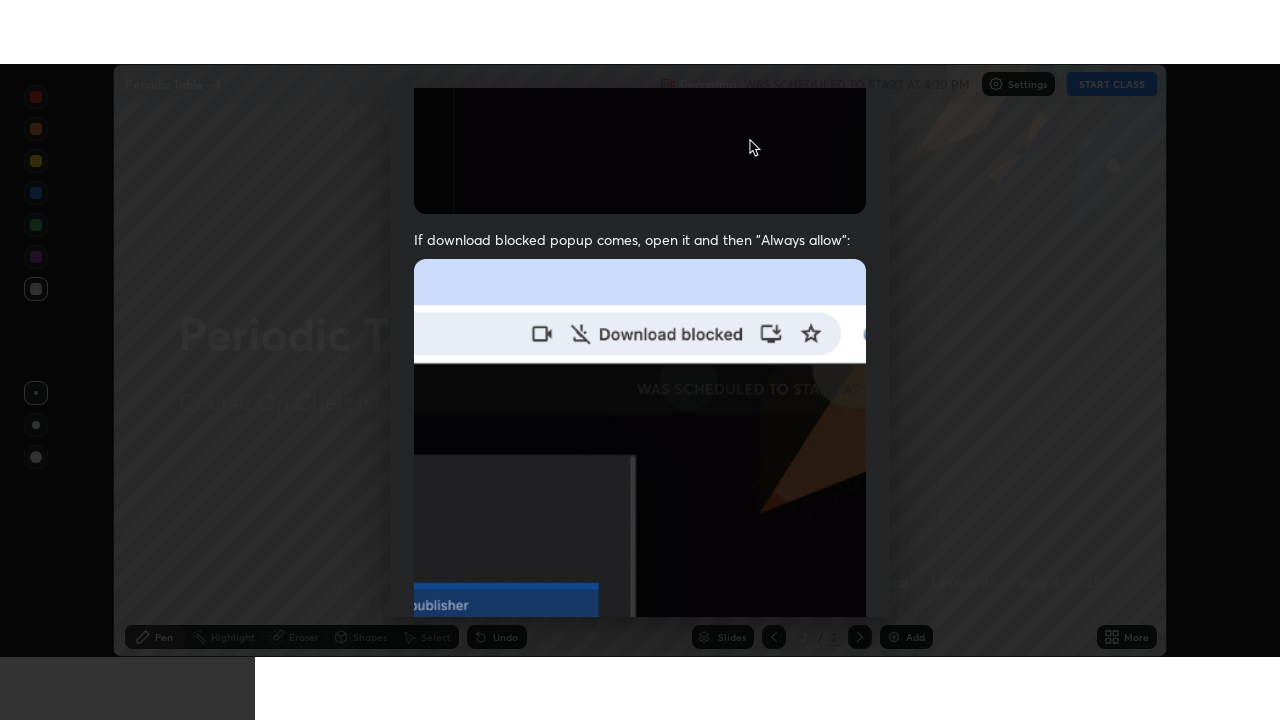 scroll, scrollTop: 471, scrollLeft: 0, axis: vertical 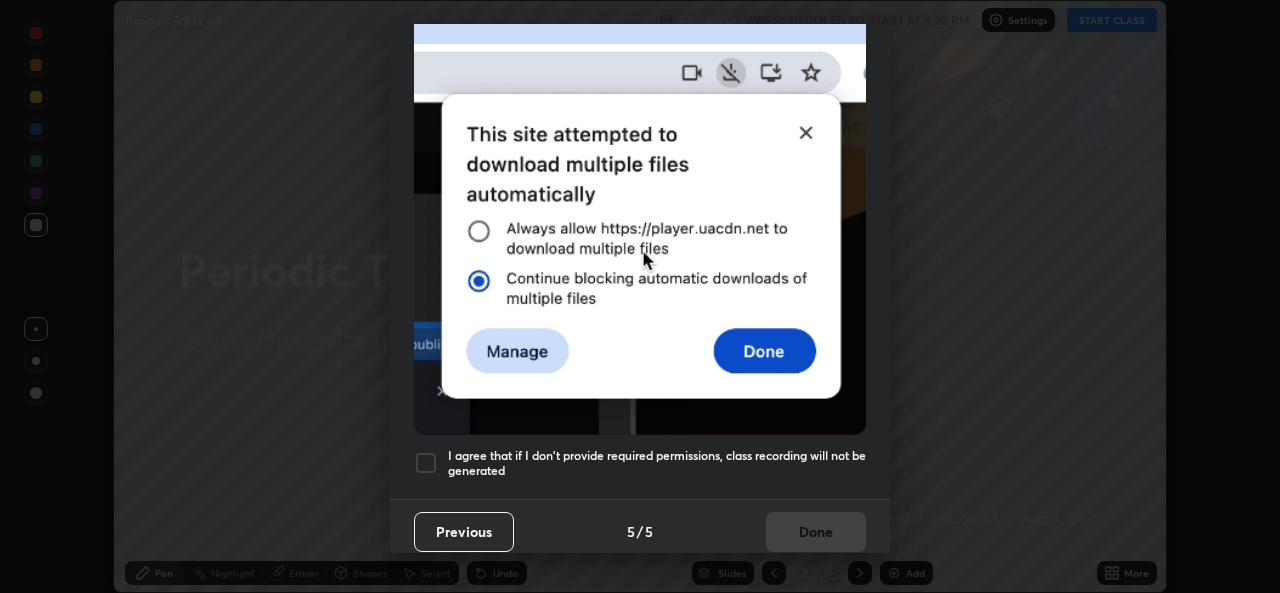 click at bounding box center [426, 463] 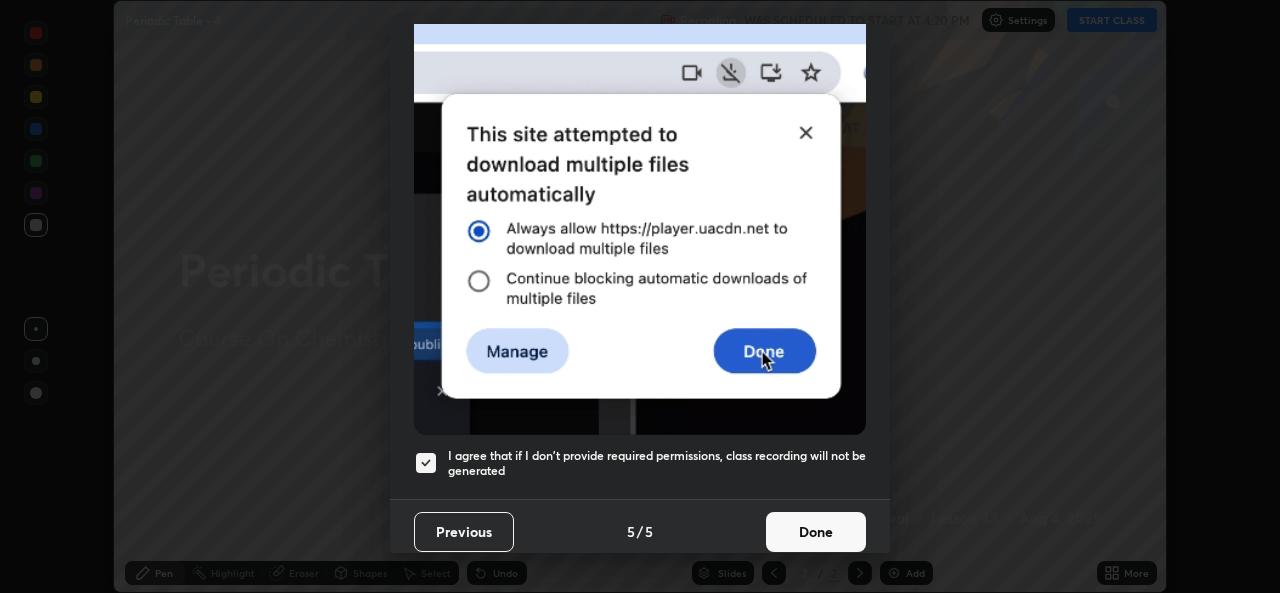 click on "Done" at bounding box center (816, 532) 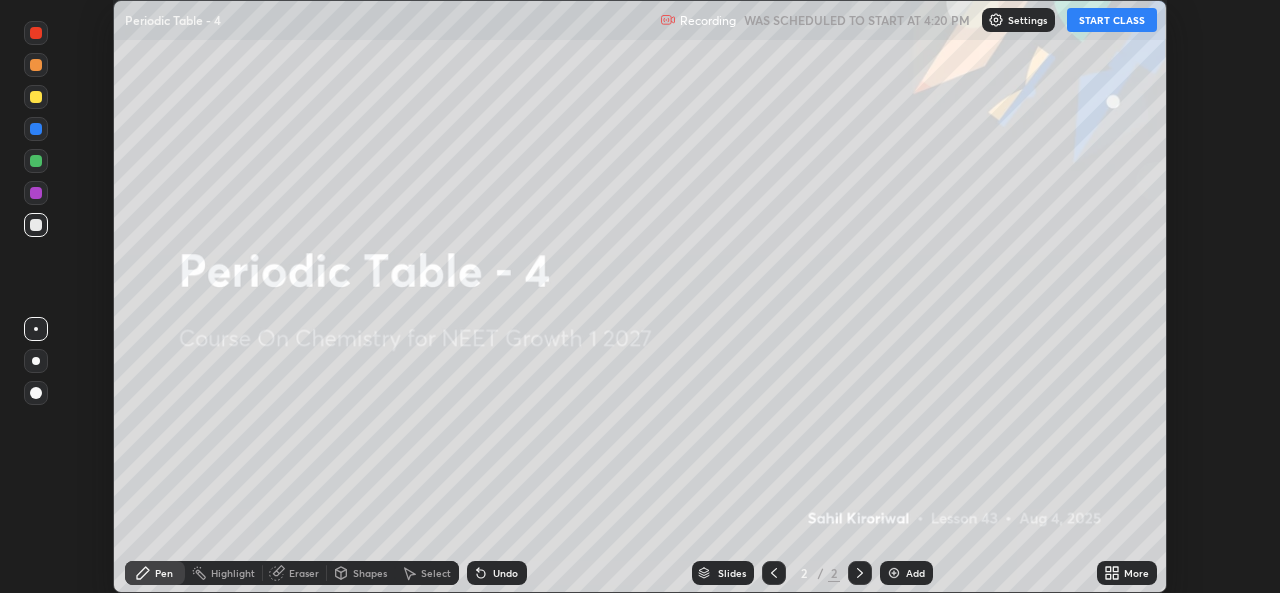 click on "More" at bounding box center [1127, 573] 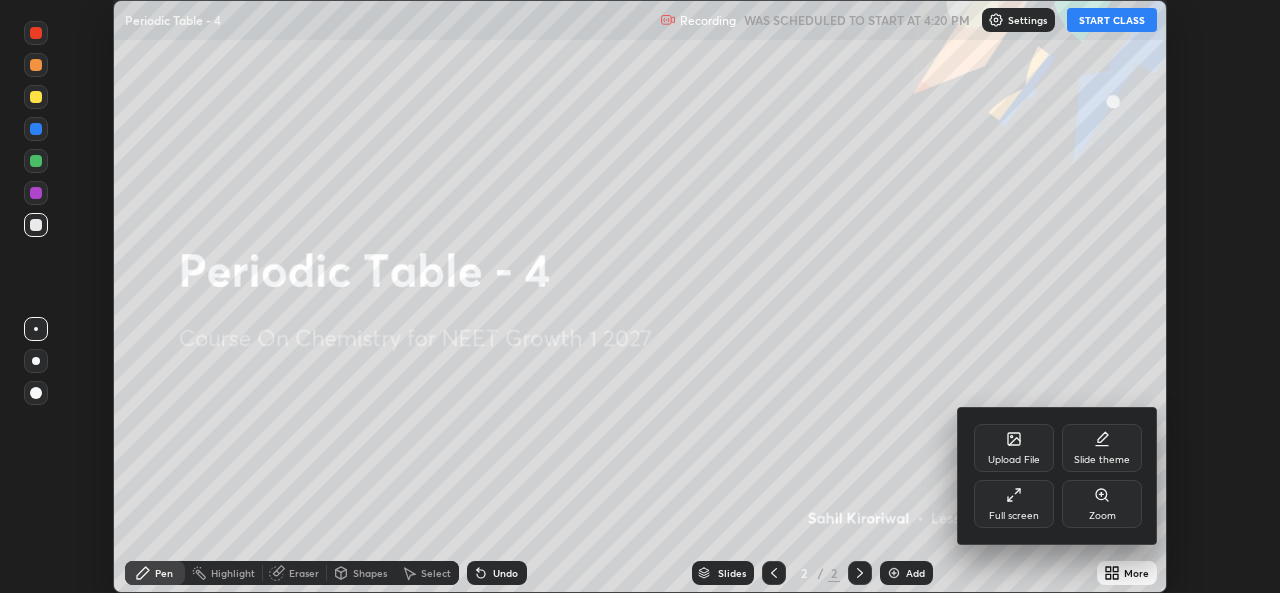 click 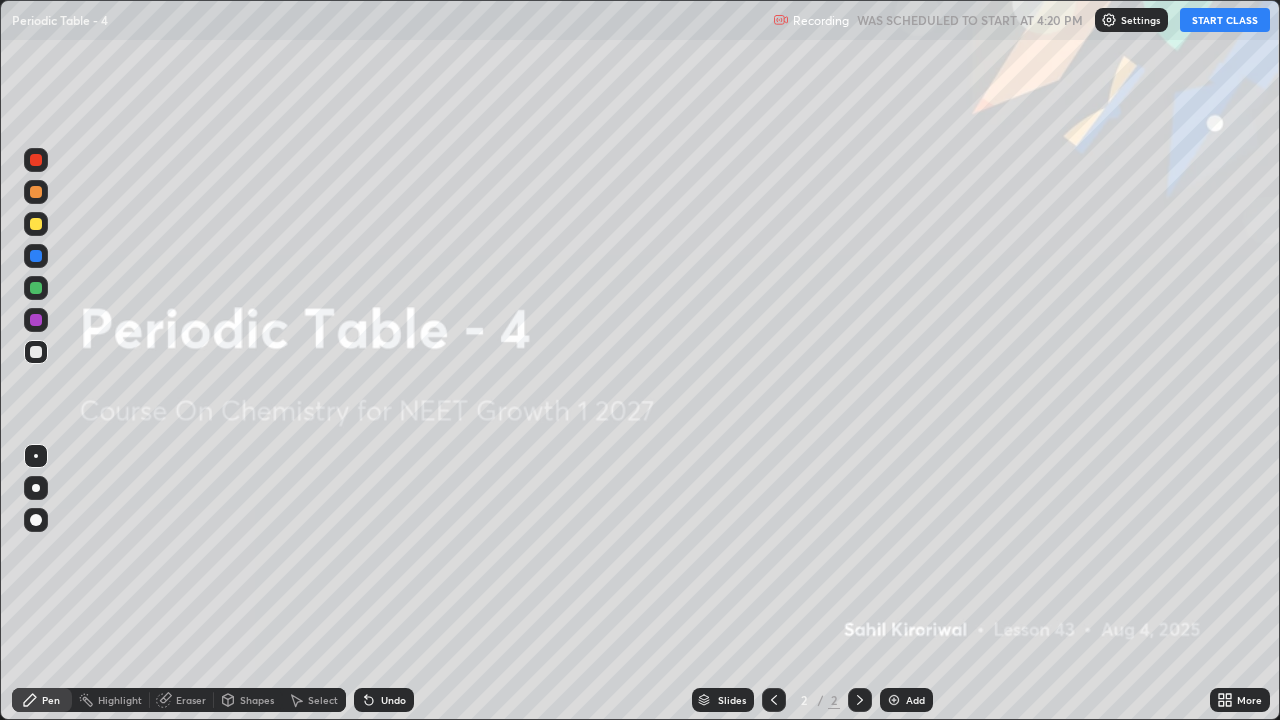 scroll, scrollTop: 99280, scrollLeft: 98720, axis: both 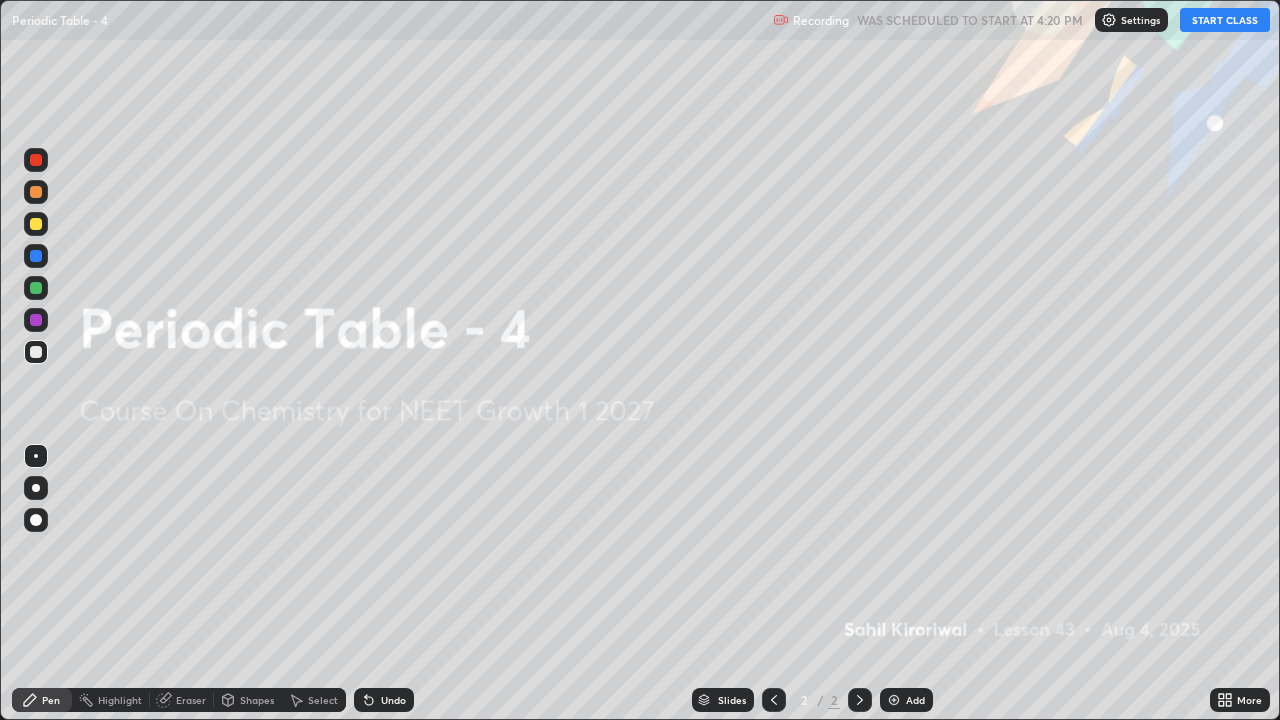 click on "START CLASS" at bounding box center (1225, 20) 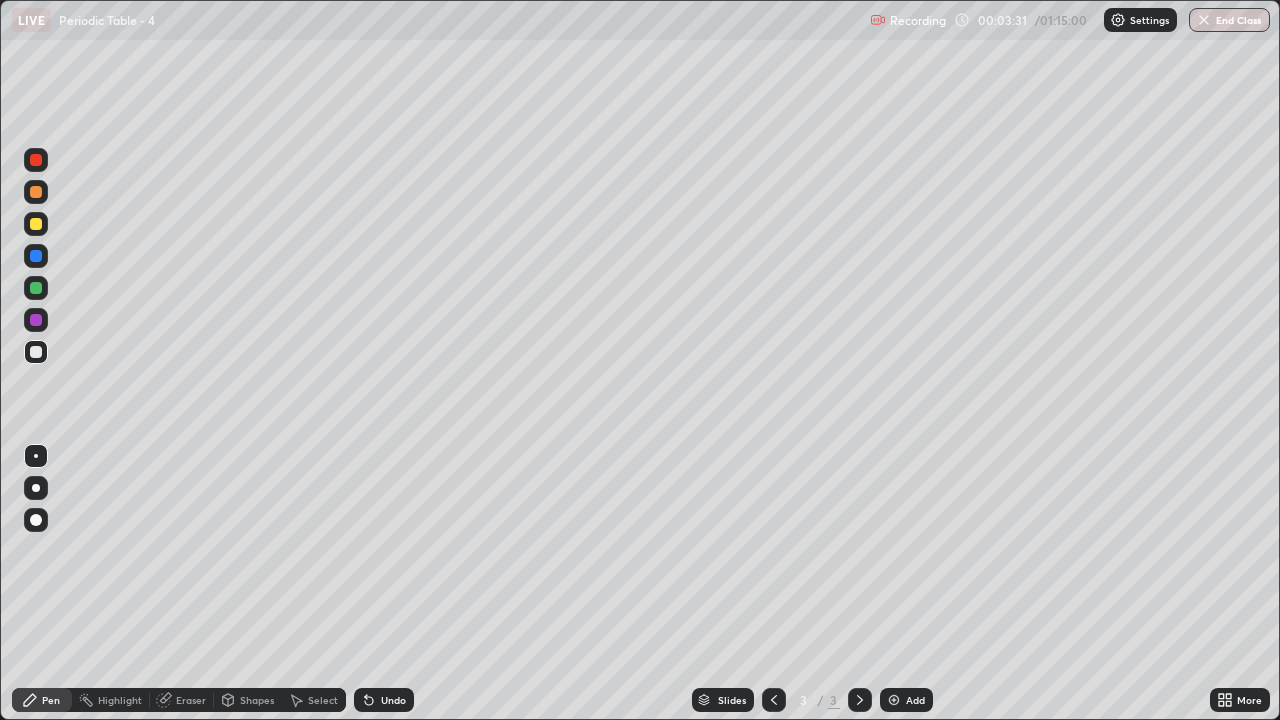 click at bounding box center (36, 192) 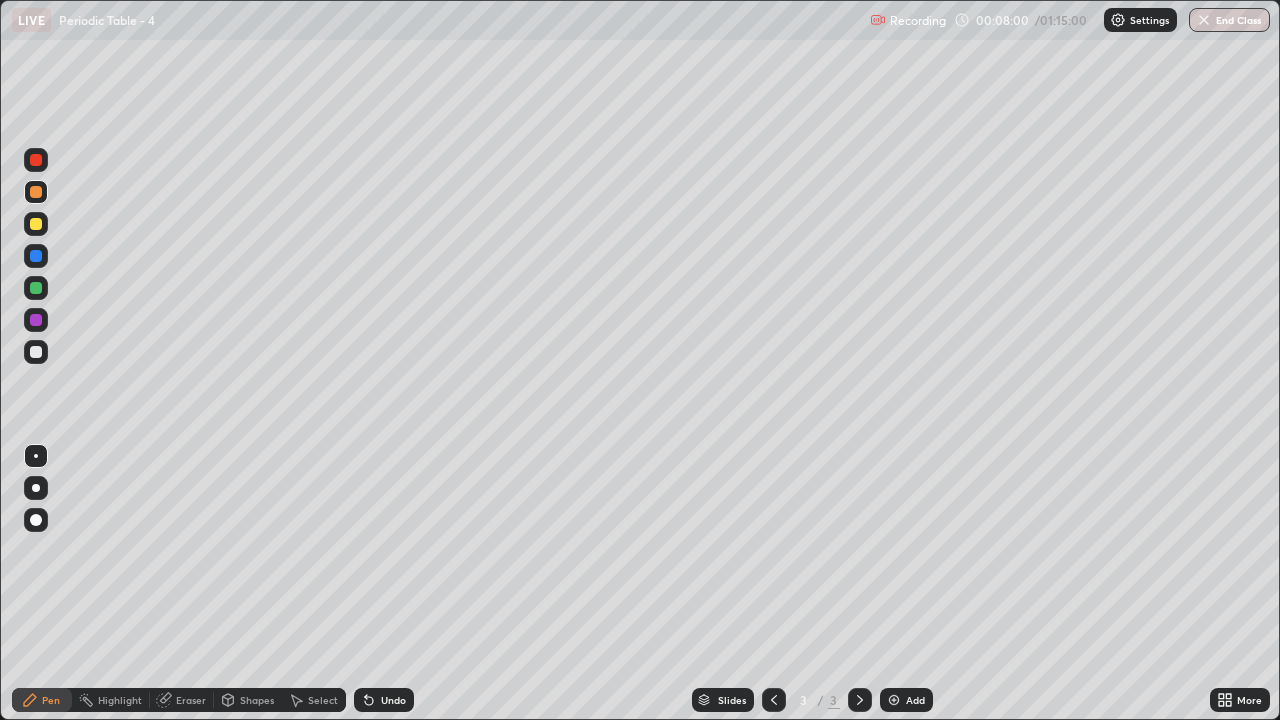 click at bounding box center [894, 700] 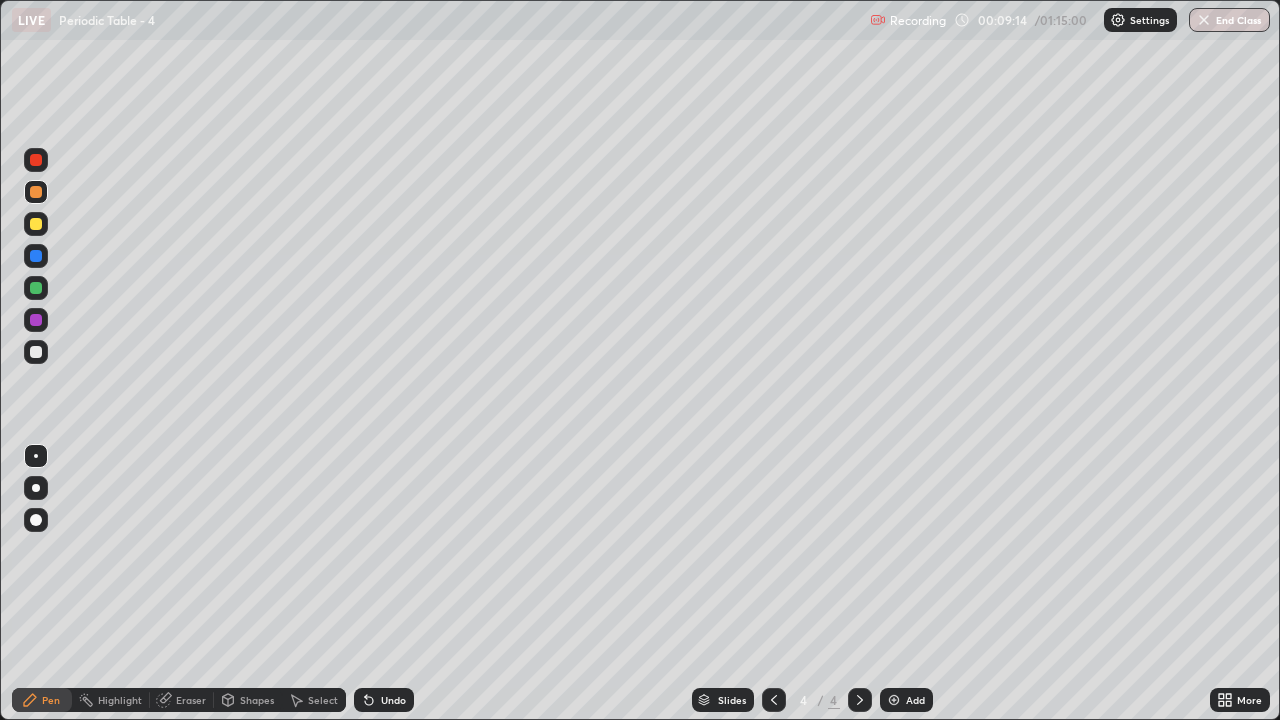 click at bounding box center [36, 192] 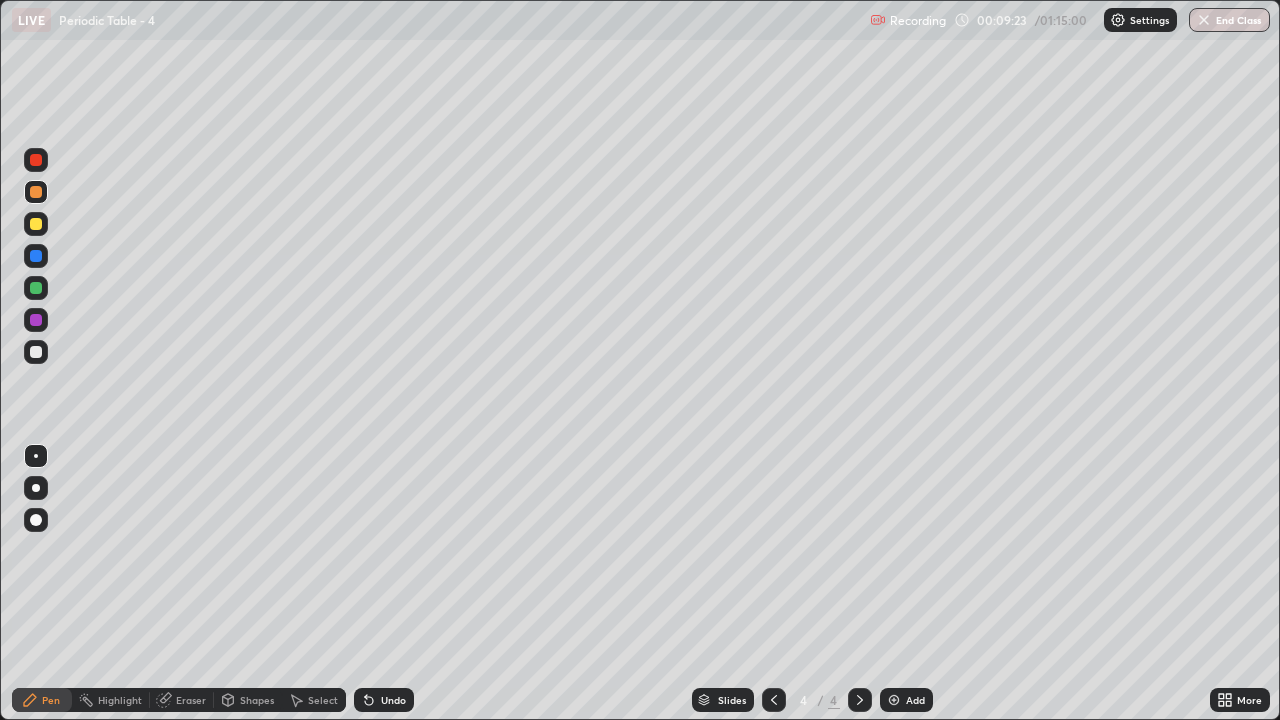click on "Undo" at bounding box center (393, 700) 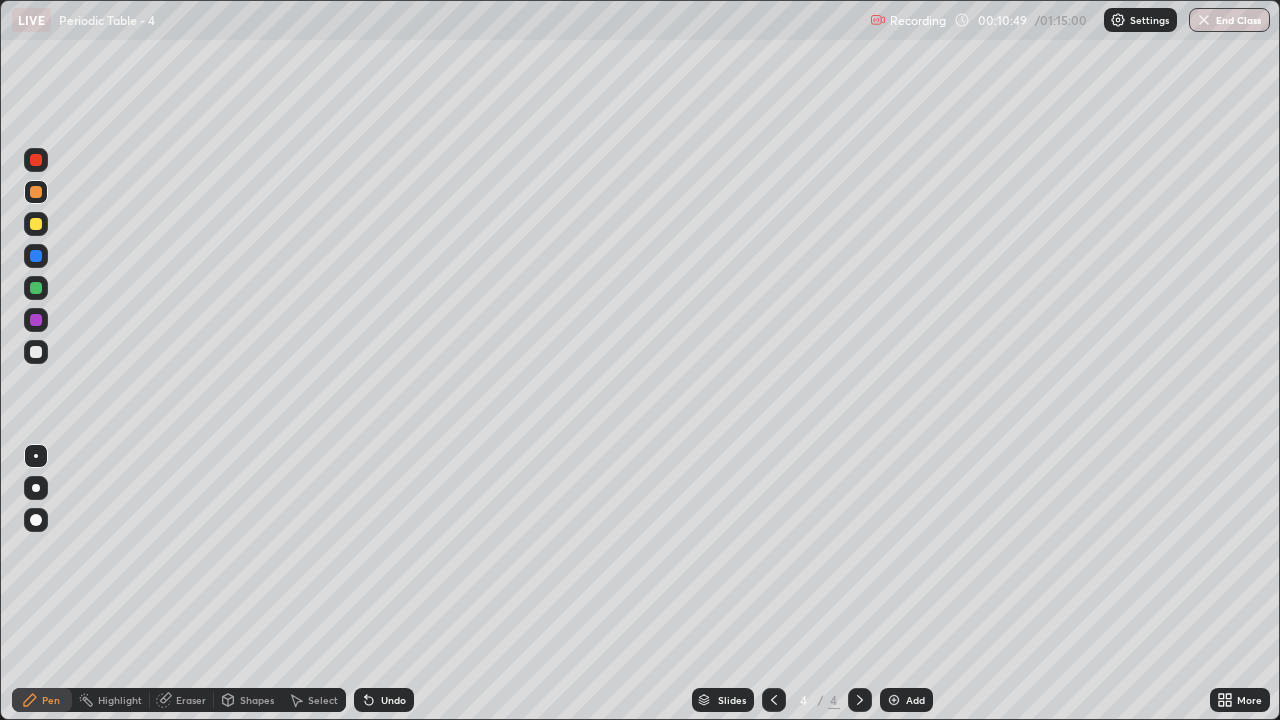 click on "Undo" at bounding box center [384, 700] 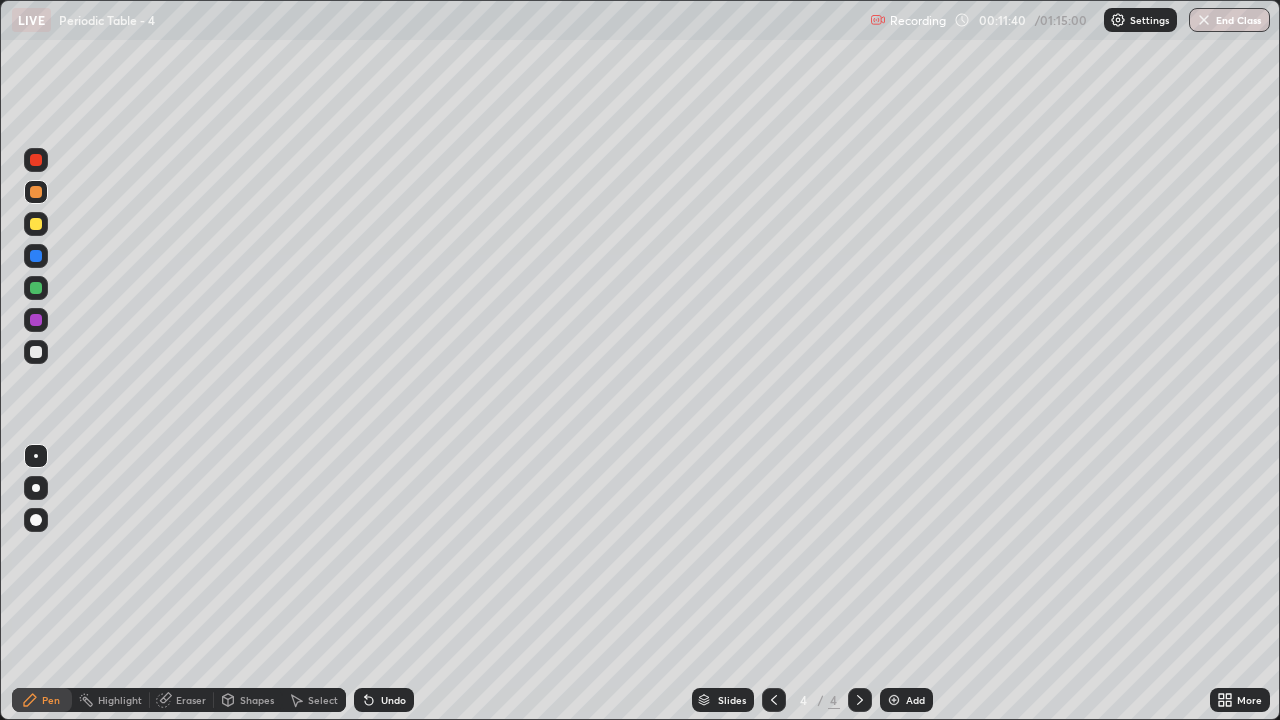 click at bounding box center (36, 352) 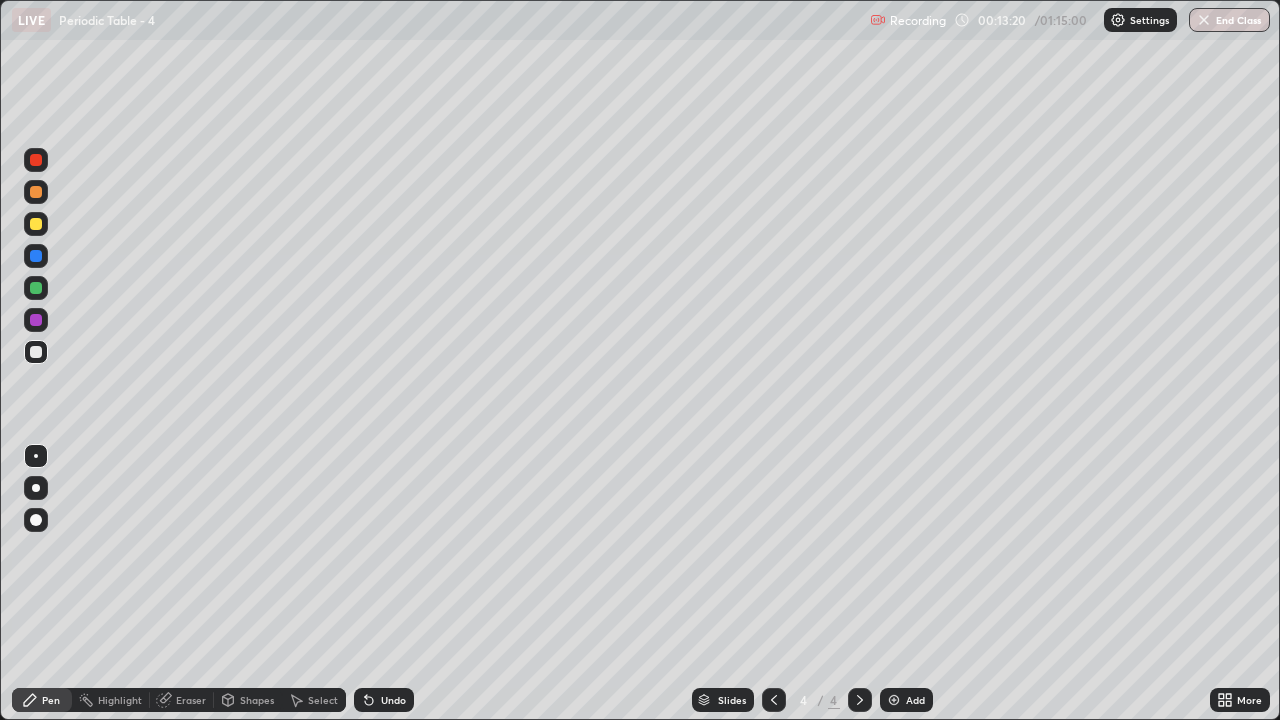 click at bounding box center (36, 224) 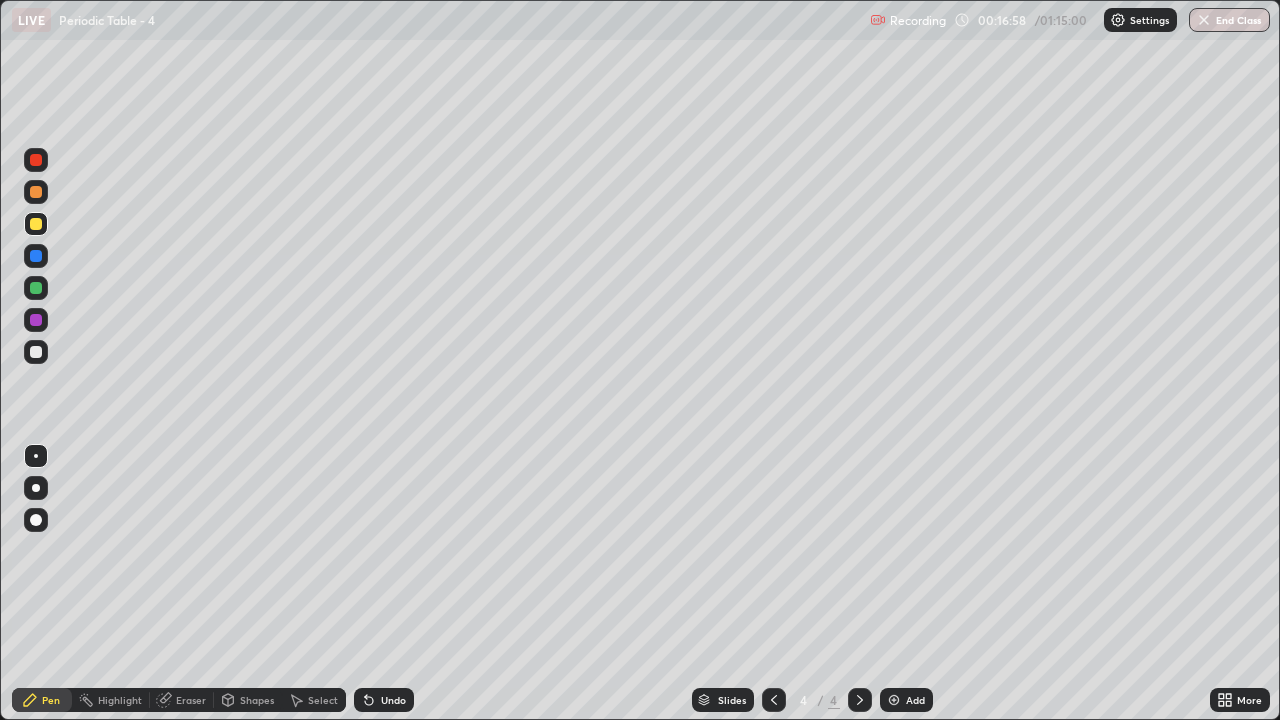 click on "Add" at bounding box center (906, 700) 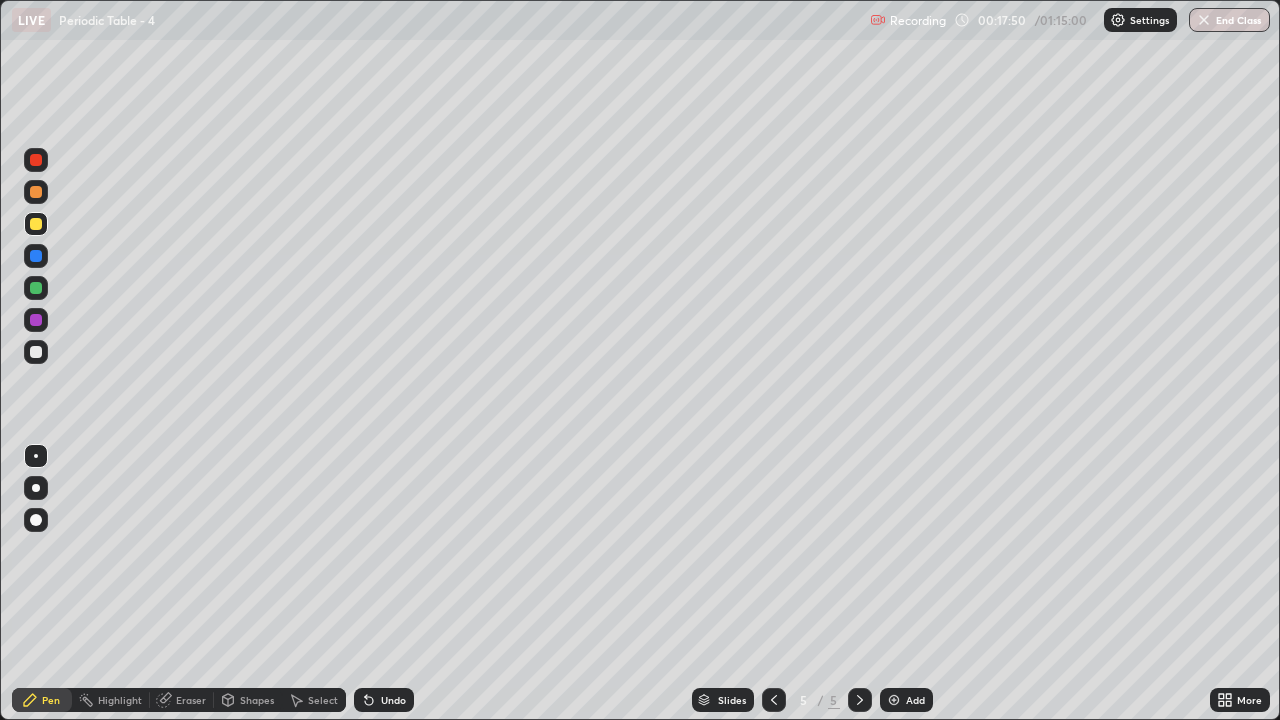 click at bounding box center [36, 224] 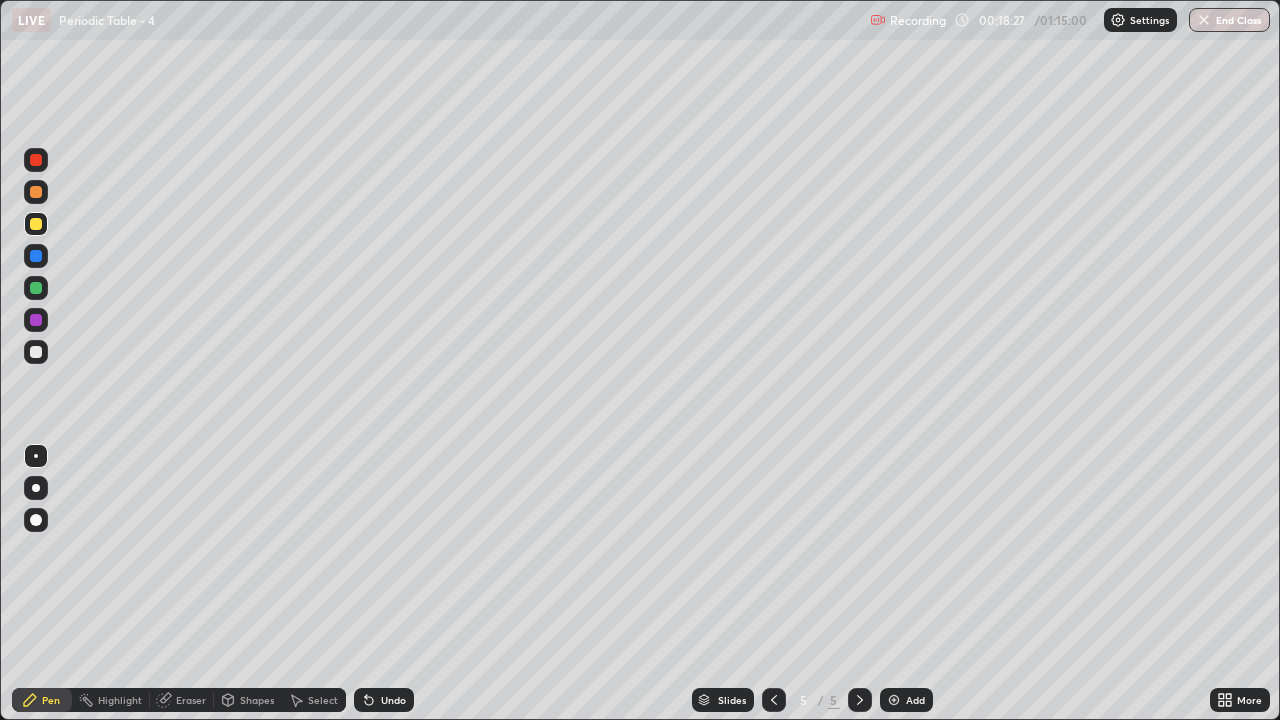 click on "Undo" at bounding box center [393, 700] 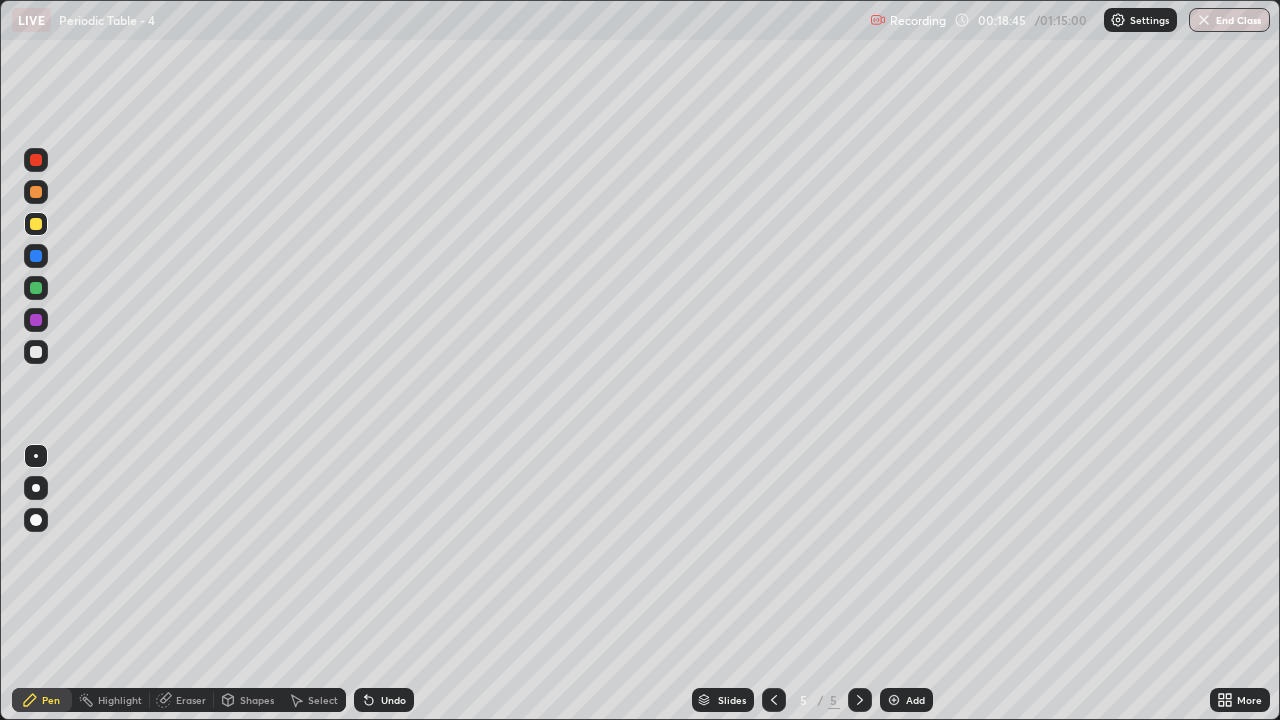 click at bounding box center [36, 352] 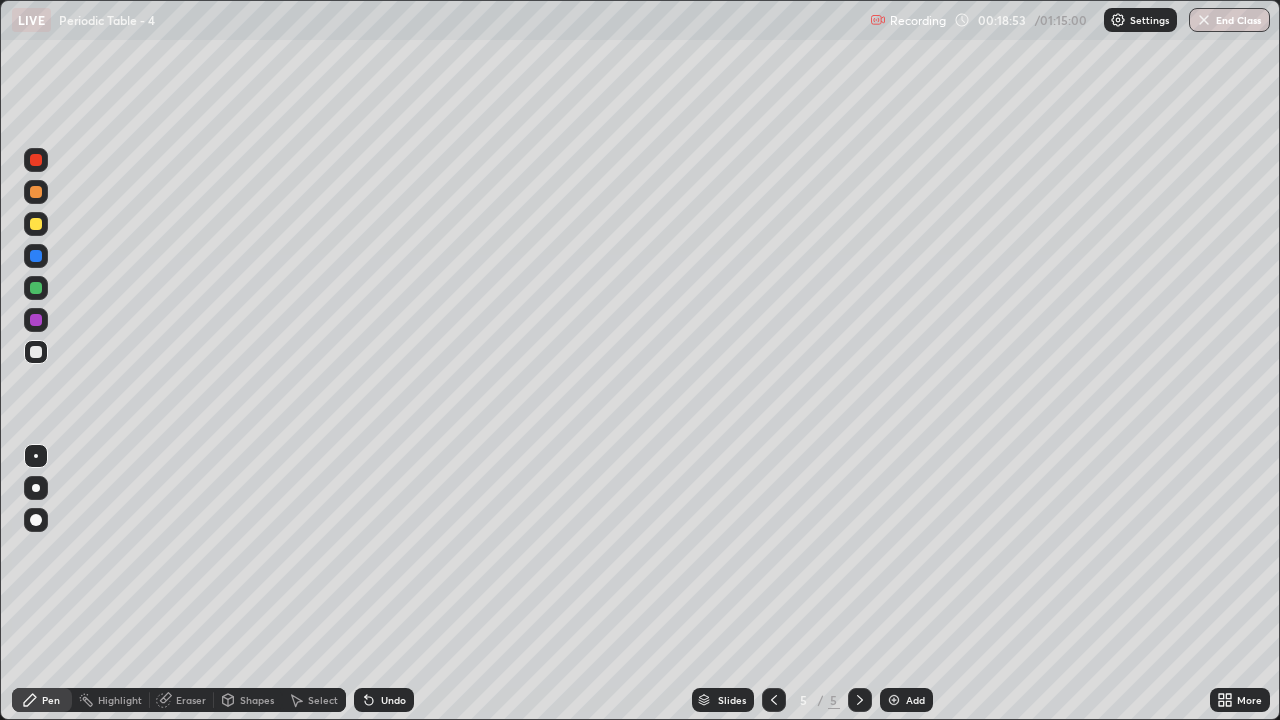 click at bounding box center (36, 224) 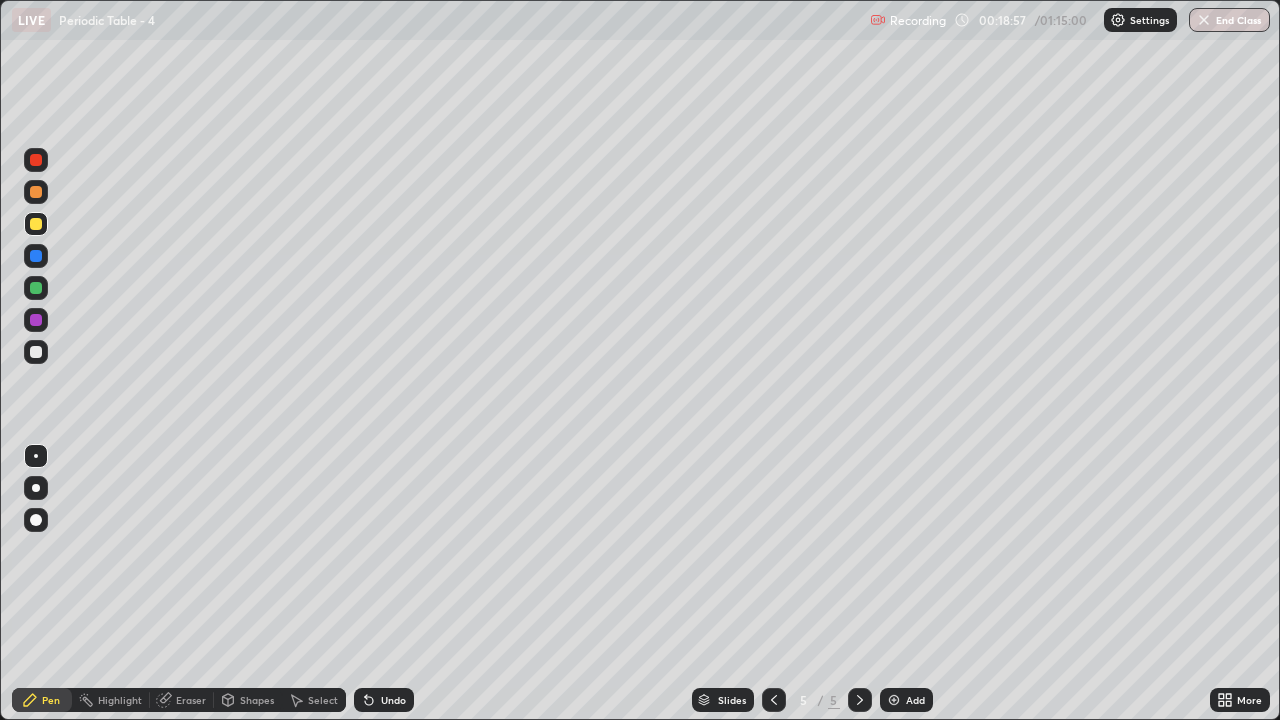 click at bounding box center [774, 700] 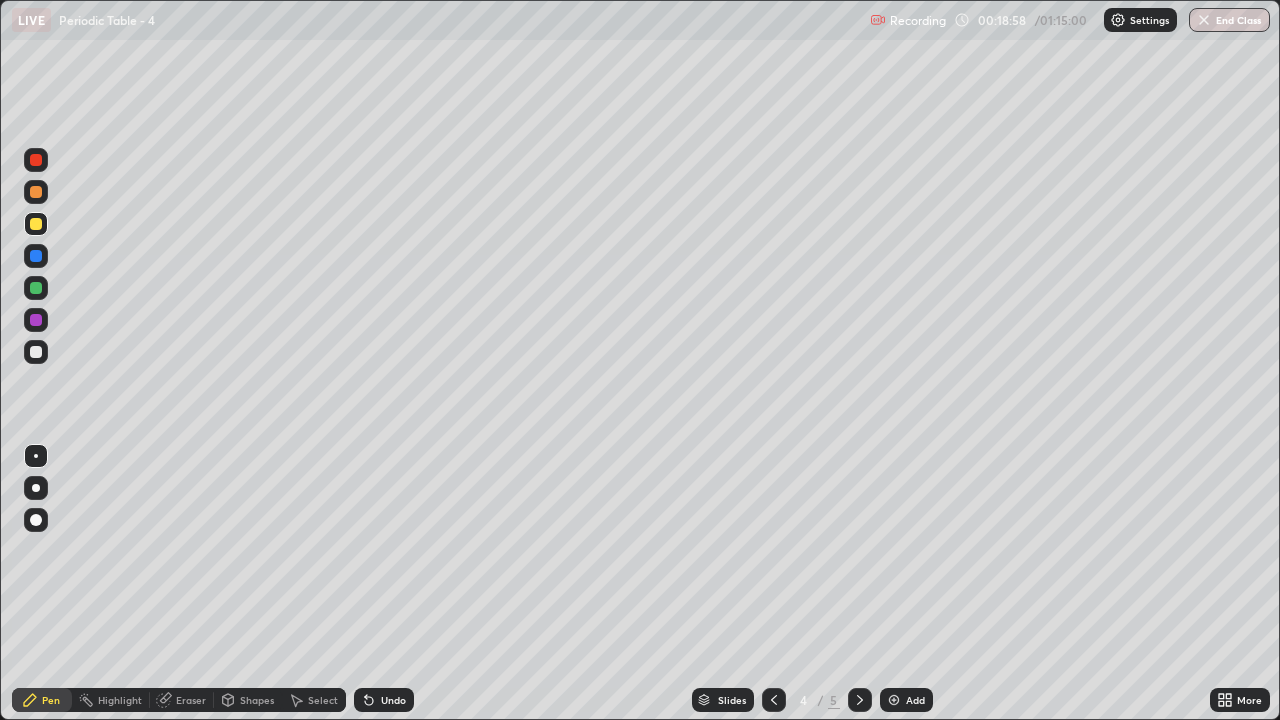 click on "Eraser" at bounding box center [191, 700] 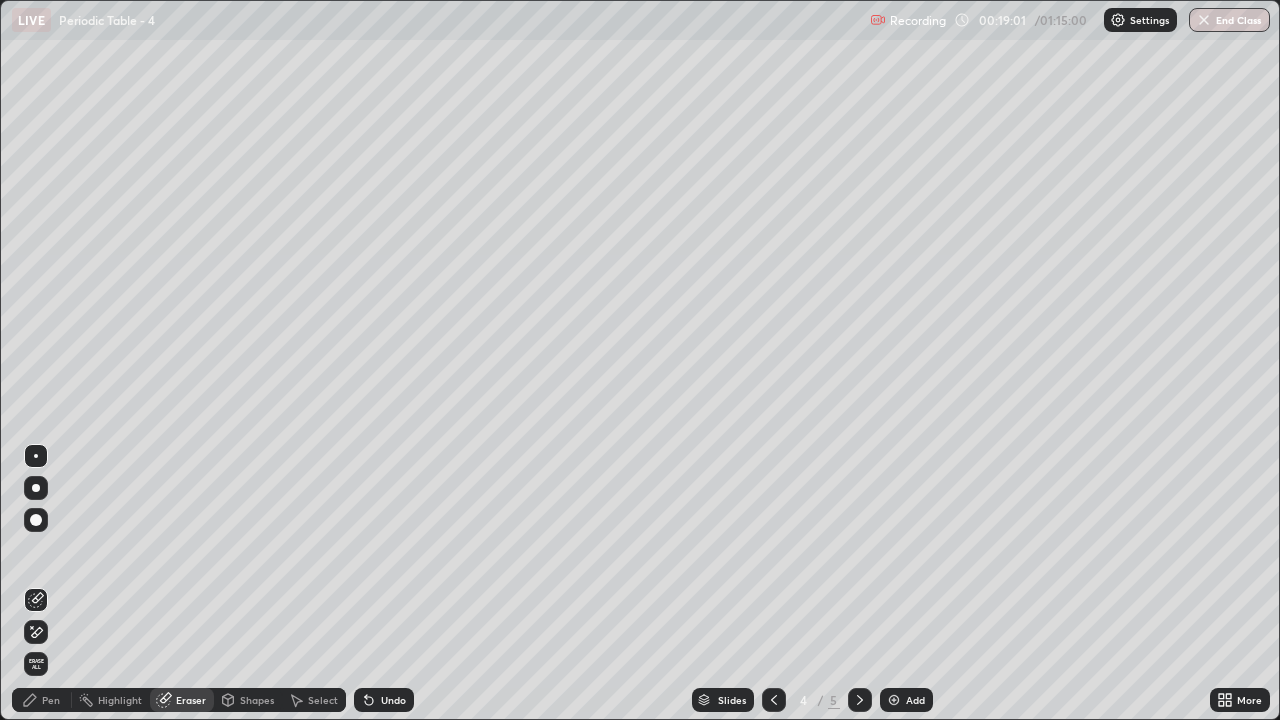 click on "Undo" at bounding box center [393, 700] 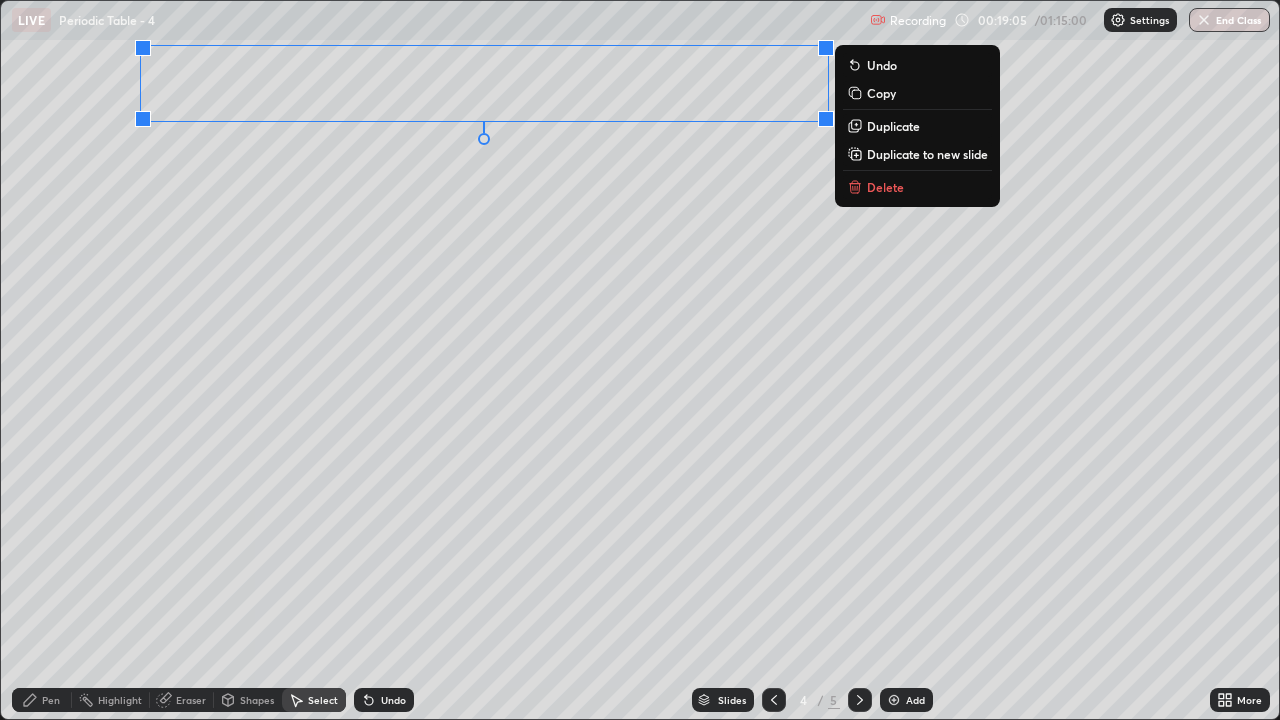 click on "Duplicate to new slide" at bounding box center (927, 154) 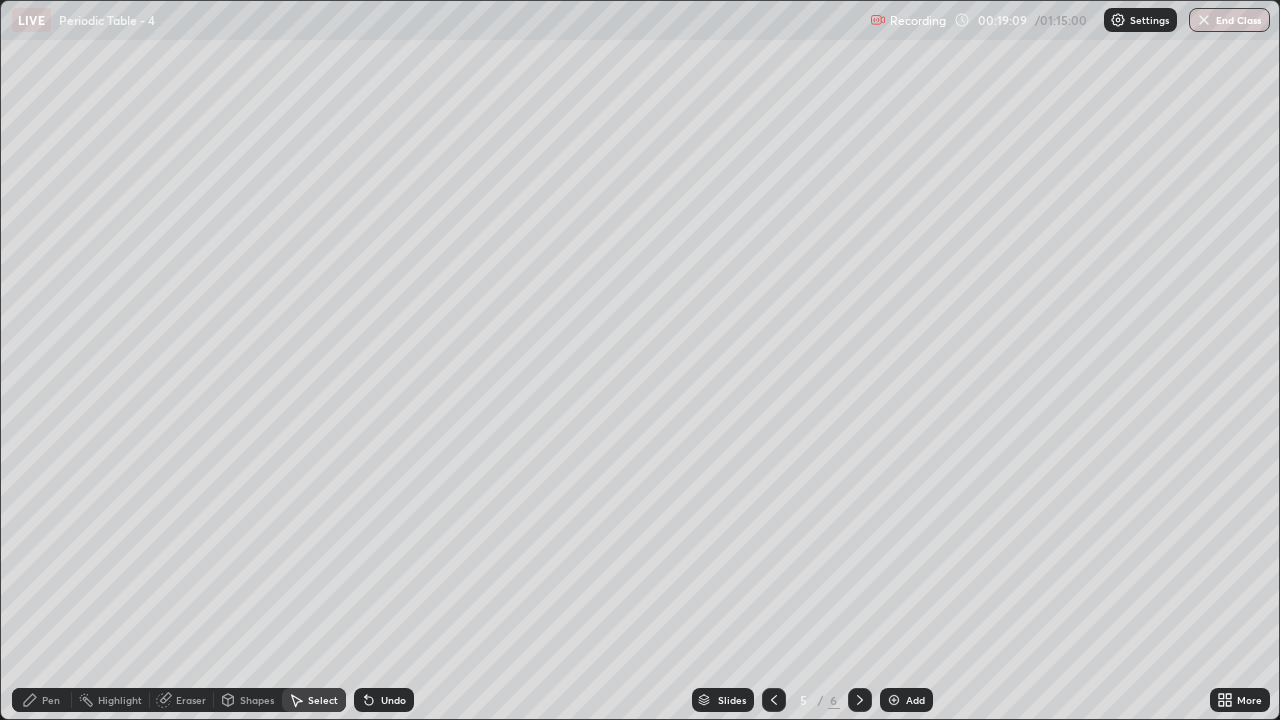 click on "Undo" at bounding box center [384, 700] 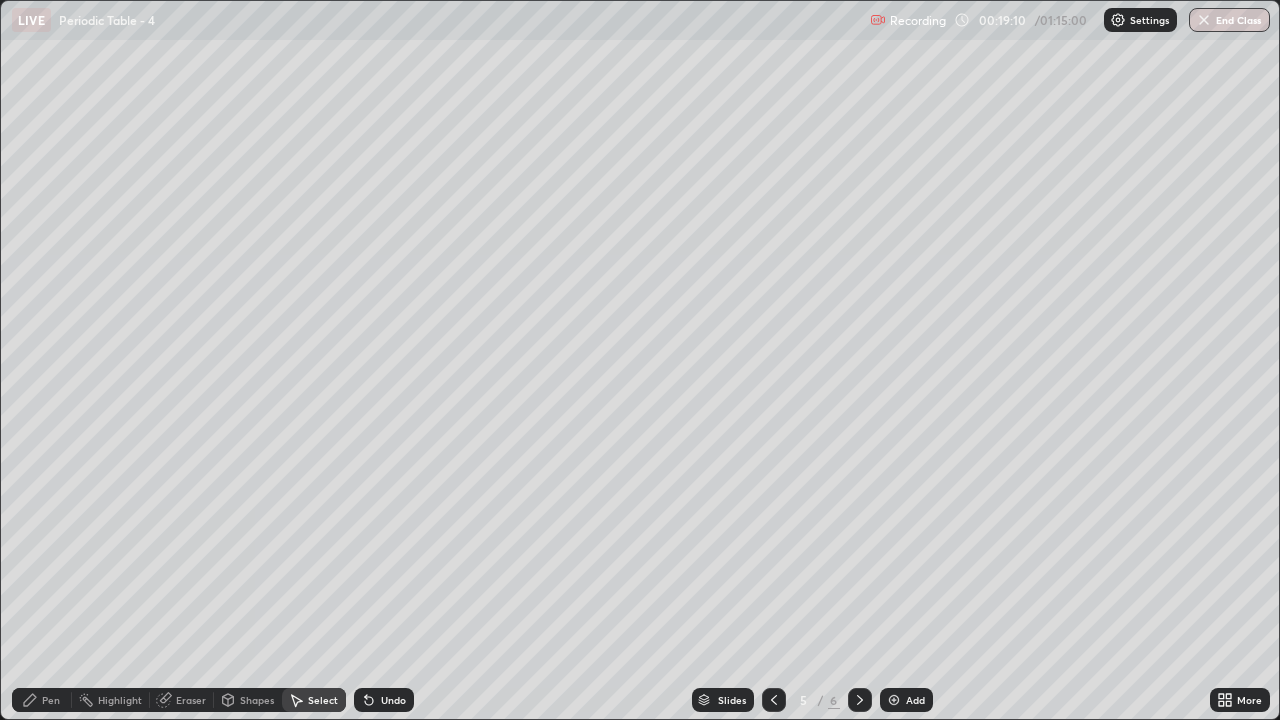 click 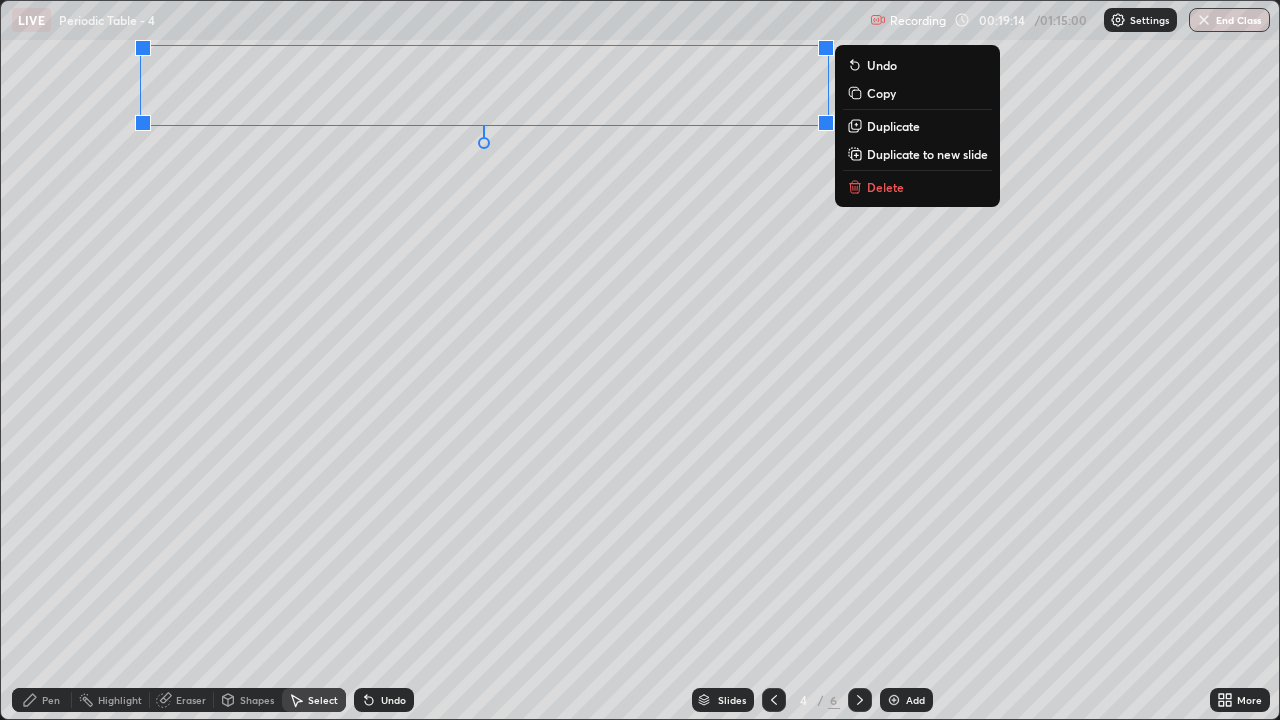 click on "Copy" at bounding box center [917, 93] 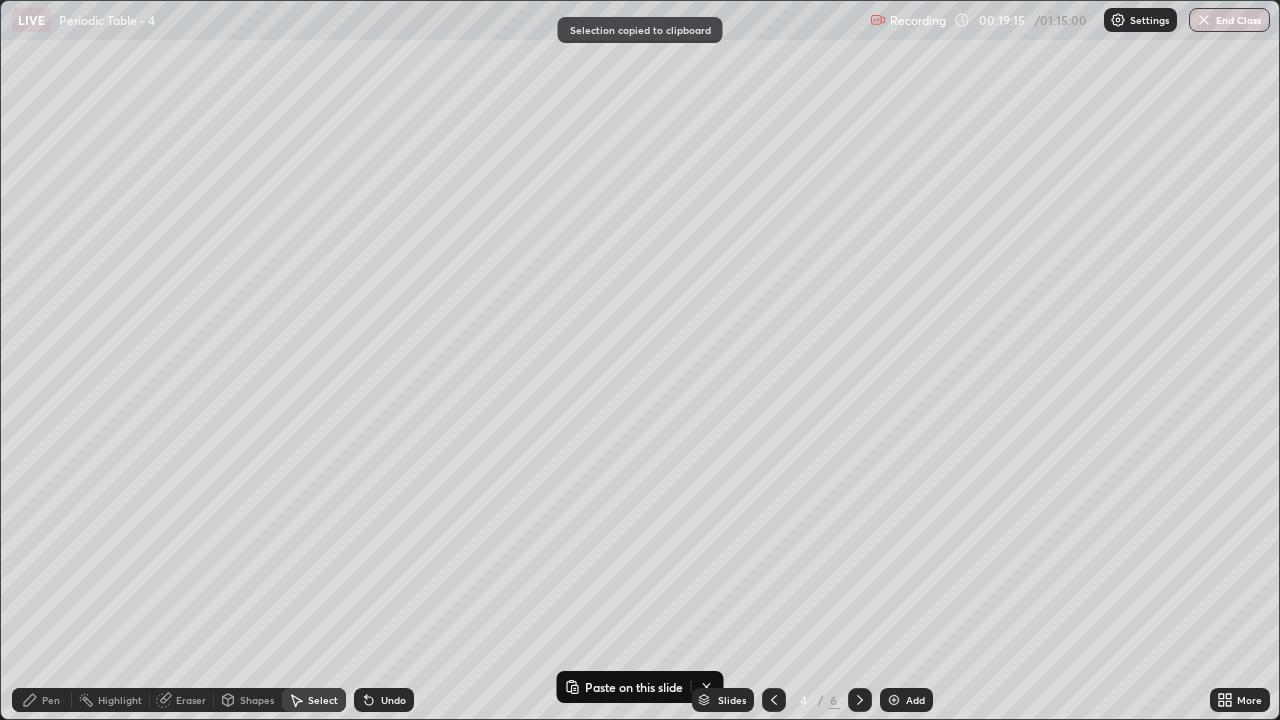 click at bounding box center [860, 700] 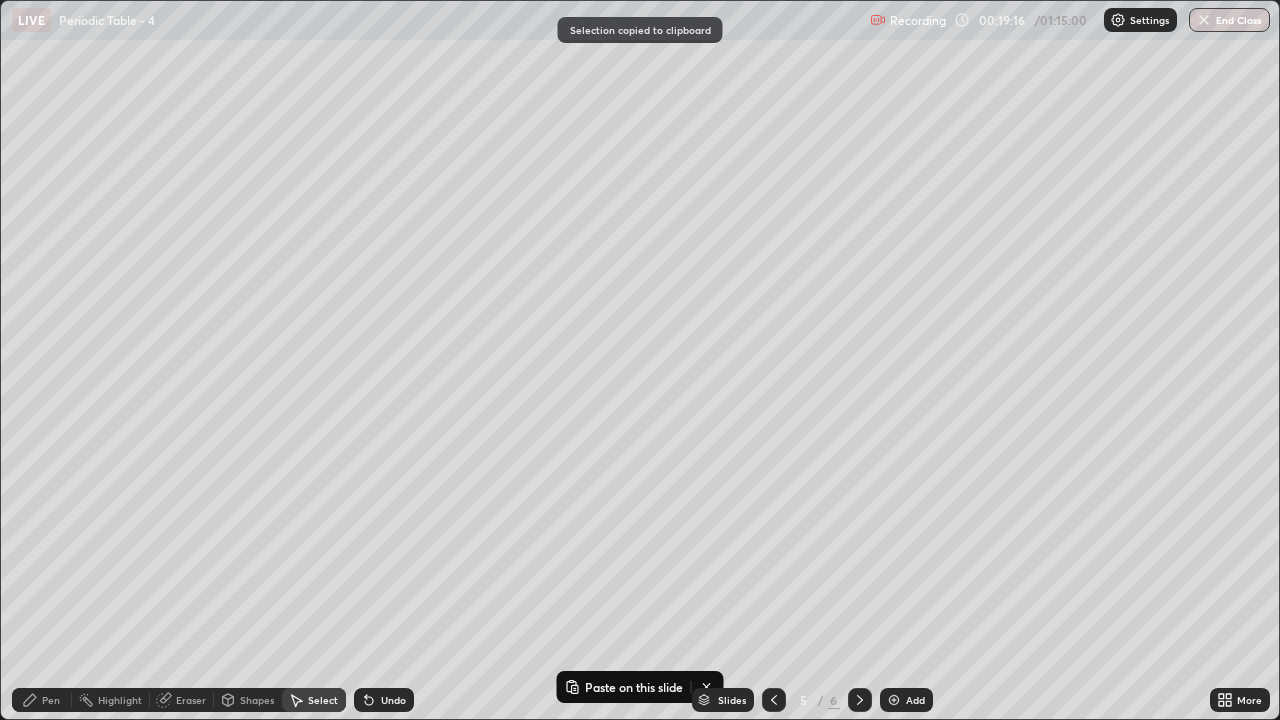 click 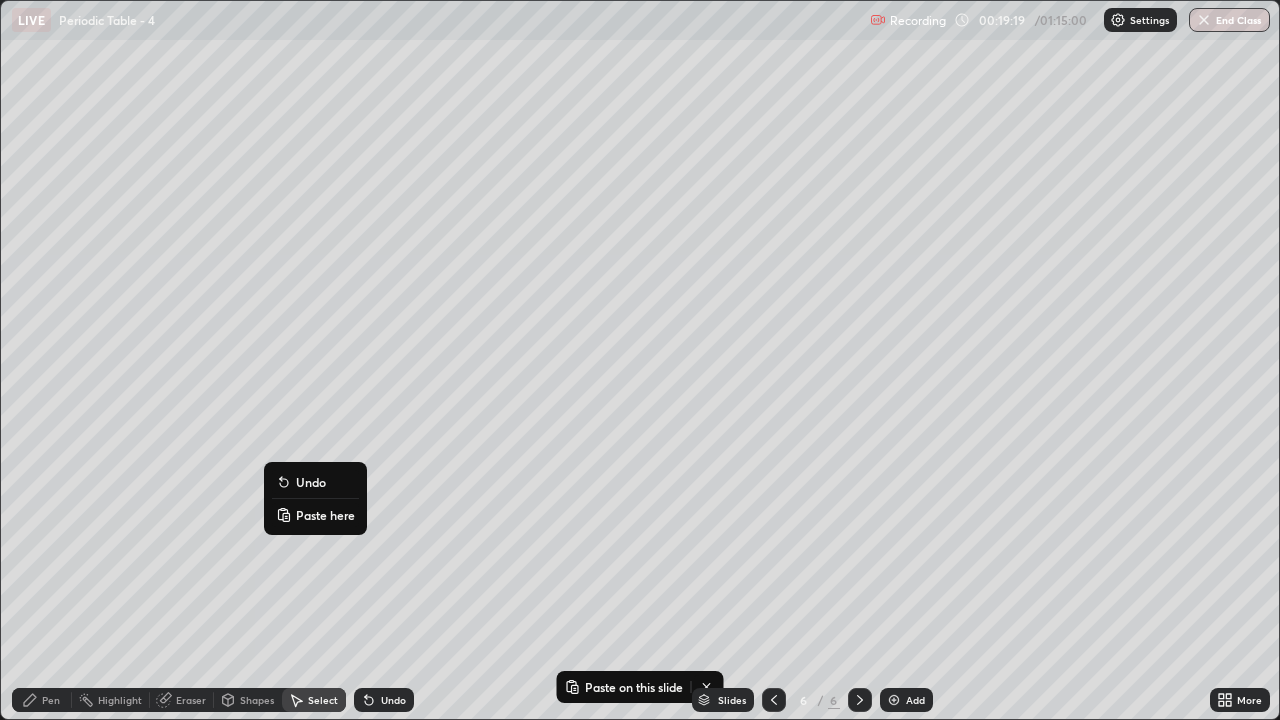 click on "Paste here" at bounding box center [325, 515] 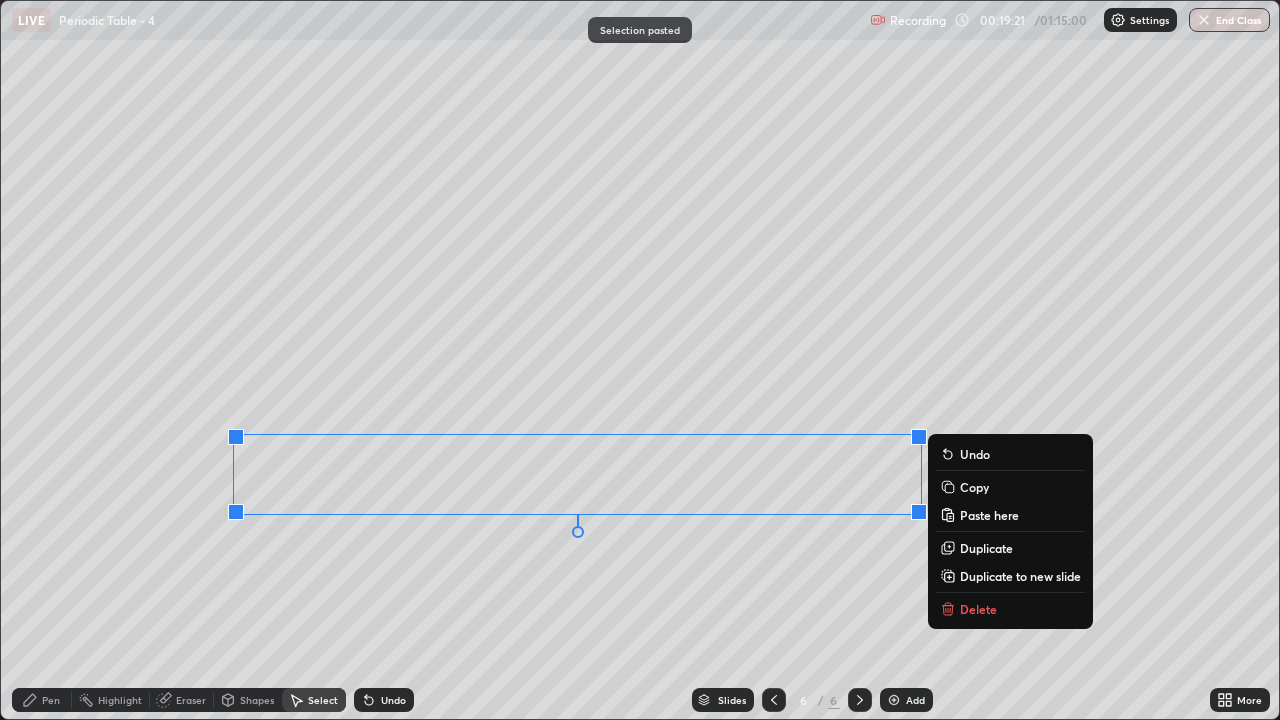 click on "0 ° Undo Copy Paste here Duplicate Duplicate to new slide Delete" at bounding box center [640, 360] 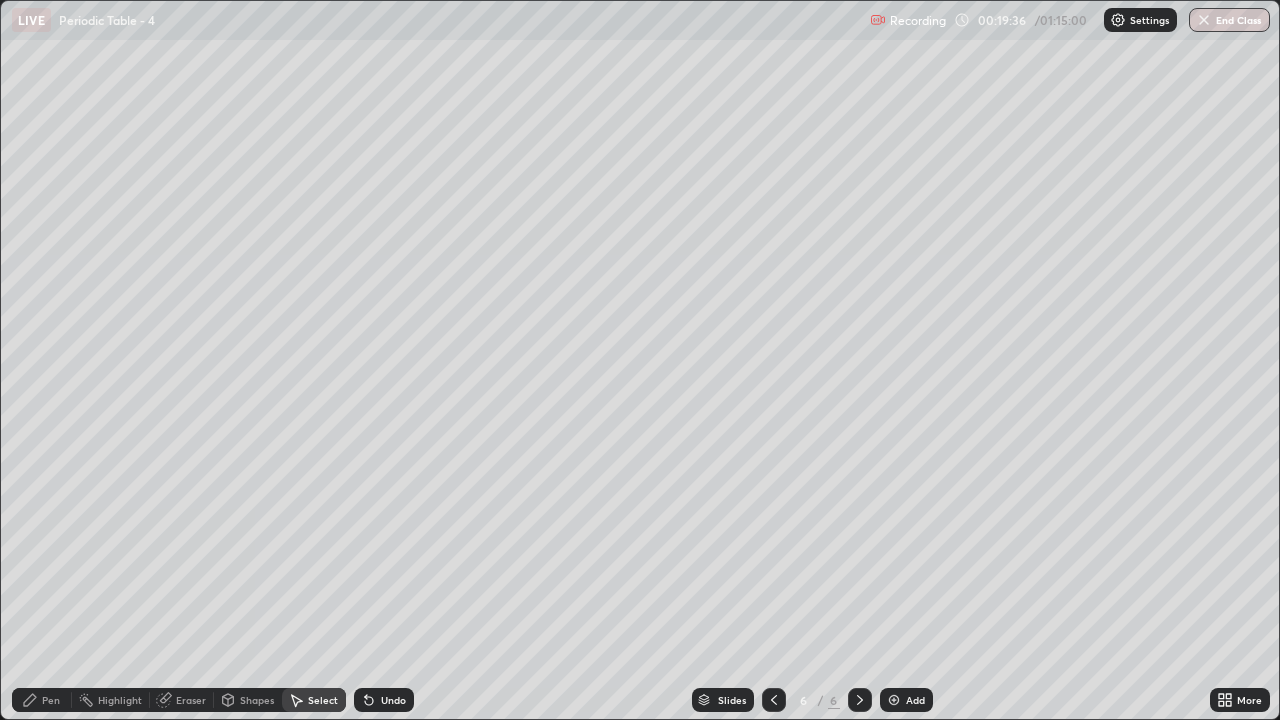 click 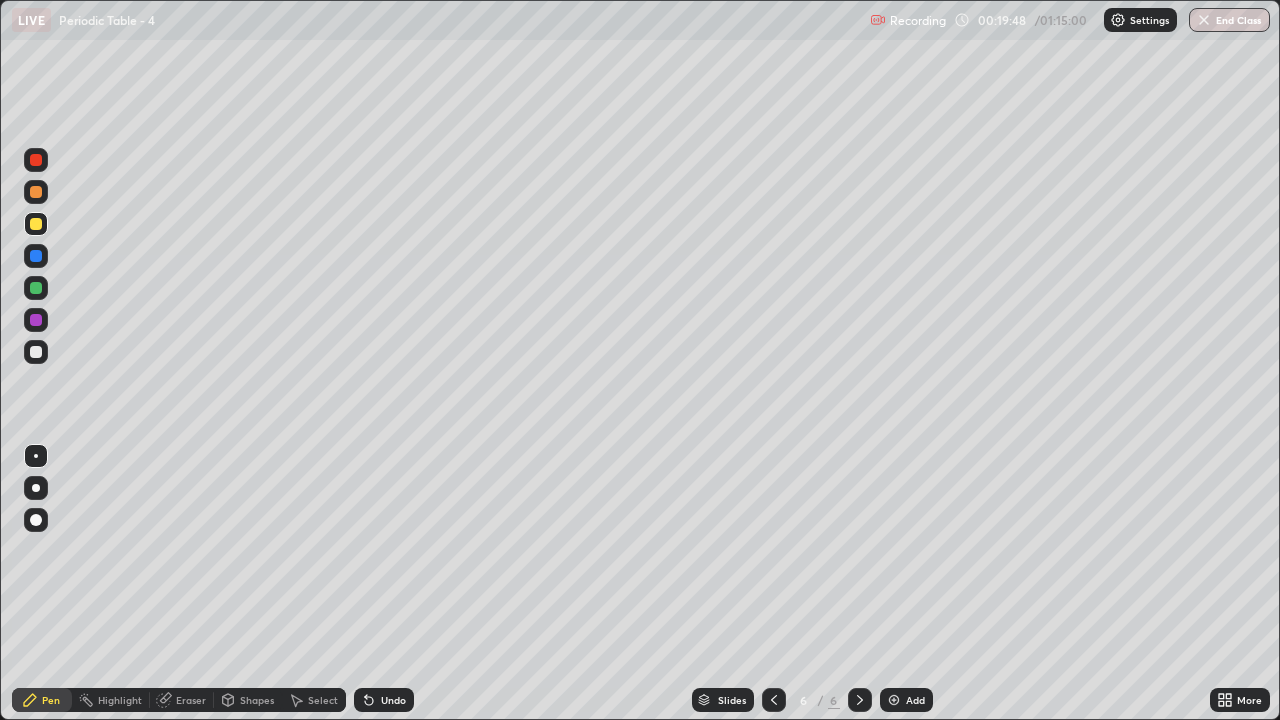click on "Undo" at bounding box center [393, 700] 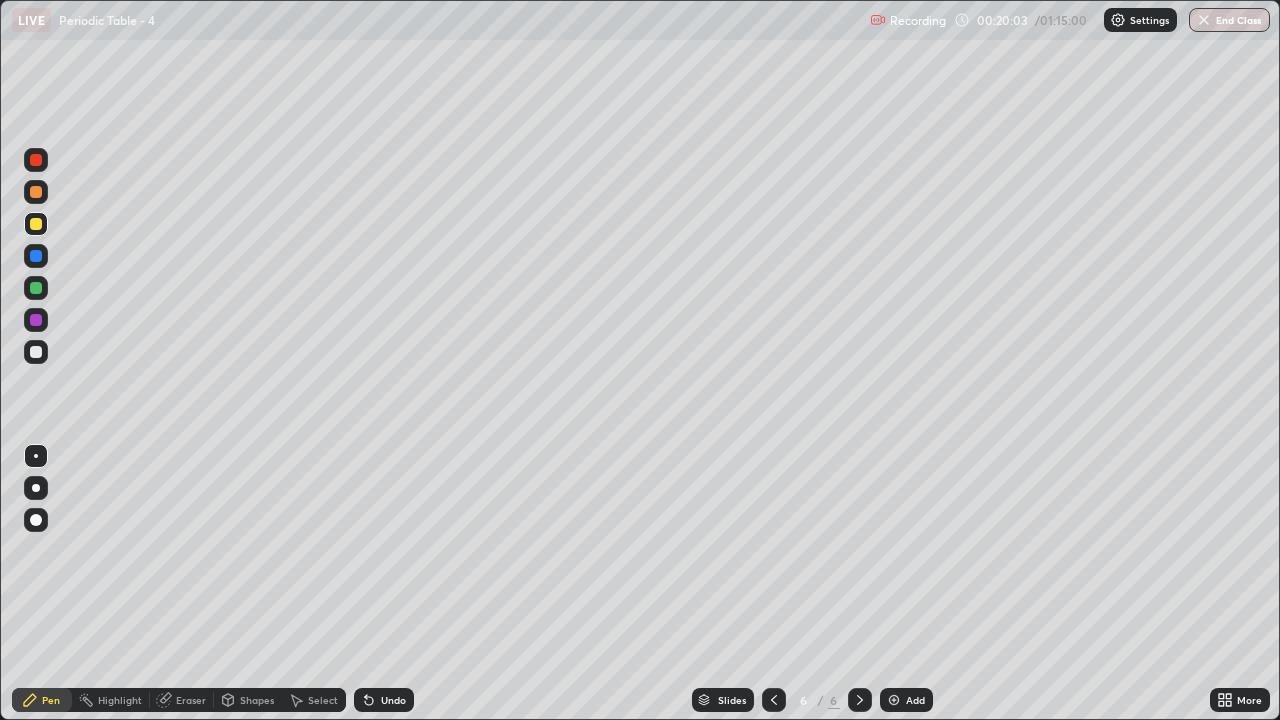 click on "Undo" at bounding box center (393, 700) 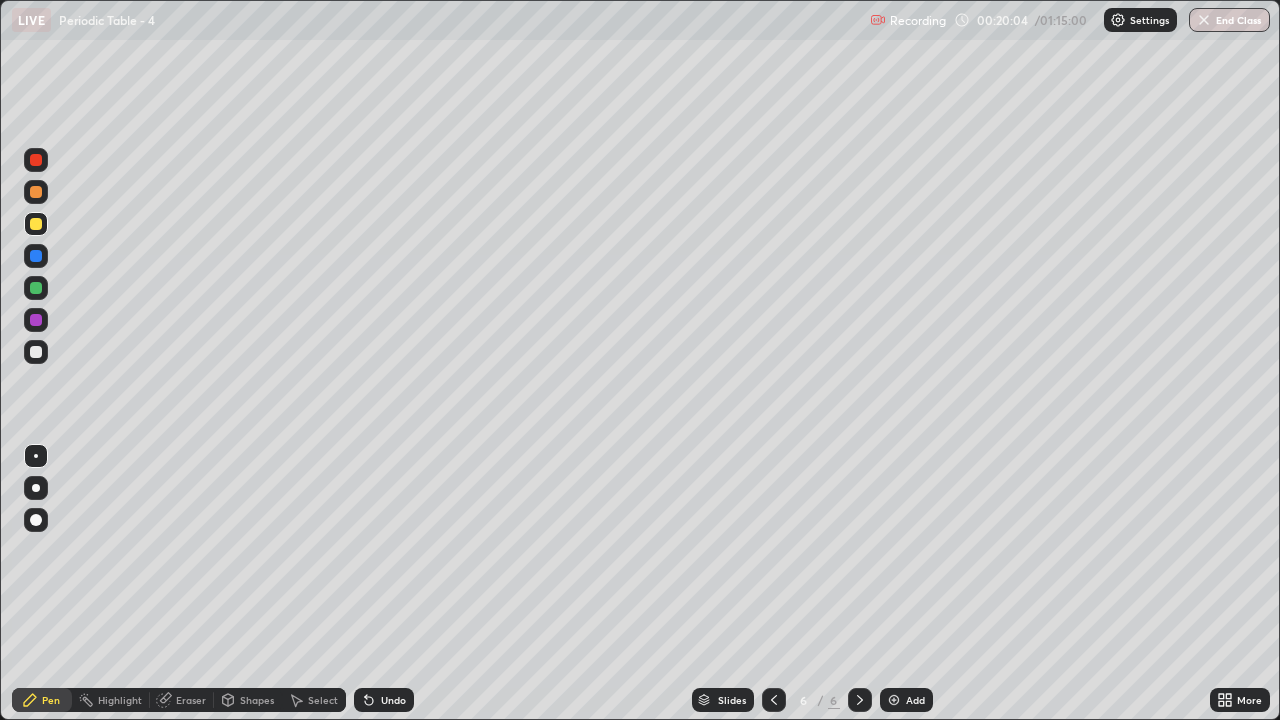 click on "Undo" at bounding box center [393, 700] 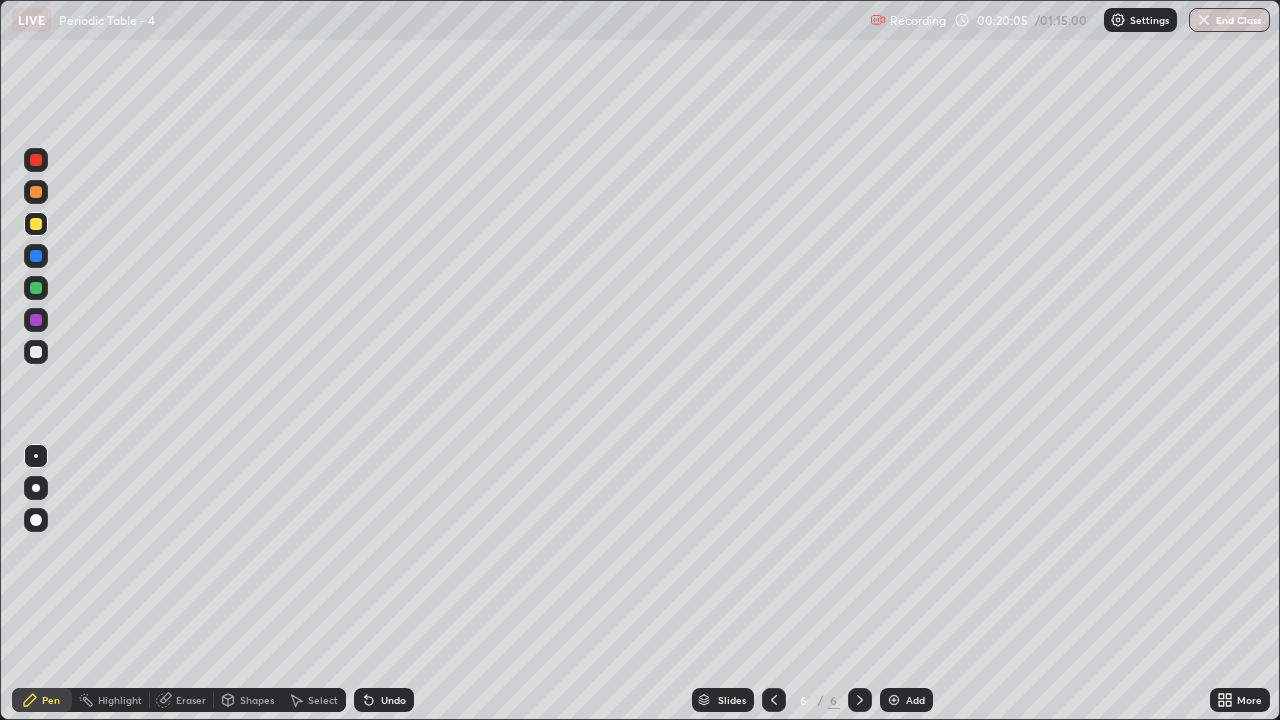 click on "Undo" at bounding box center [384, 700] 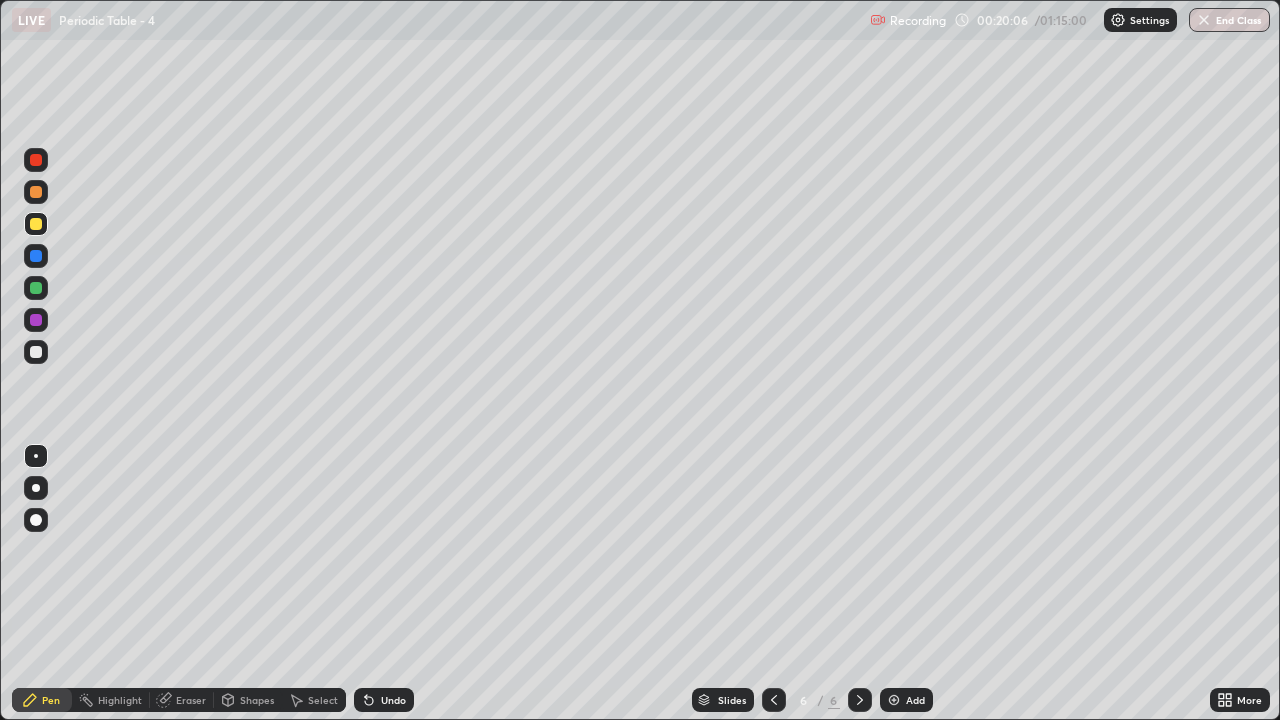 click on "Undo" at bounding box center (393, 700) 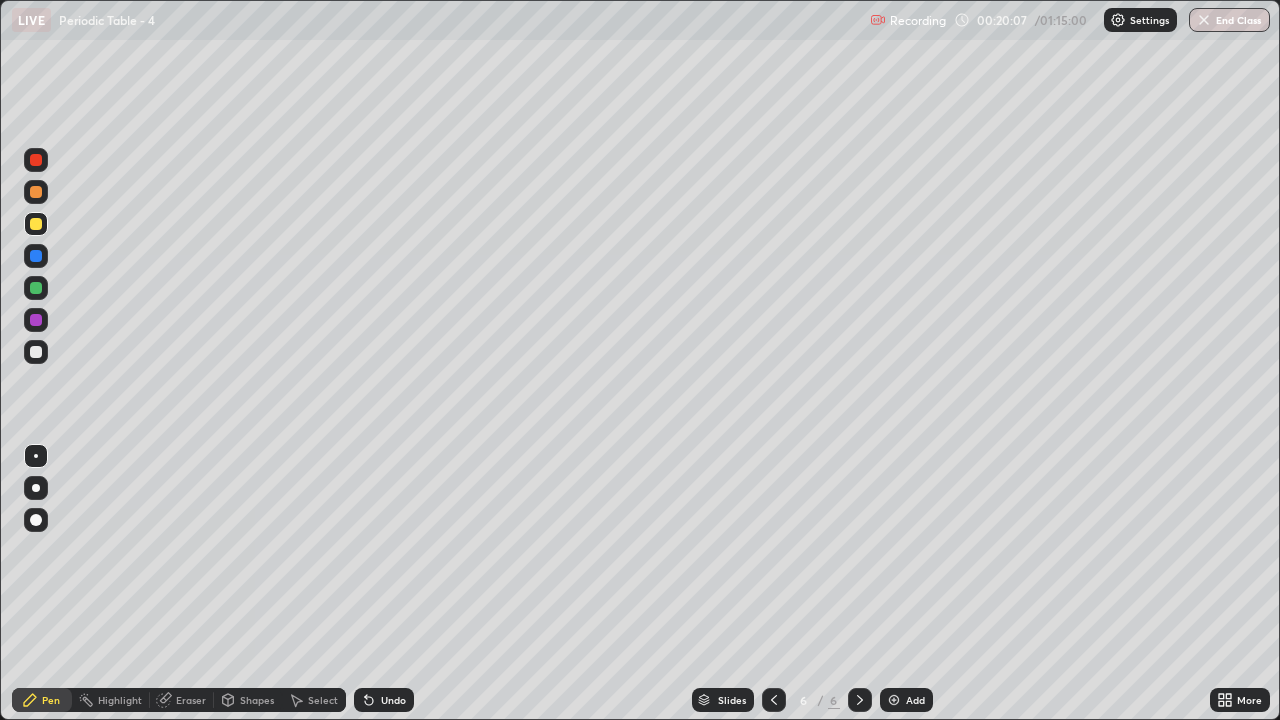 click 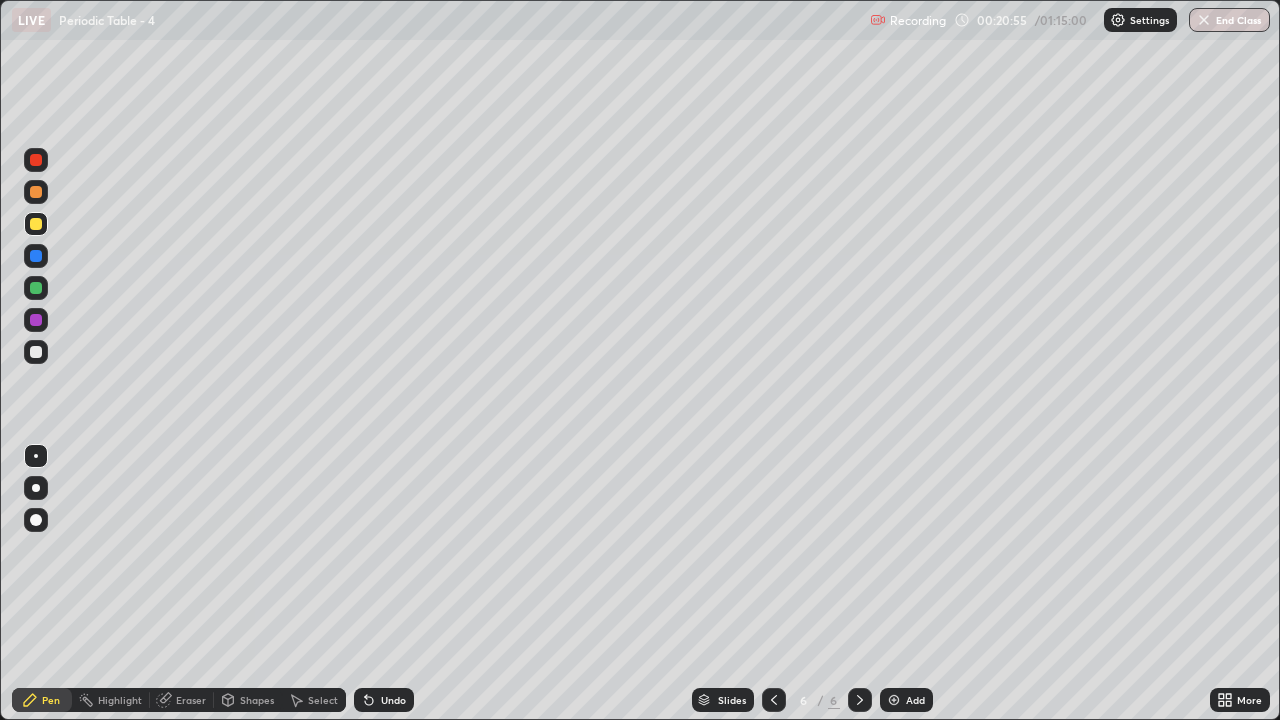 click on "Undo" at bounding box center (393, 700) 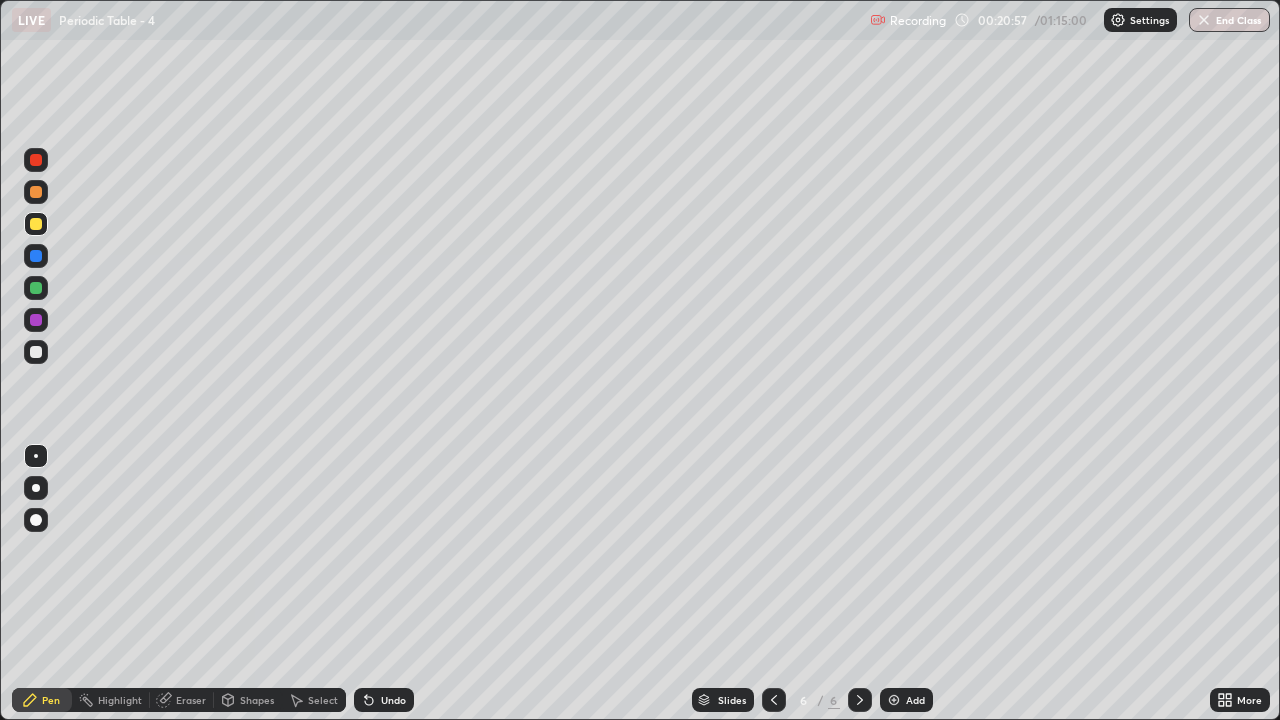 click at bounding box center (36, 192) 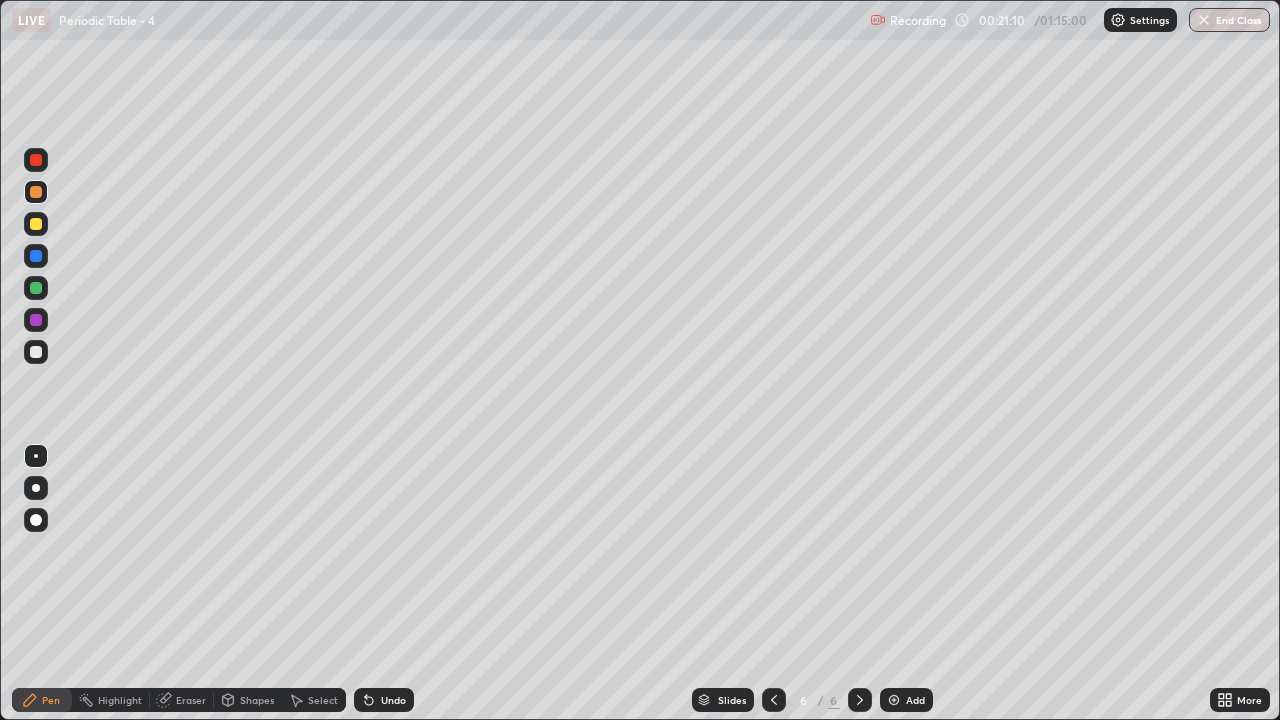 click on "Eraser" at bounding box center (182, 700) 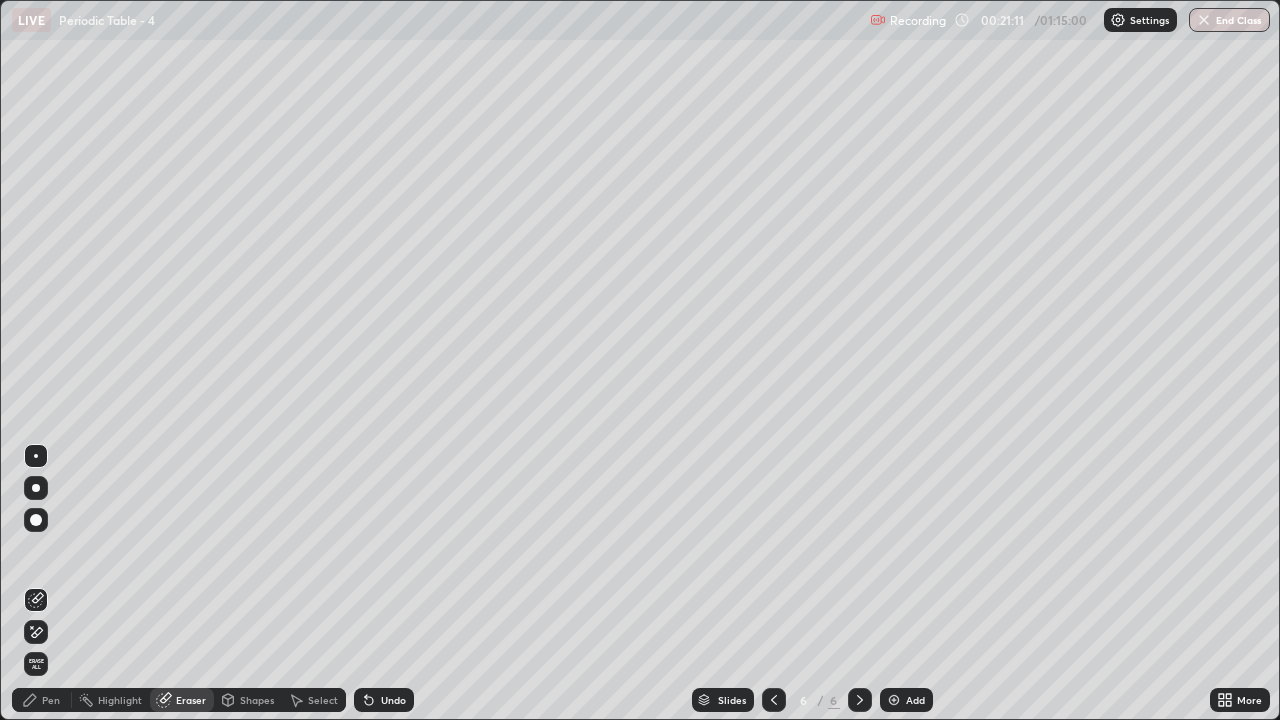 click on "Pen" at bounding box center [42, 700] 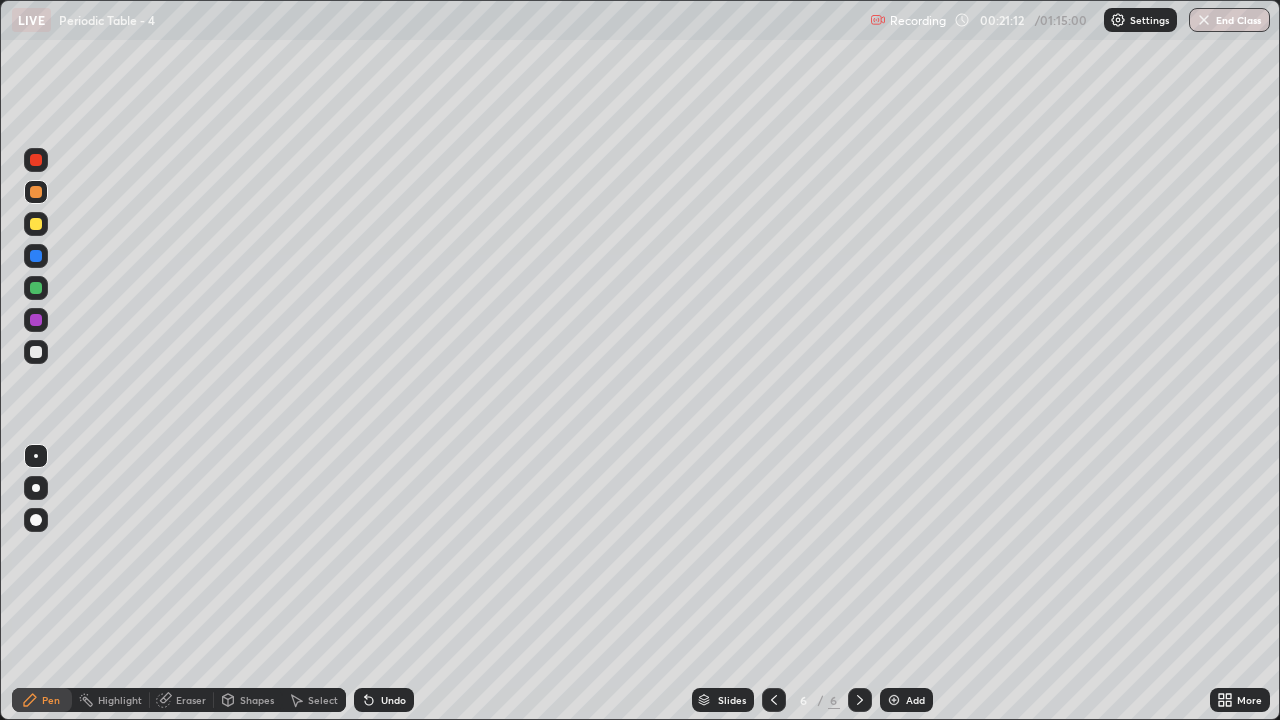 click at bounding box center (36, 224) 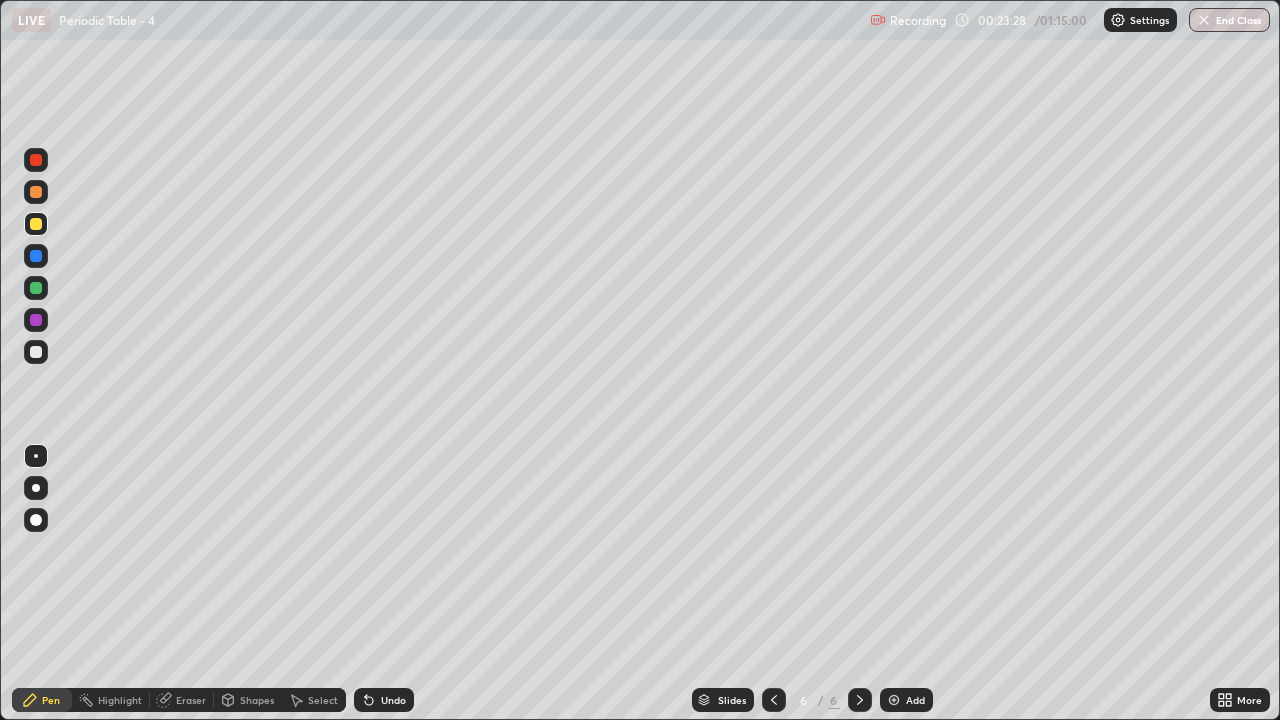 click on "Eraser" at bounding box center [191, 700] 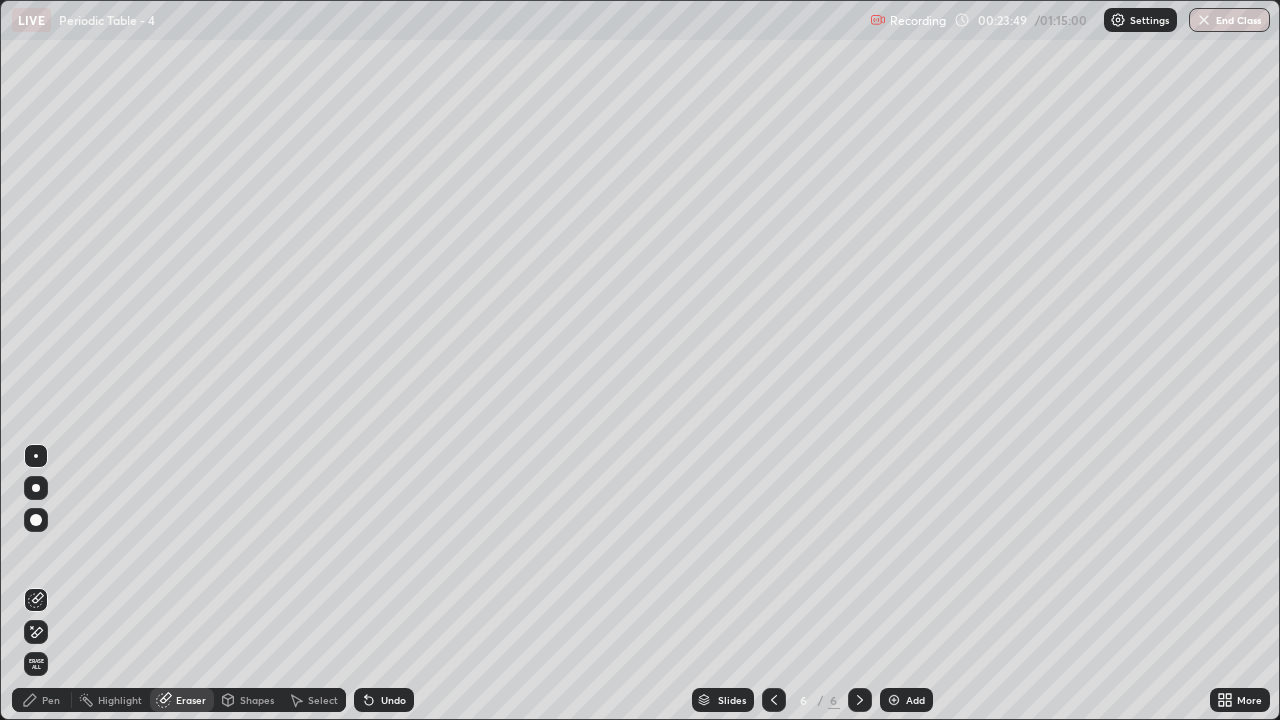 click on "Add" at bounding box center [915, 700] 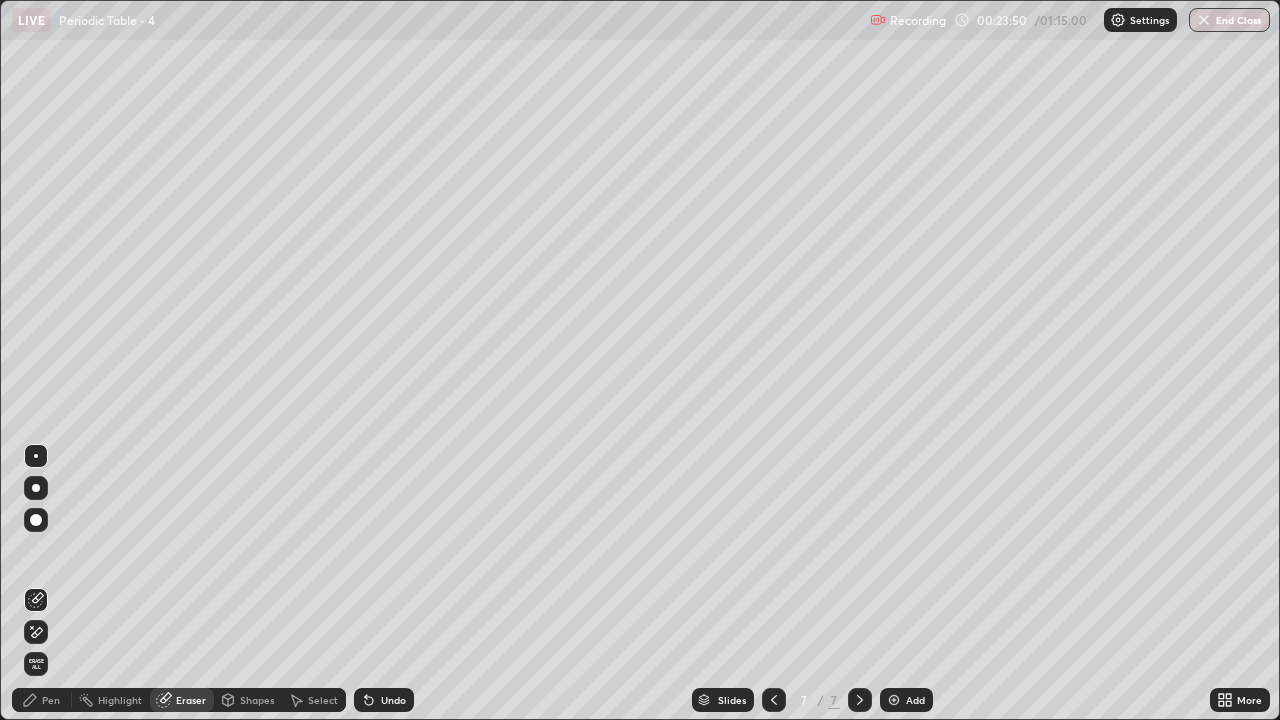 click 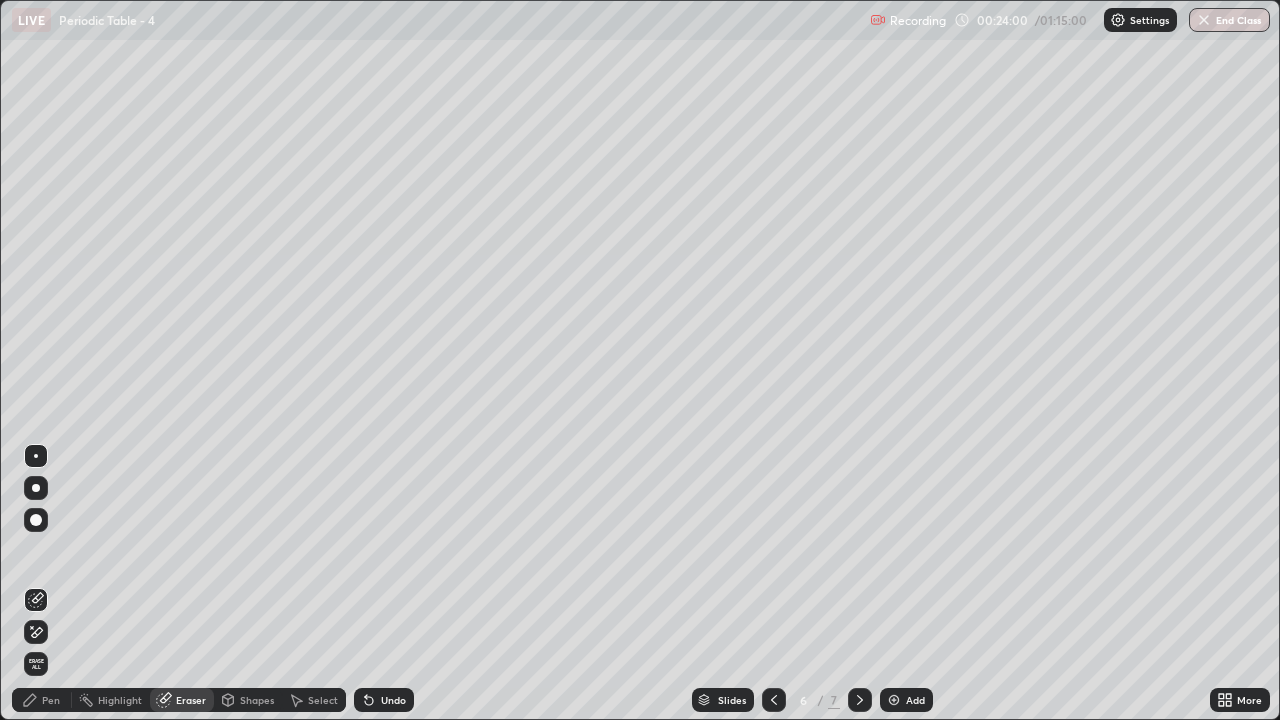 click 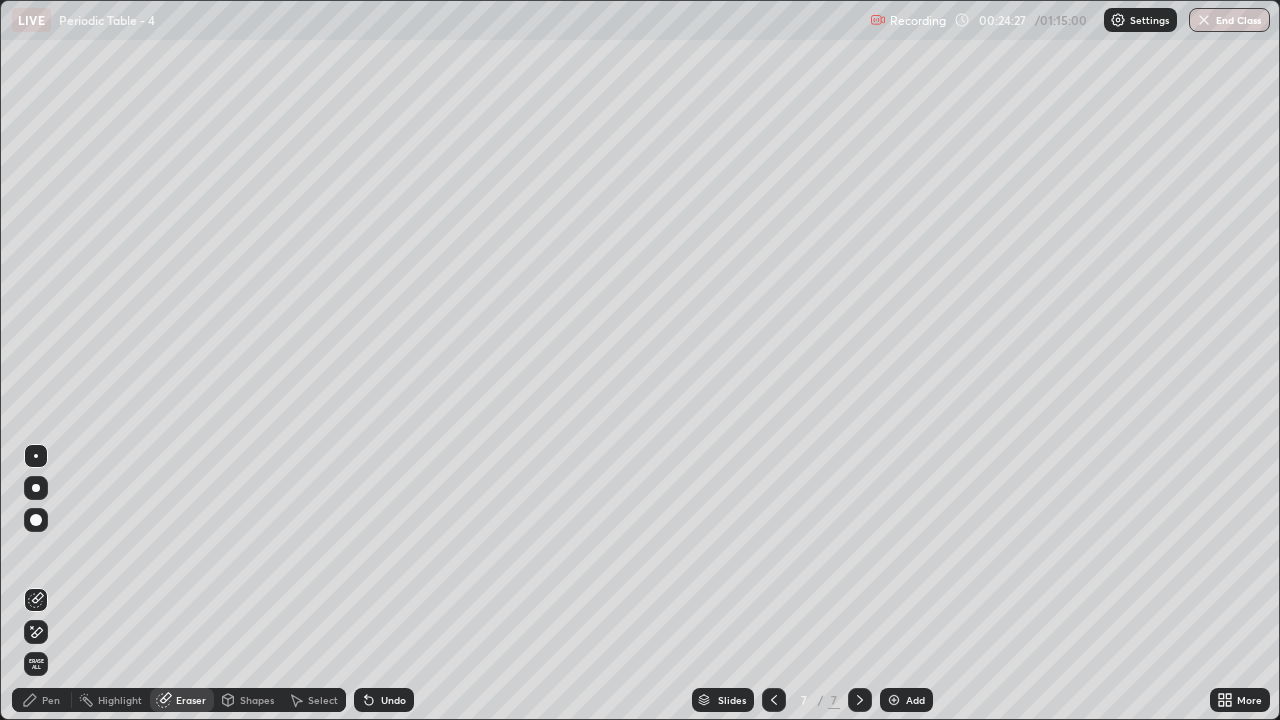click on "Pen" at bounding box center [42, 700] 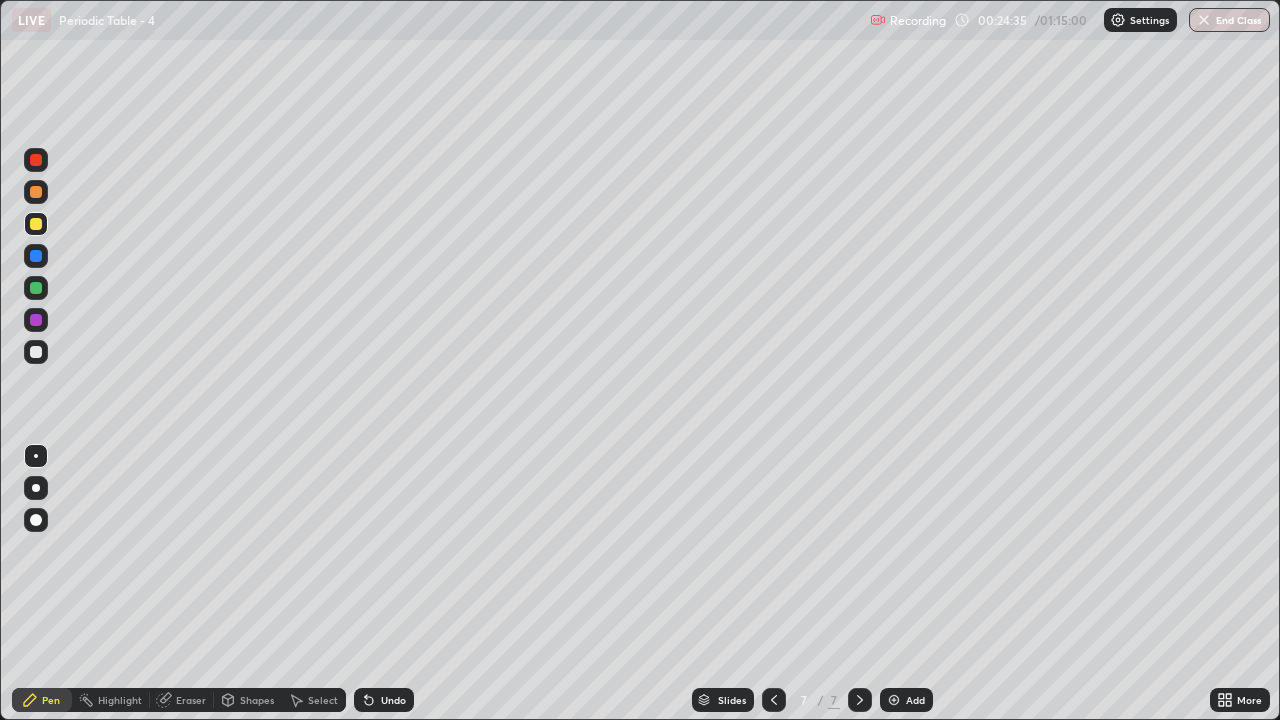 click on "Undo" at bounding box center [393, 700] 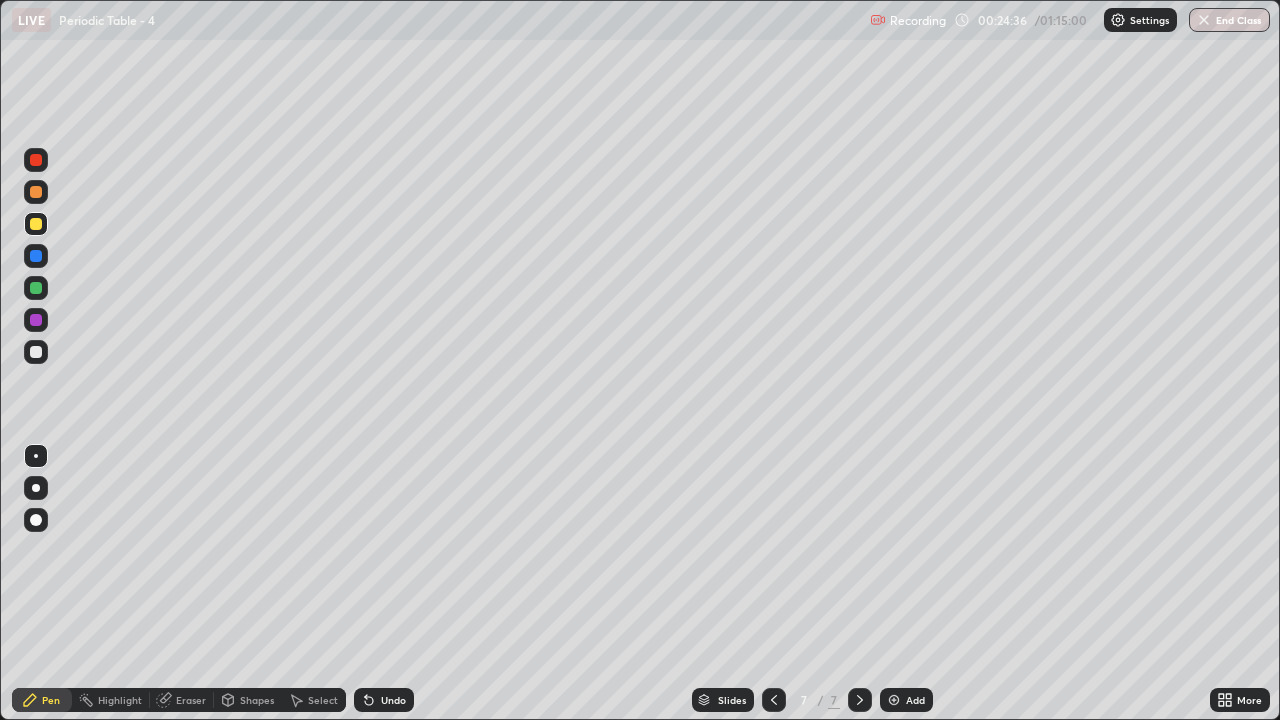 click on "Undo" at bounding box center (393, 700) 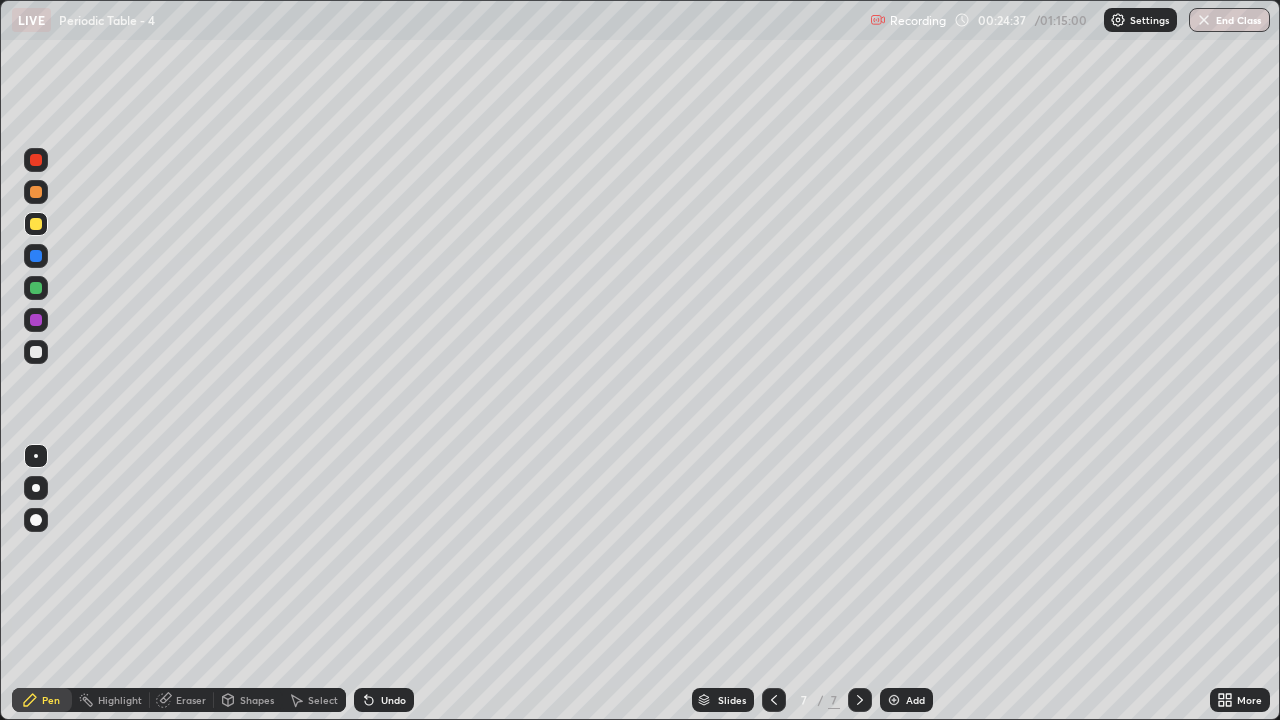 click on "Undo" at bounding box center (384, 700) 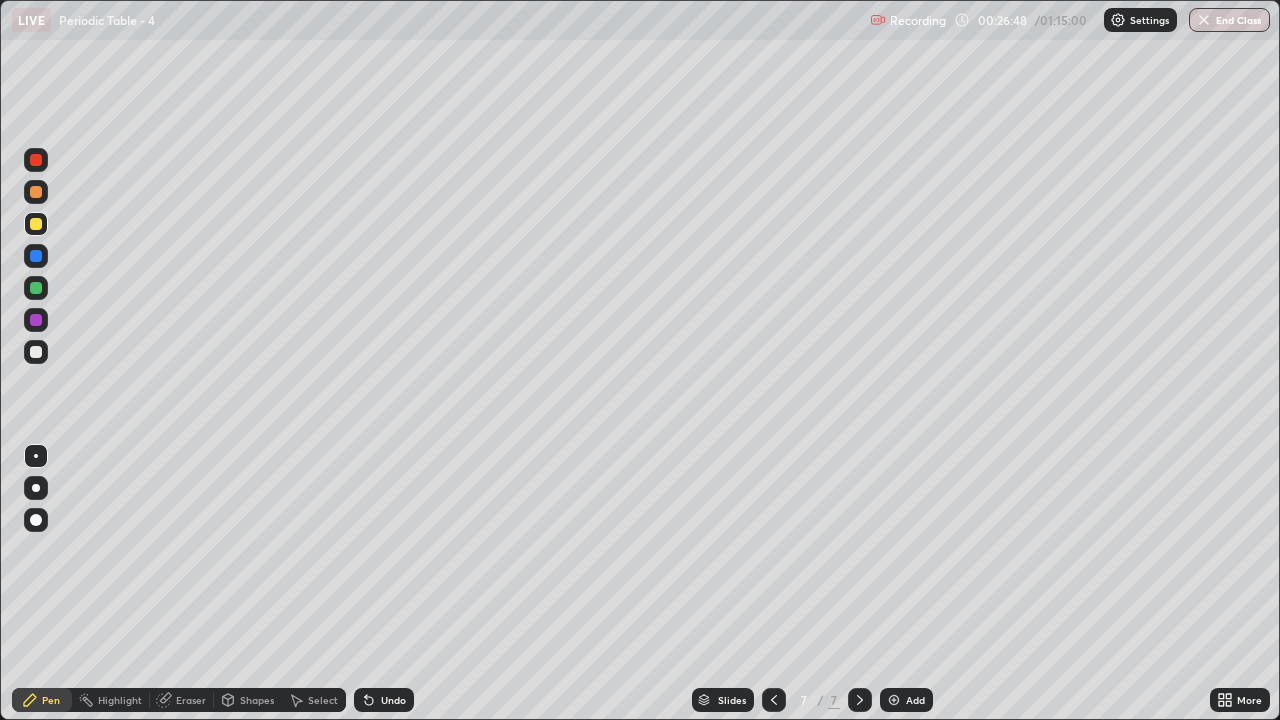 click on "Undo" at bounding box center (393, 700) 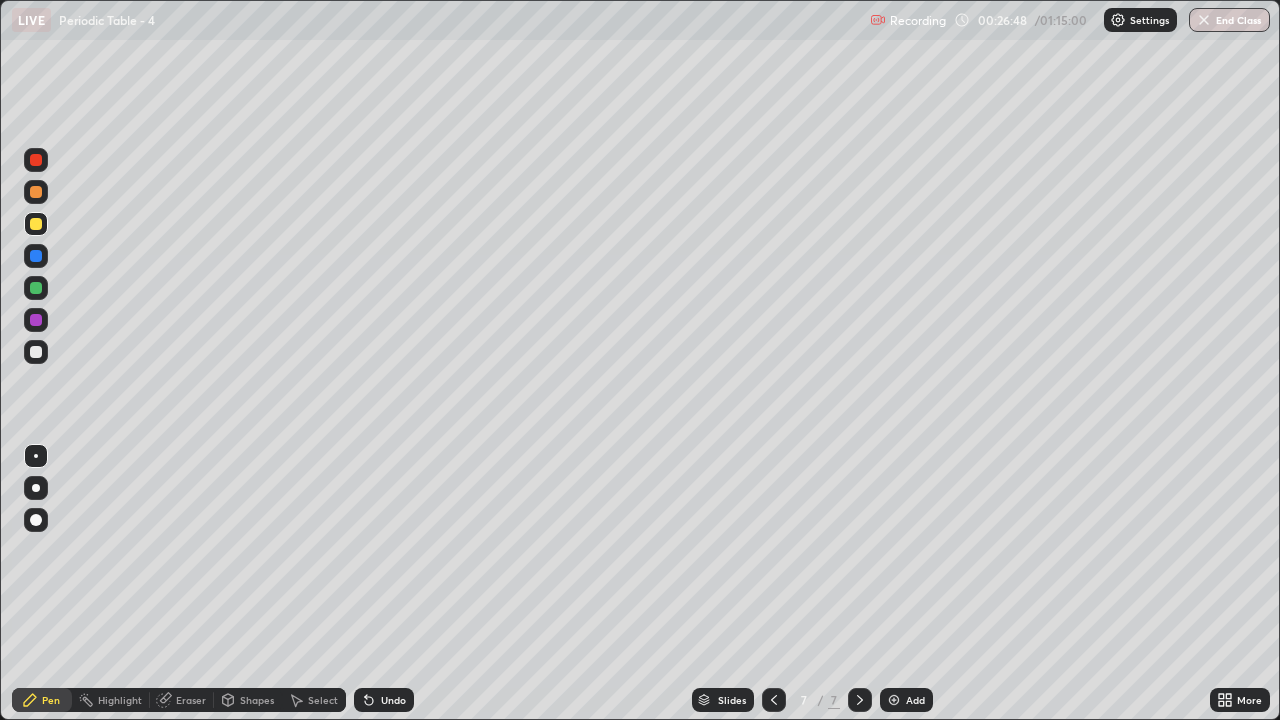 click on "Undo" at bounding box center [393, 700] 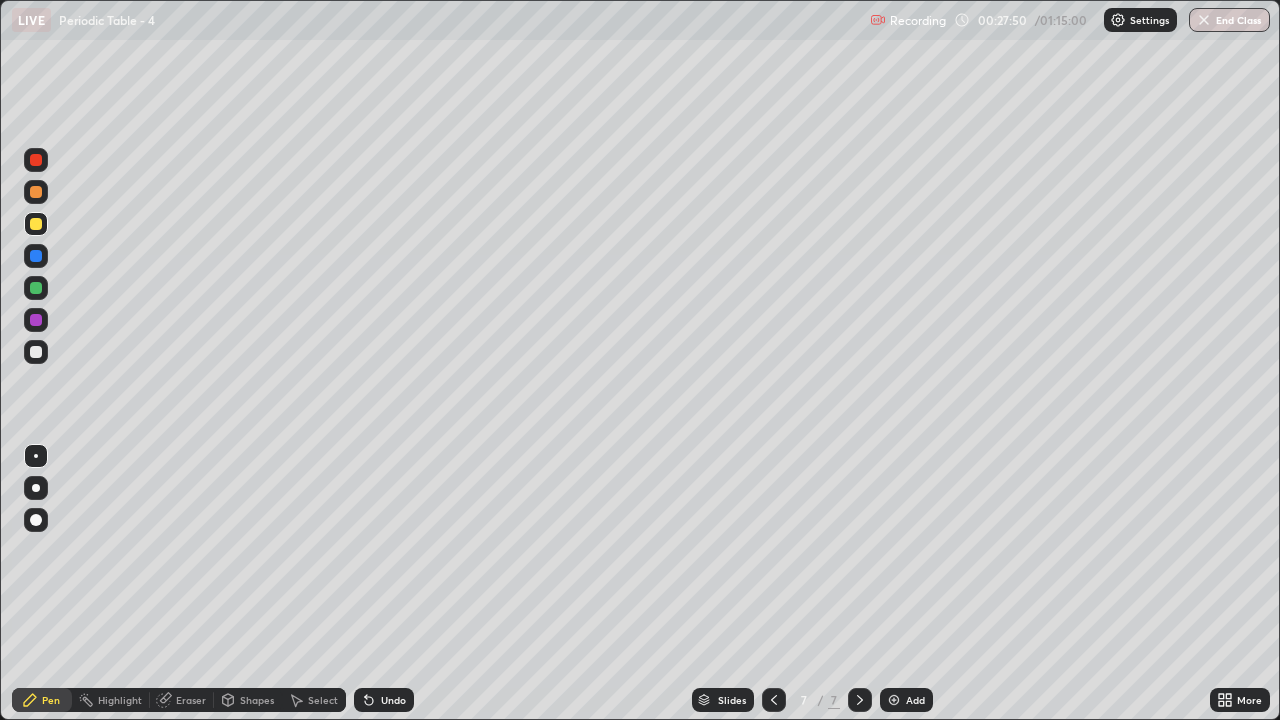 click on "Undo" at bounding box center [393, 700] 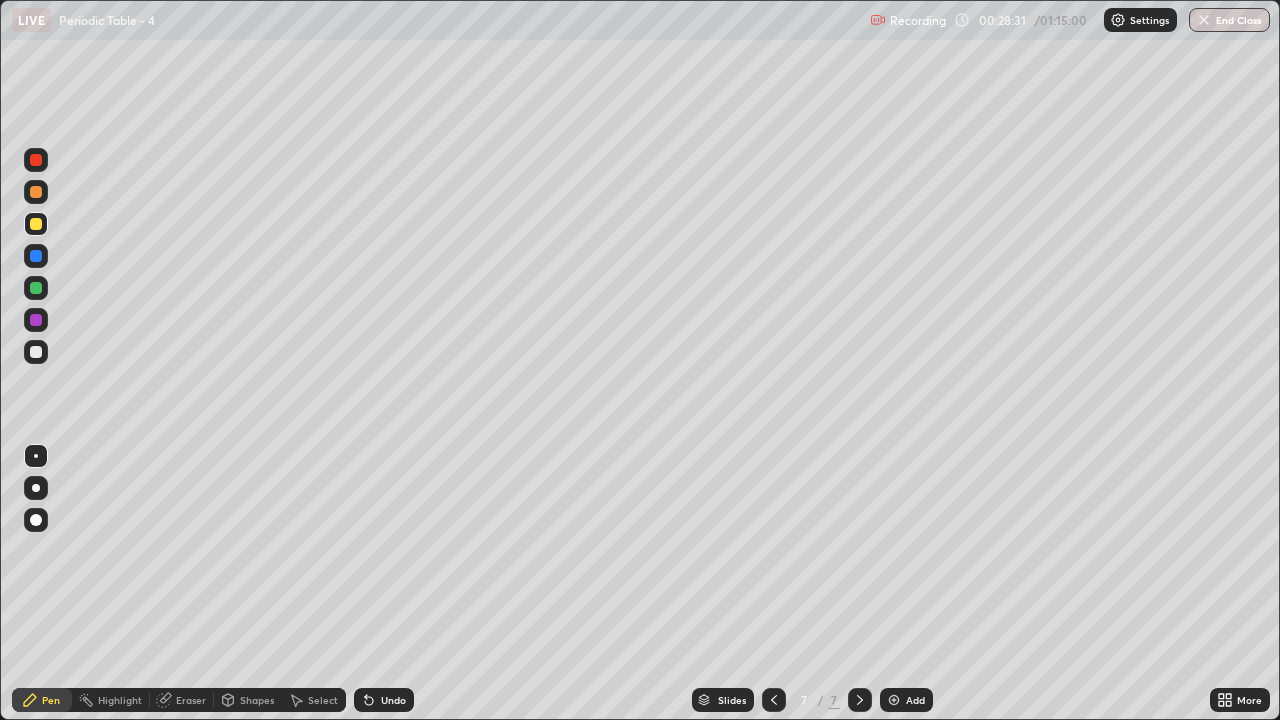 click at bounding box center [36, 352] 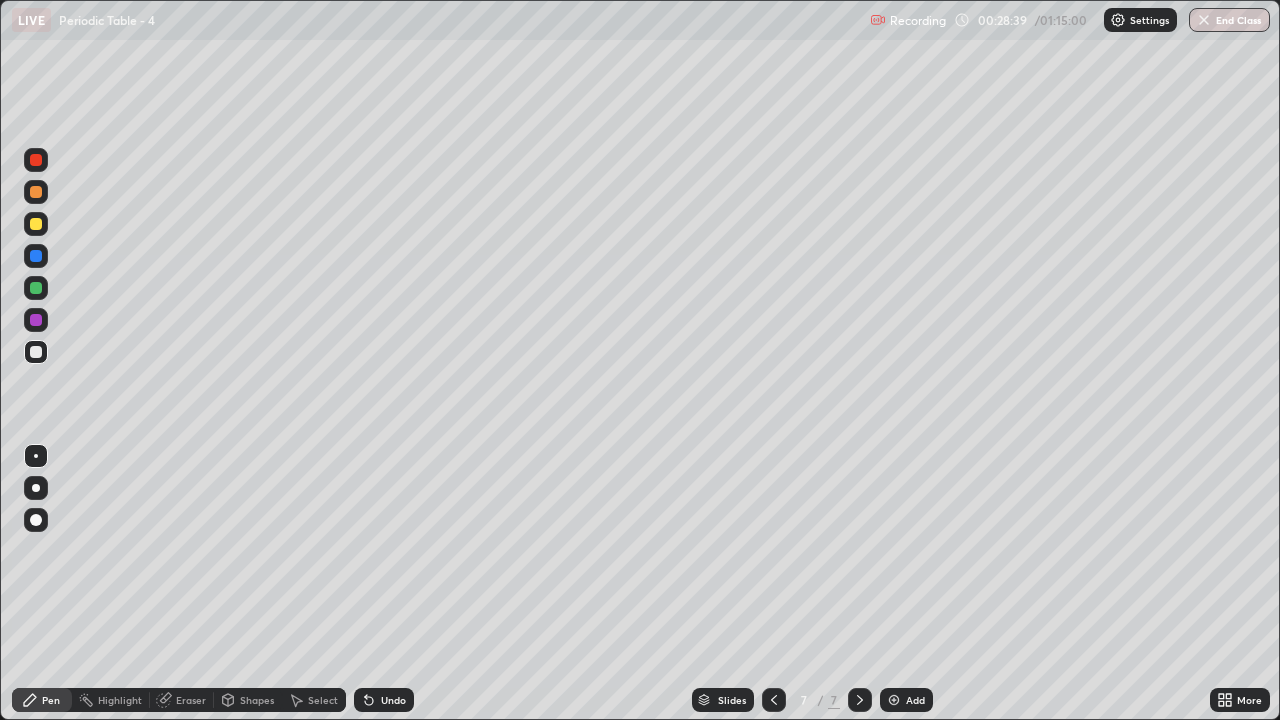 click 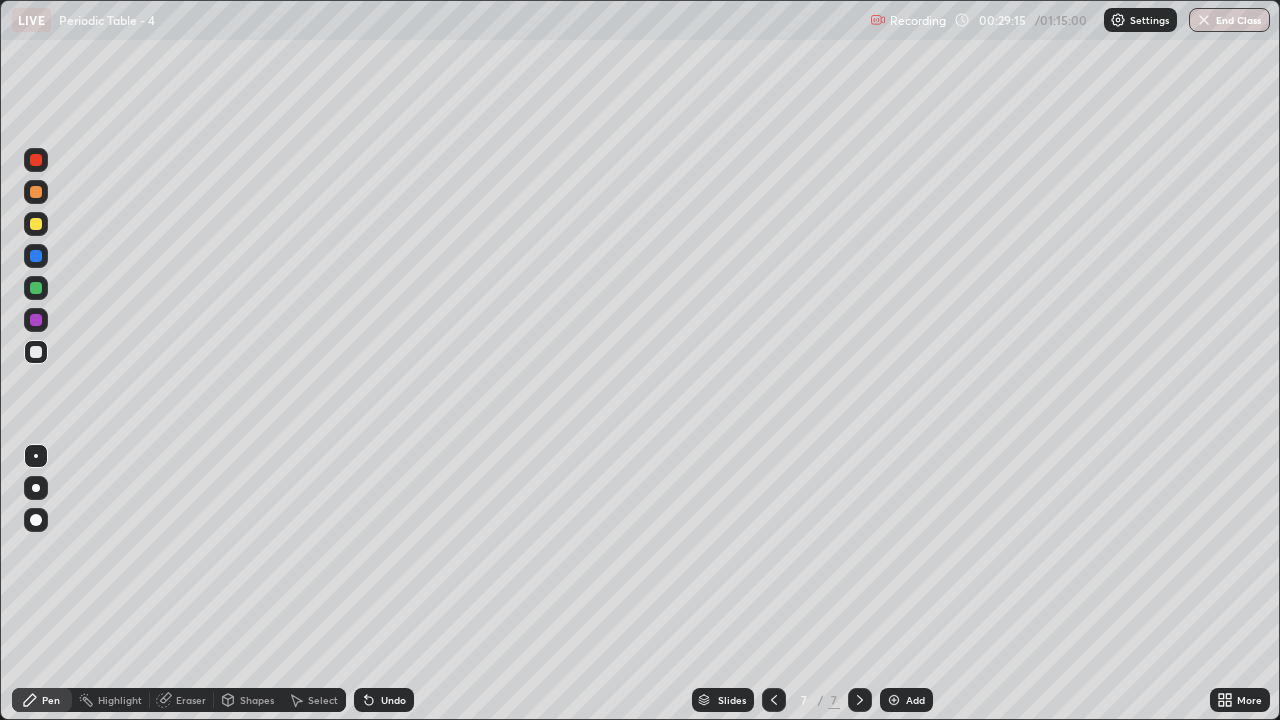 click on "Undo" at bounding box center [393, 700] 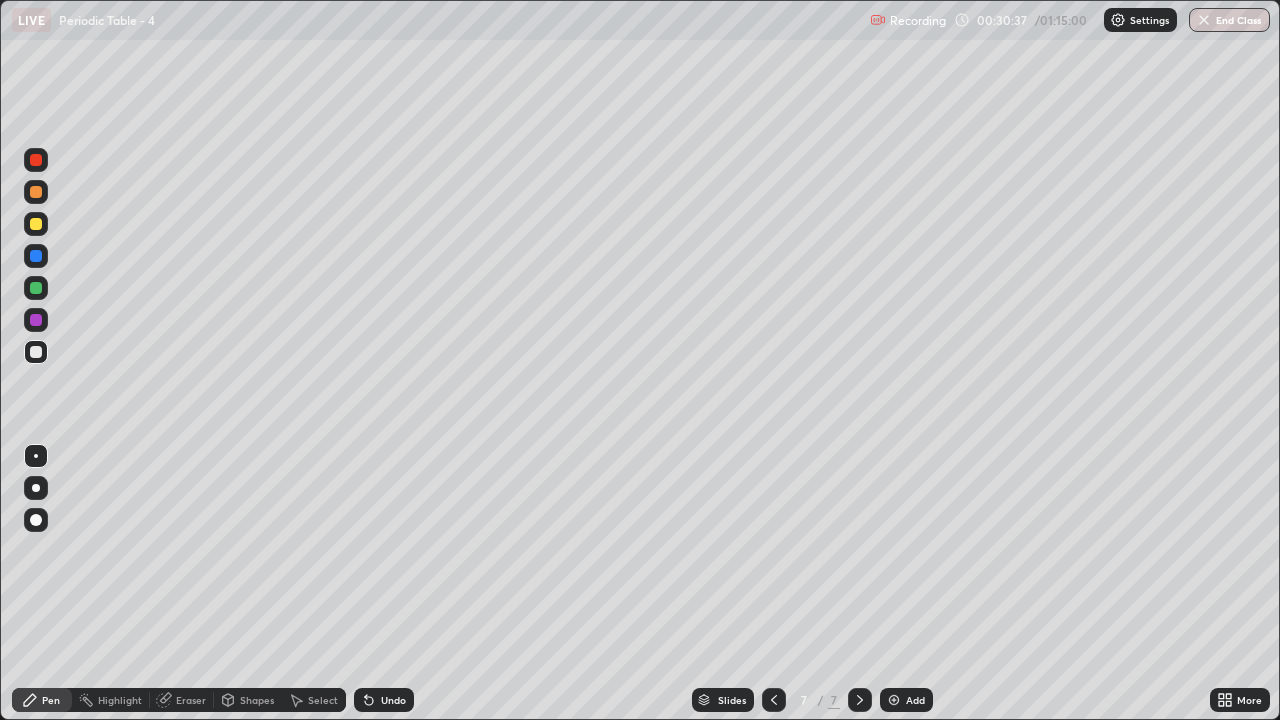 click on "Add" at bounding box center (915, 700) 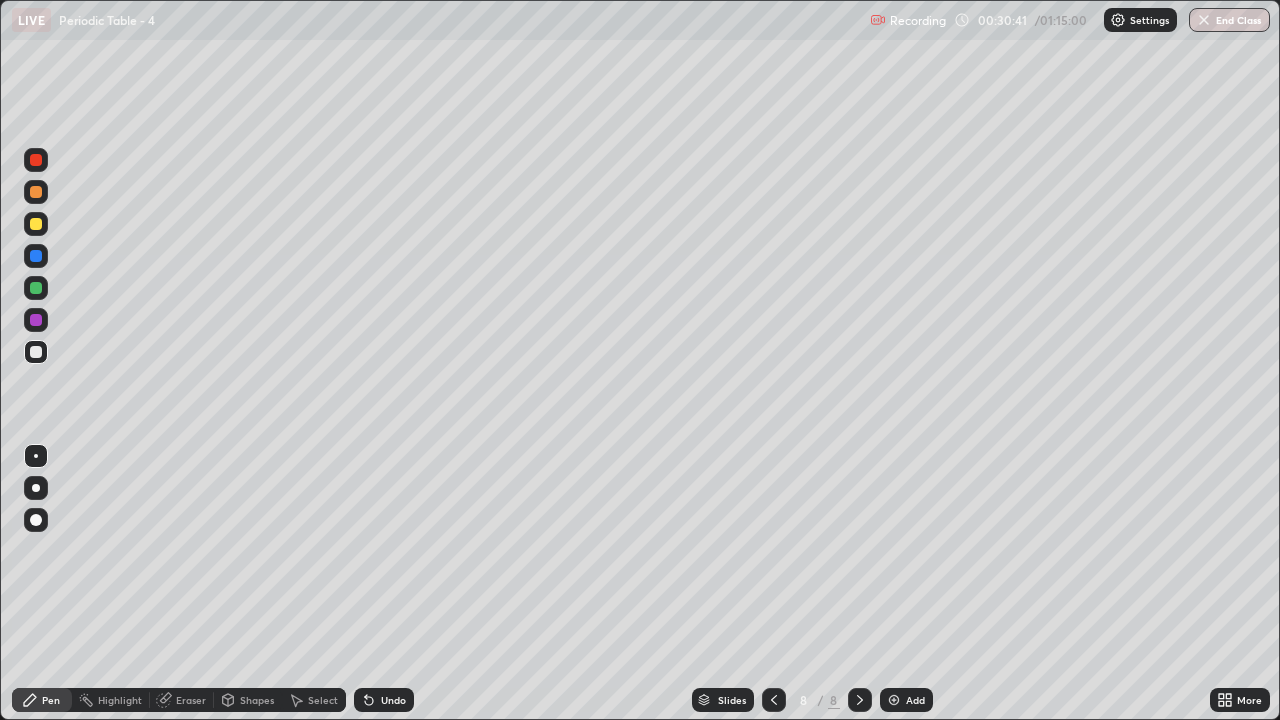 click at bounding box center [36, 224] 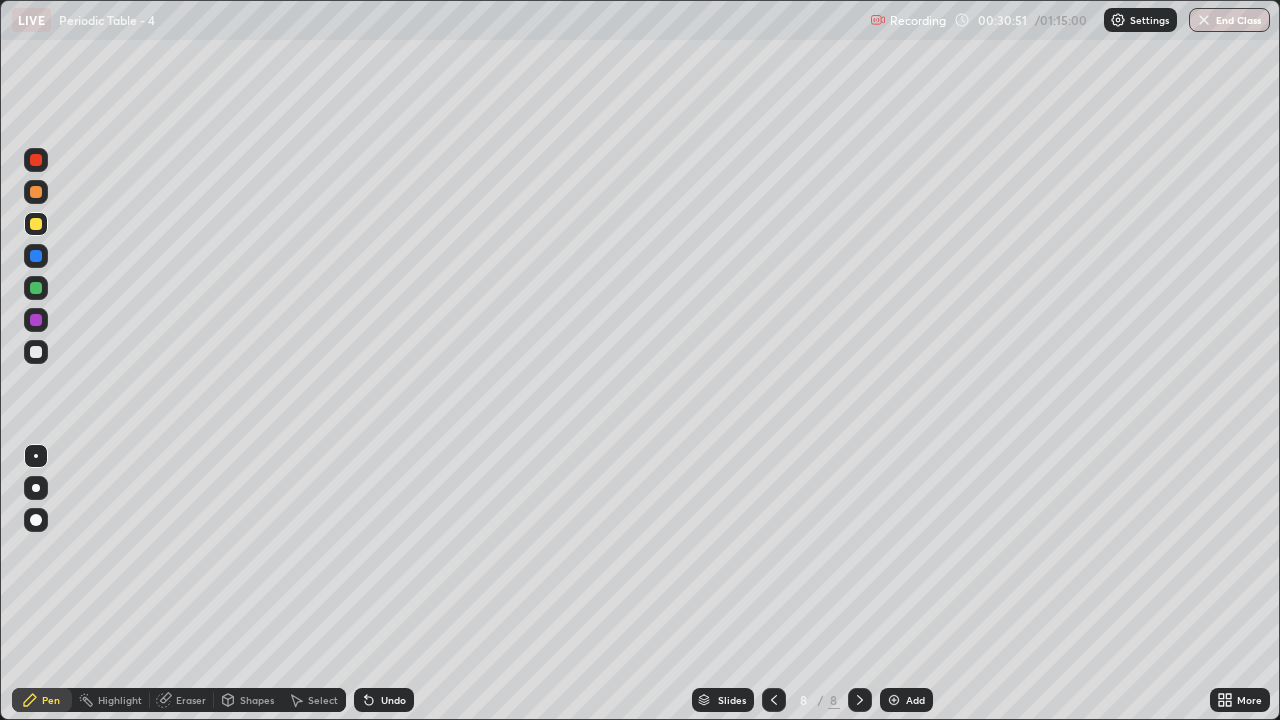click on "Undo" at bounding box center (393, 700) 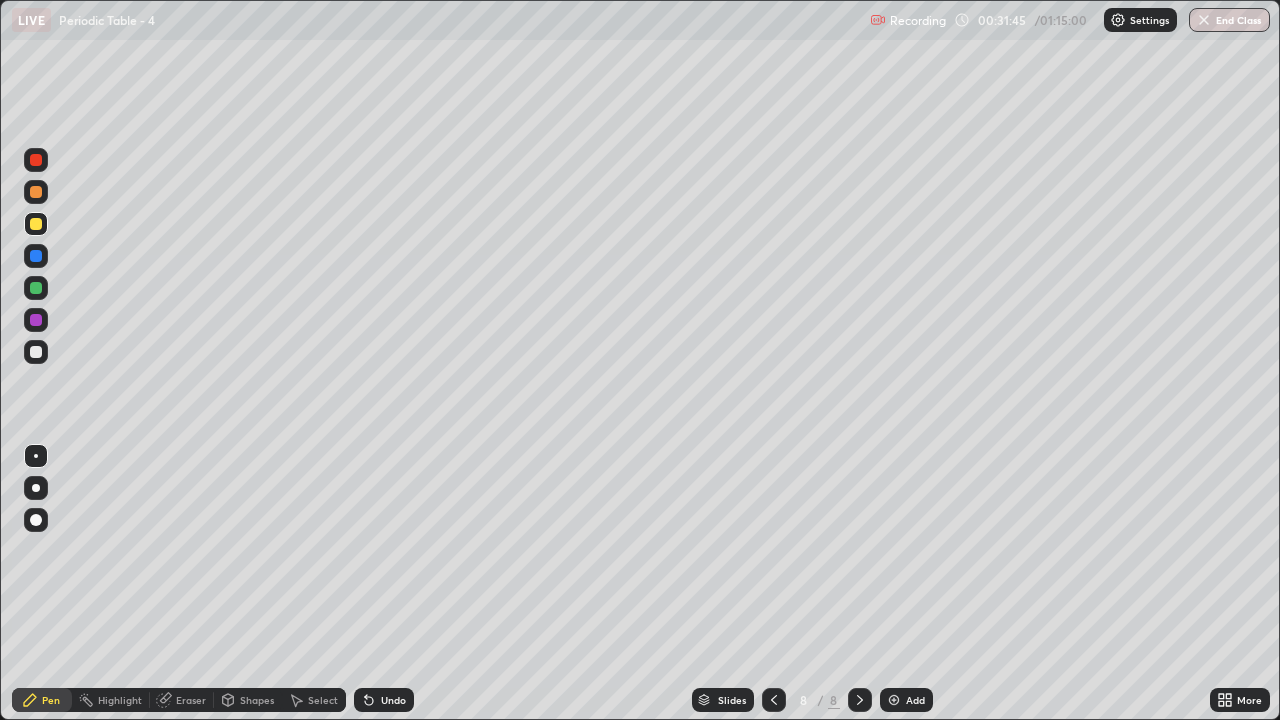 click on "Undo" at bounding box center (393, 700) 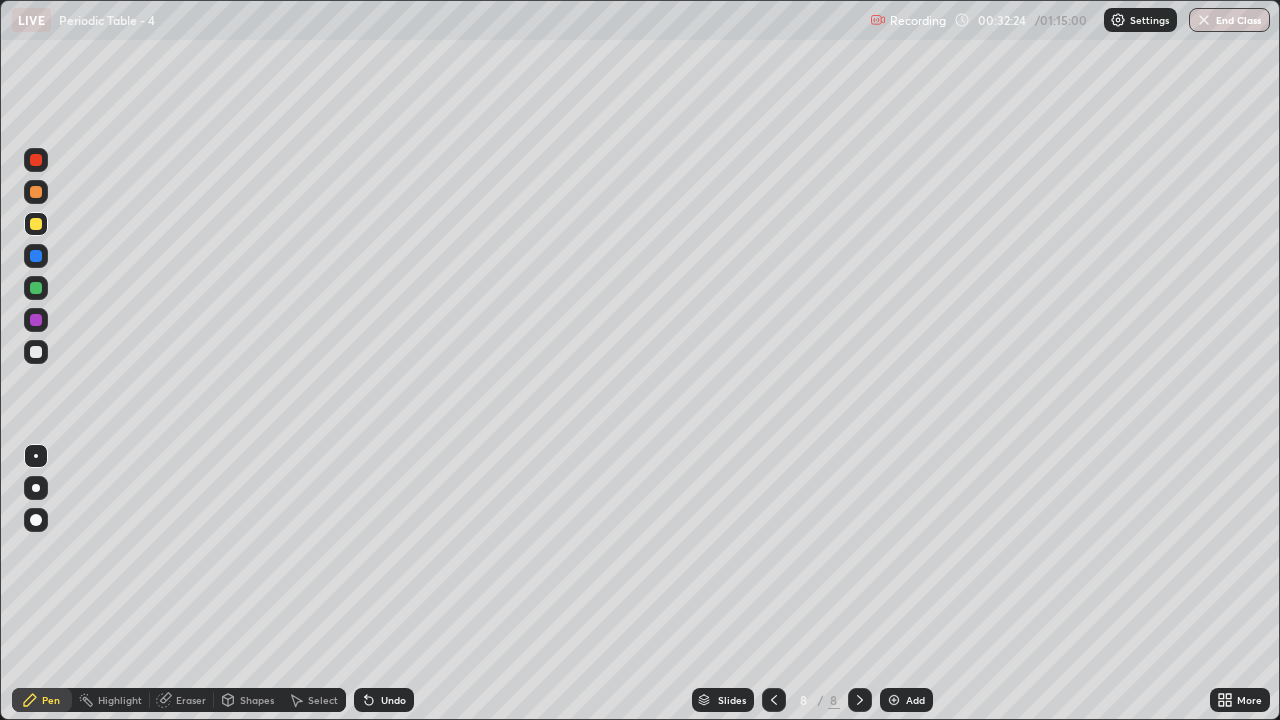 click on "Undo" at bounding box center [393, 700] 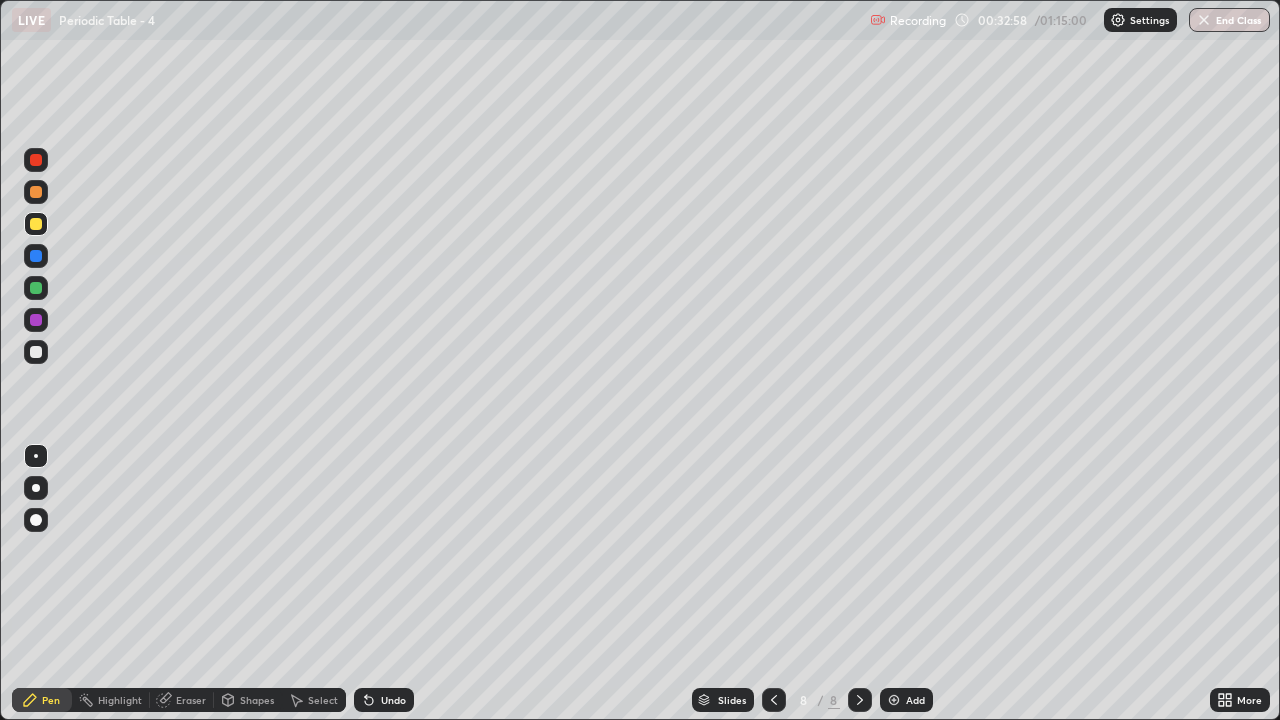 click at bounding box center (36, 352) 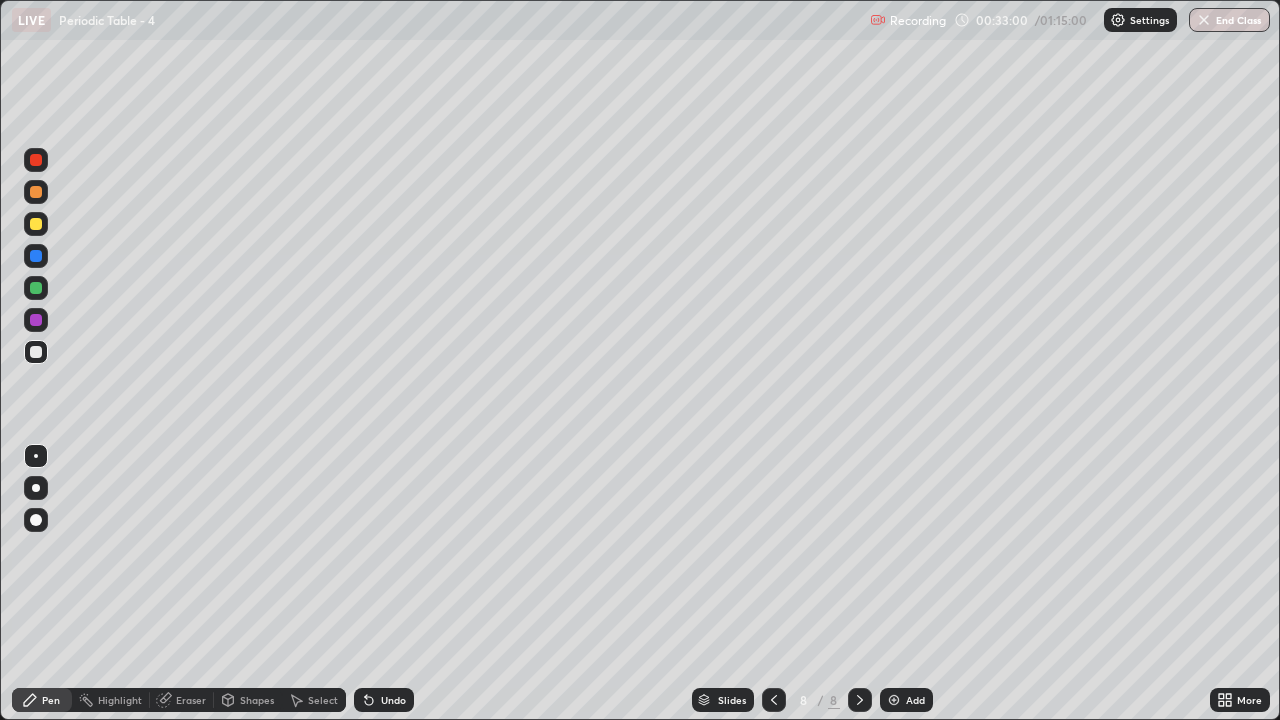 click at bounding box center (36, 288) 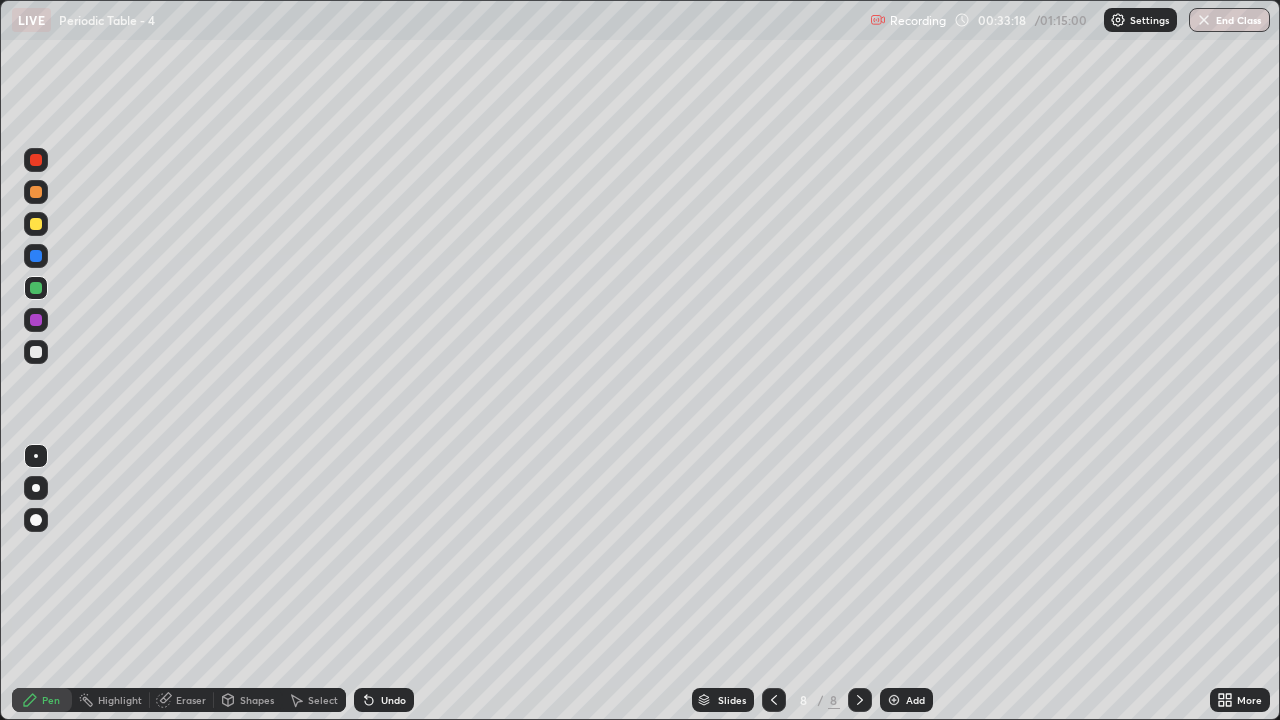 click on "Undo" at bounding box center (384, 700) 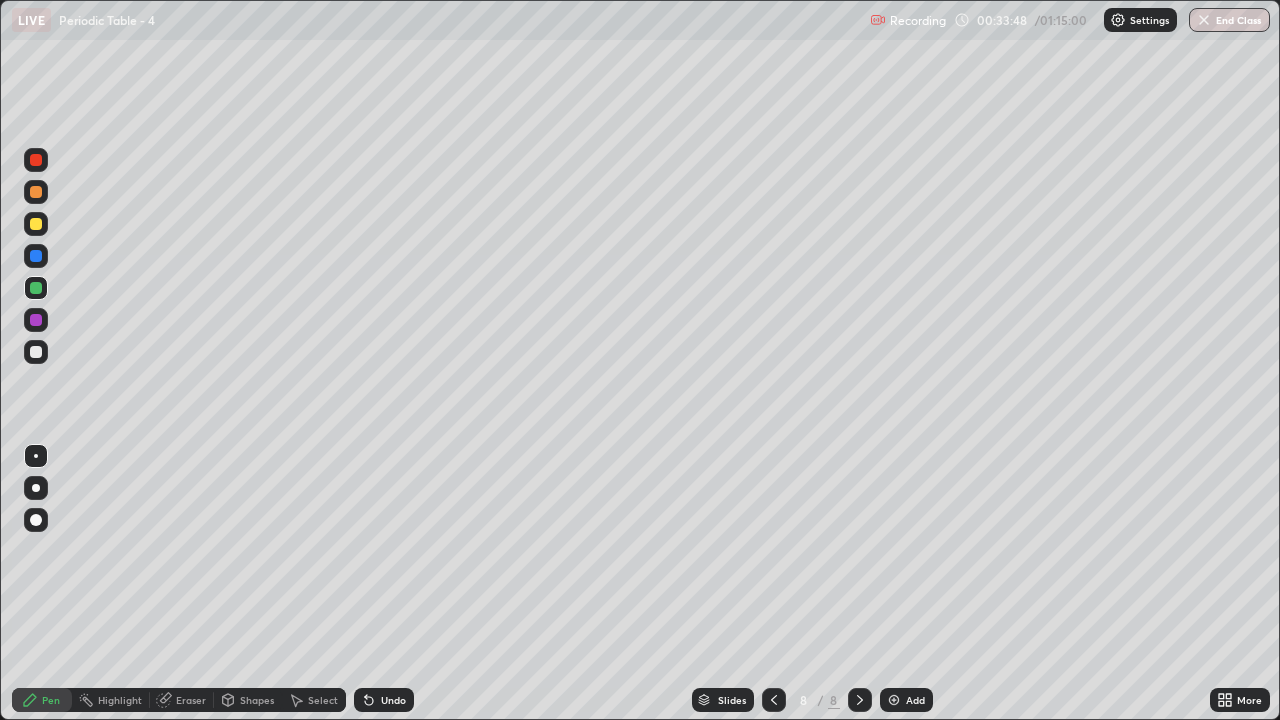 click at bounding box center [36, 352] 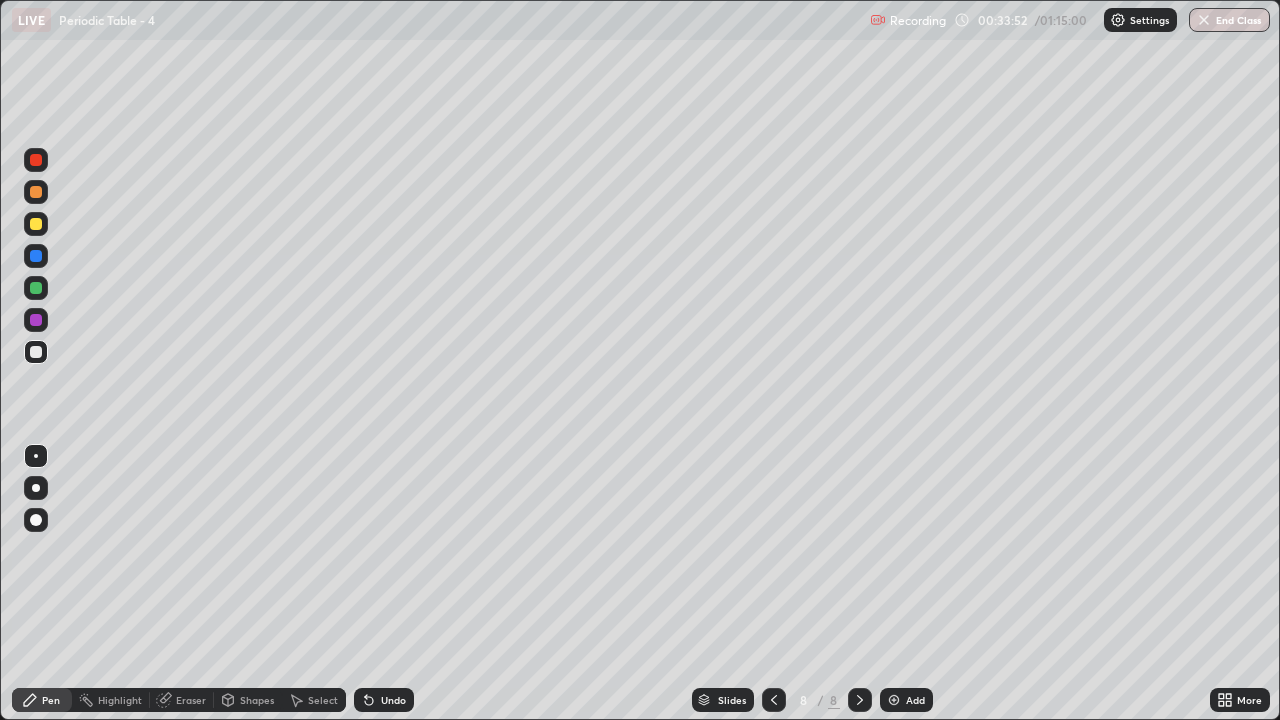 click on "Undo" at bounding box center [384, 700] 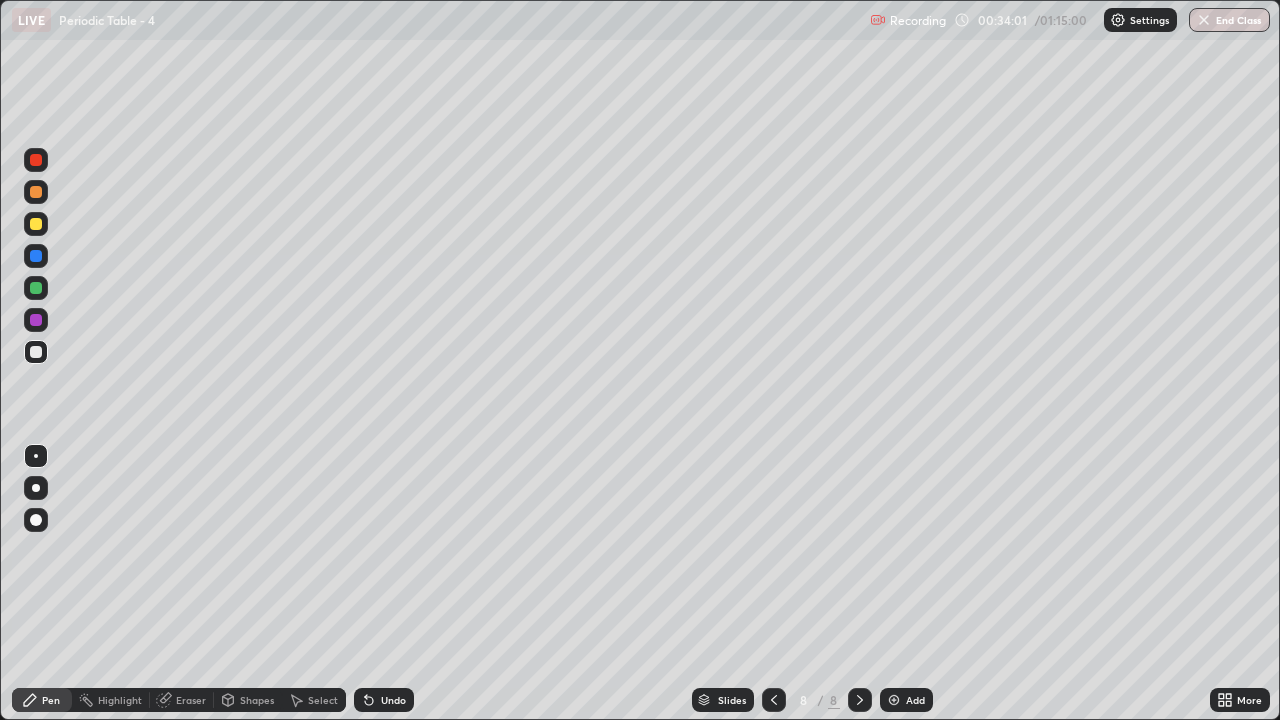 click on "Undo" at bounding box center (384, 700) 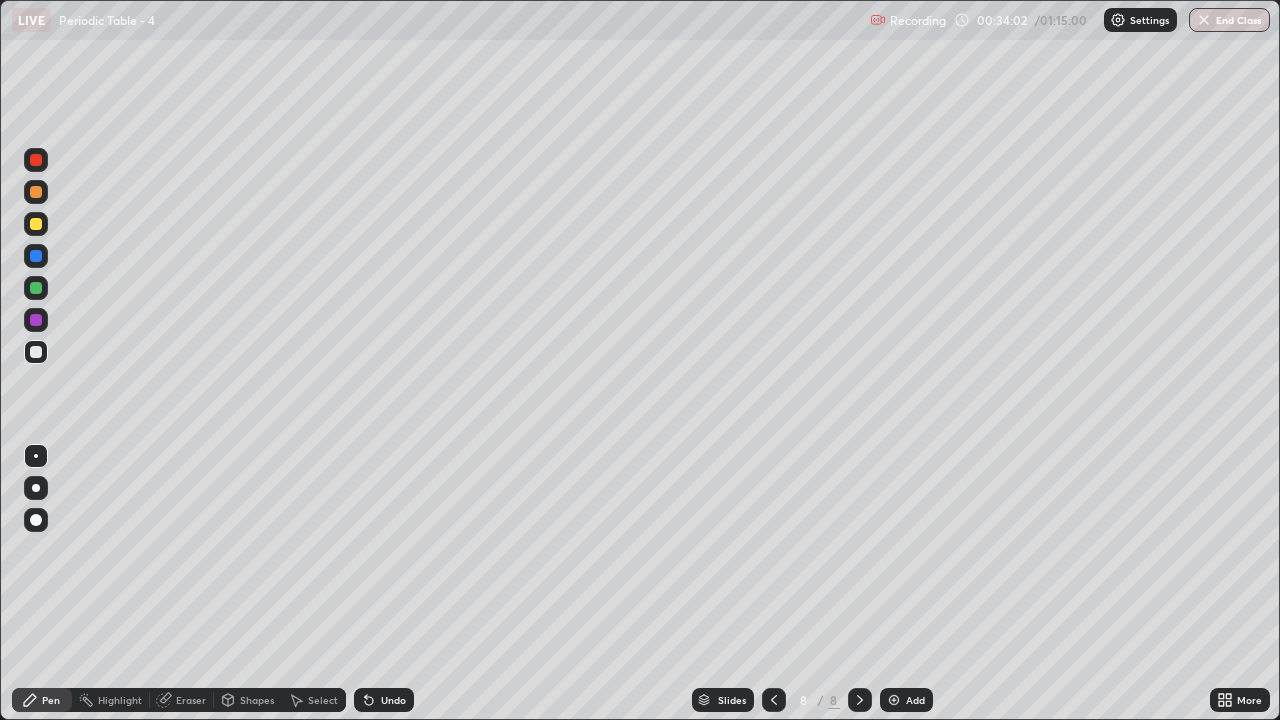 click 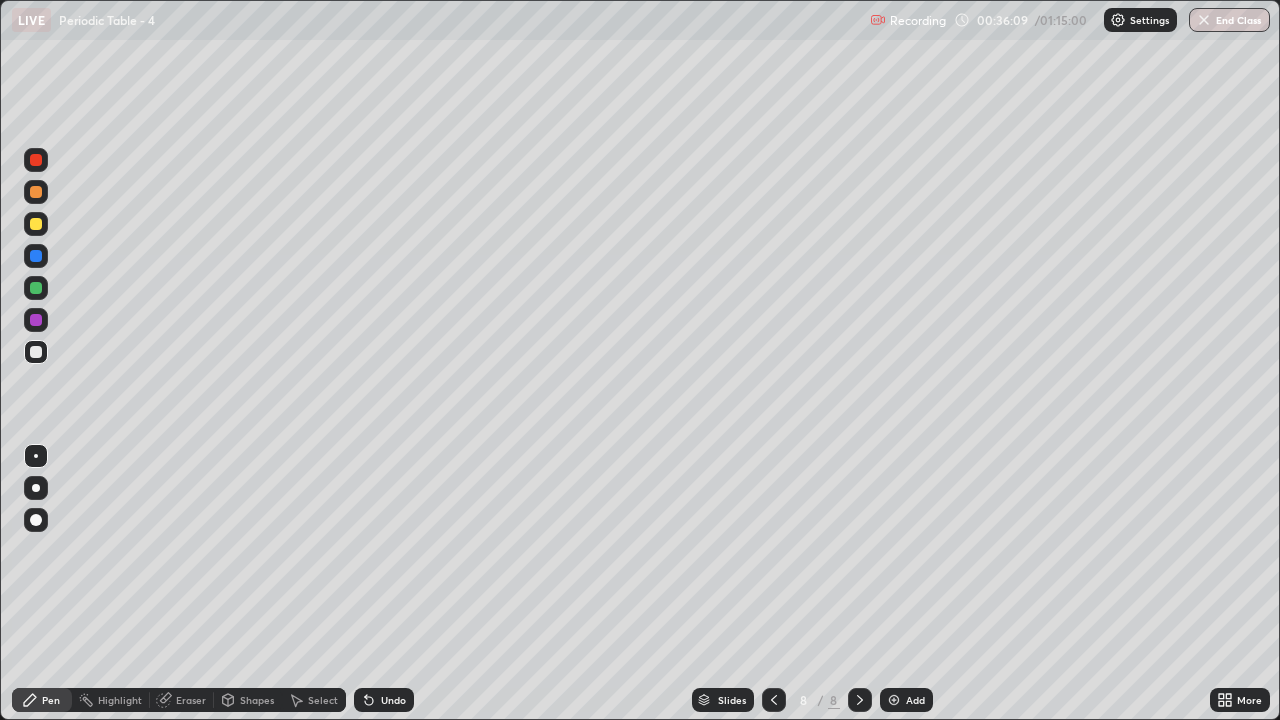 click on "More" at bounding box center [1249, 700] 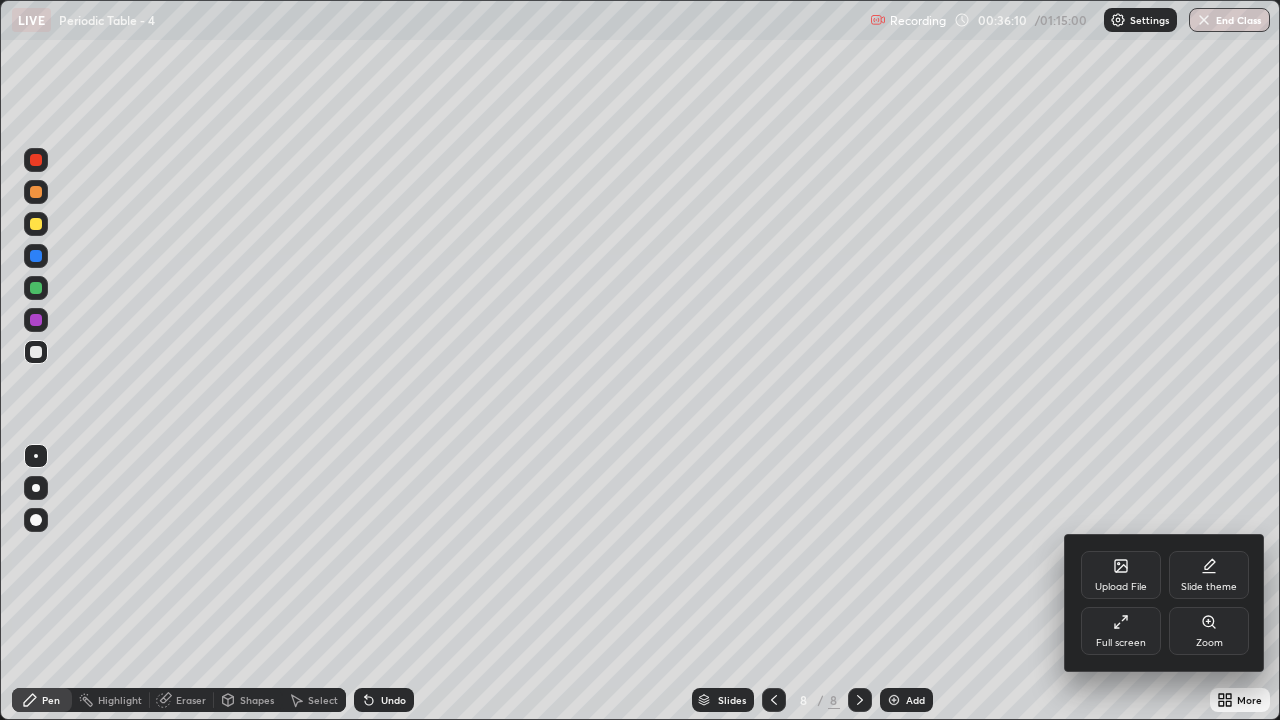 click 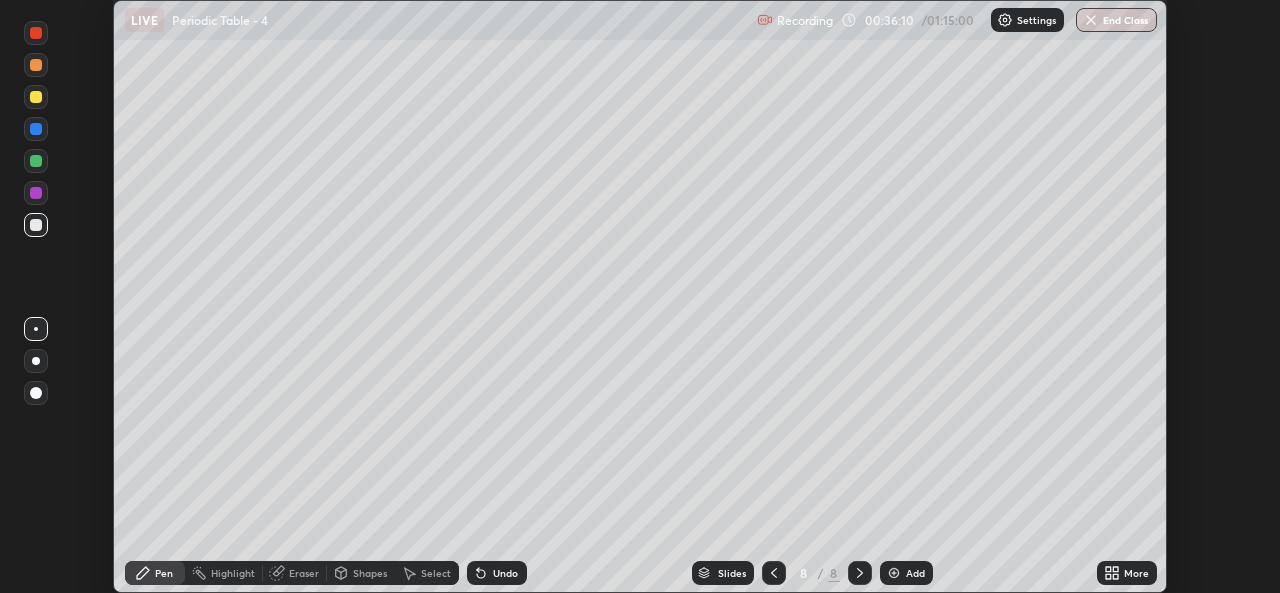 scroll, scrollTop: 593, scrollLeft: 1280, axis: both 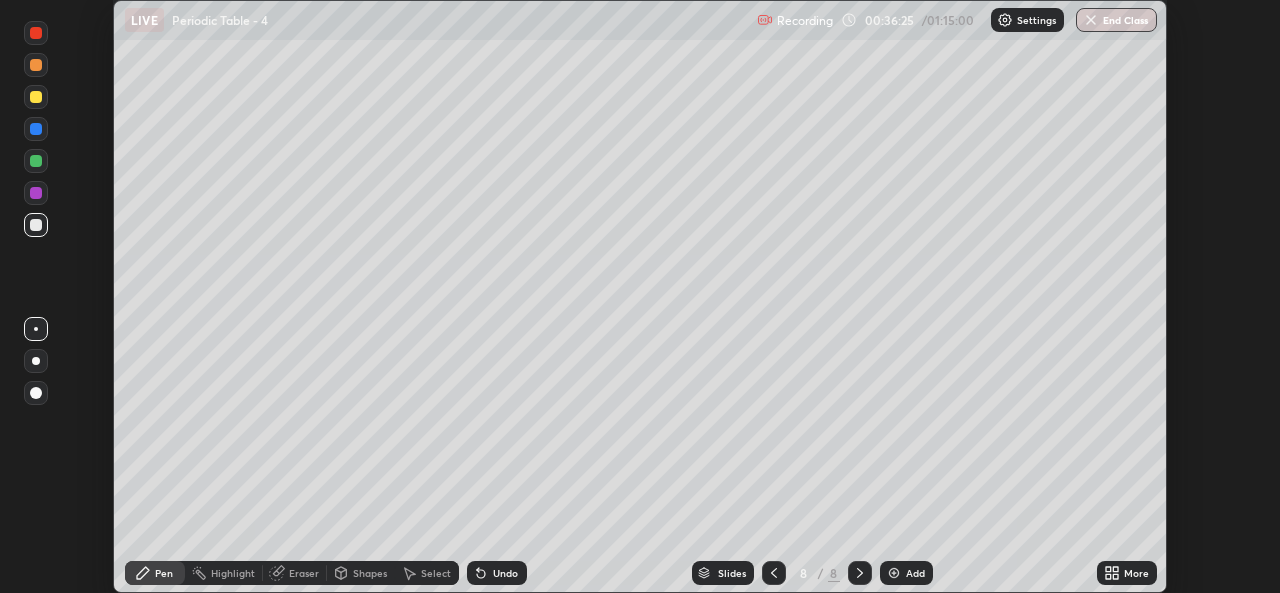 click 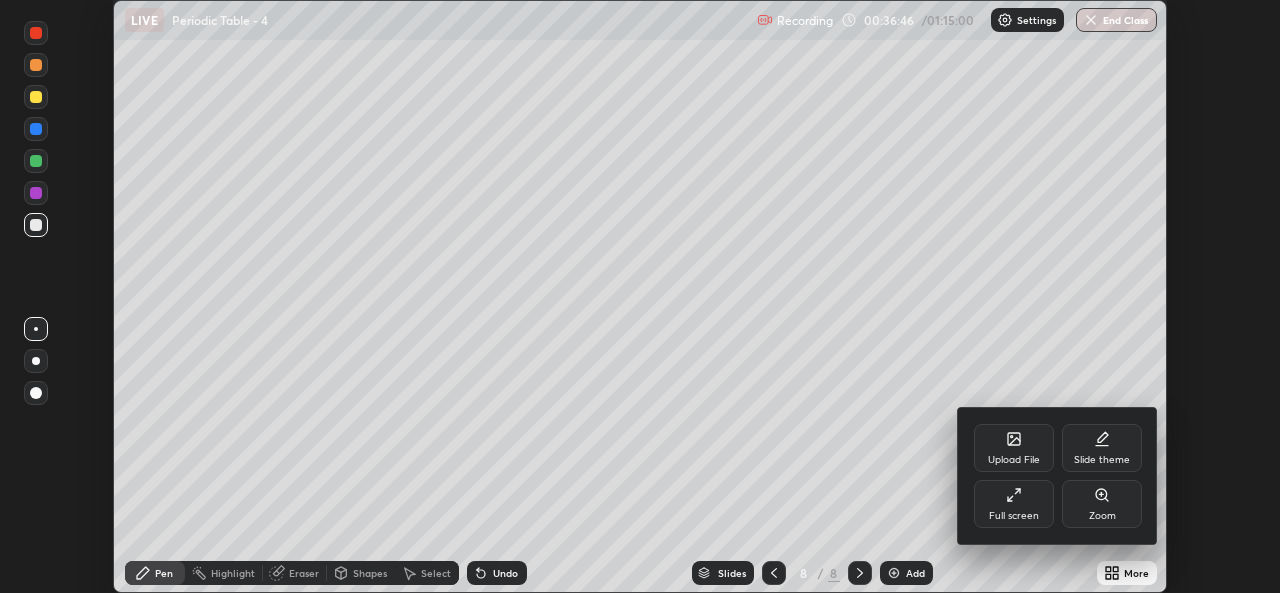 click on "Upload File" at bounding box center (1014, 448) 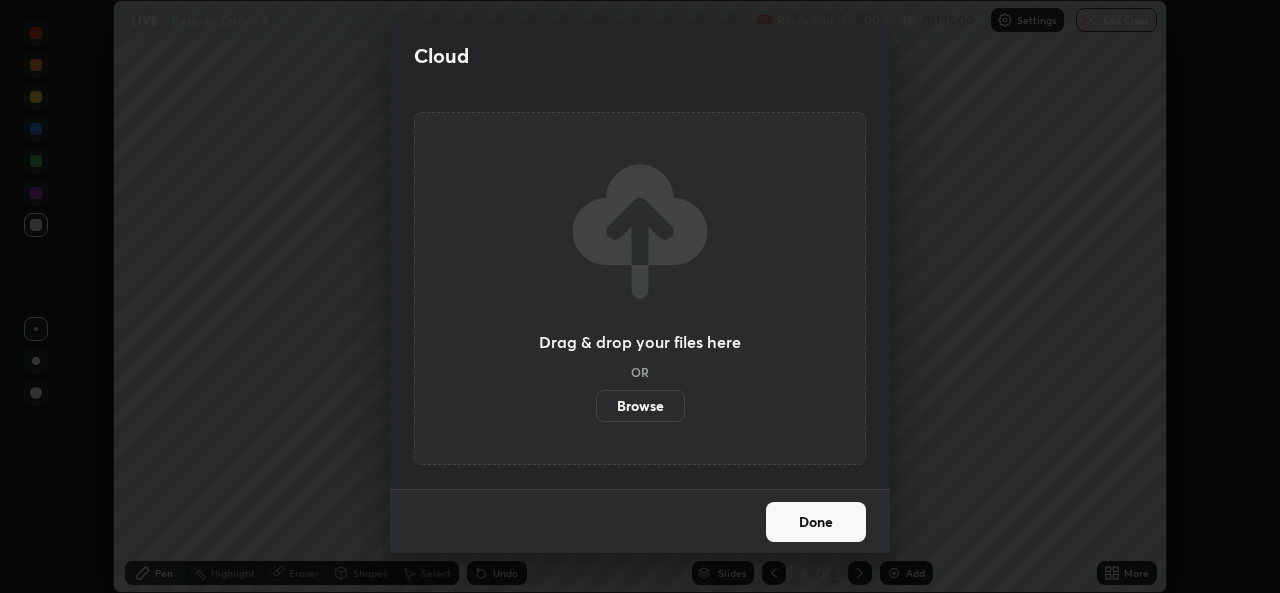 click on "Browse" at bounding box center [640, 406] 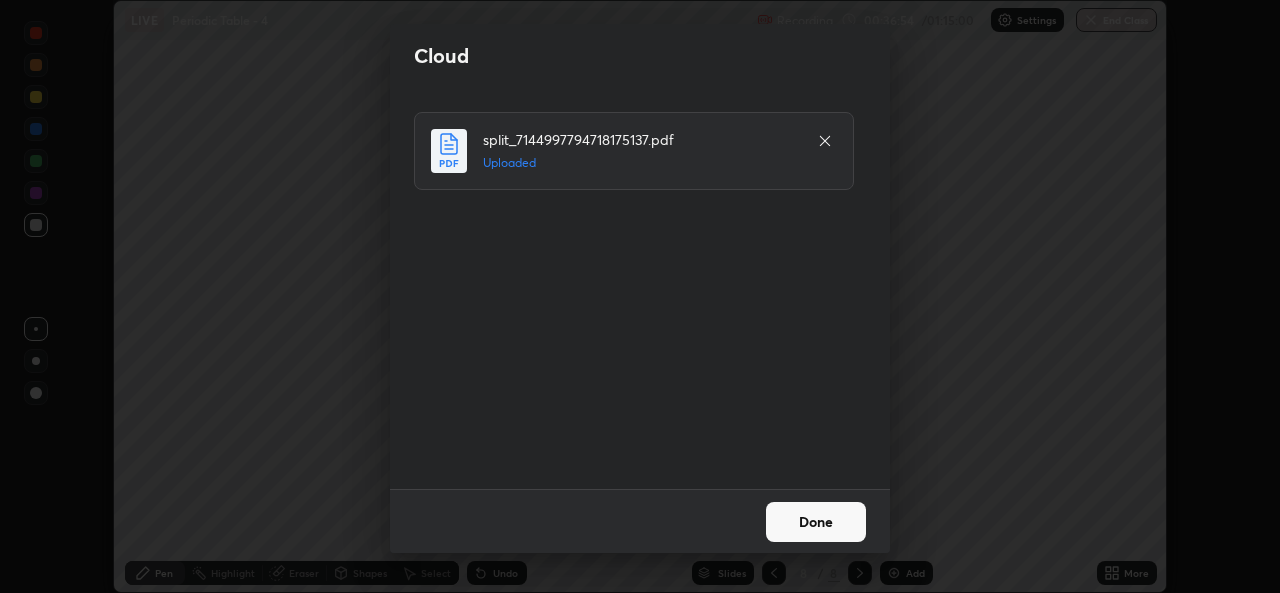 click on "Done" at bounding box center (816, 522) 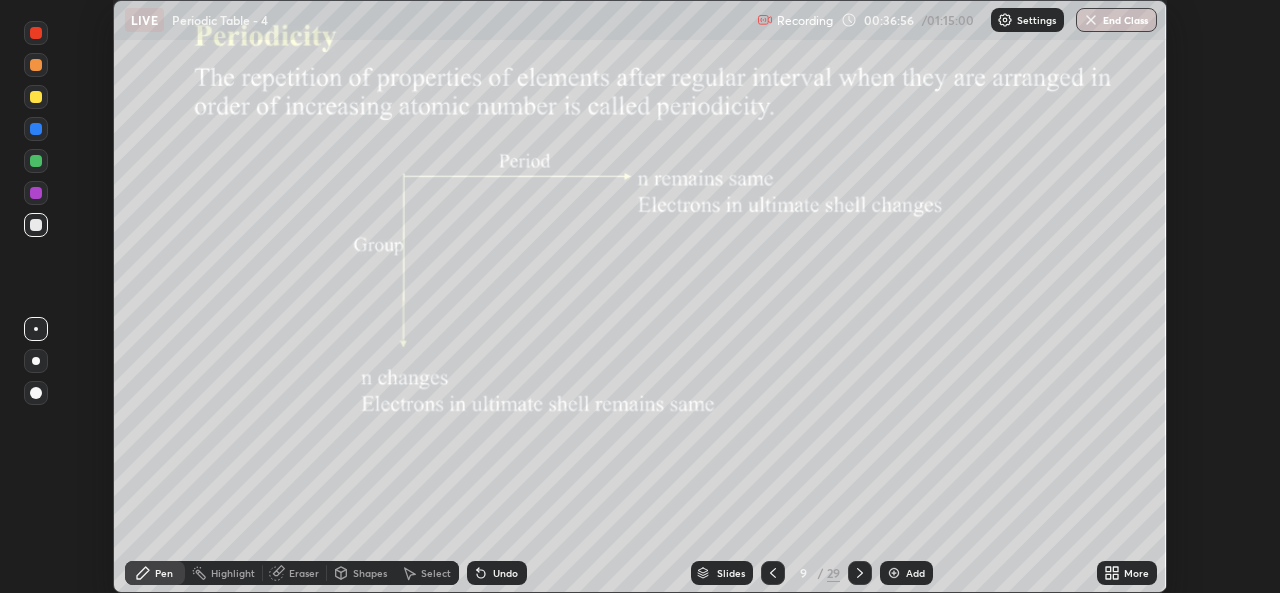 click on "More" at bounding box center [1127, 573] 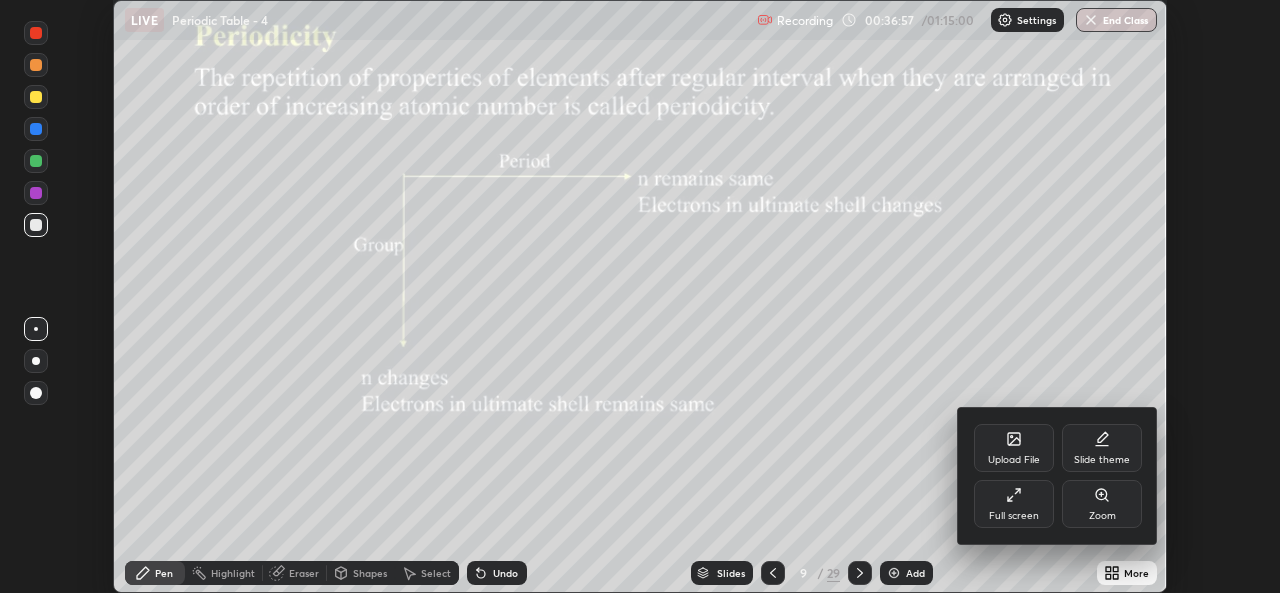 click on "Full screen" at bounding box center (1014, 504) 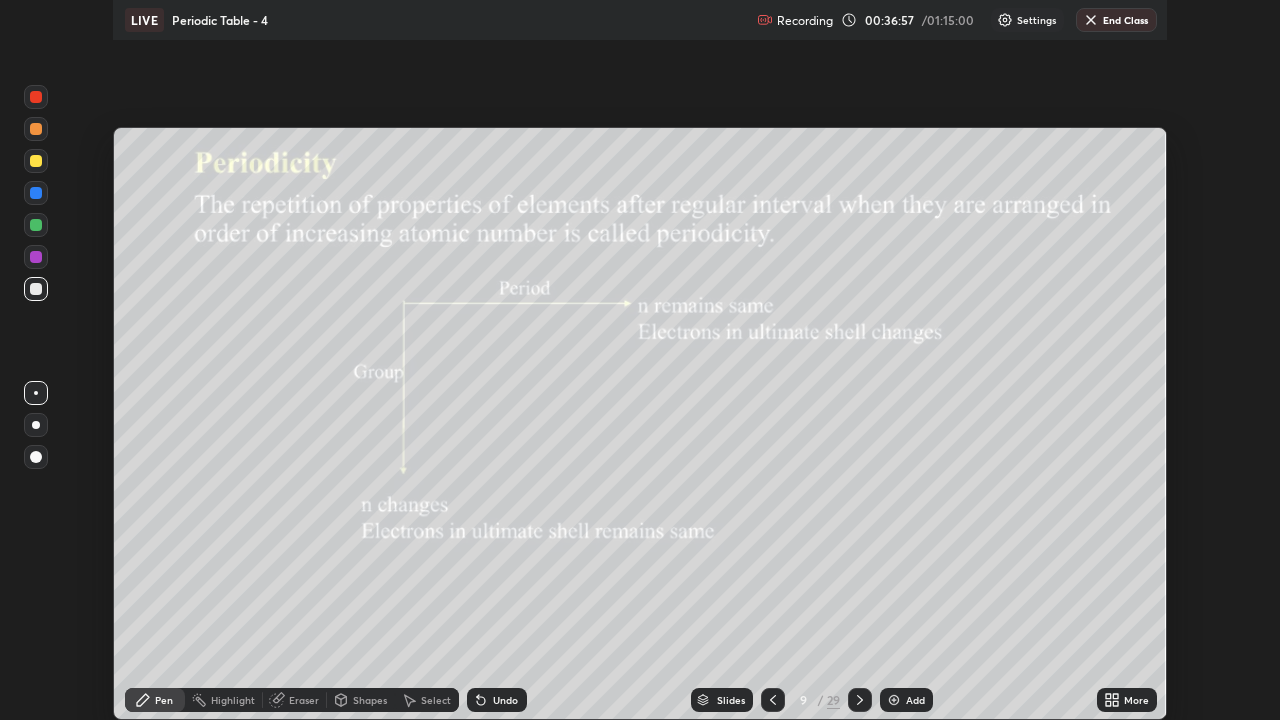scroll, scrollTop: 99280, scrollLeft: 98720, axis: both 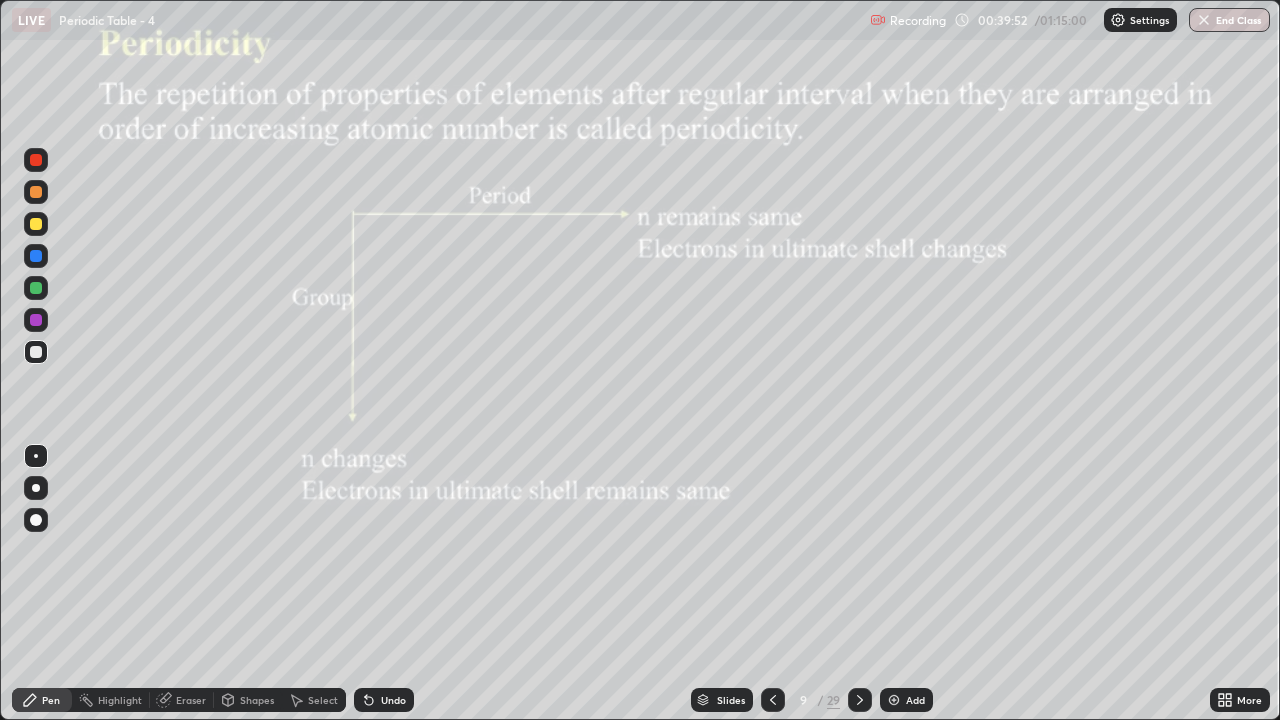 click 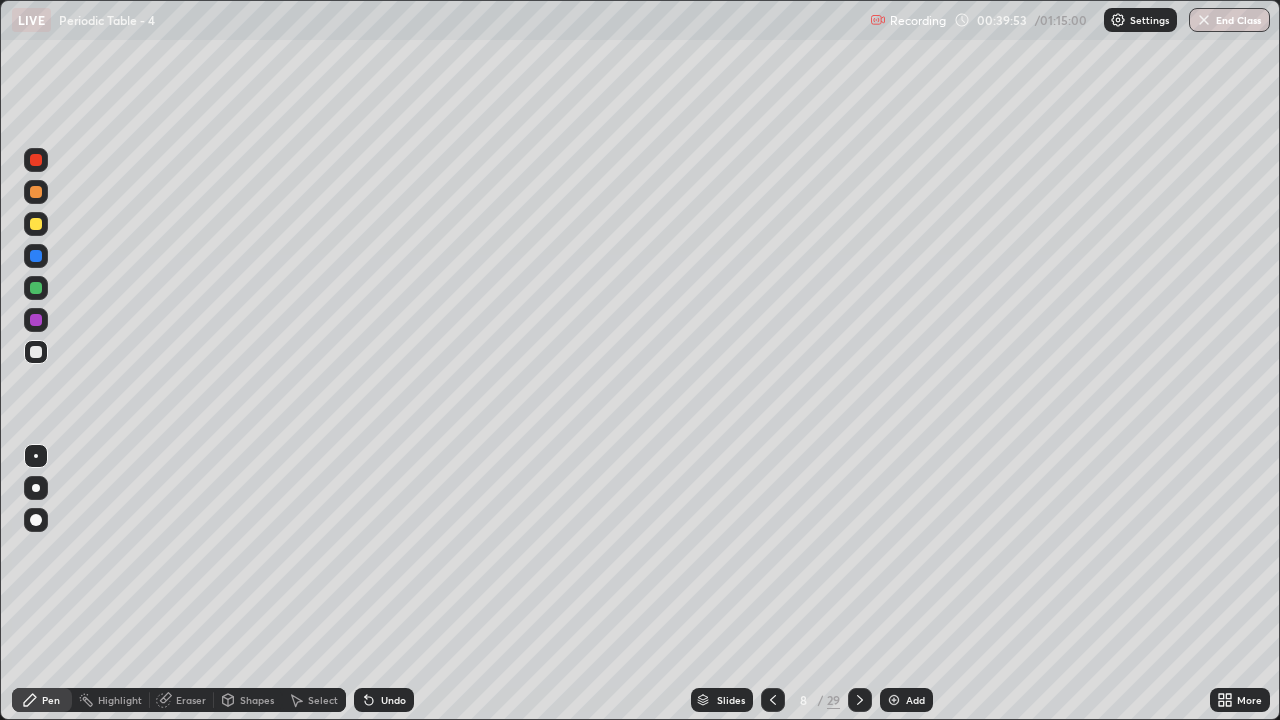 click at bounding box center [860, 700] 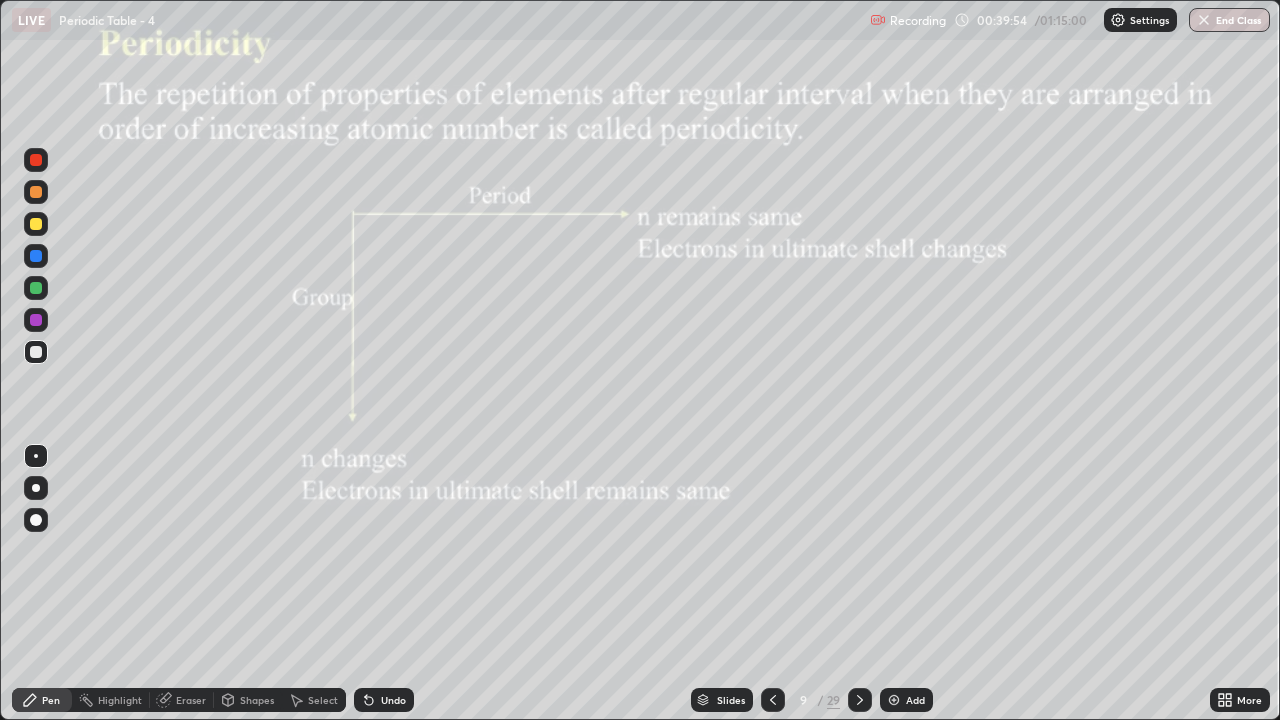 click at bounding box center [894, 700] 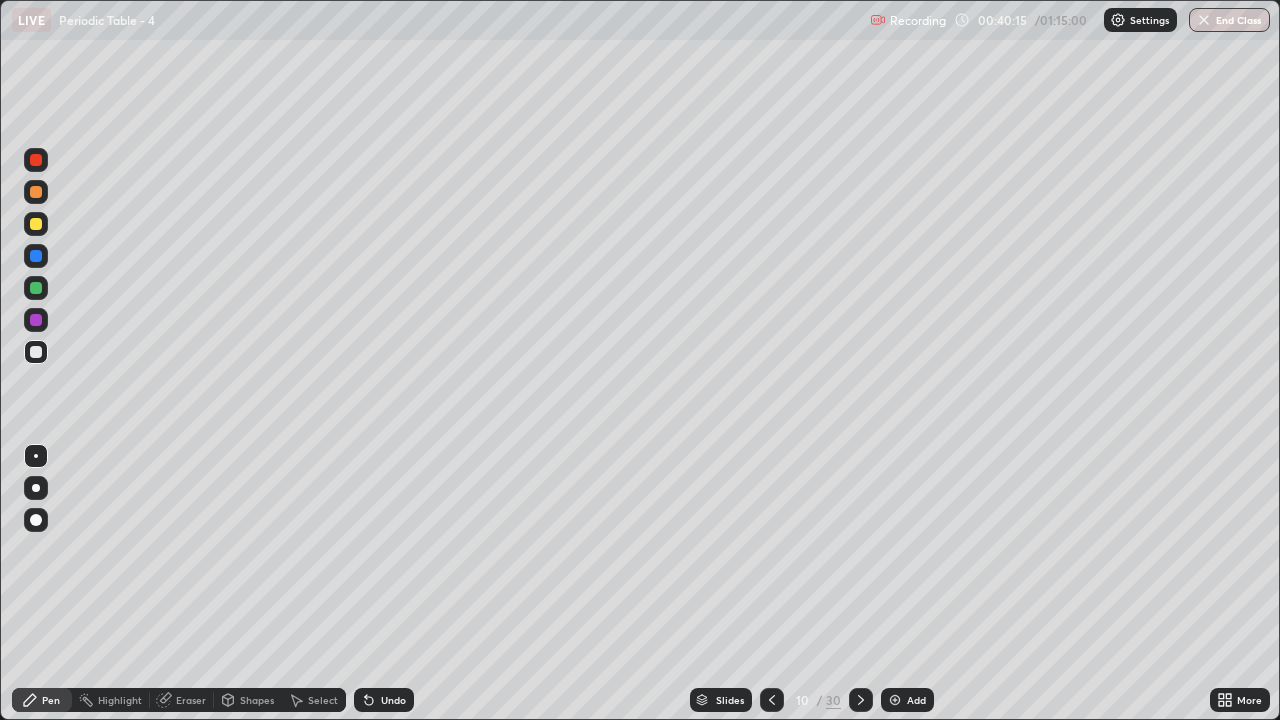 click on "Undo" at bounding box center (393, 700) 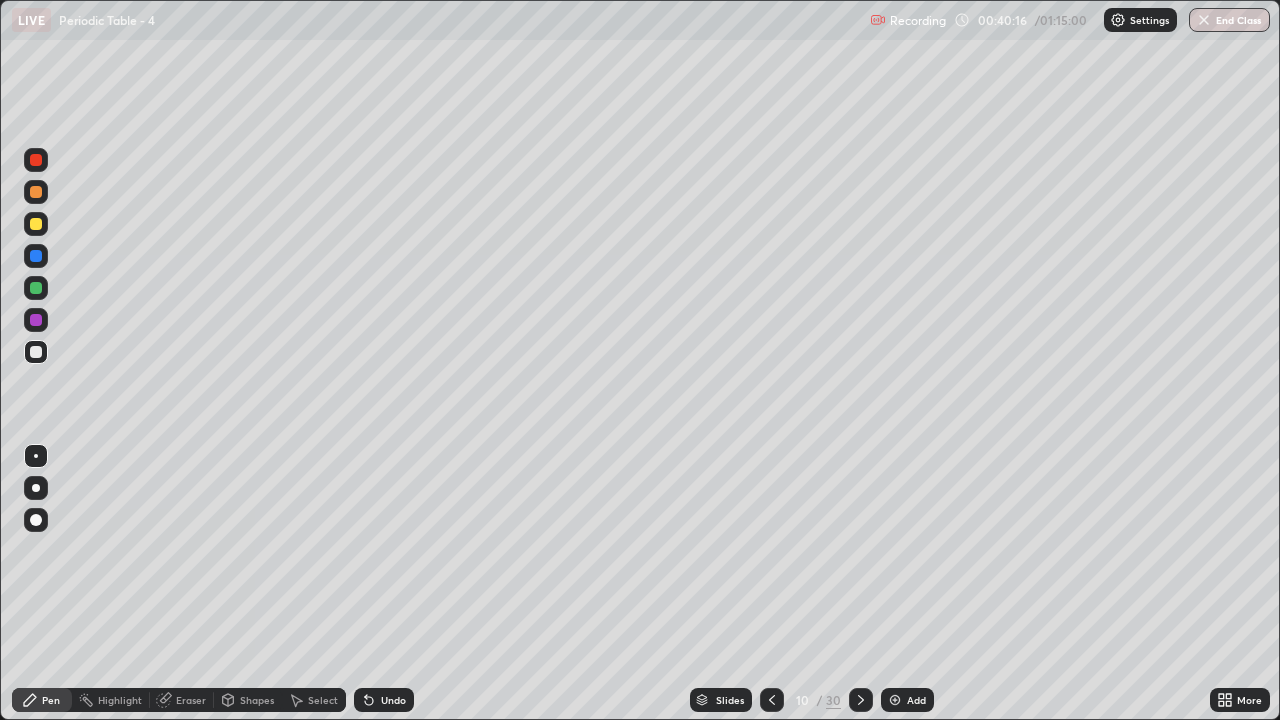 click on "Undo" at bounding box center (384, 700) 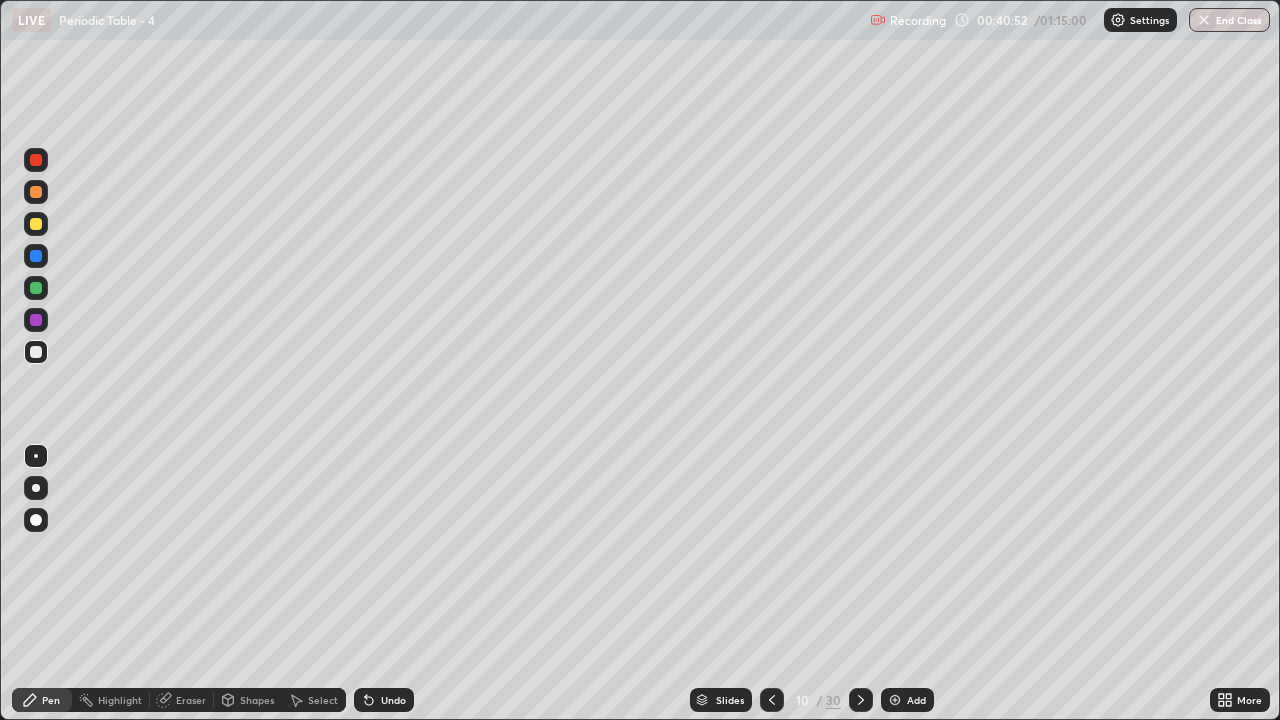 click at bounding box center (772, 700) 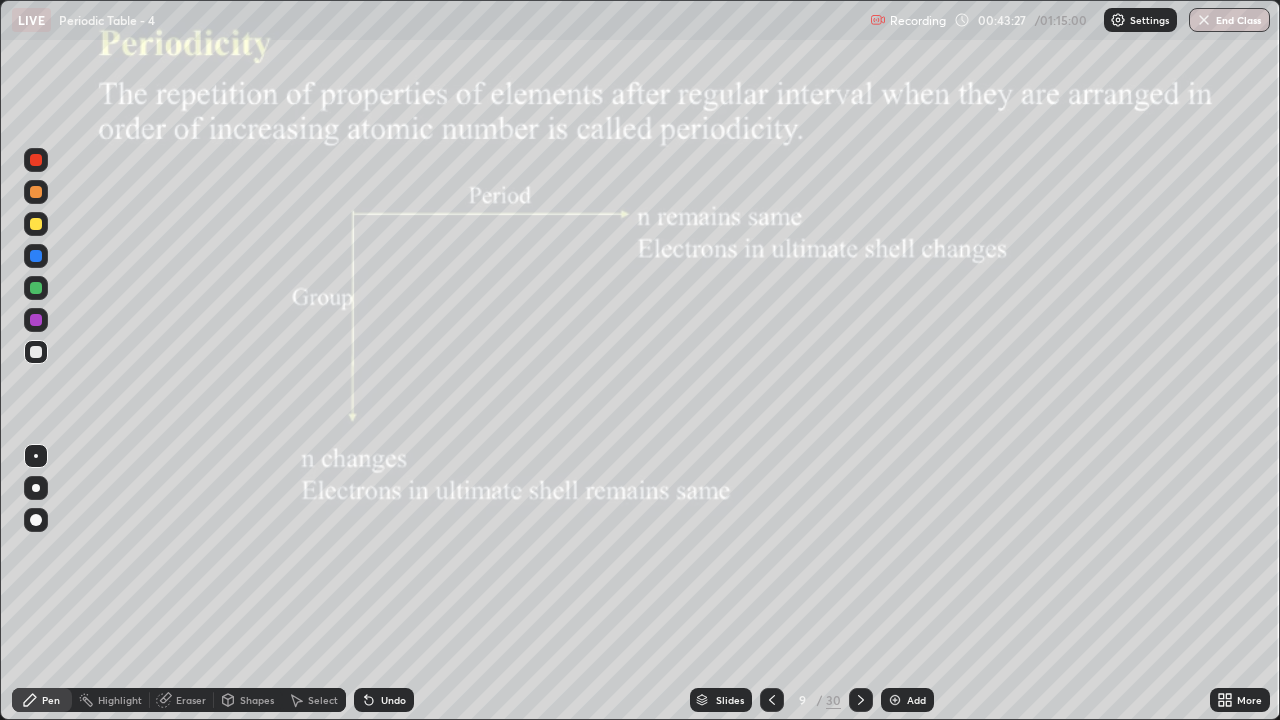 click 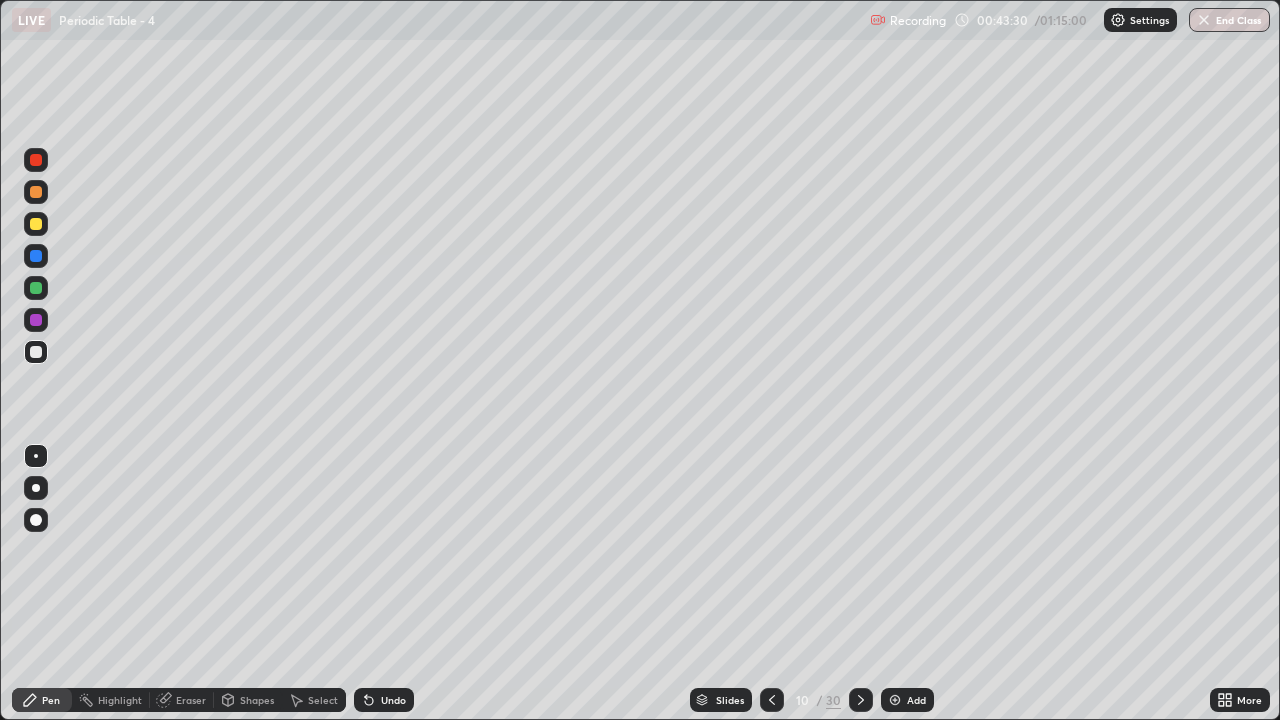 click 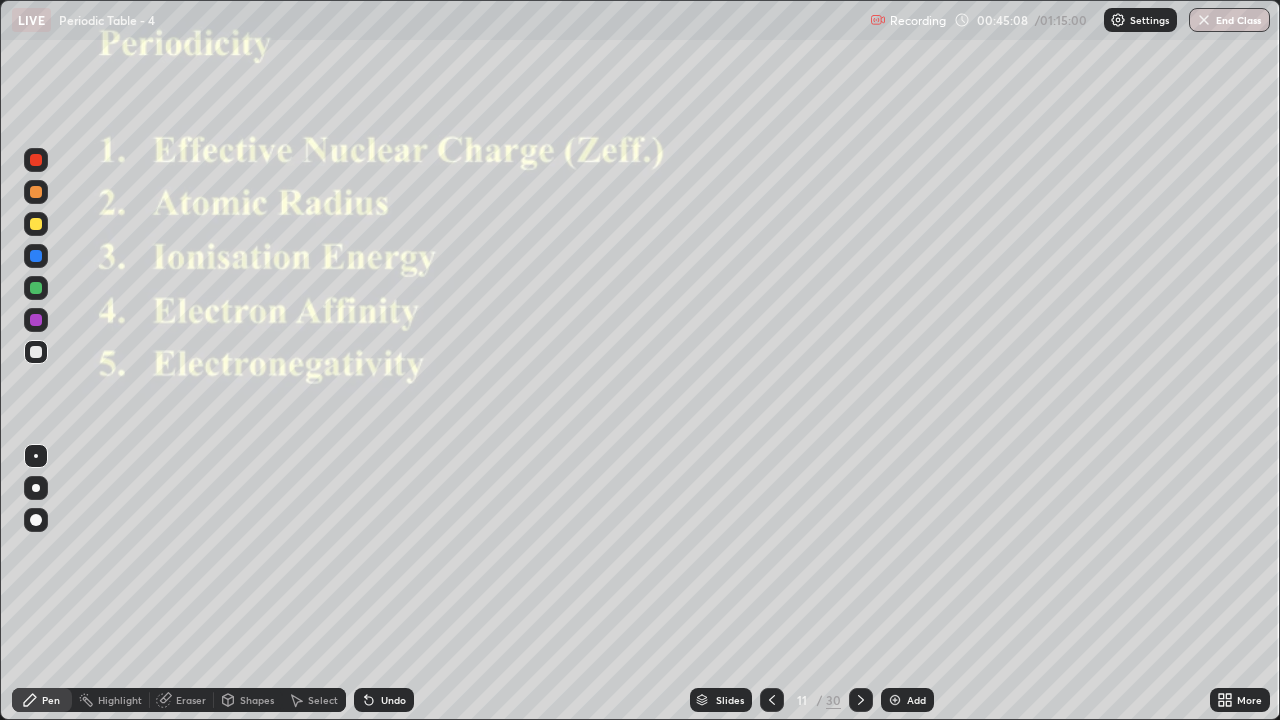 click 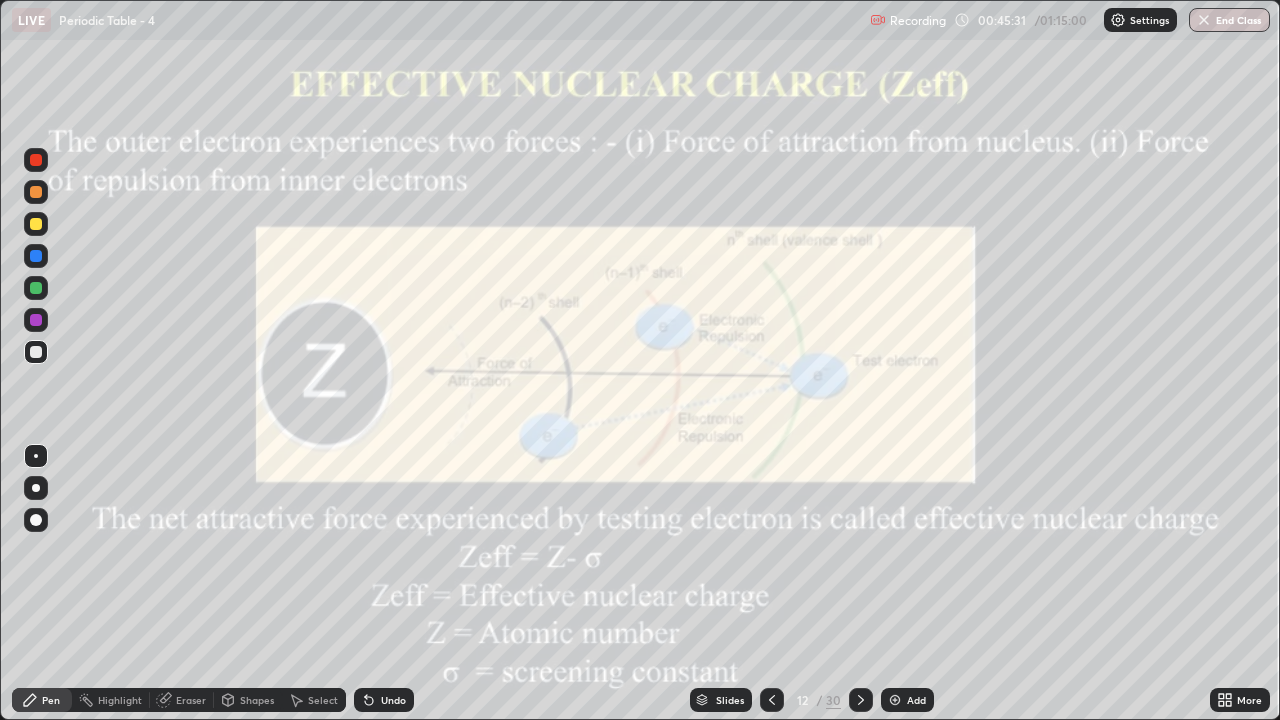 click on "Undo" at bounding box center (384, 700) 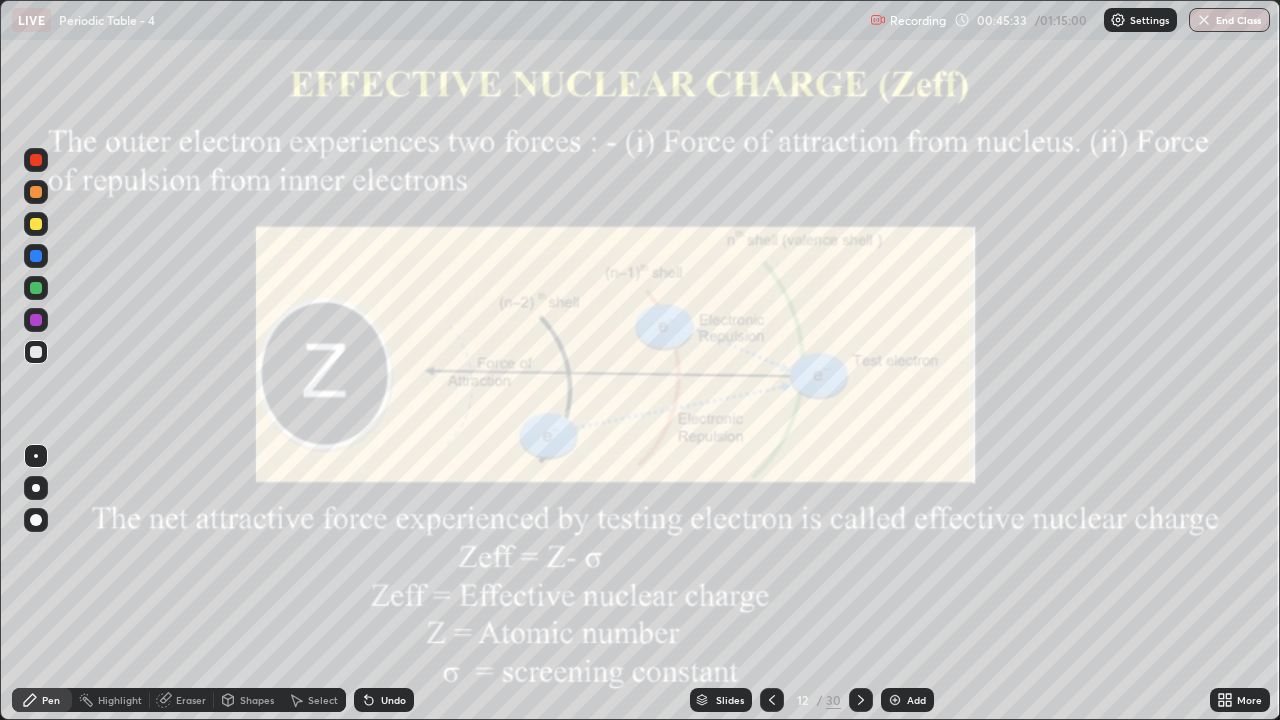 click on "More" at bounding box center (1249, 700) 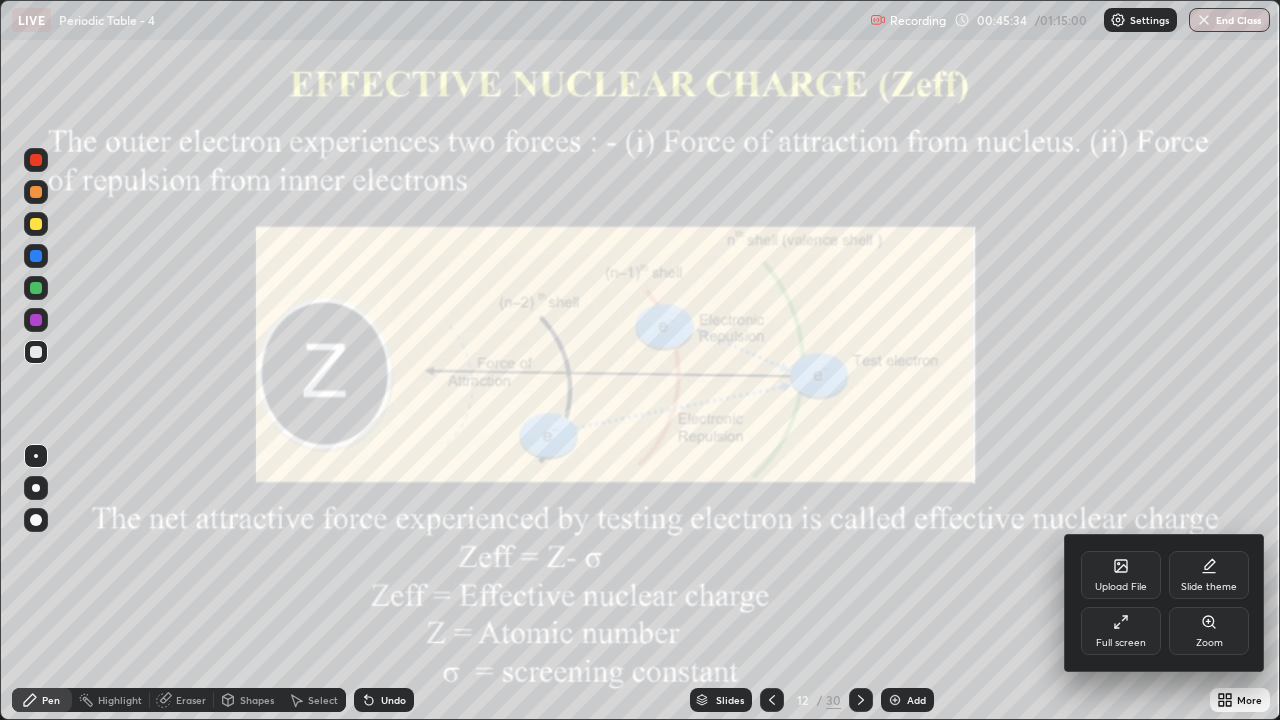 click on "Zoom" at bounding box center [1209, 643] 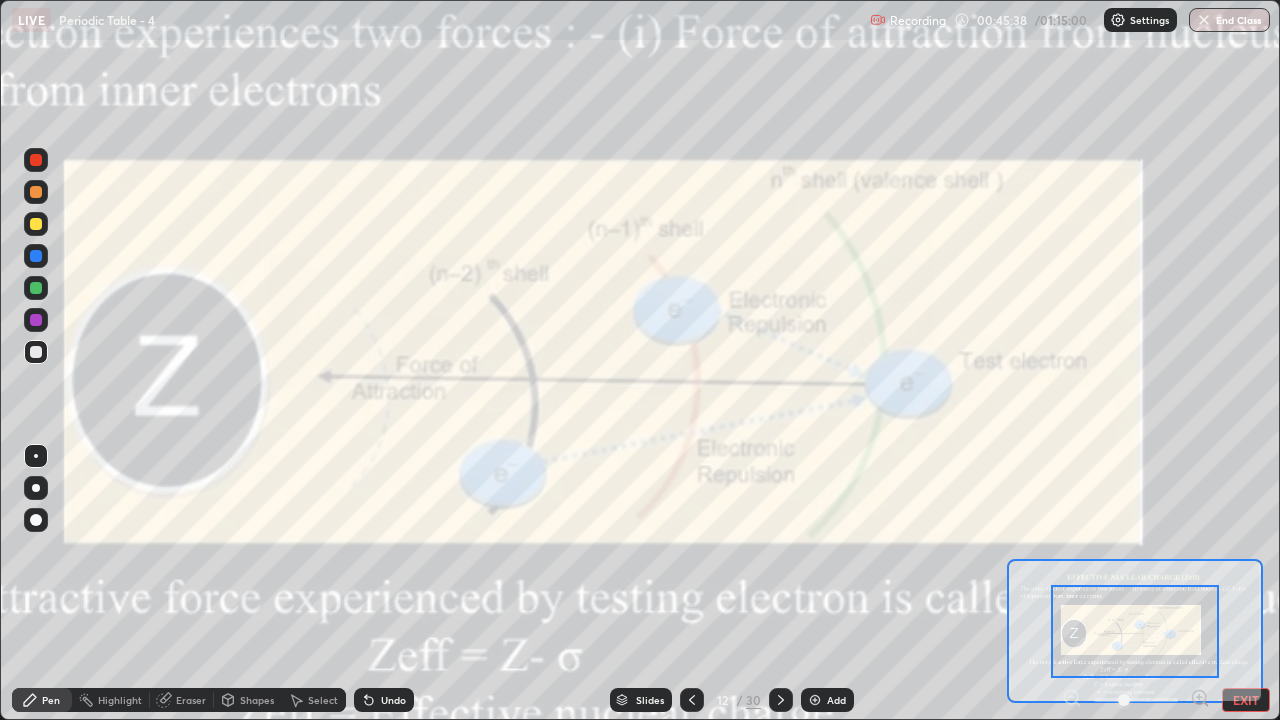 click at bounding box center (36, 224) 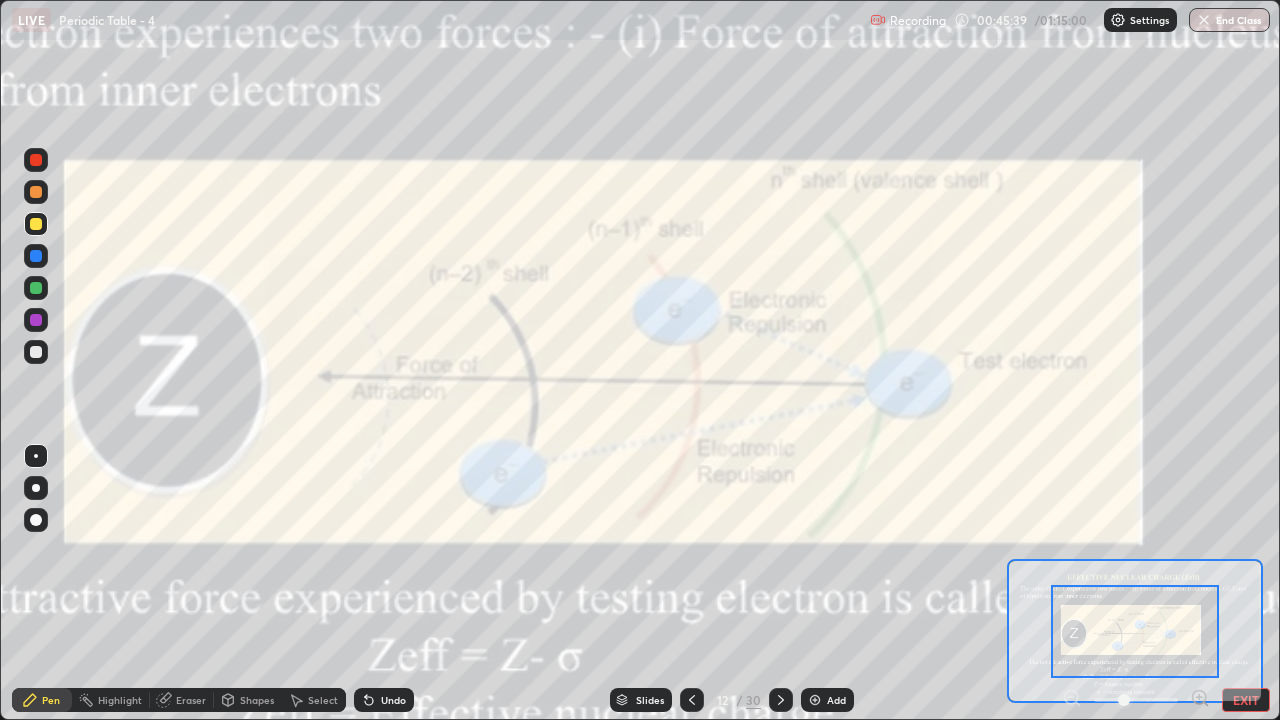 click at bounding box center [36, 288] 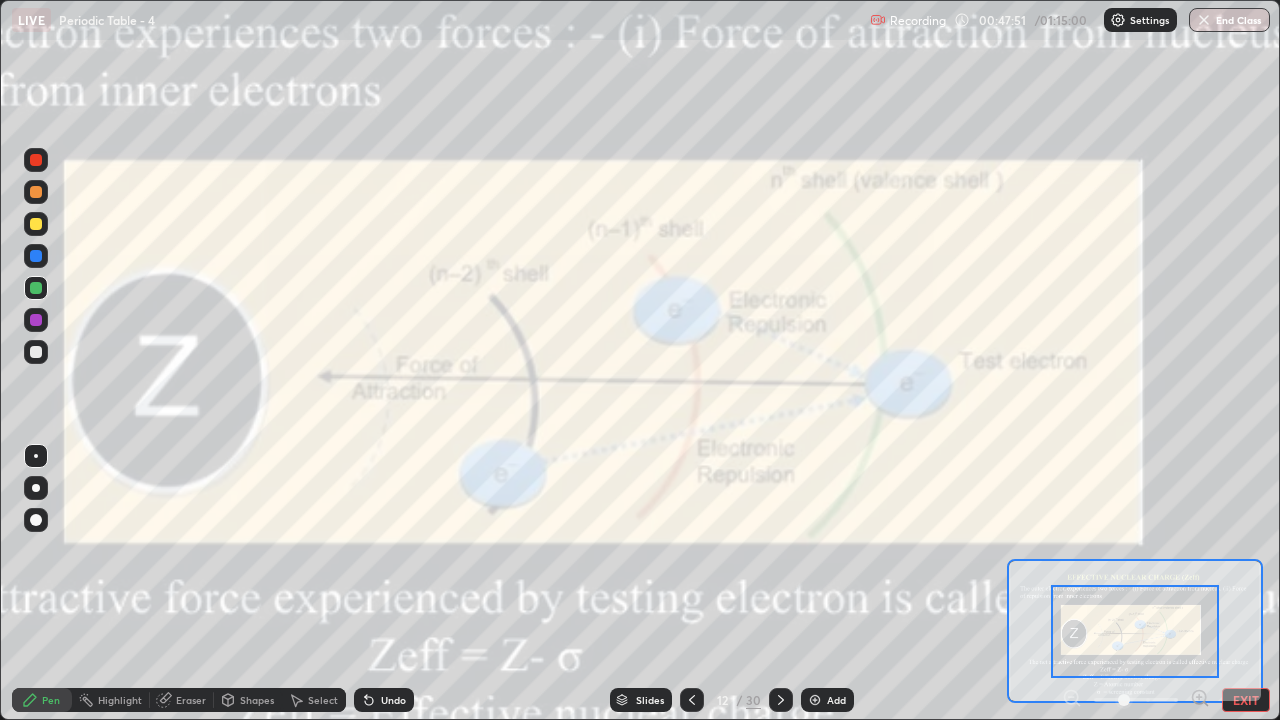 click at bounding box center [36, 288] 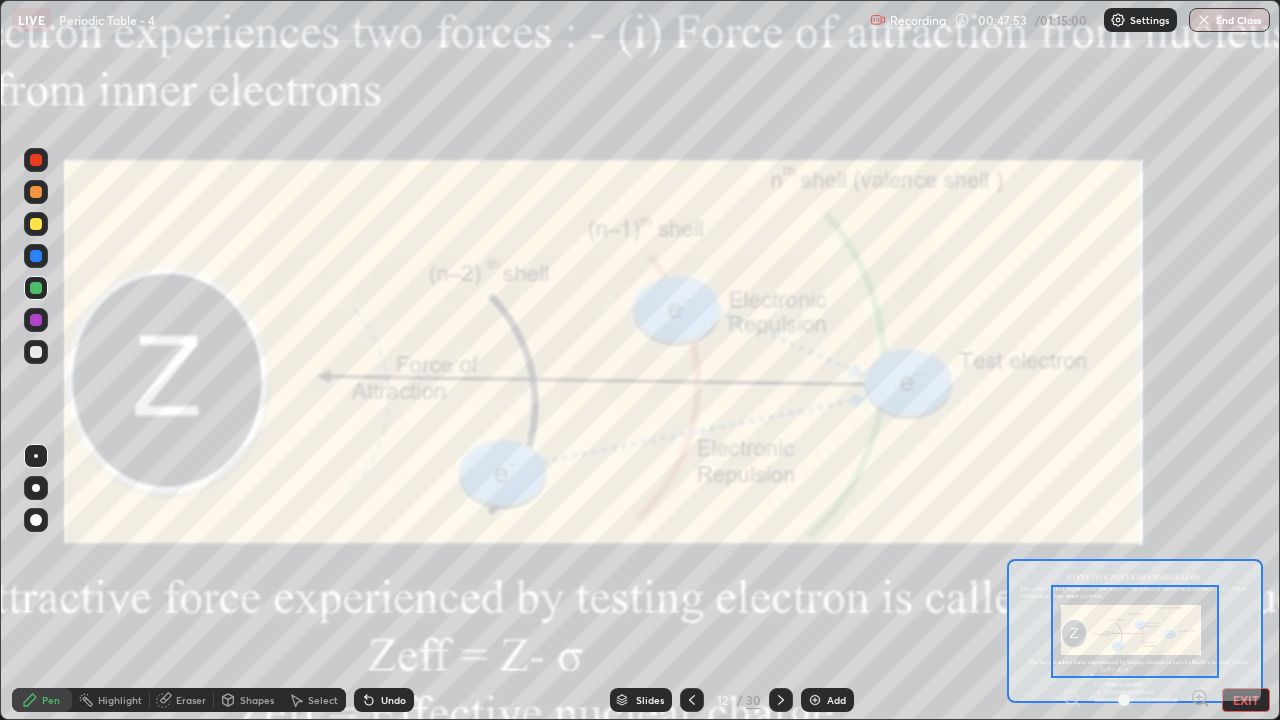 click at bounding box center (36, 192) 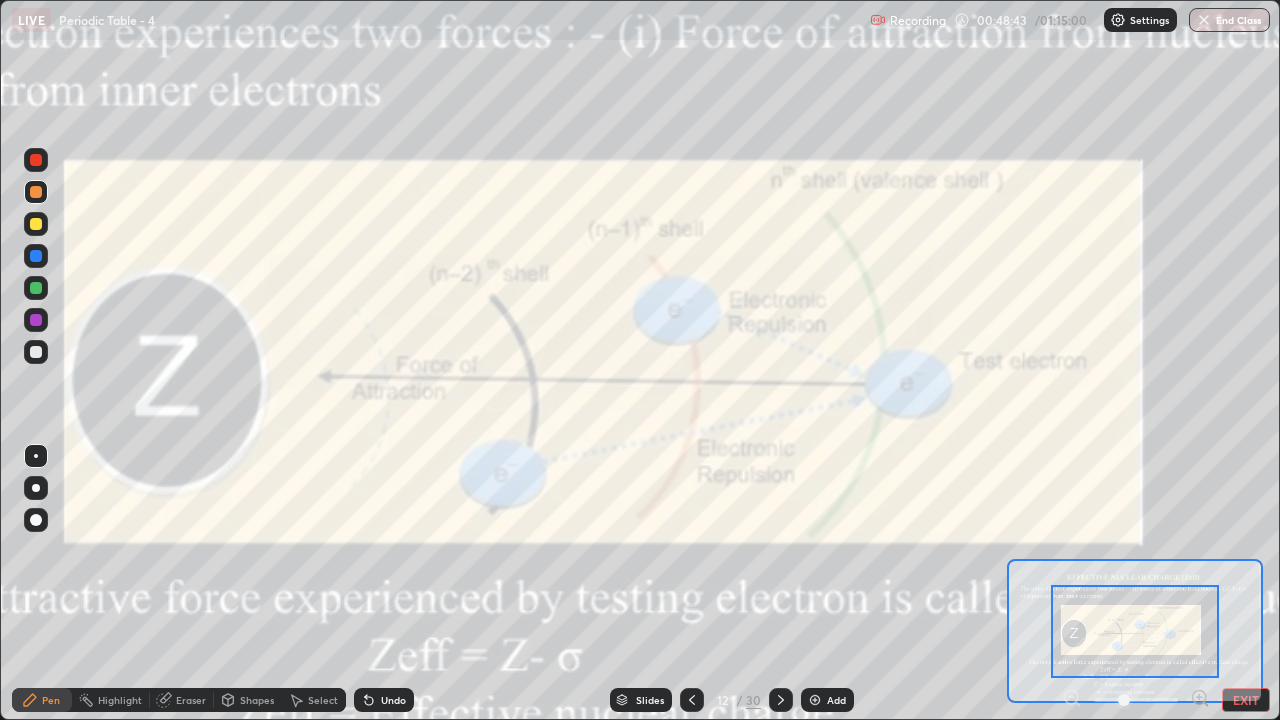 click on "EXIT" at bounding box center (1246, 700) 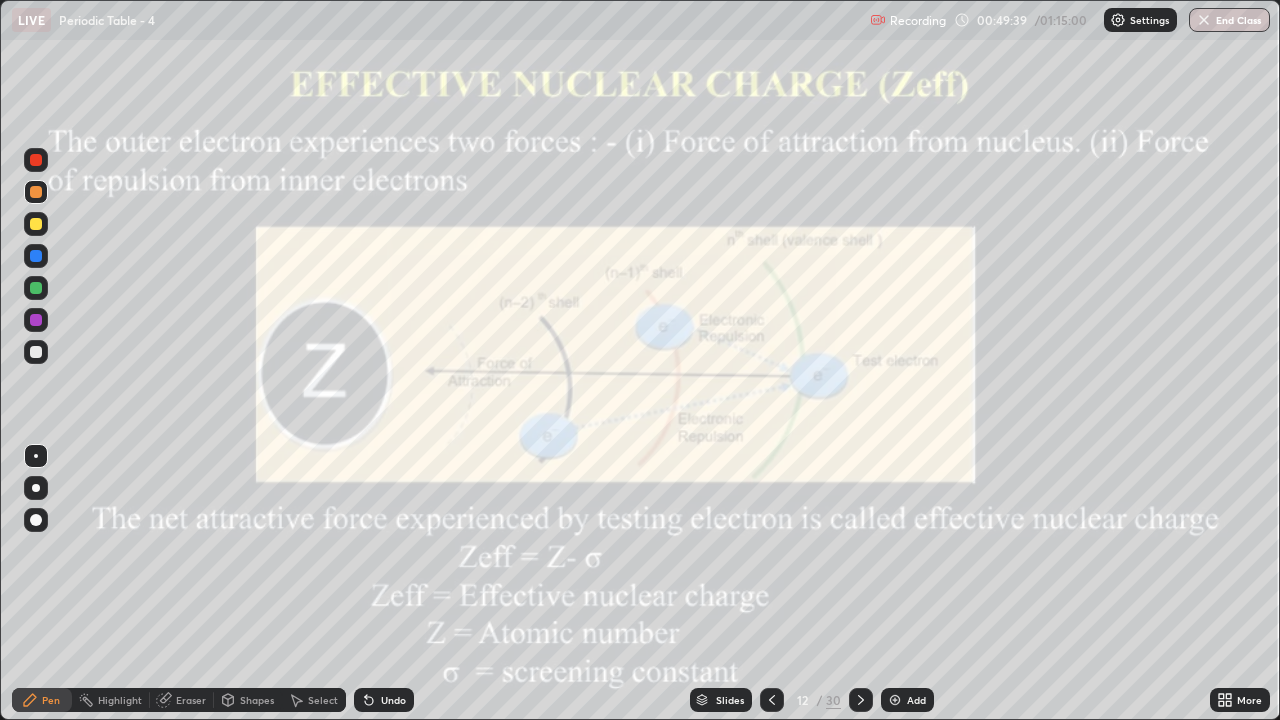 click on "Undo" at bounding box center [384, 700] 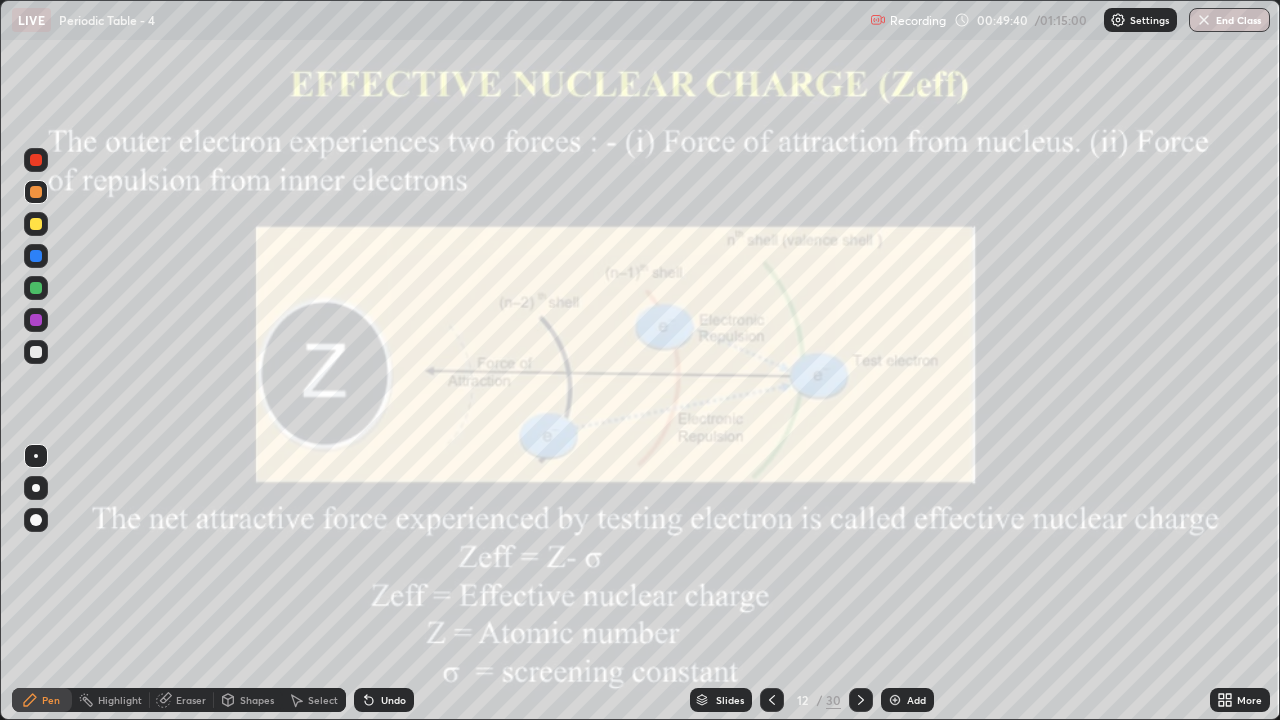 click on "Undo" at bounding box center (384, 700) 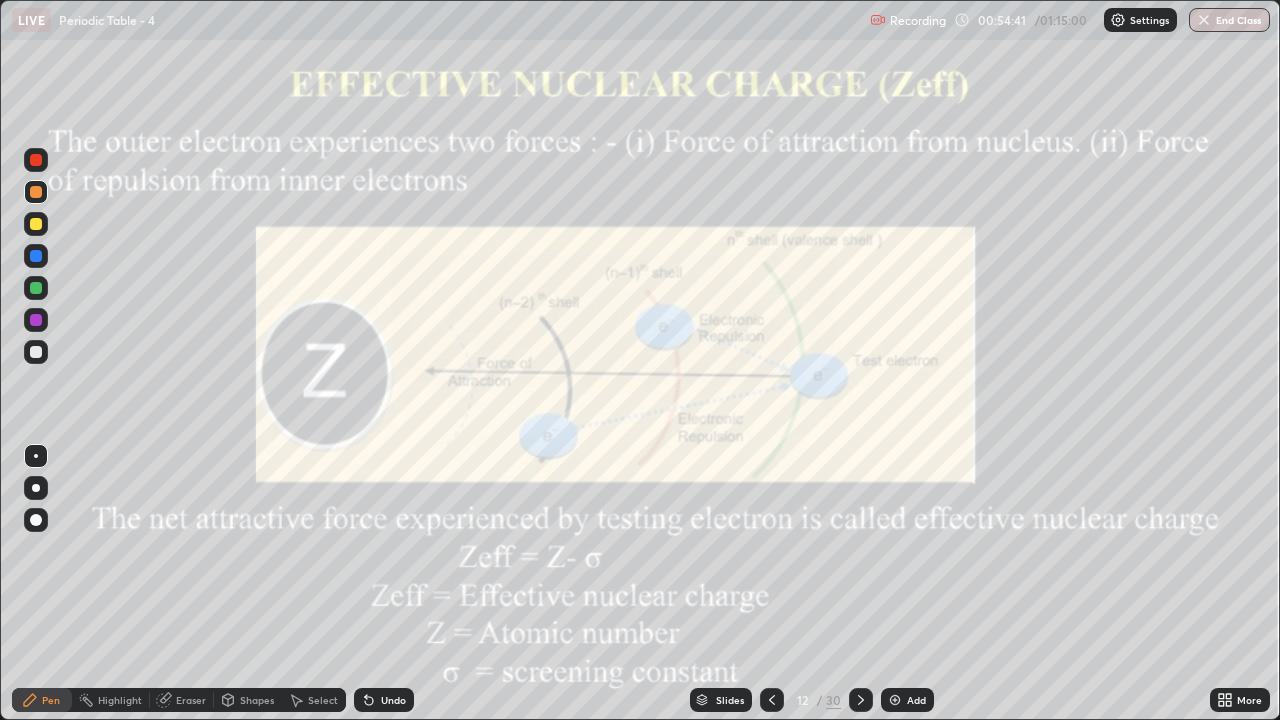 click at bounding box center (895, 700) 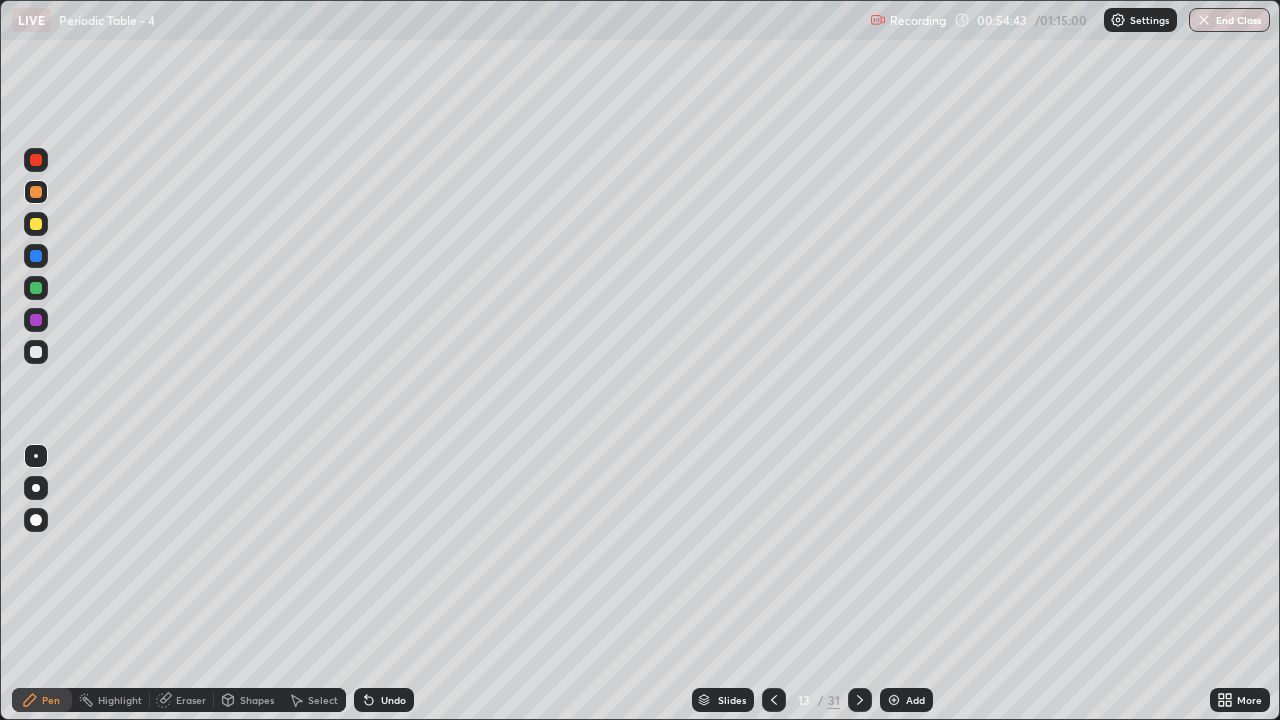 click at bounding box center (36, 192) 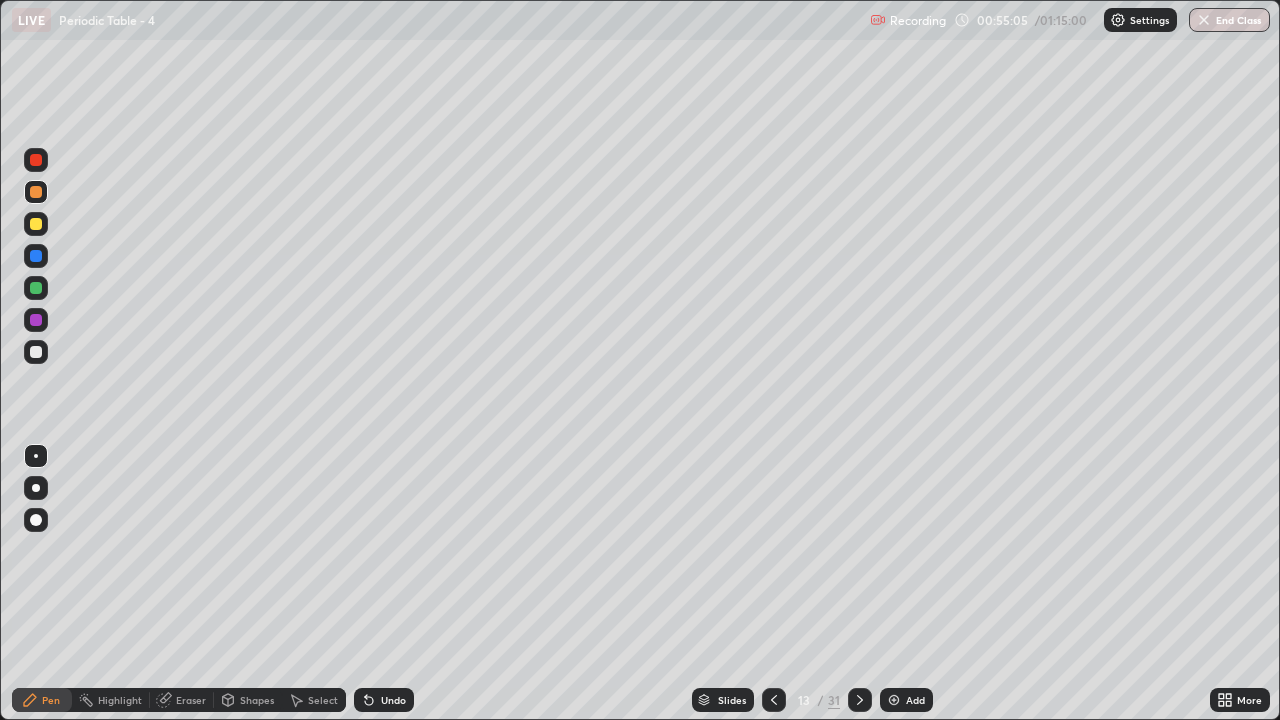 click on "Undo" at bounding box center [393, 700] 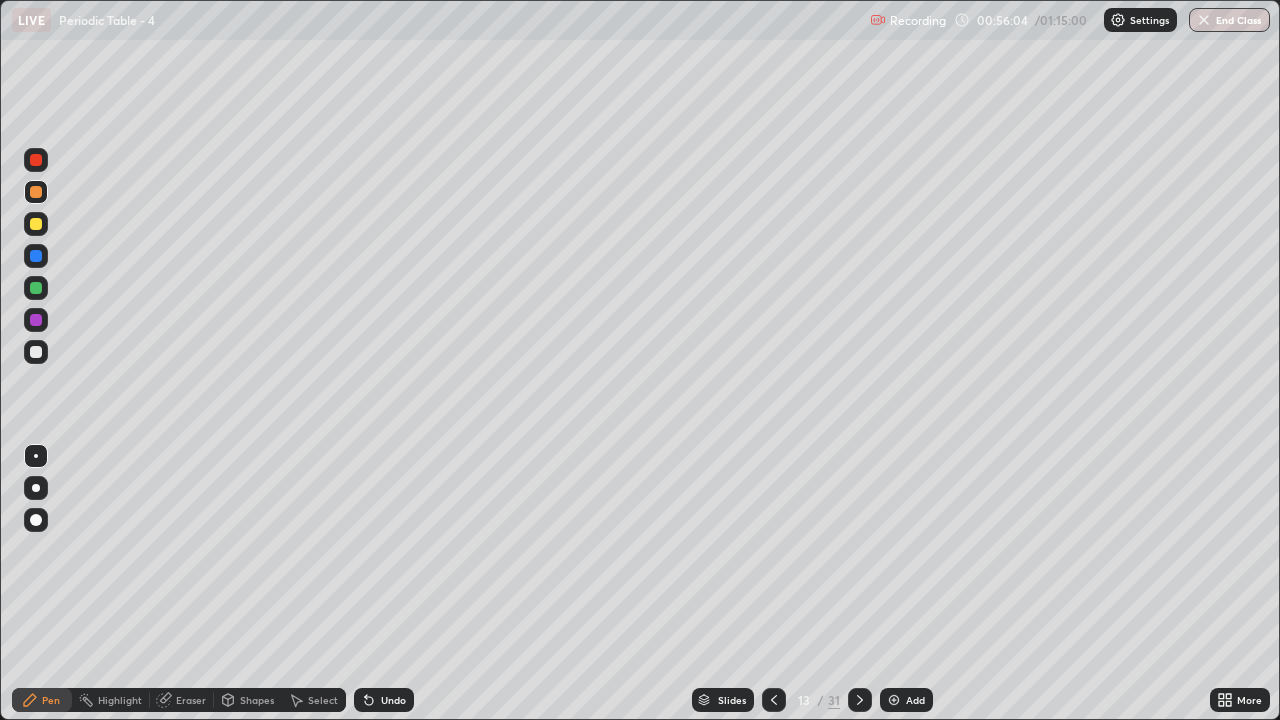 click on "Eraser" at bounding box center (182, 700) 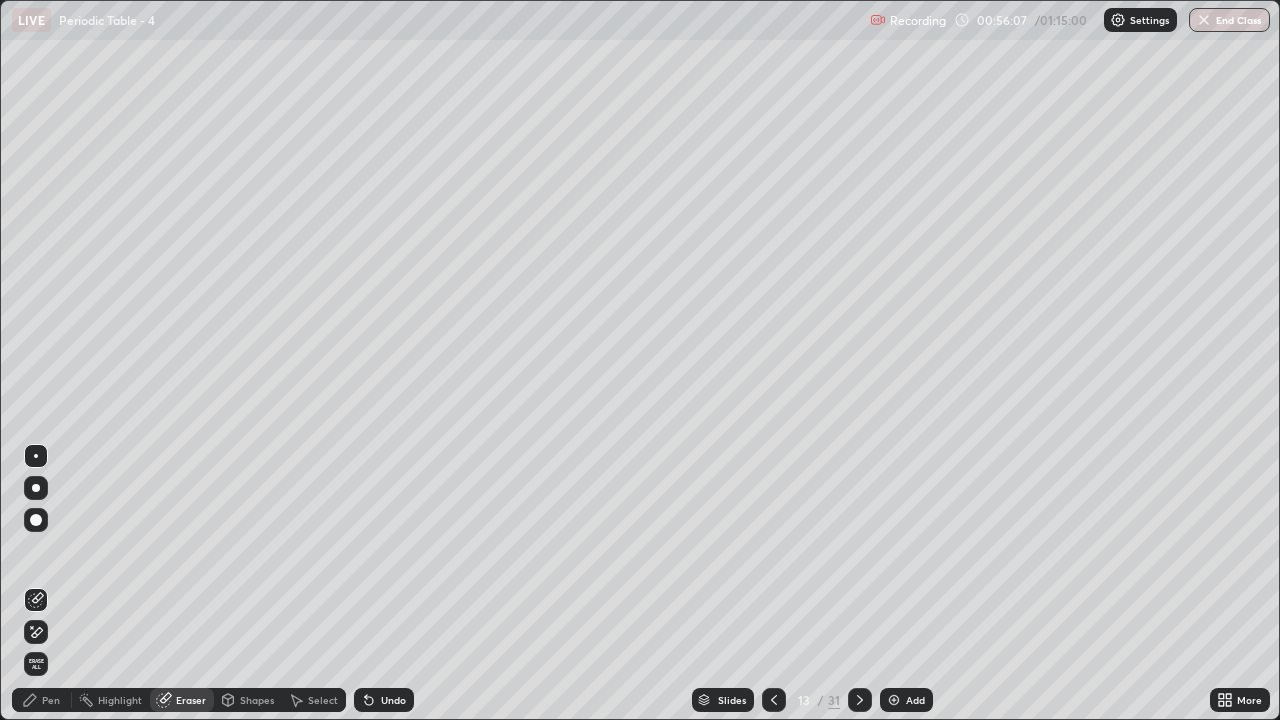 click on "Pen" at bounding box center (51, 700) 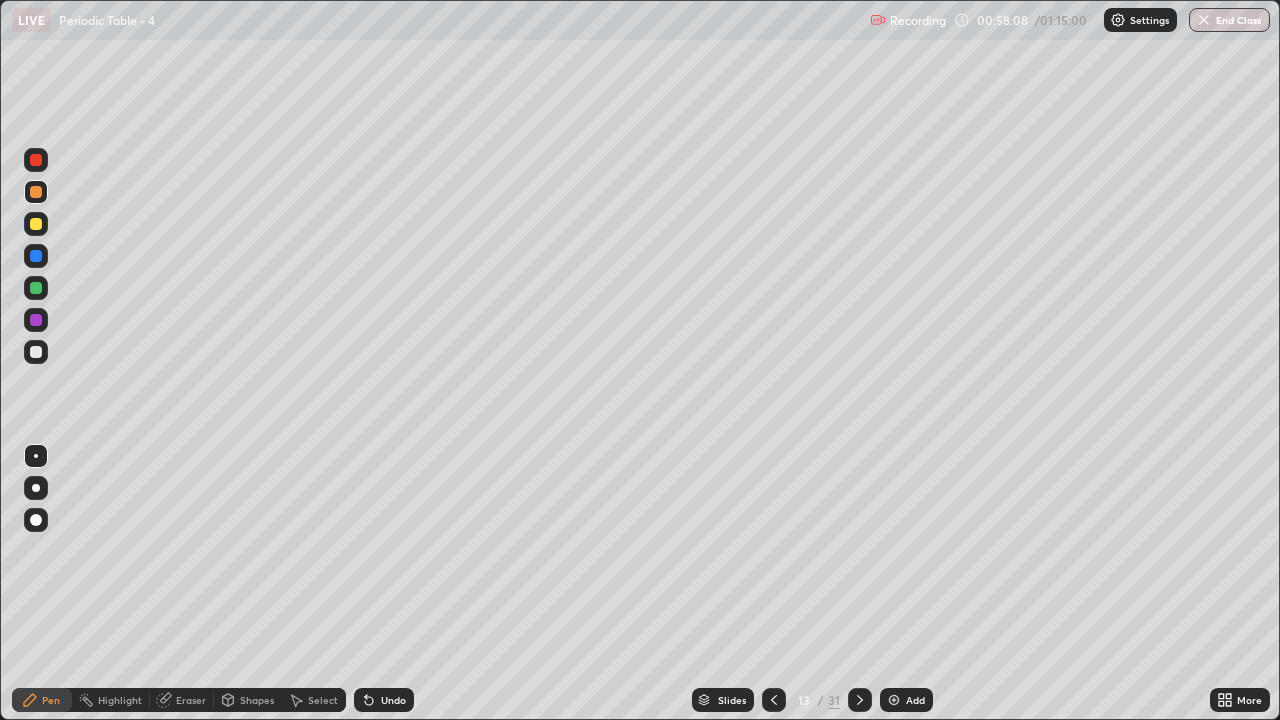 click on "Select" at bounding box center [323, 700] 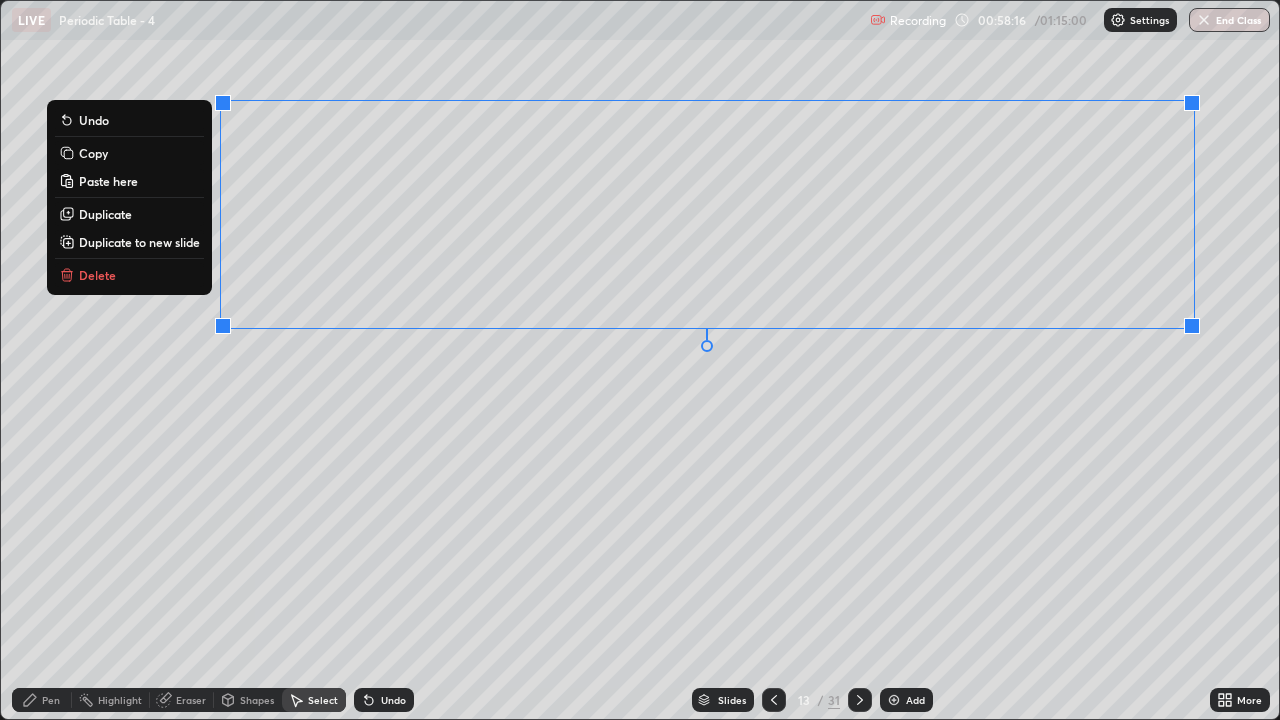 click on "Delete" at bounding box center (129, 275) 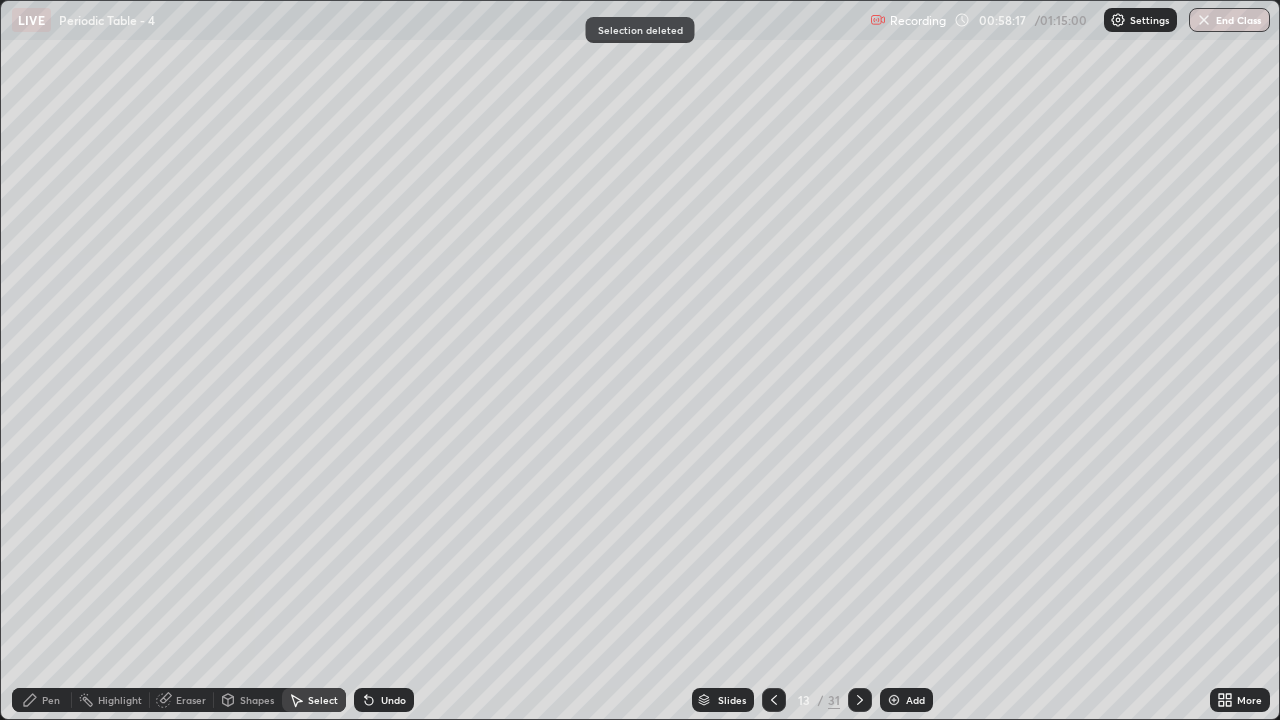 click on "Pen" at bounding box center [51, 700] 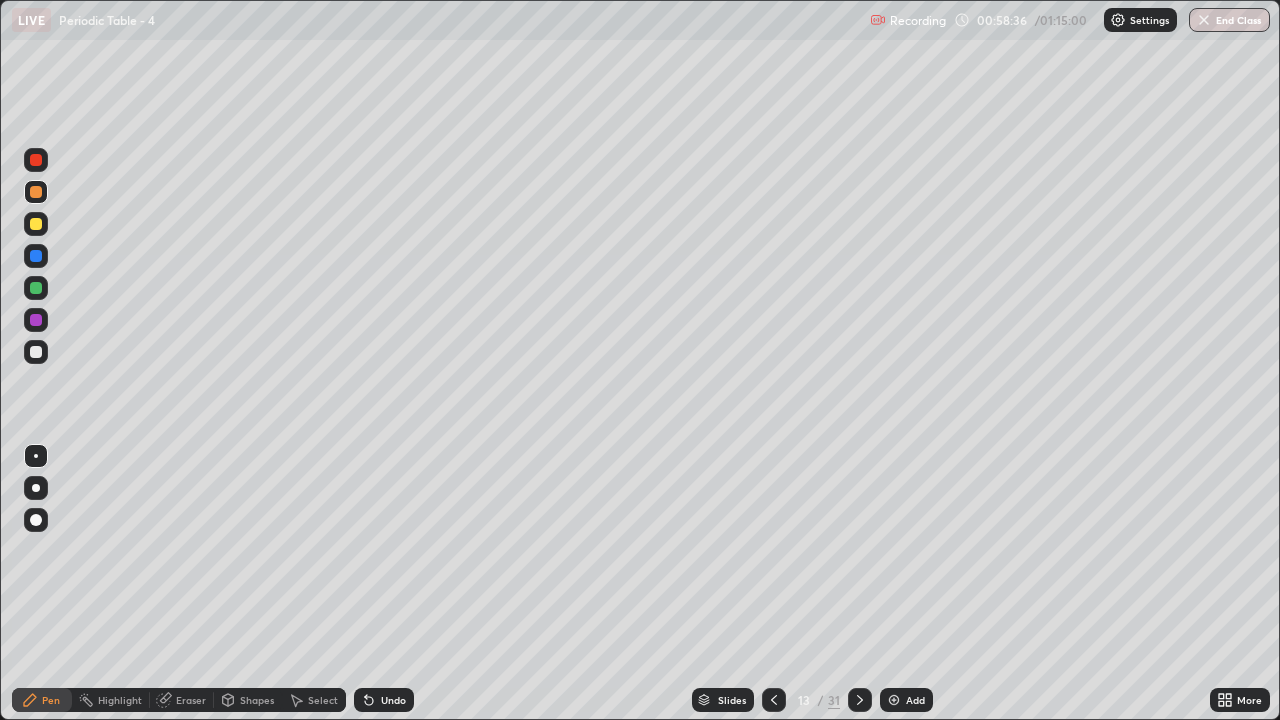 click 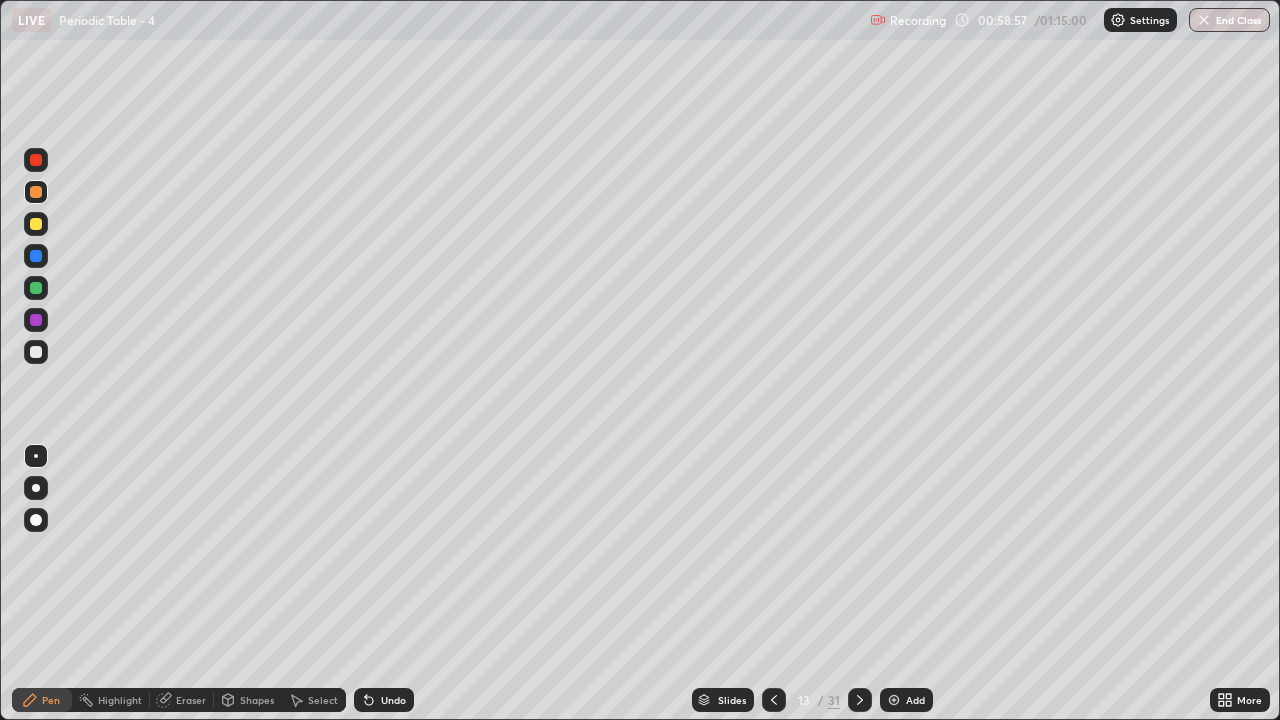 click on "Undo" at bounding box center [384, 700] 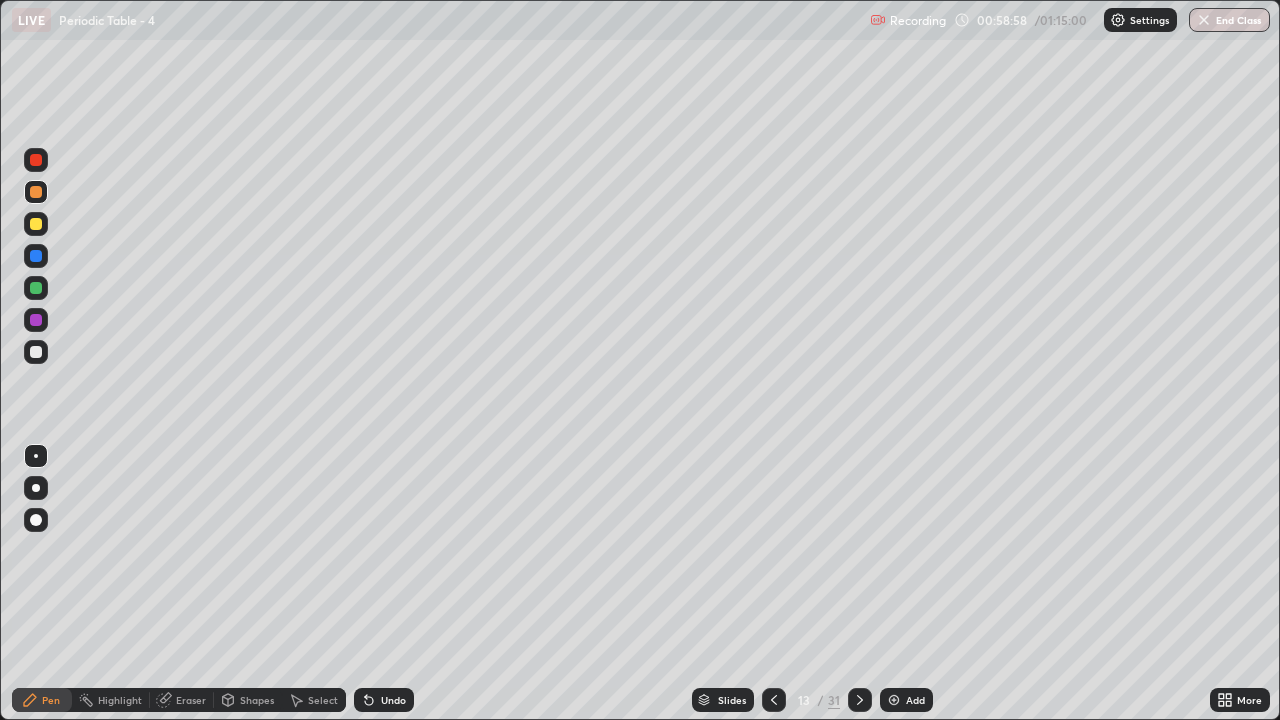 click on "Undo" at bounding box center [384, 700] 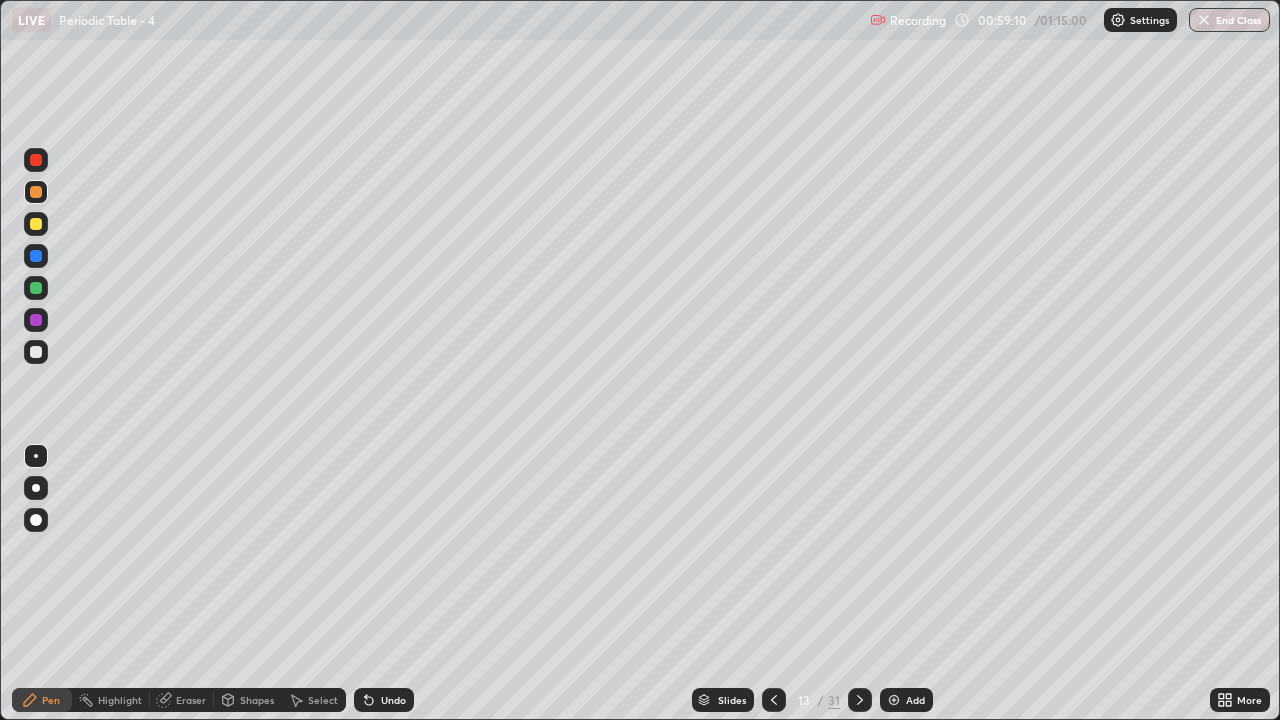 click on "Undo" at bounding box center [384, 700] 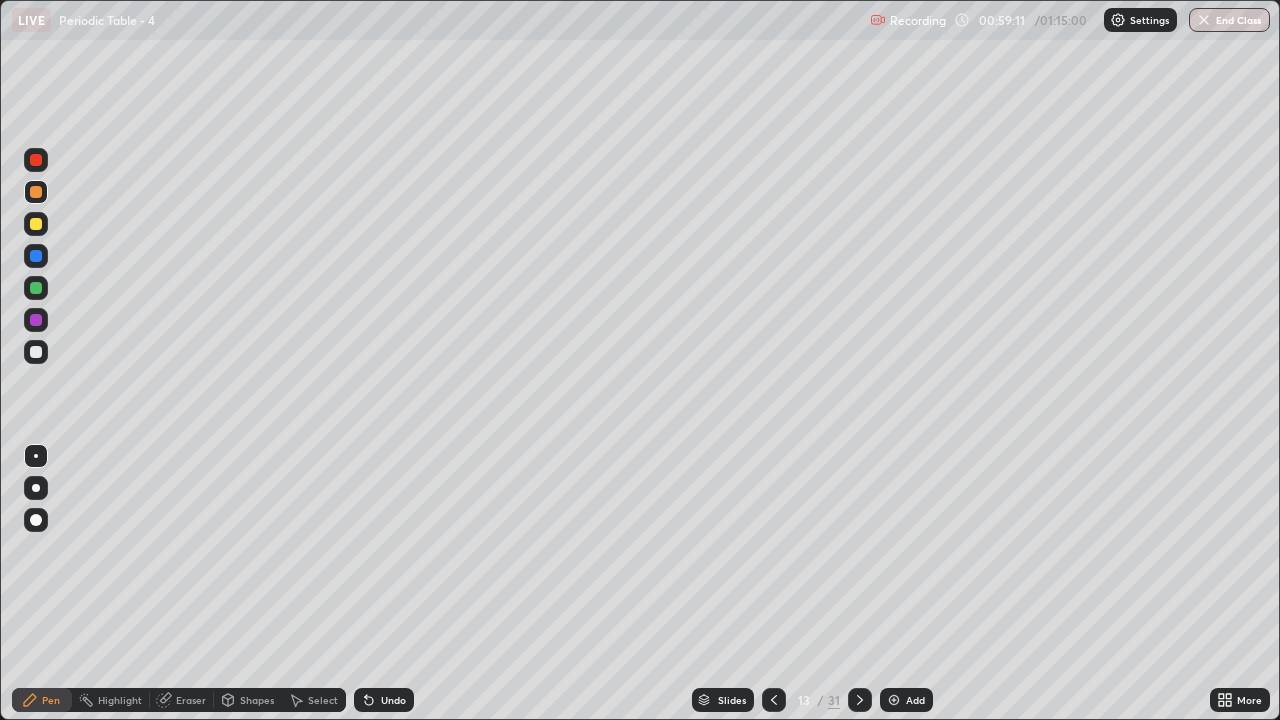 click on "Undo" at bounding box center [393, 700] 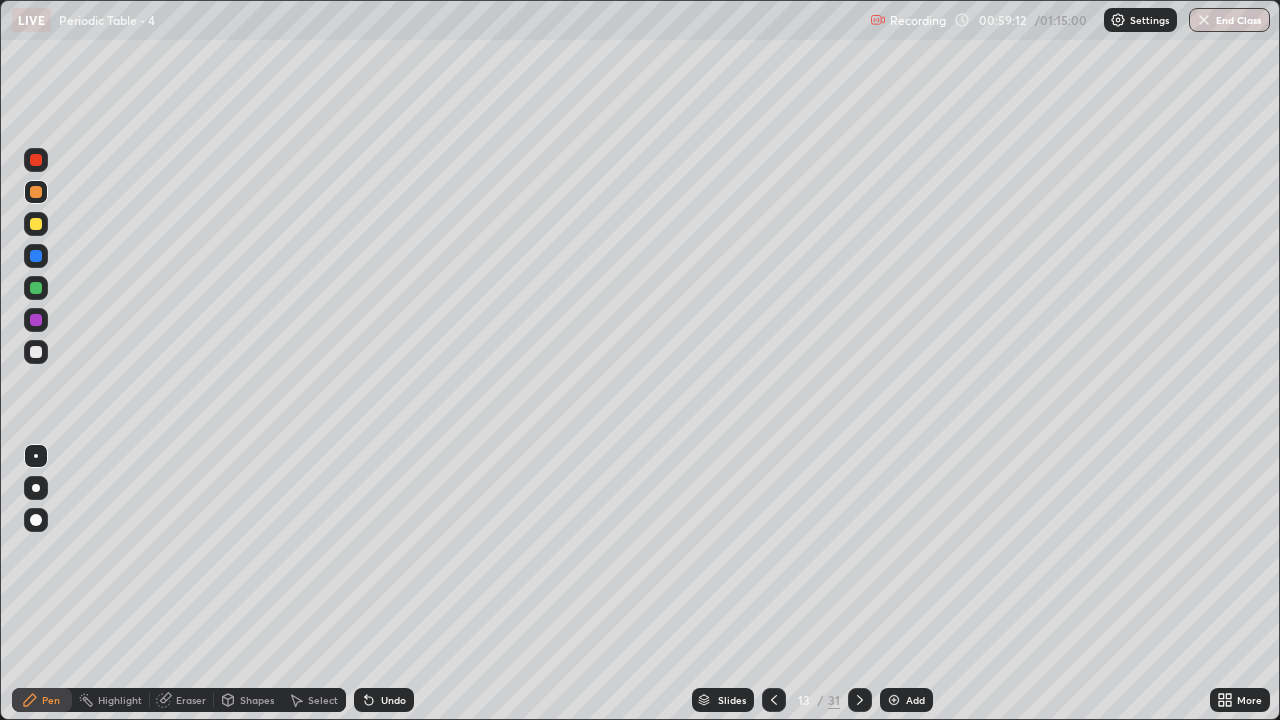 click on "Undo" at bounding box center [393, 700] 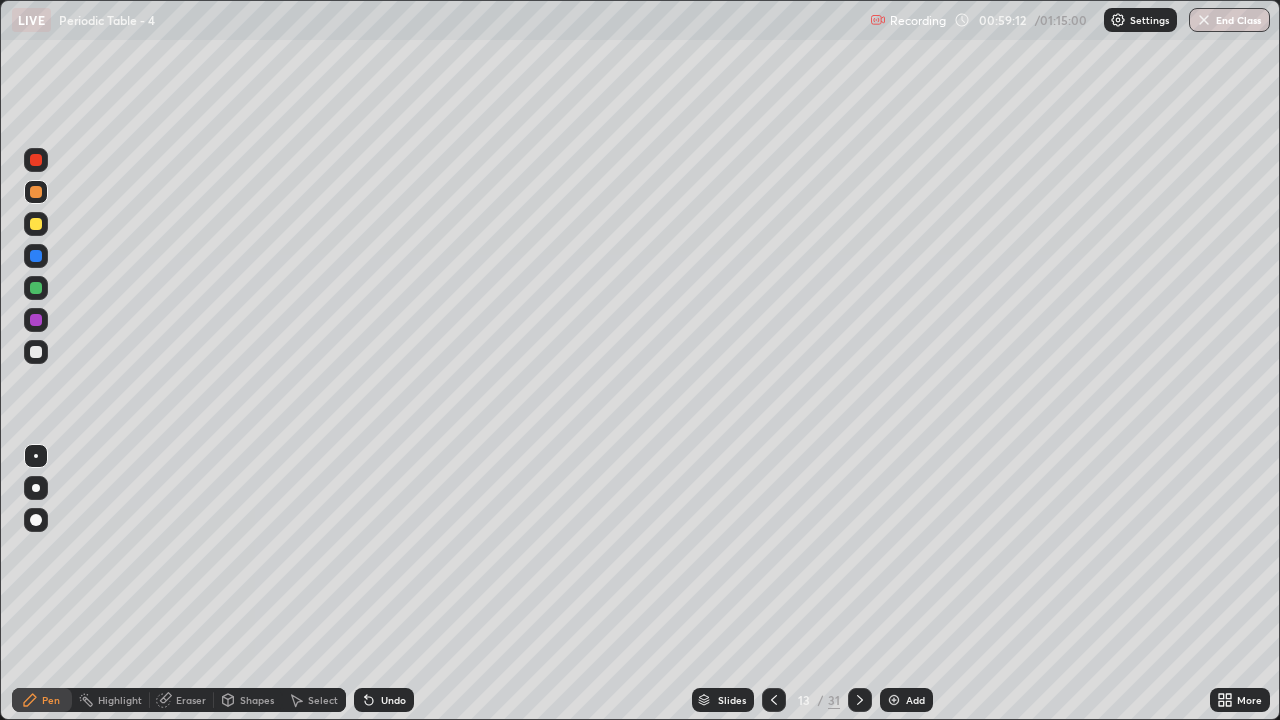 click on "Undo" at bounding box center [384, 700] 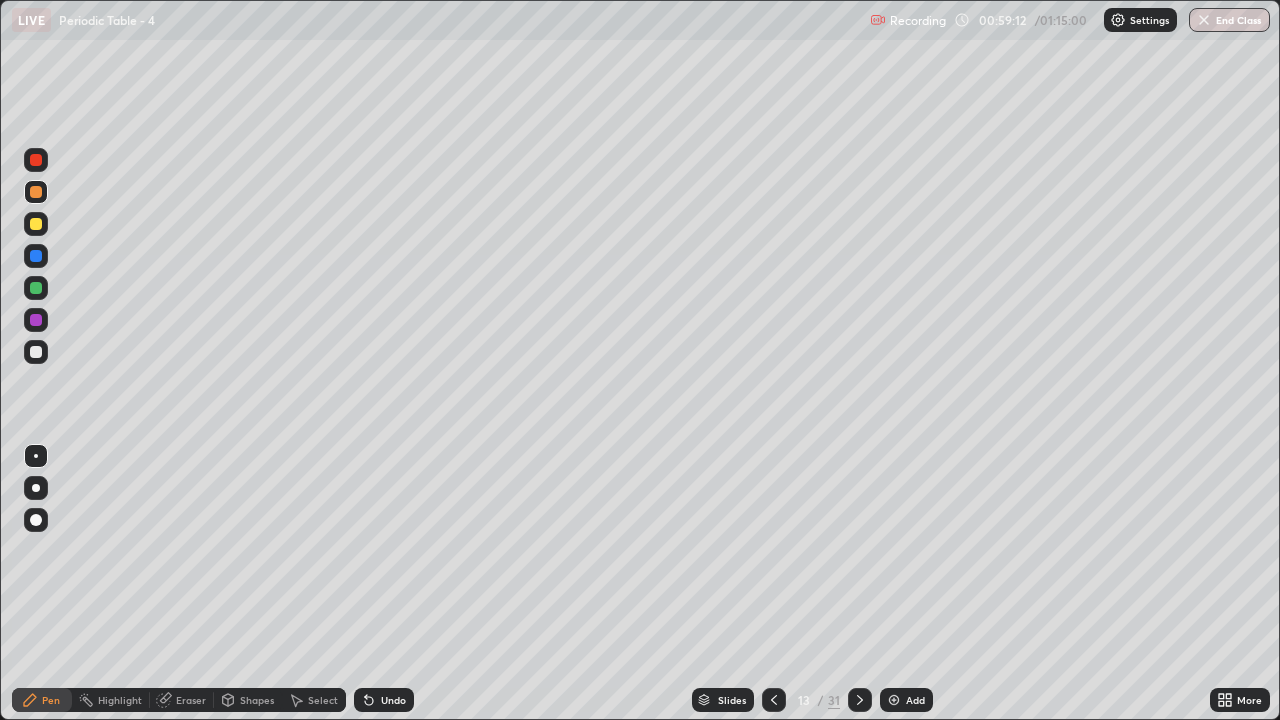 click on "Undo" at bounding box center (384, 700) 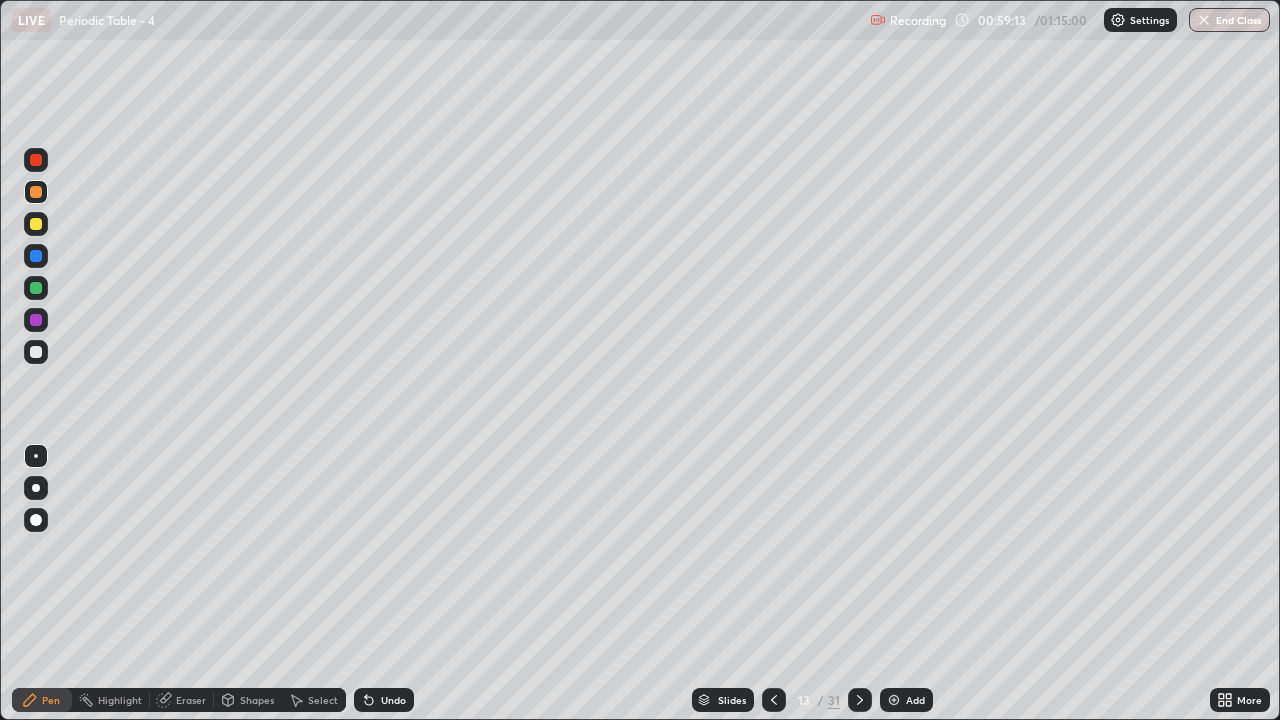 click on "Undo" at bounding box center [384, 700] 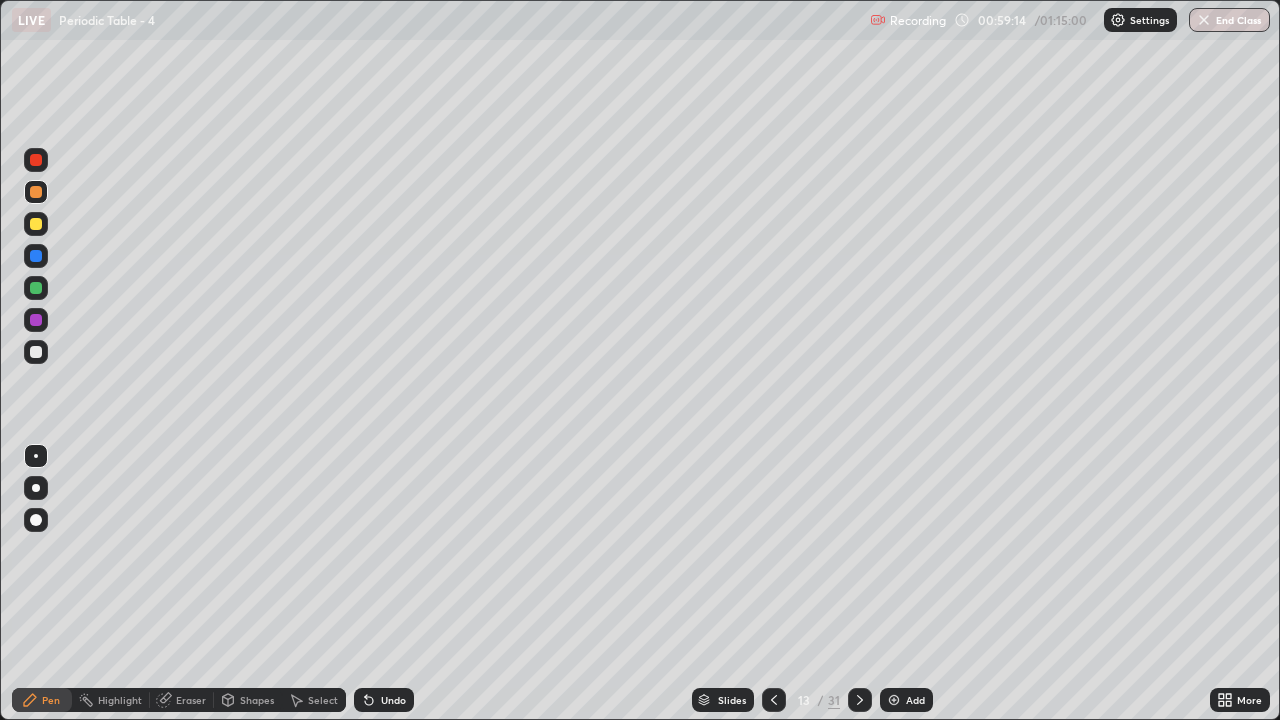 click on "Undo" at bounding box center [384, 700] 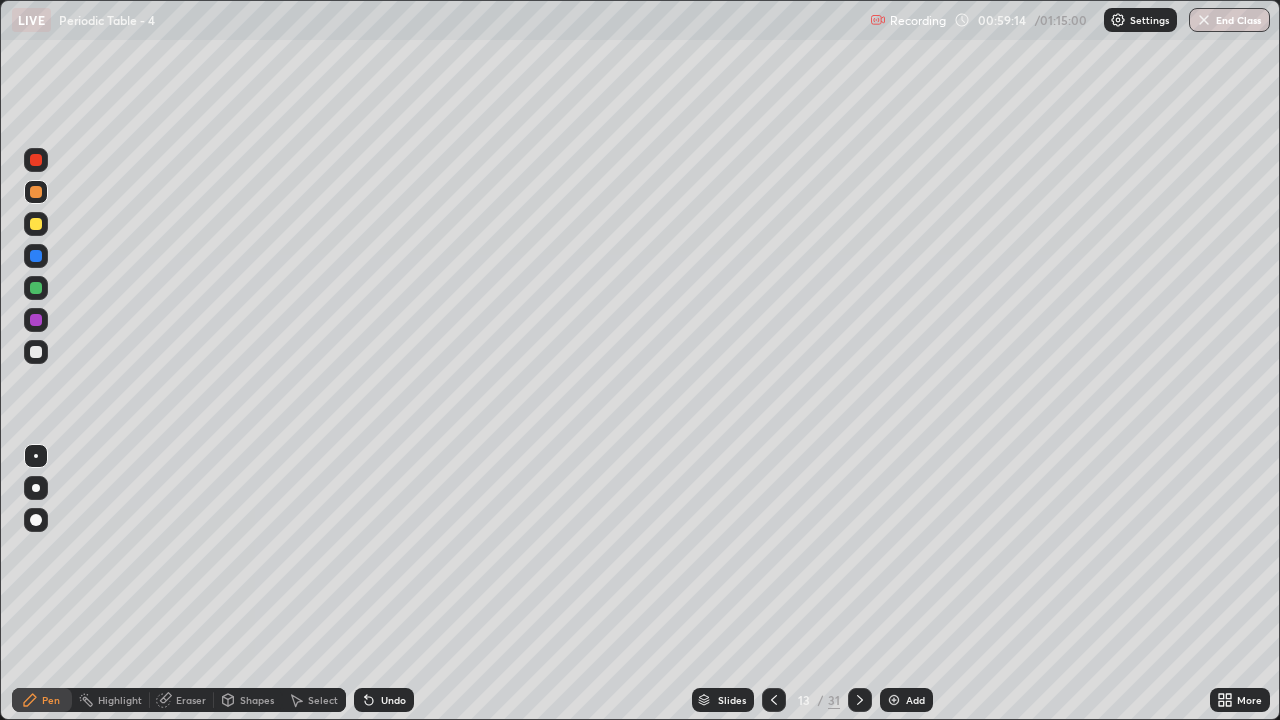 click on "Undo" at bounding box center (384, 700) 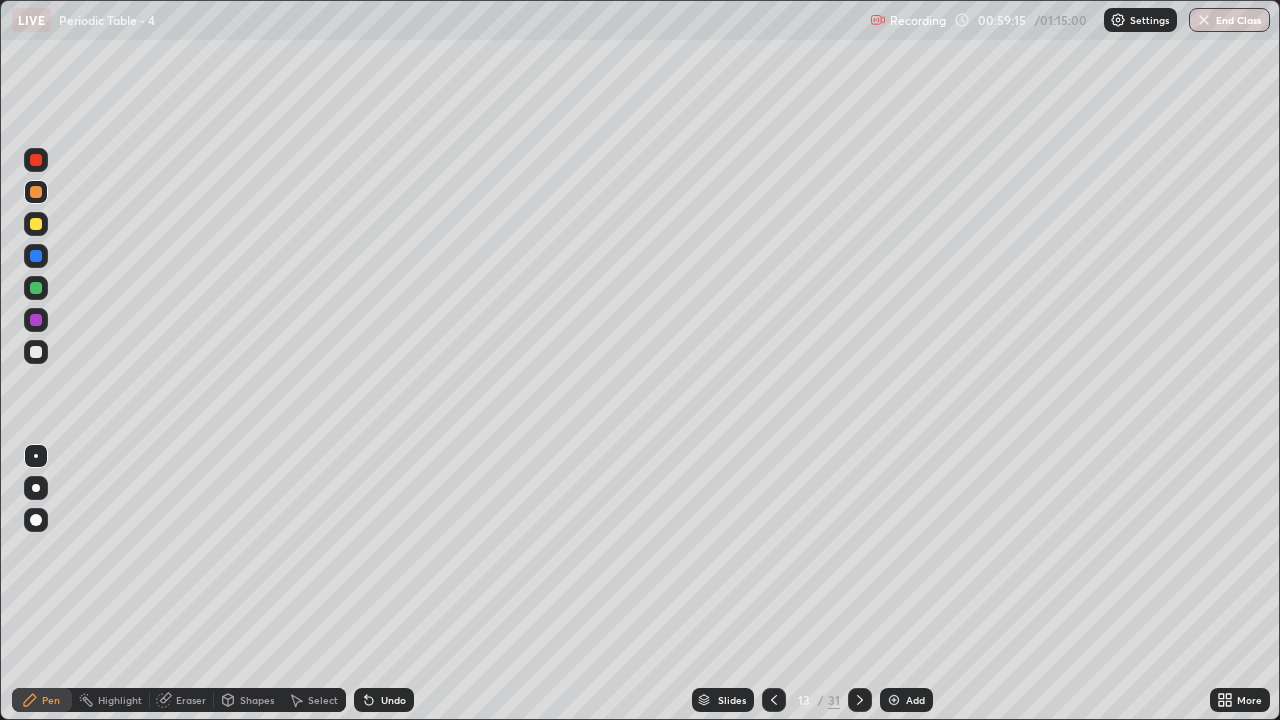 click on "Undo" at bounding box center (384, 700) 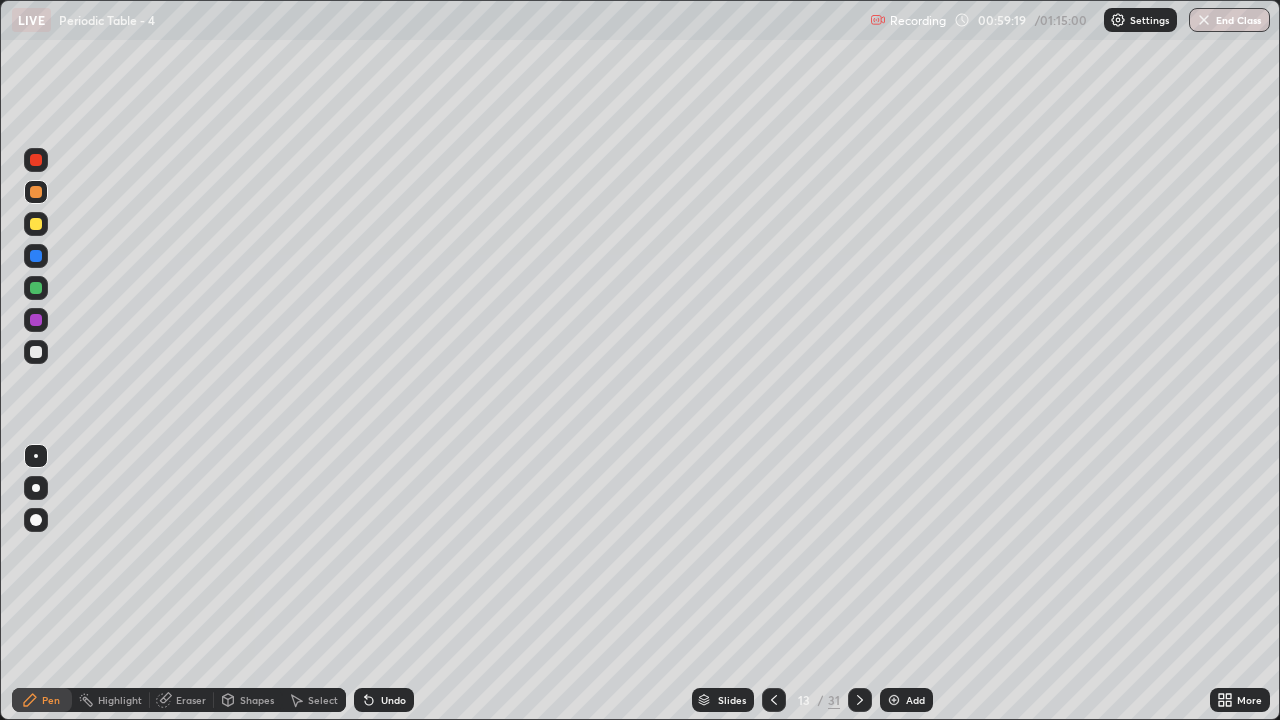 click 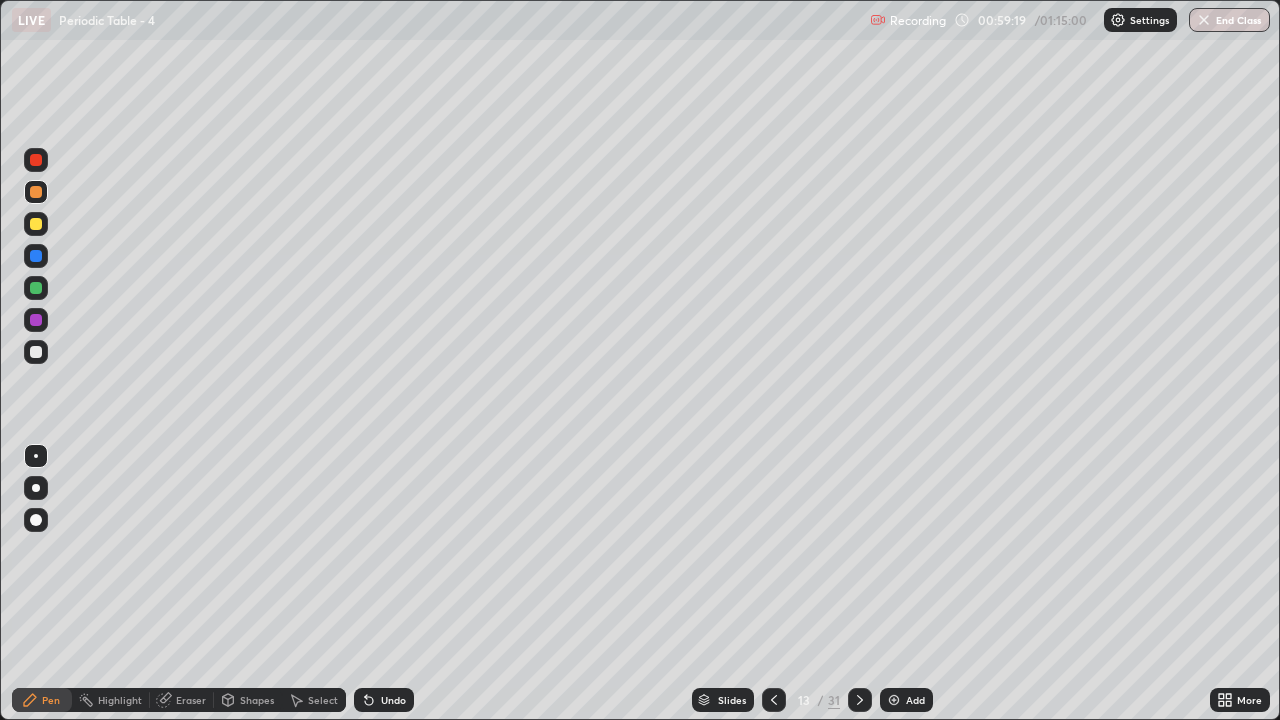 click 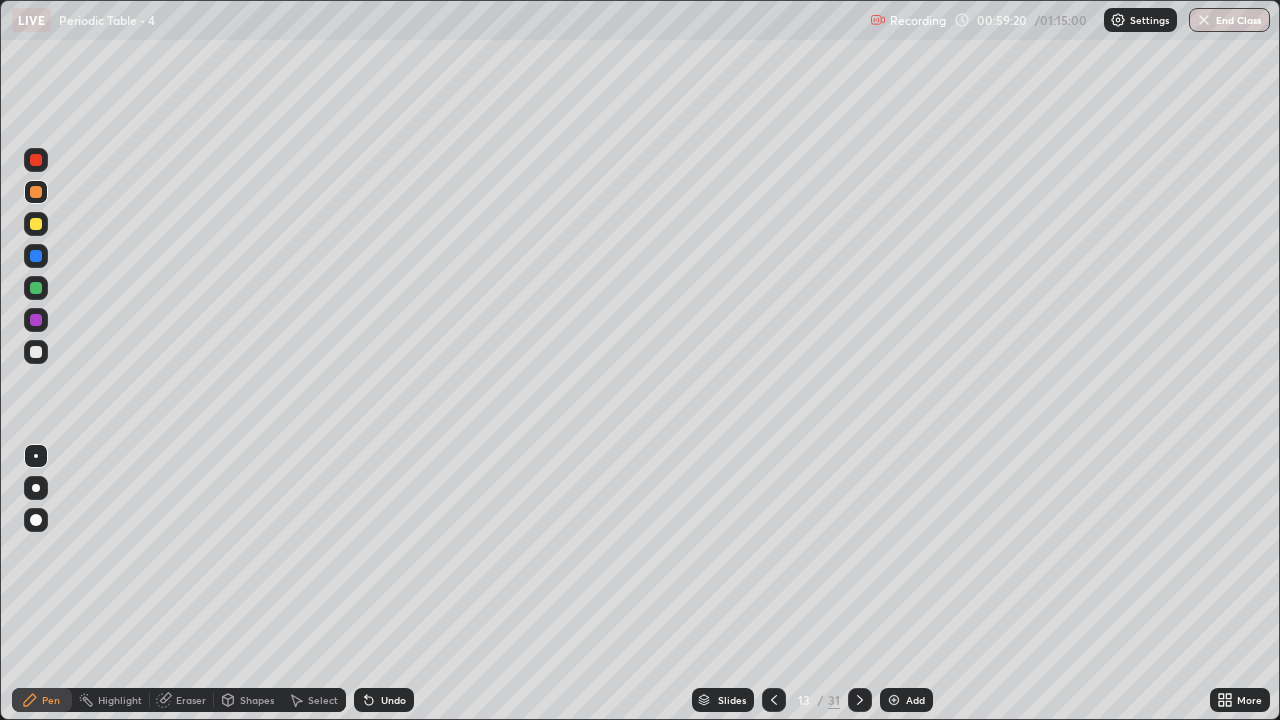 click on "Undo" at bounding box center [384, 700] 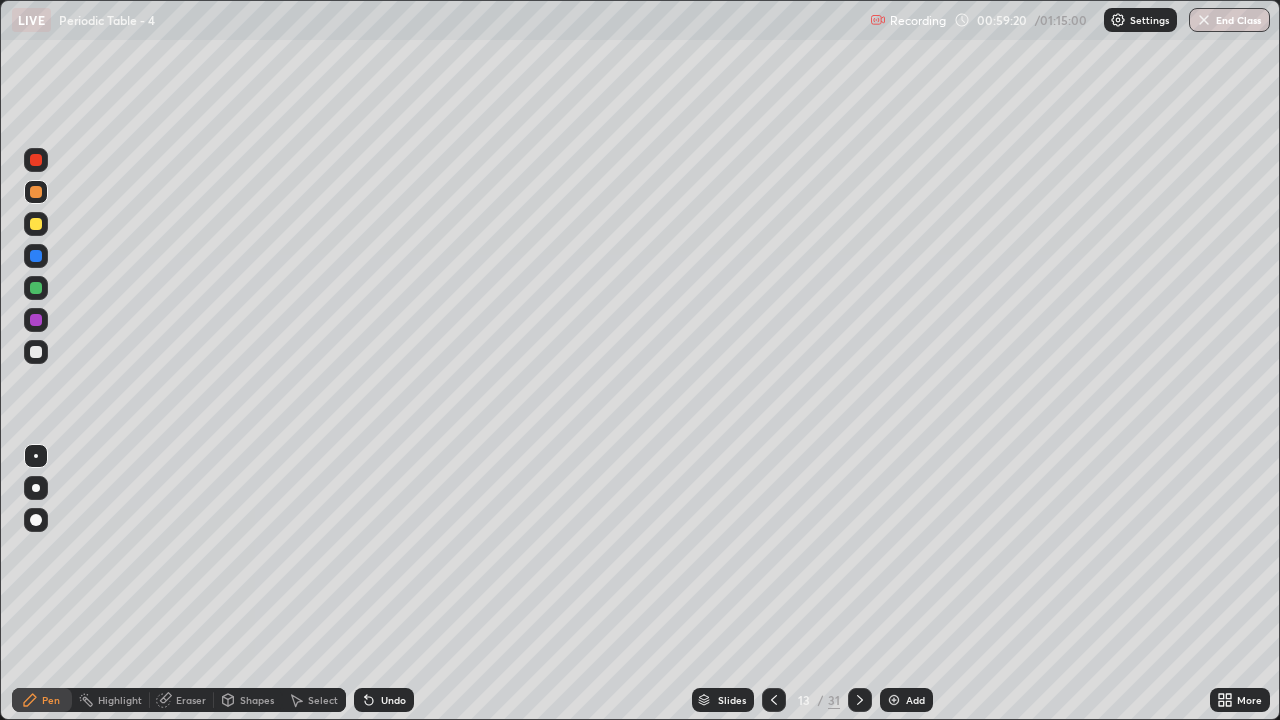 click on "Undo" at bounding box center (384, 700) 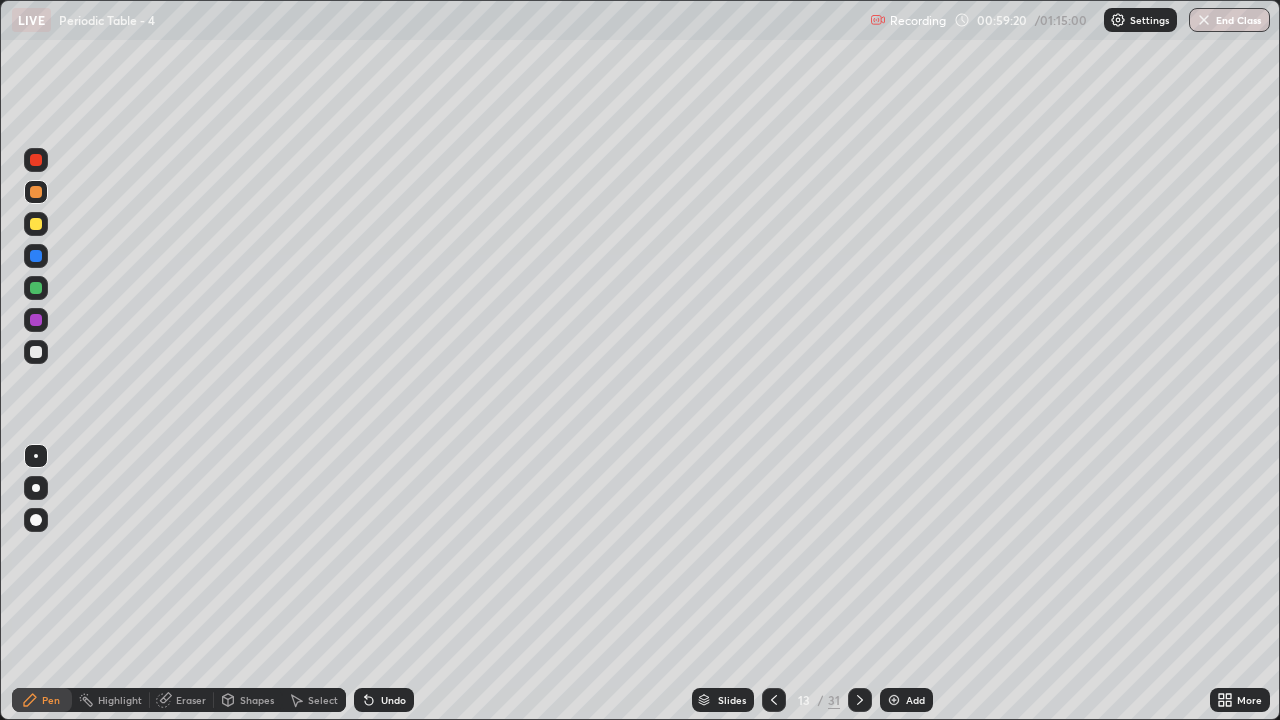 click on "Undo" at bounding box center [384, 700] 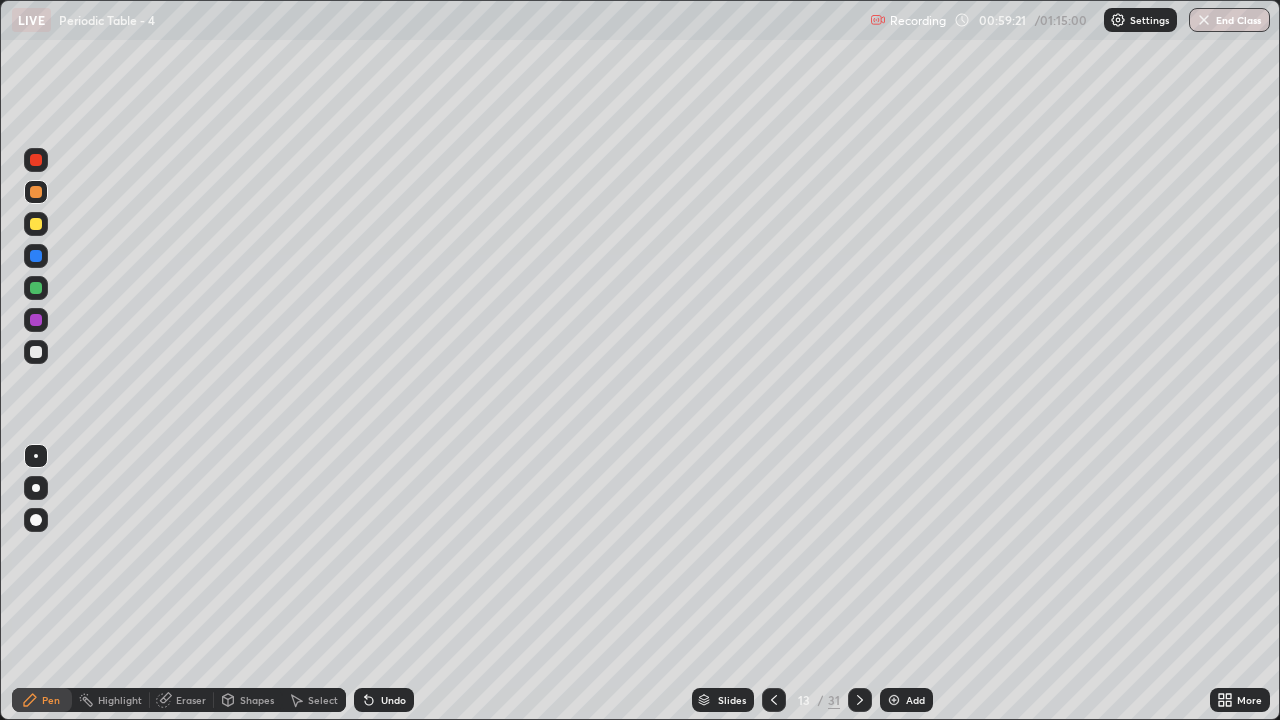 click on "Undo" at bounding box center [393, 700] 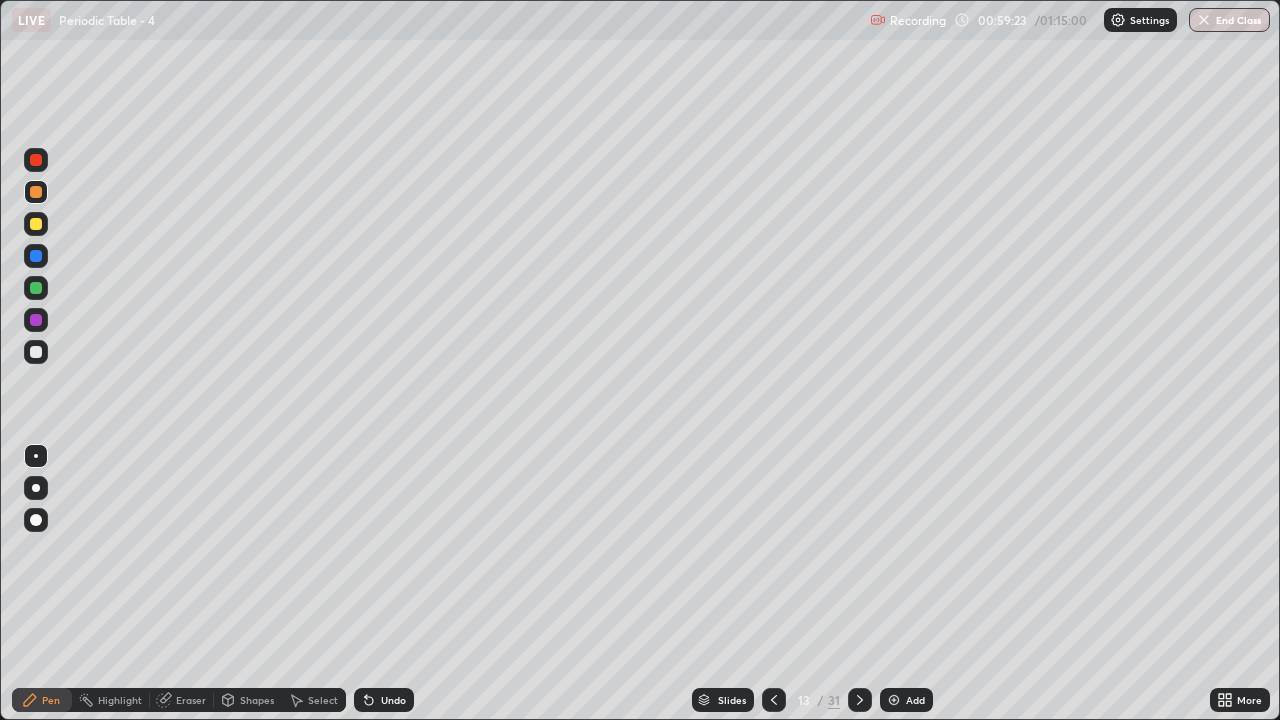click 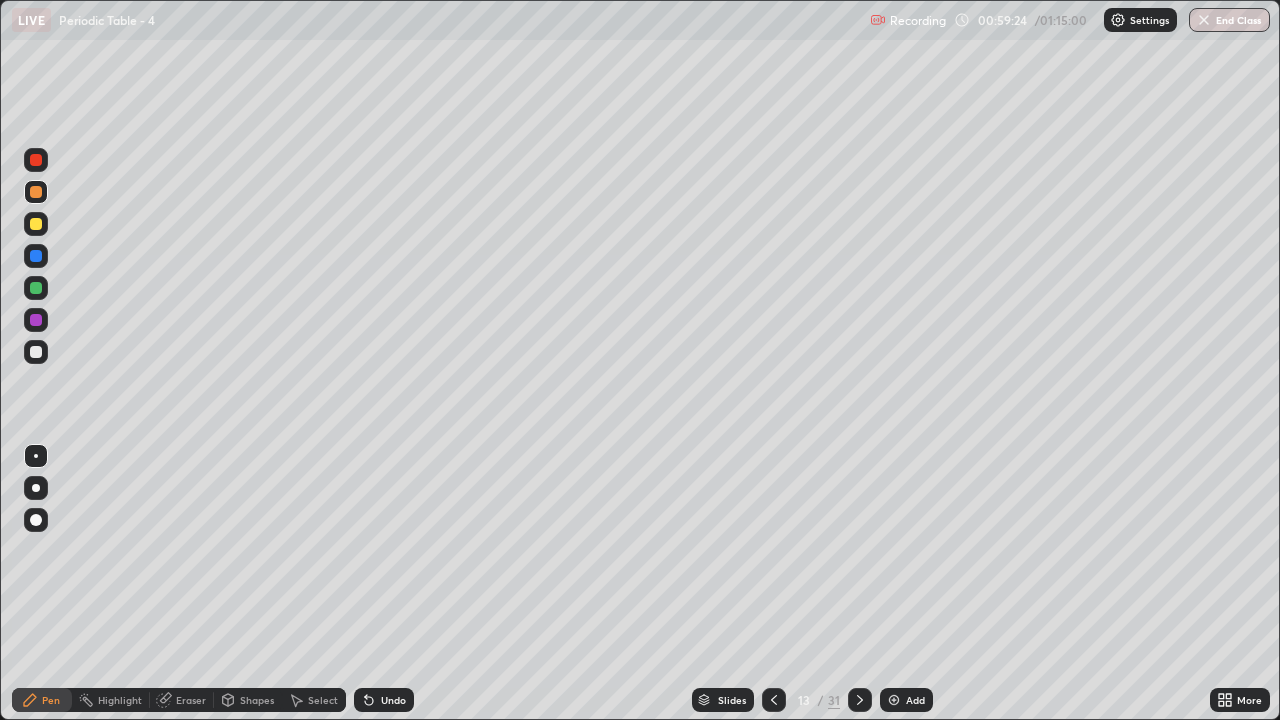 click at bounding box center [36, 224] 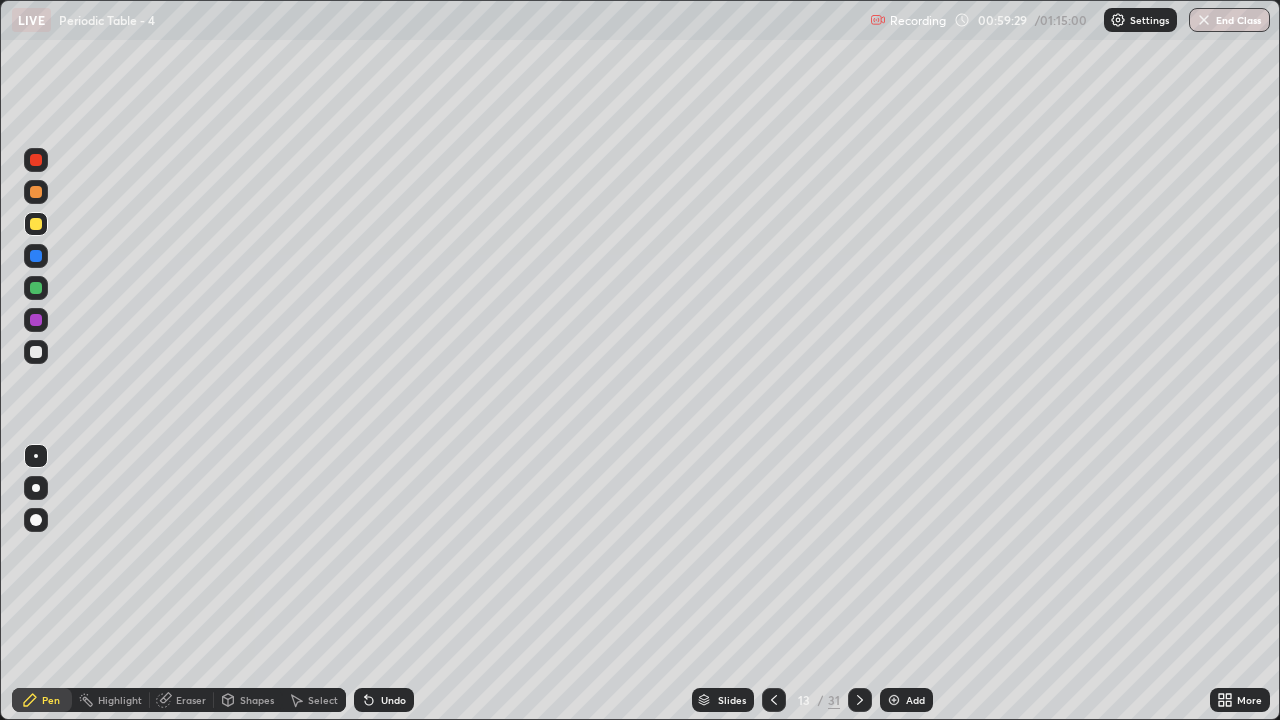 click on "Eraser" at bounding box center (191, 700) 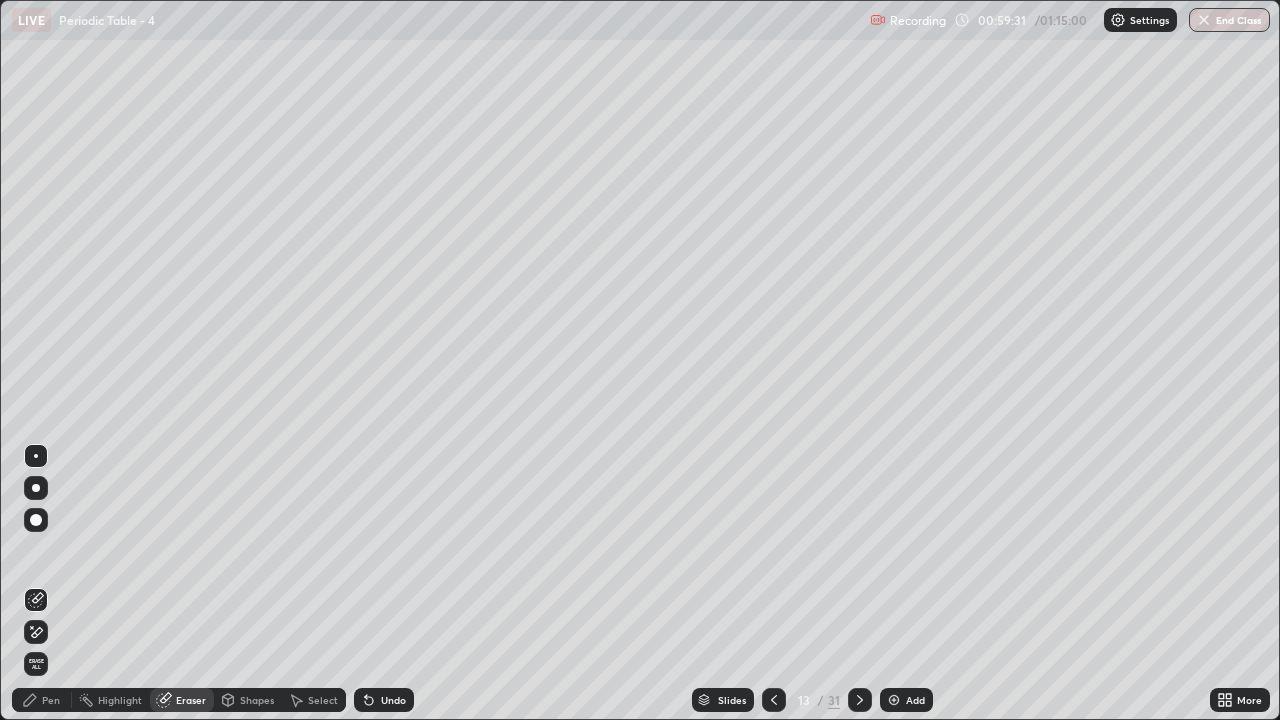 click on "Pen" at bounding box center [42, 700] 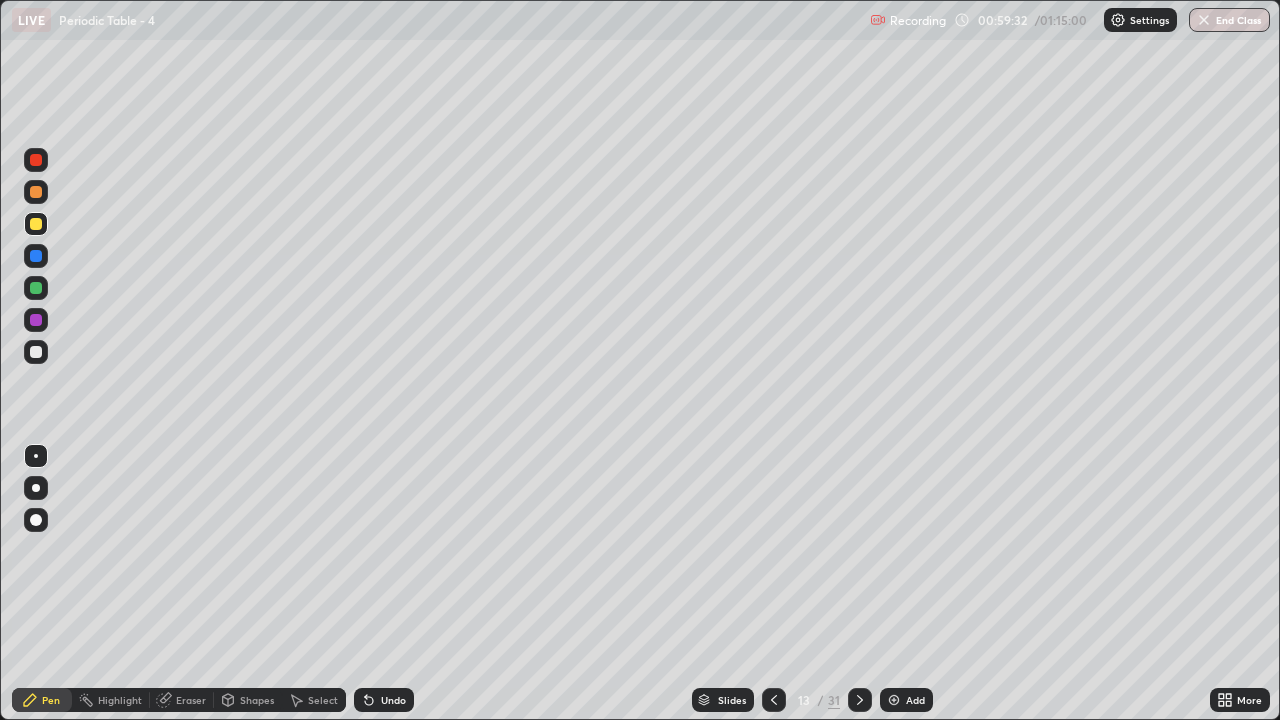 click at bounding box center (36, 192) 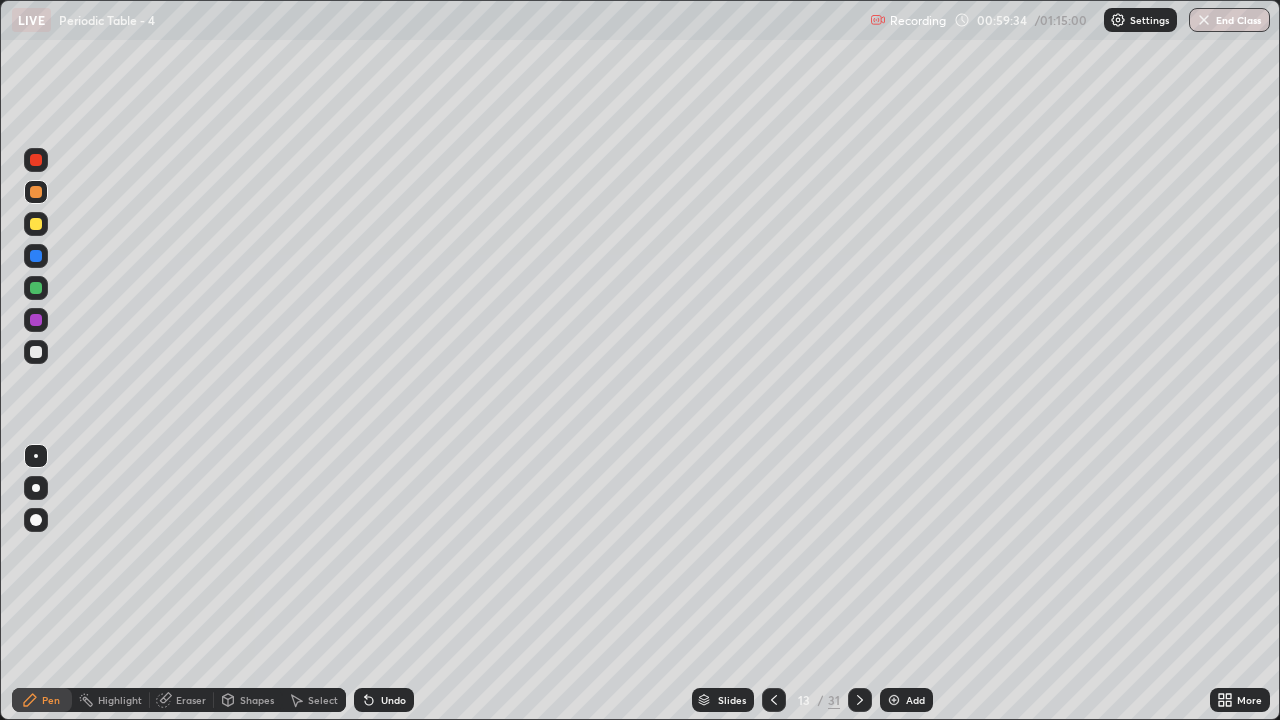 click on "Pen" at bounding box center (42, 700) 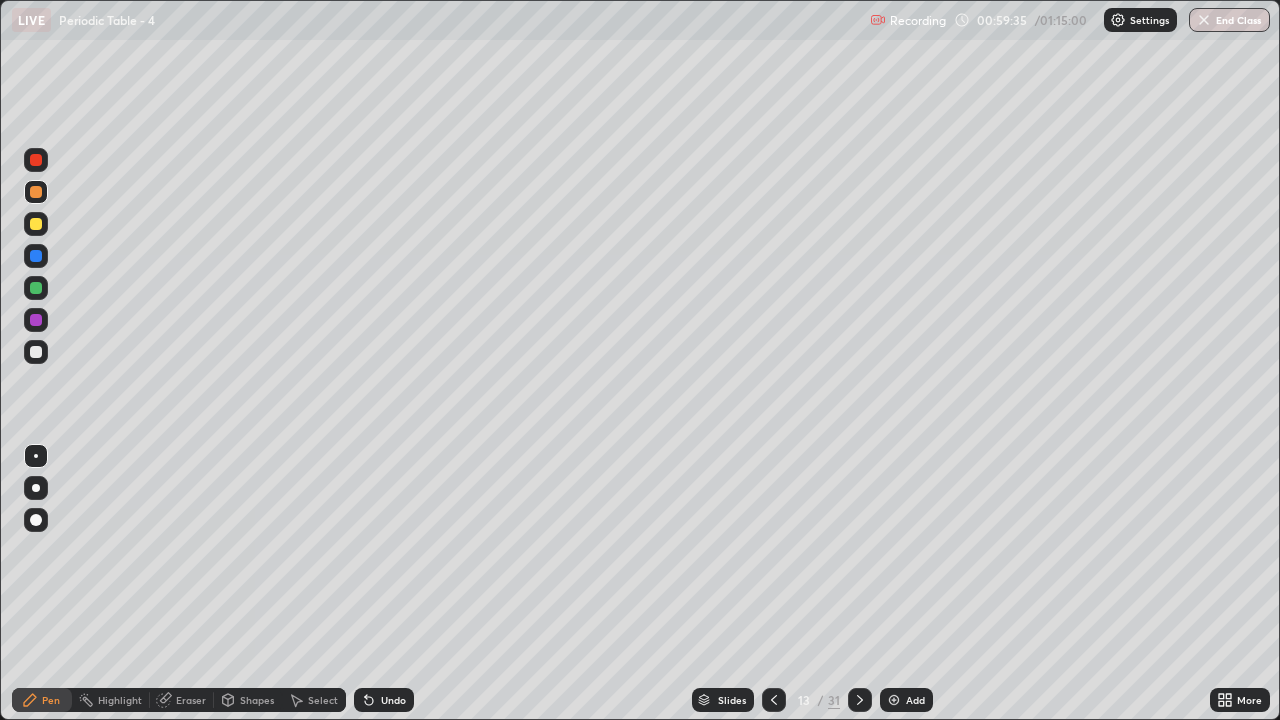 click at bounding box center [36, 352] 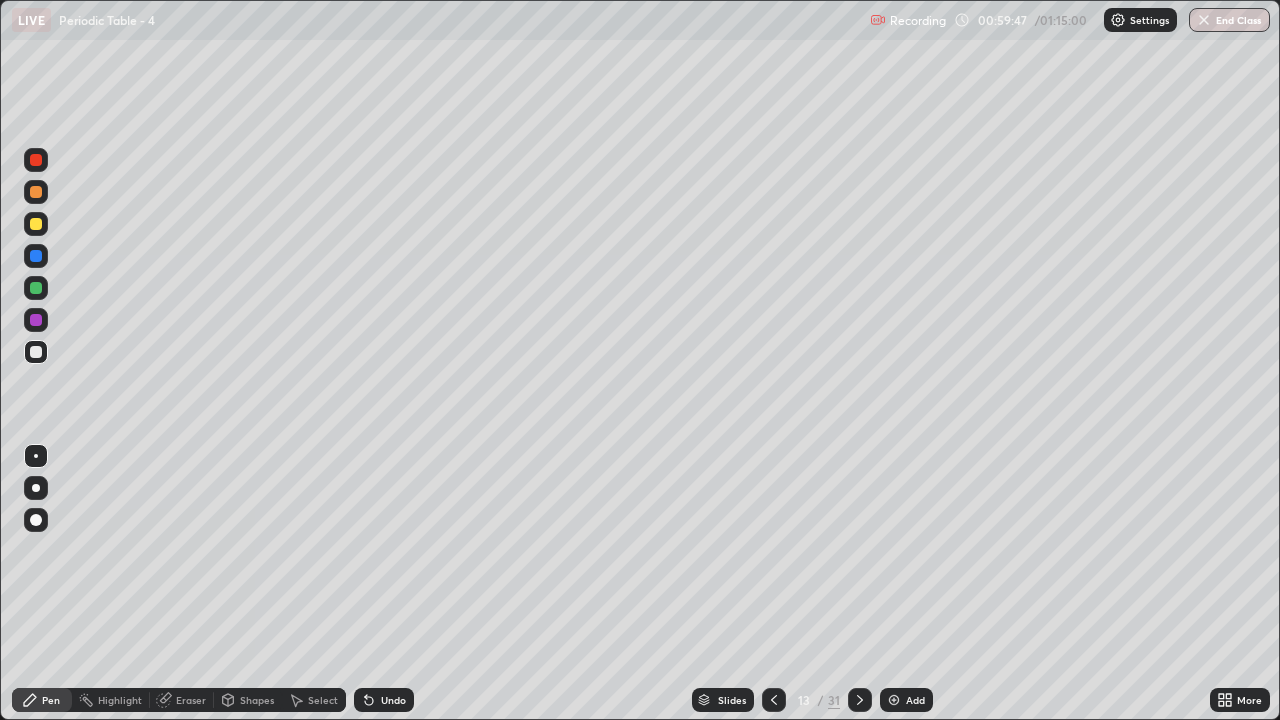 click on "Eraser" at bounding box center (182, 700) 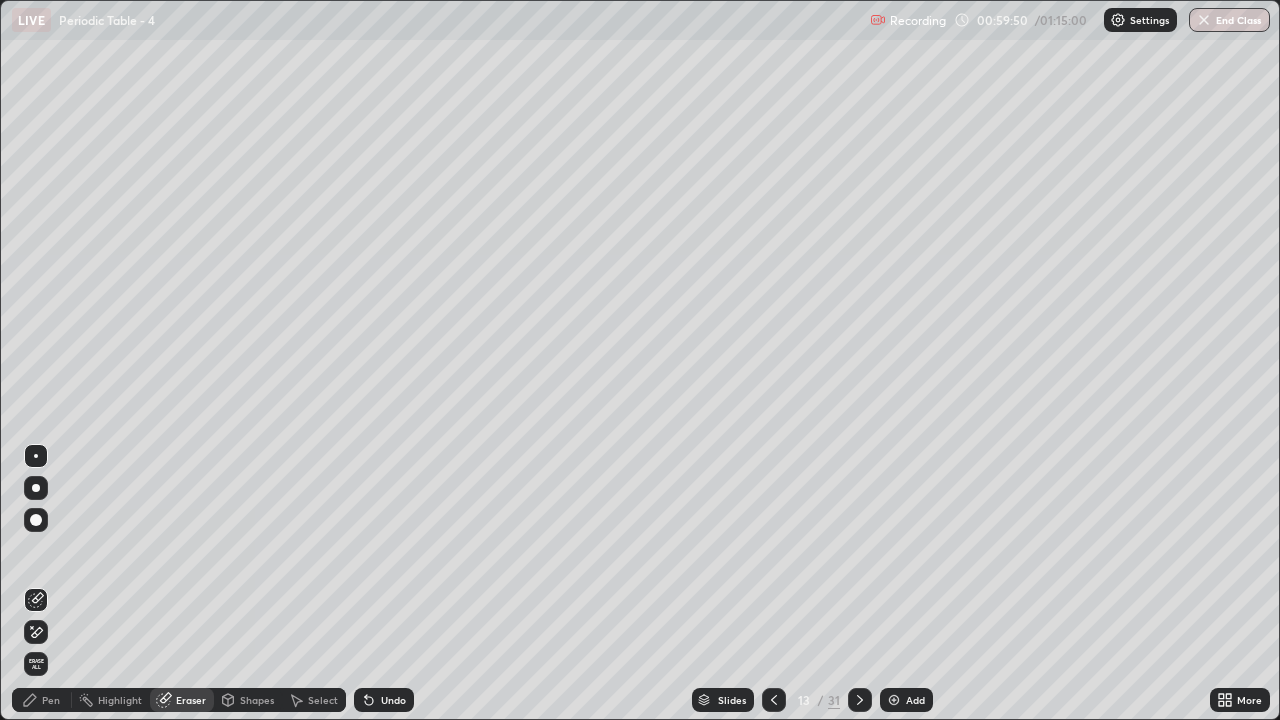 click on "Pen" at bounding box center [51, 700] 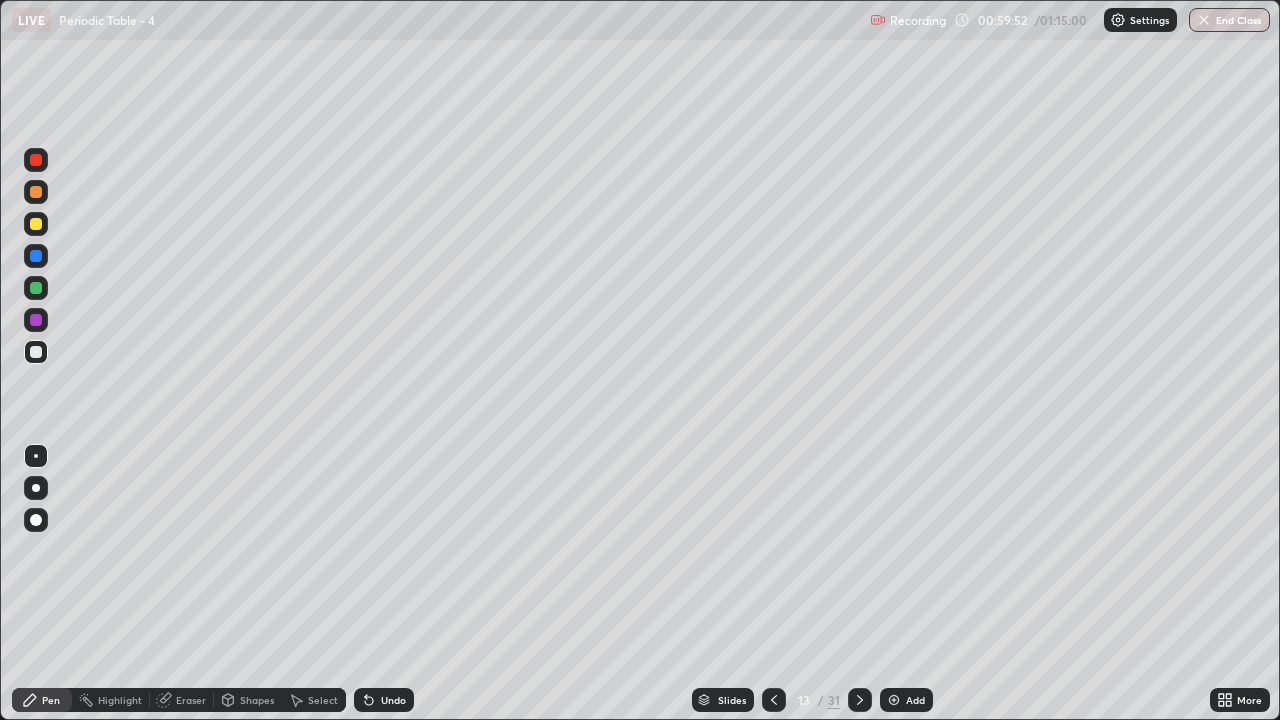 click at bounding box center (36, 192) 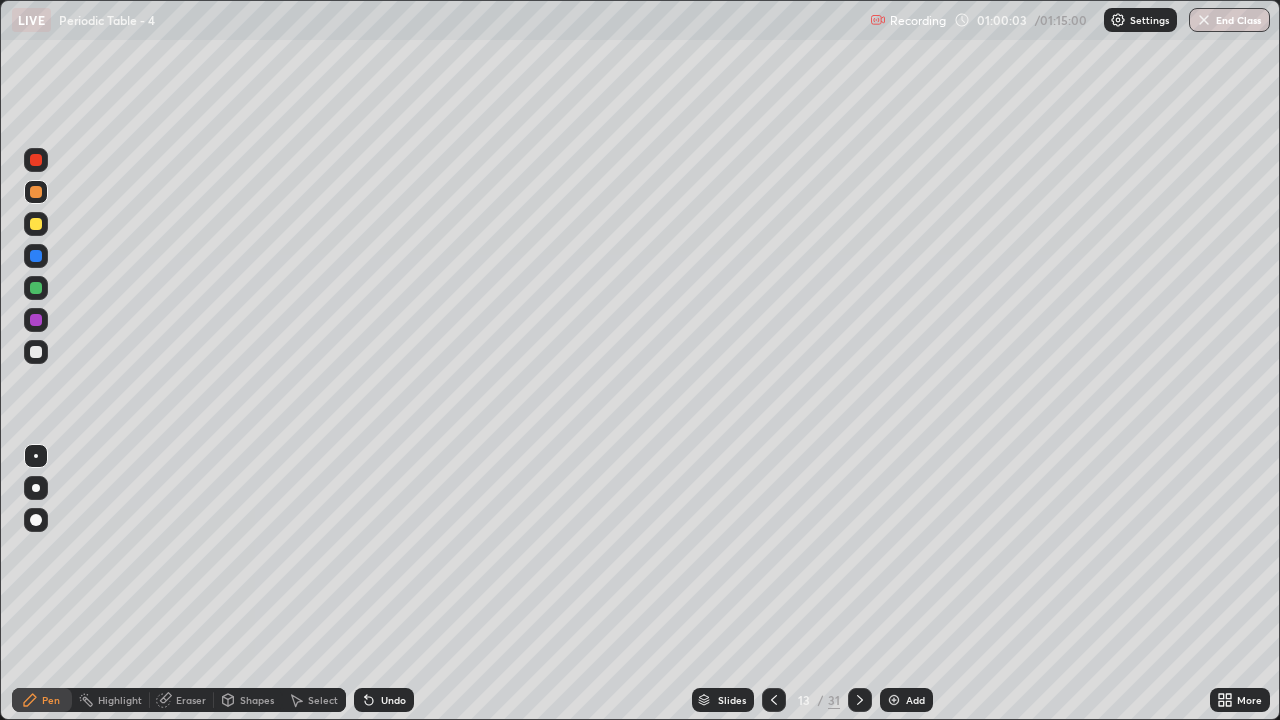 click on "Pen" at bounding box center (51, 700) 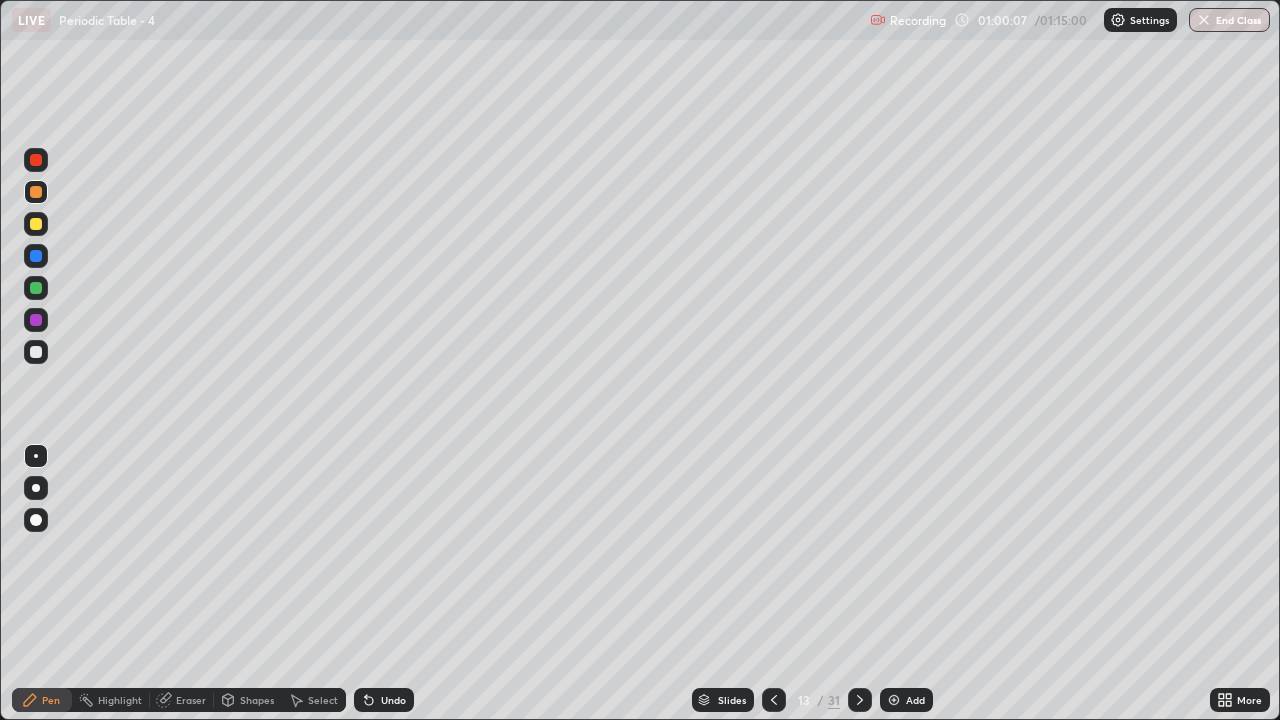 click on "Undo" at bounding box center (384, 700) 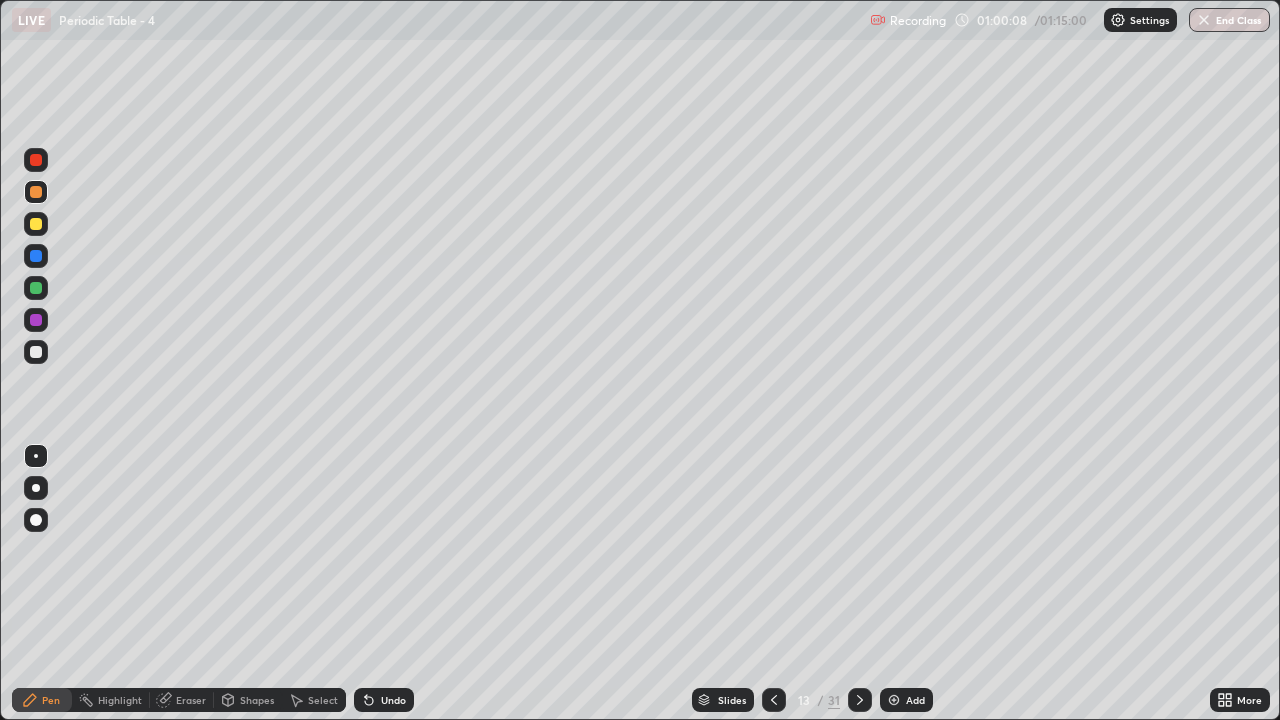 click at bounding box center (36, 352) 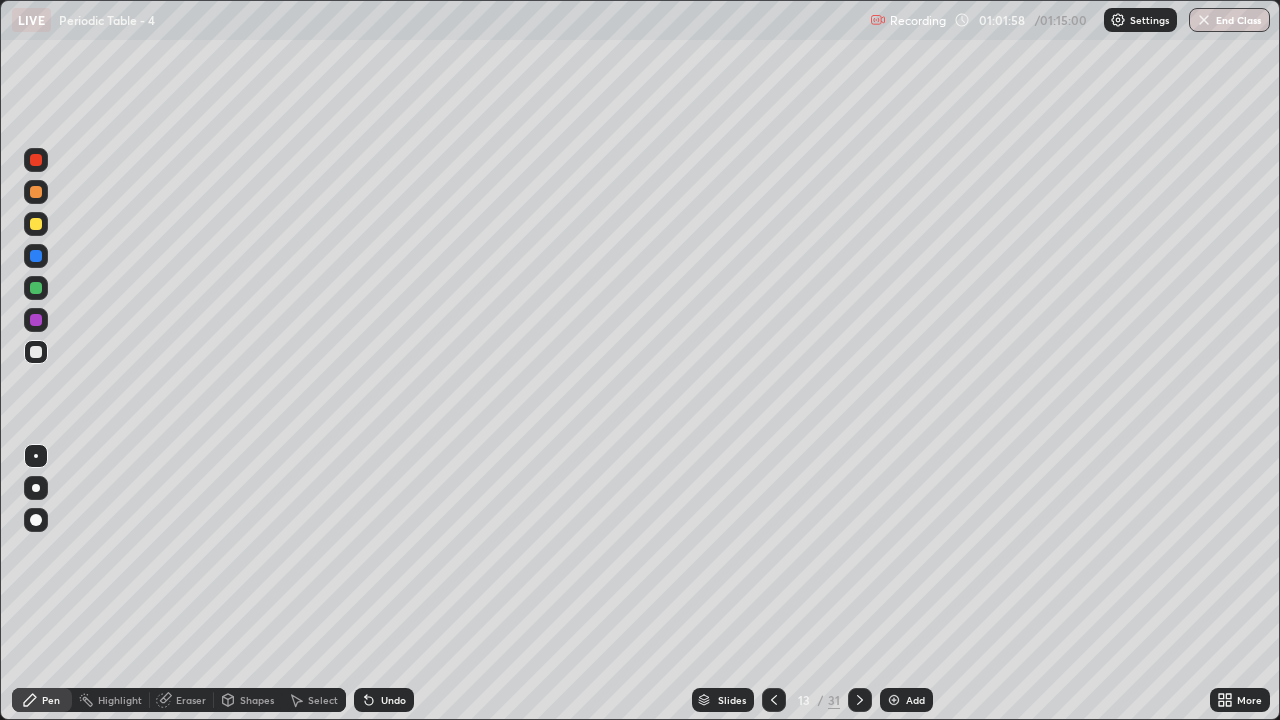 click at bounding box center (36, 352) 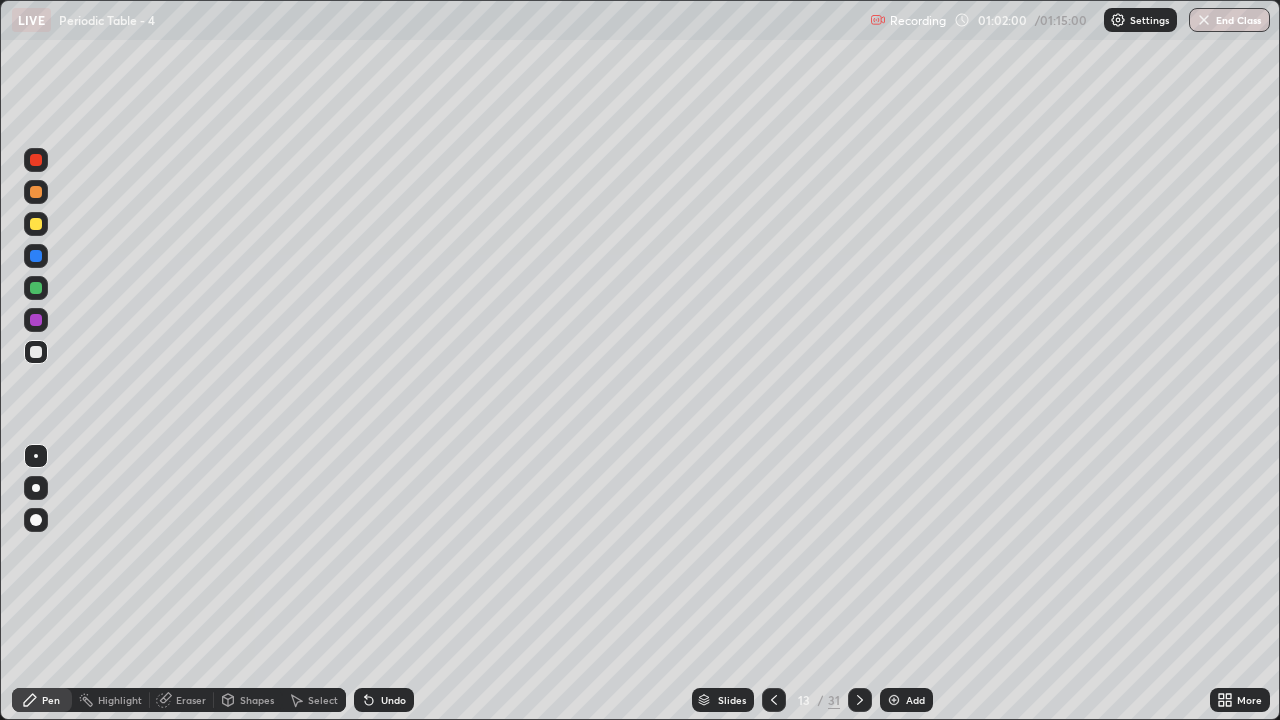 click on "Undo" at bounding box center (384, 700) 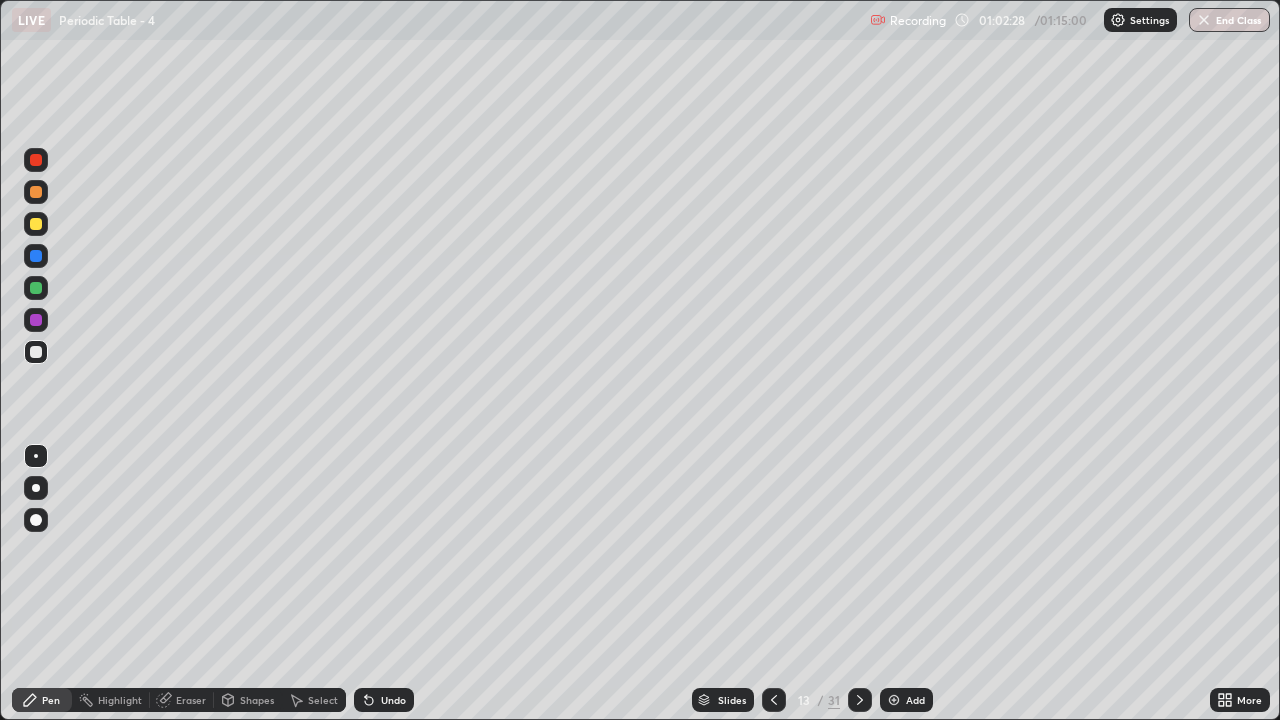 click on "Undo" at bounding box center (393, 700) 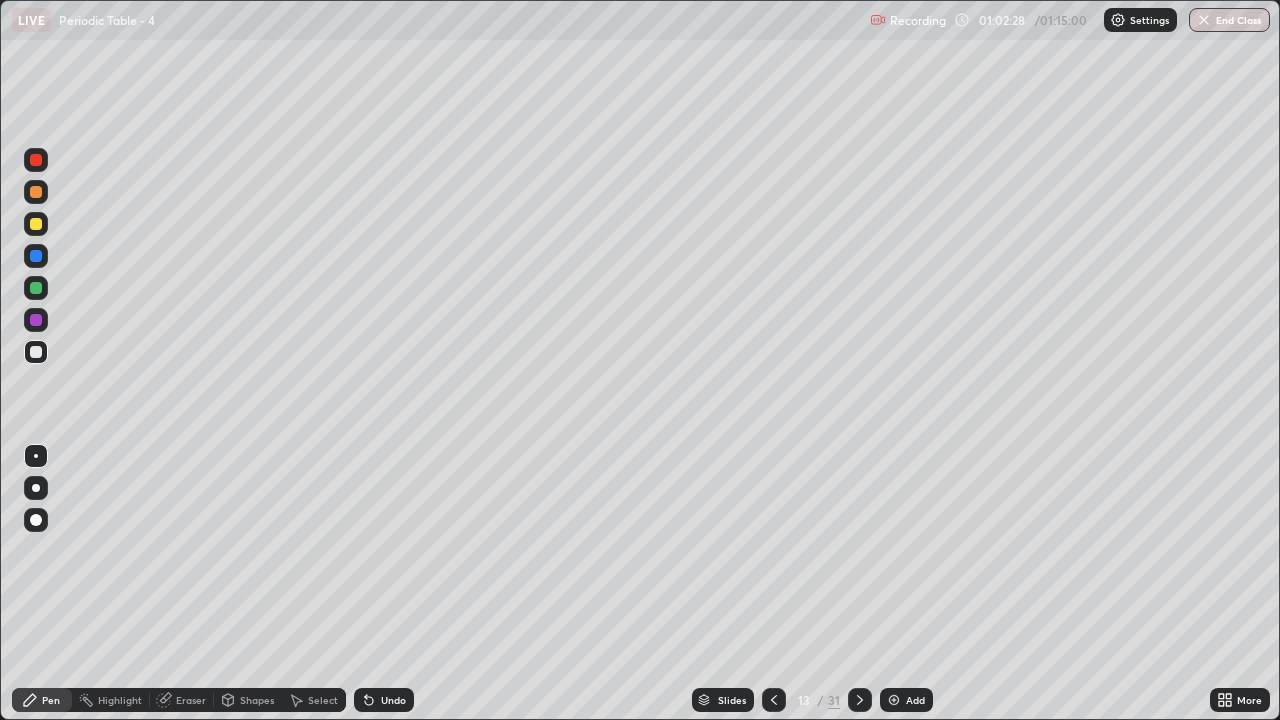 click on "Undo" at bounding box center (393, 700) 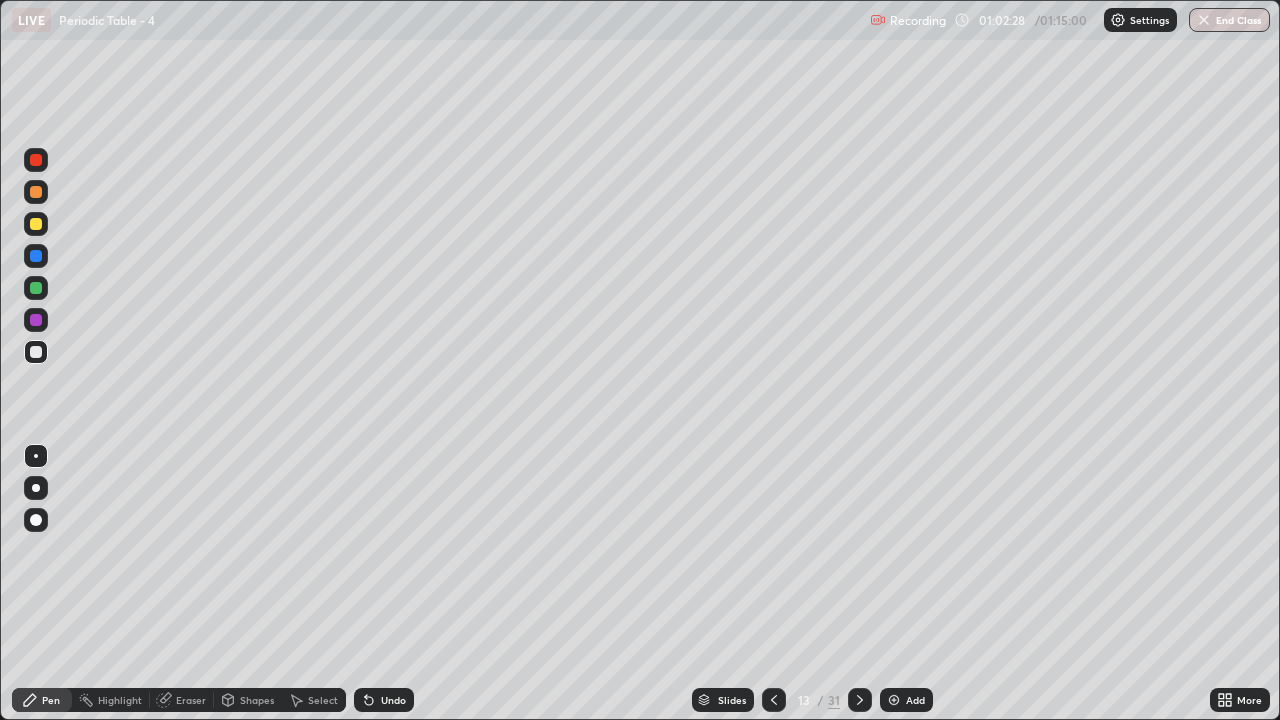 click on "Undo" at bounding box center [393, 700] 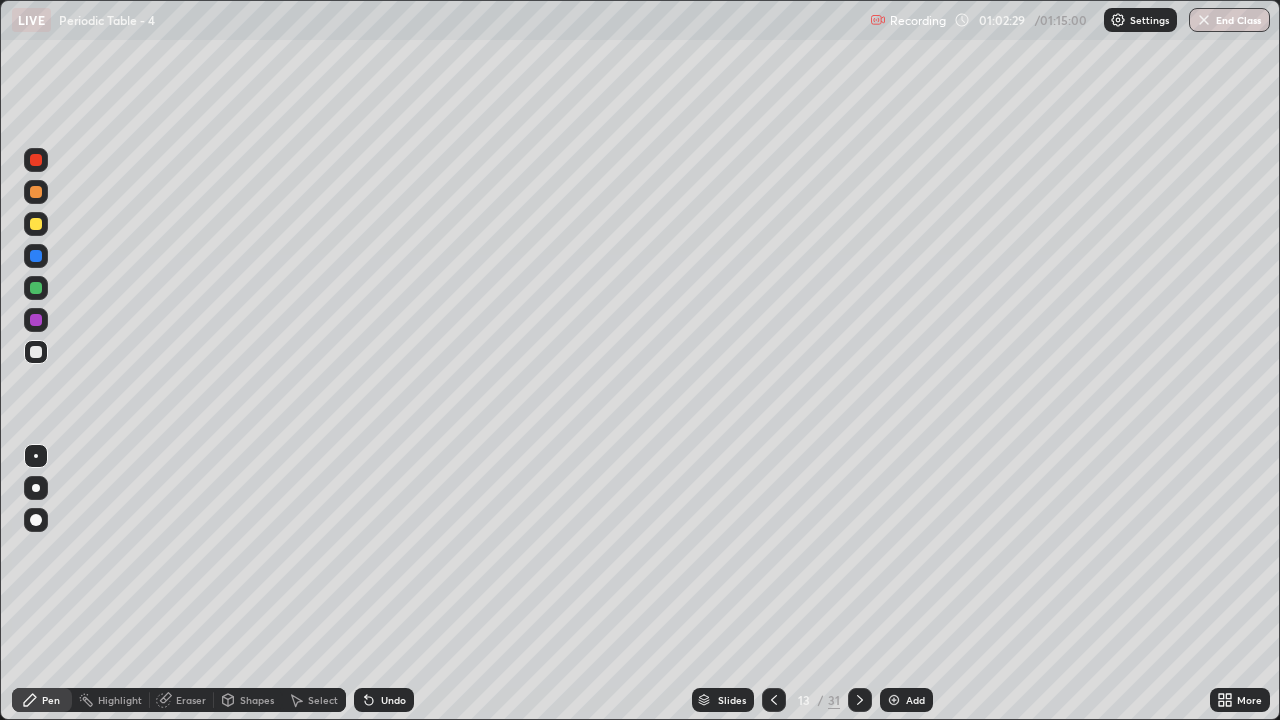 click on "Undo" at bounding box center (393, 700) 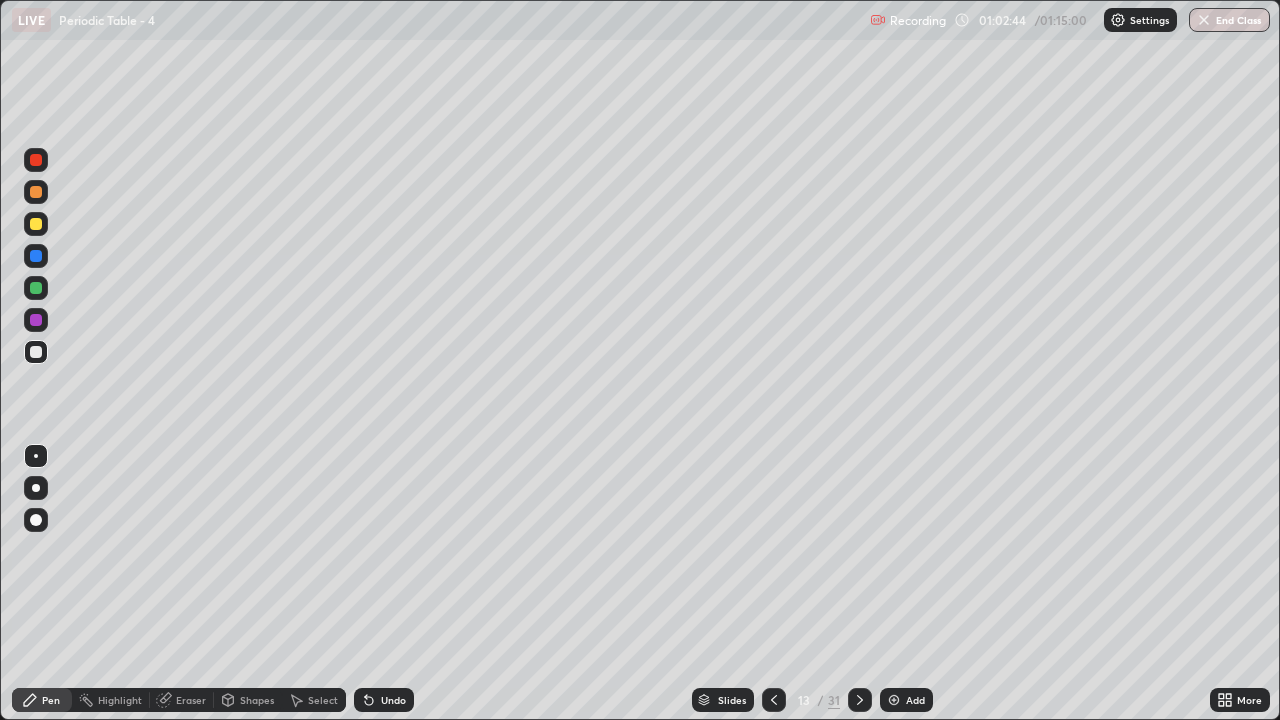 click on "Undo" at bounding box center (384, 700) 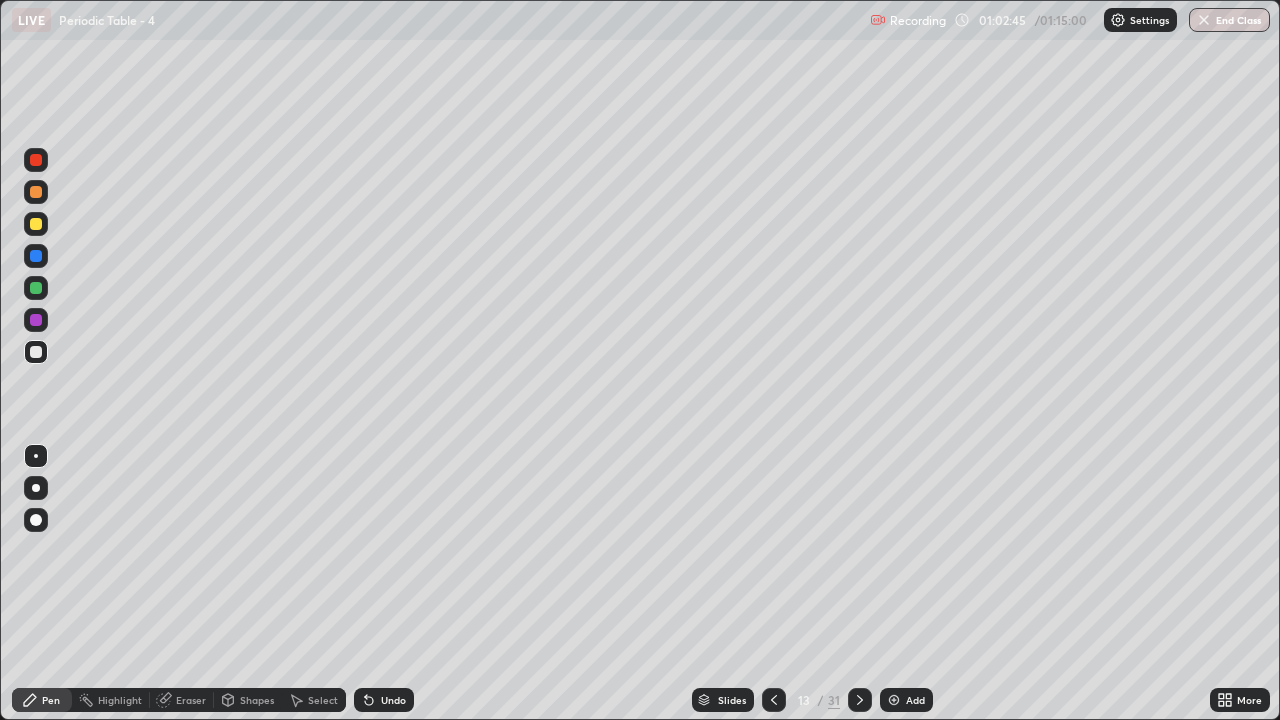 click 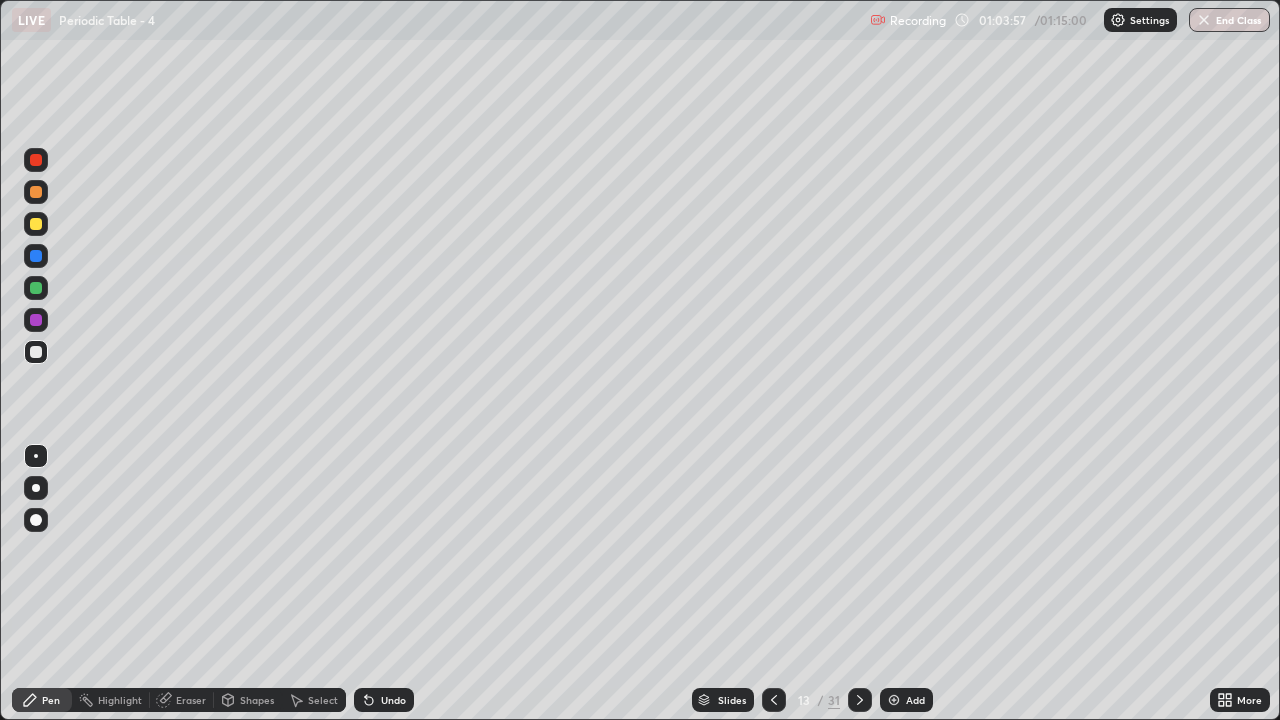 click on "Undo" at bounding box center (384, 700) 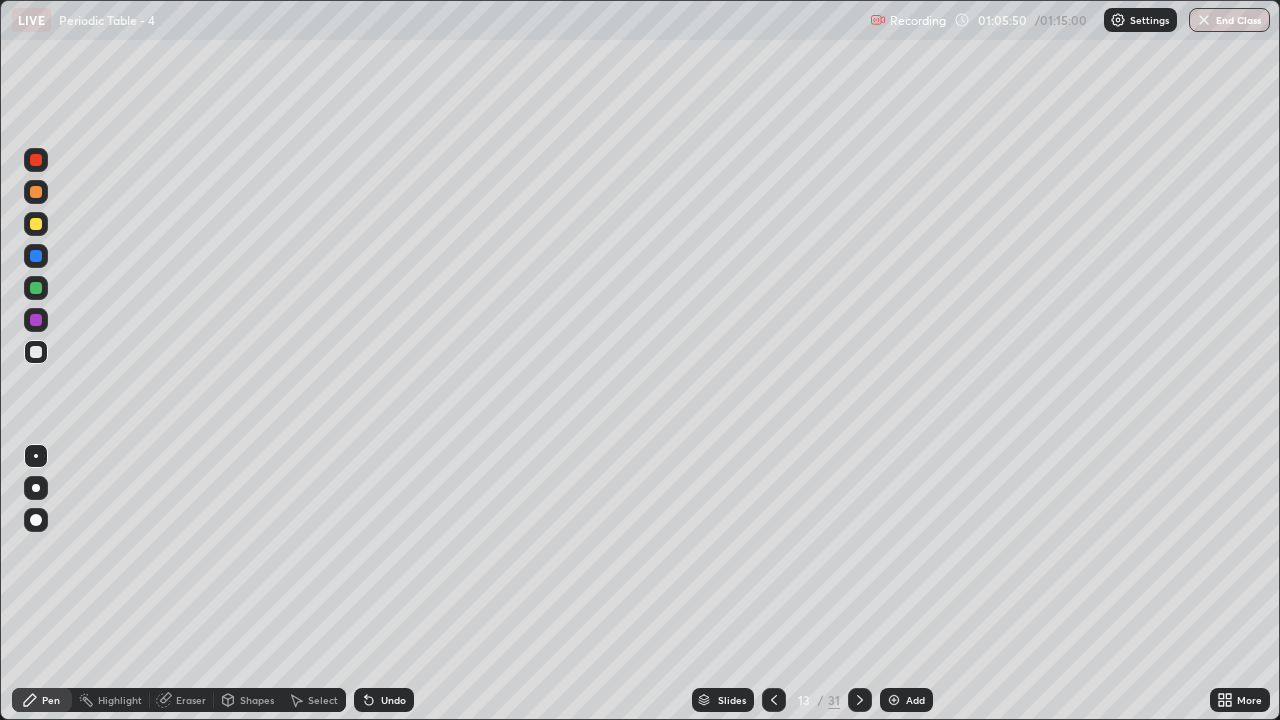 click 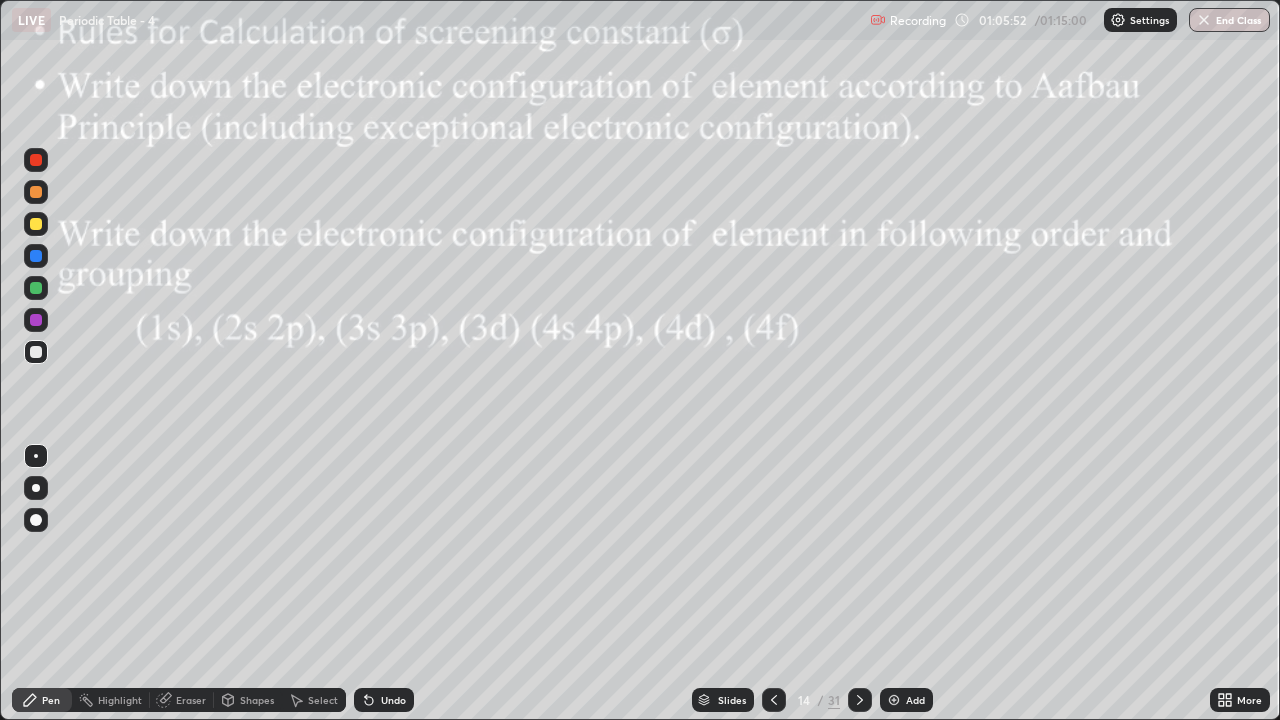 click 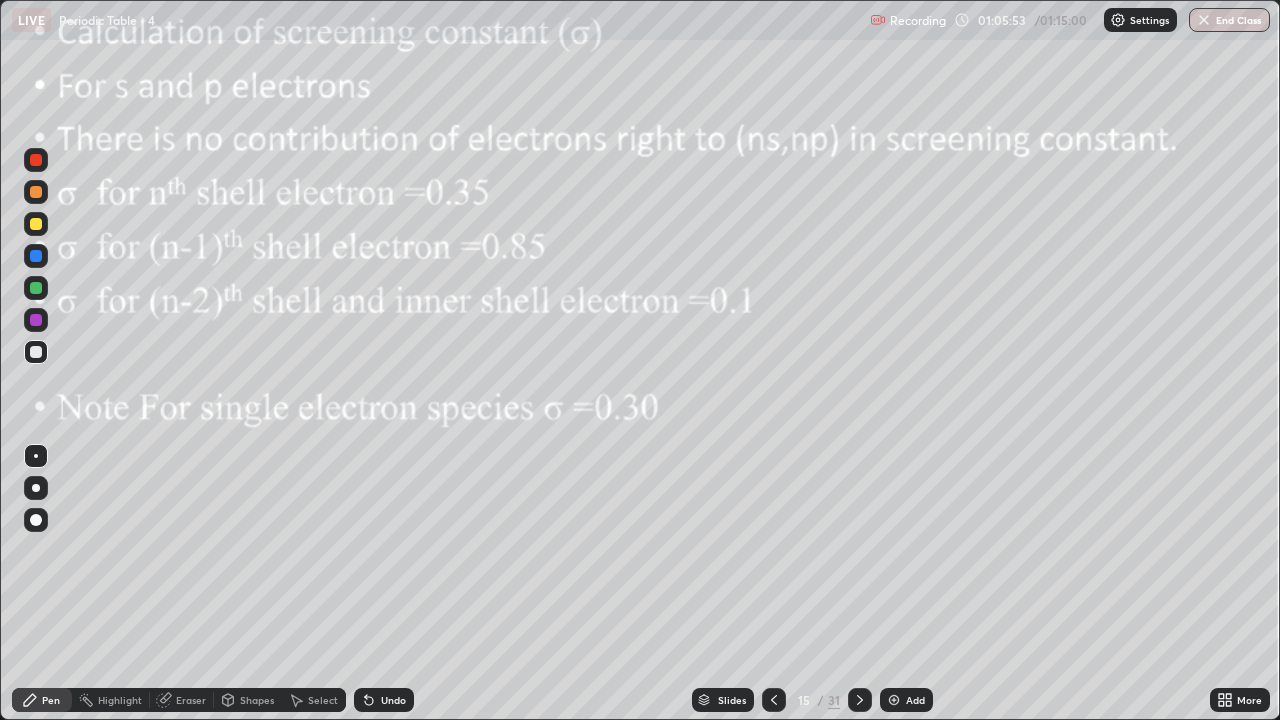click 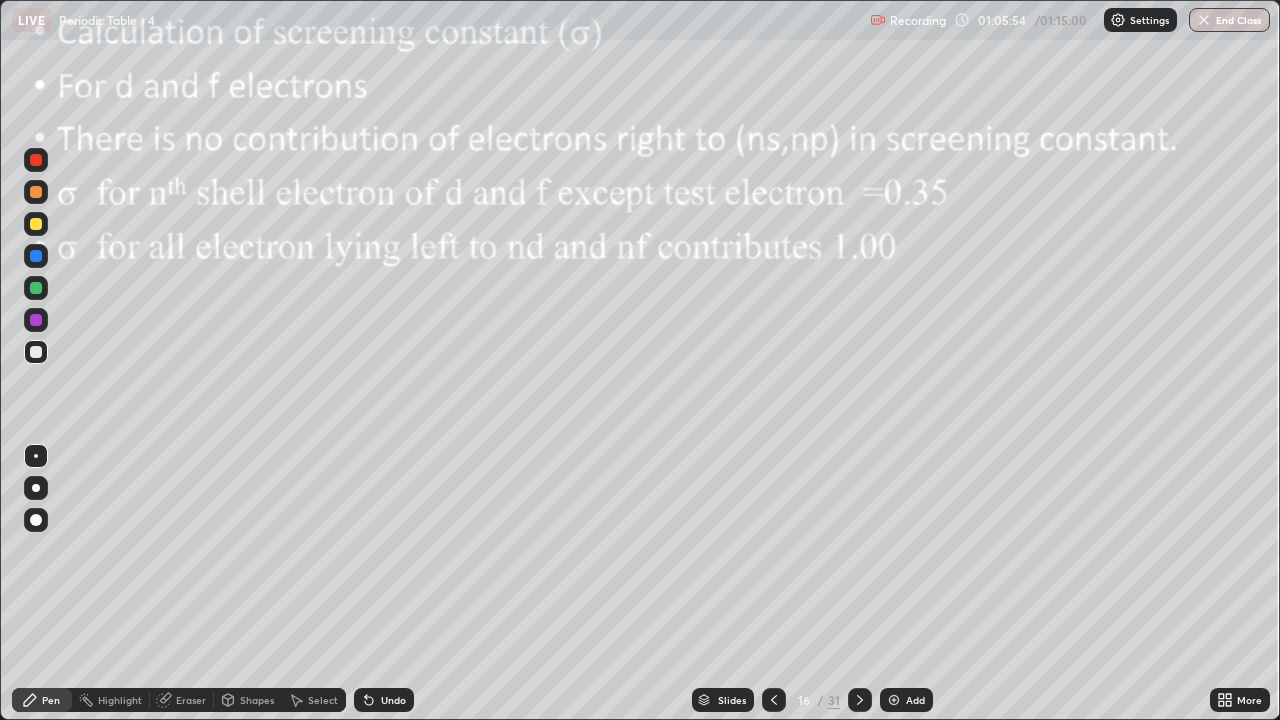 click 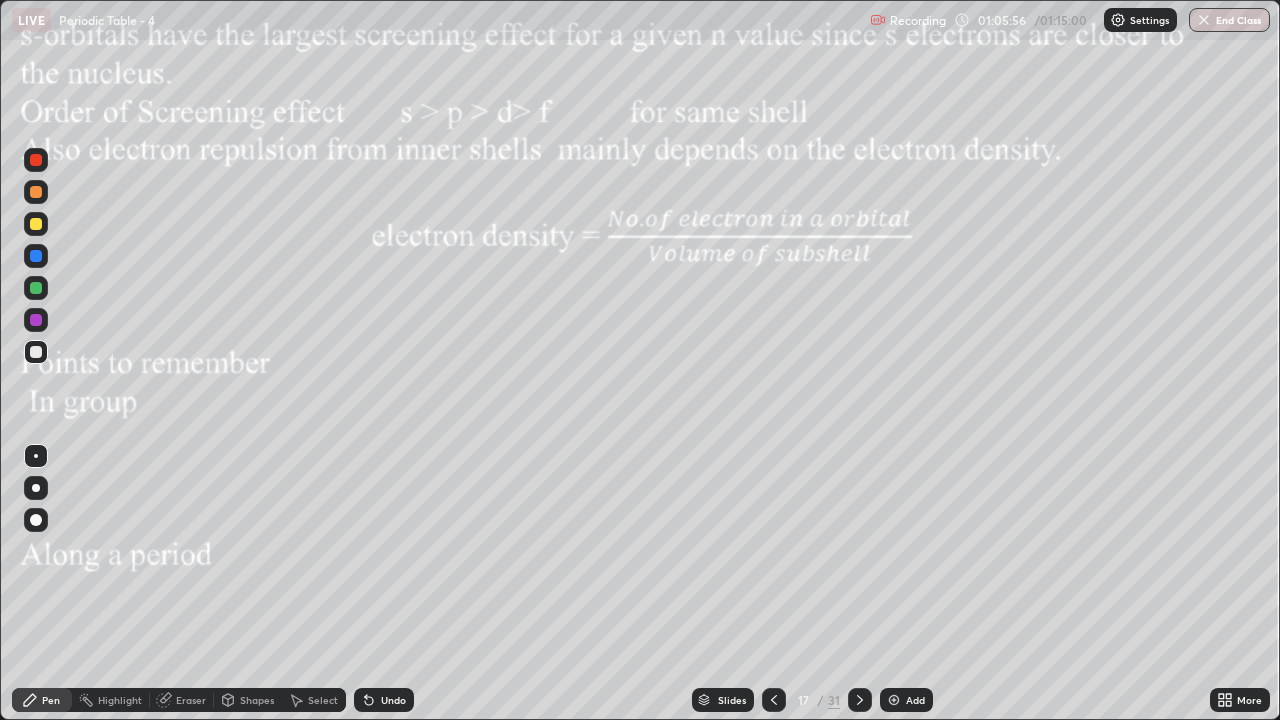click 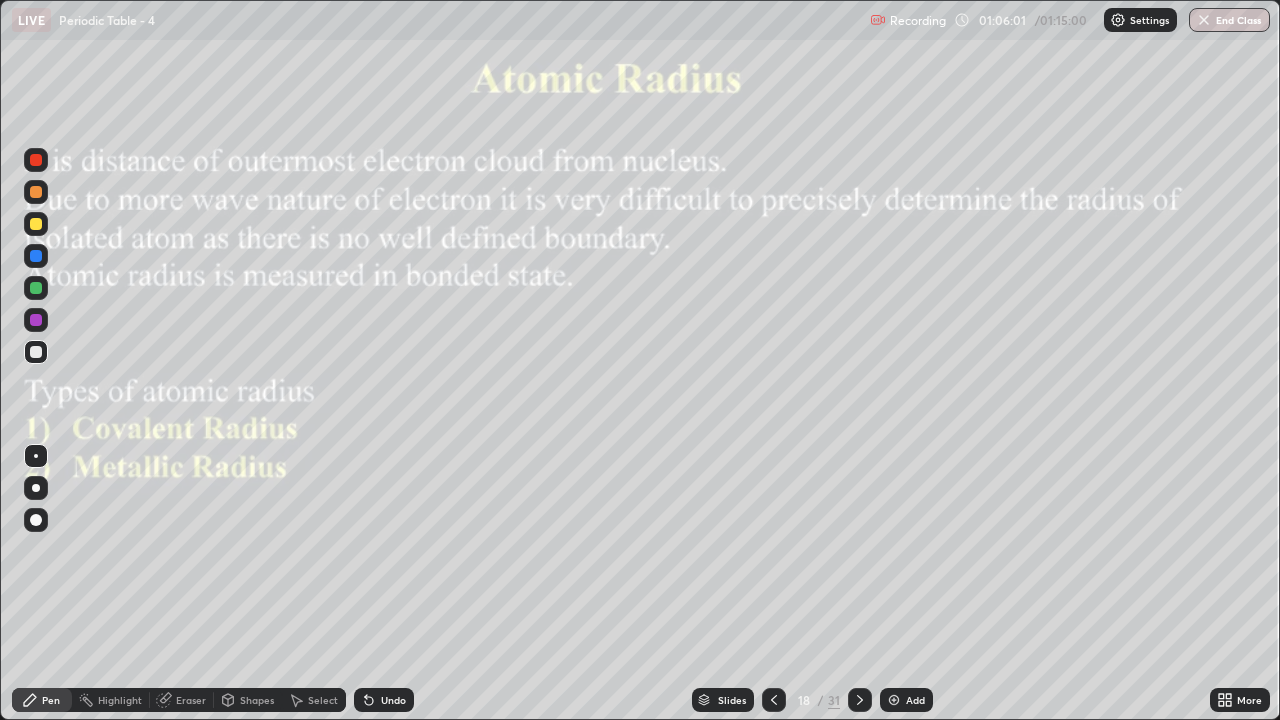 click 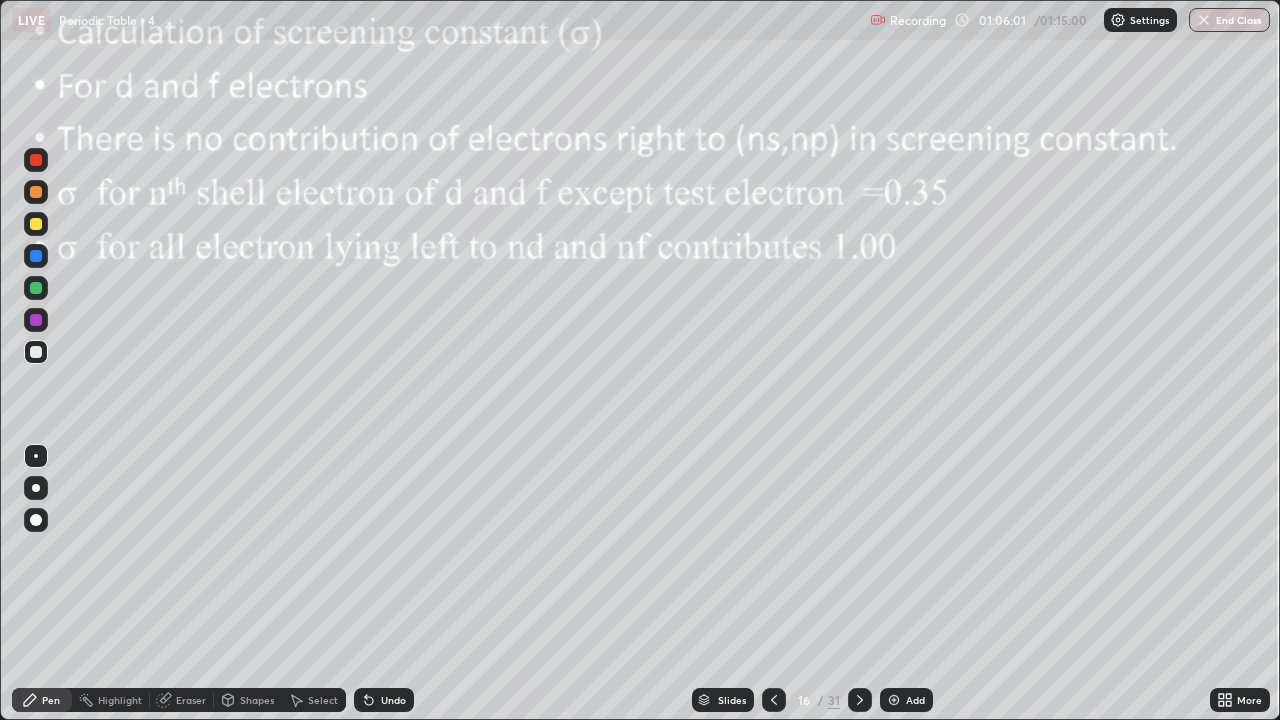 click 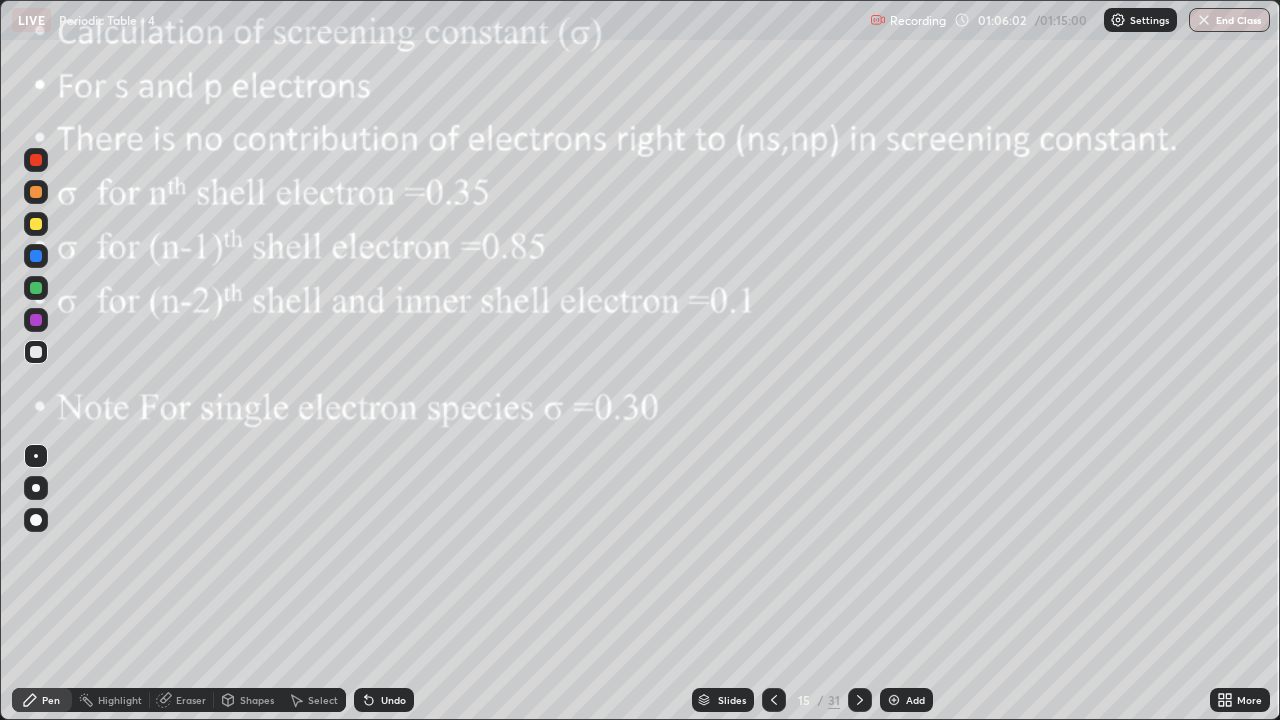 click 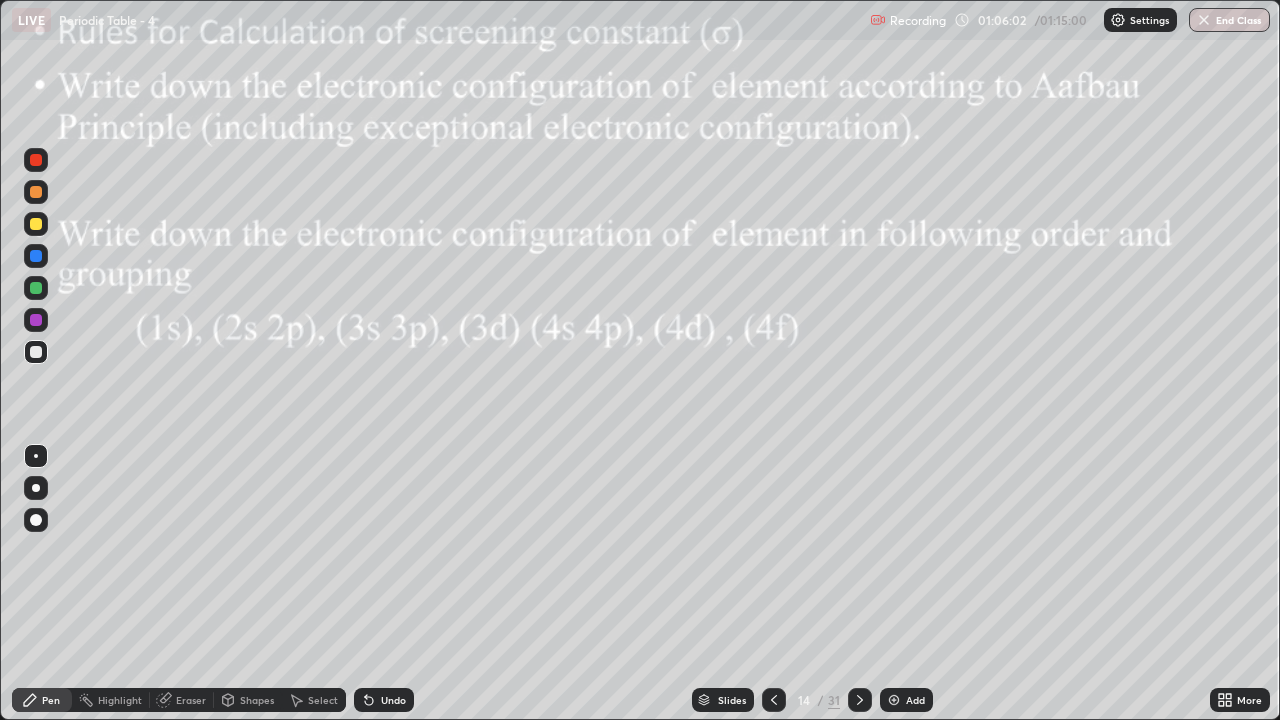click 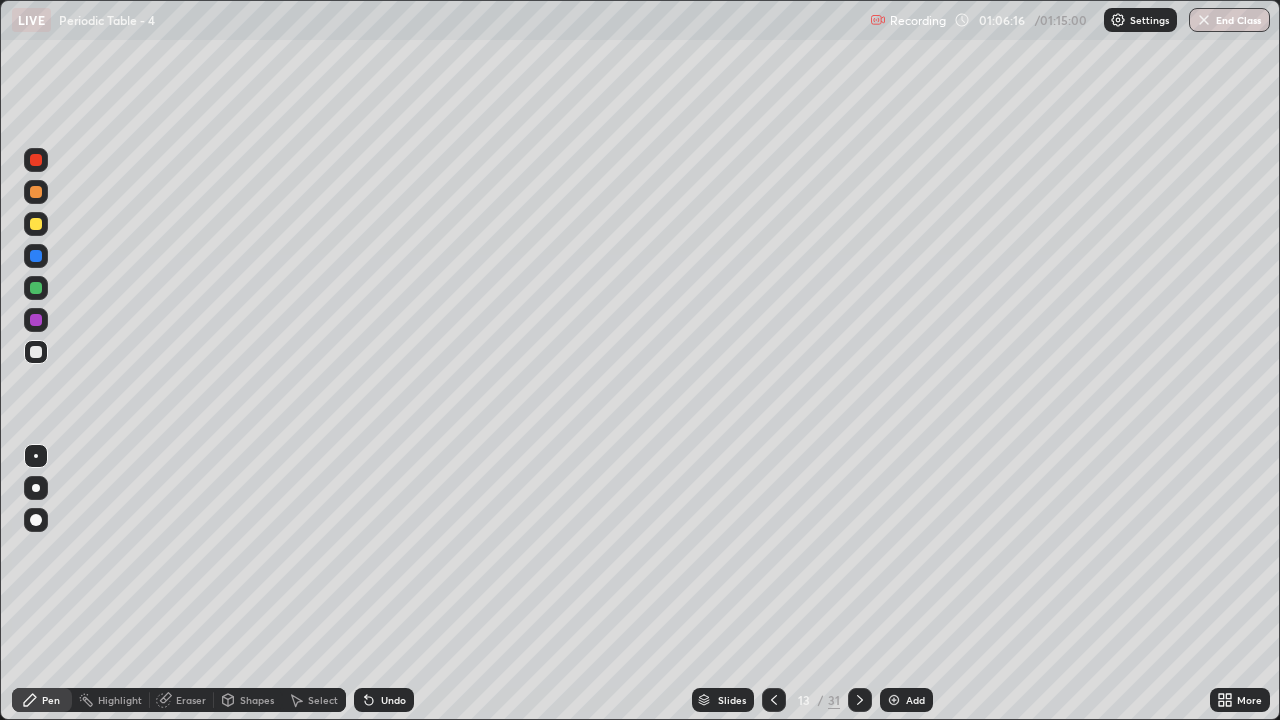 click 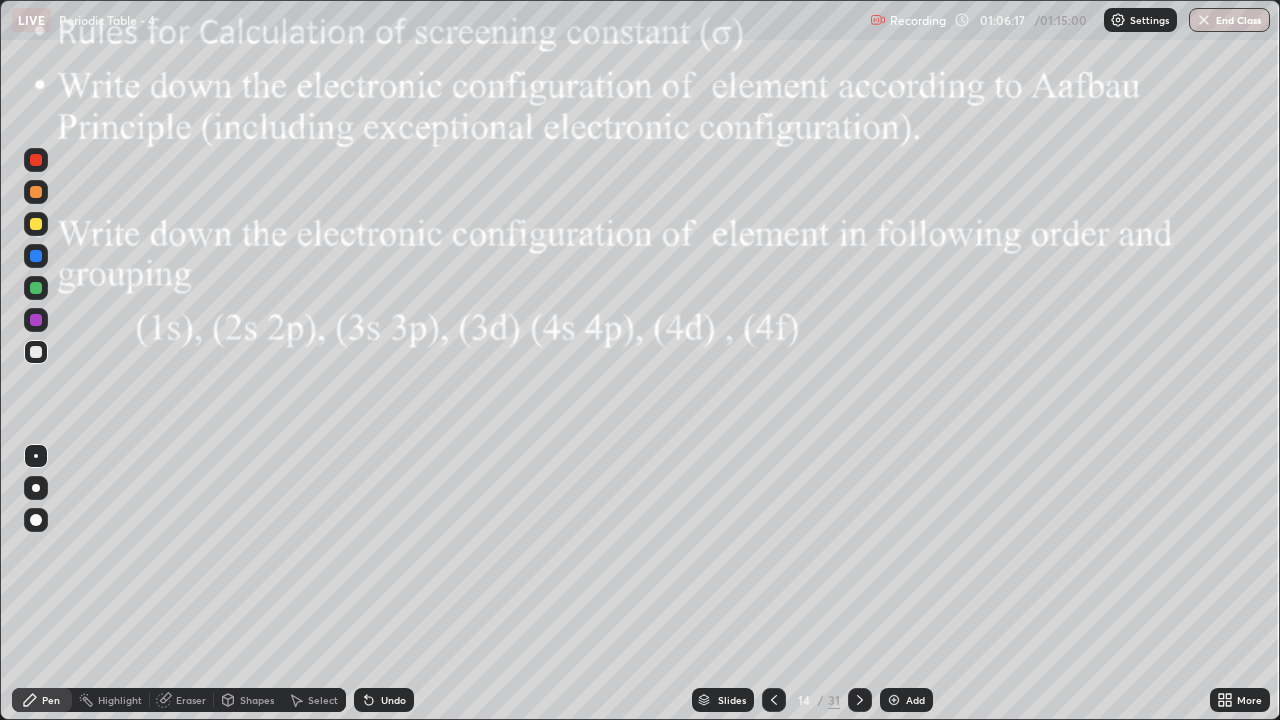 click 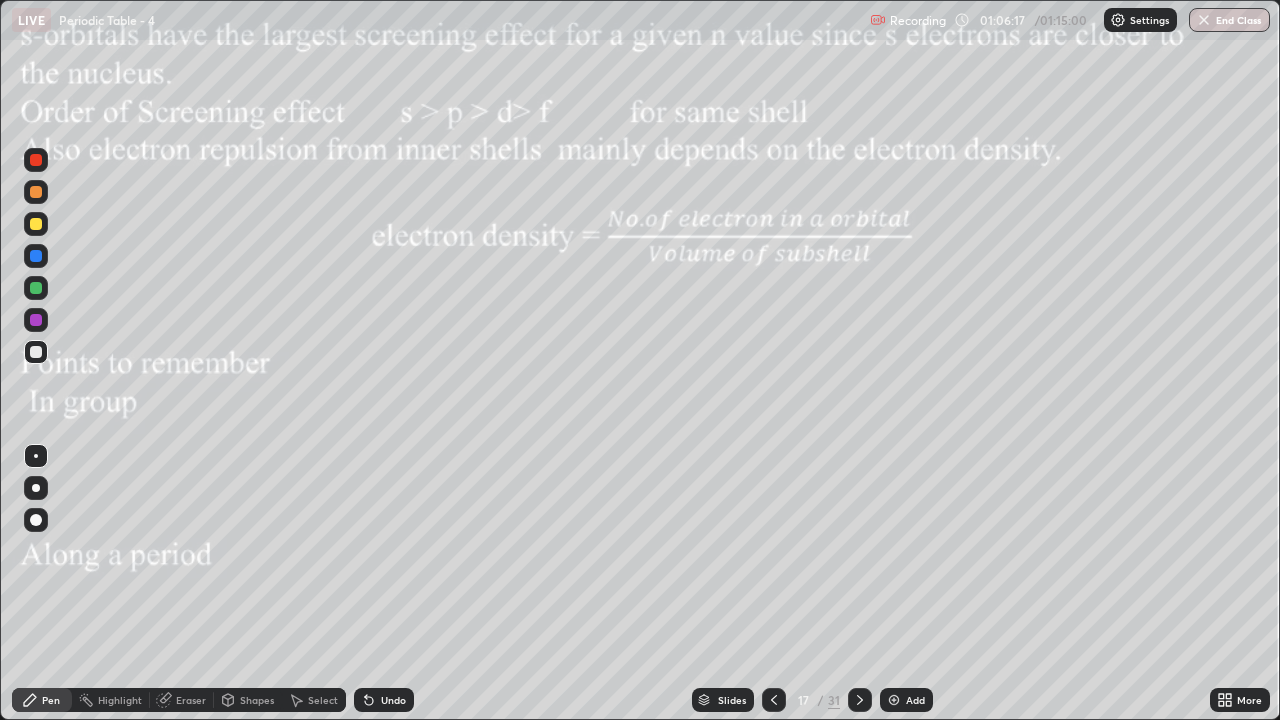 click 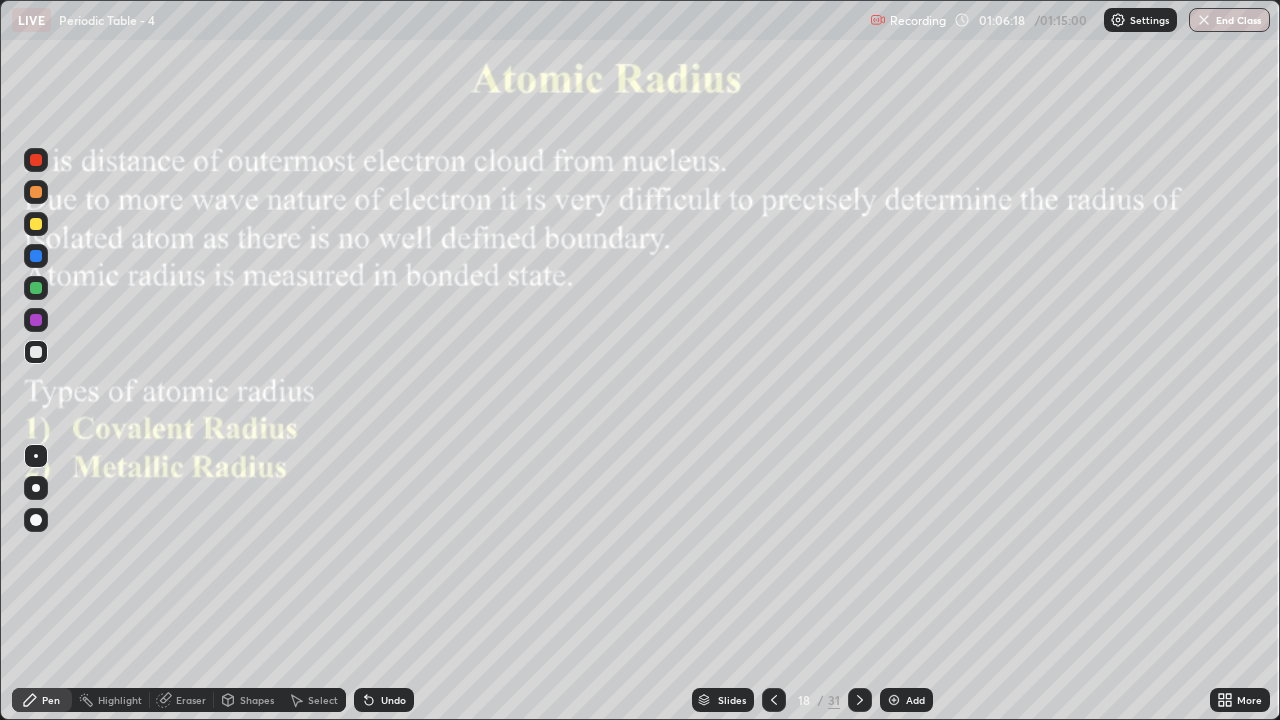 click 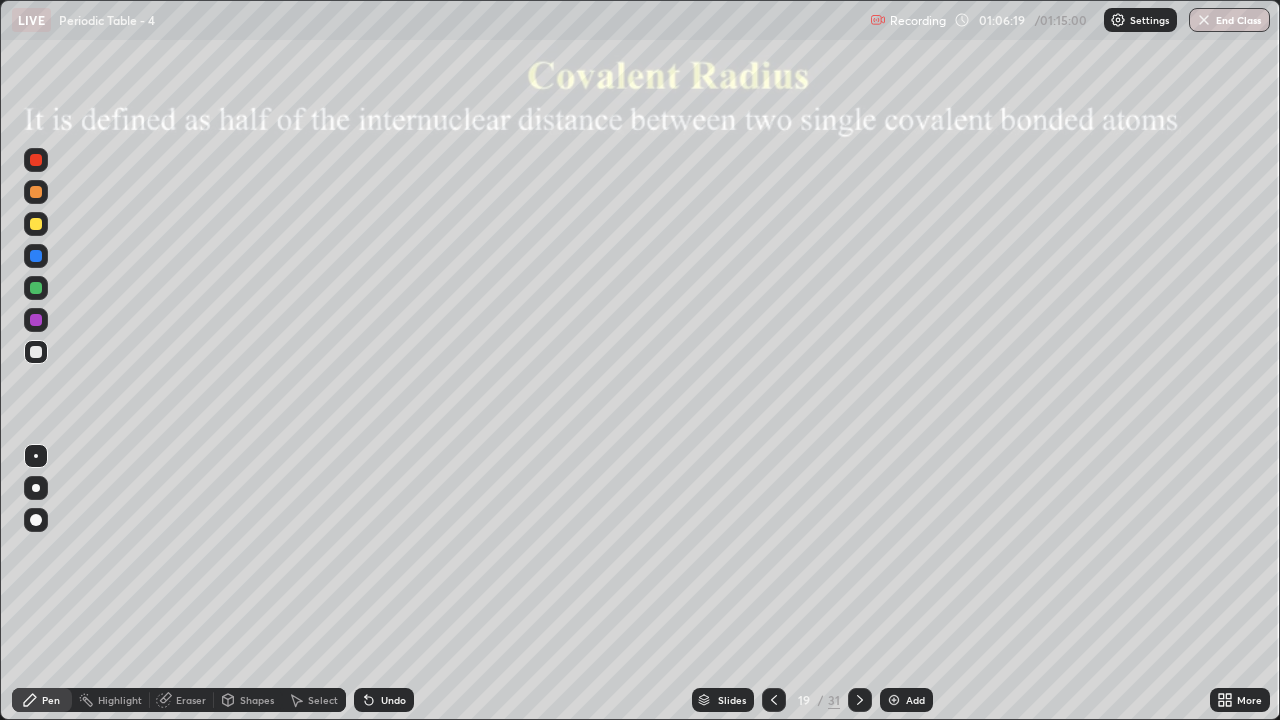 click at bounding box center [774, 700] 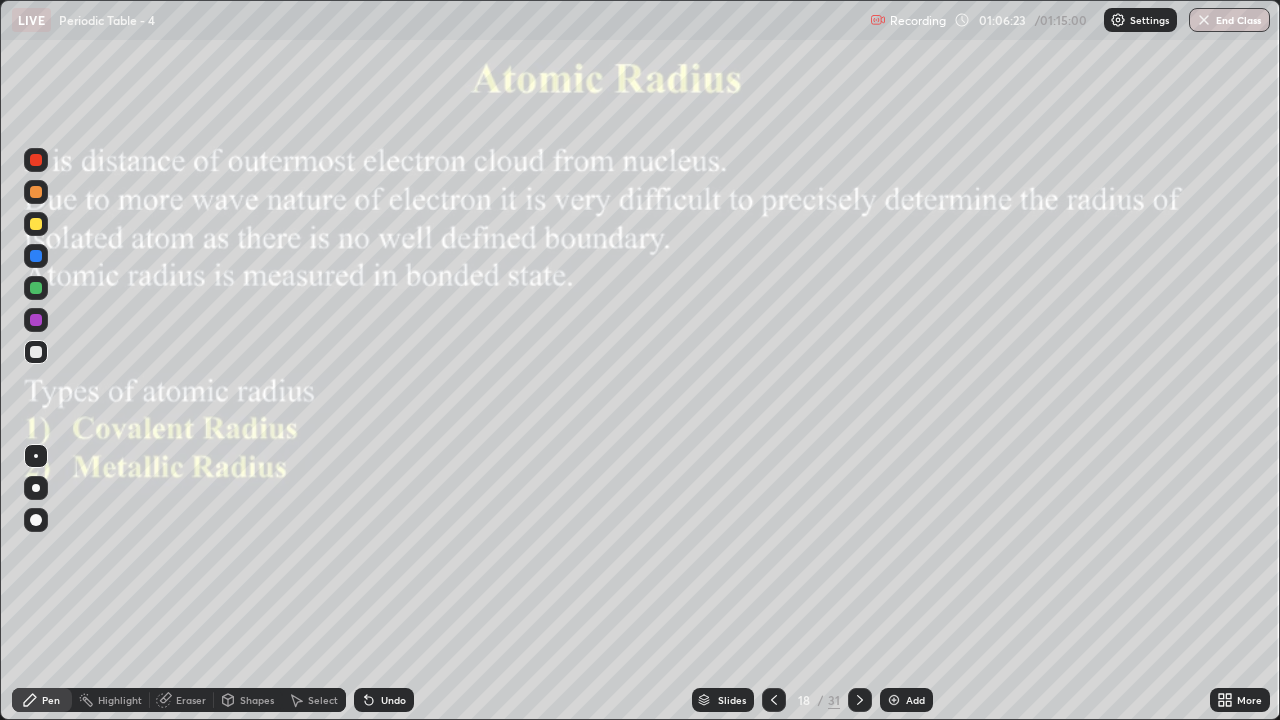 click 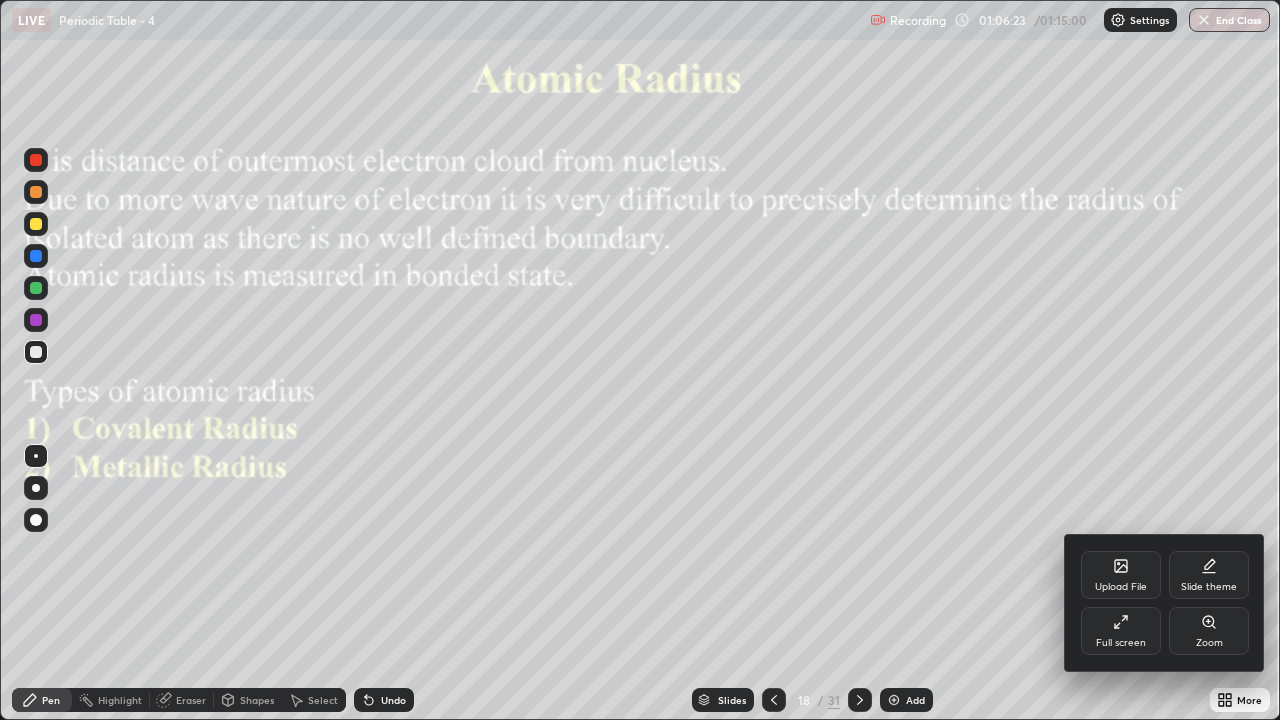 click on "Full screen" at bounding box center [1121, 631] 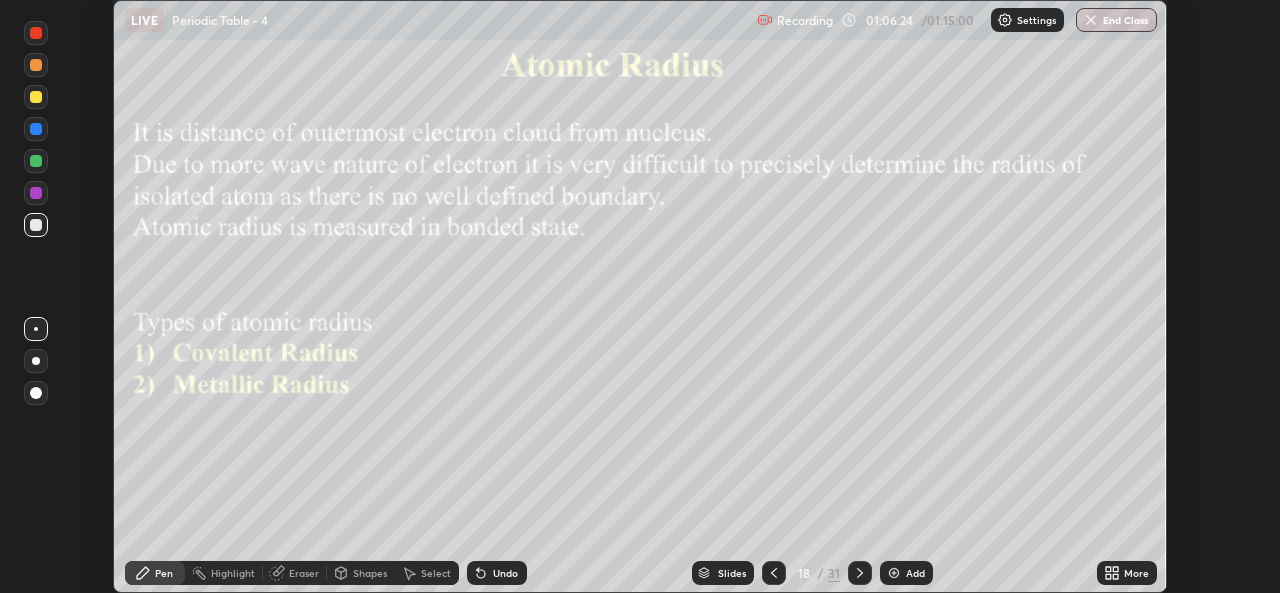 scroll, scrollTop: 593, scrollLeft: 1280, axis: both 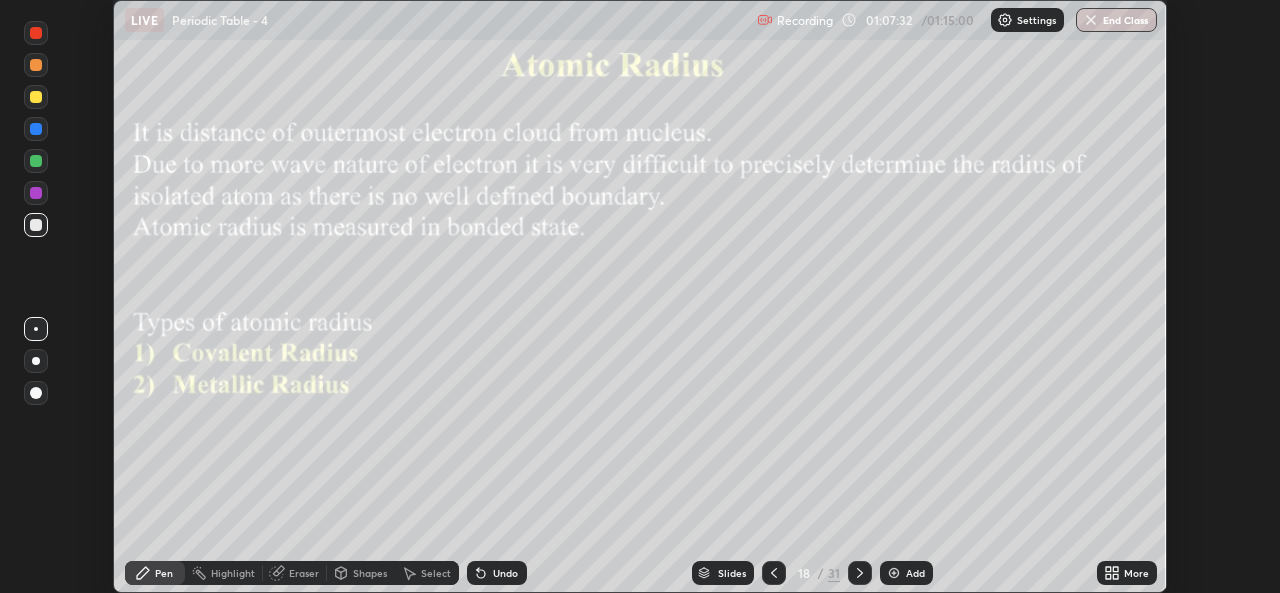 click on "More" at bounding box center (1136, 573) 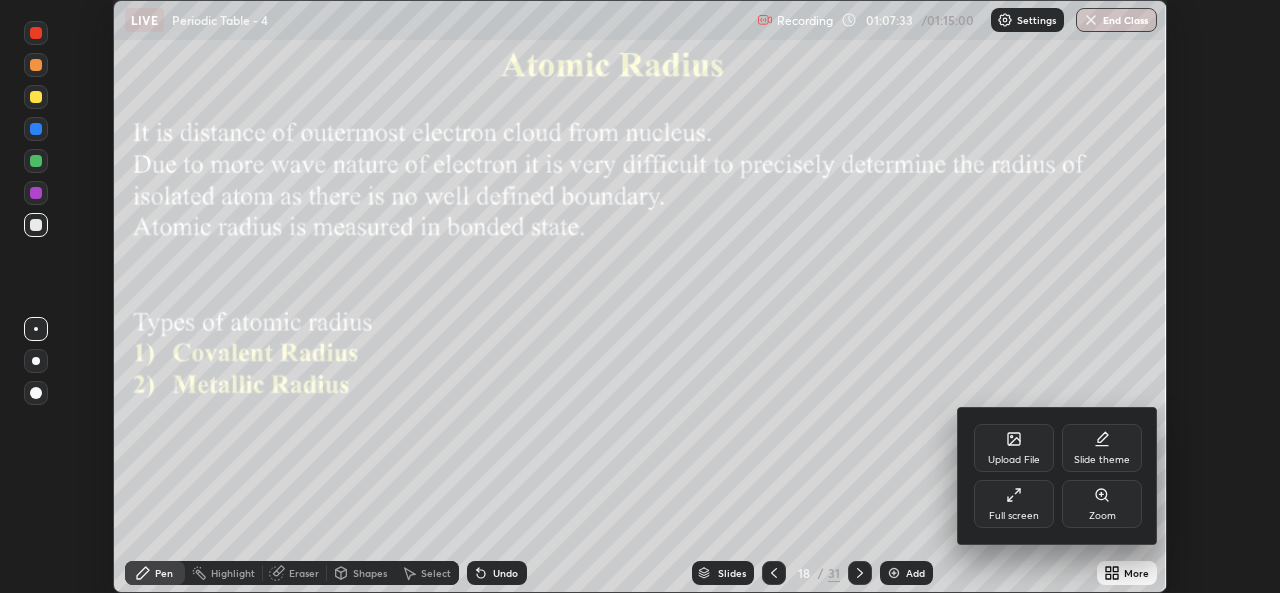 click on "Full screen" at bounding box center (1014, 504) 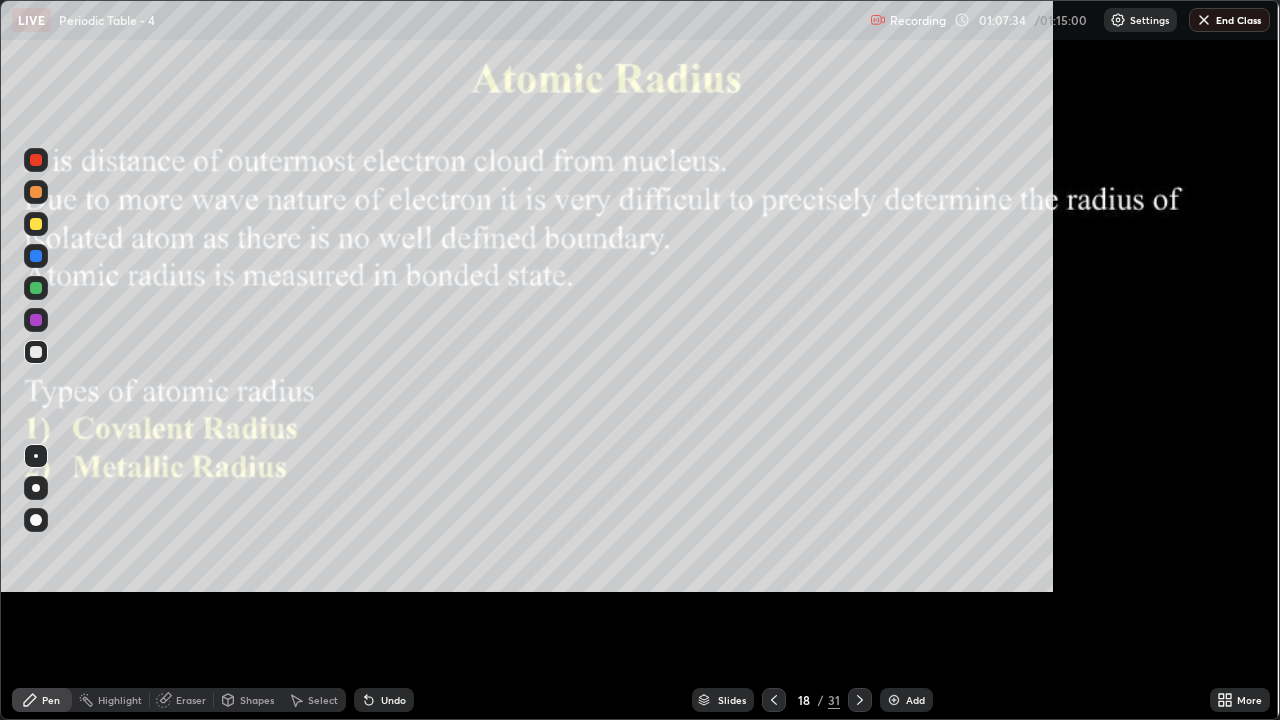 scroll, scrollTop: 99280, scrollLeft: 98720, axis: both 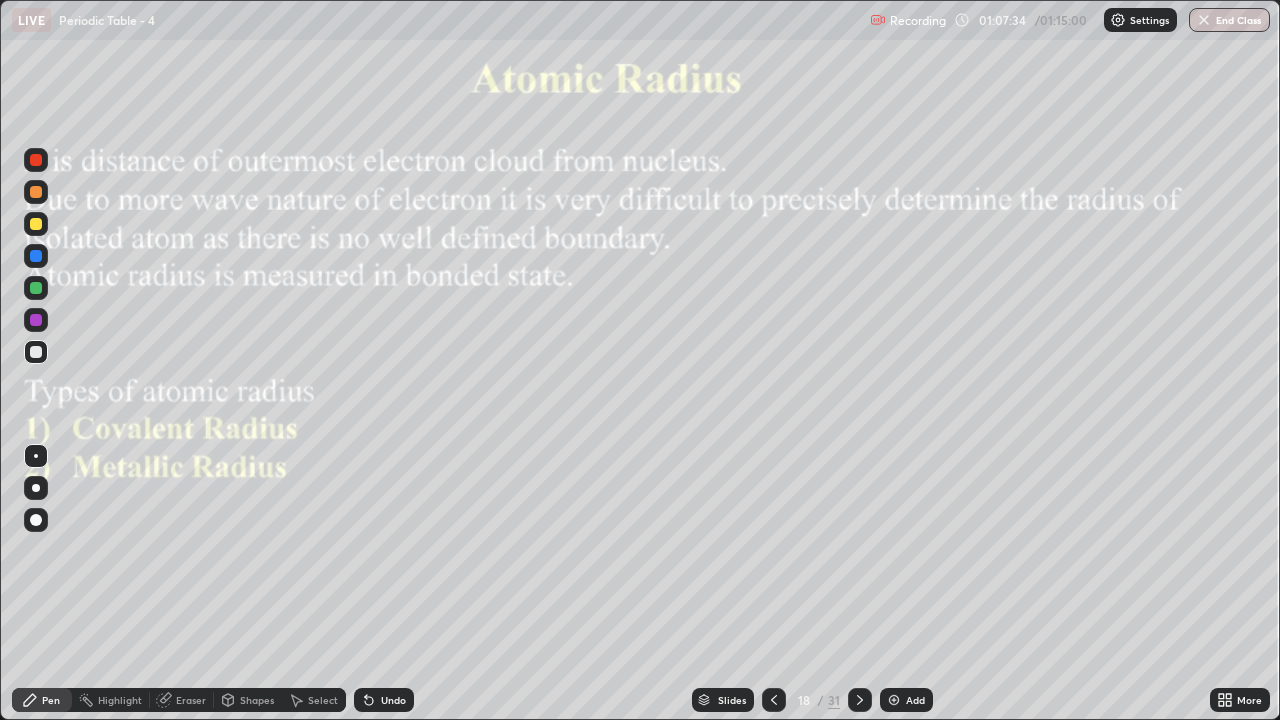 click on "Add" at bounding box center [915, 700] 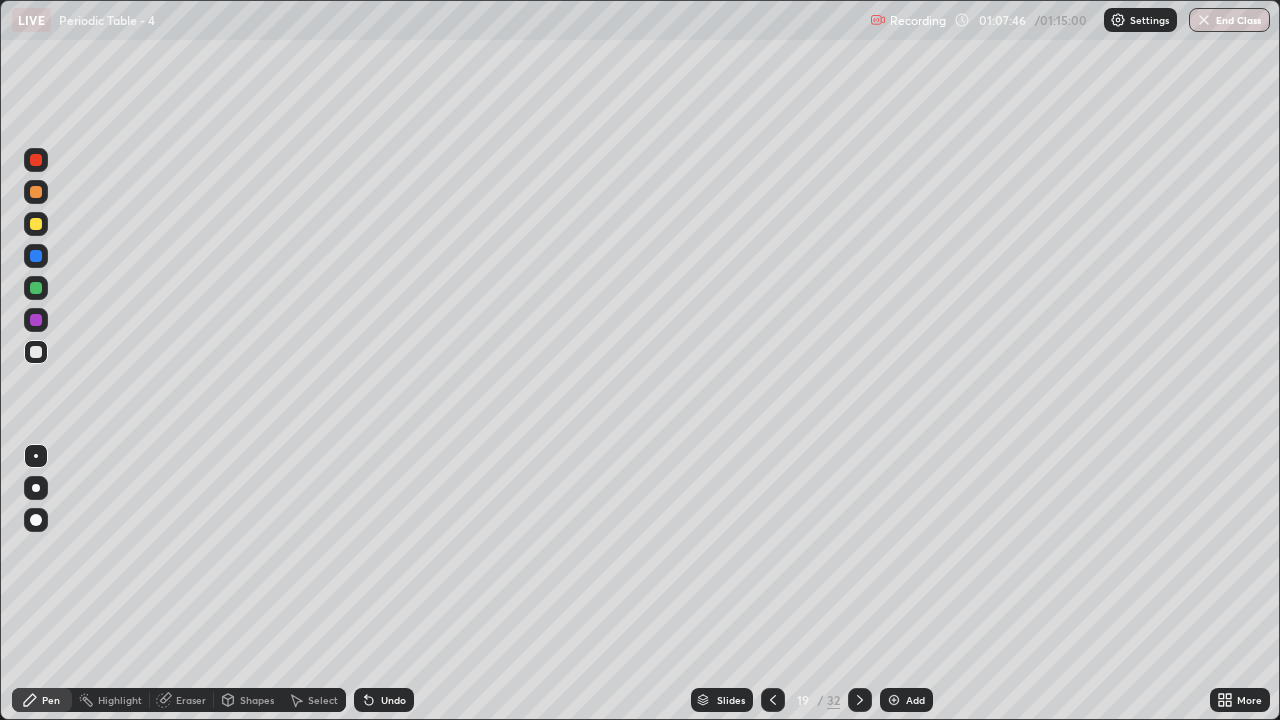 click at bounding box center (36, 224) 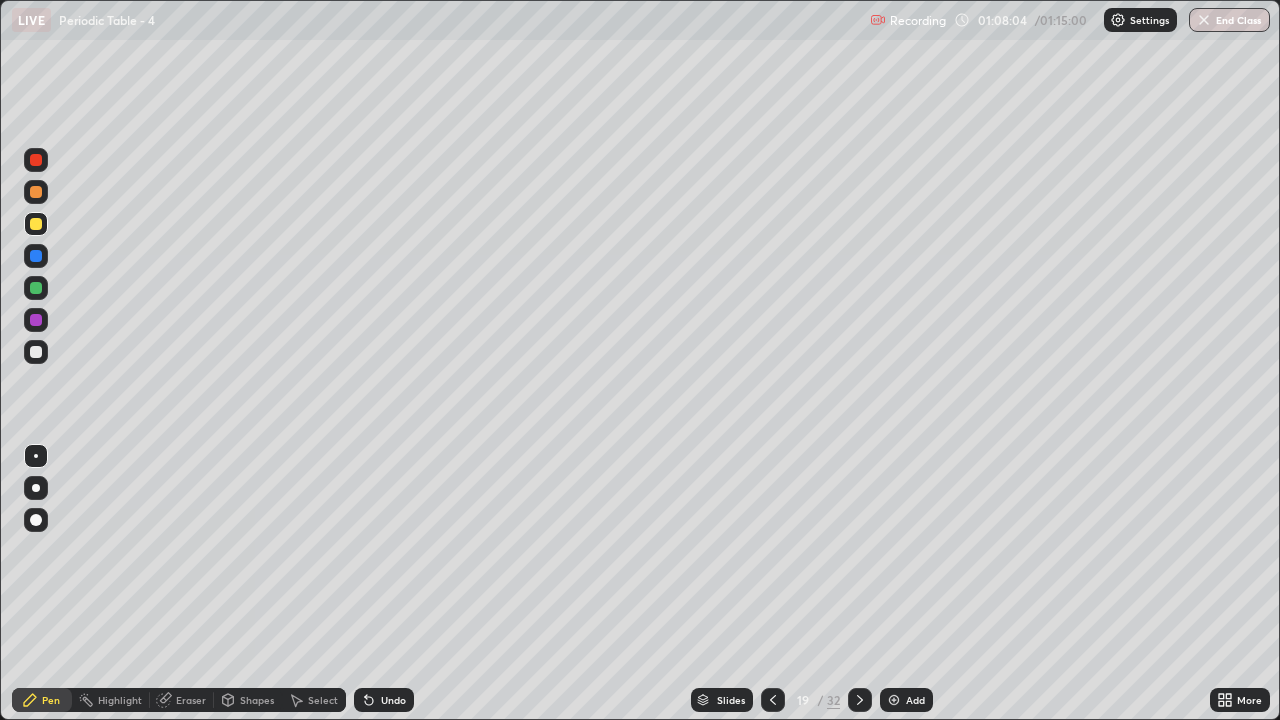 click at bounding box center (36, 288) 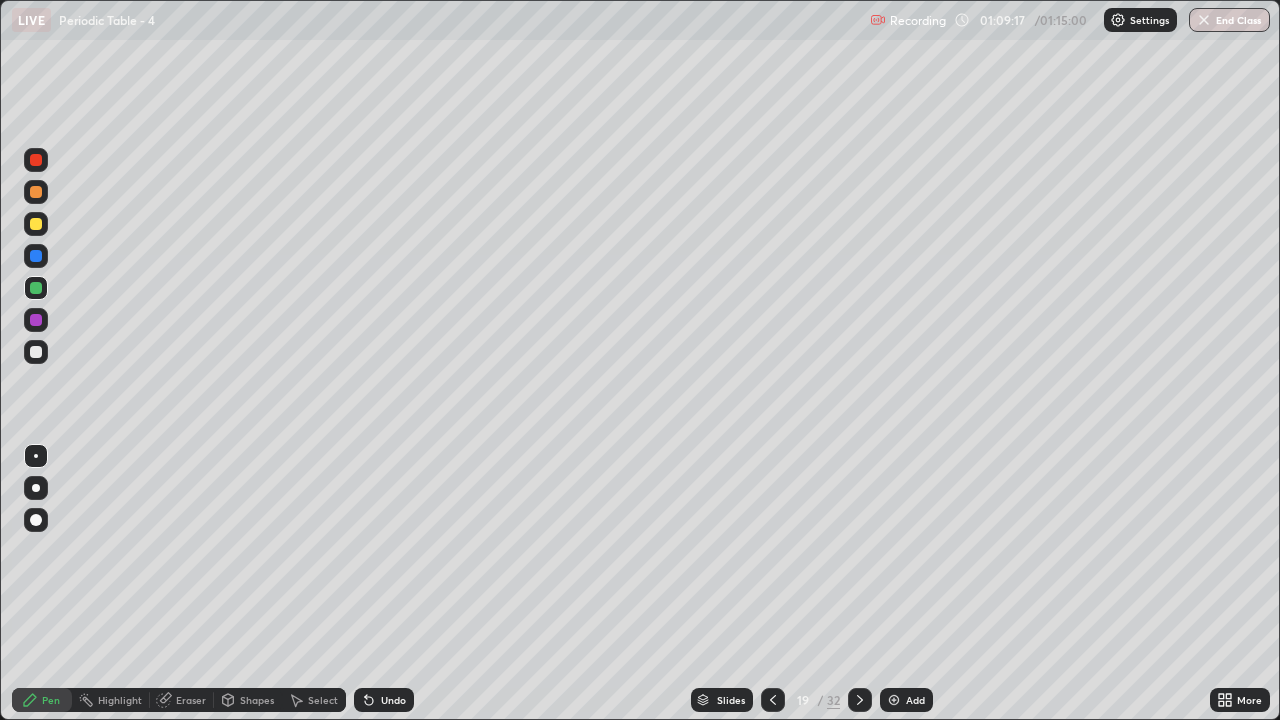 click 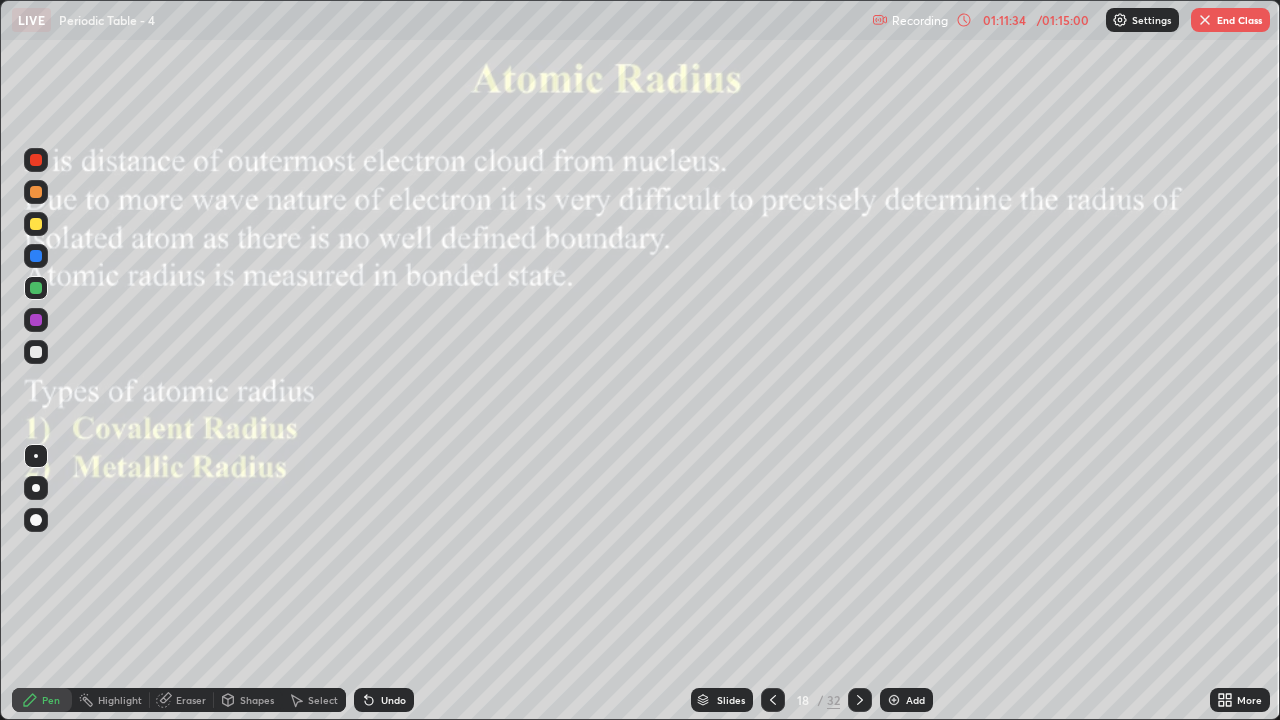 click at bounding box center [860, 700] 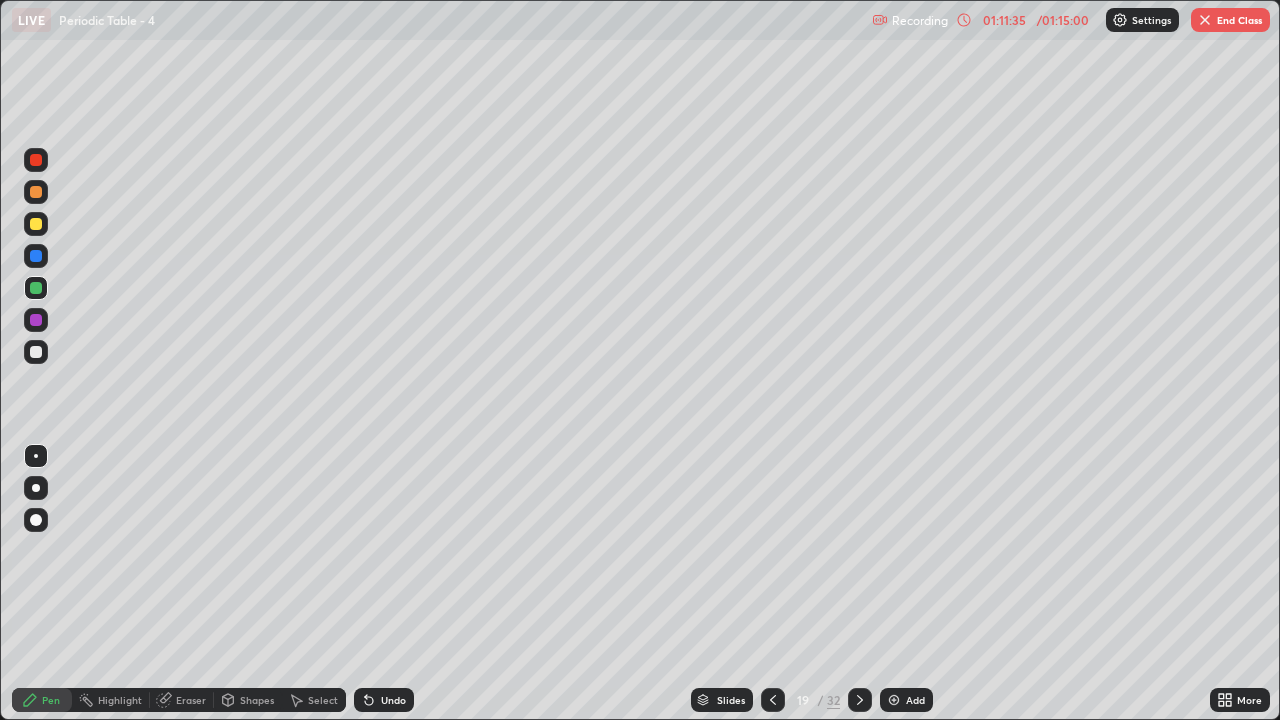 click at bounding box center (860, 700) 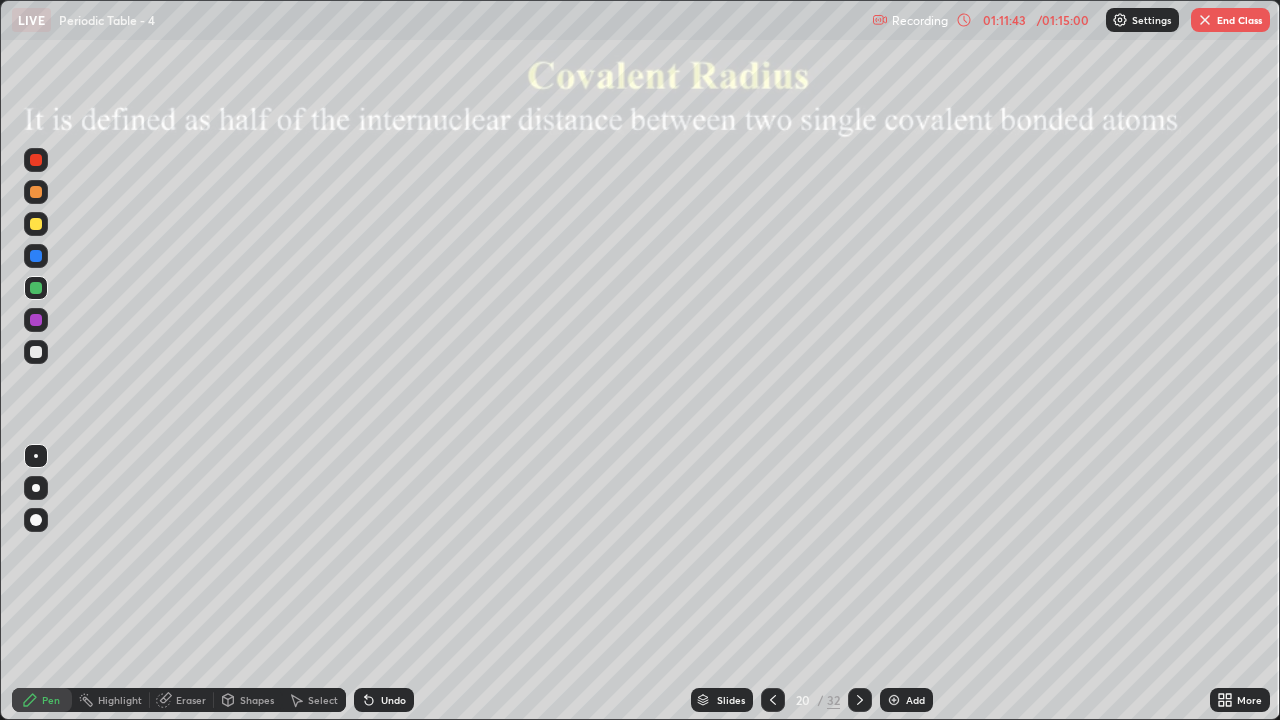 click at bounding box center [860, 700] 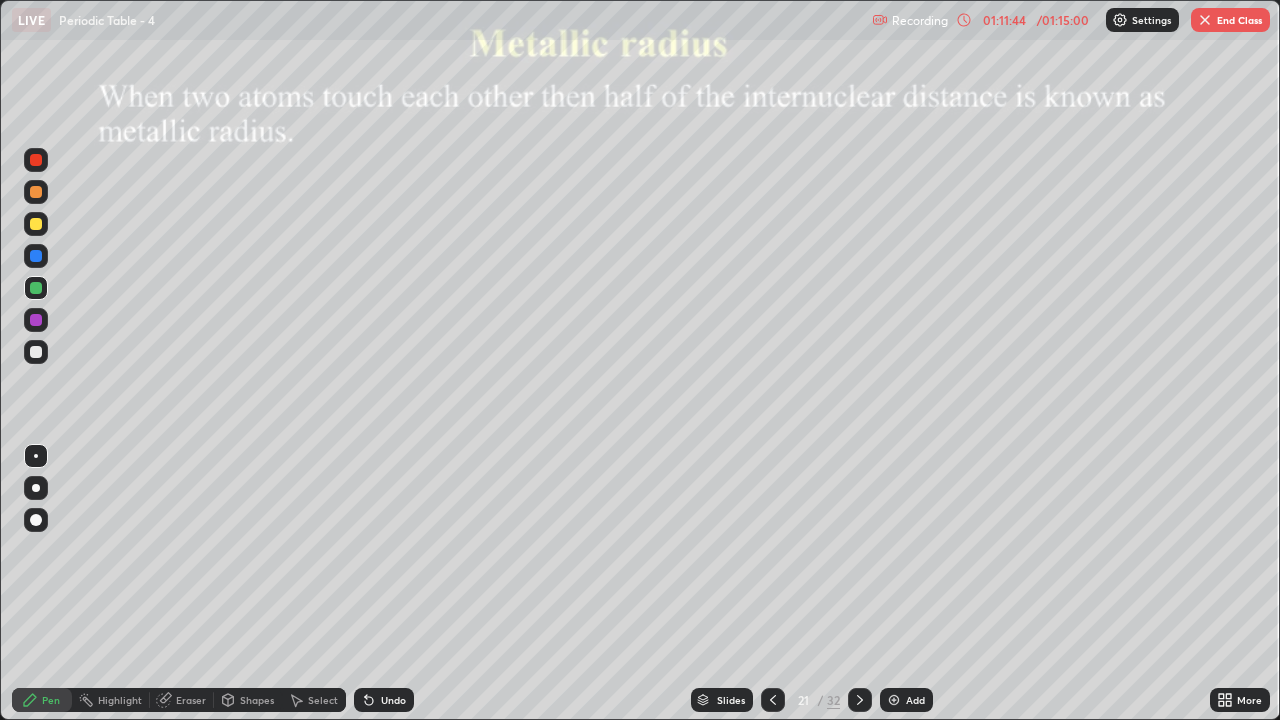 click at bounding box center [860, 700] 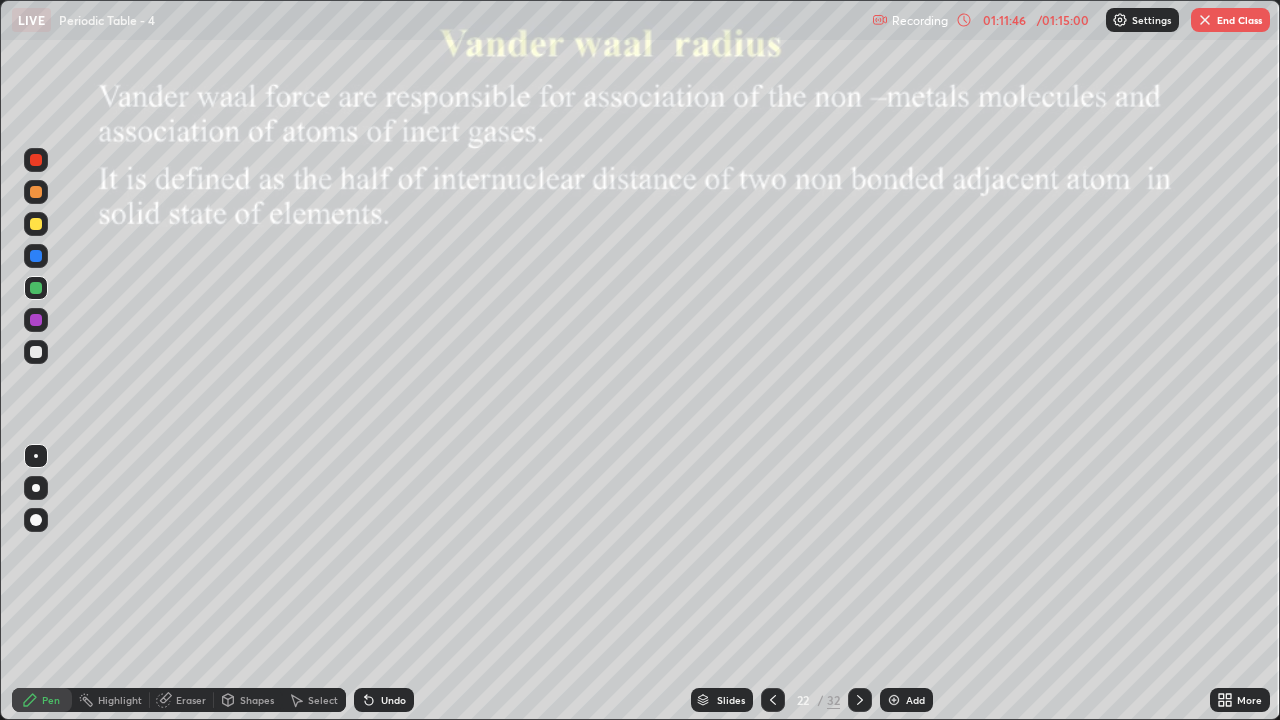 click at bounding box center [860, 700] 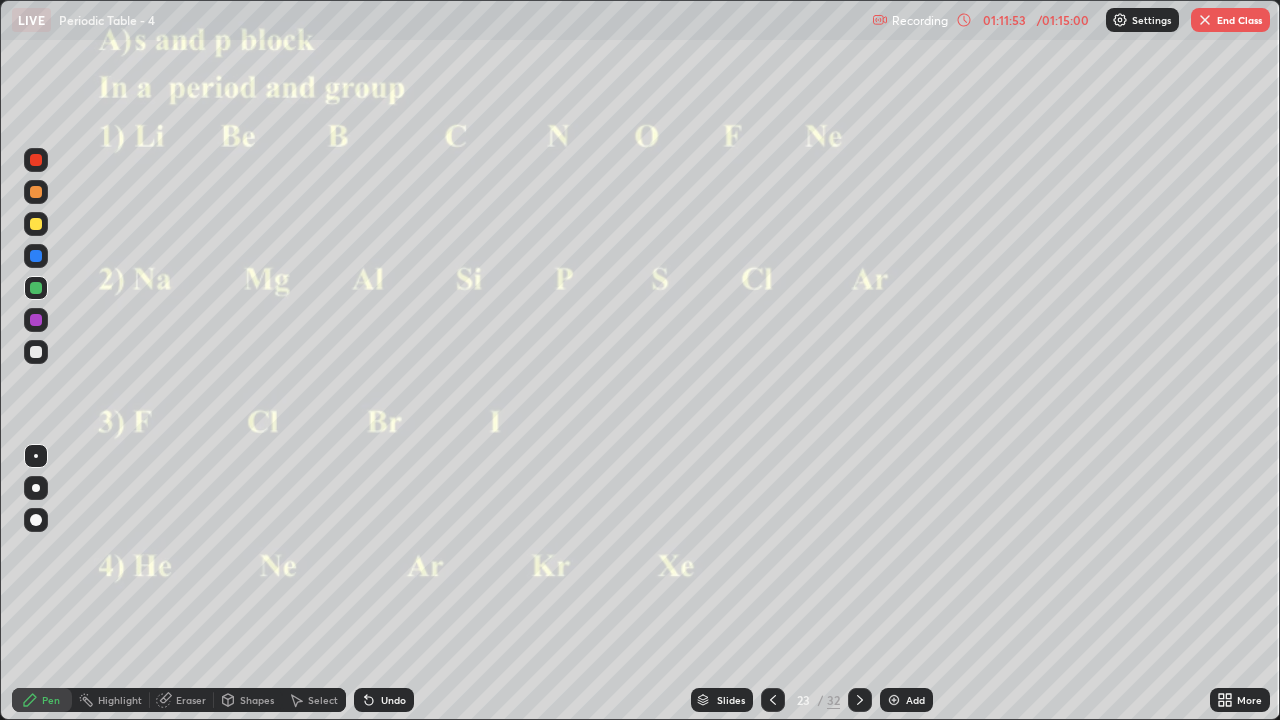 click at bounding box center (860, 700) 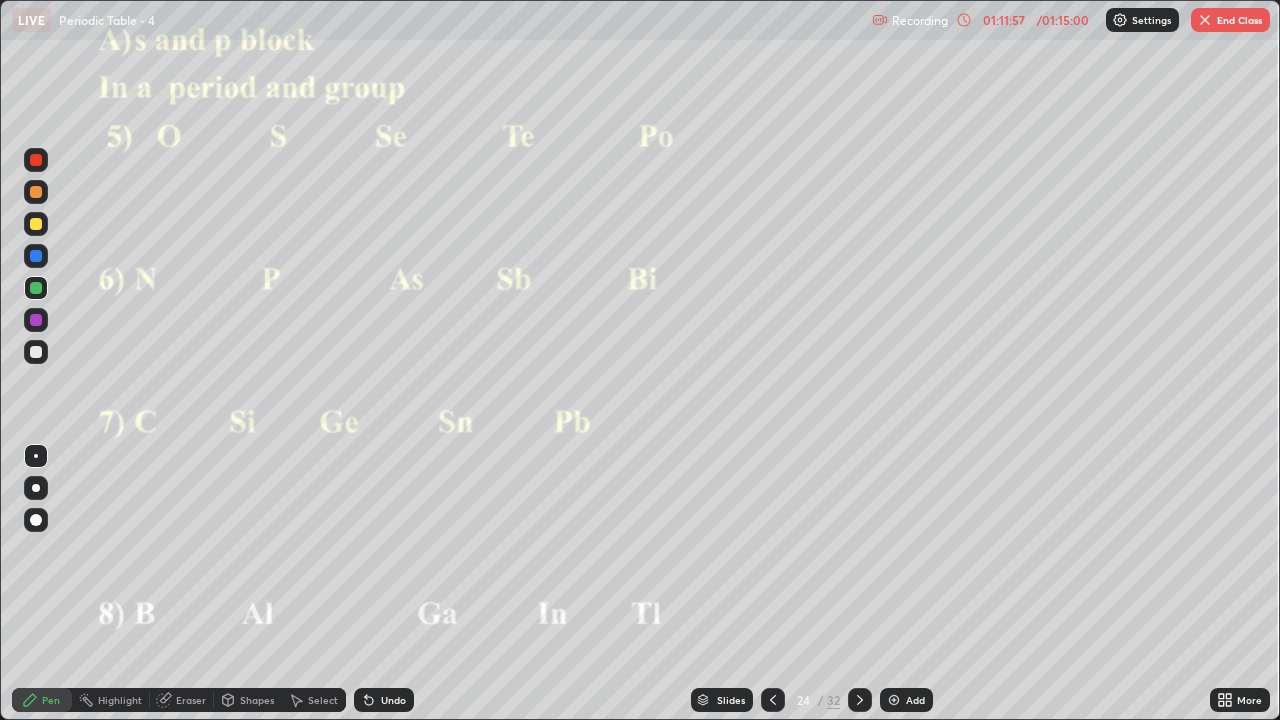 click 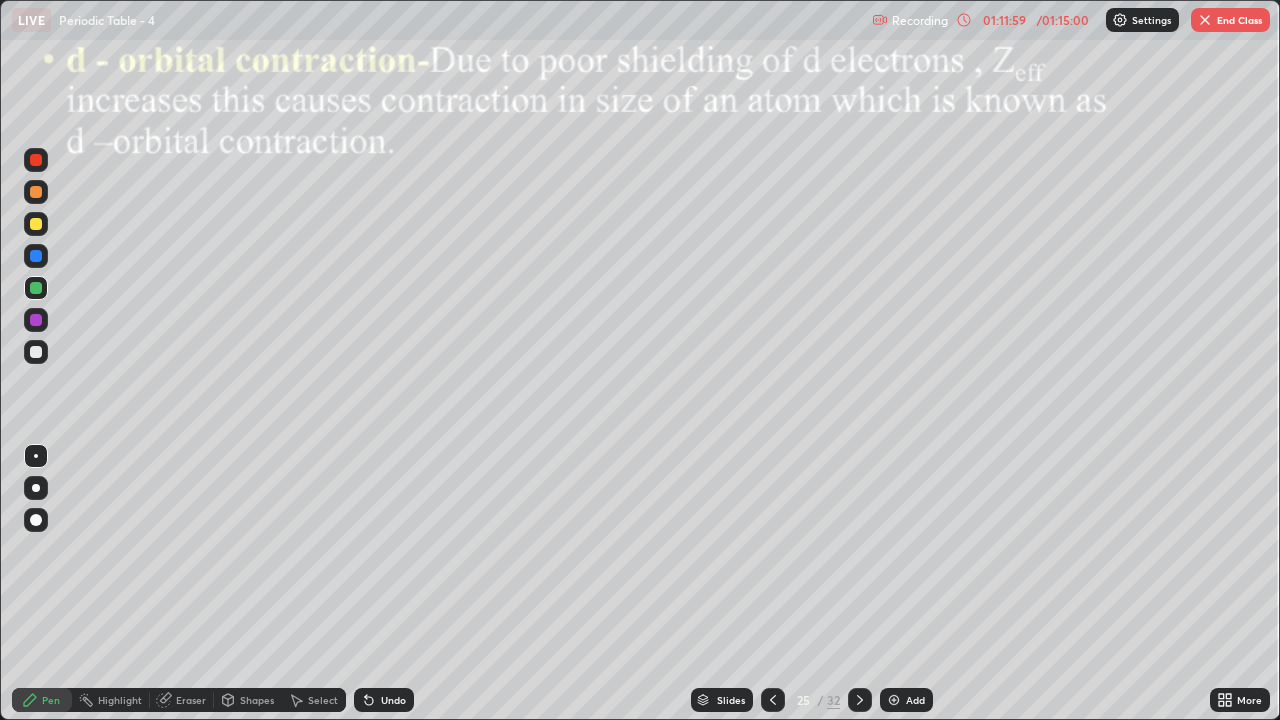 click at bounding box center [773, 700] 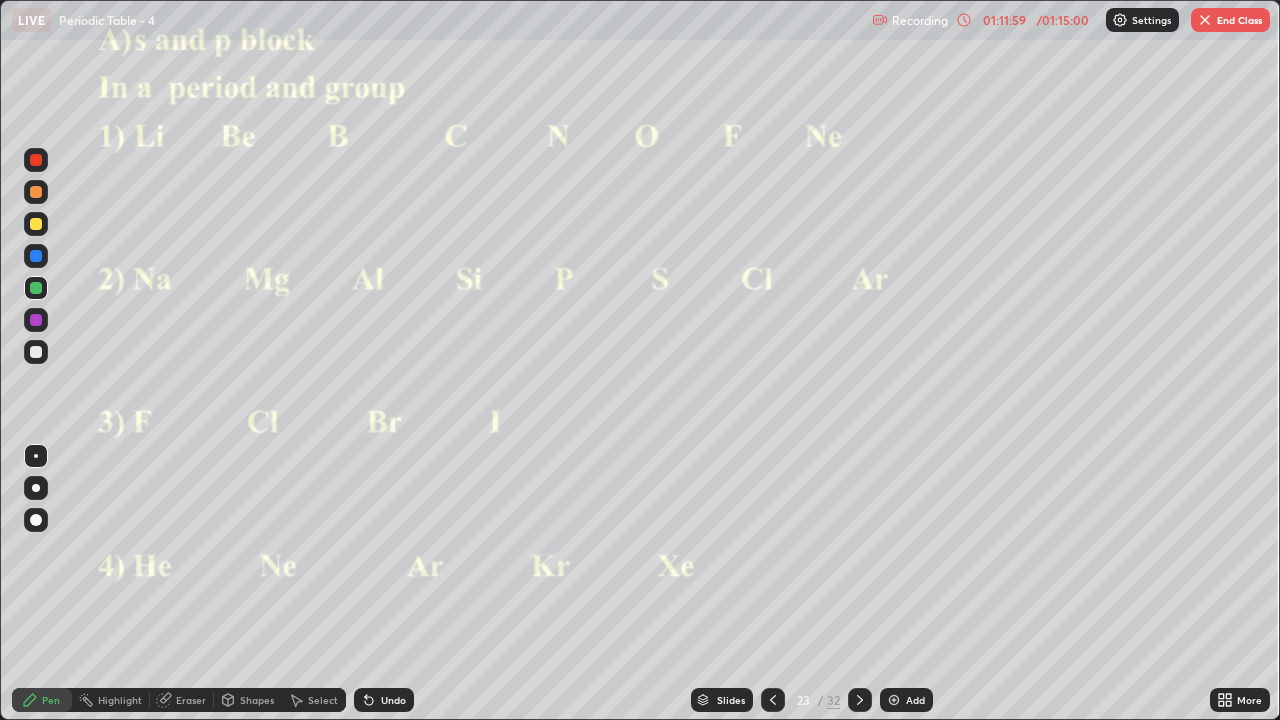 click at bounding box center (773, 700) 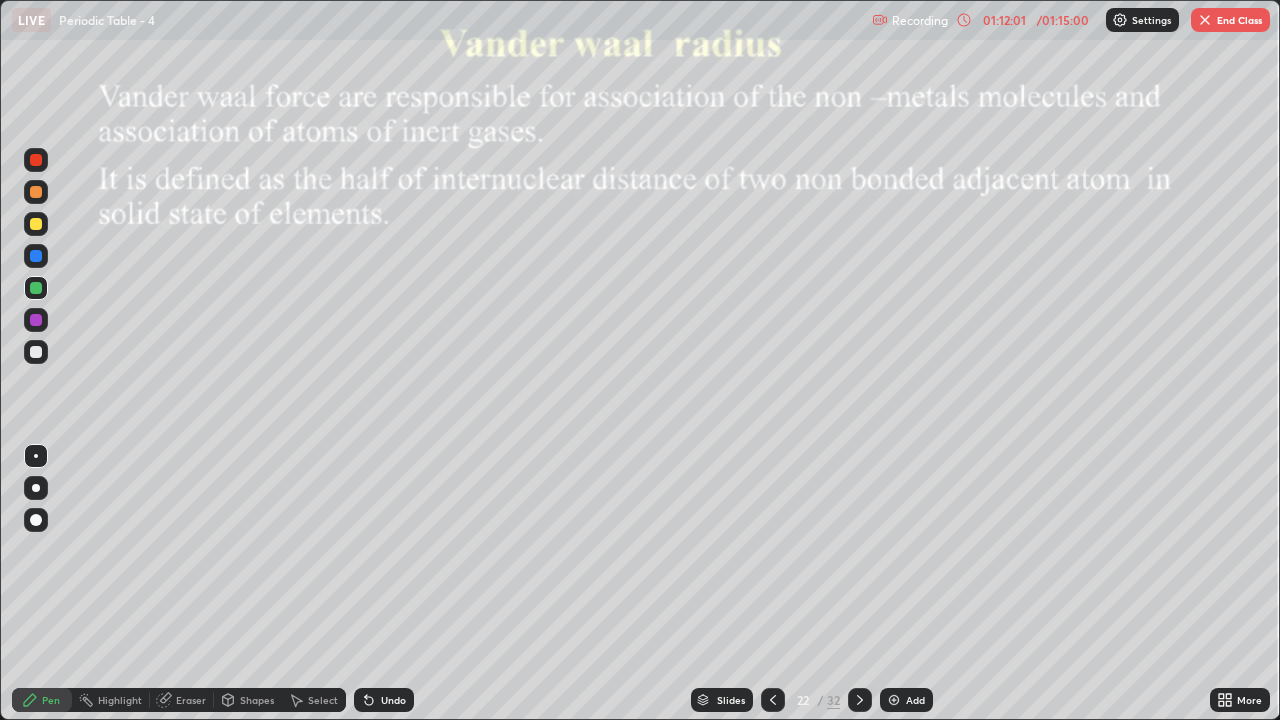 click at bounding box center [773, 700] 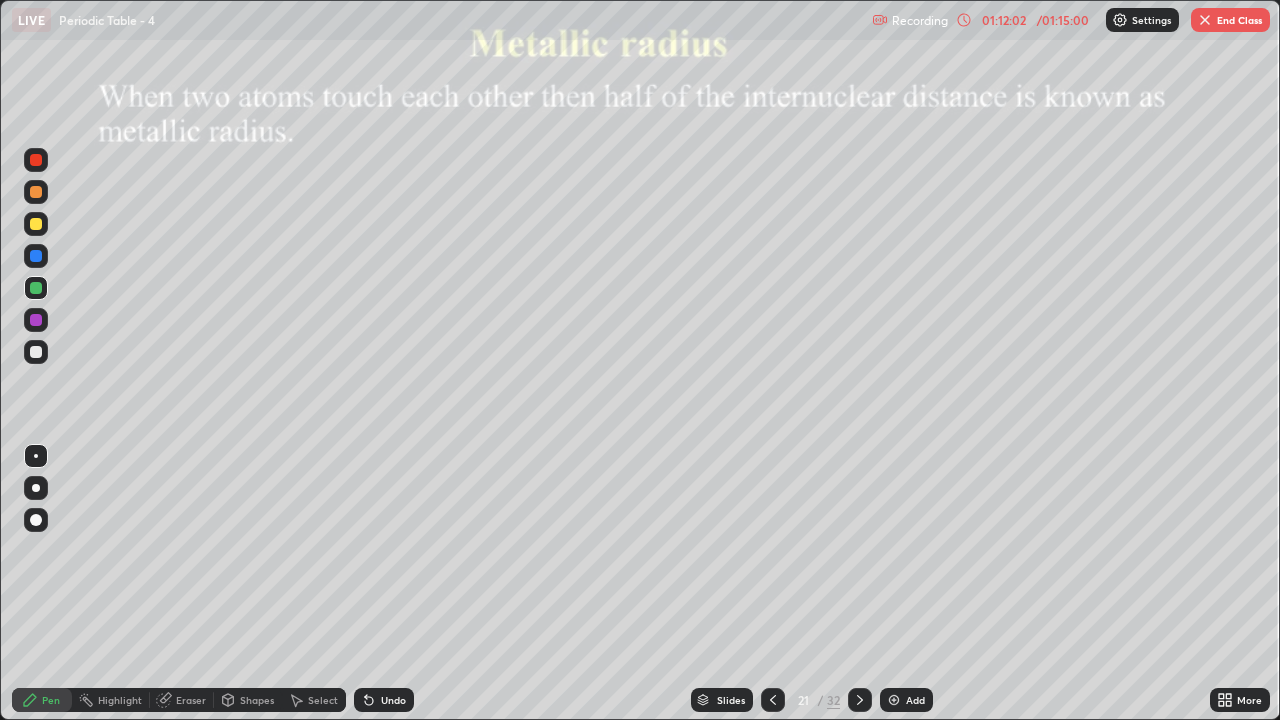 click at bounding box center (773, 700) 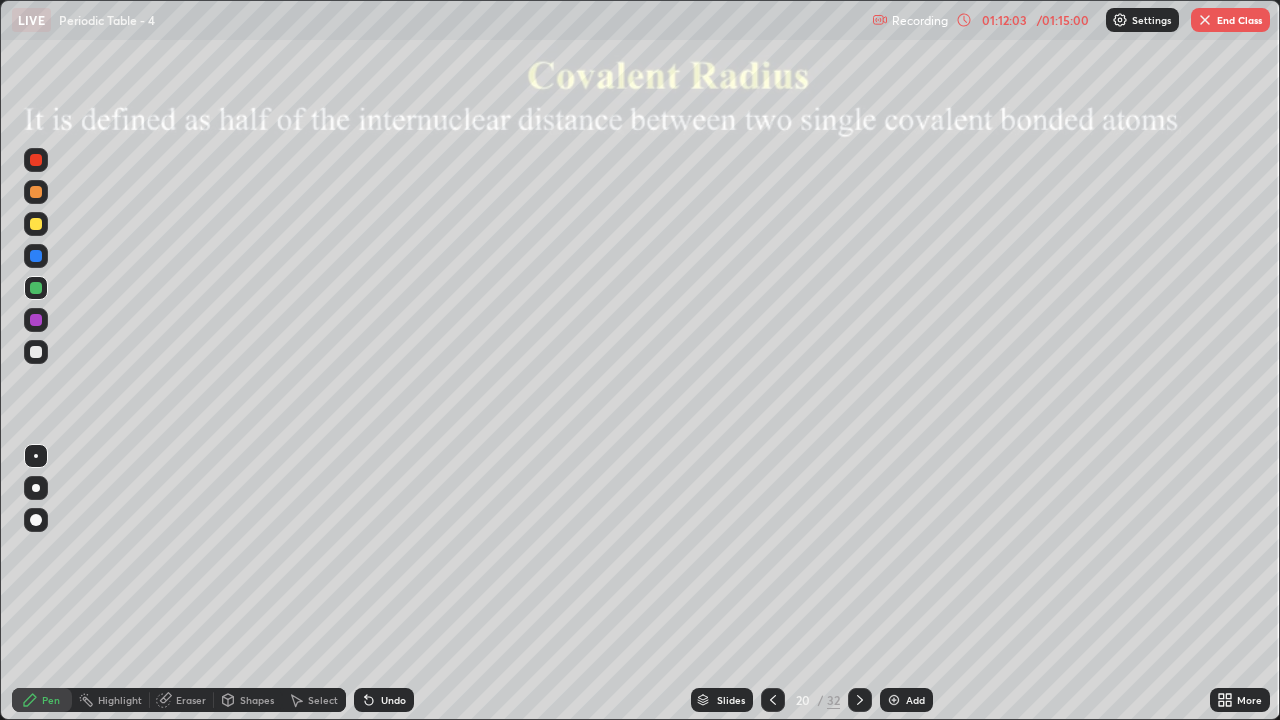 click at bounding box center [773, 700] 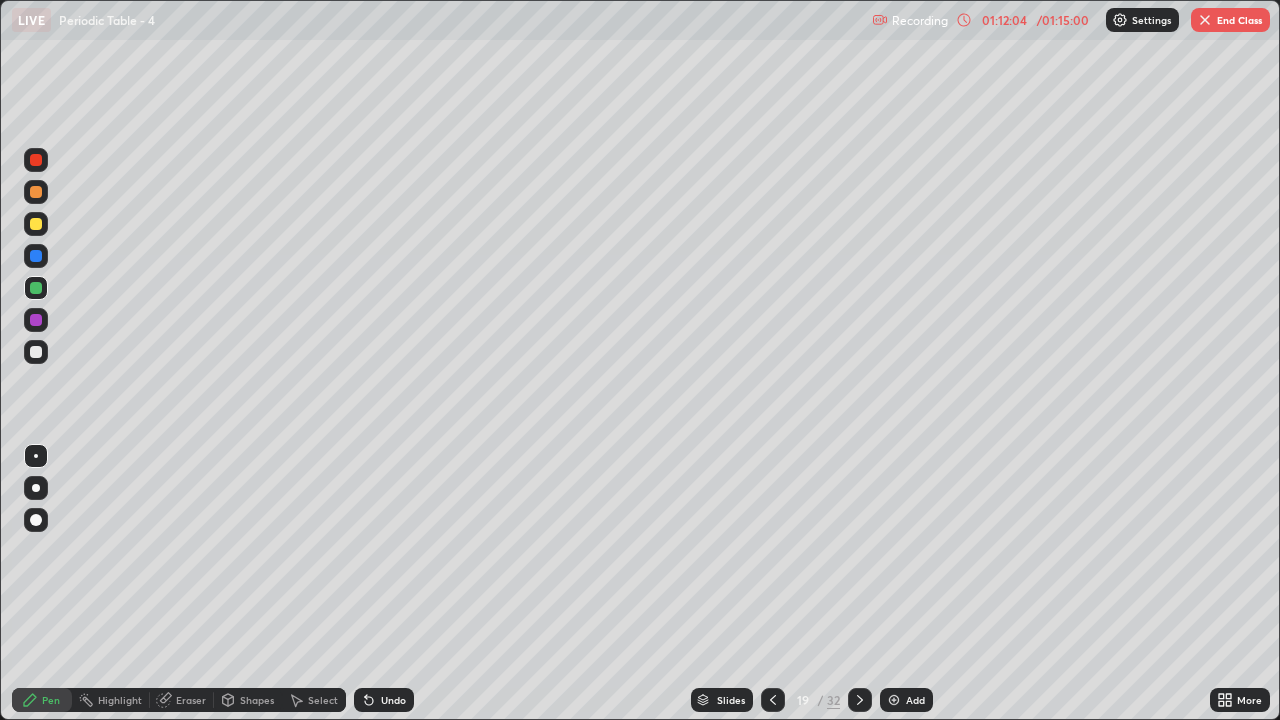 click 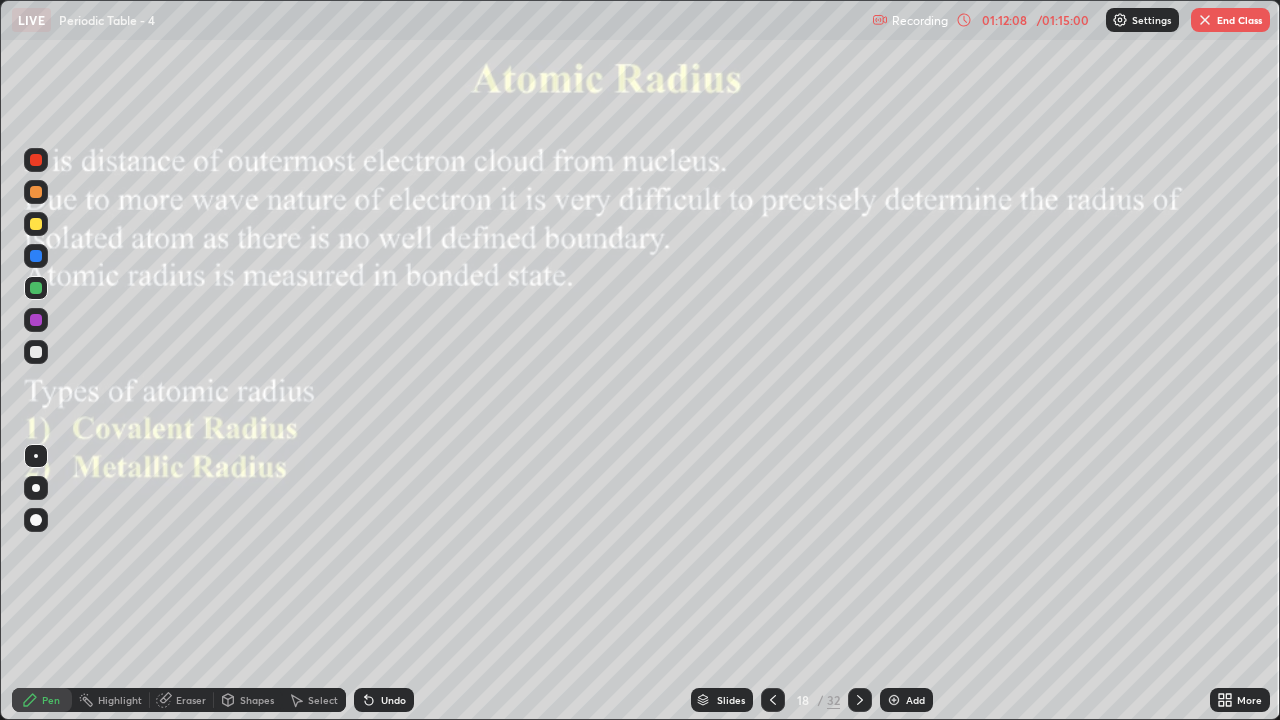 click on "End Class" at bounding box center [1230, 20] 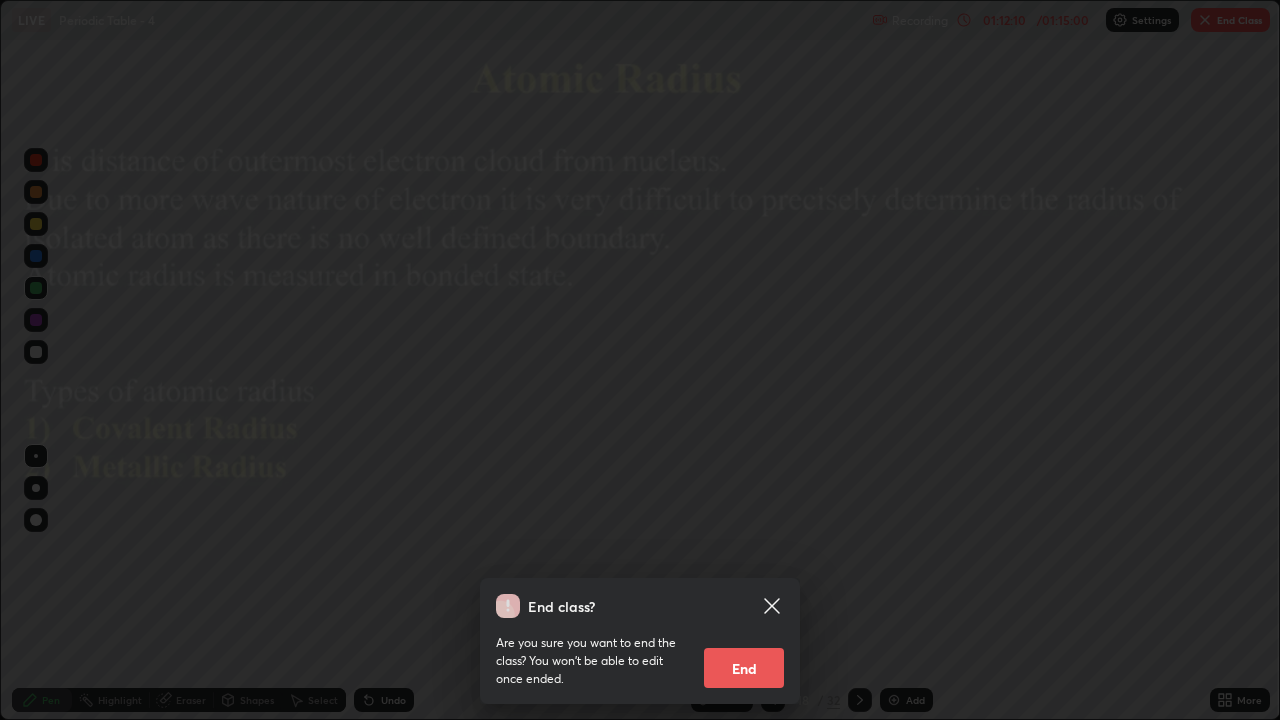 click on "End" at bounding box center [744, 668] 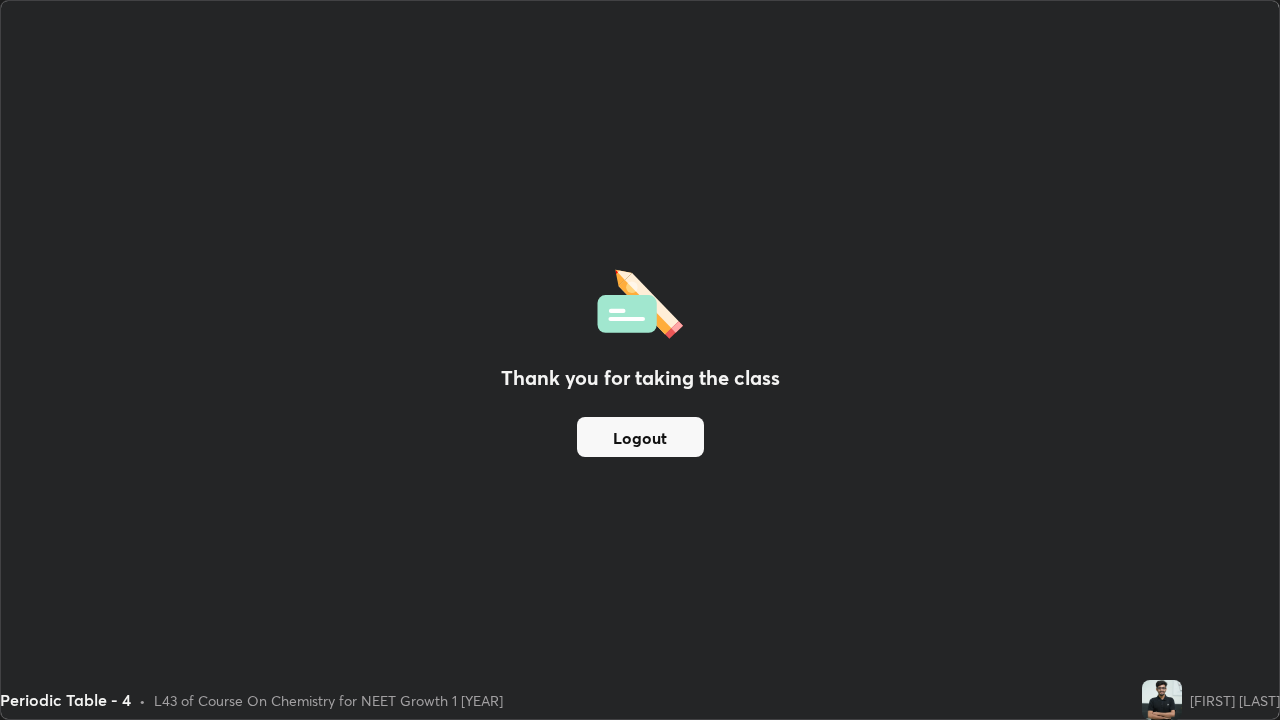 click on "Logout" at bounding box center (640, 437) 